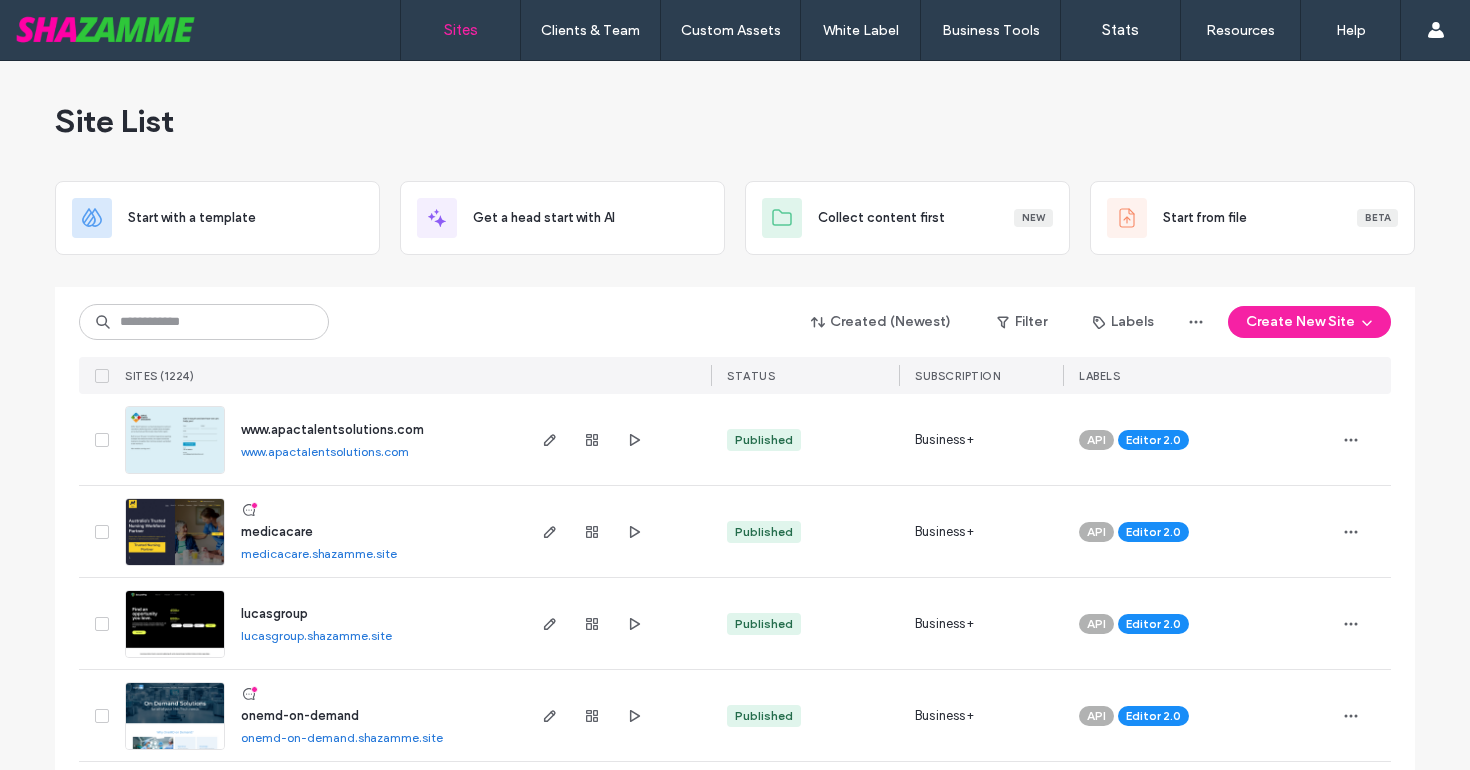 scroll, scrollTop: 0, scrollLeft: 0, axis: both 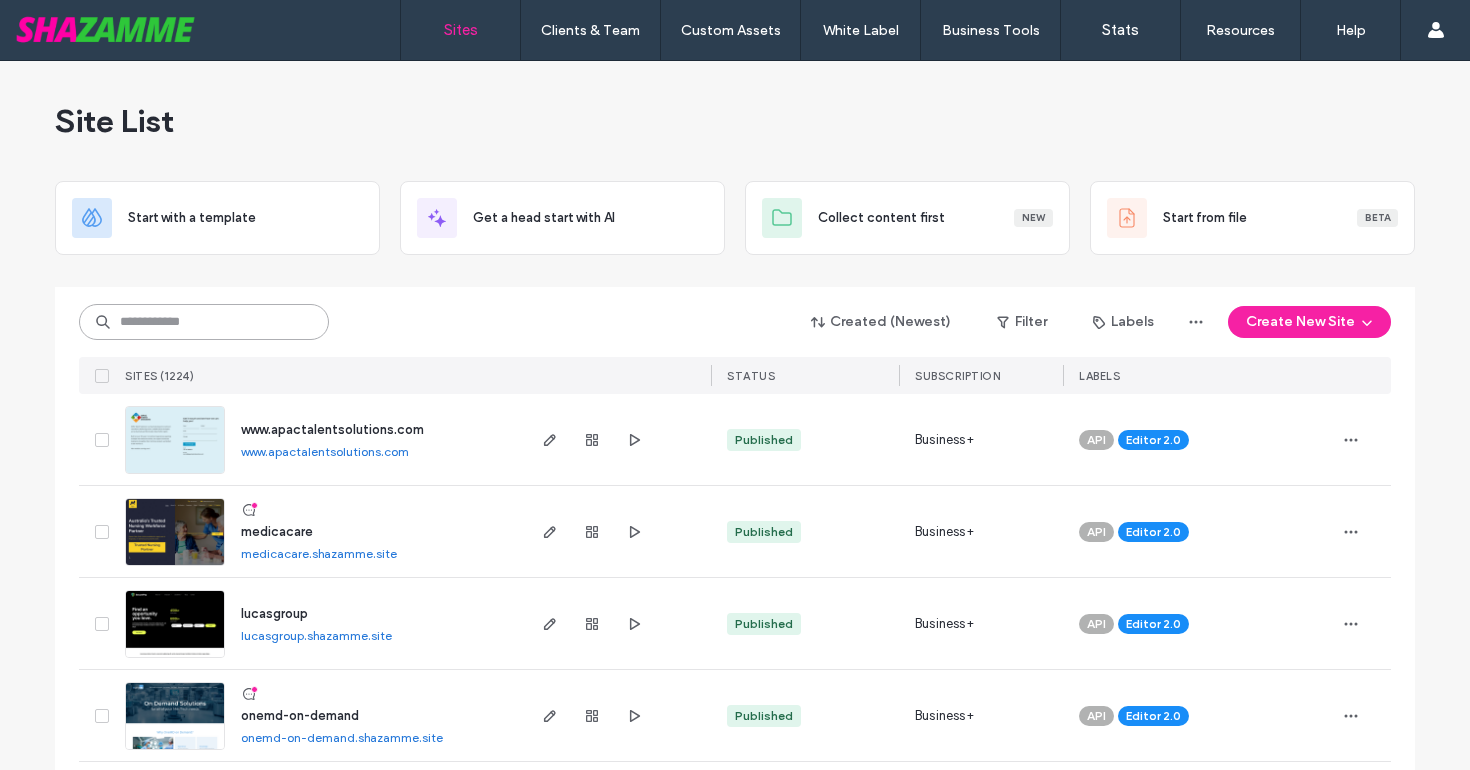 click at bounding box center [204, 322] 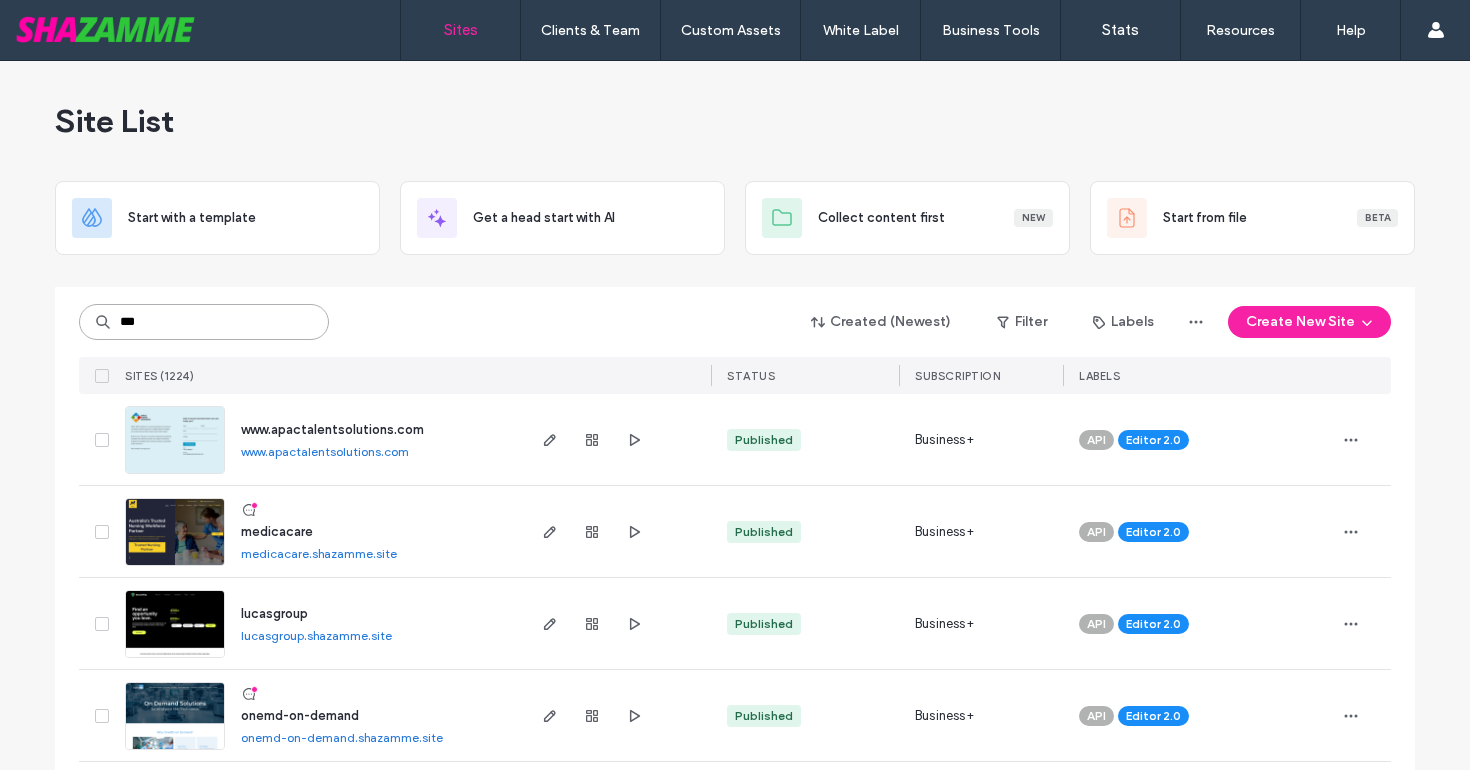 type on "***" 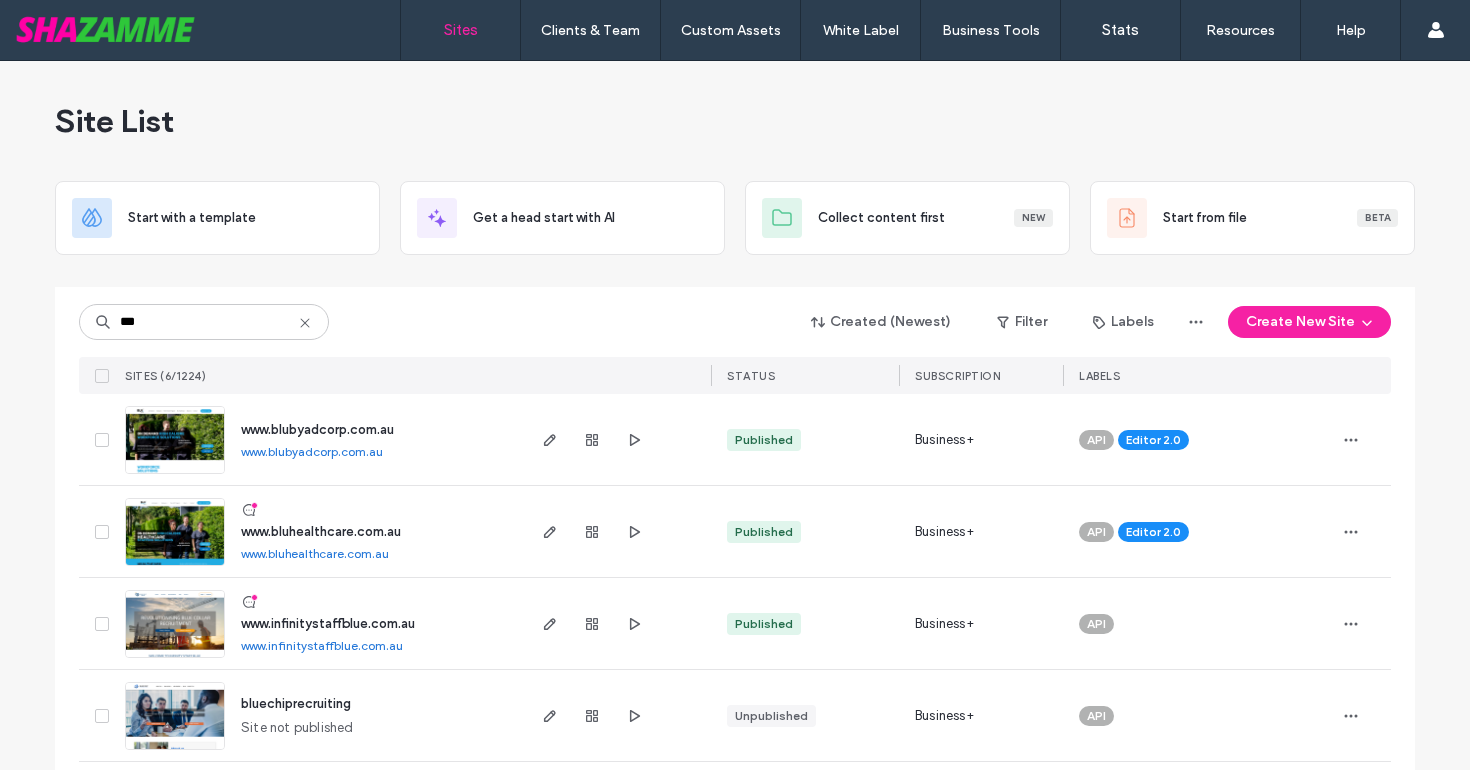 click on "www.blubyadcorp.com.au" at bounding box center (317, 429) 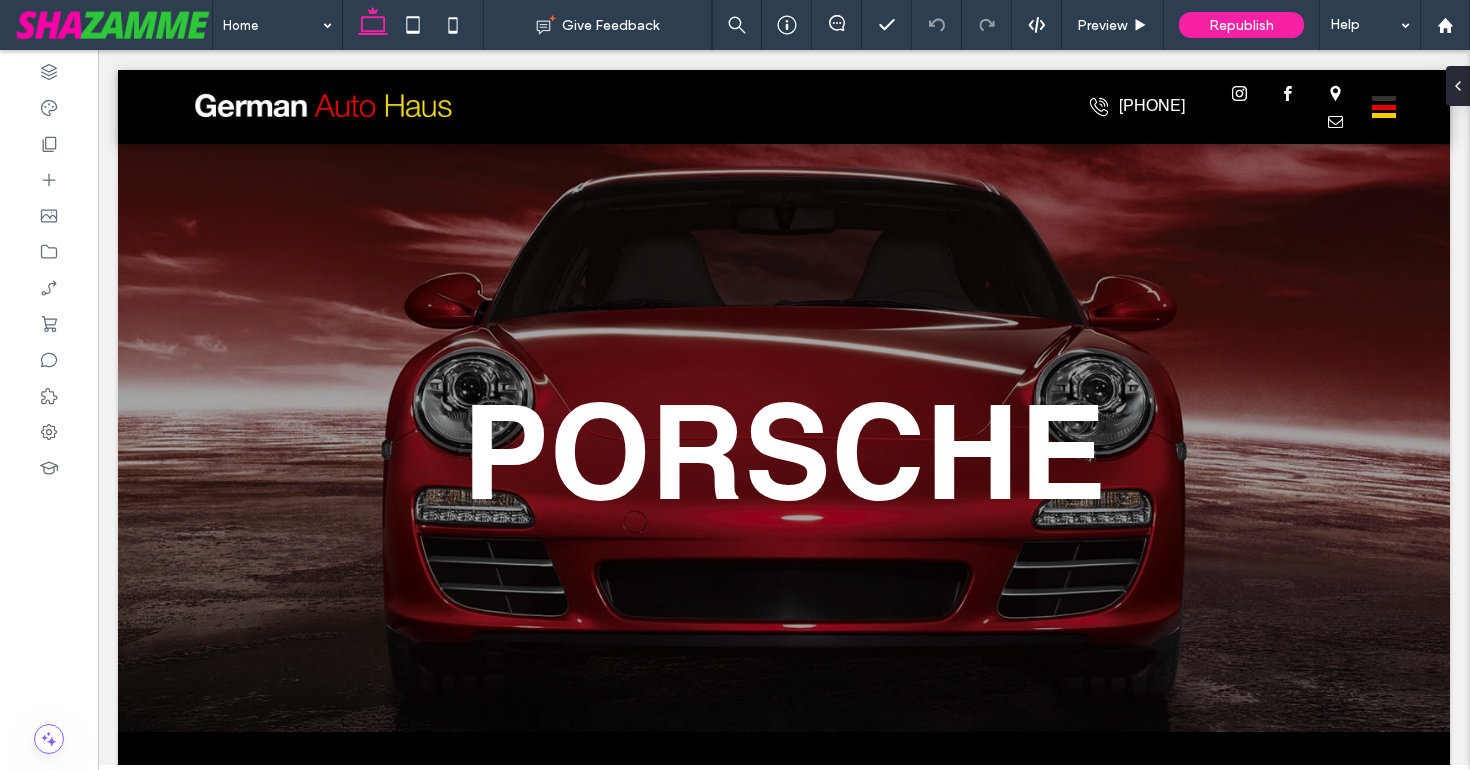 scroll, scrollTop: 1995, scrollLeft: 0, axis: vertical 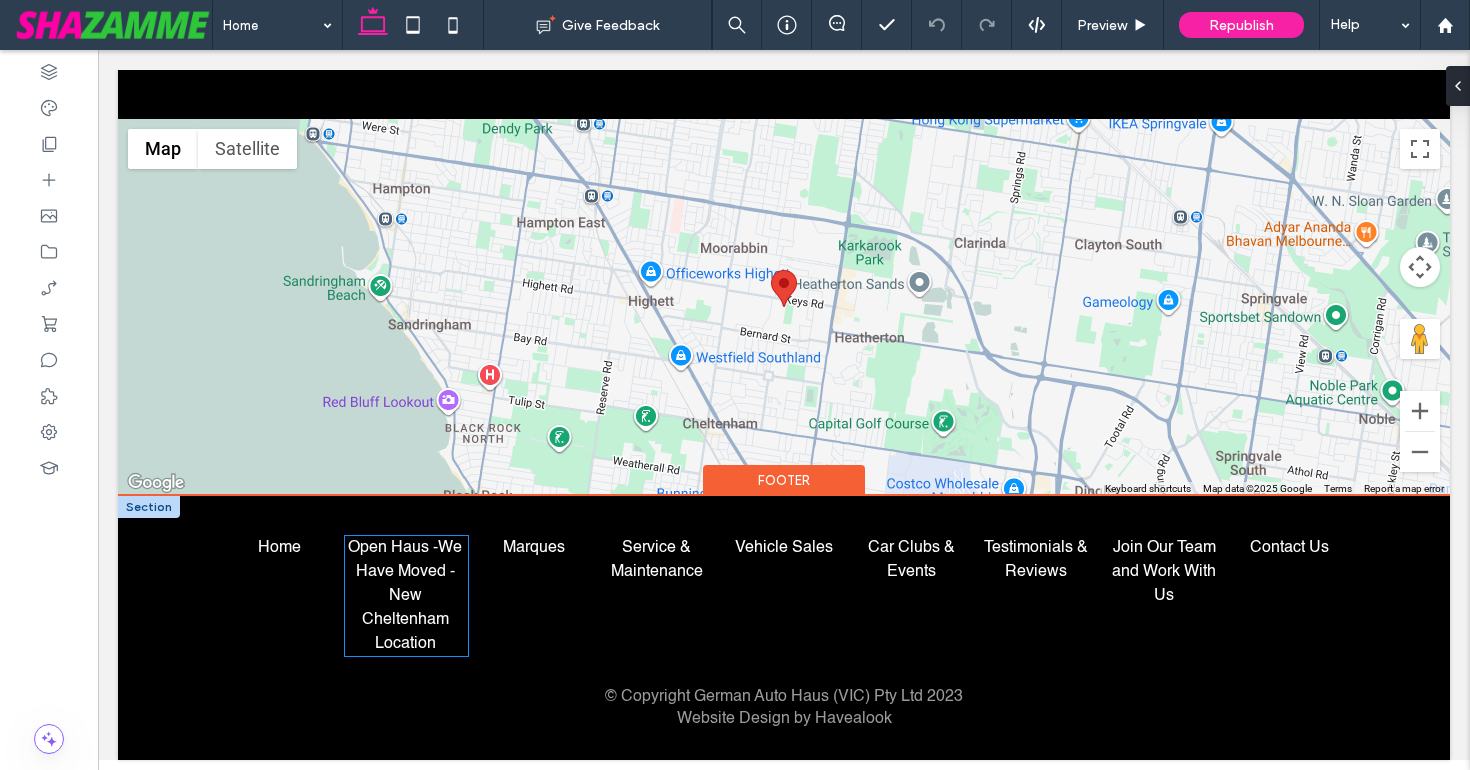 click on "Open Haus -We Have Moved - New Cheltenham Location" at bounding box center [405, 596] 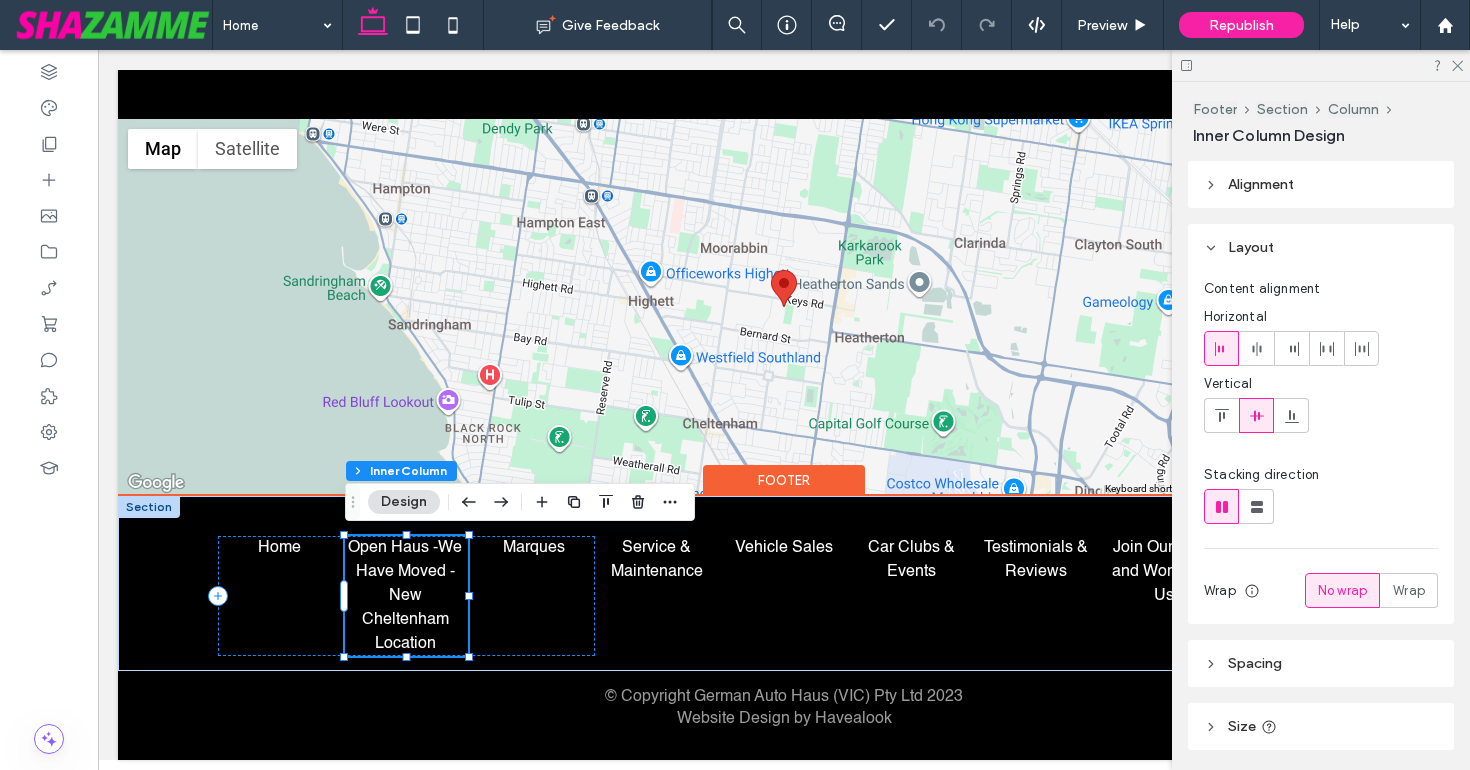 click on "Open Haus -We Have Moved - New Cheltenham Location" at bounding box center (405, 596) 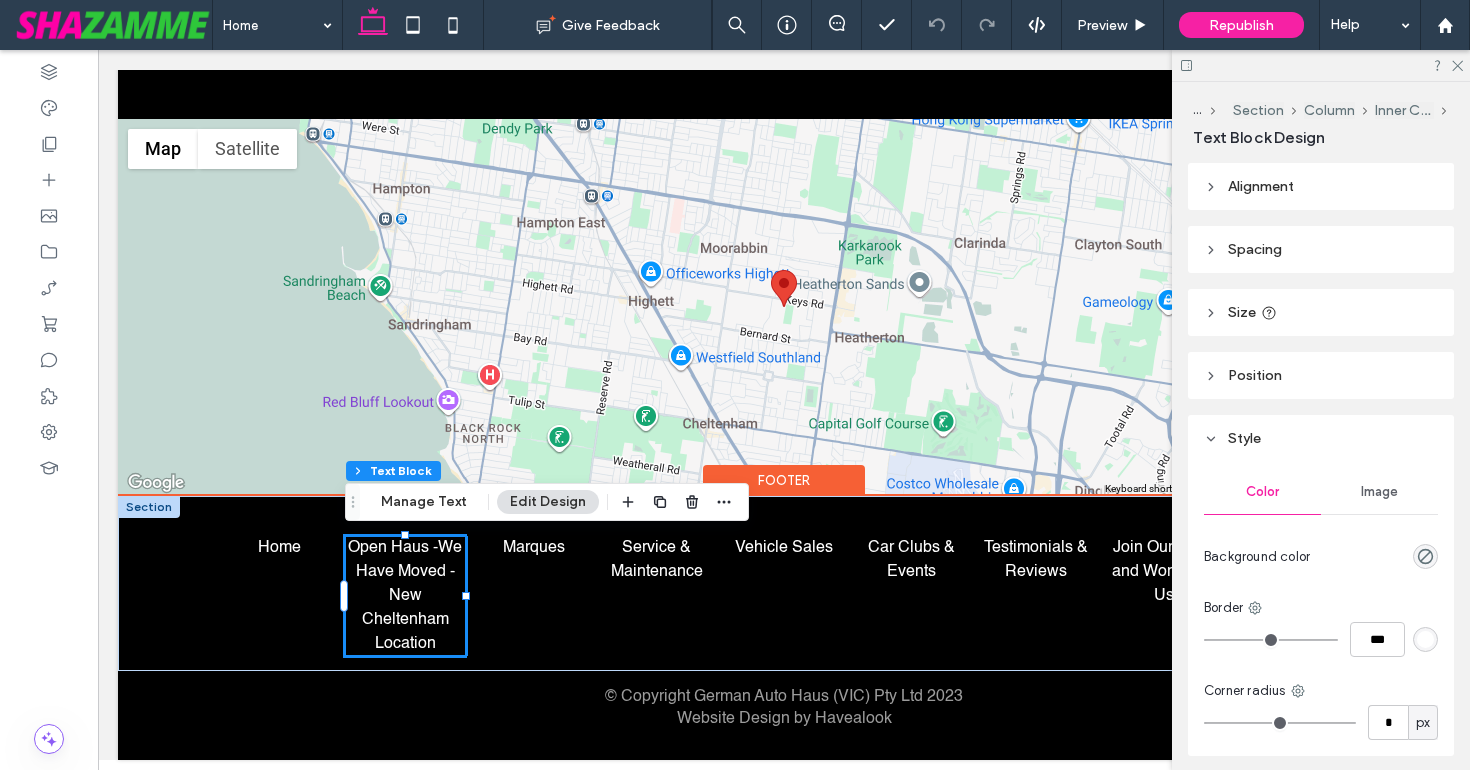click on "Open Haus -We Have Moved - New Cheltenham Location" at bounding box center [405, 596] 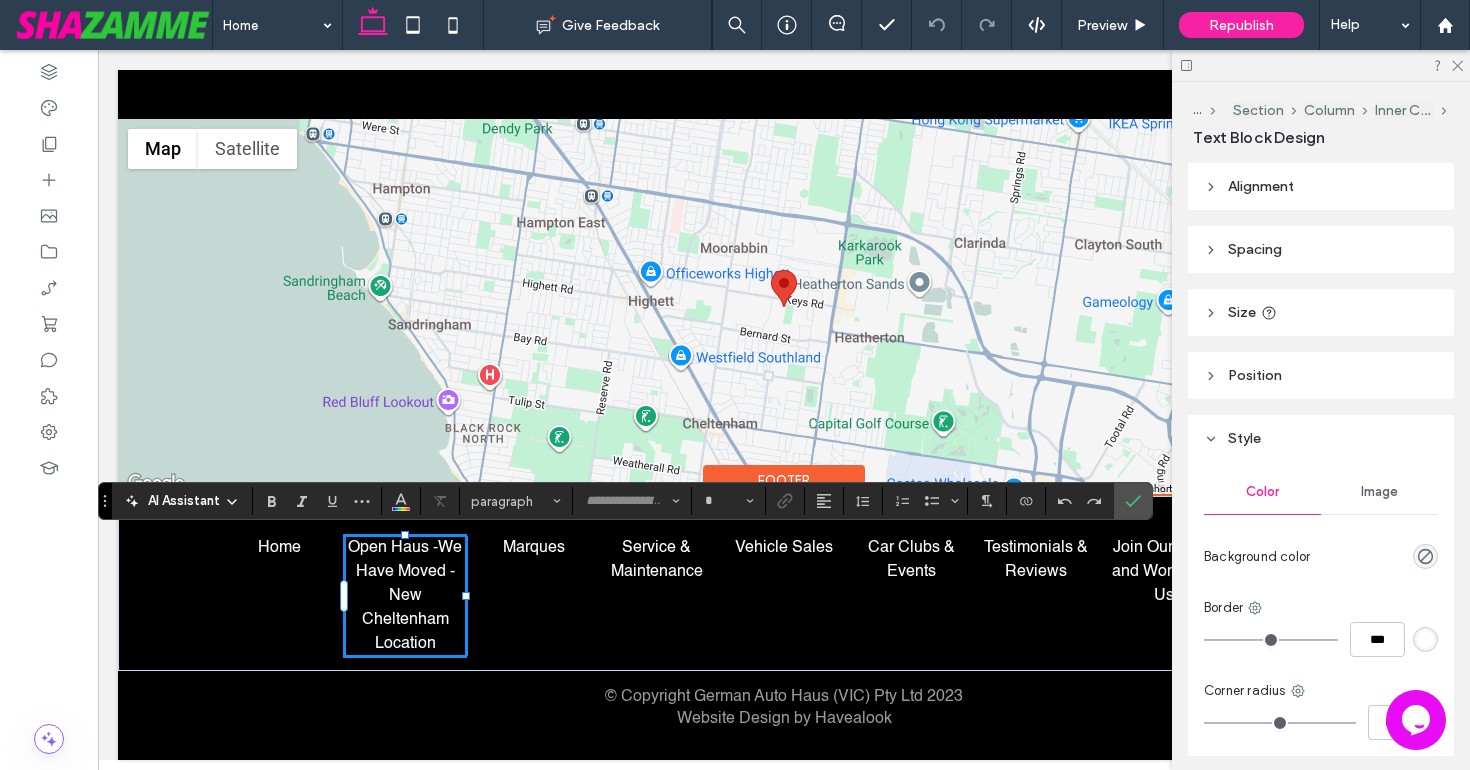 type on "*********" 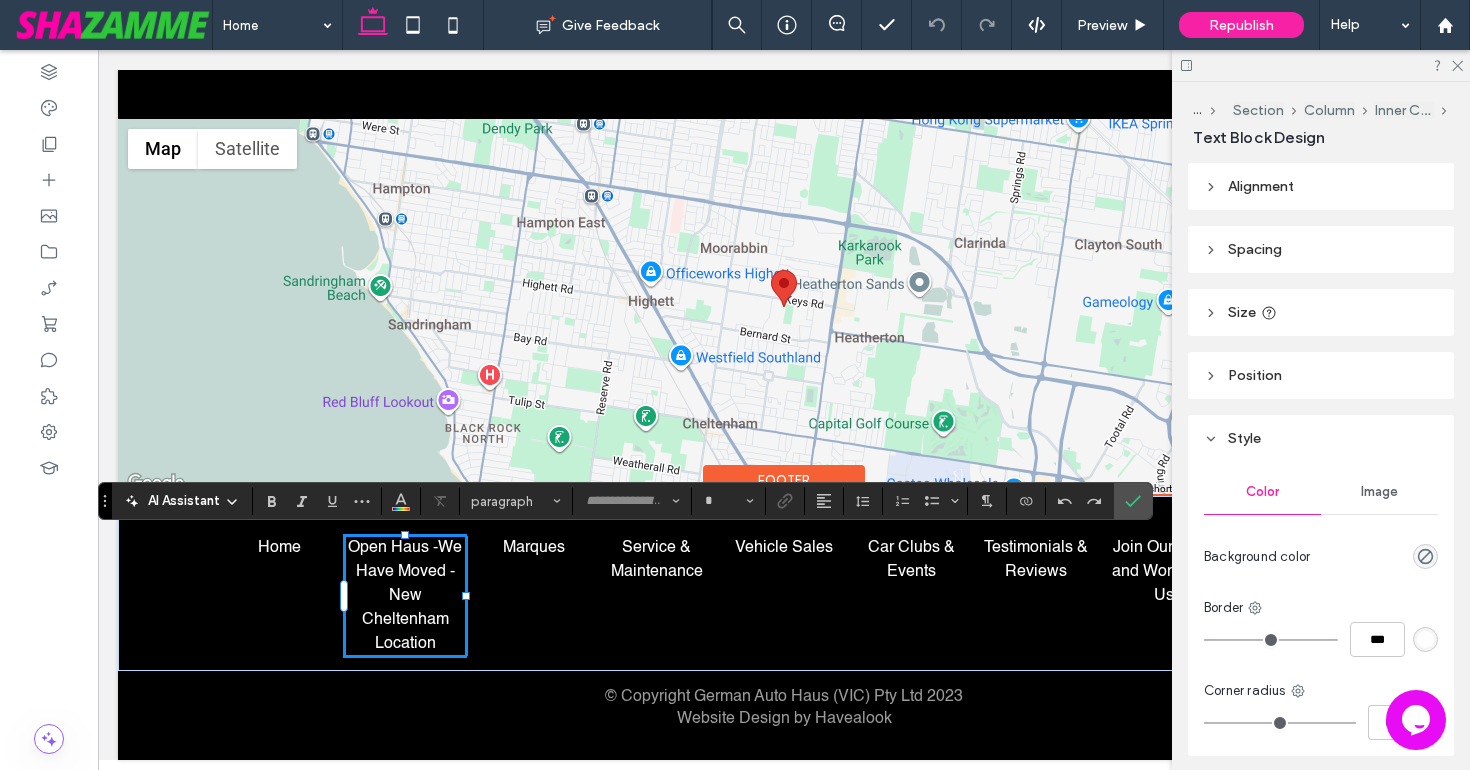 type on "**" 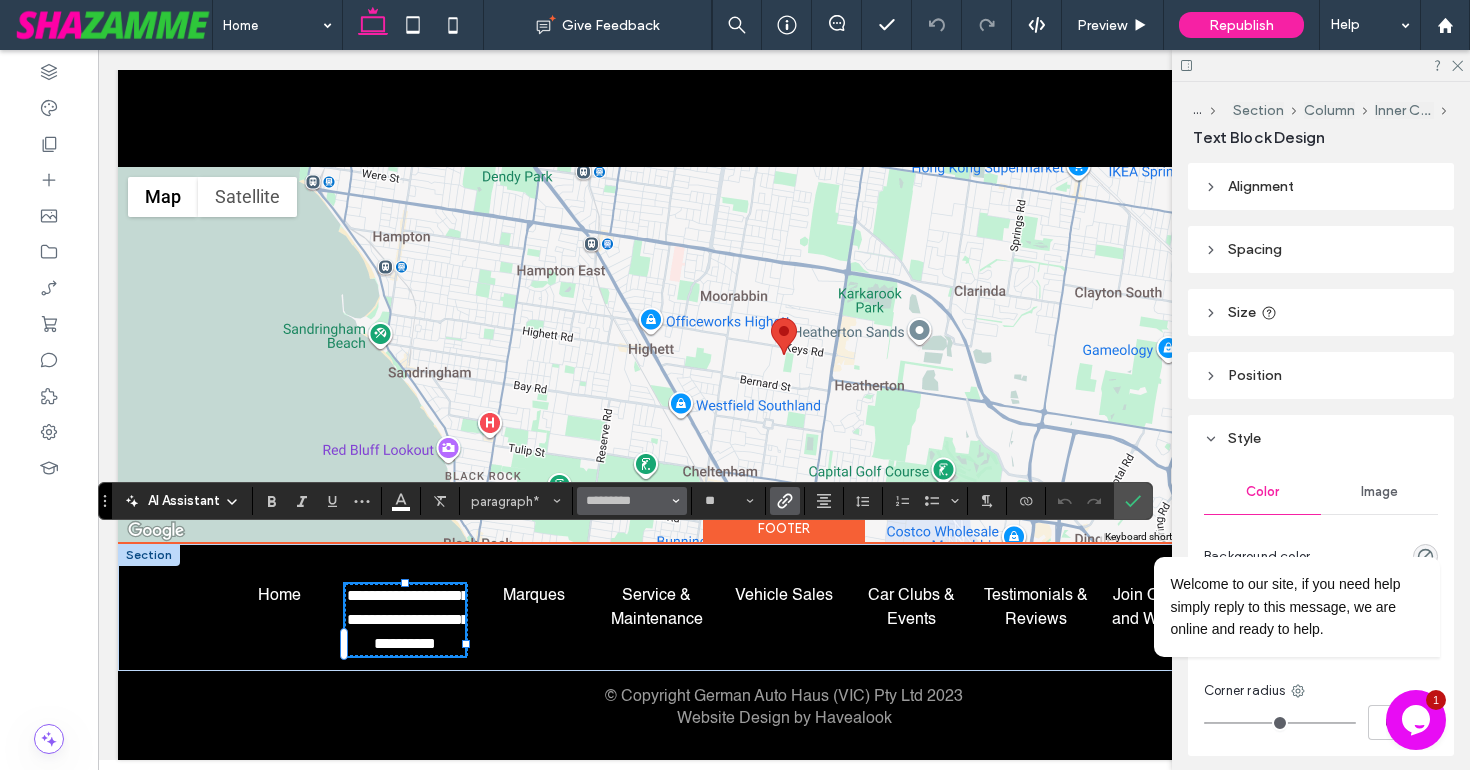 click 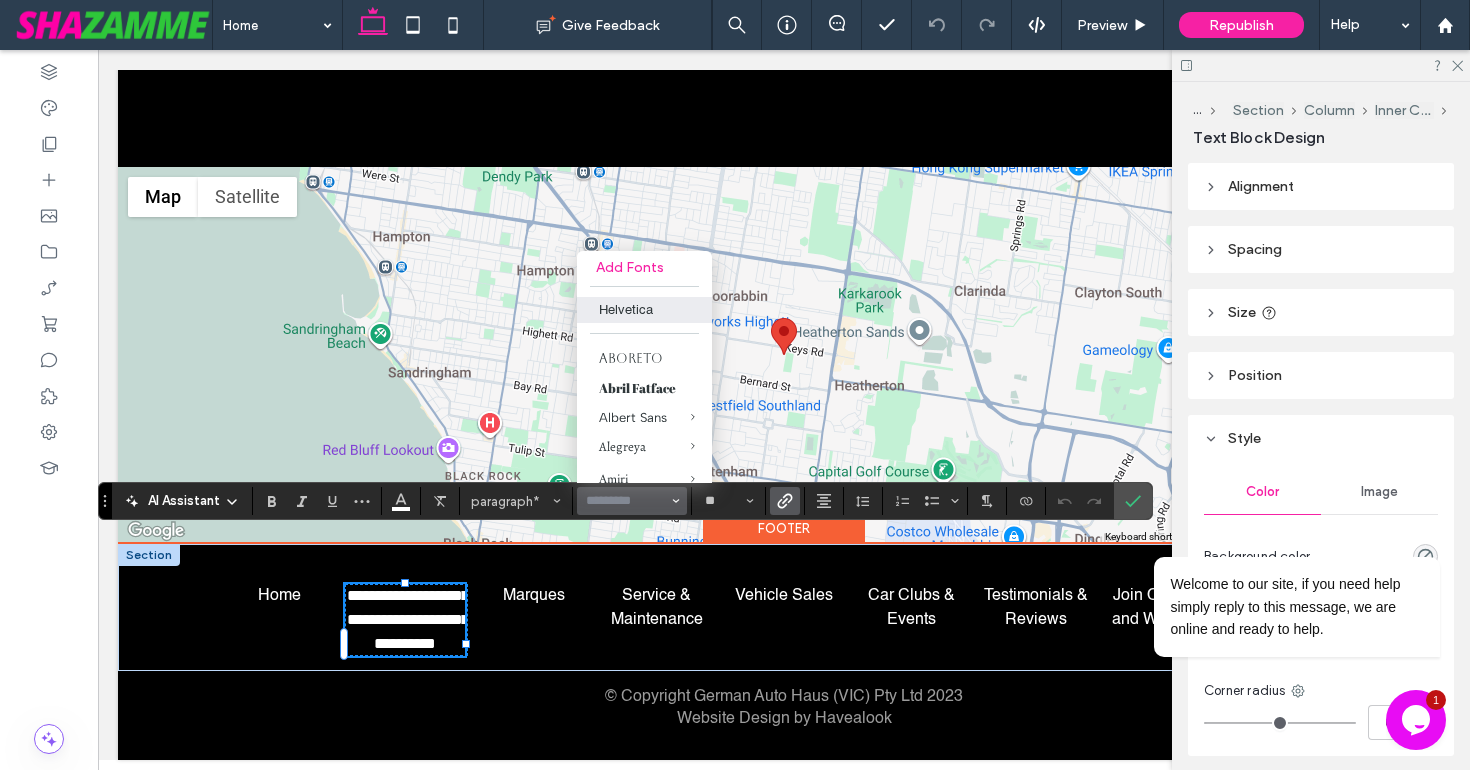 click 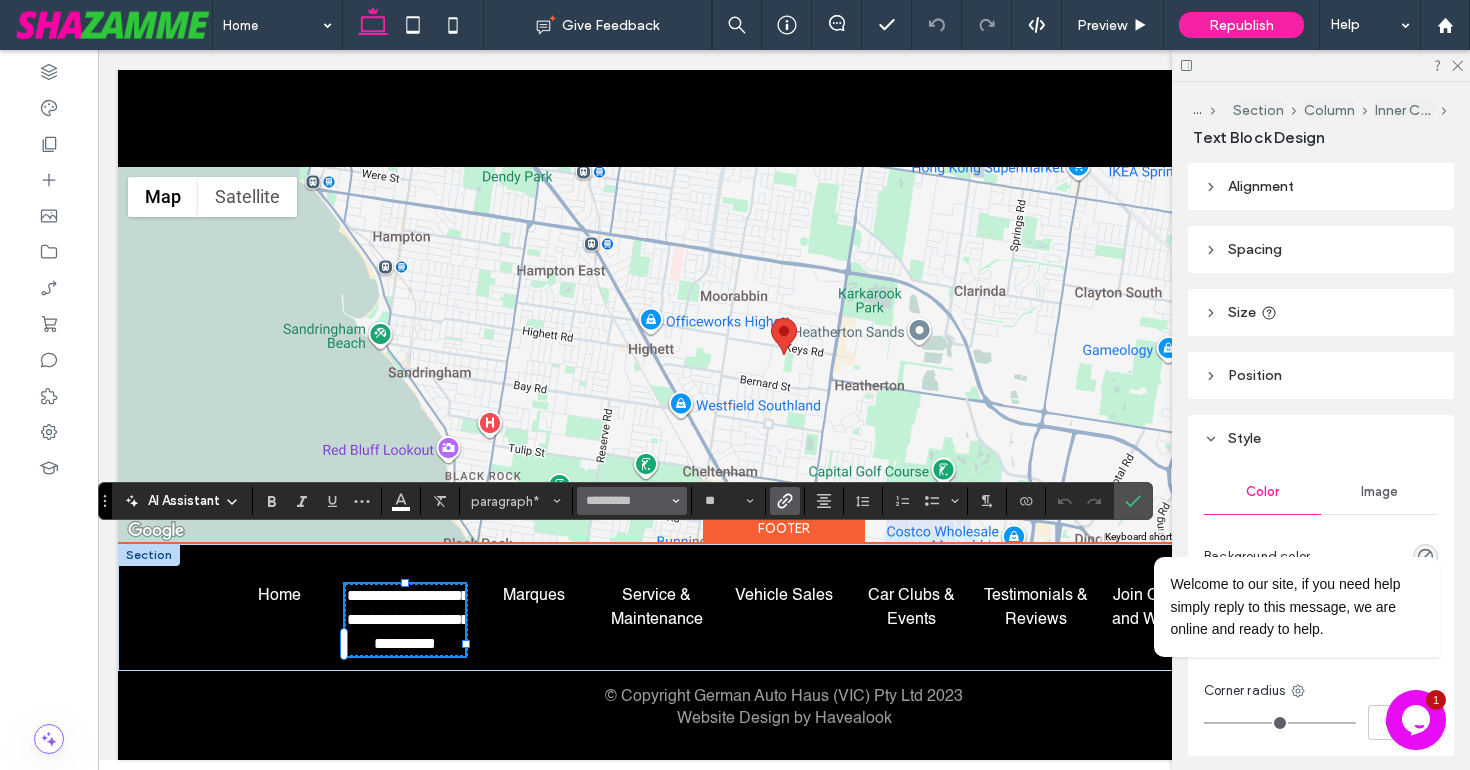 click 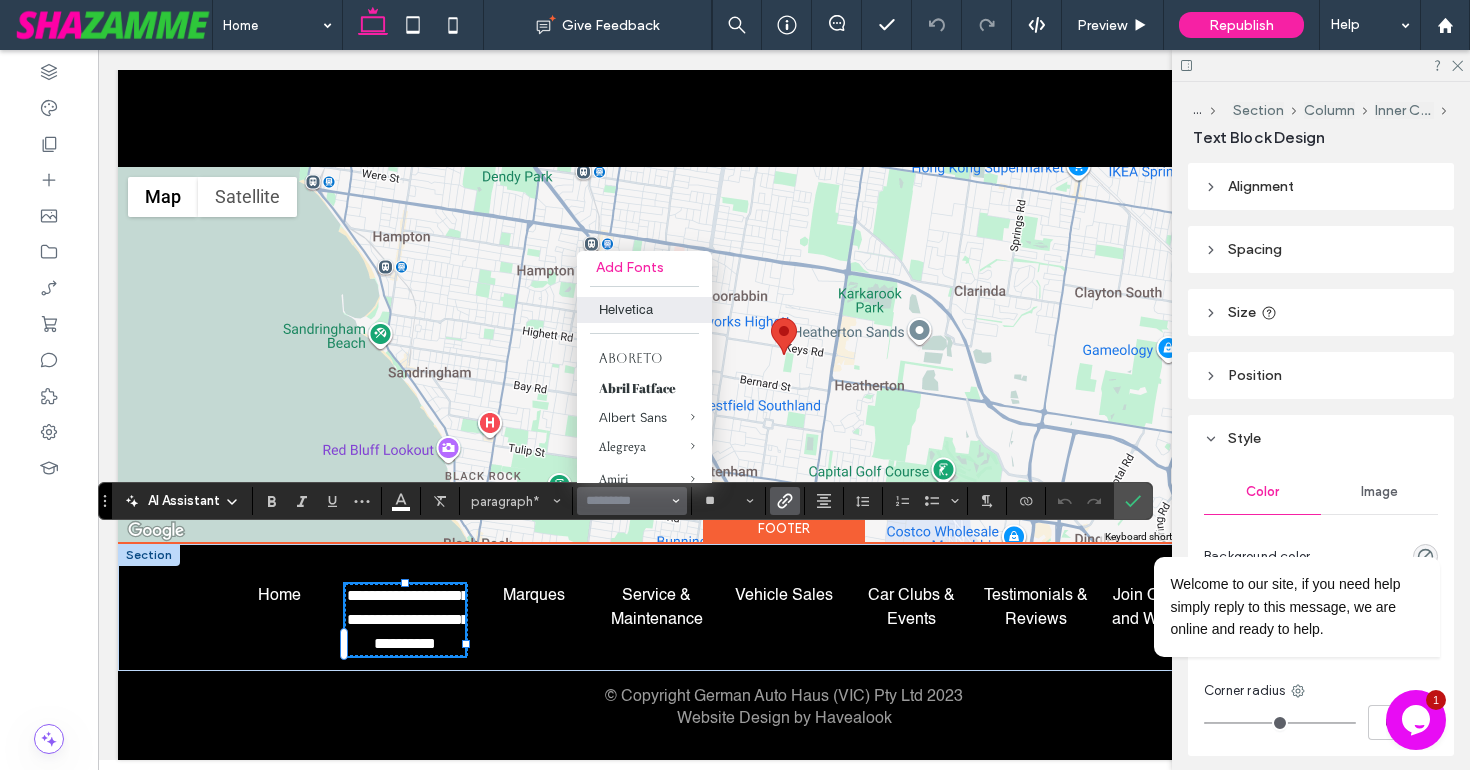 click on "Helvetica" at bounding box center (644, 310) 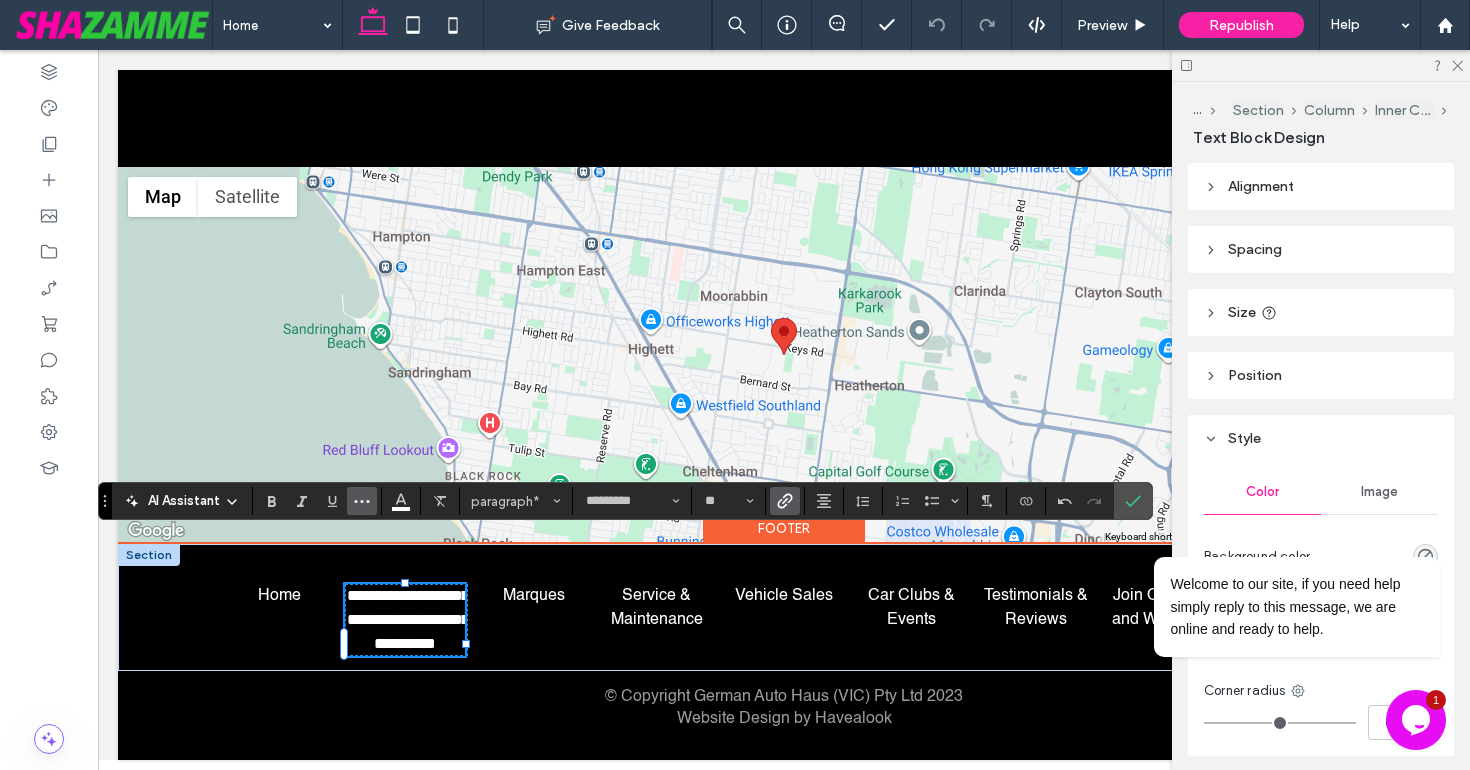 click 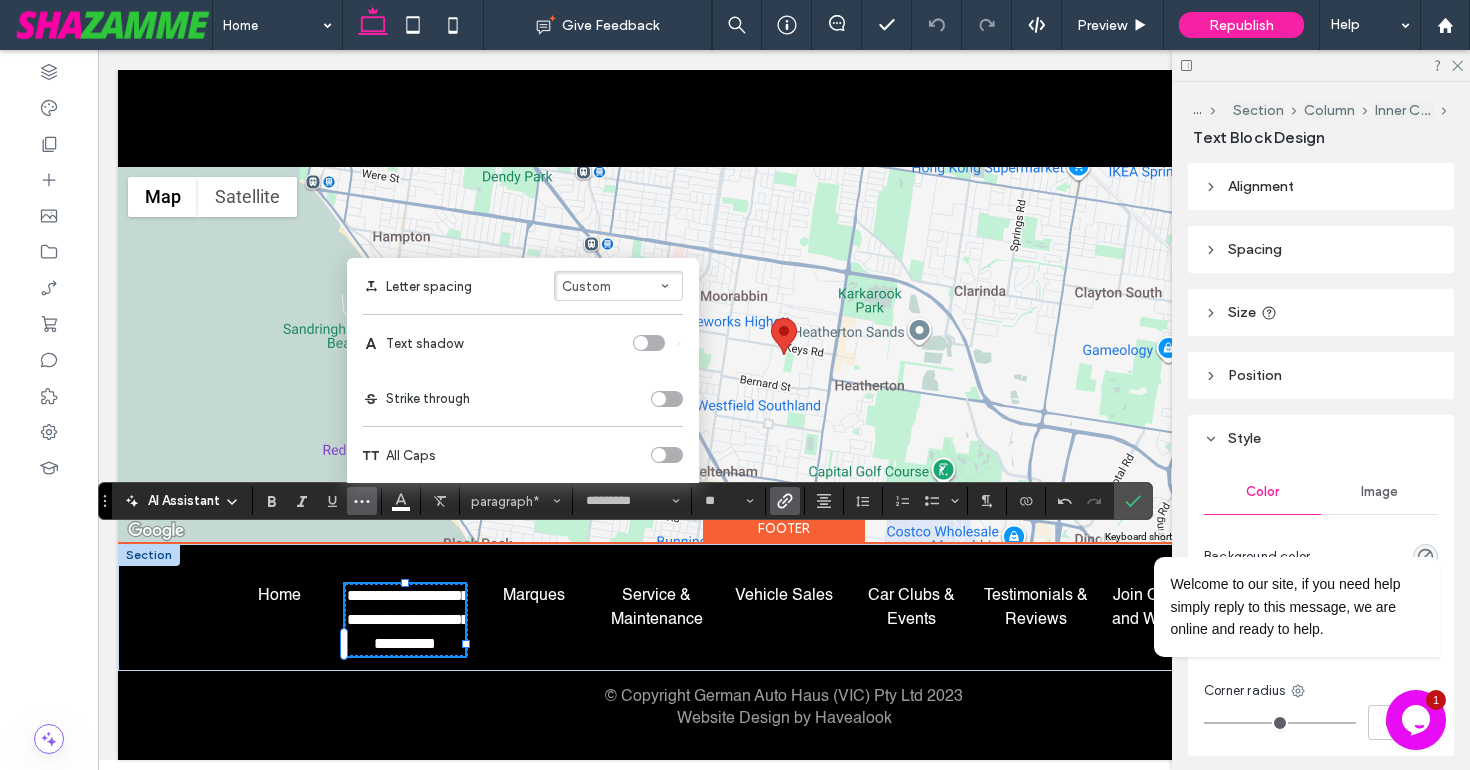 click 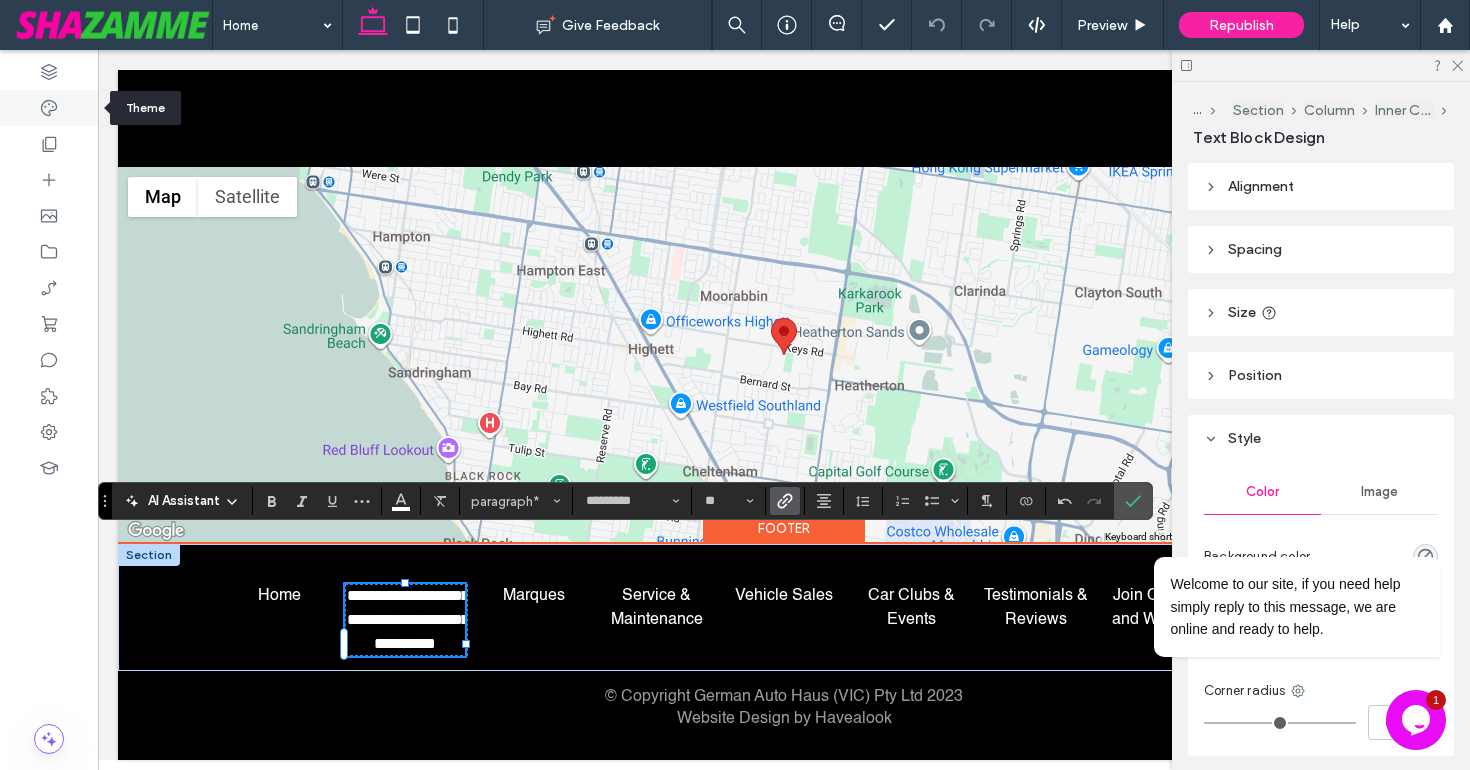 click 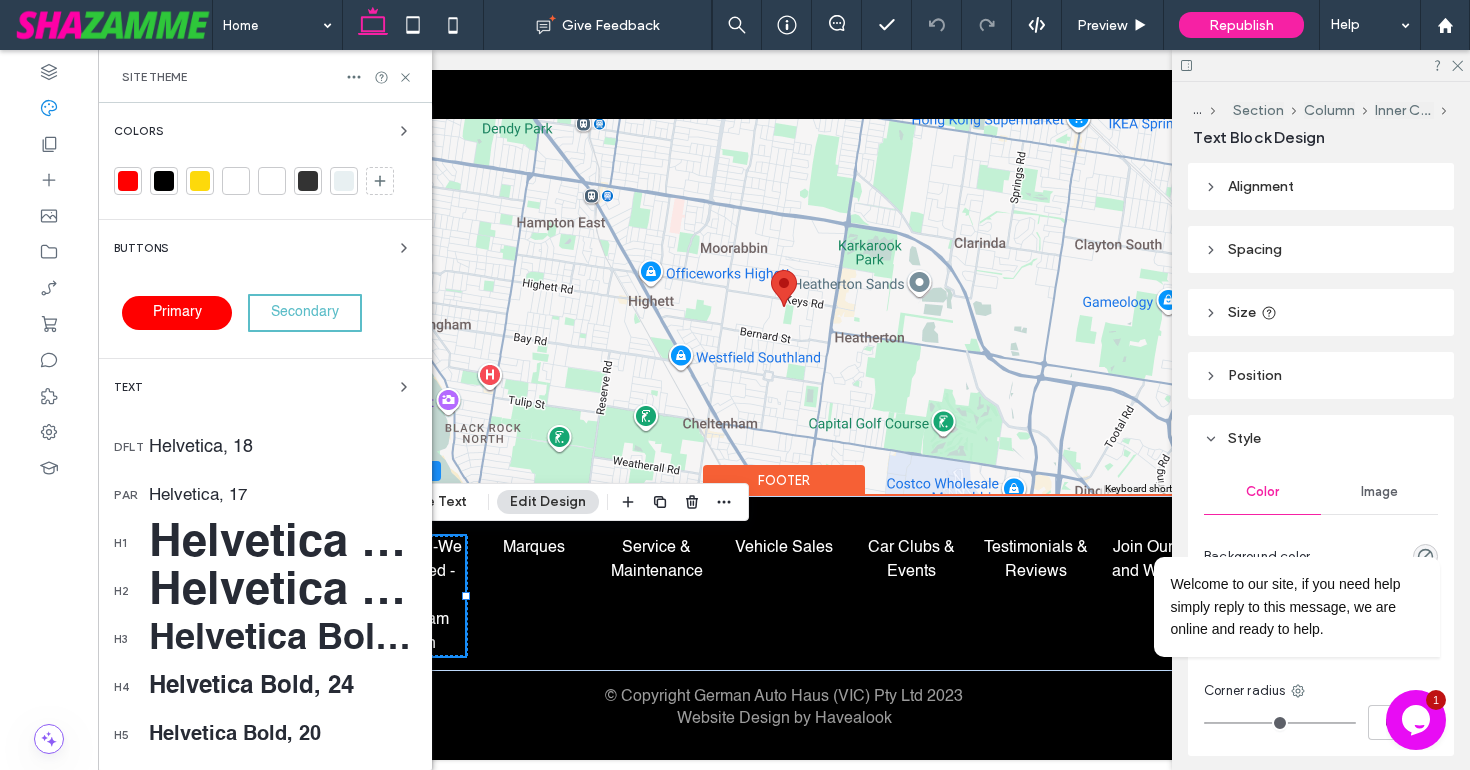 click on "Helvetica, 17" at bounding box center (282, 495) 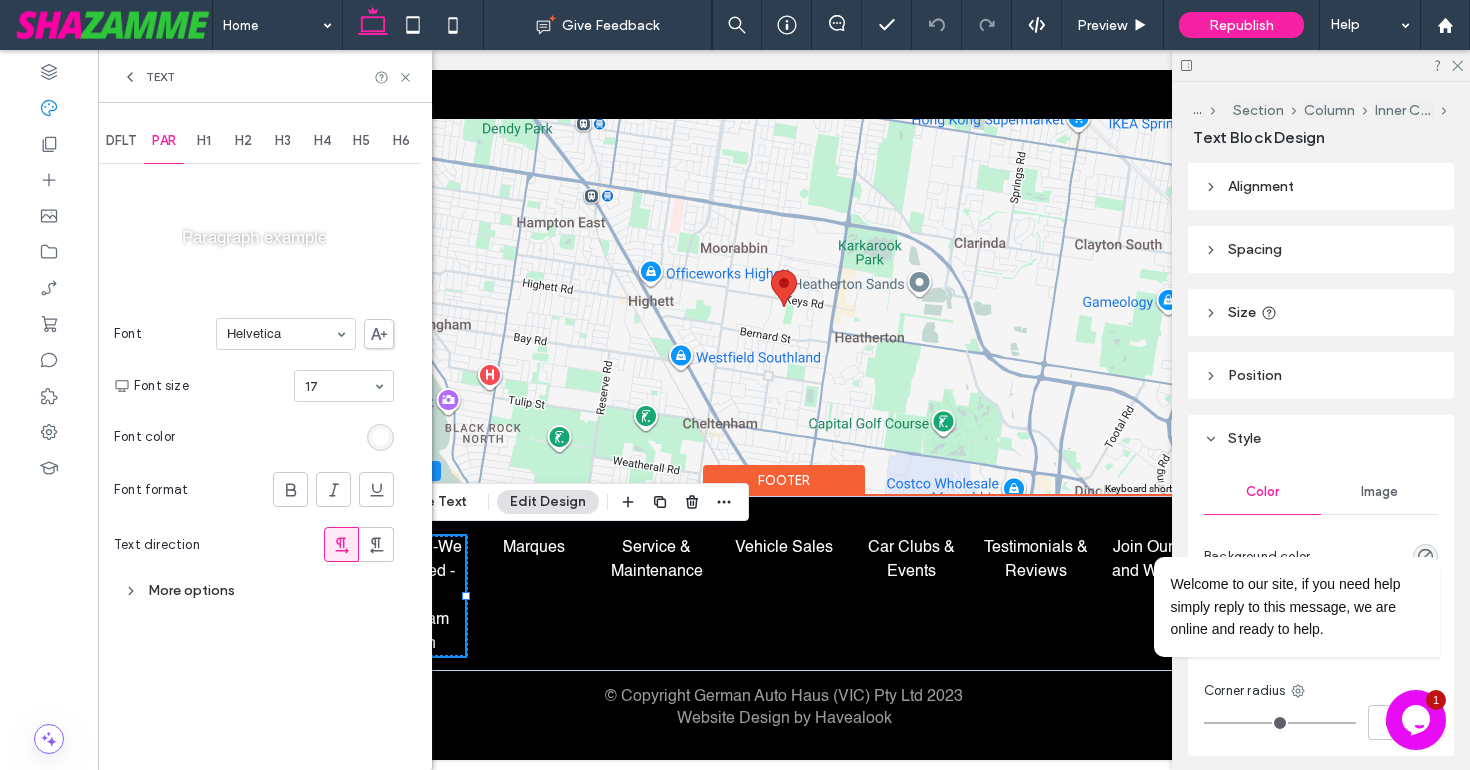 click on "More options" at bounding box center (254, 590) 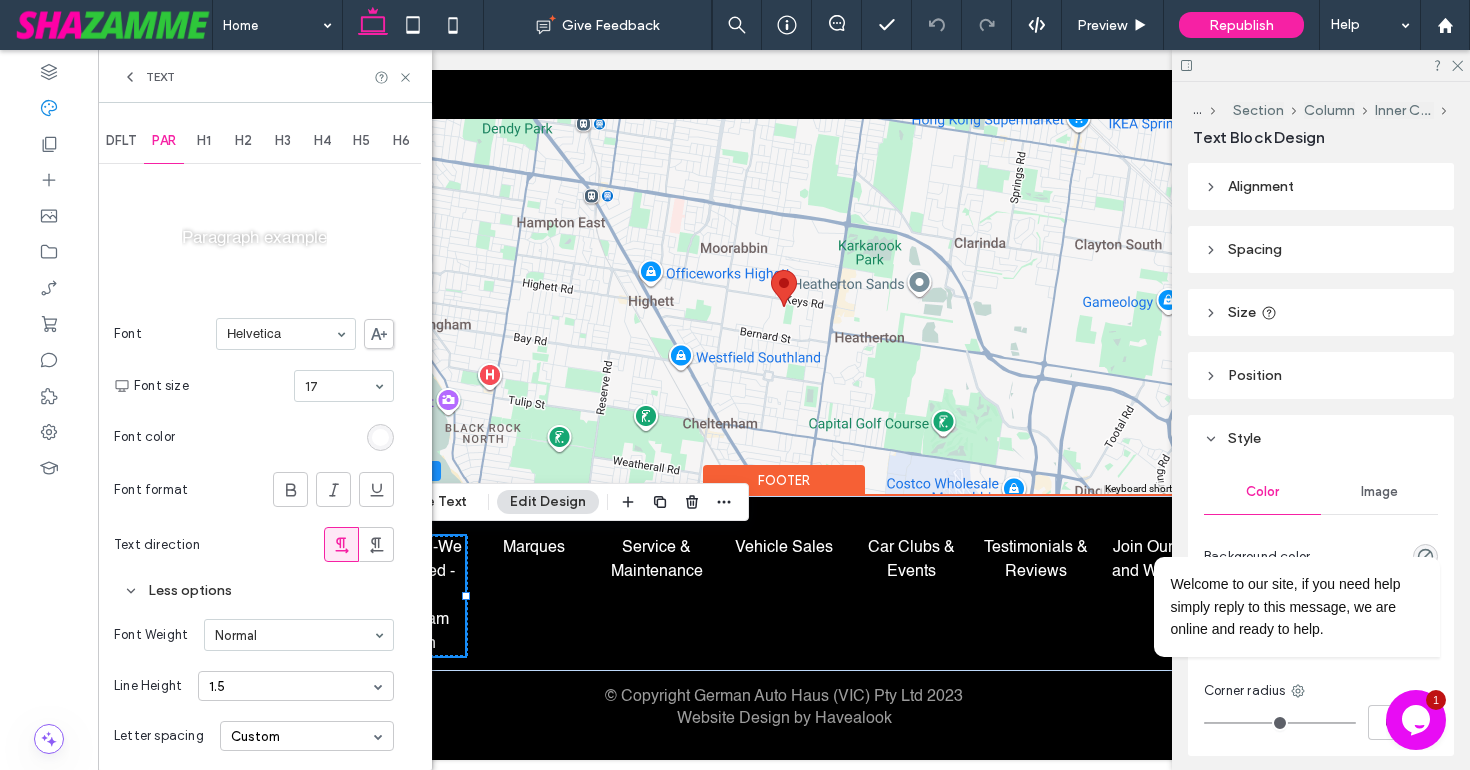 scroll, scrollTop: 87, scrollLeft: 0, axis: vertical 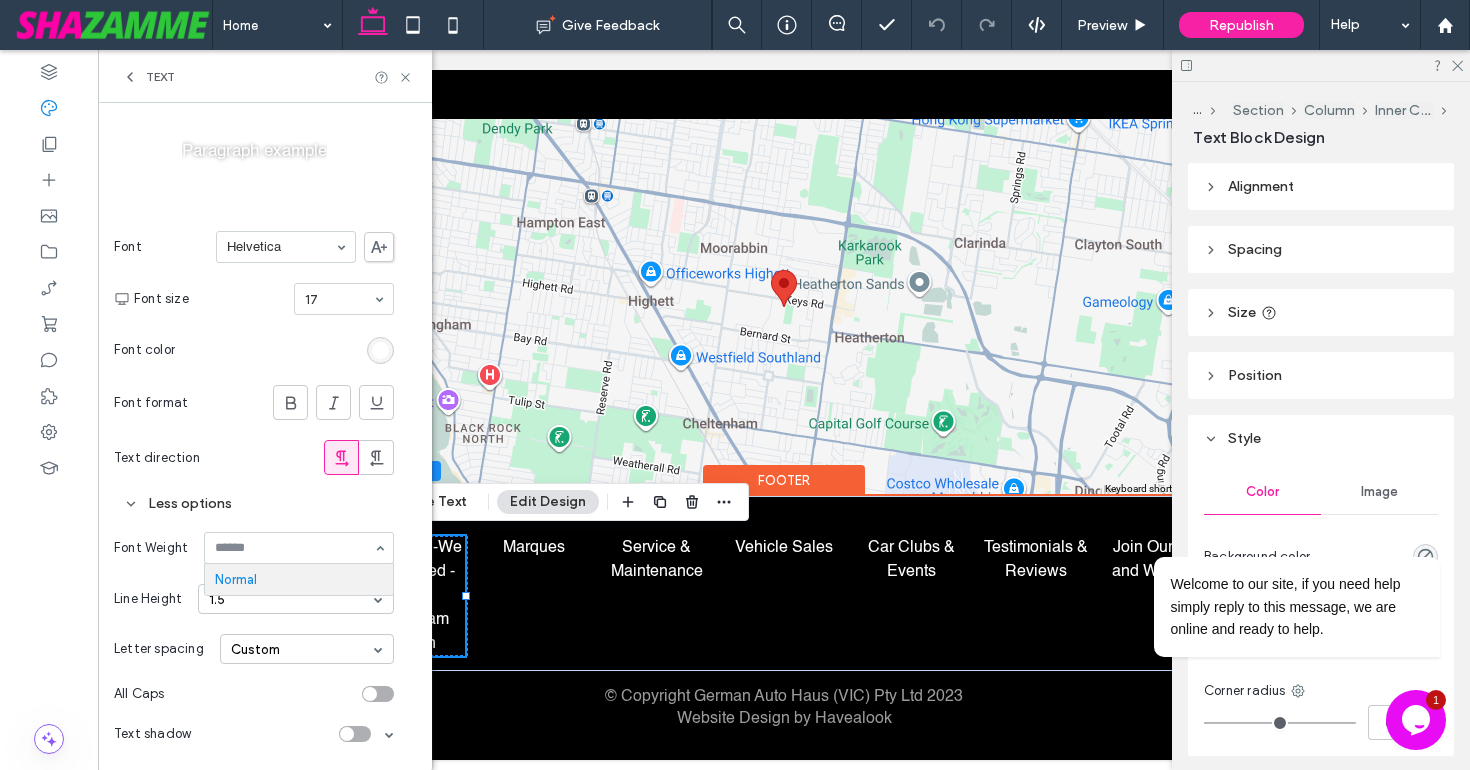 click on "Font Weight Normal" at bounding box center (254, 548) 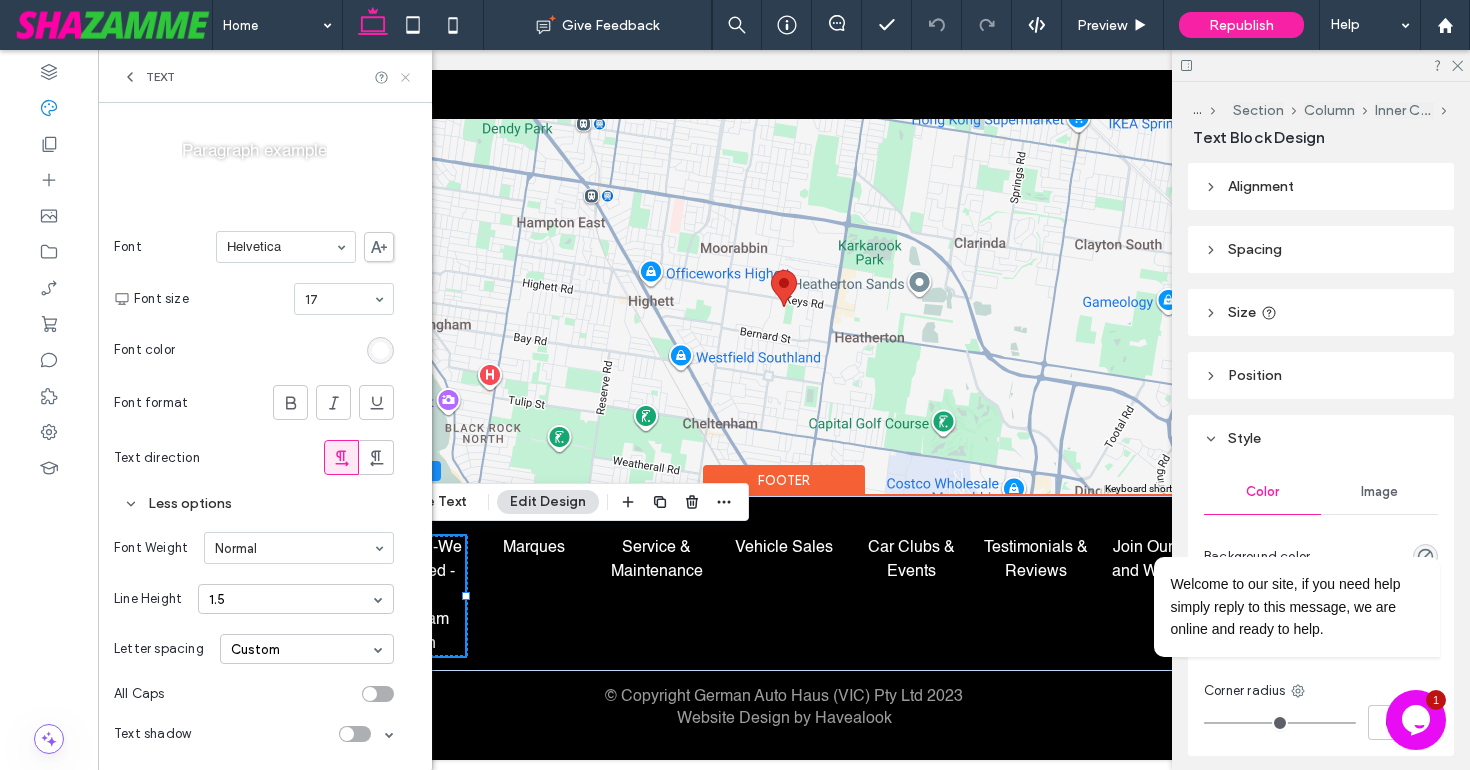 click 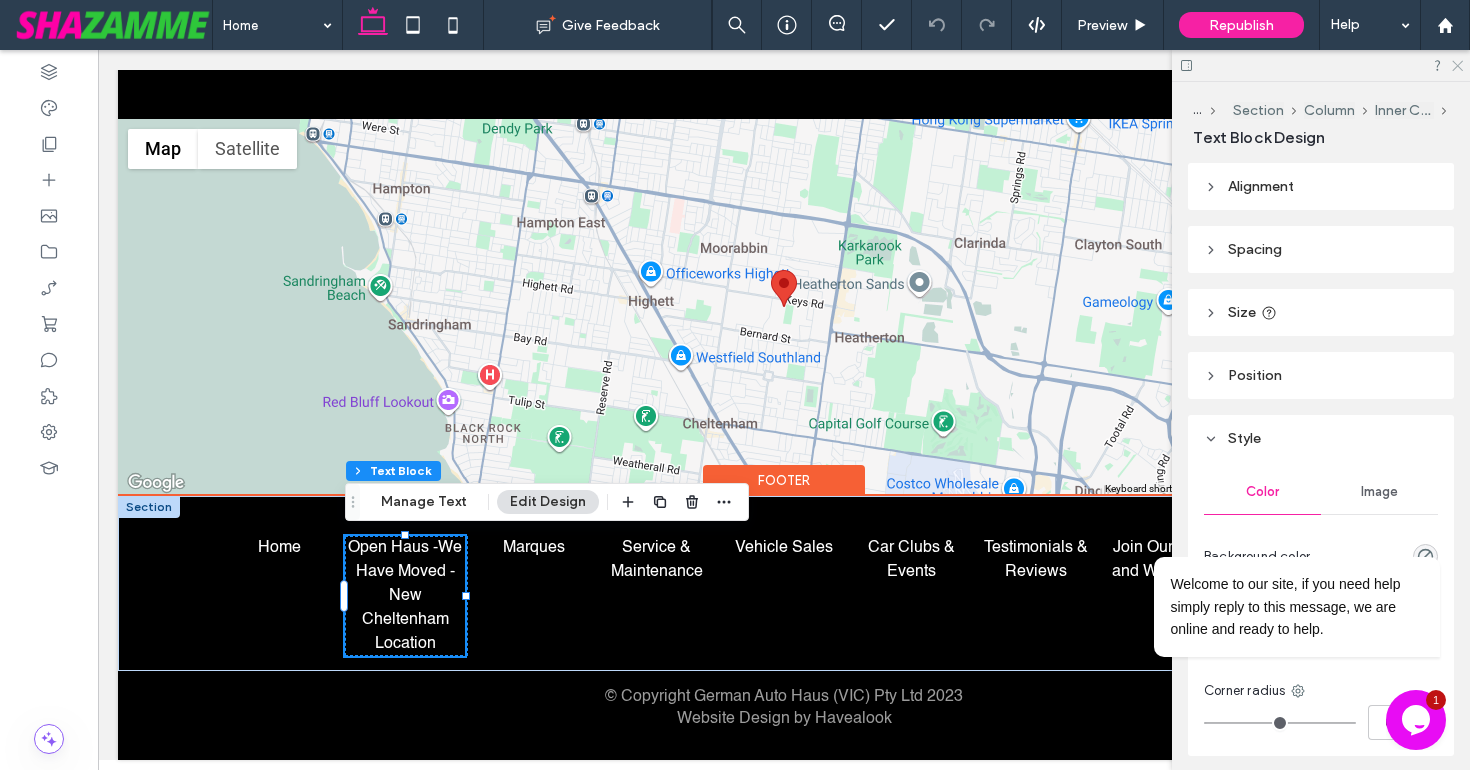 click 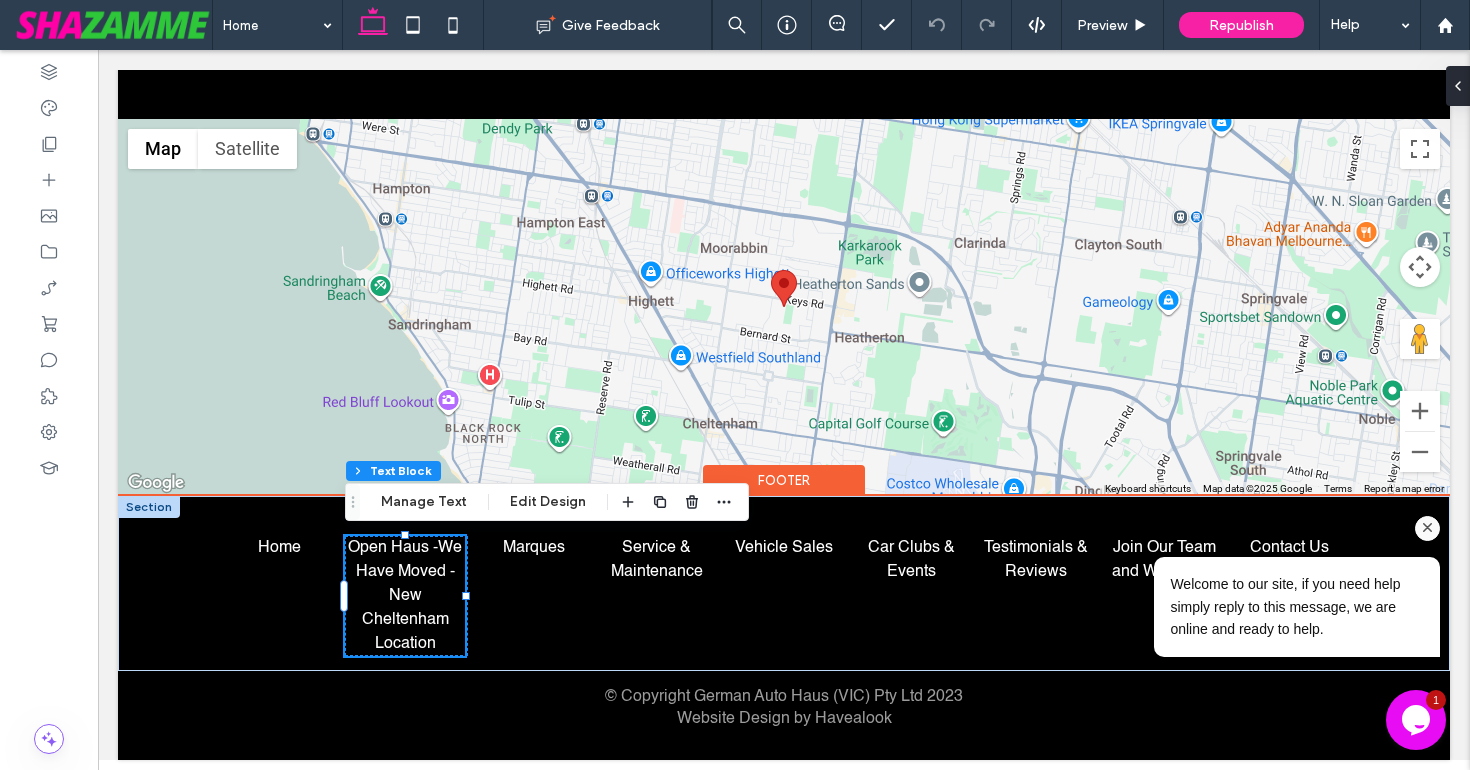 drag, startPoint x: 1430, startPoint y: 528, endPoint x: 2423, endPoint y: 854, distance: 1045.1436 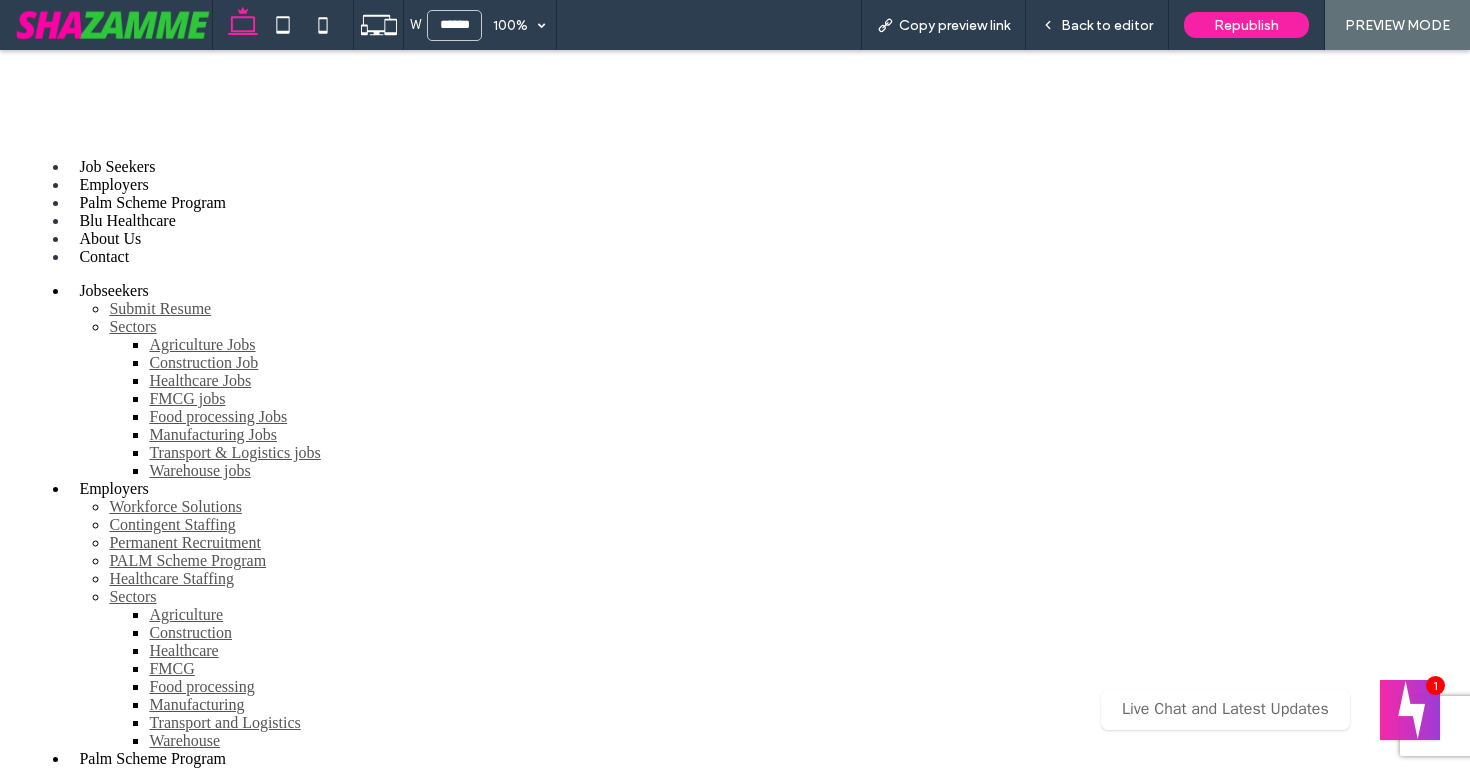 scroll, scrollTop: 46, scrollLeft: 0, axis: vertical 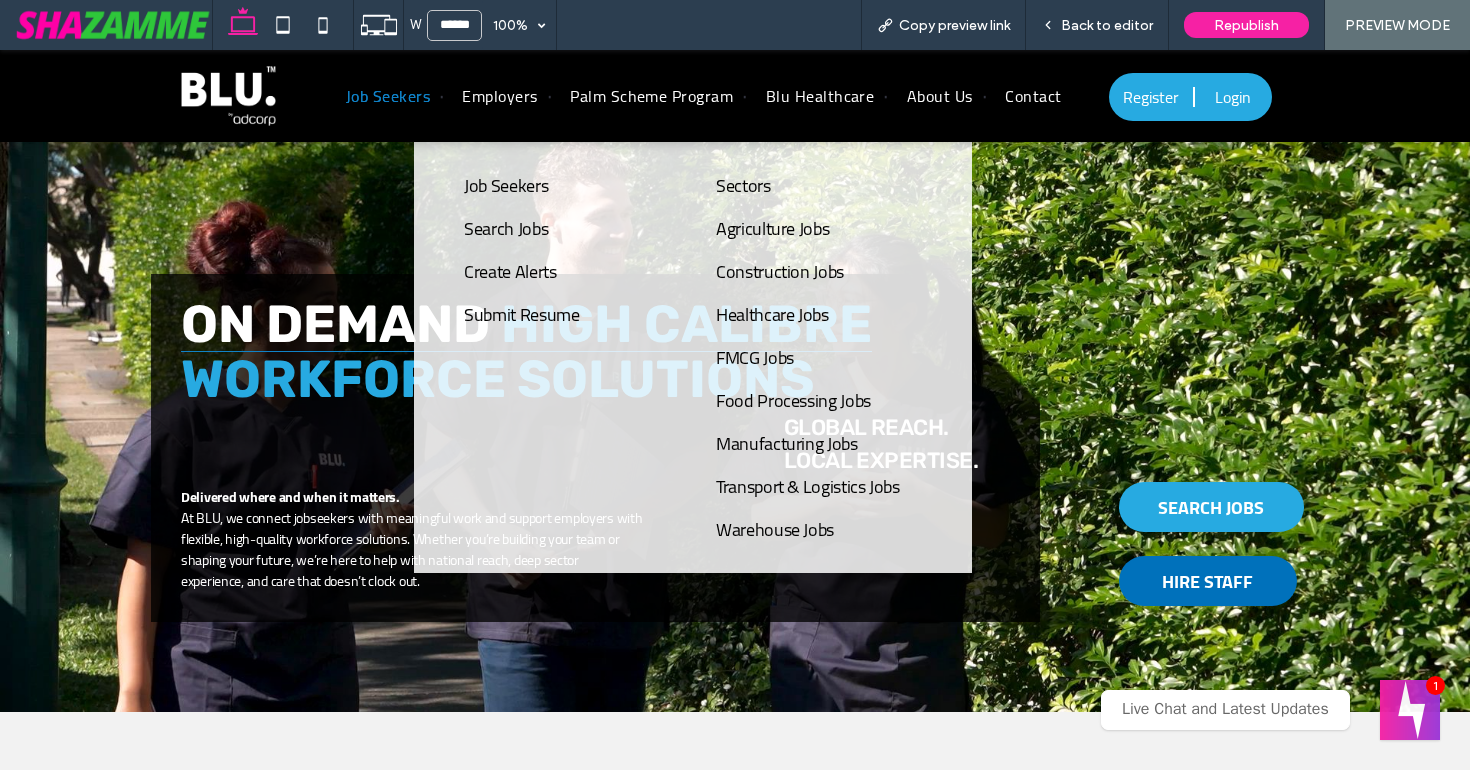 click on "Job Seekers" at bounding box center (388, 96) 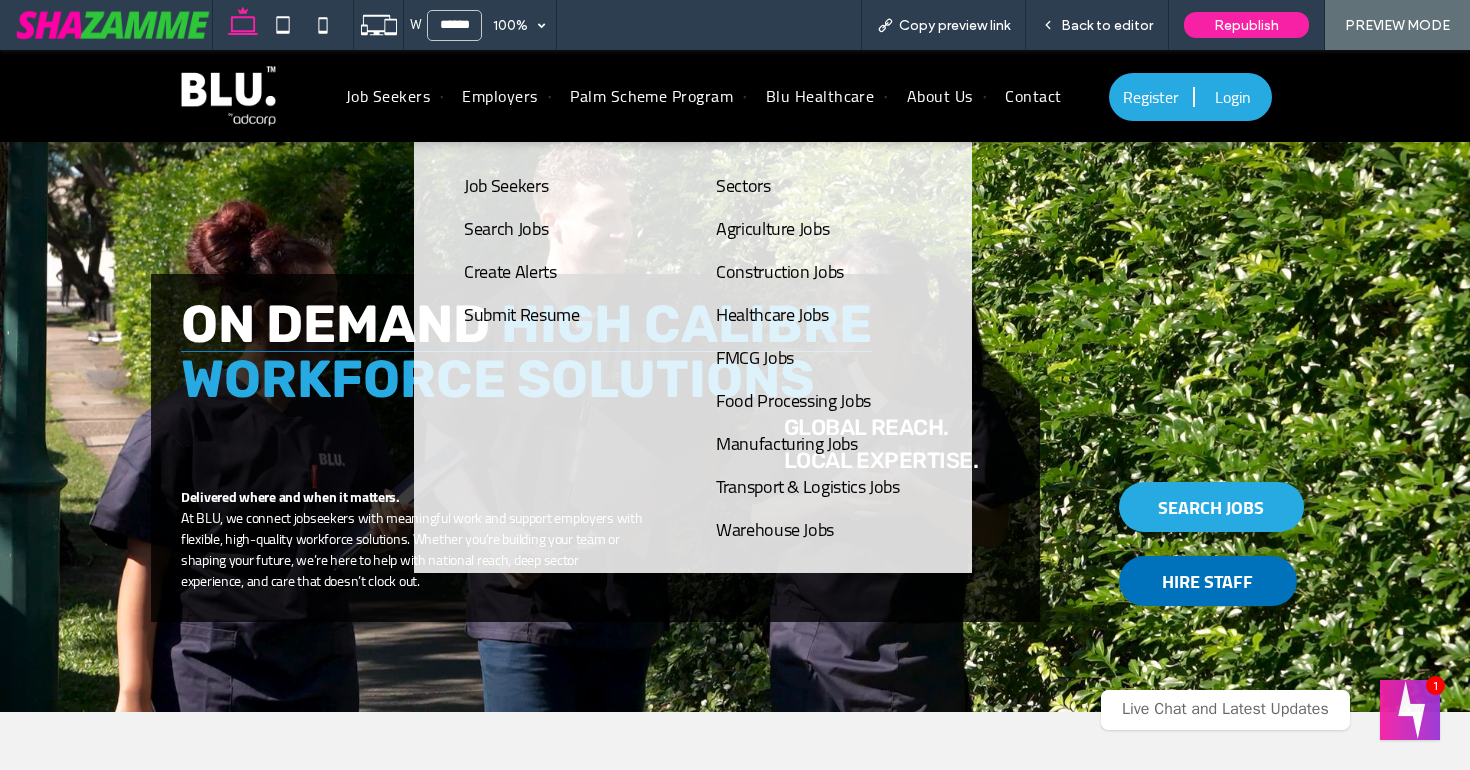 click on "Search Jobs" at bounding box center [506, 228] 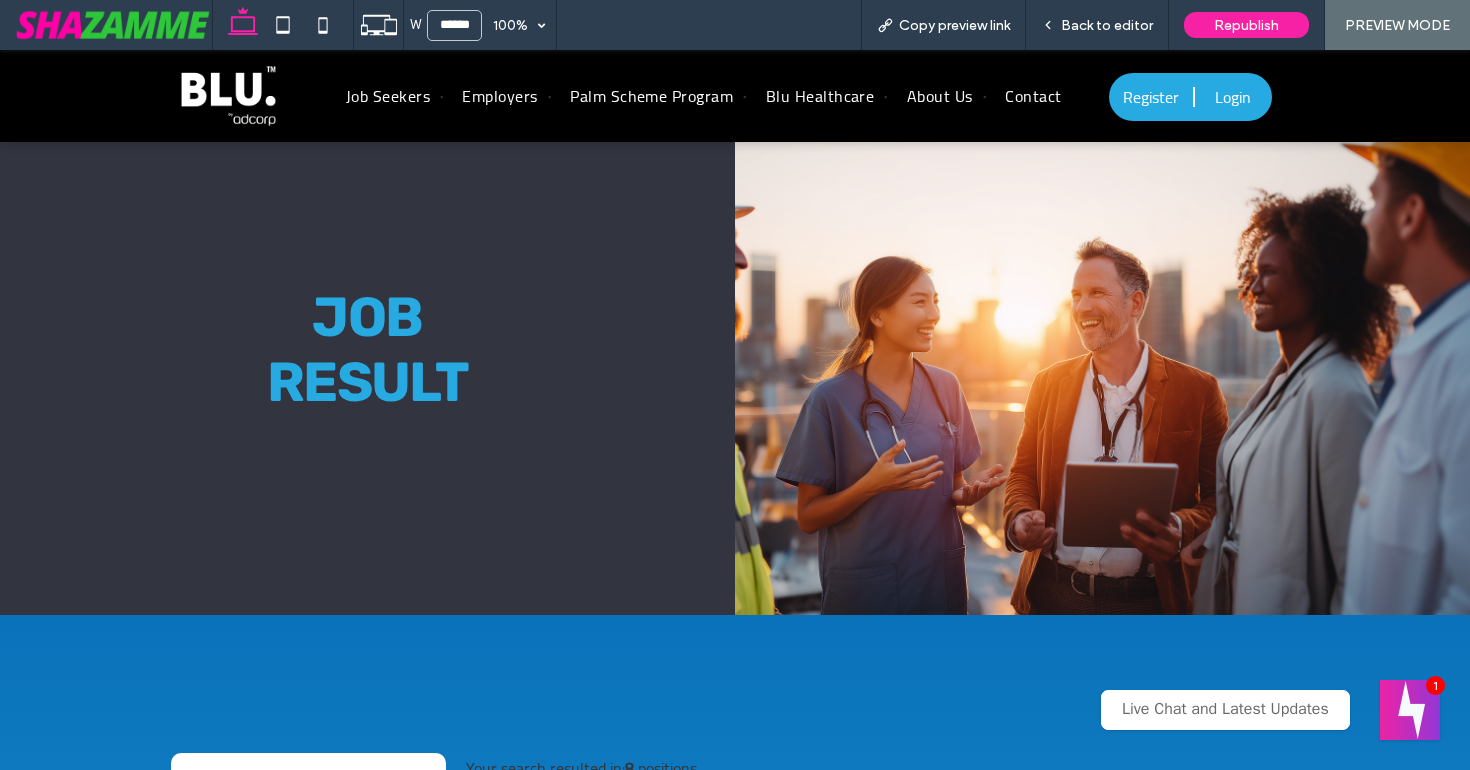 scroll, scrollTop: 0, scrollLeft: 0, axis: both 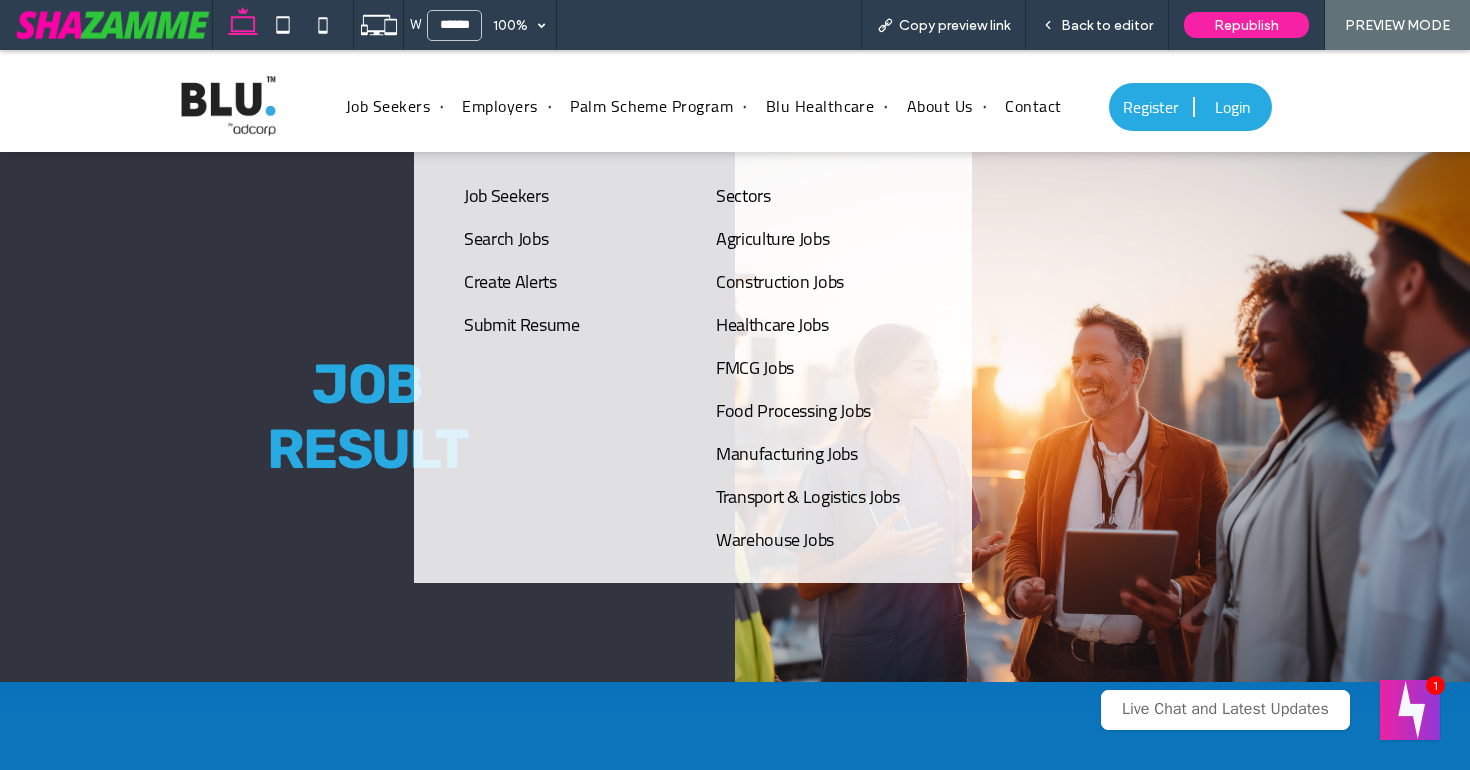 click on "Create Alerts" at bounding box center (510, 281) 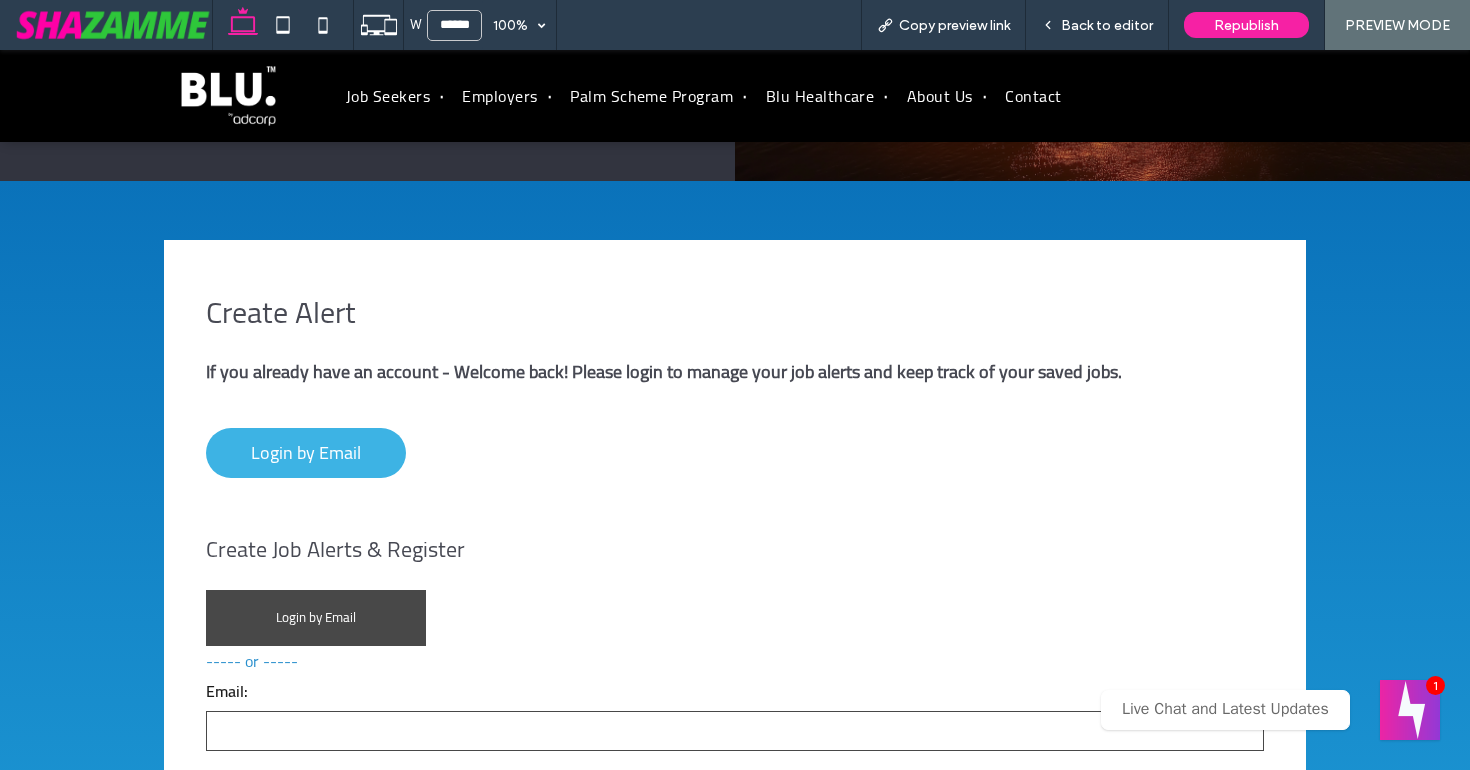 scroll, scrollTop: 0, scrollLeft: 0, axis: both 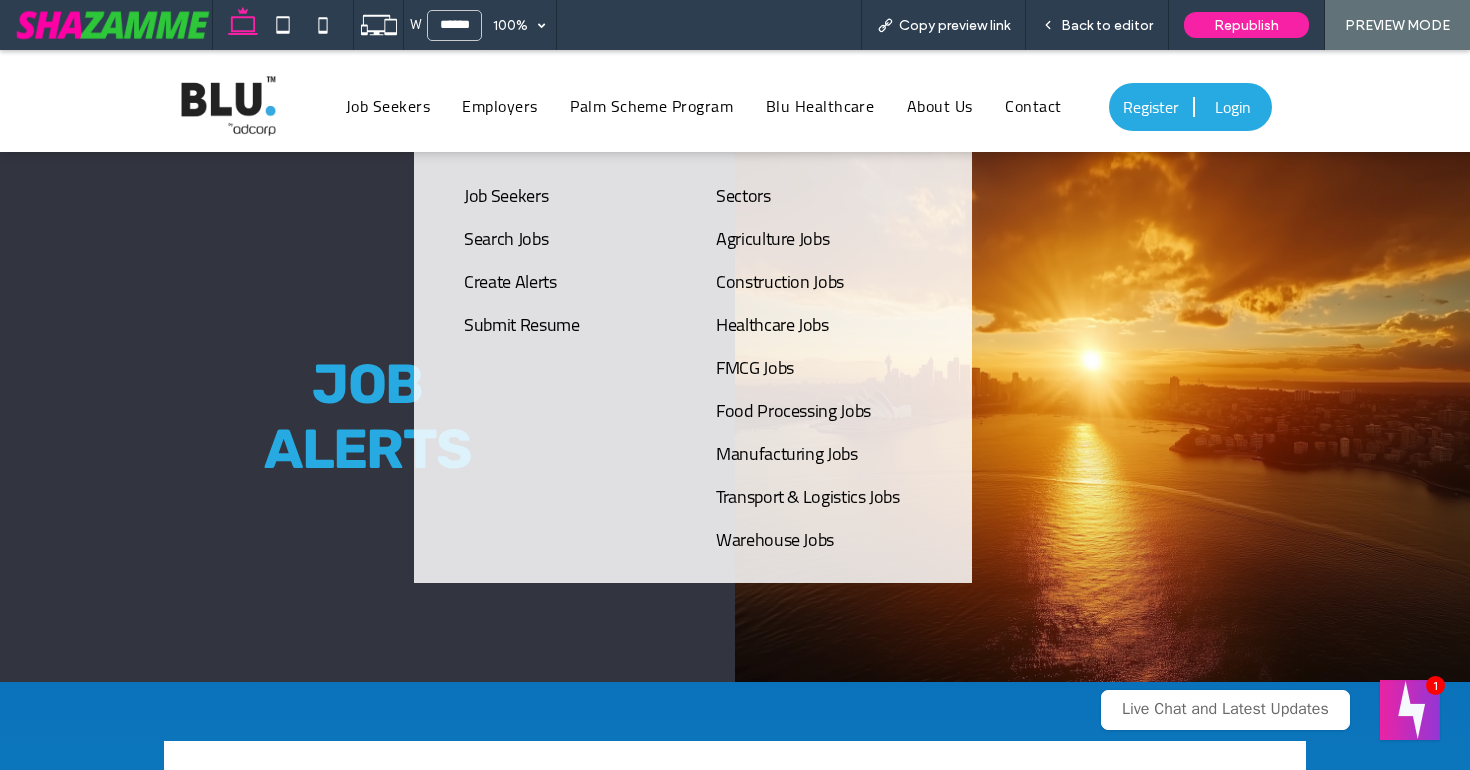 click on "Submit Resume" at bounding box center [521, 324] 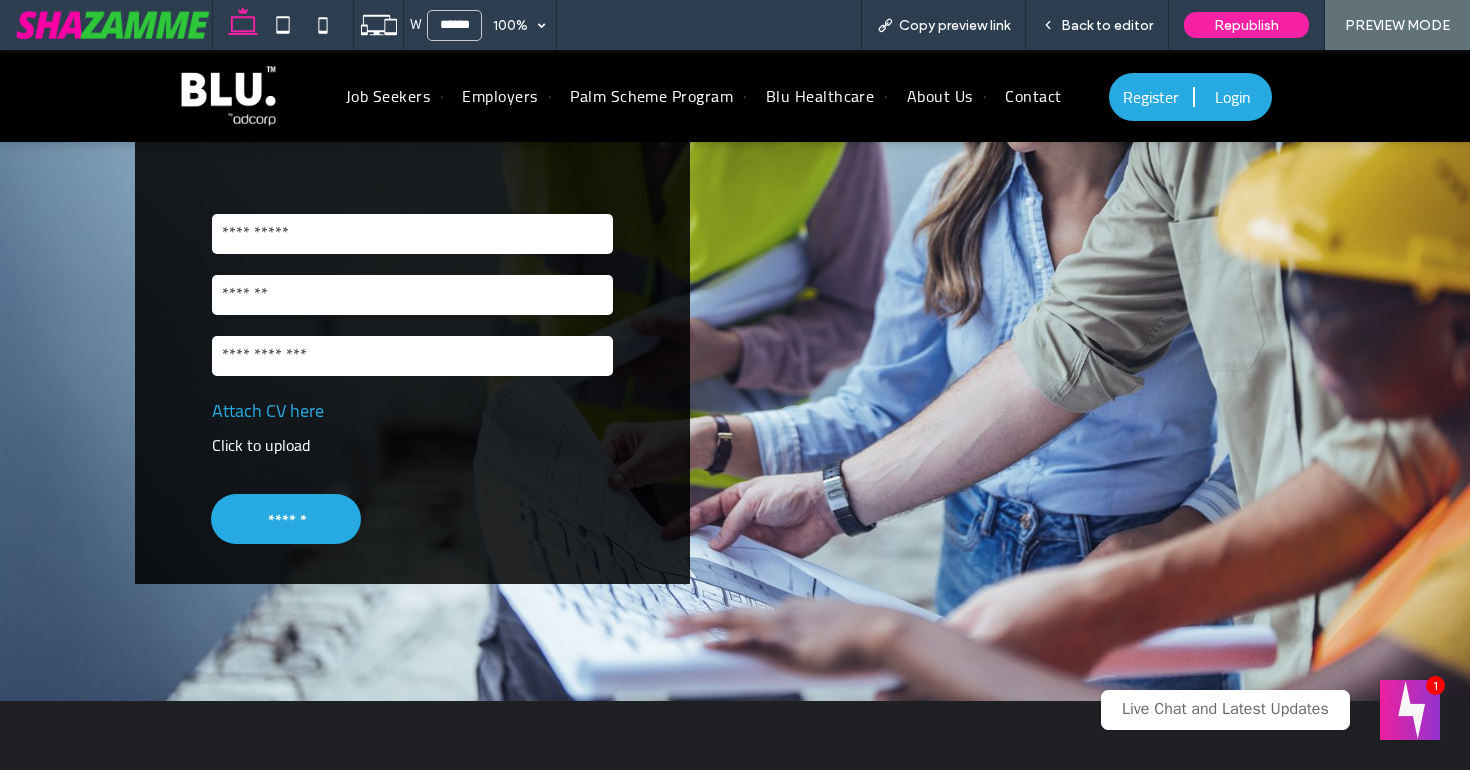 scroll, scrollTop: 362, scrollLeft: 0, axis: vertical 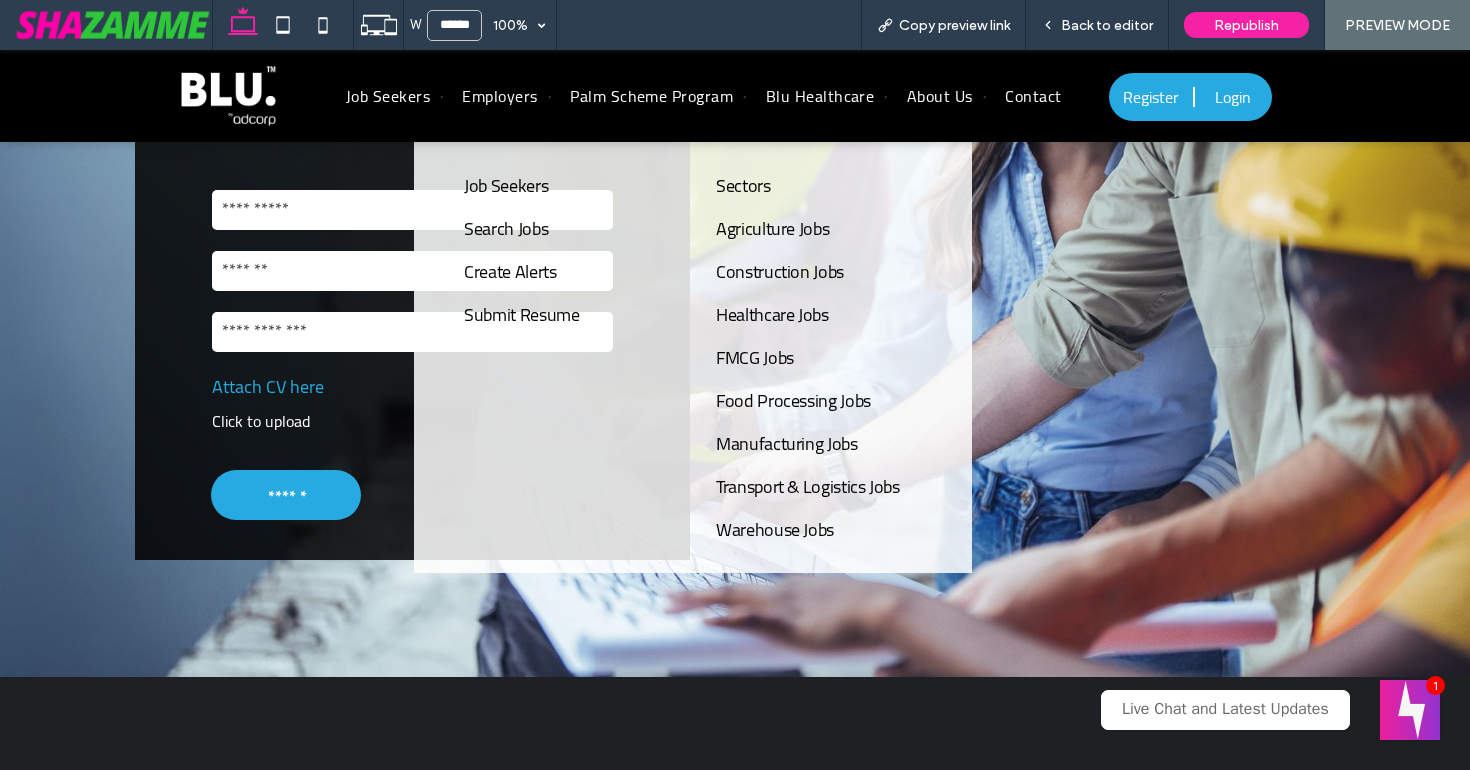 click on "Agriculture Jobs" at bounding box center (772, 228) 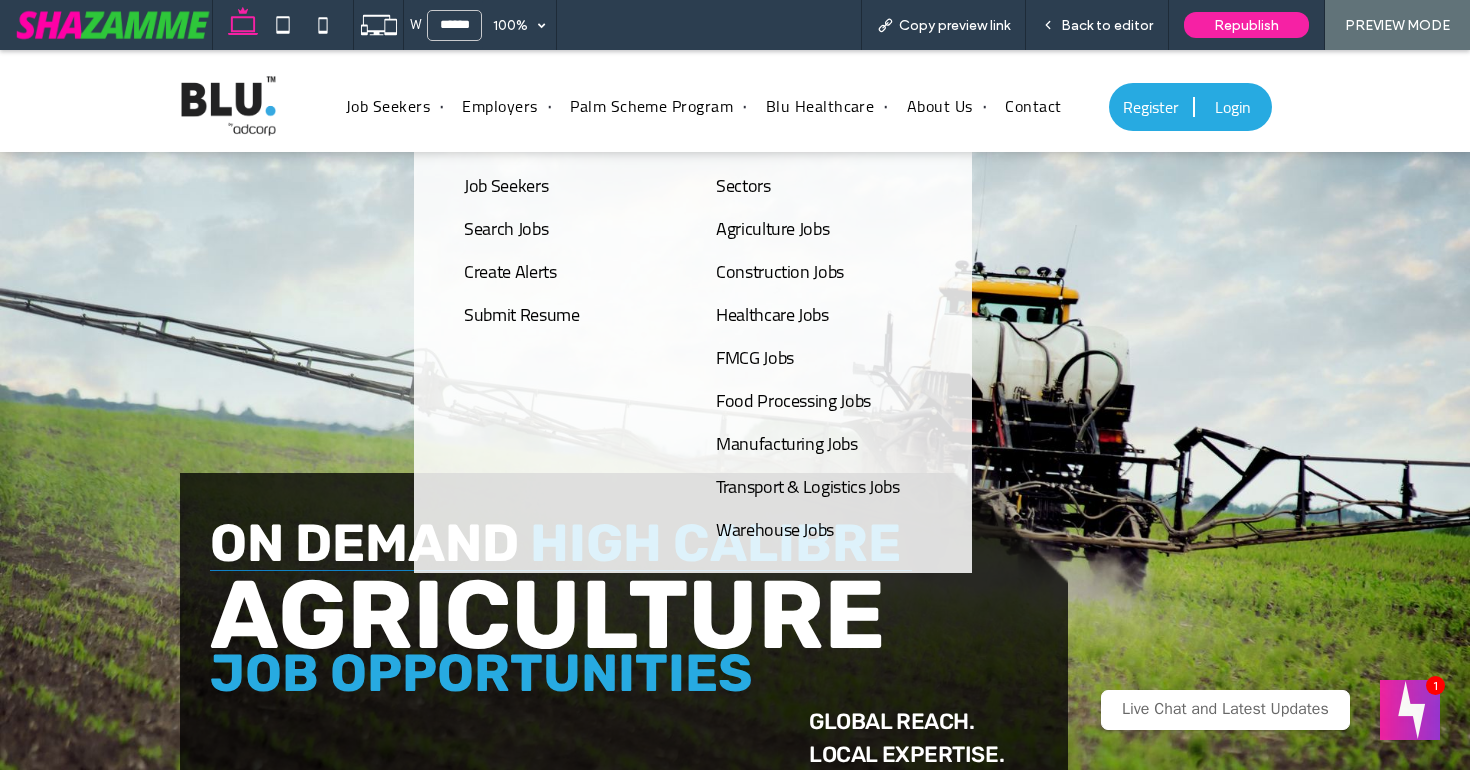 scroll, scrollTop: 0, scrollLeft: 0, axis: both 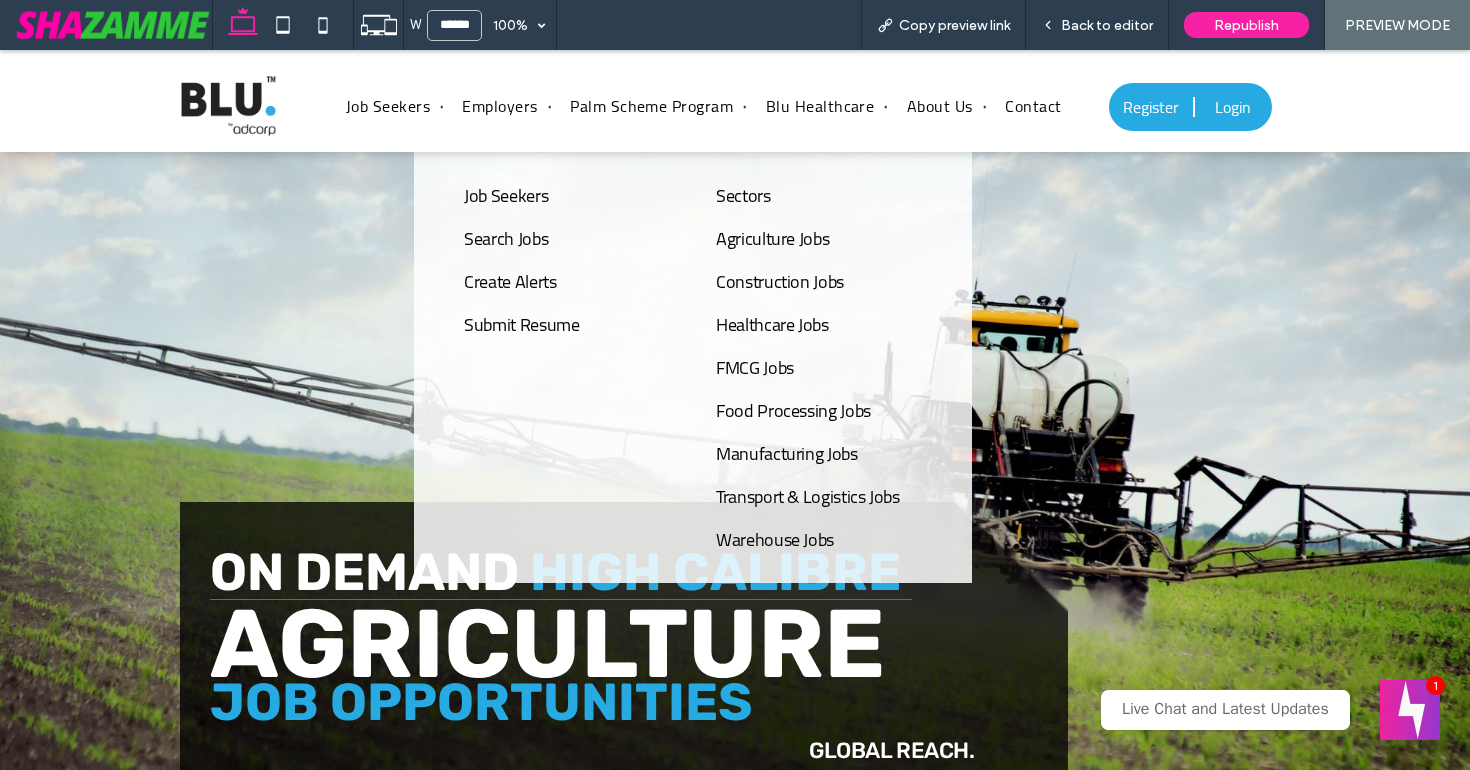 click on "Construction Jobs" at bounding box center (780, 281) 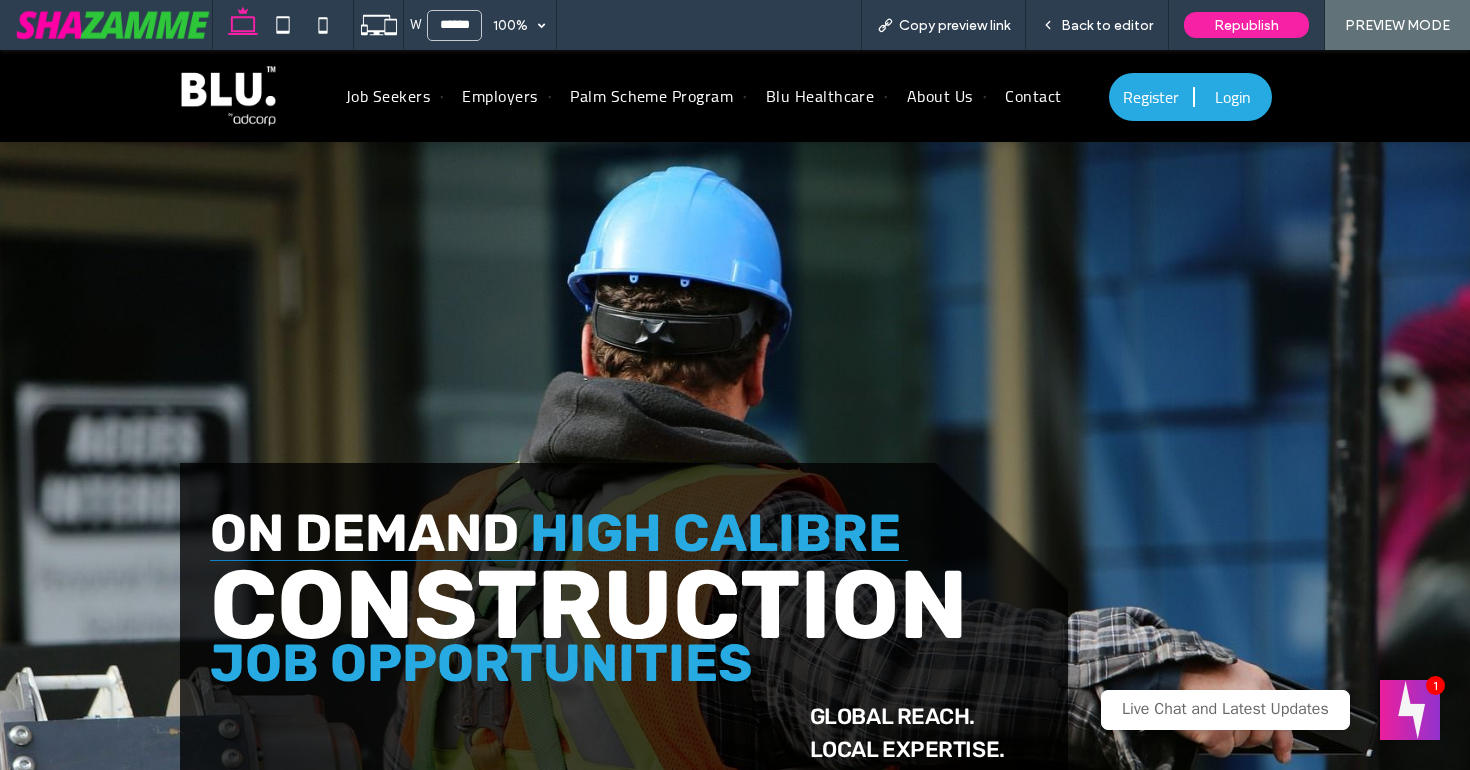 scroll, scrollTop: 0, scrollLeft: 0, axis: both 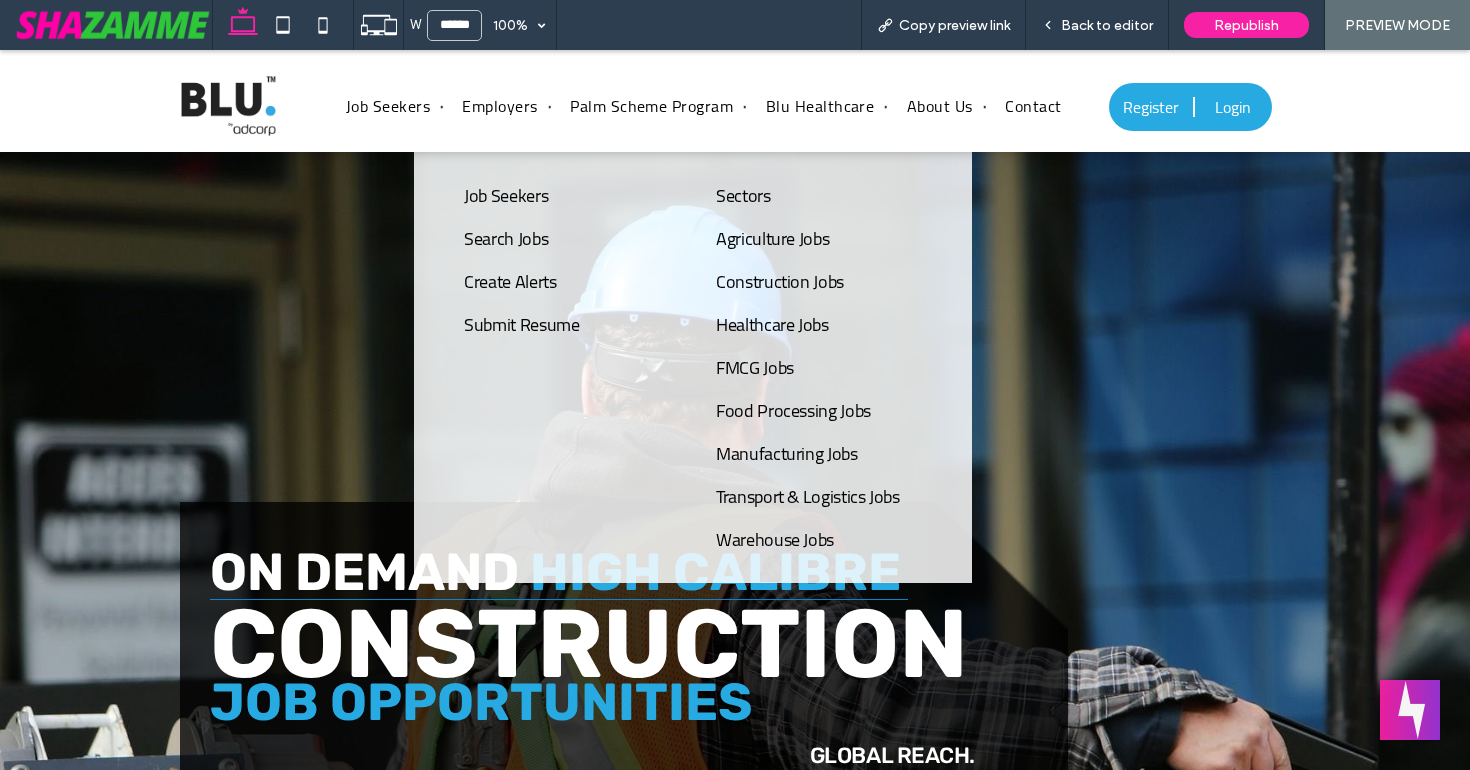 click on "Healthcare Jobs" at bounding box center (772, 324) 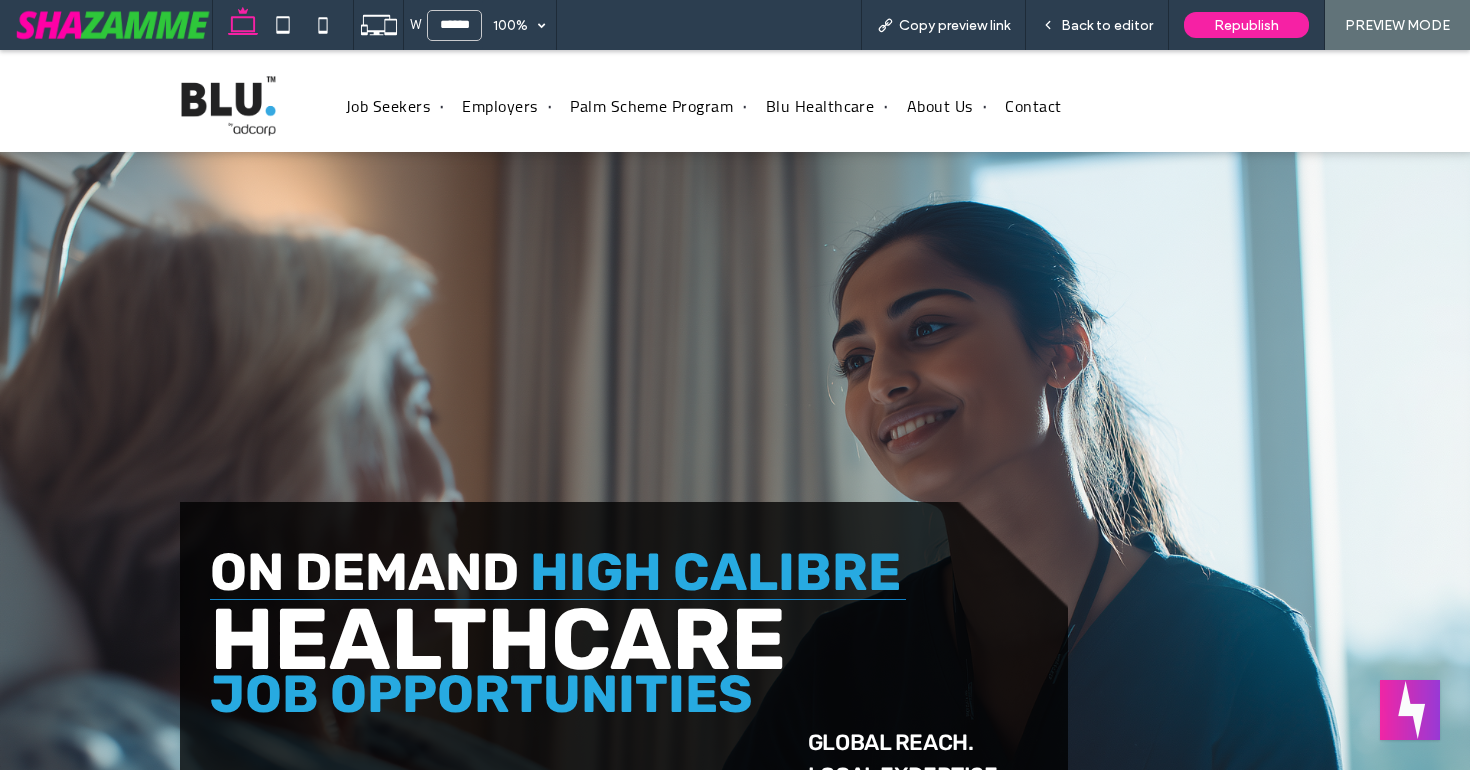 scroll, scrollTop: 0, scrollLeft: 0, axis: both 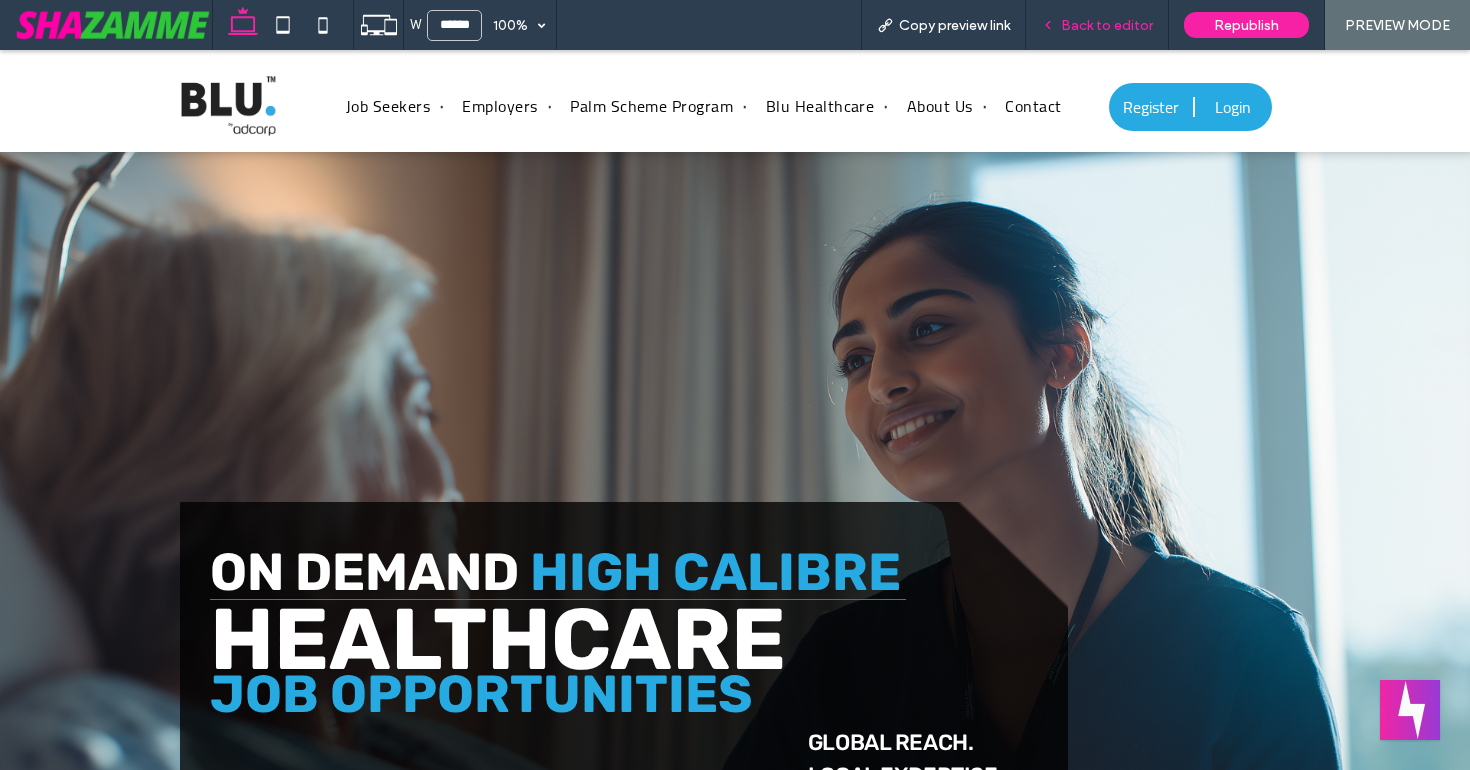 click on "Back to editor" at bounding box center (1097, 25) 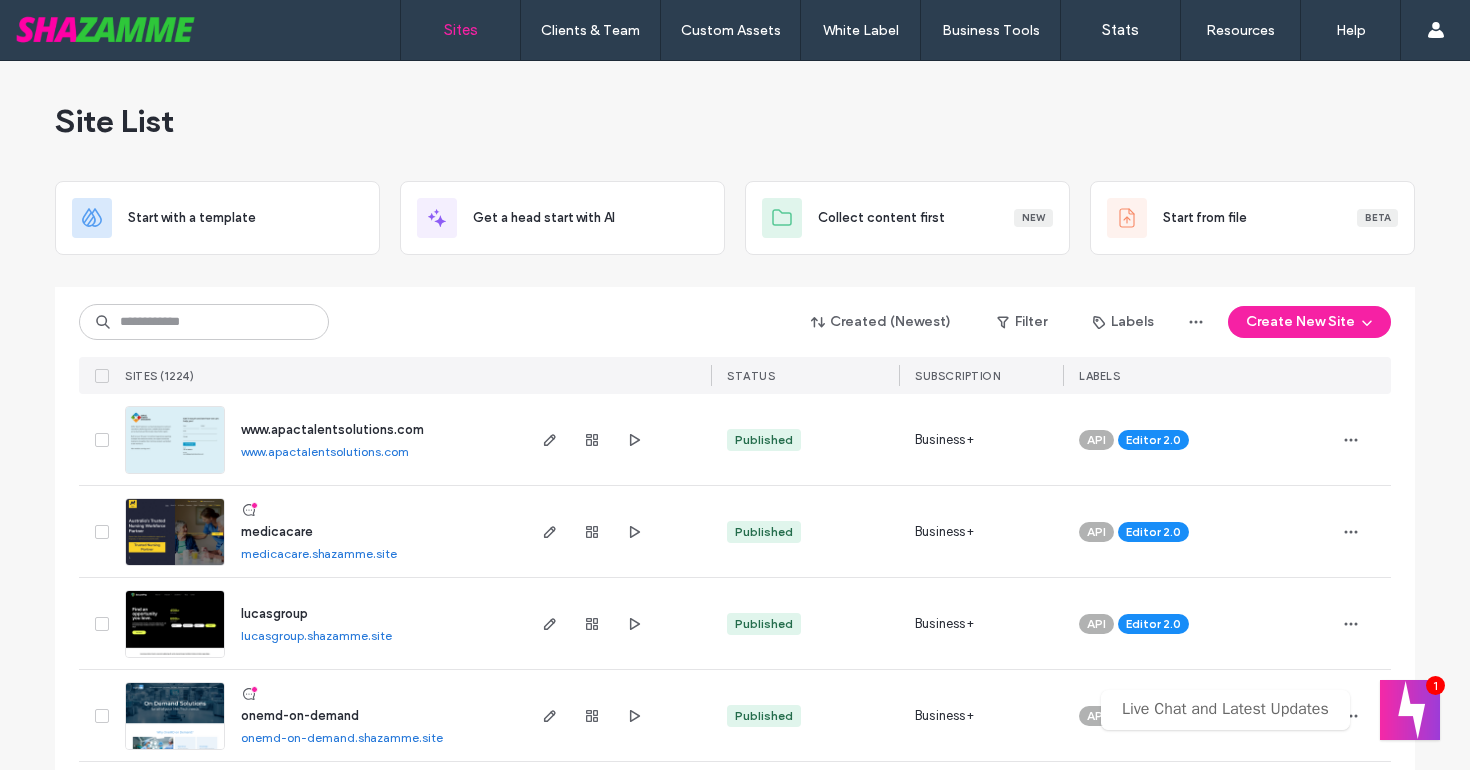 click at bounding box center [204, 322] 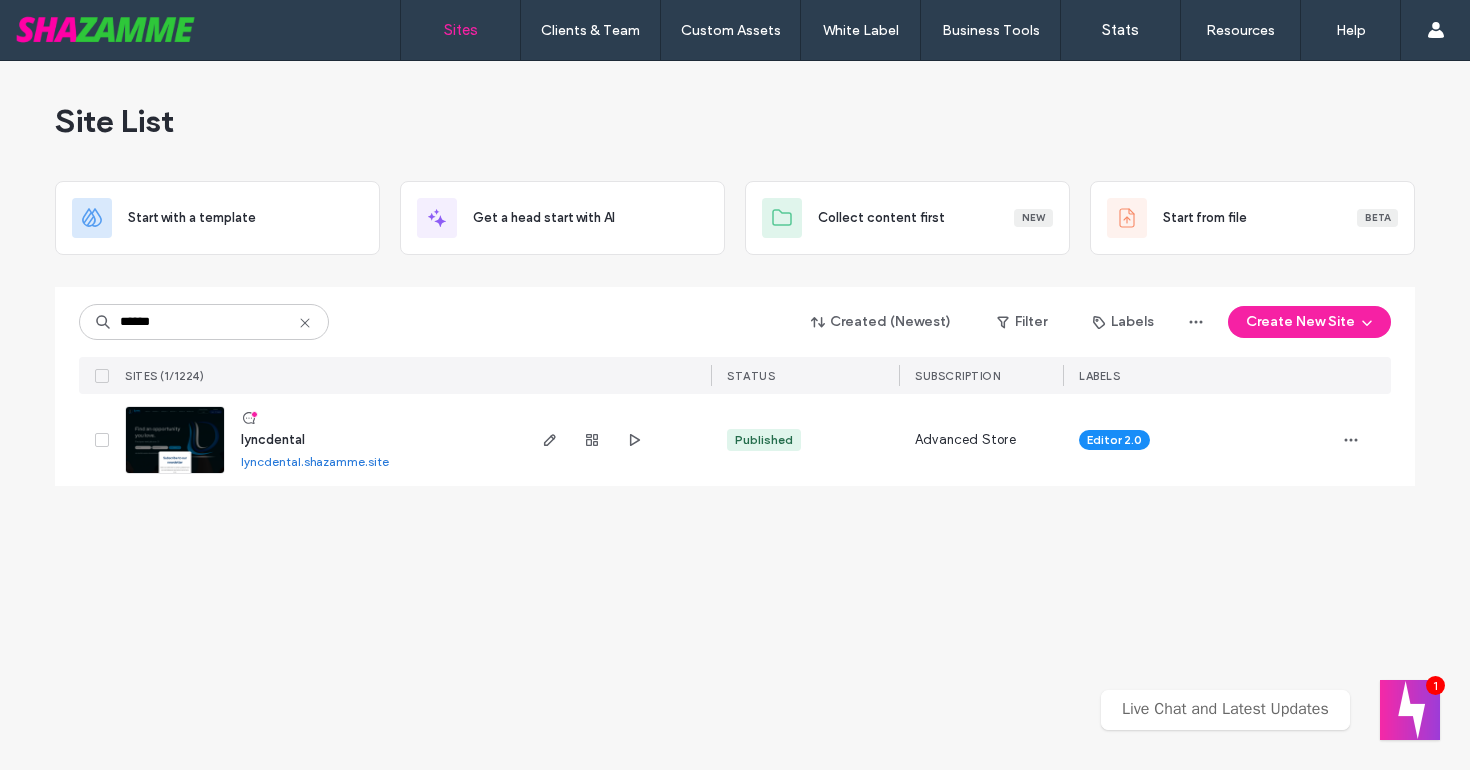 type on "******" 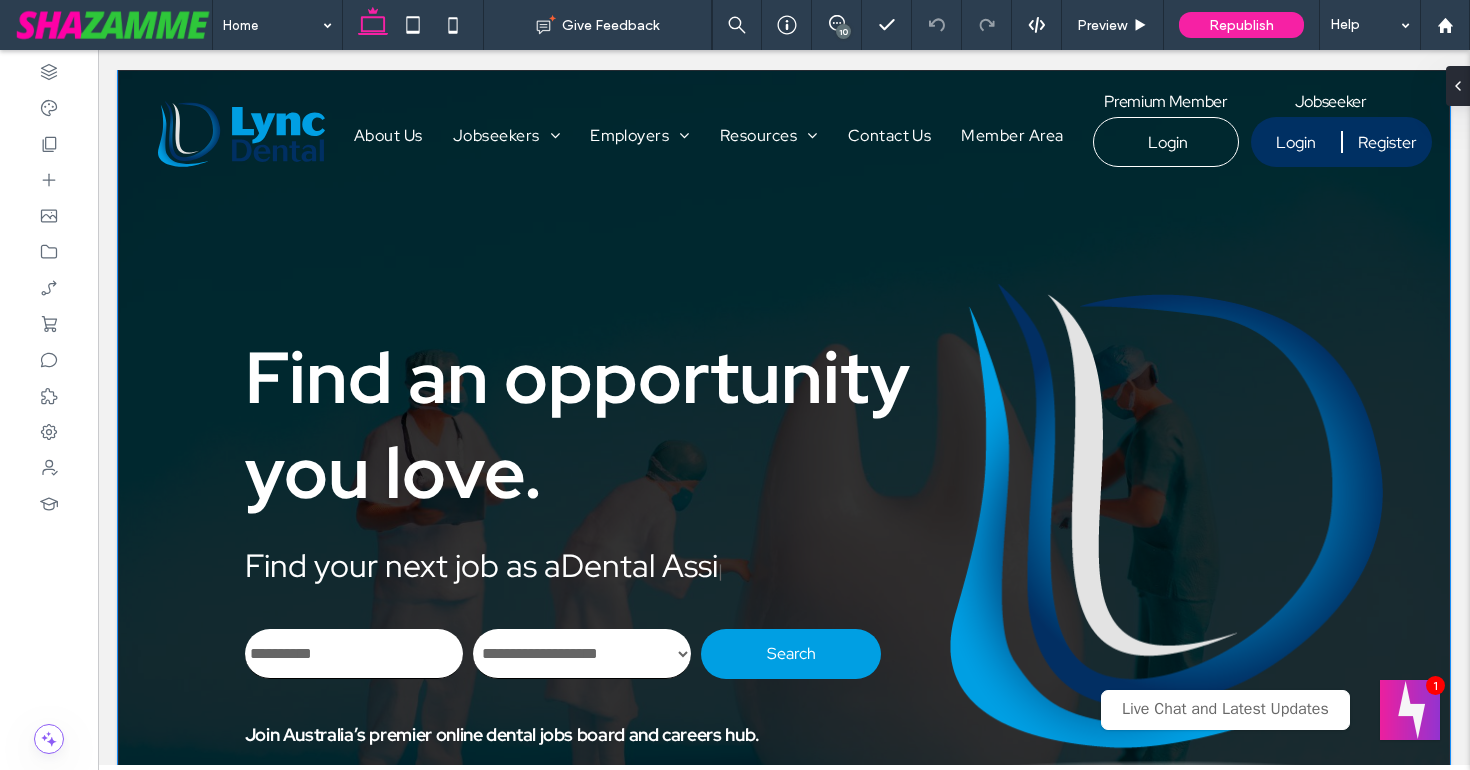 scroll, scrollTop: 0, scrollLeft: 0, axis: both 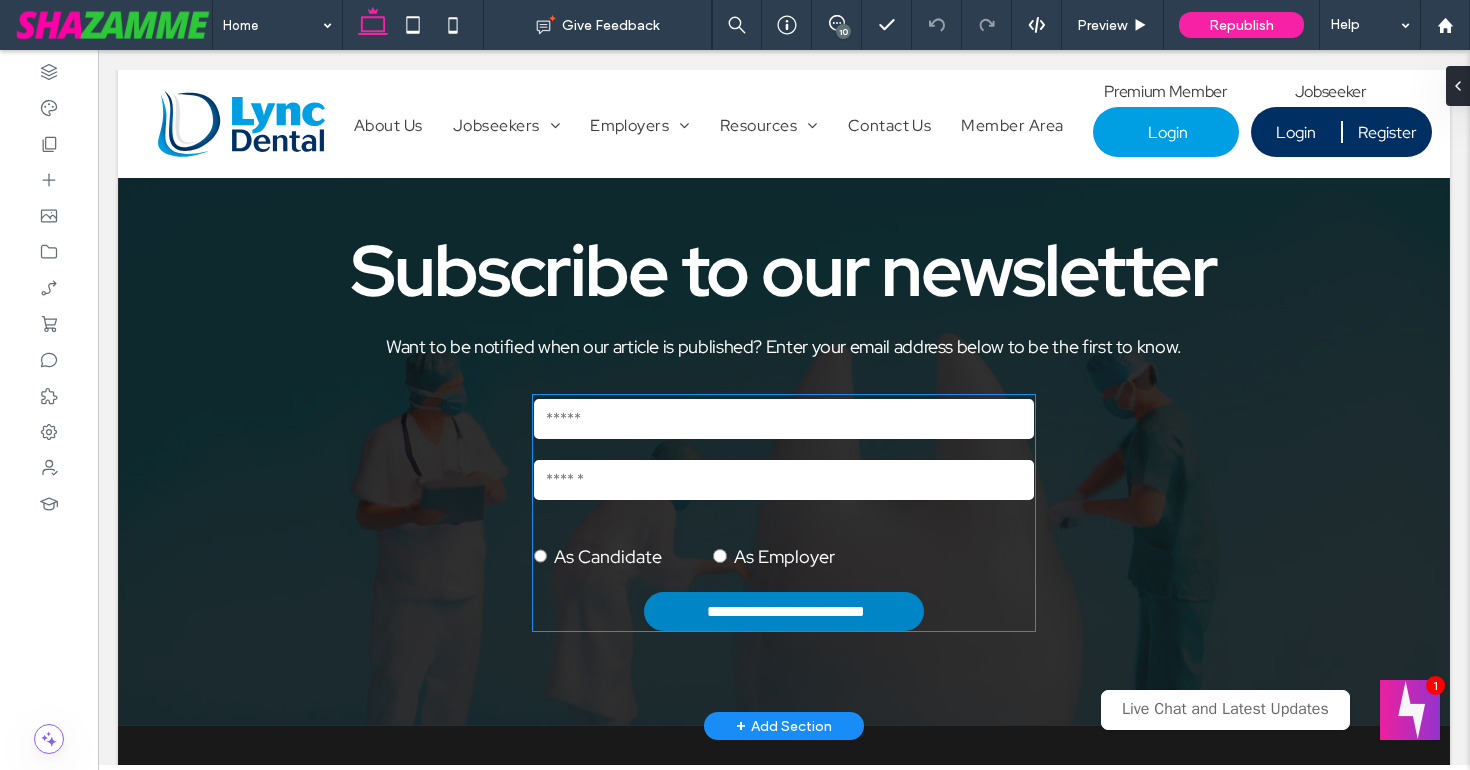 click at bounding box center (784, 480) 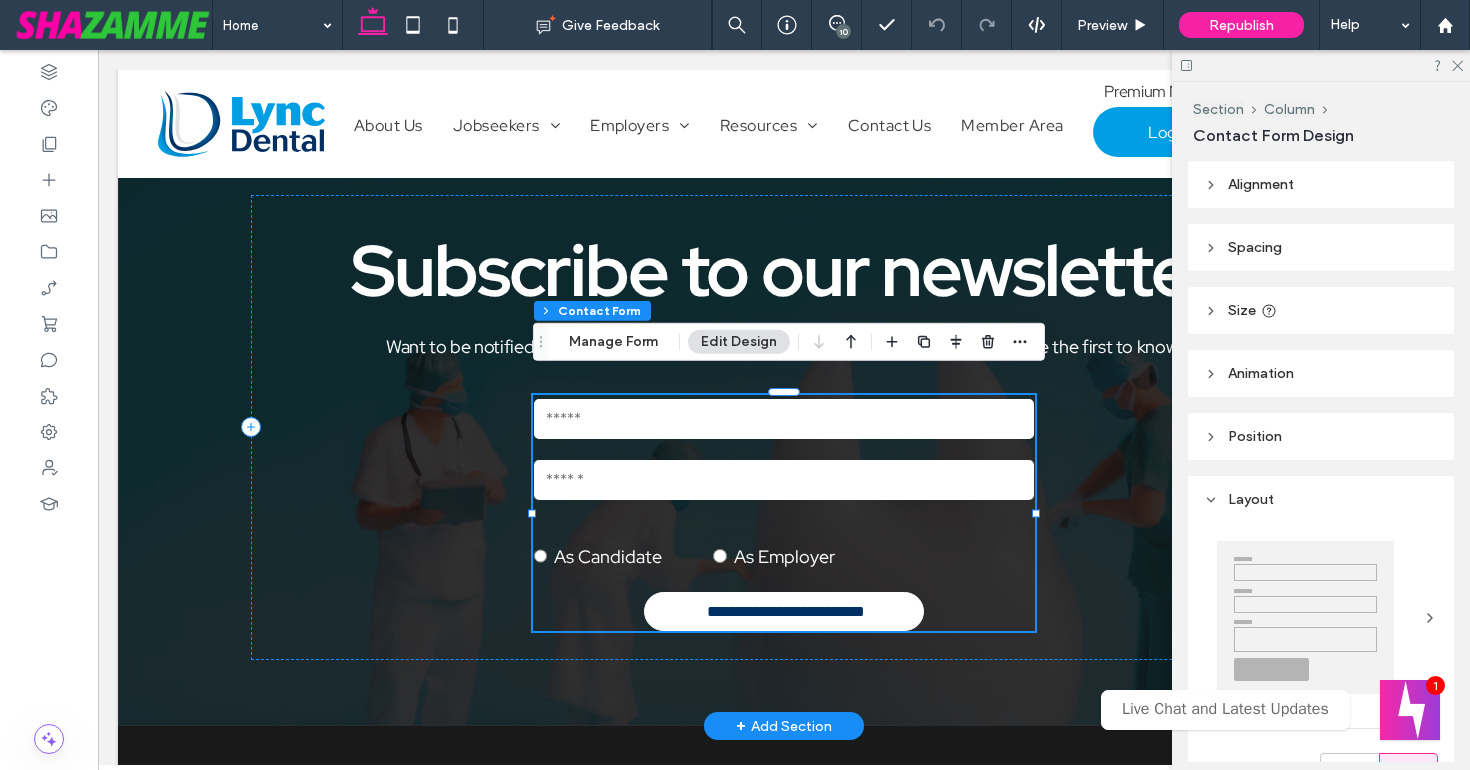 type on "*" 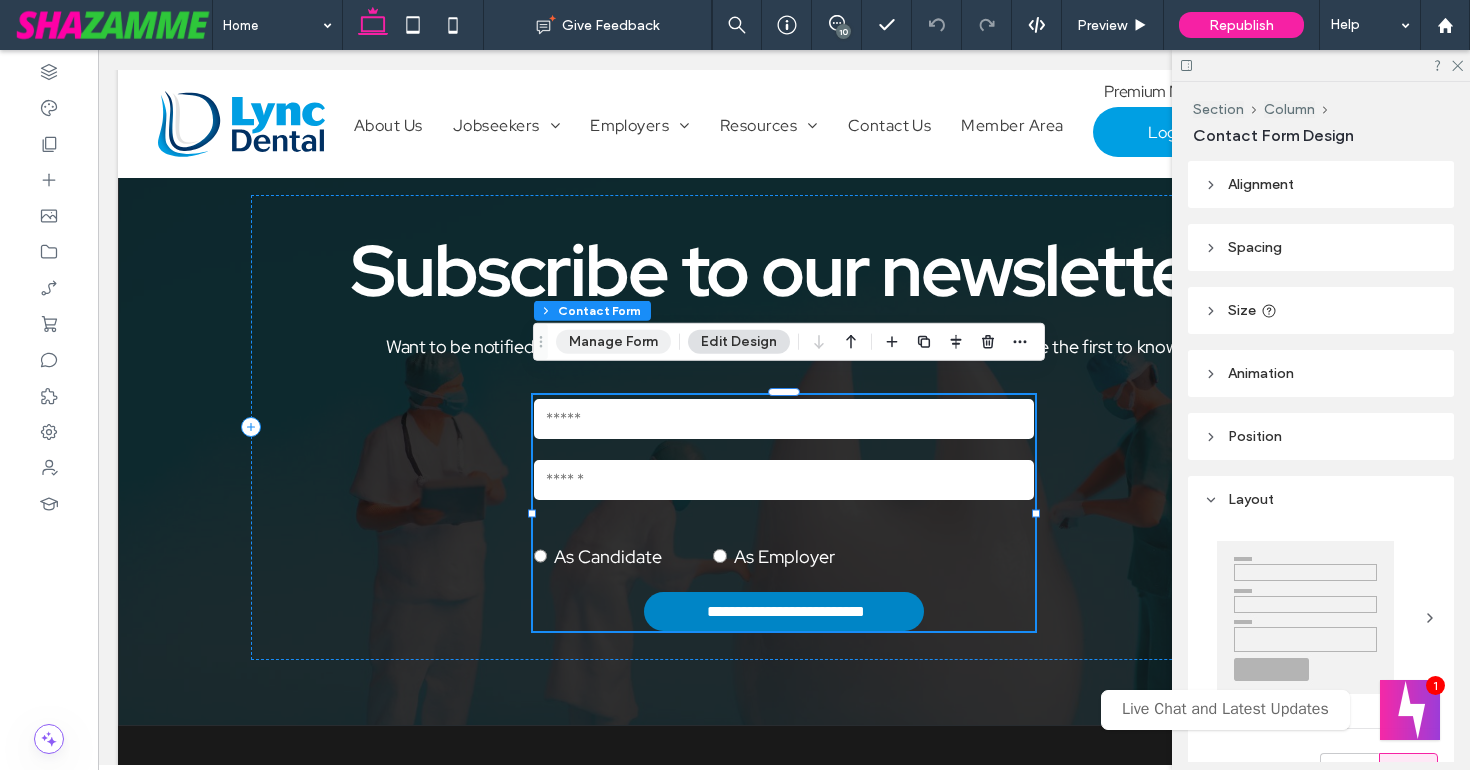 click on "Manage Form" at bounding box center (613, 342) 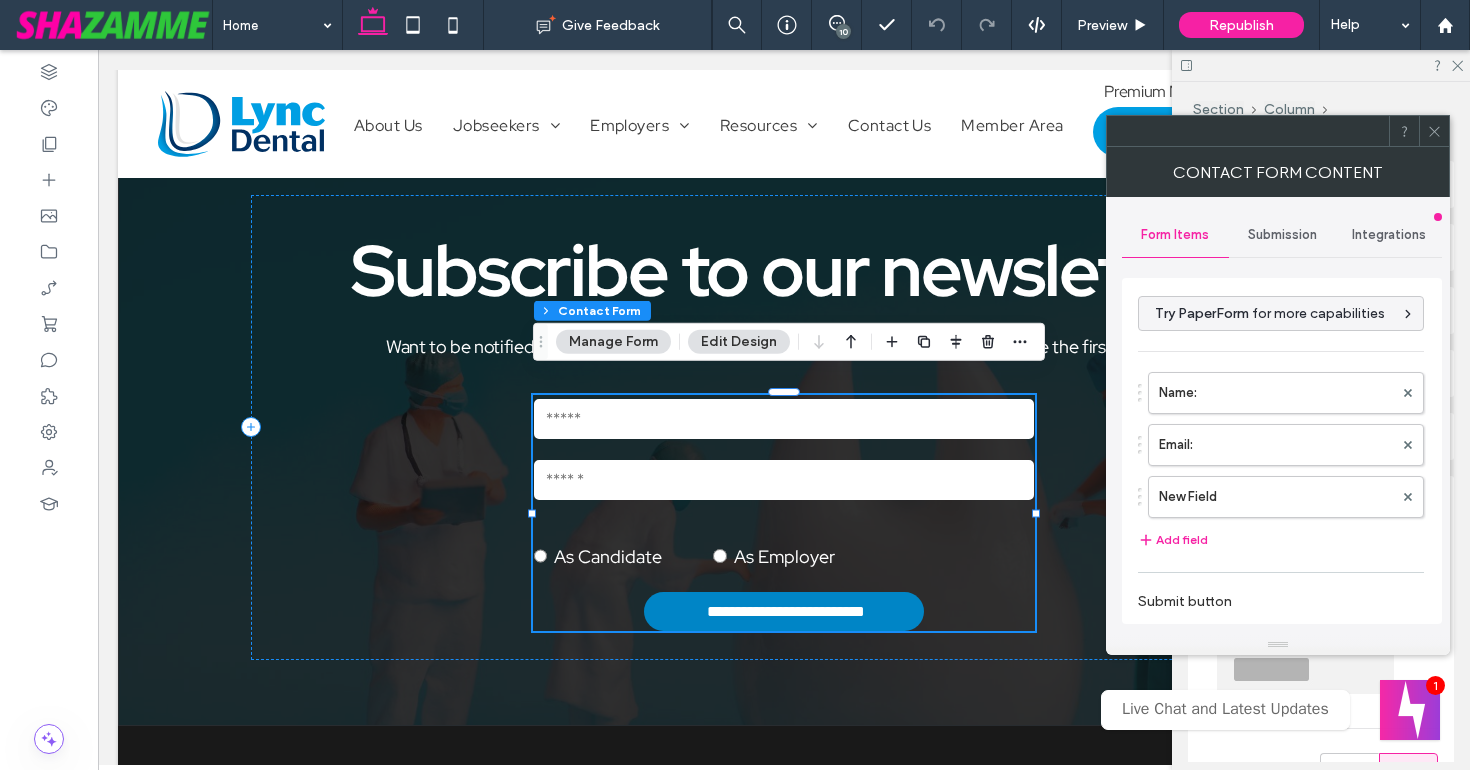 click on "Submission" at bounding box center (1282, 235) 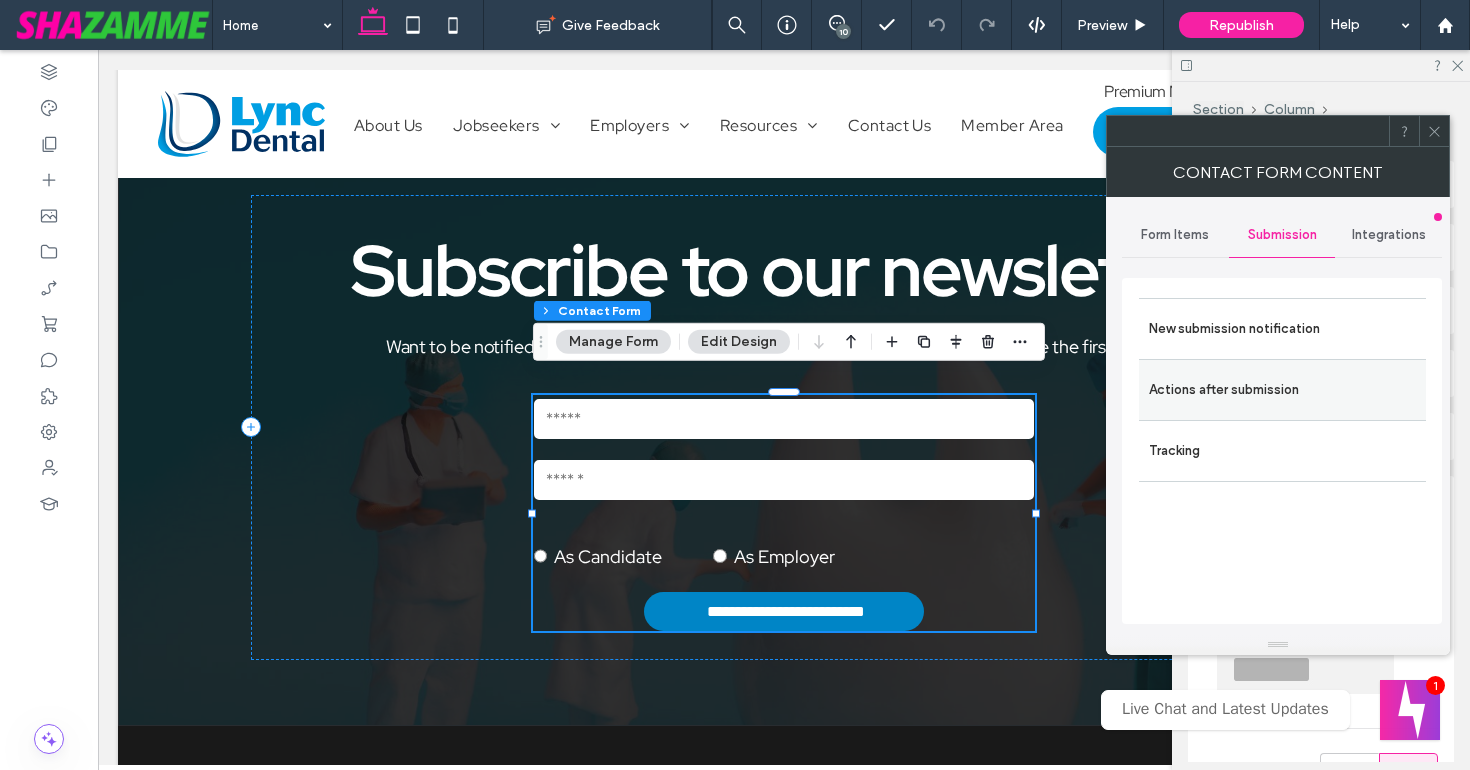 click on "Actions after submission" at bounding box center (1282, 390) 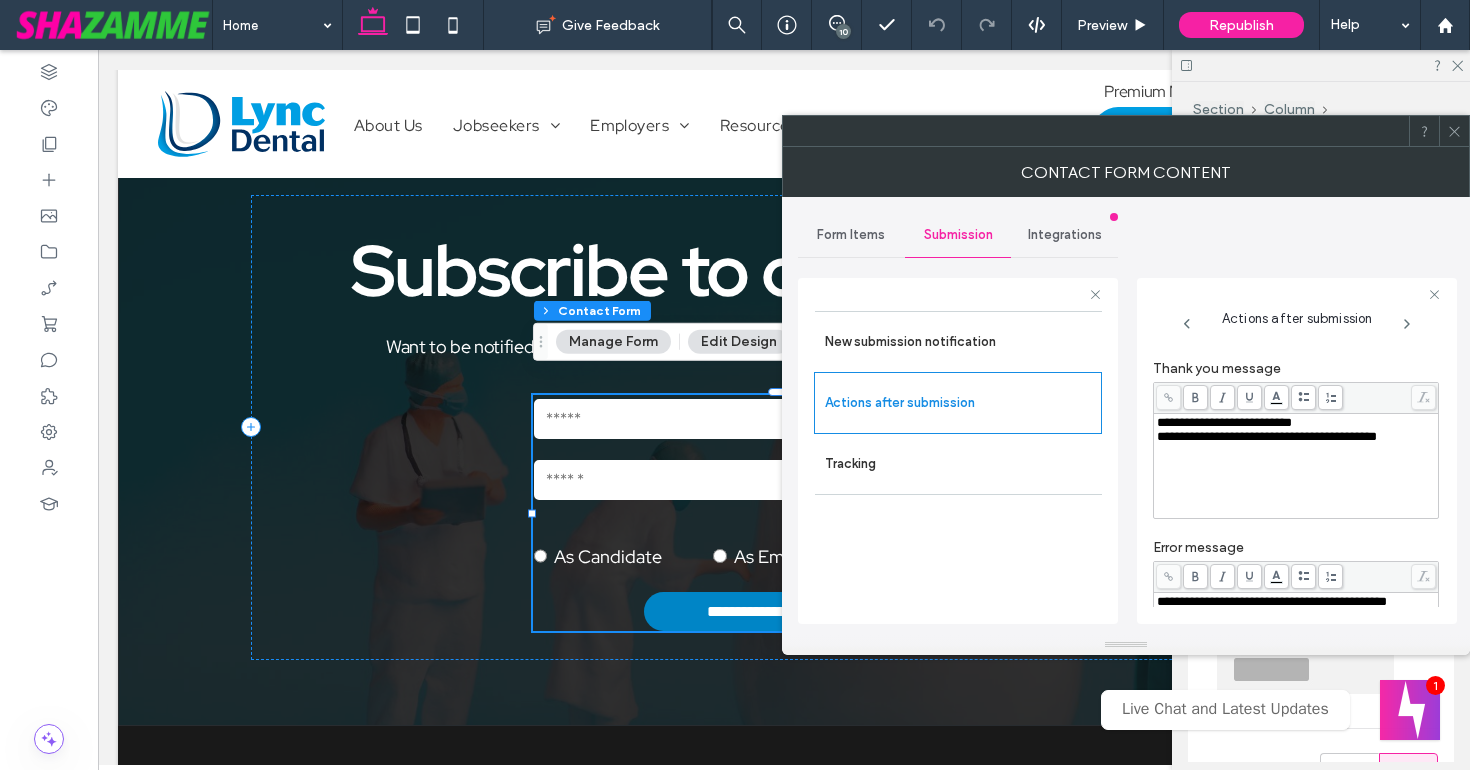 scroll, scrollTop: 32, scrollLeft: 0, axis: vertical 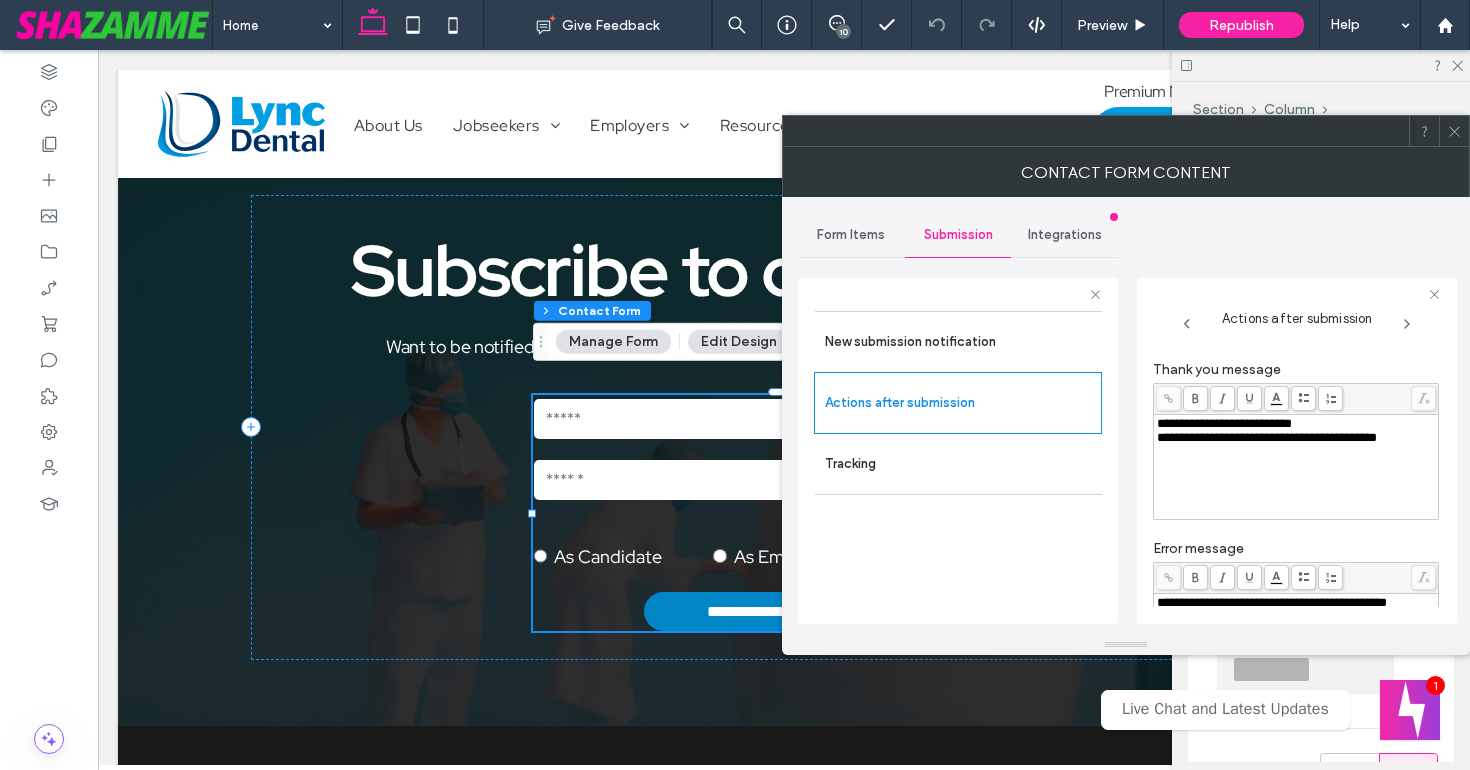 click on "**********" at bounding box center [1224, 423] 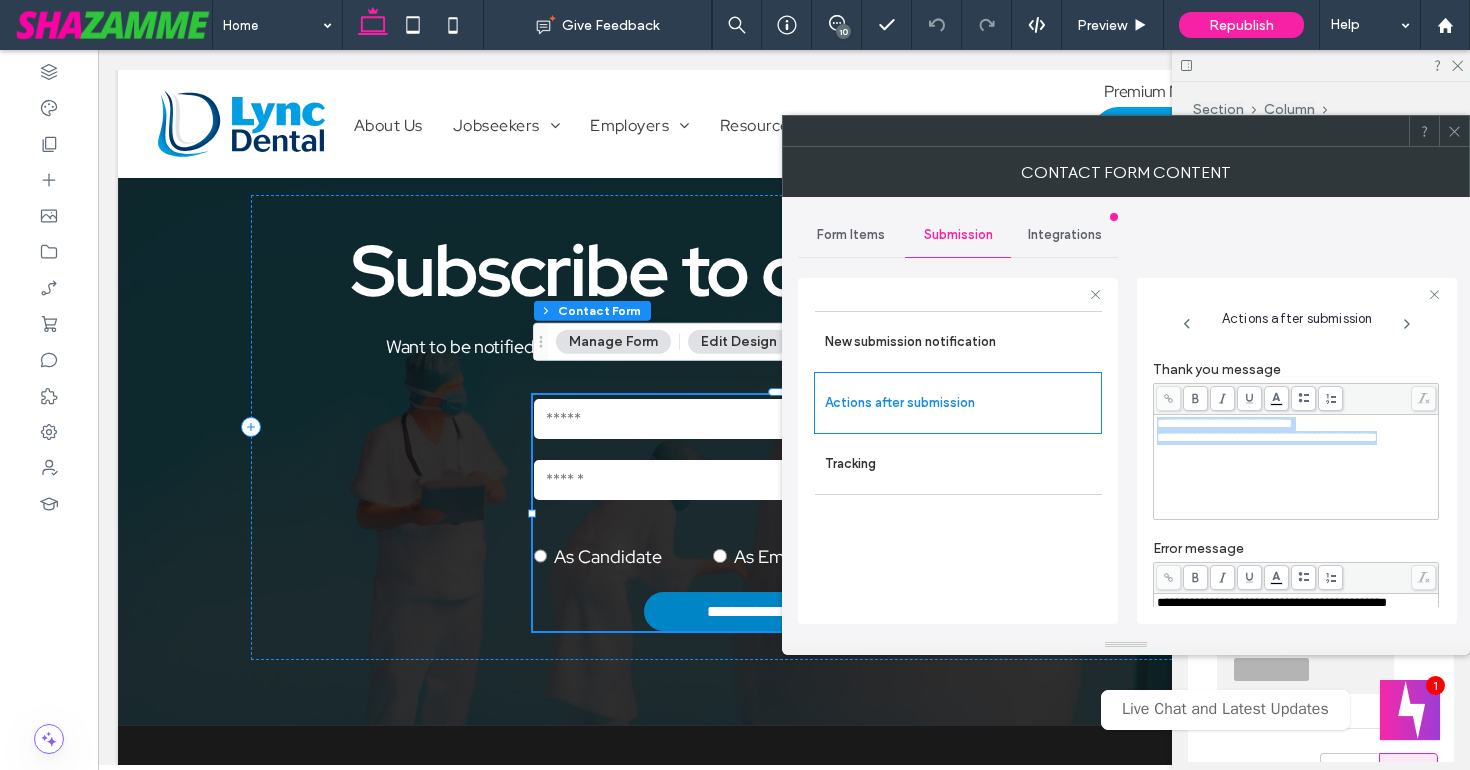 drag, startPoint x: 1157, startPoint y: 423, endPoint x: 1359, endPoint y: 476, distance: 208.83725 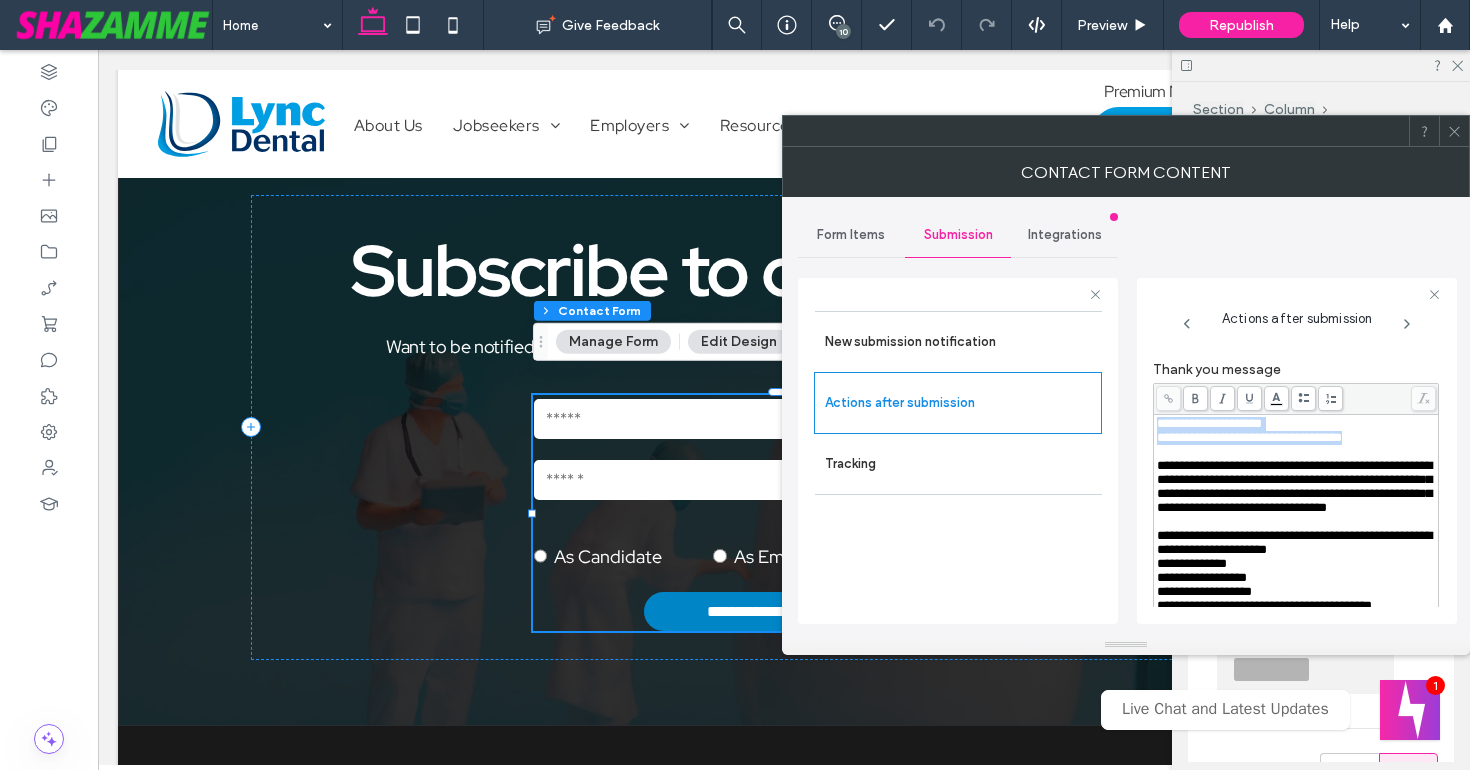 drag, startPoint x: 1157, startPoint y: 421, endPoint x: 1404, endPoint y: 448, distance: 248.47133 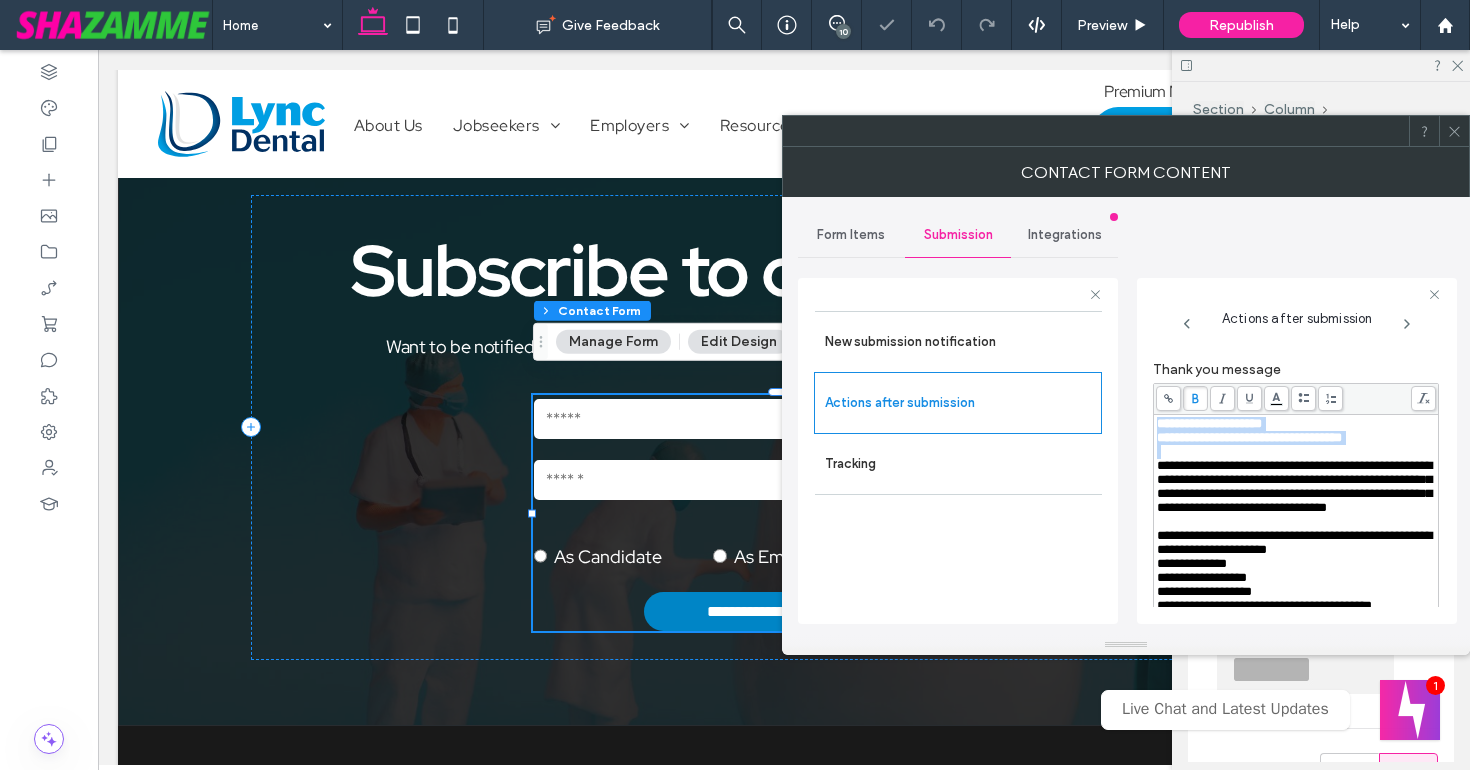 click 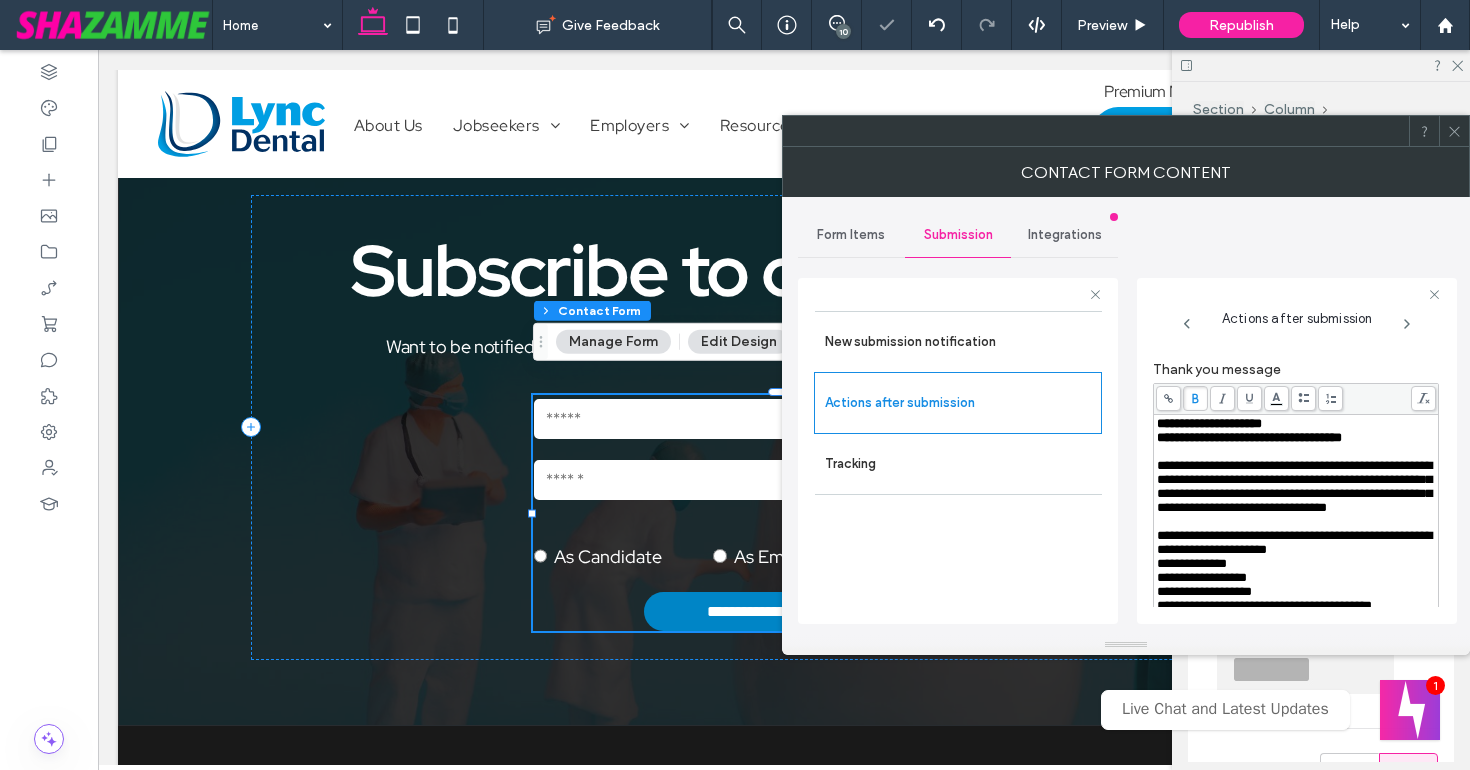 click on "**********" at bounding box center (1294, 486) 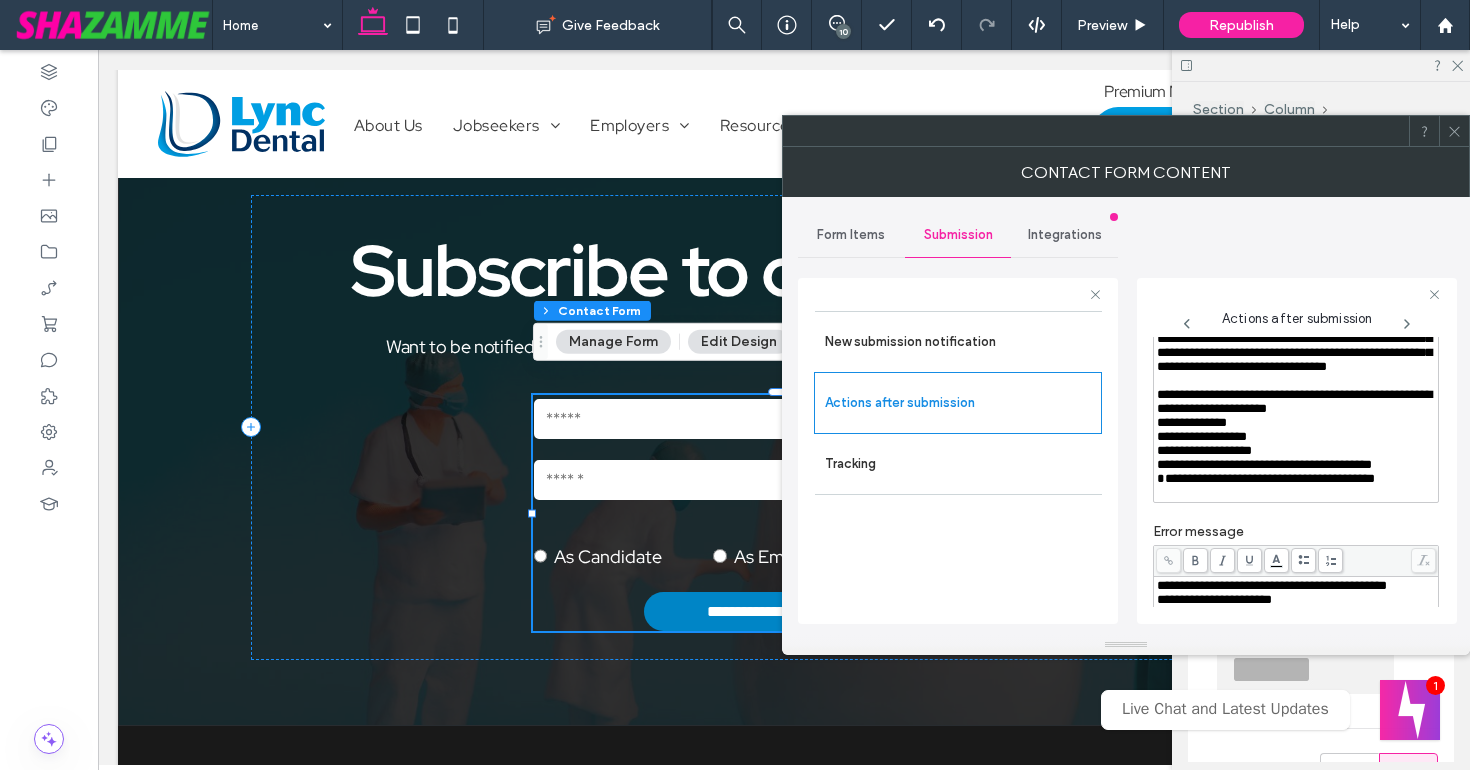 scroll, scrollTop: 166, scrollLeft: 0, axis: vertical 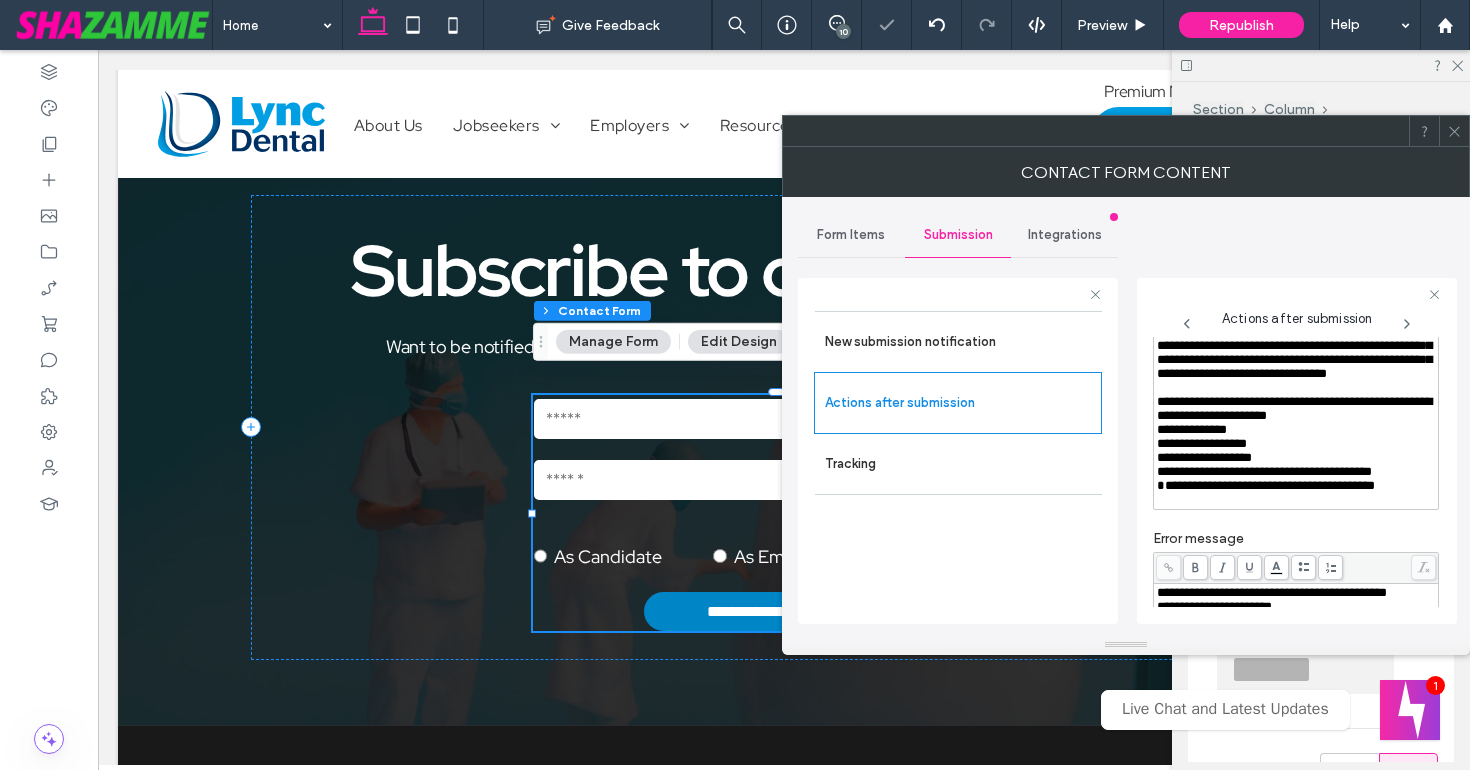 click on "**********" at bounding box center [1296, 395] 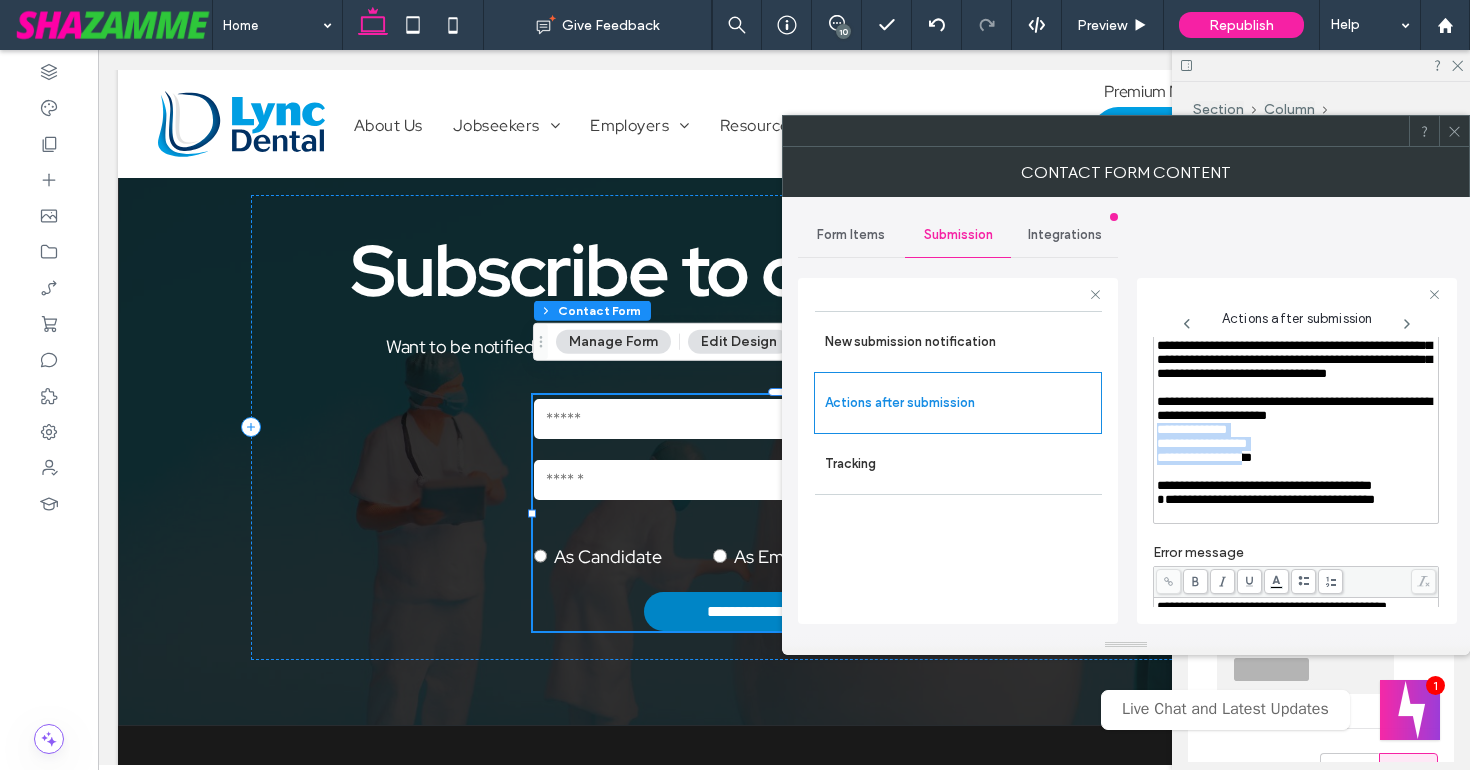 drag, startPoint x: 1159, startPoint y: 463, endPoint x: 1269, endPoint y: 498, distance: 115.43397 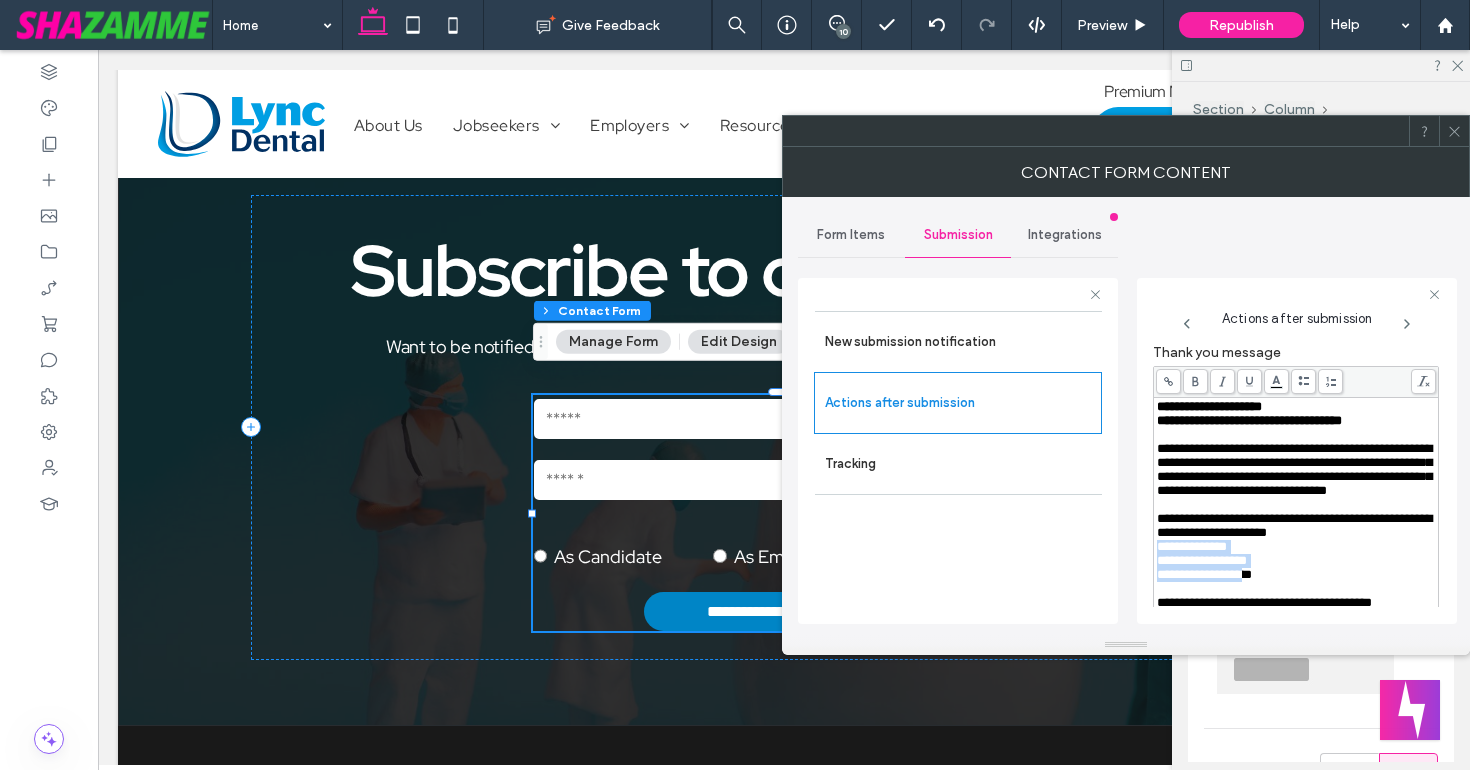 scroll, scrollTop: 48, scrollLeft: 0, axis: vertical 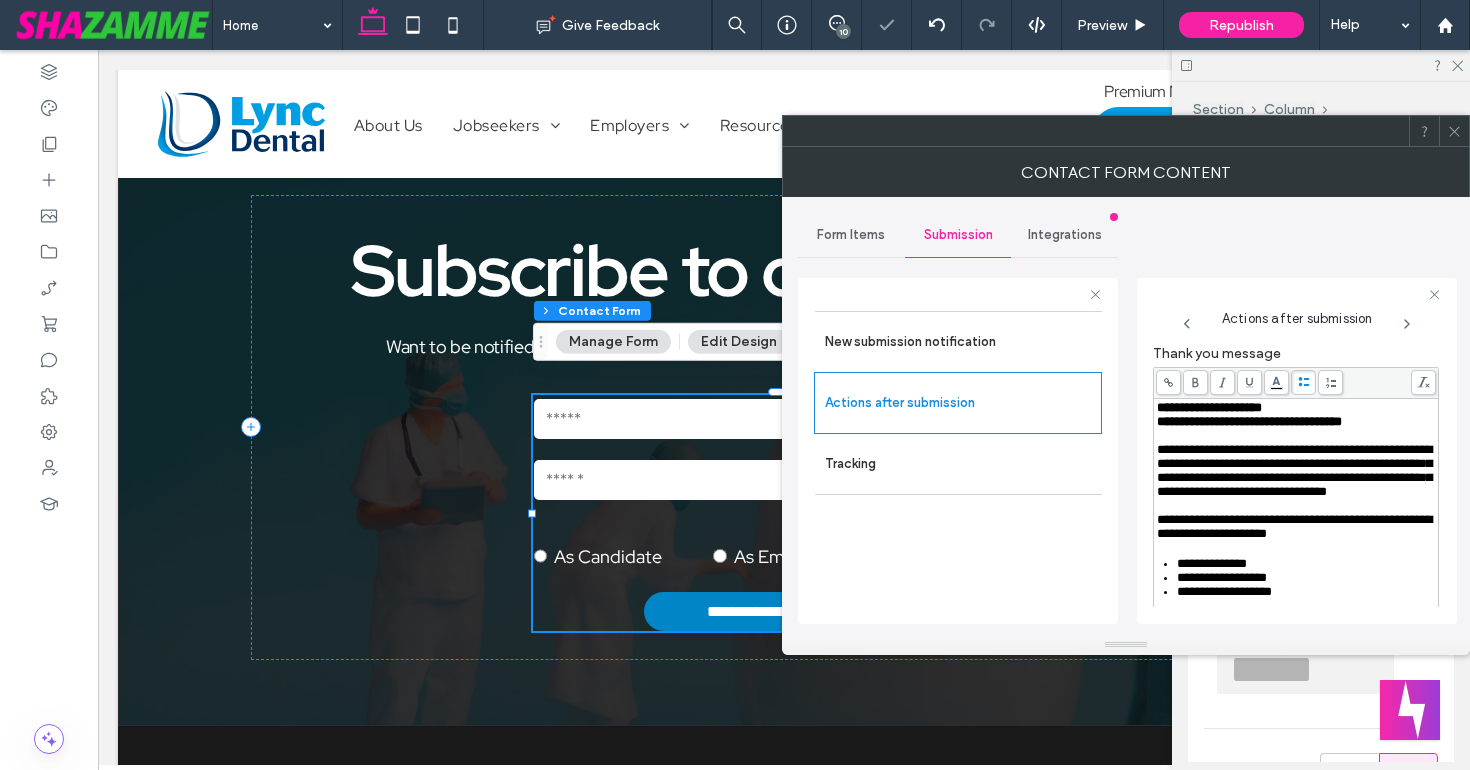 click at bounding box center (1303, 382) 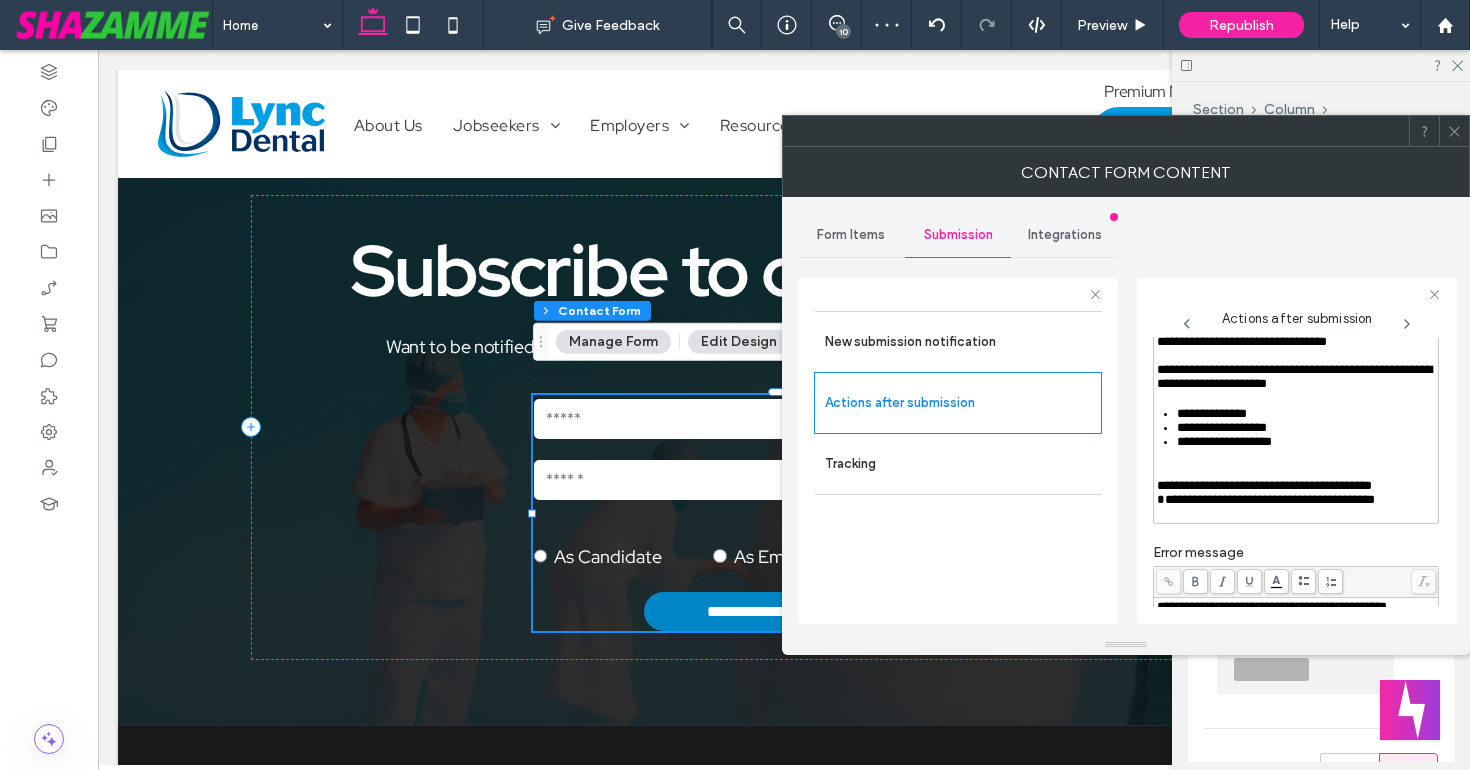 scroll, scrollTop: 200, scrollLeft: 0, axis: vertical 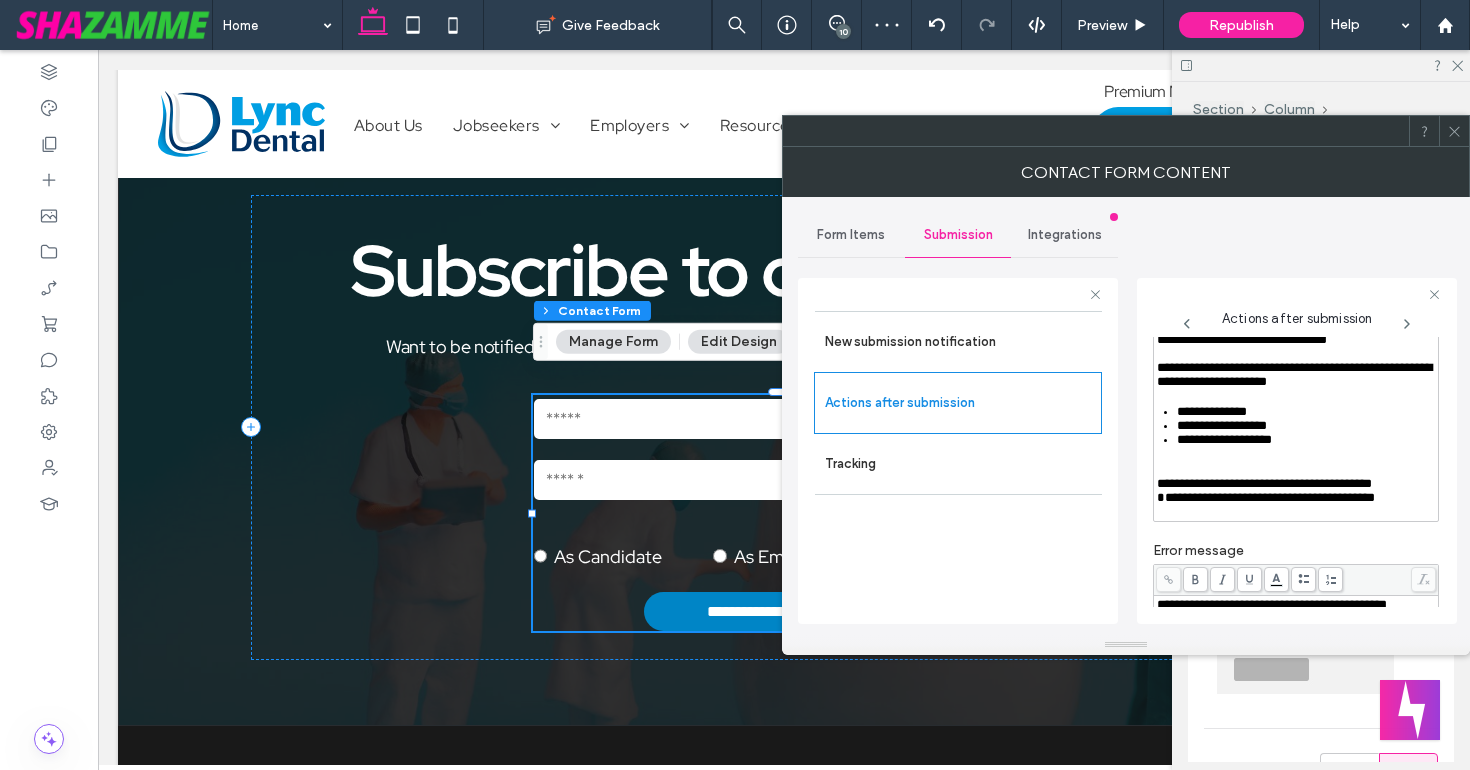 click at bounding box center [1296, 470] 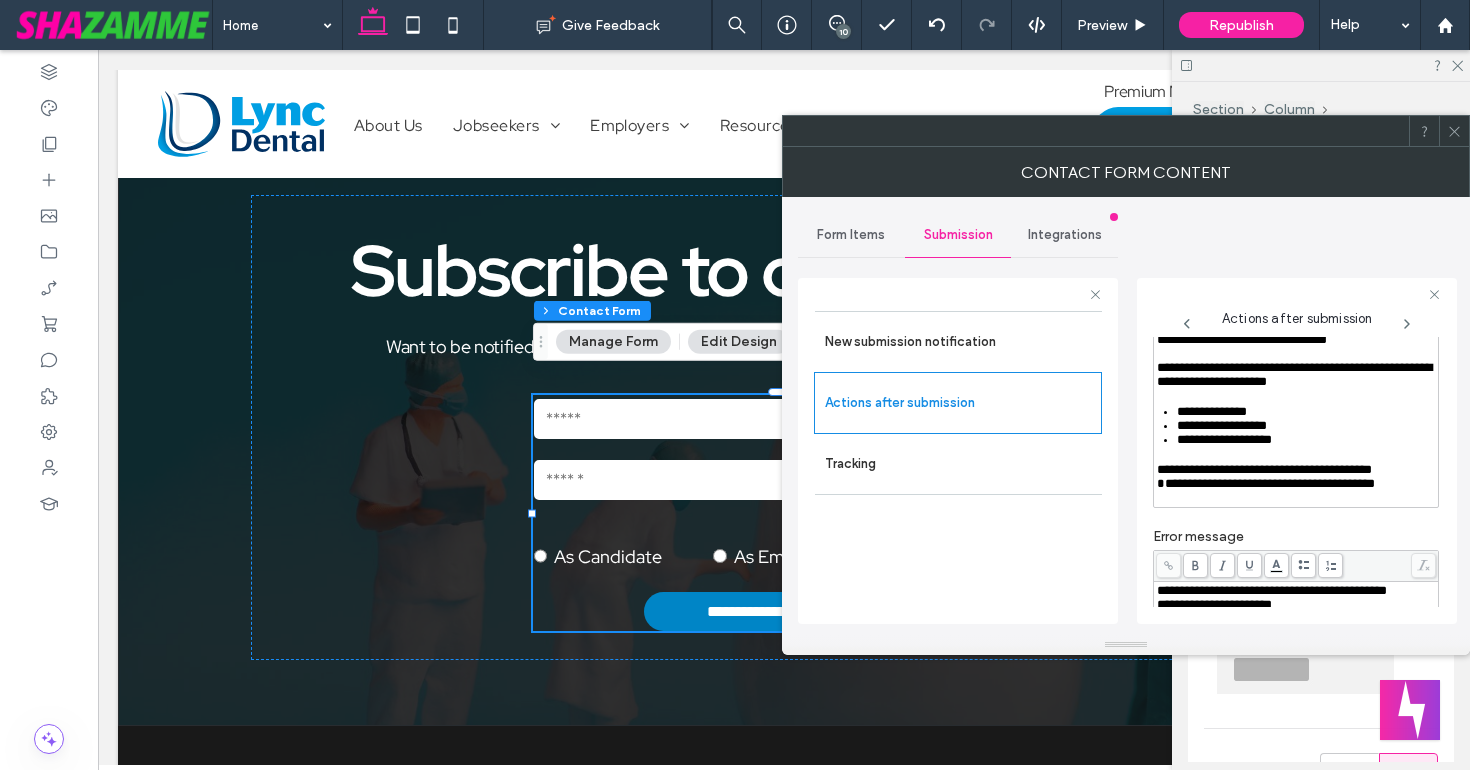 click on "**********" at bounding box center [1297, 451] 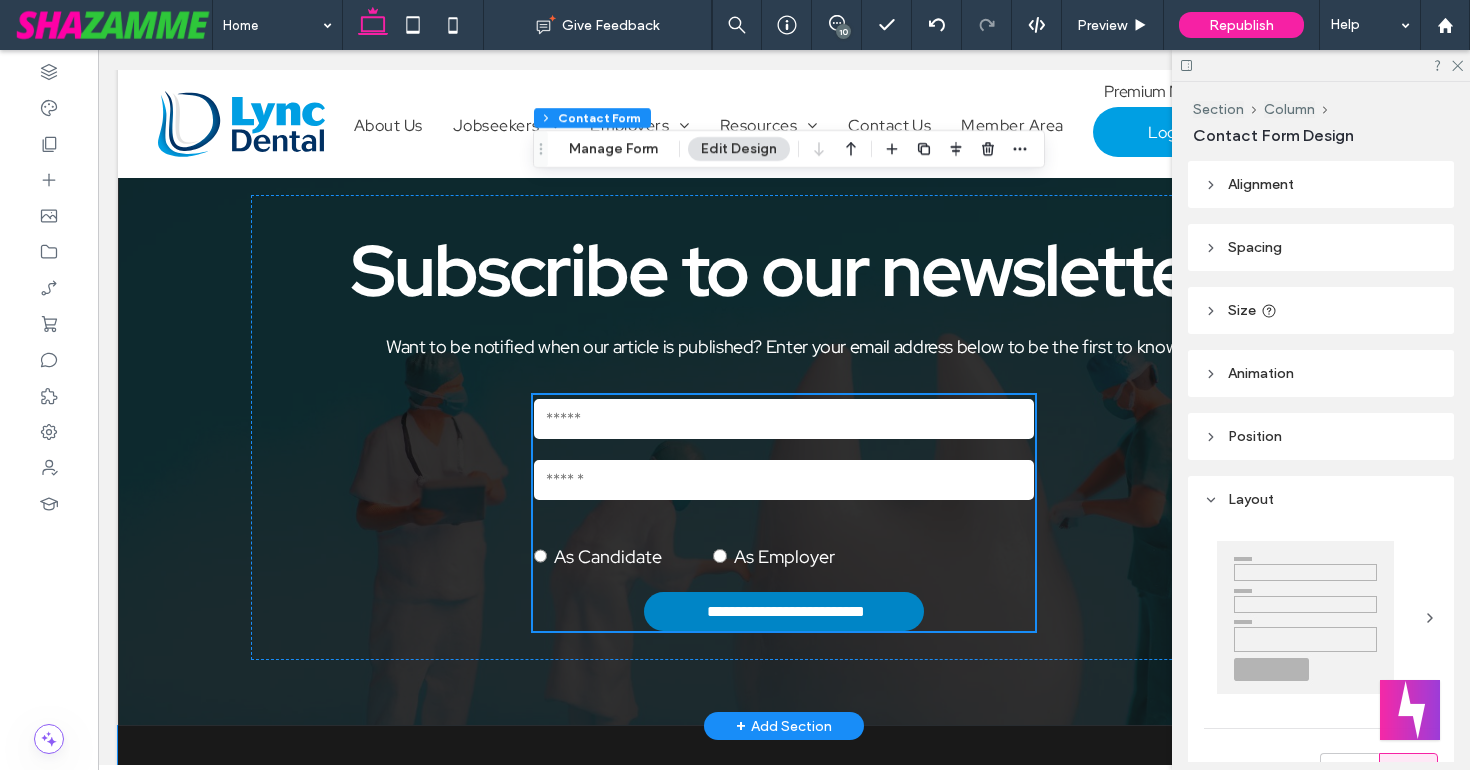 scroll, scrollTop: 6747, scrollLeft: 0, axis: vertical 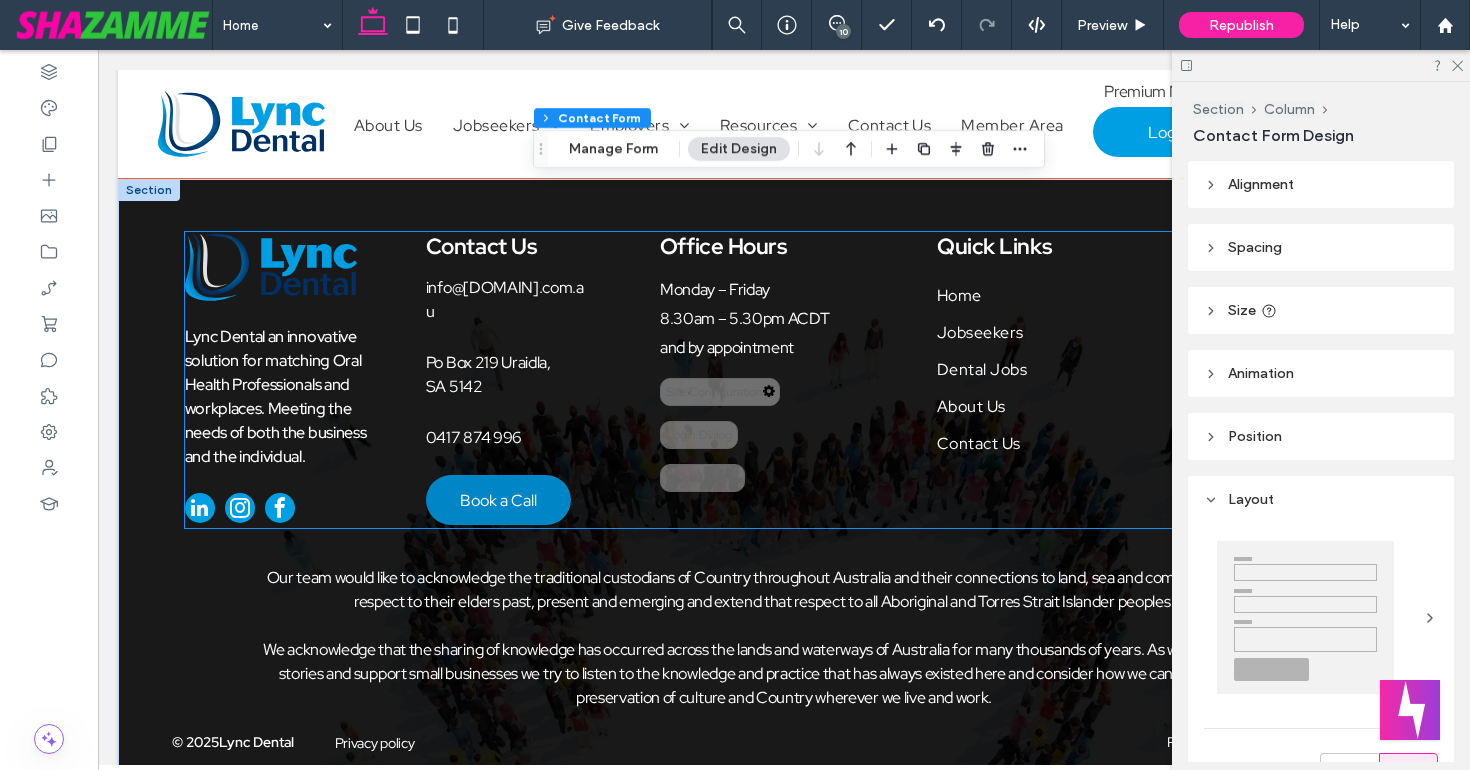 click at bounding box center (287, 510) 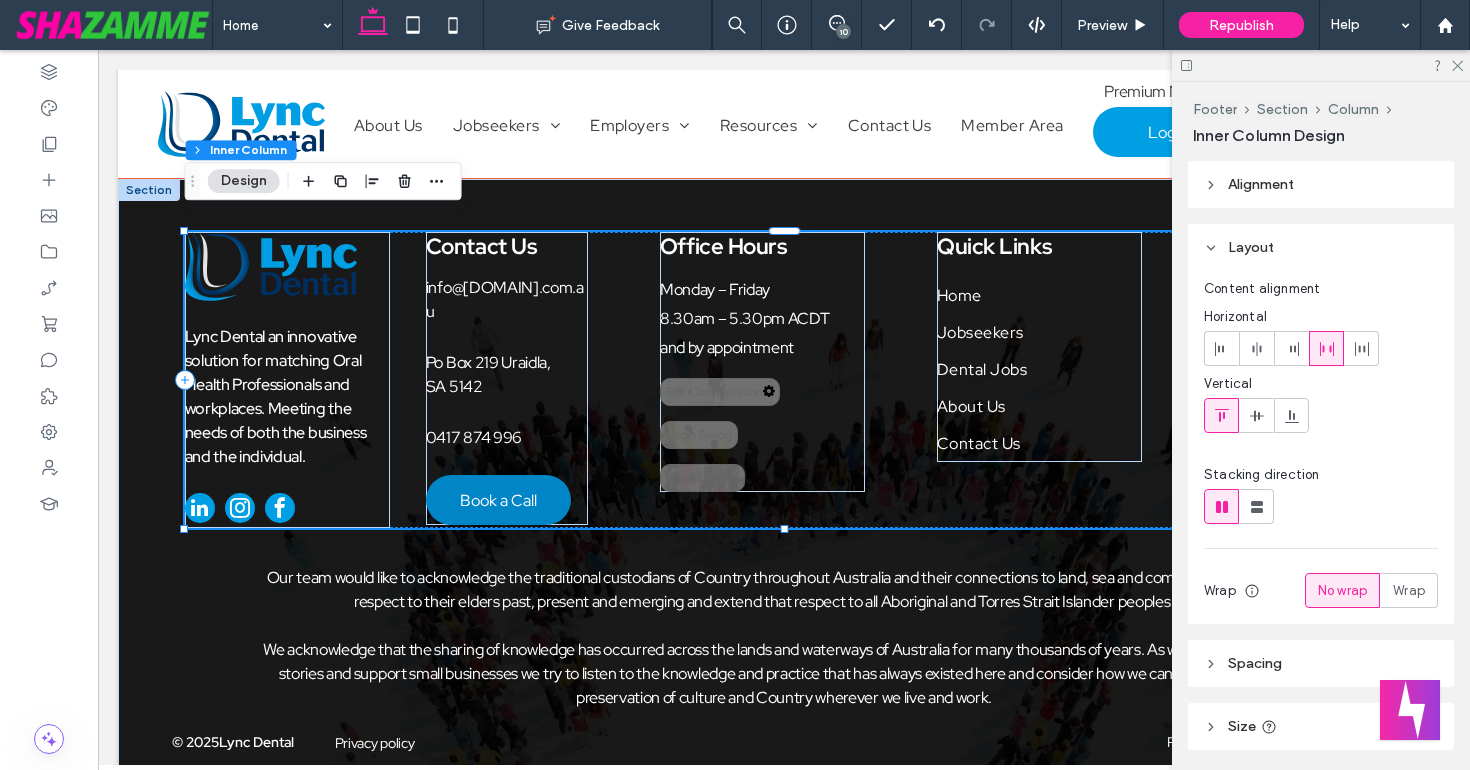 click at bounding box center [287, 510] 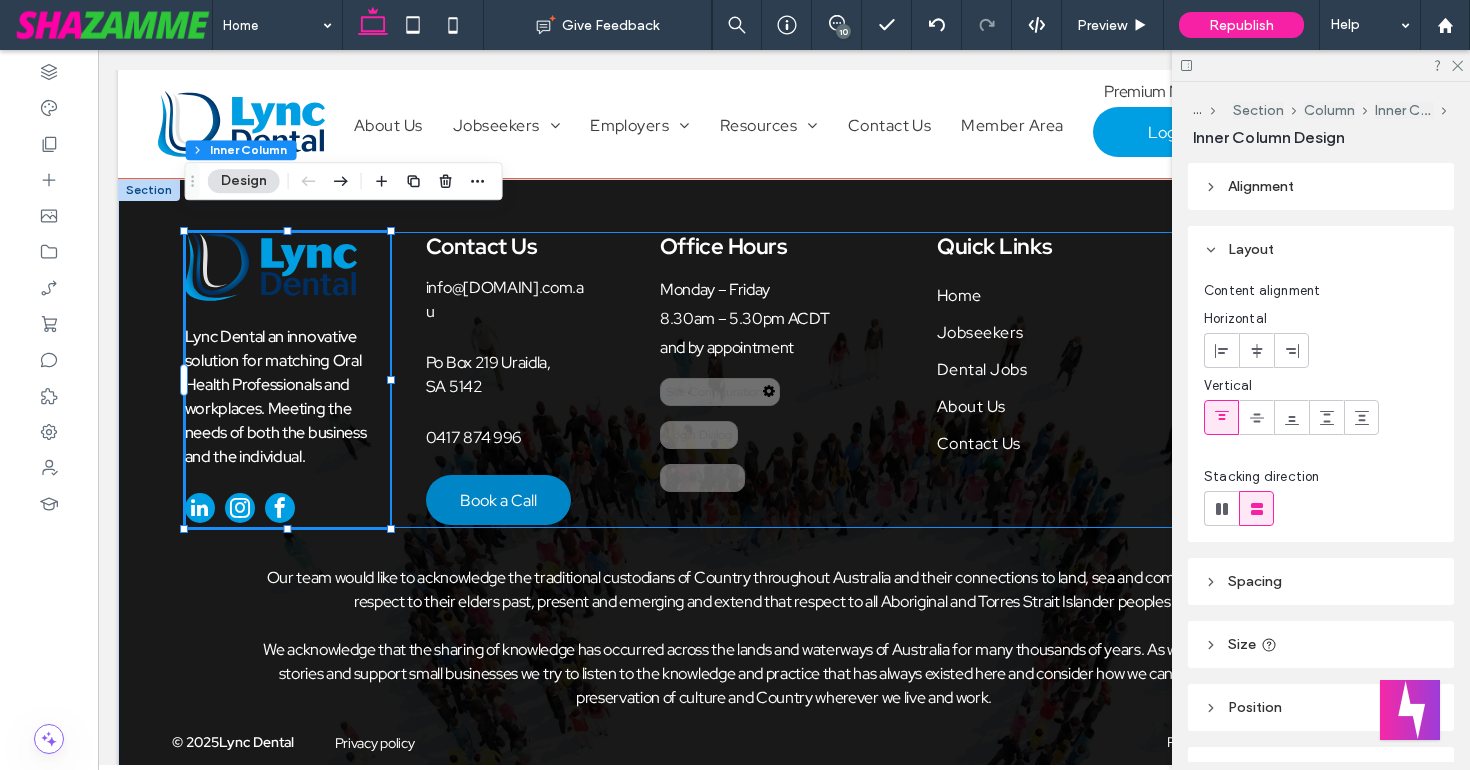 click at bounding box center [287, 510] 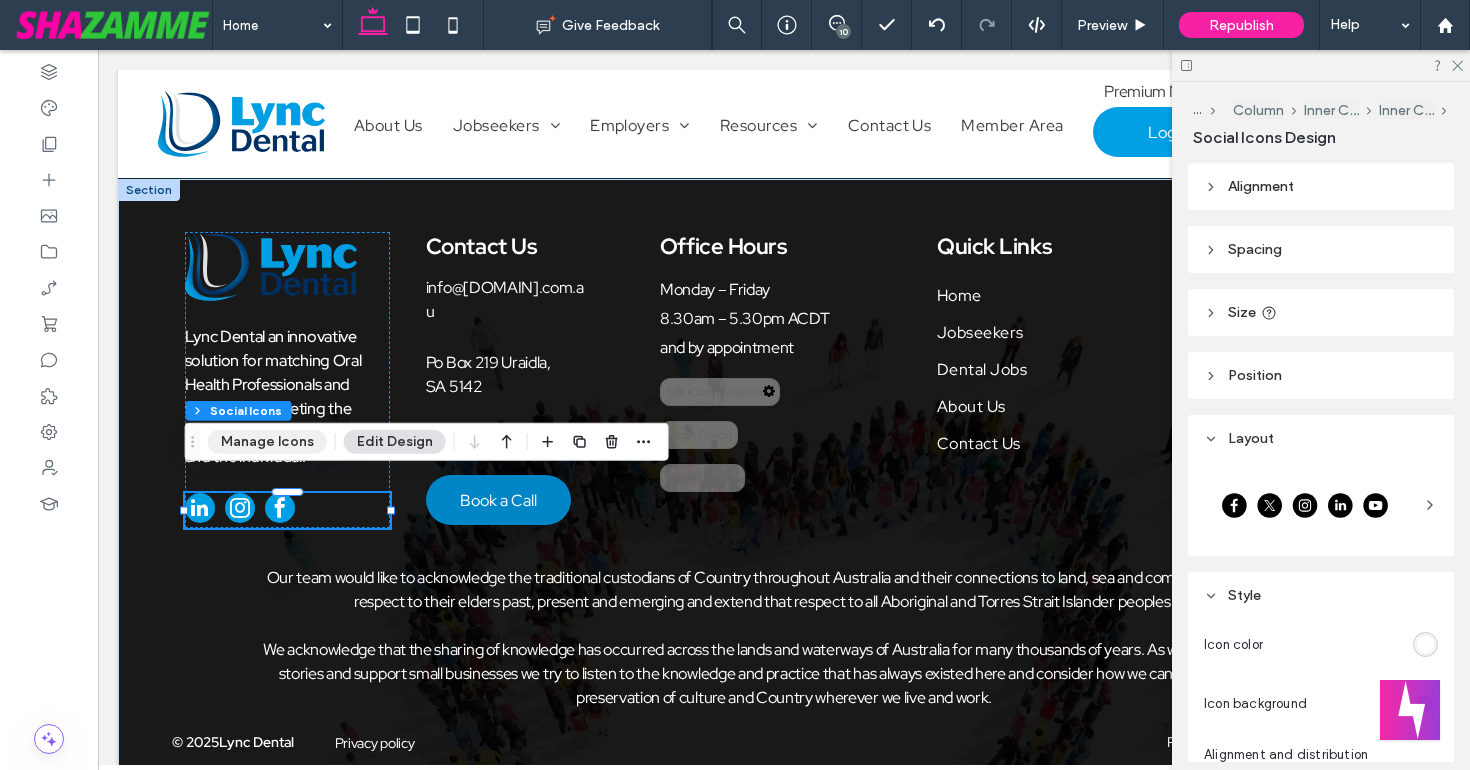 click on "Manage Icons" at bounding box center [267, 442] 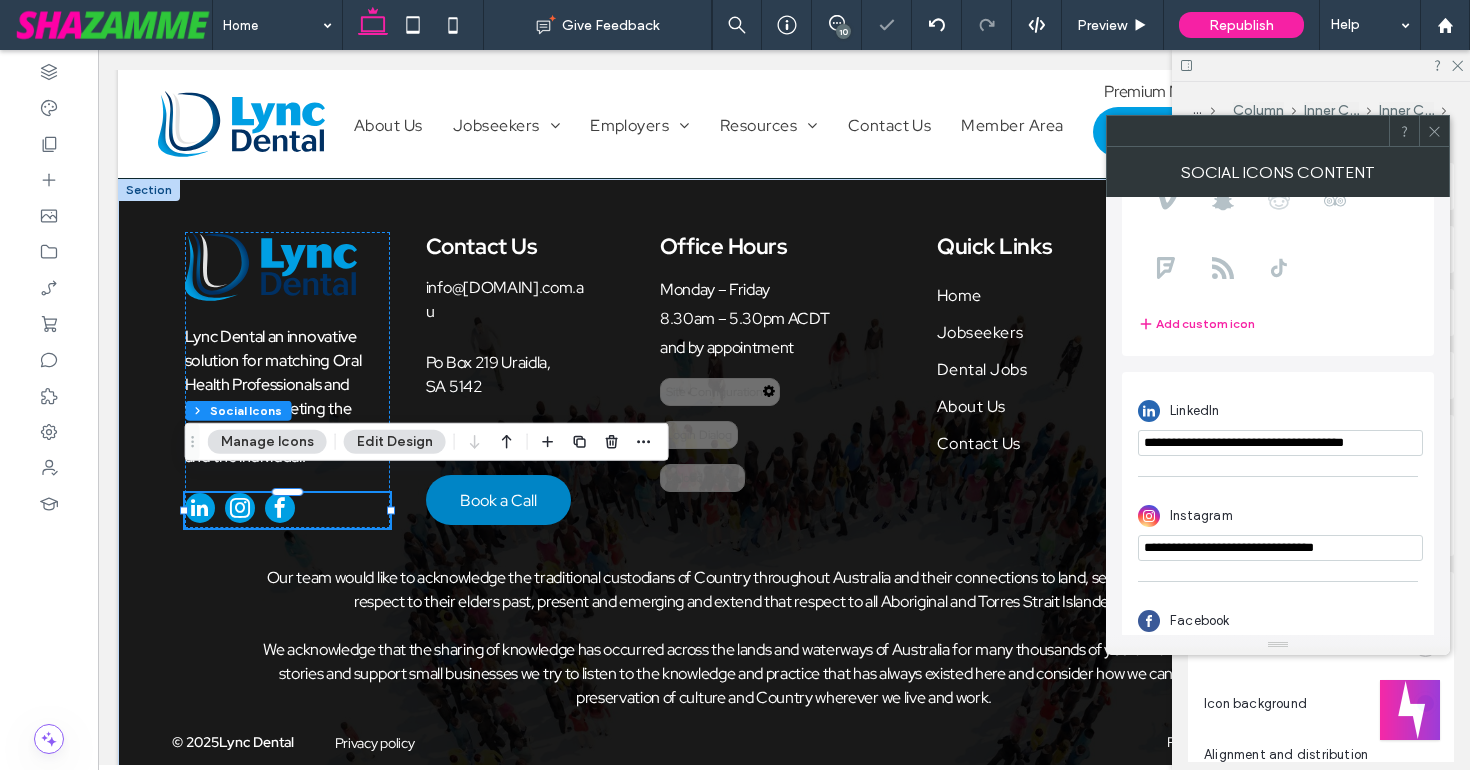 scroll, scrollTop: 352, scrollLeft: 0, axis: vertical 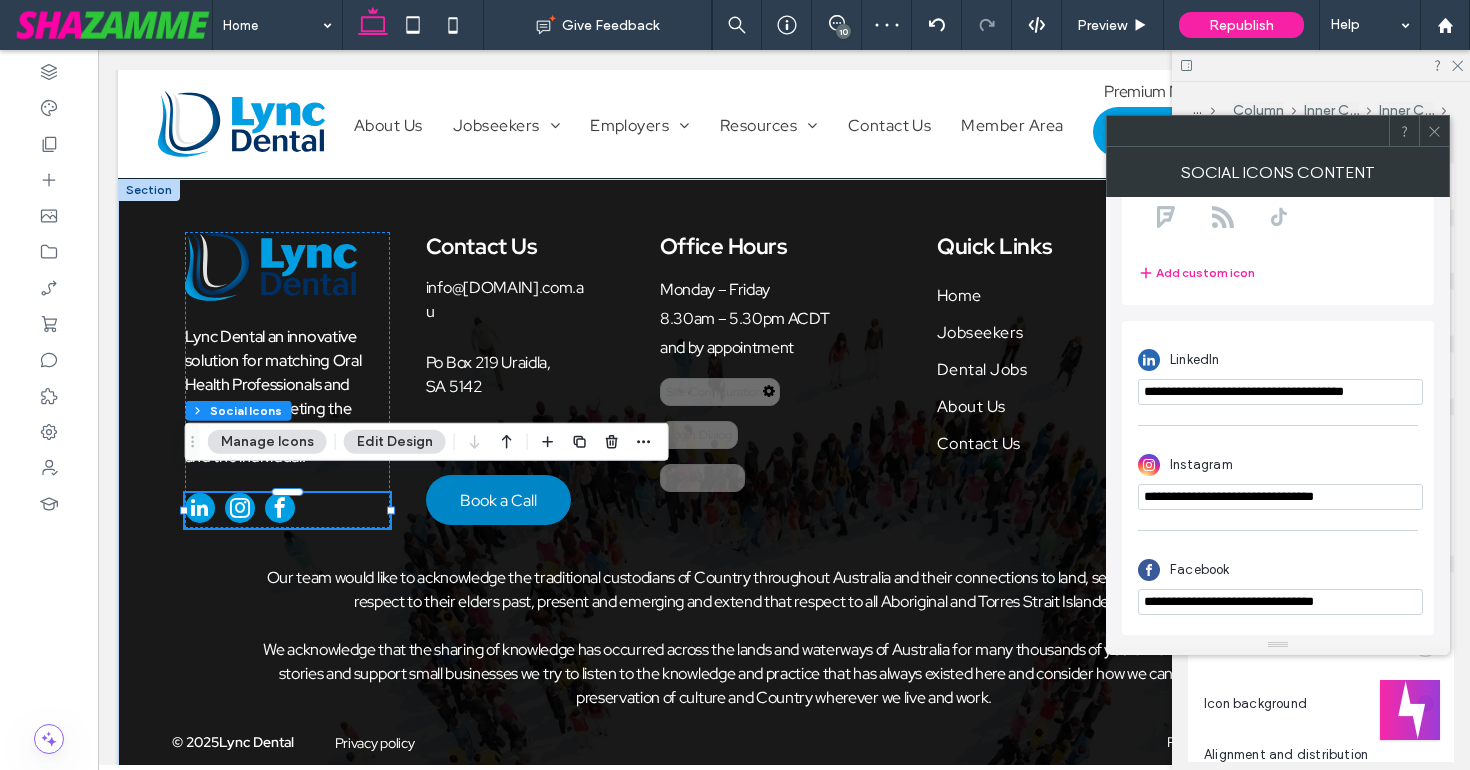 drag, startPoint x: 1143, startPoint y: 385, endPoint x: 1218, endPoint y: 414, distance: 80.411446 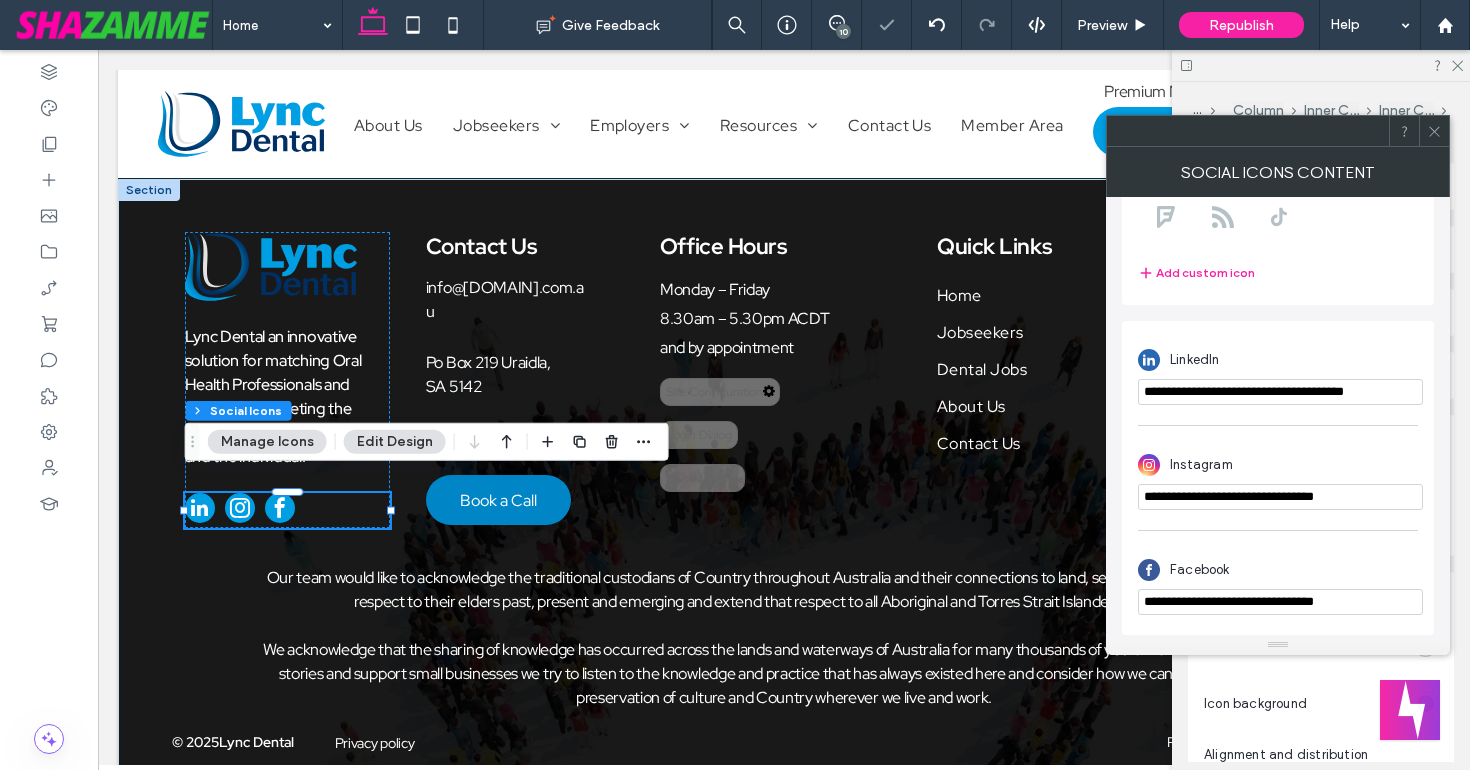 click 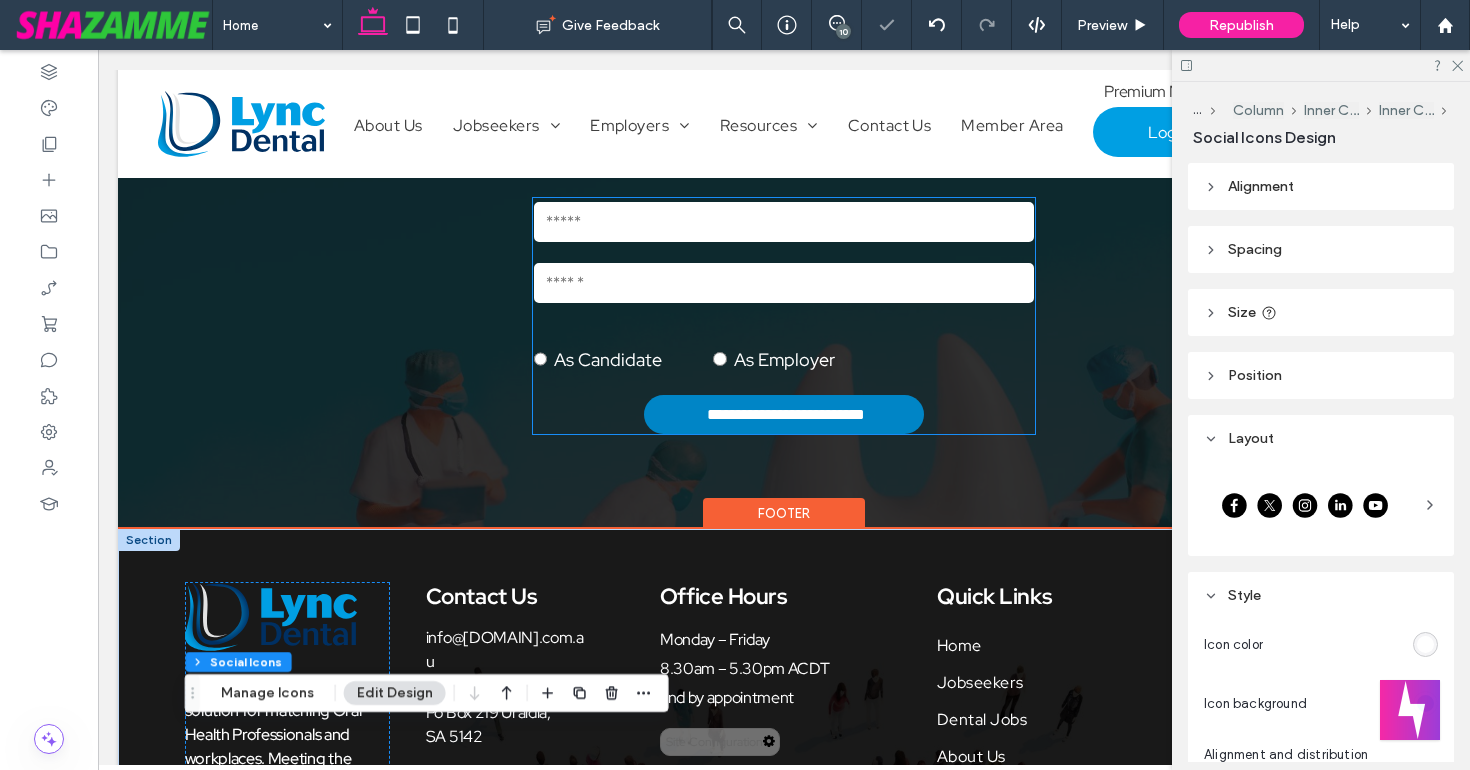 scroll, scrollTop: 6390, scrollLeft: 0, axis: vertical 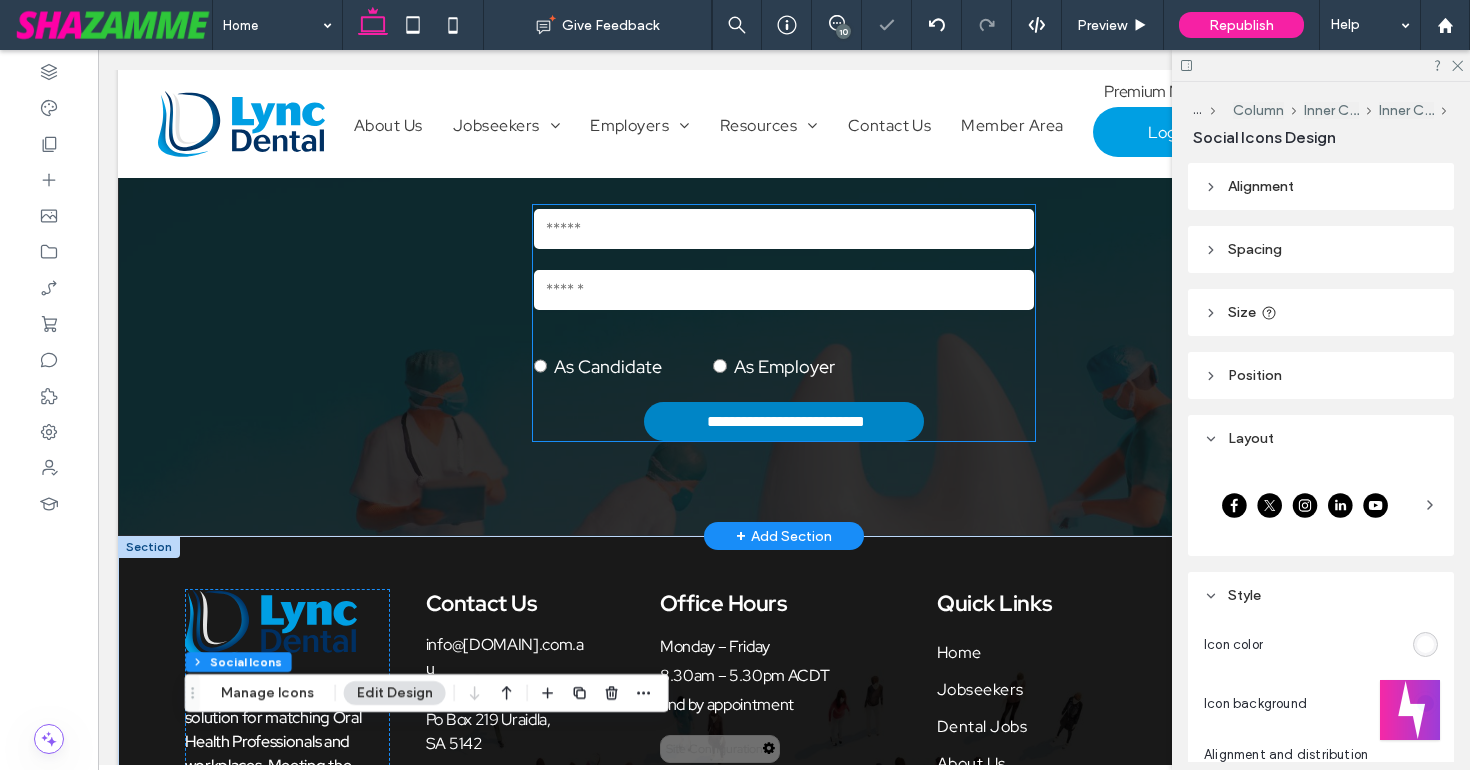click on "As Candidate
As Employer" at bounding box center (784, 354) 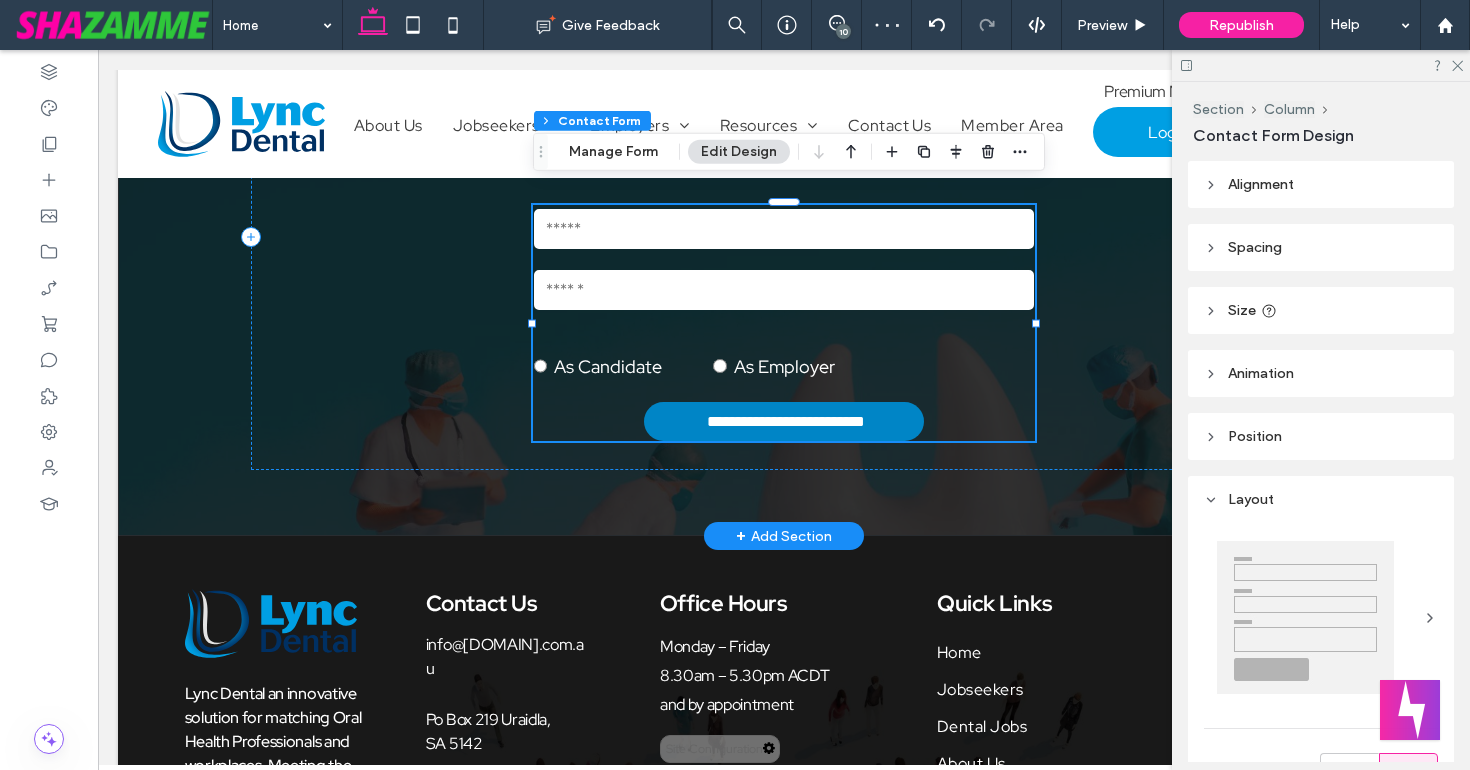 type on "*" 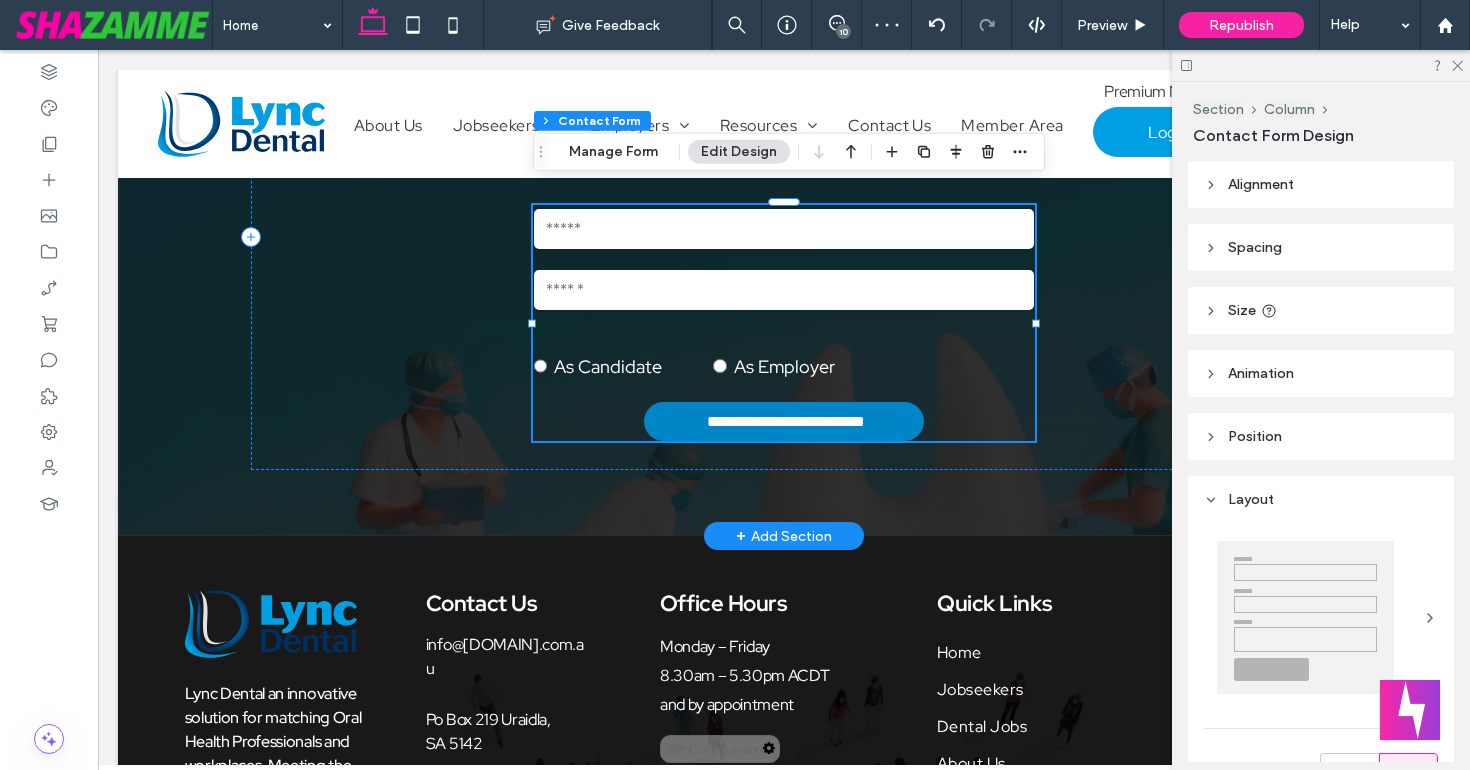 type on "***" 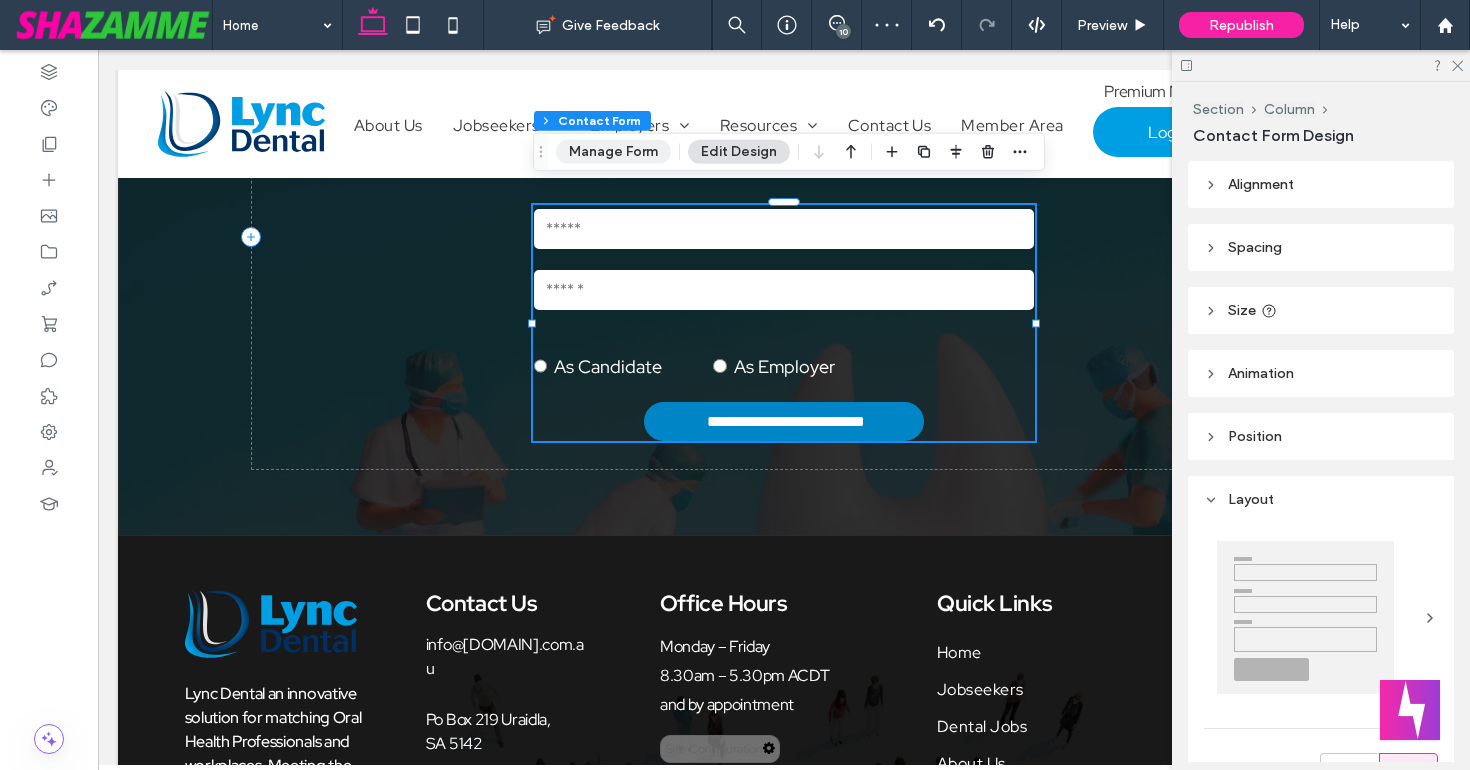 click on "Manage Form" at bounding box center [613, 152] 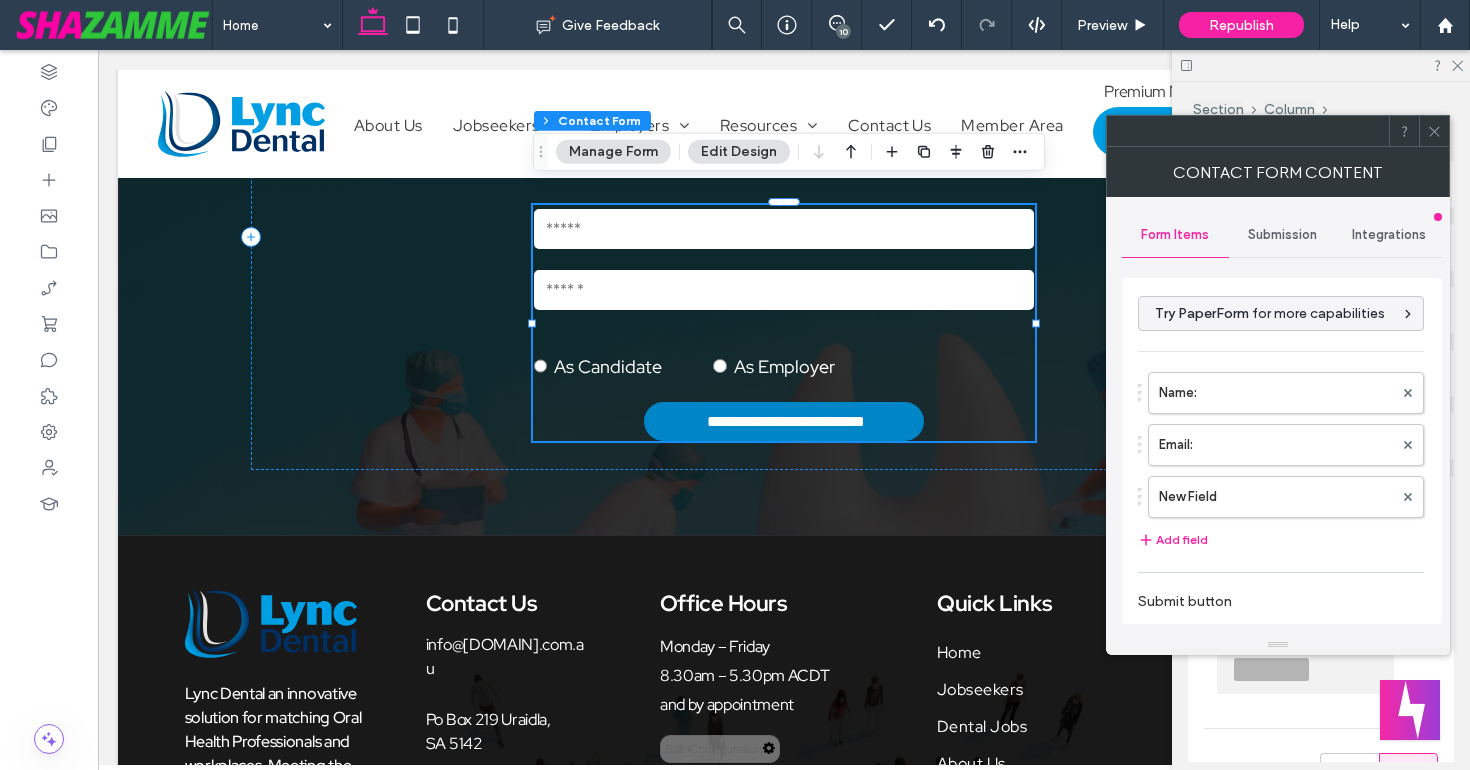 click on "Submission" at bounding box center (1282, 235) 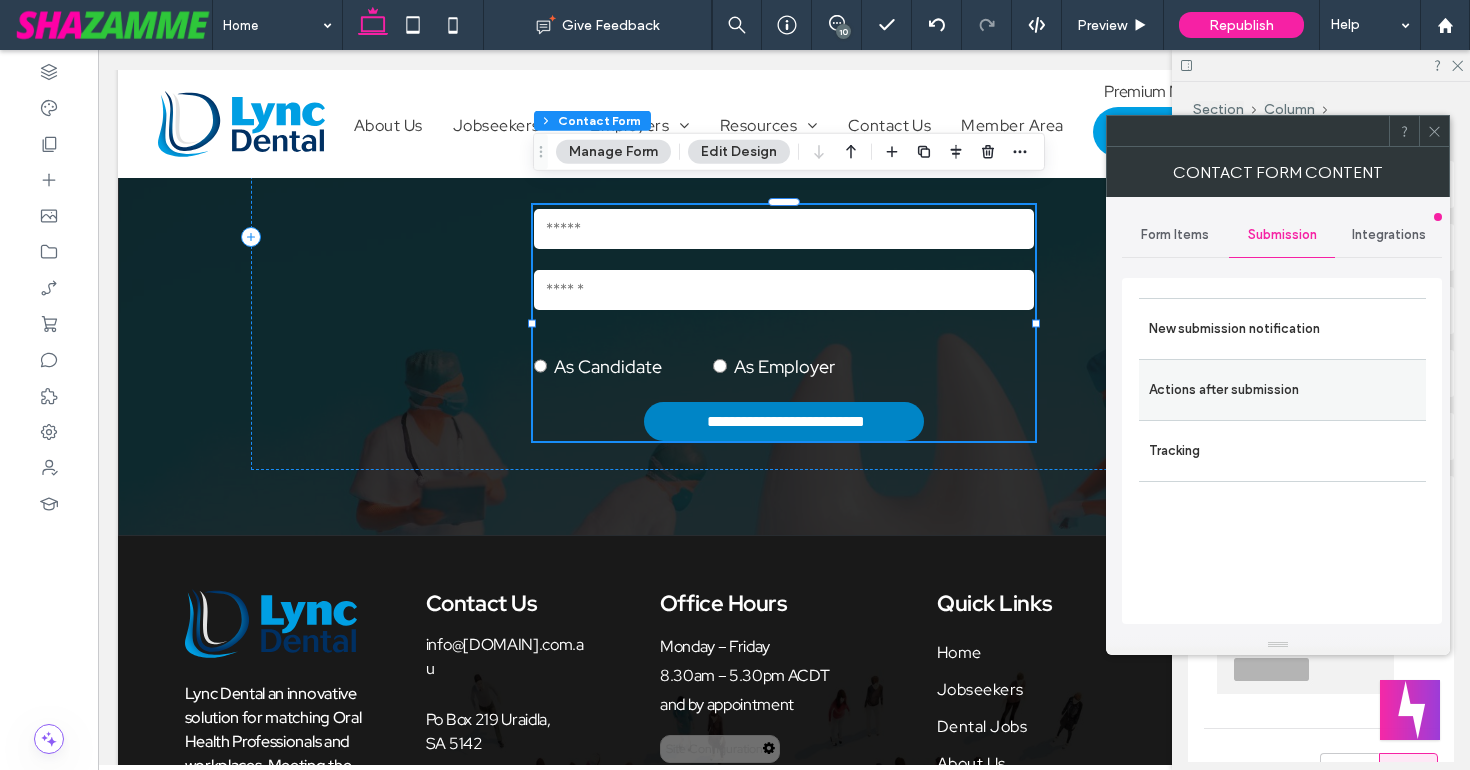 click on "Actions after submission" at bounding box center [1282, 390] 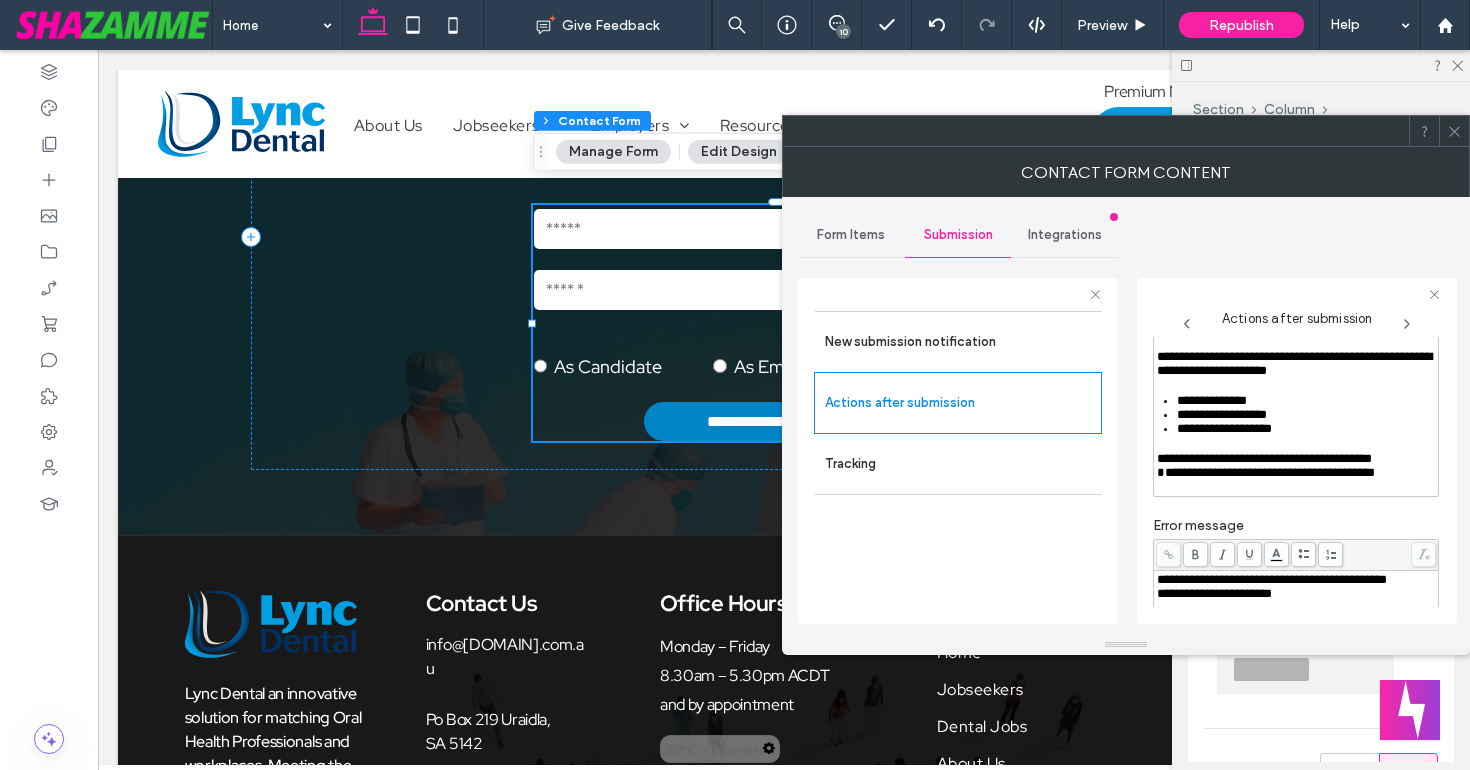 scroll, scrollTop: 215, scrollLeft: 0, axis: vertical 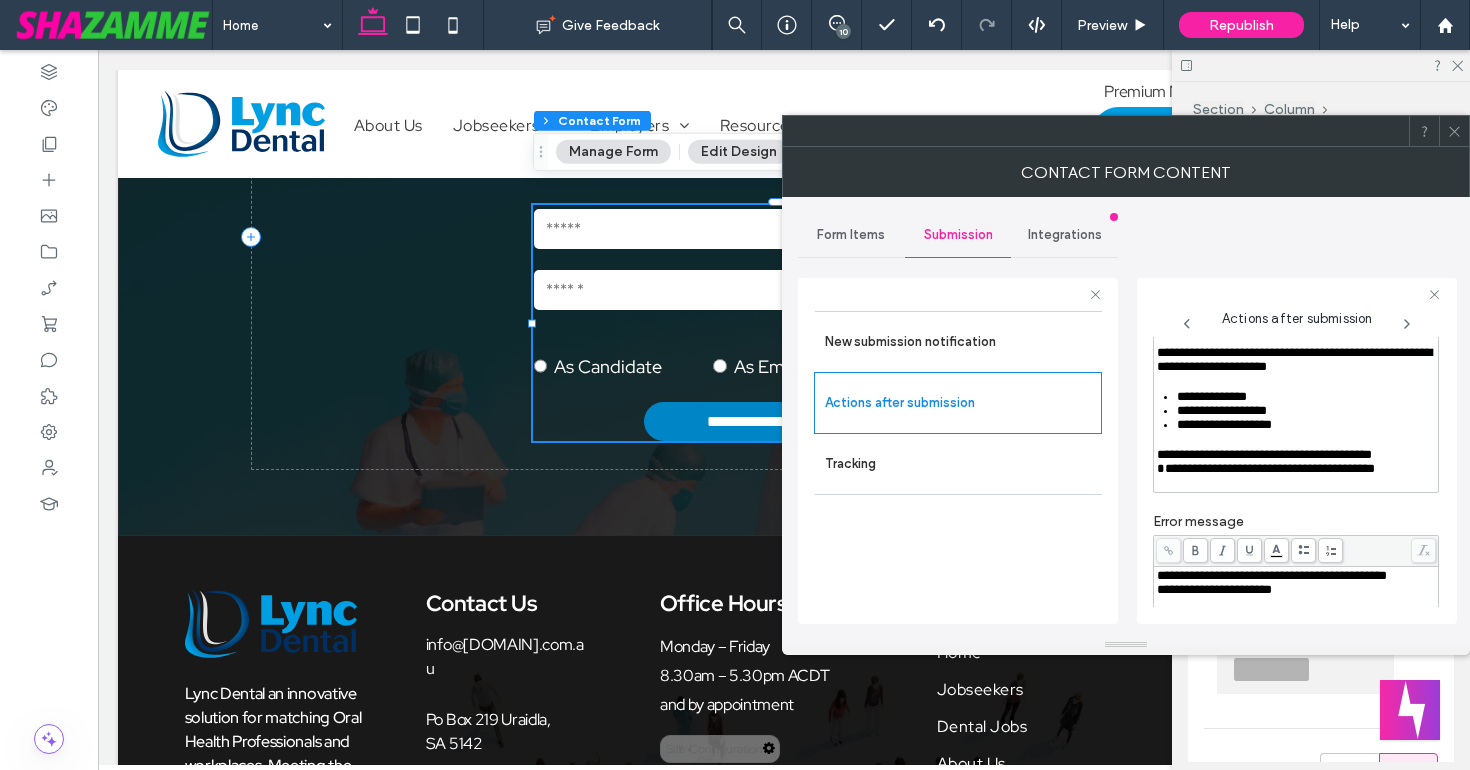 click on "**********" at bounding box center (1266, 468) 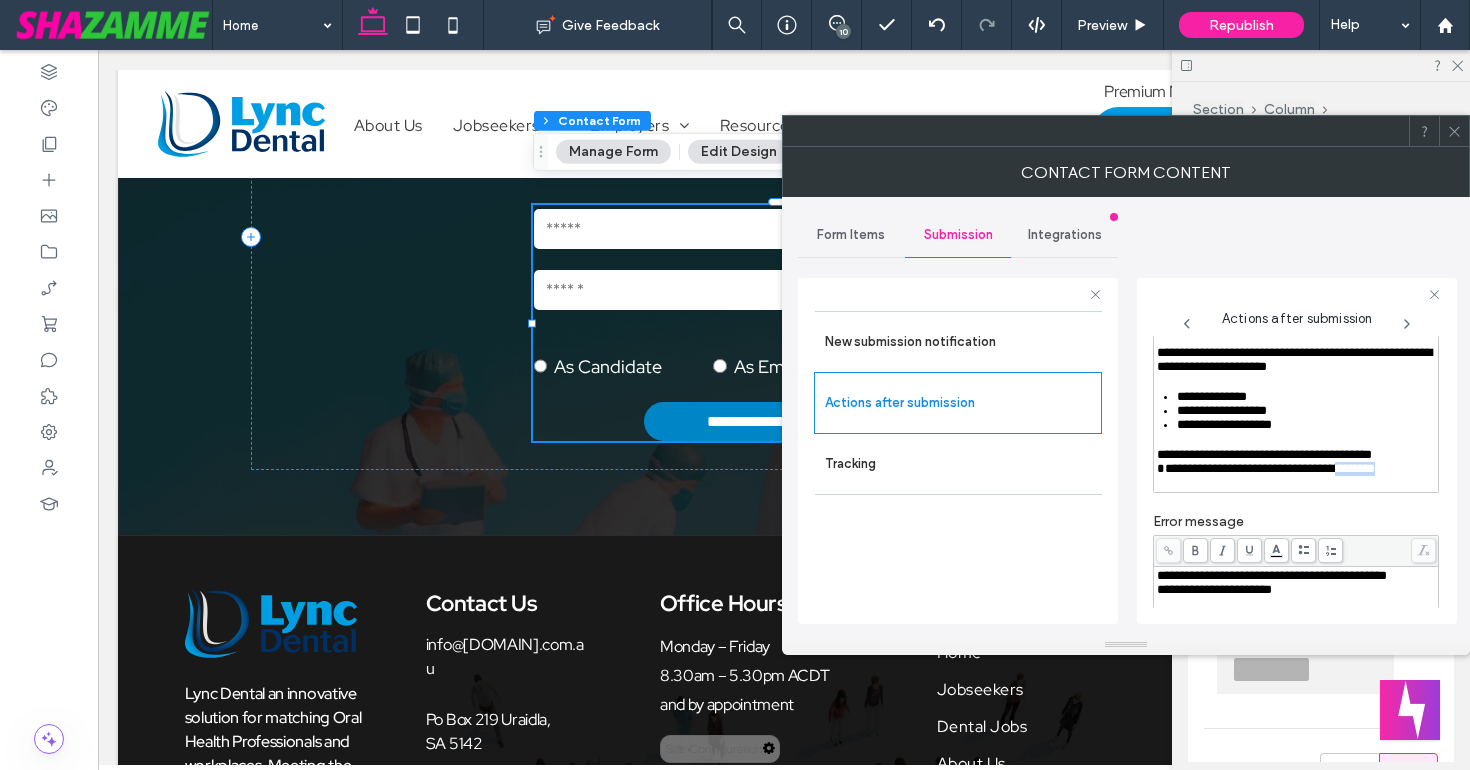 drag, startPoint x: 1359, startPoint y: 513, endPoint x: 1409, endPoint y: 519, distance: 50.358715 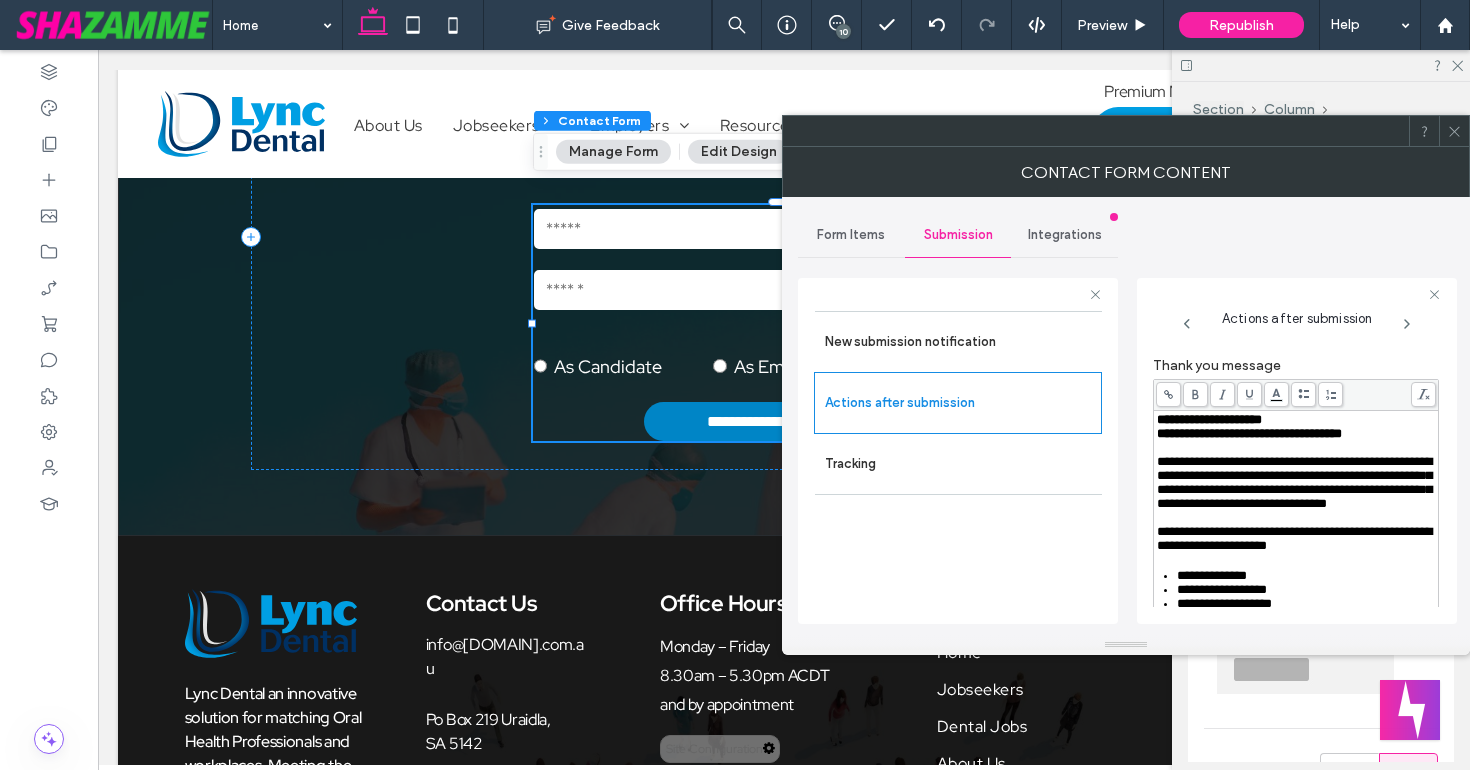 scroll, scrollTop: 33, scrollLeft: 0, axis: vertical 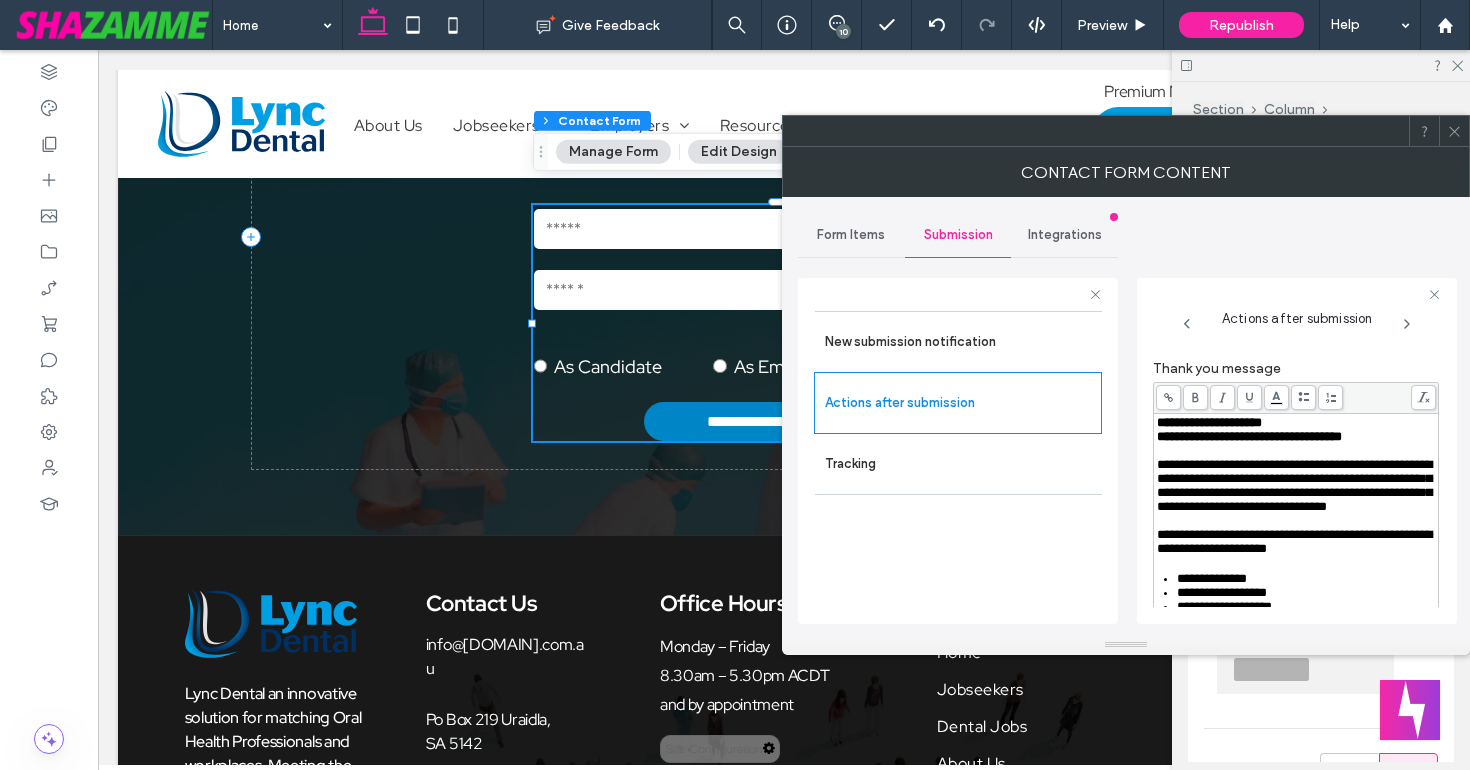 click 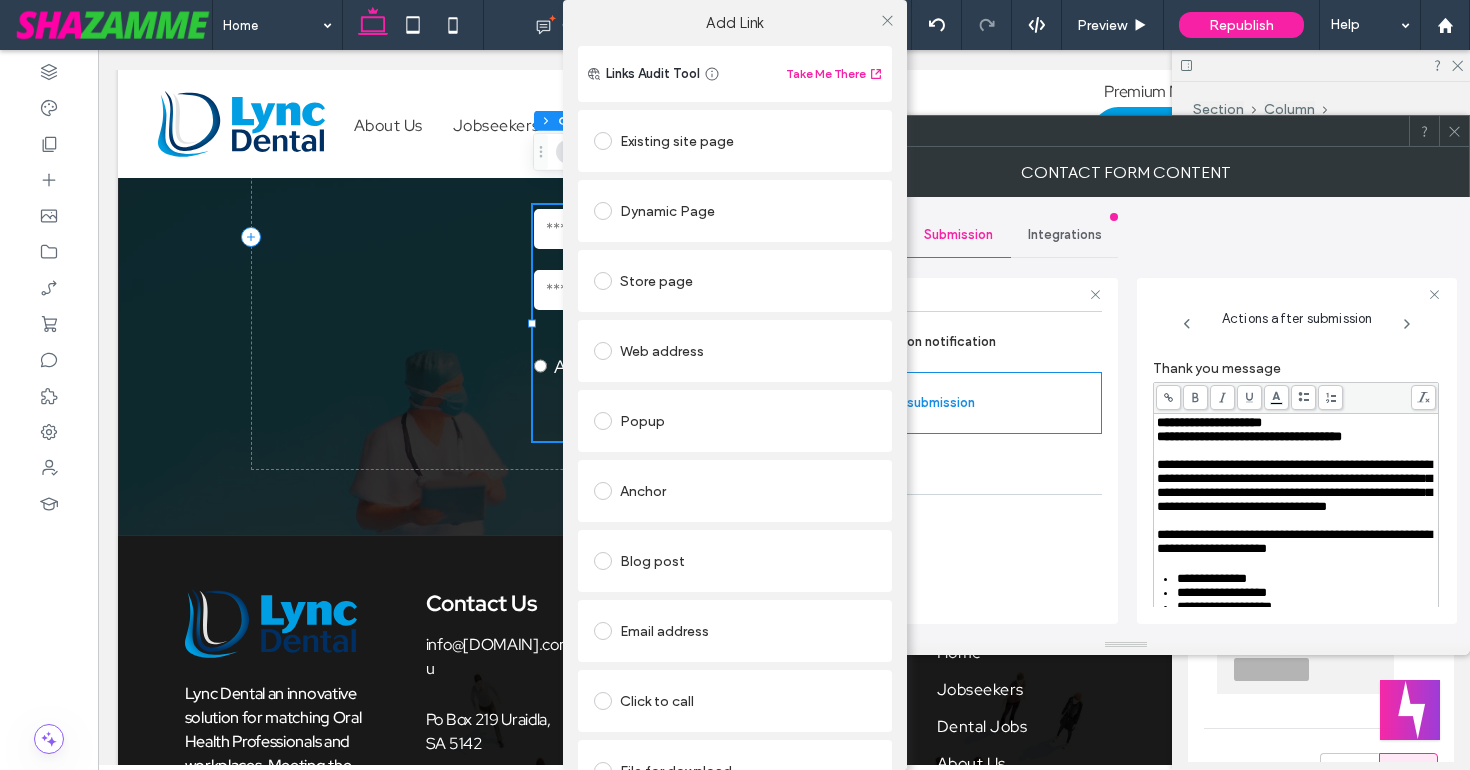 click on "Web address" at bounding box center [735, 351] 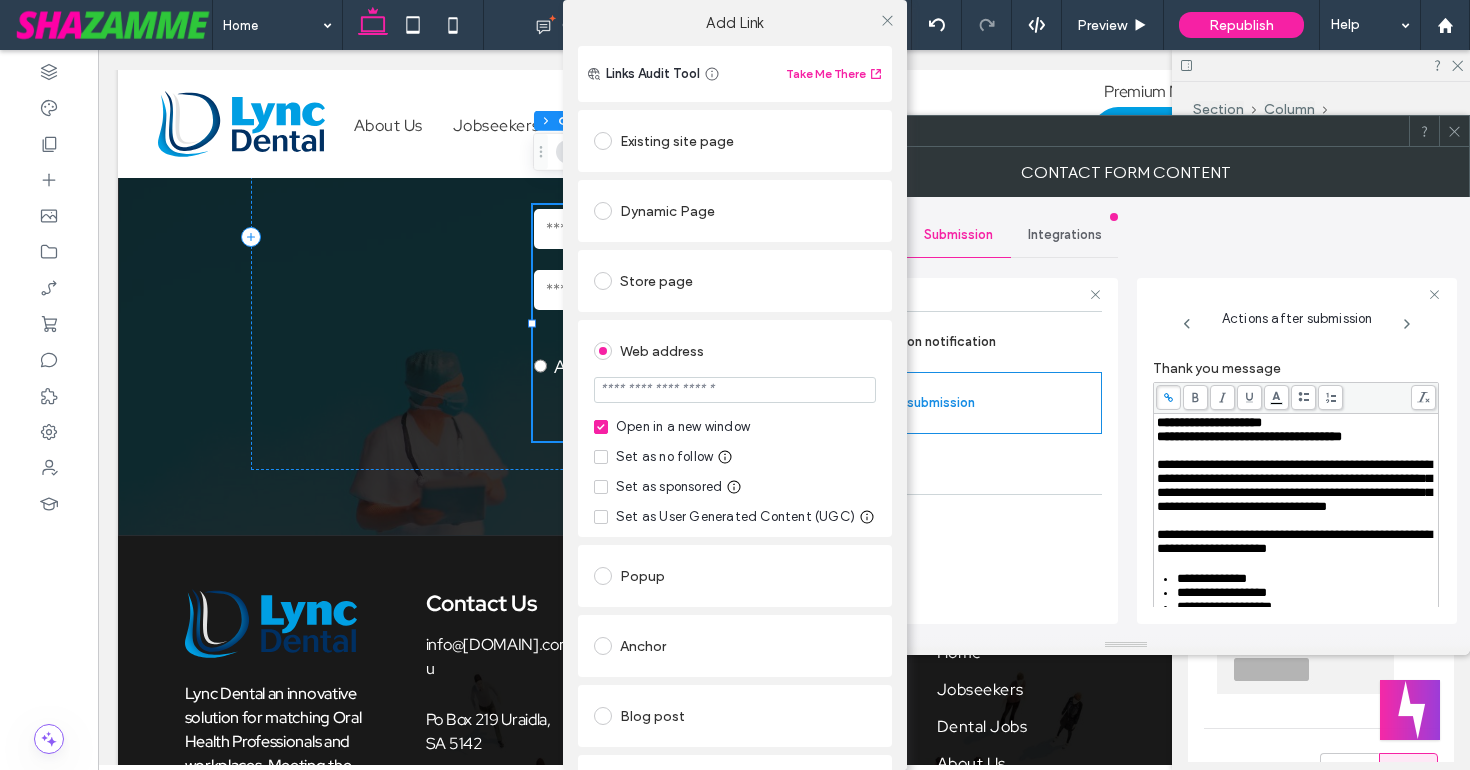 click at bounding box center (735, 390) 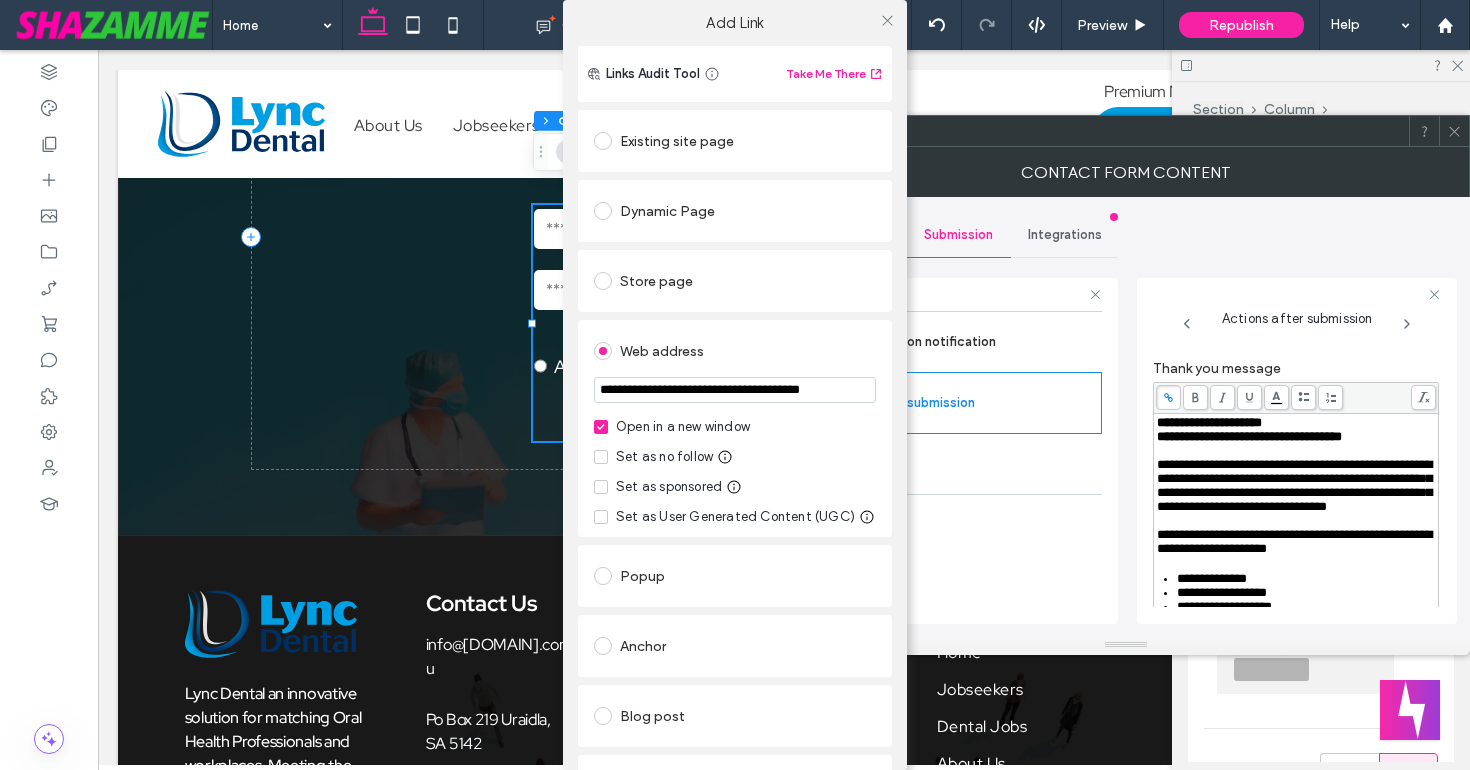 scroll, scrollTop: 0, scrollLeft: 17, axis: horizontal 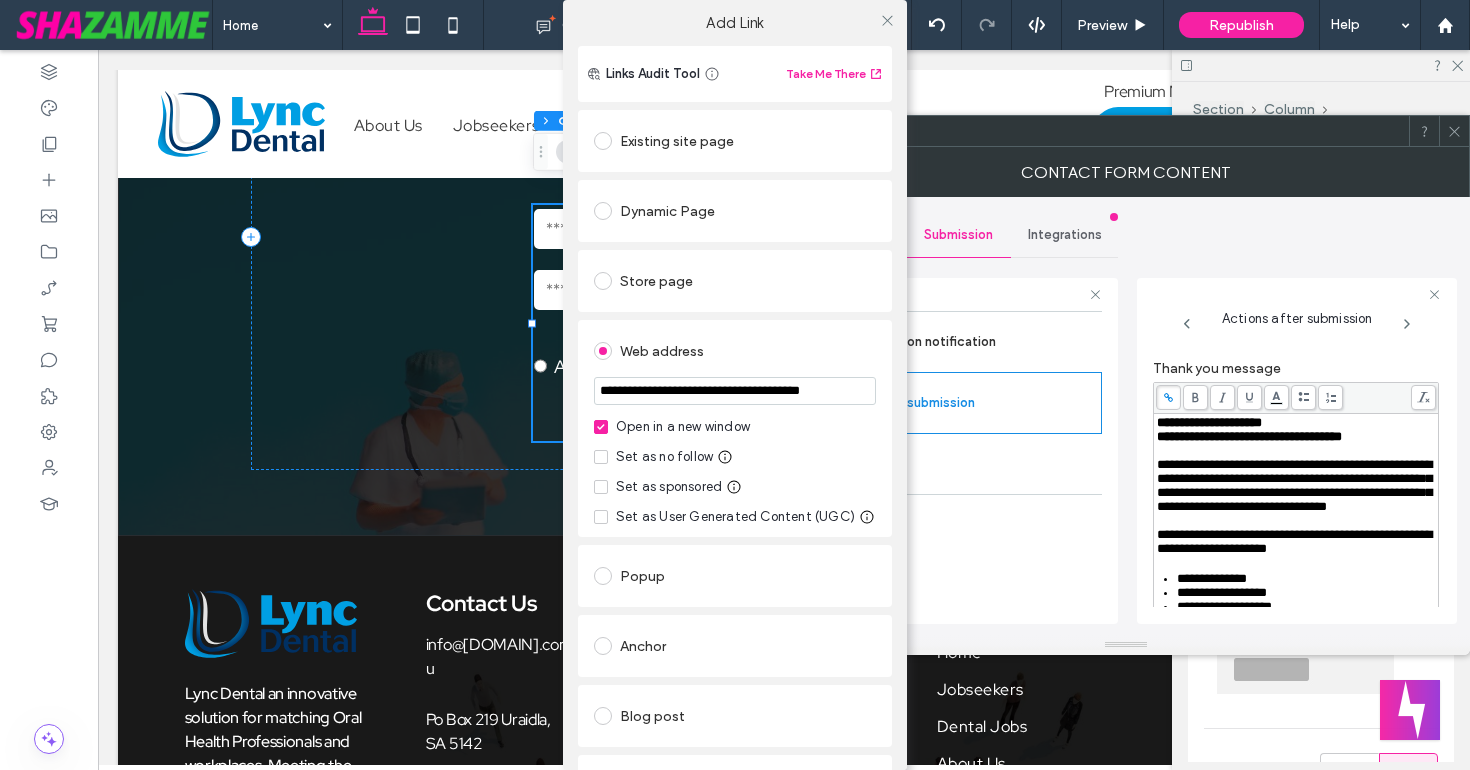 type on "**********" 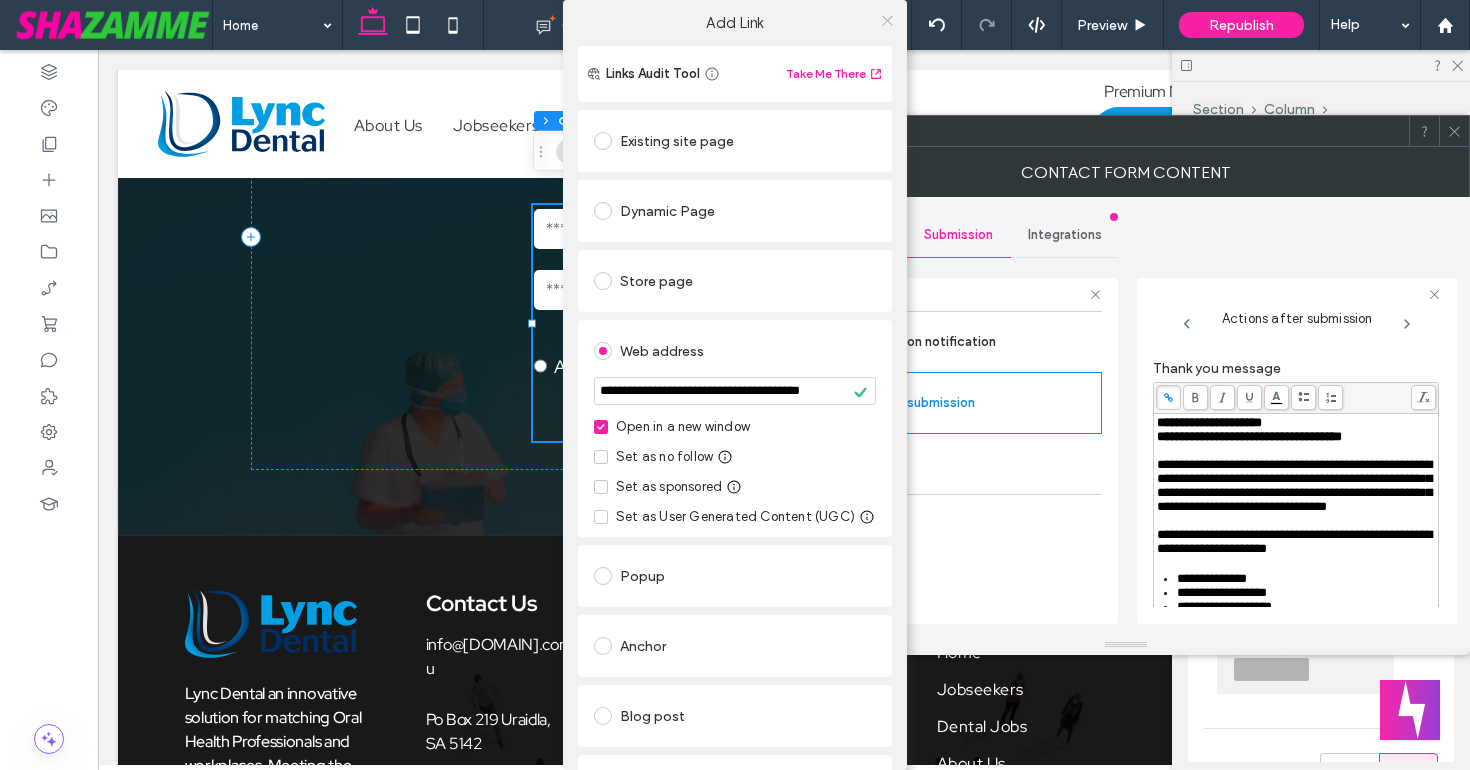 click 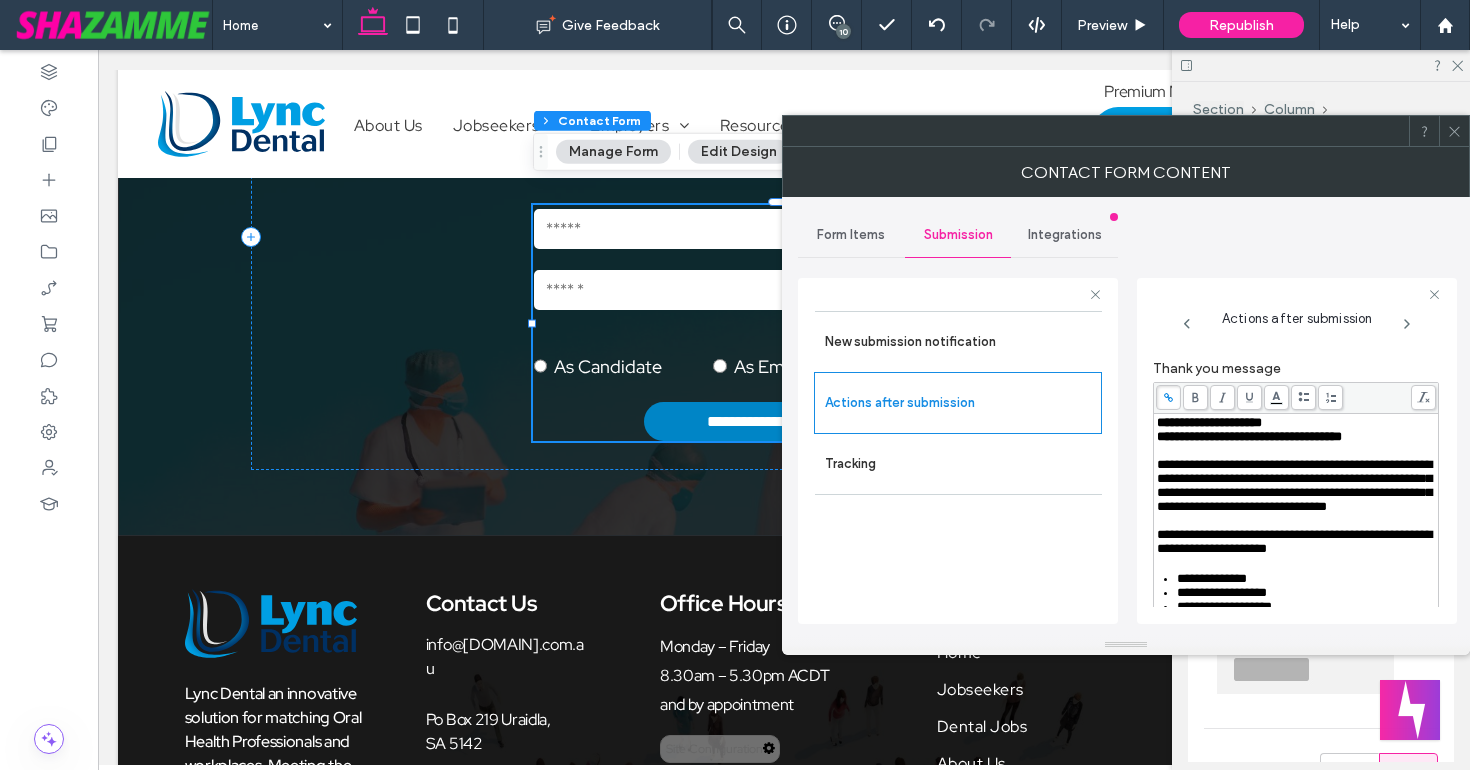 click on "**********" at bounding box center (1297, 451) 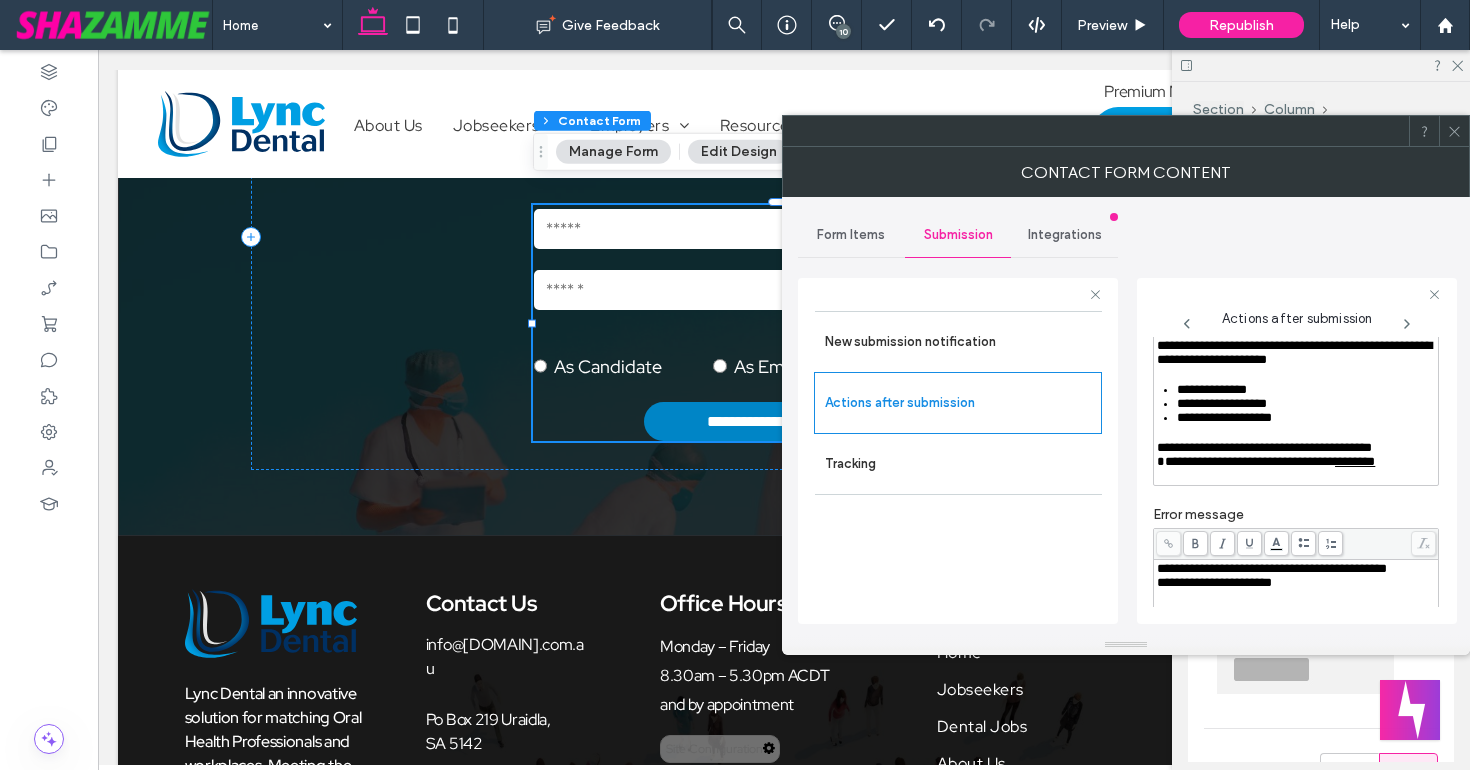 scroll, scrollTop: 224, scrollLeft: 0, axis: vertical 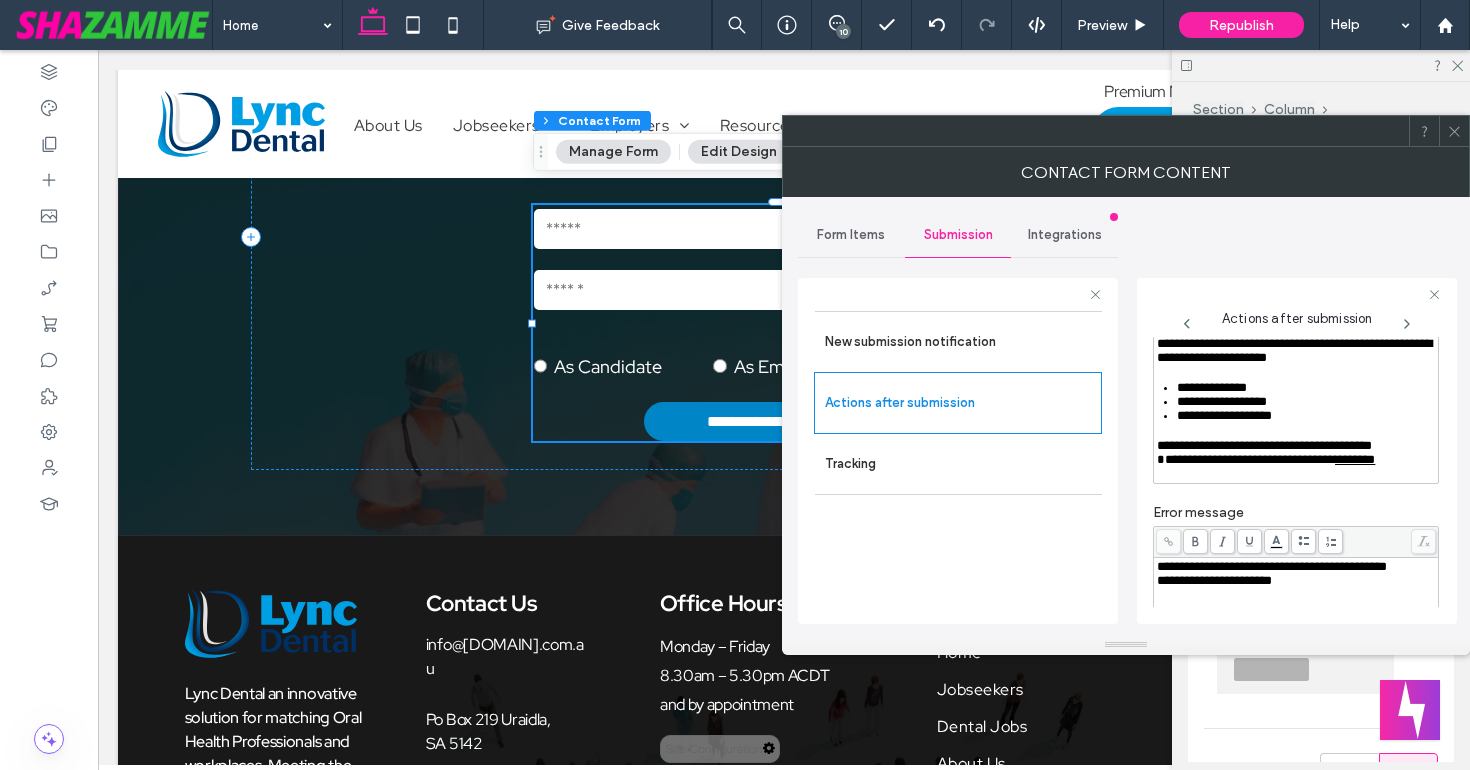 click 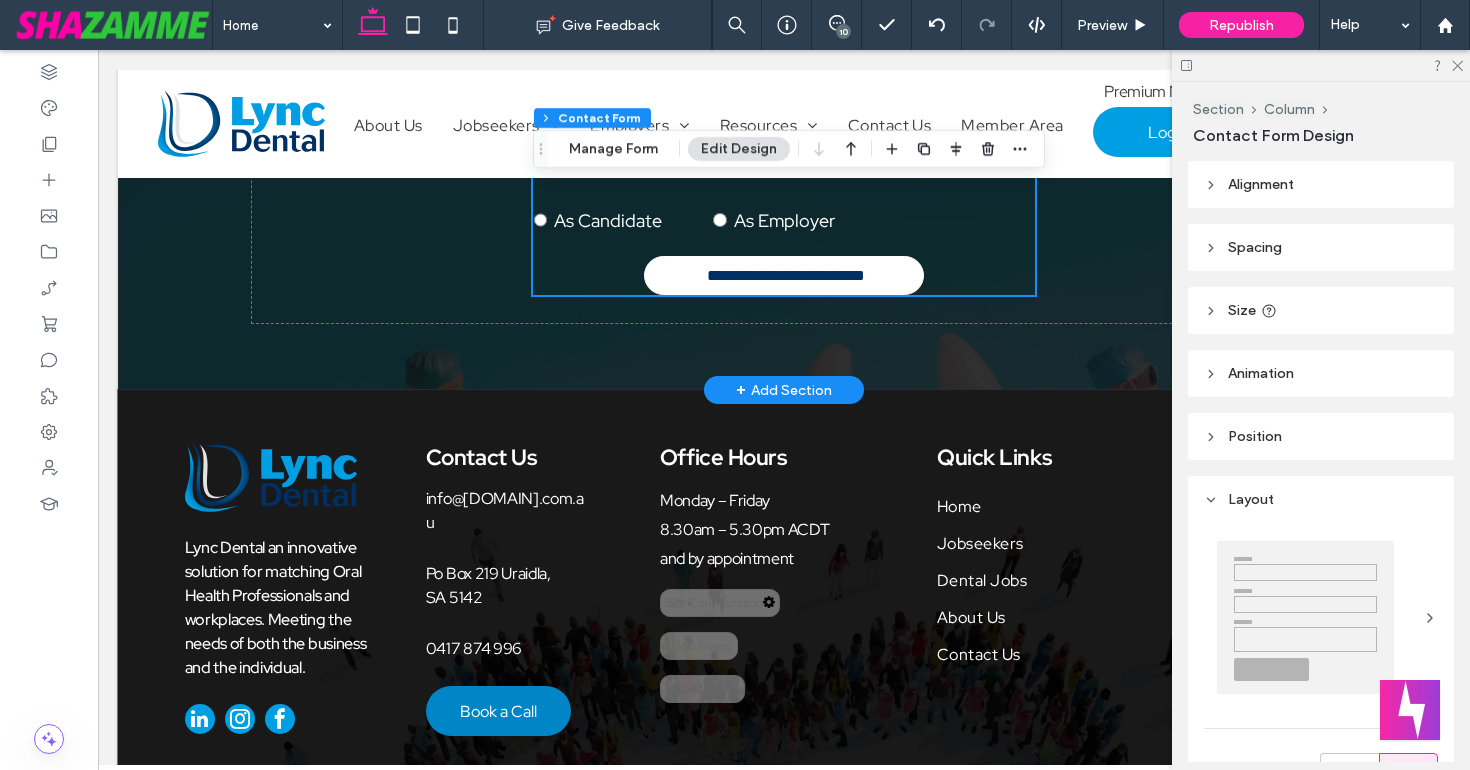 scroll, scrollTop: 6586, scrollLeft: 0, axis: vertical 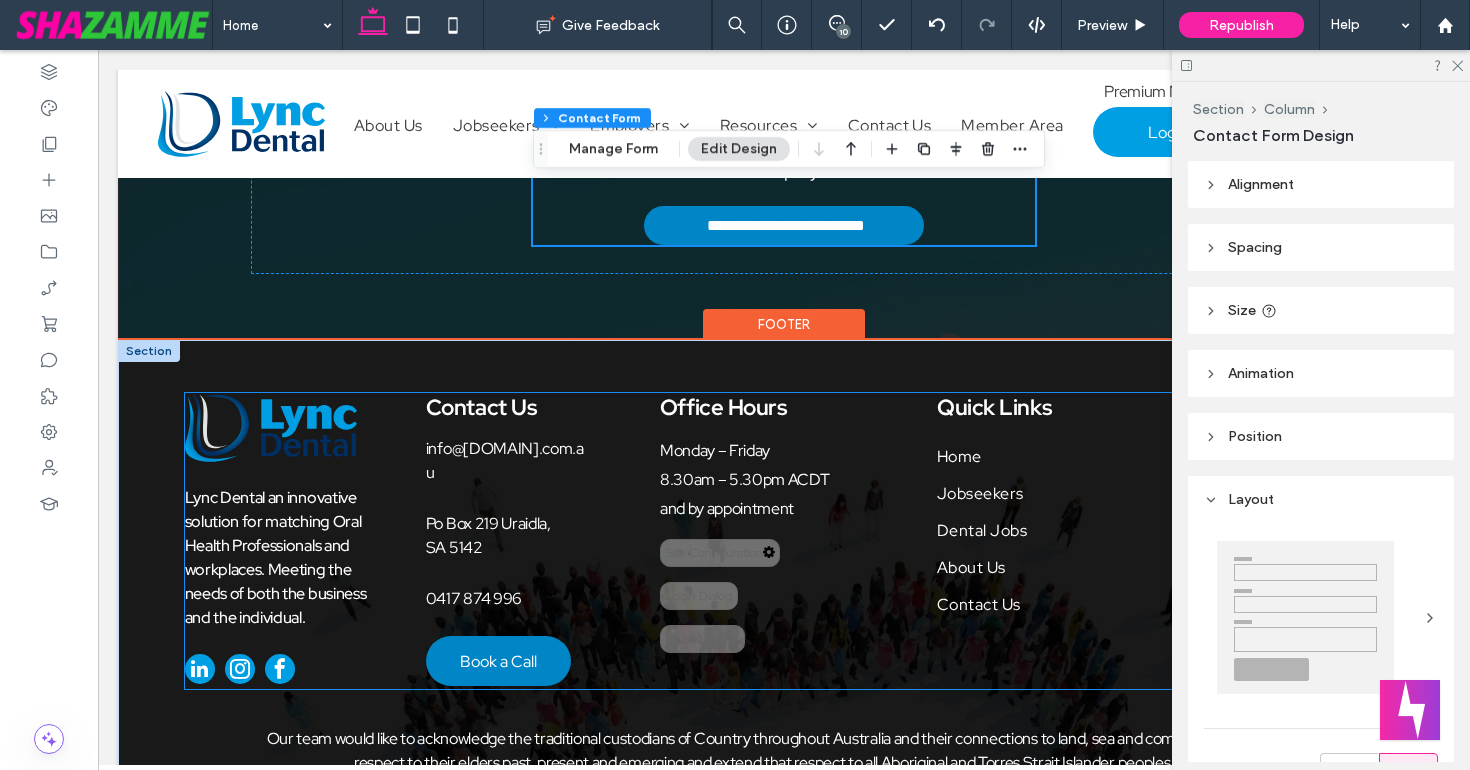 click at bounding box center [287, 671] 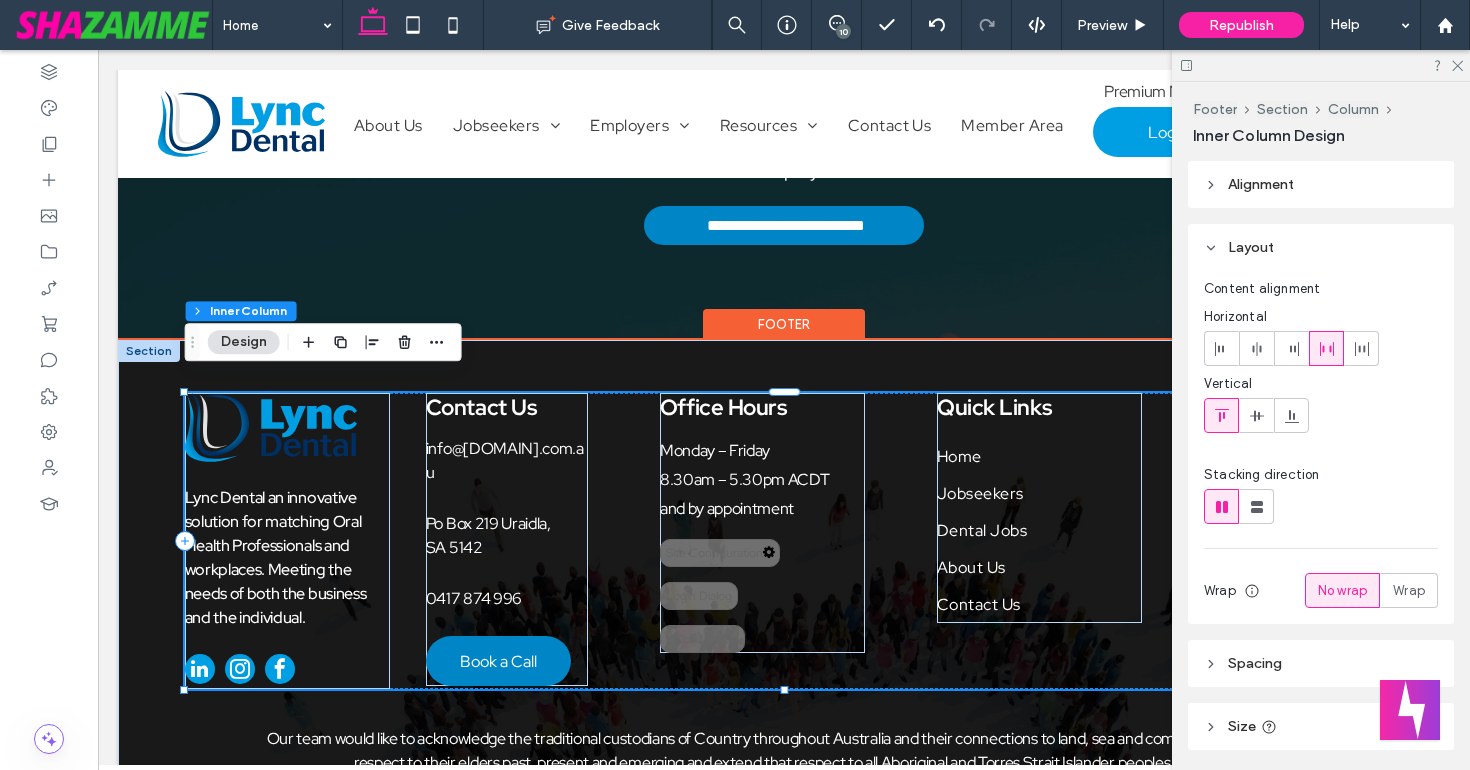 click at bounding box center [287, 671] 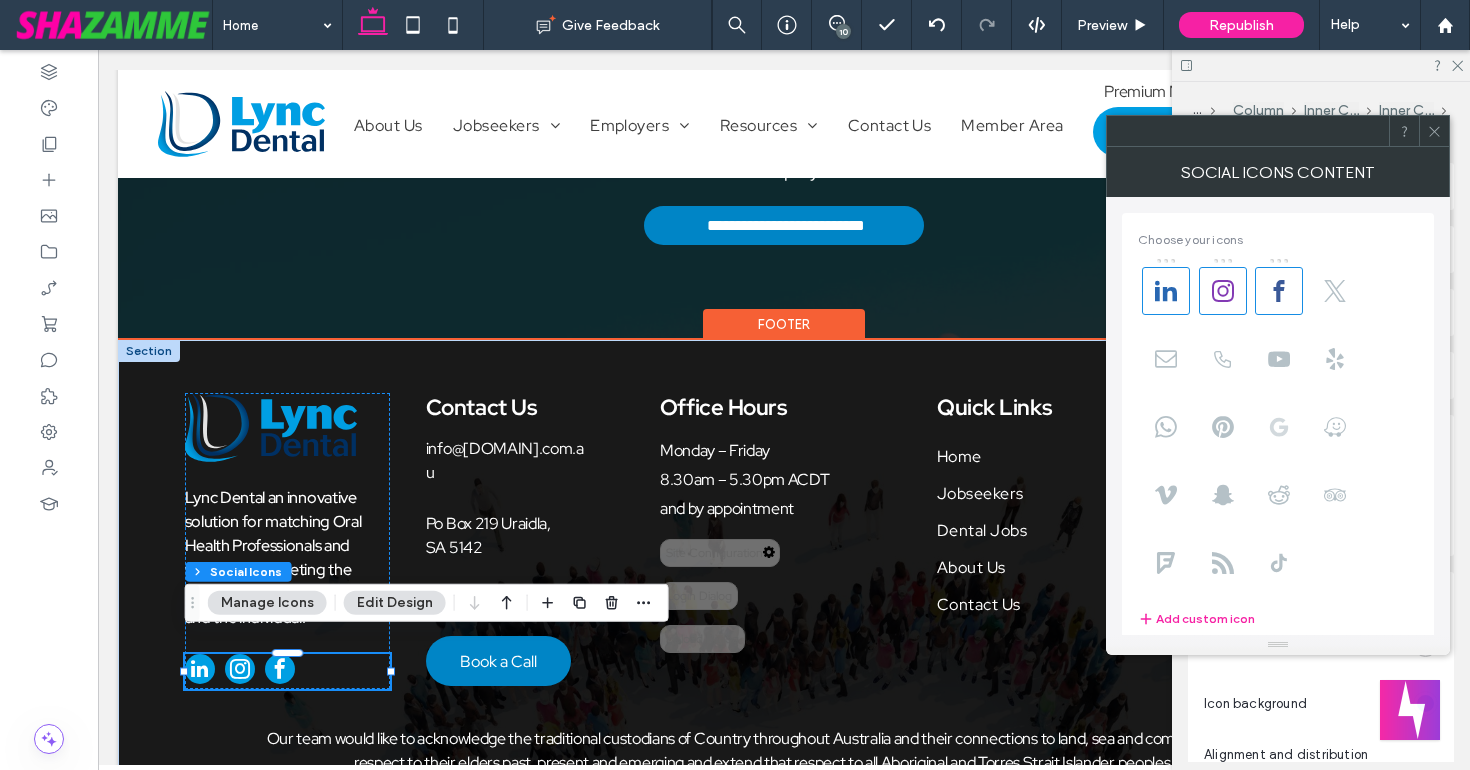 scroll, scrollTop: 352, scrollLeft: 0, axis: vertical 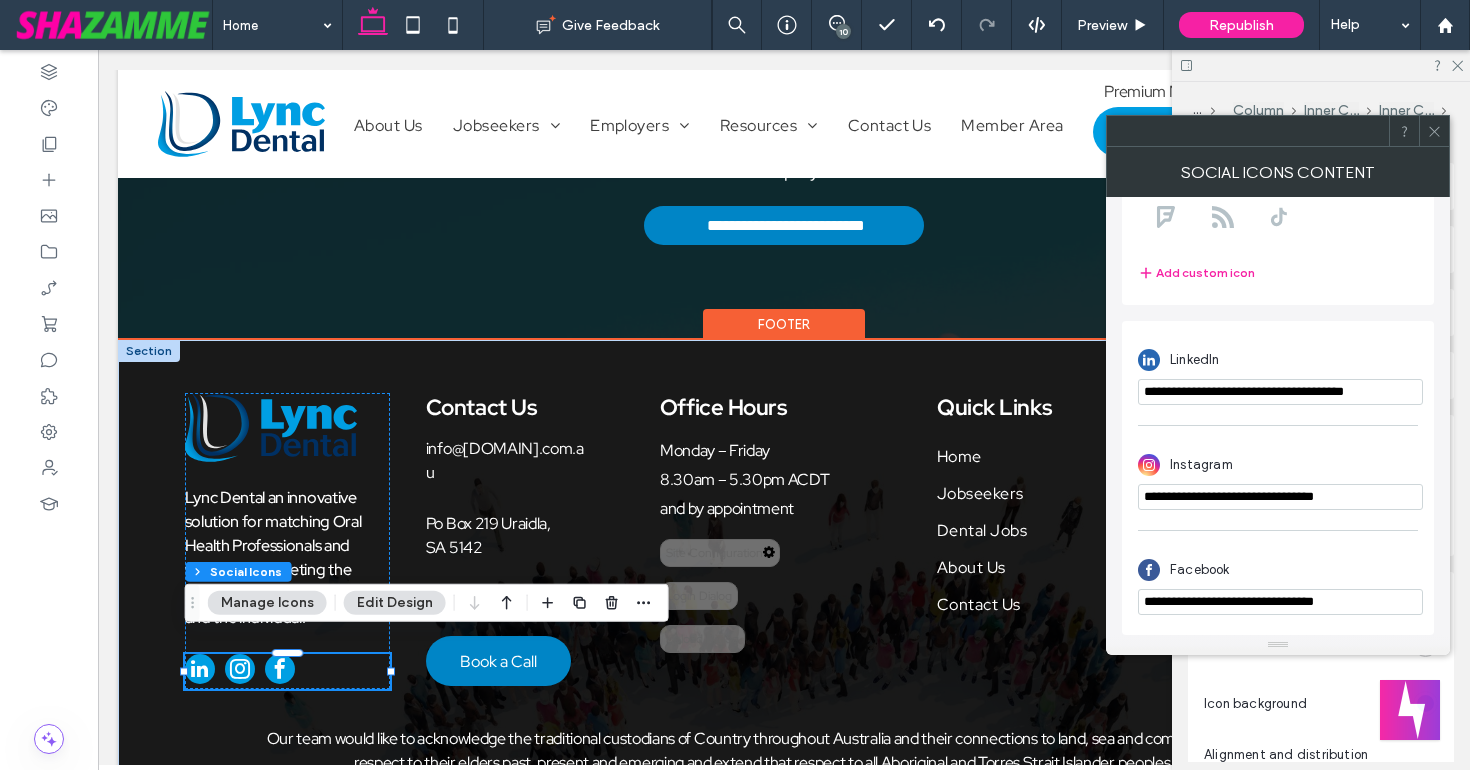 drag, startPoint x: 1142, startPoint y: 491, endPoint x: 1211, endPoint y: 512, distance: 72.12489 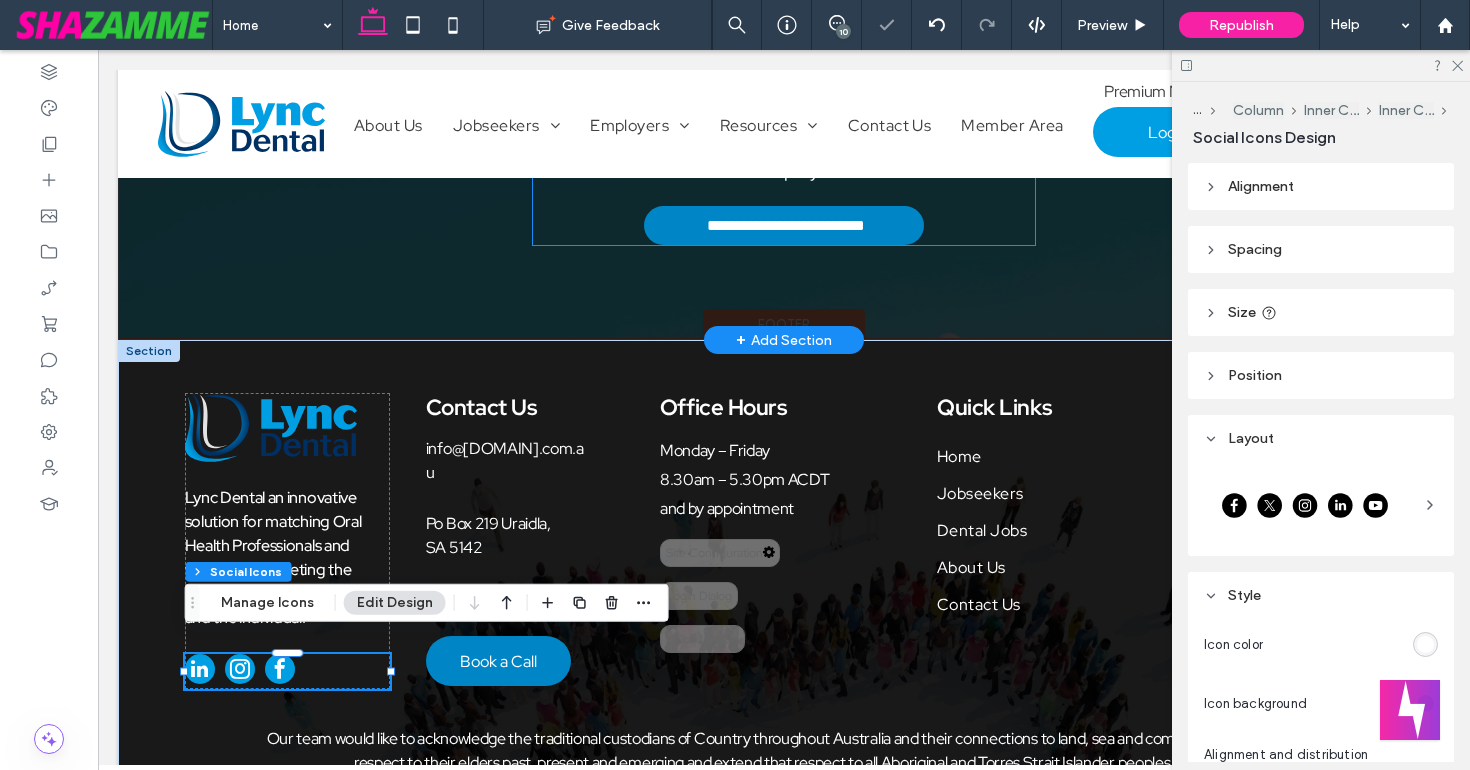 click on "**********" at bounding box center (784, 126) 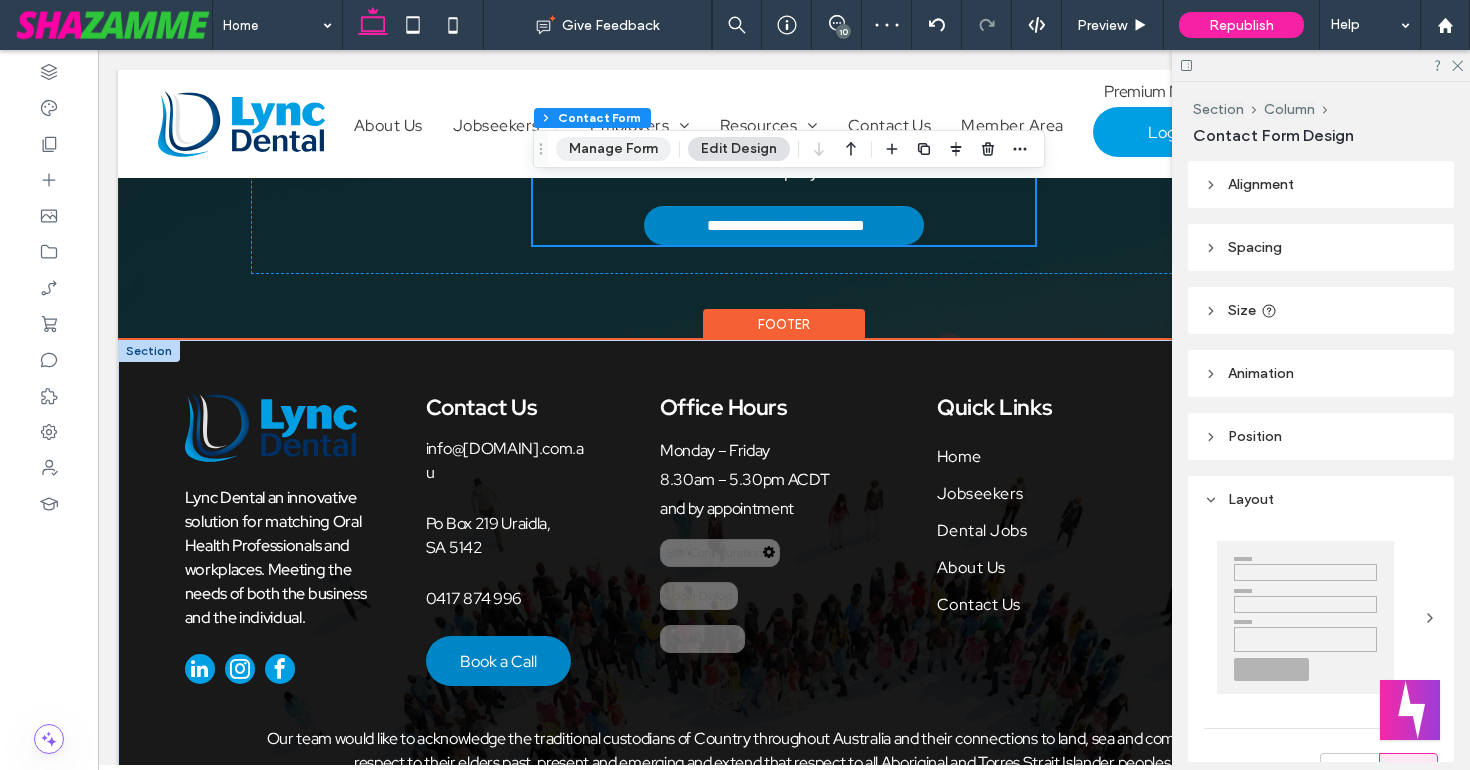 click on "Manage Form" at bounding box center (613, 149) 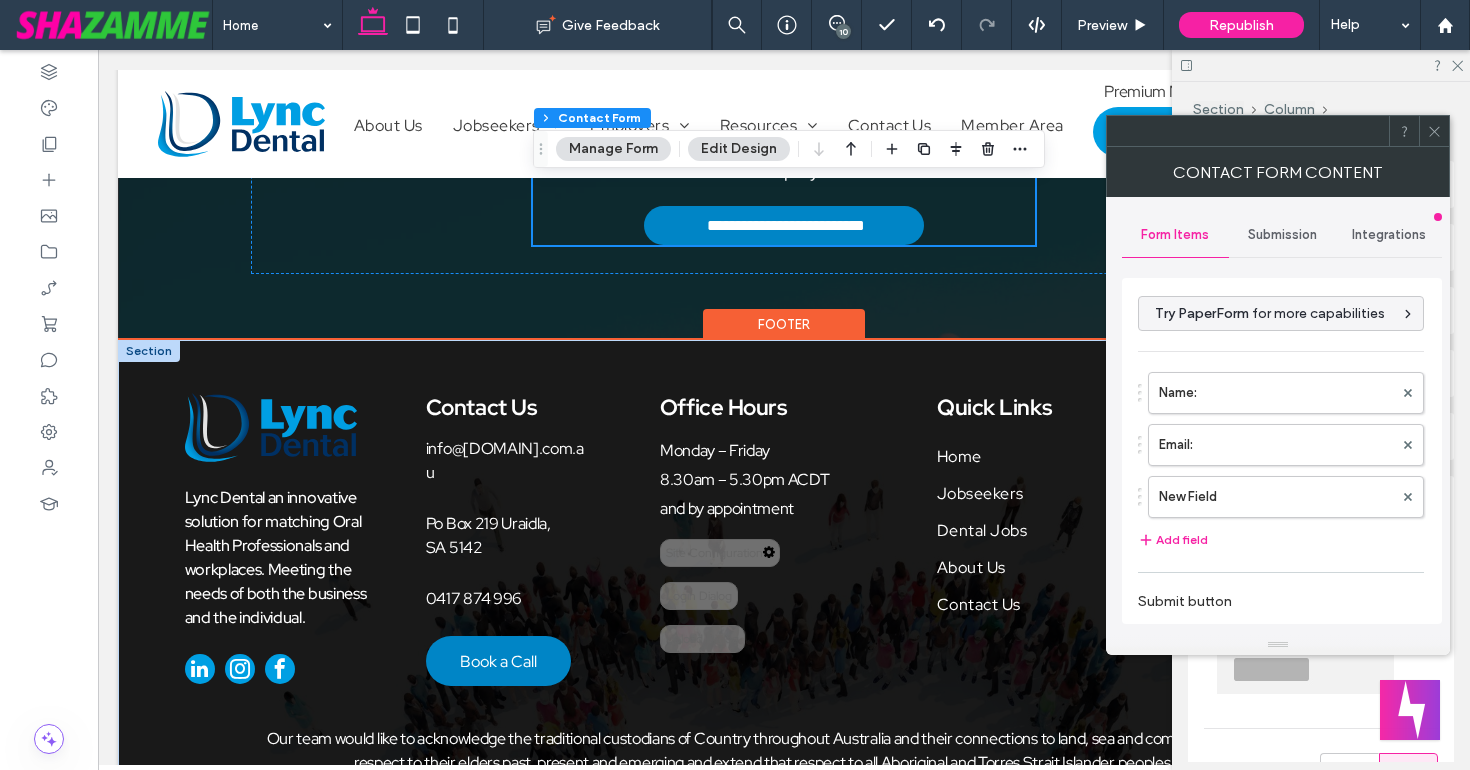 click on "Submission" at bounding box center (1282, 235) 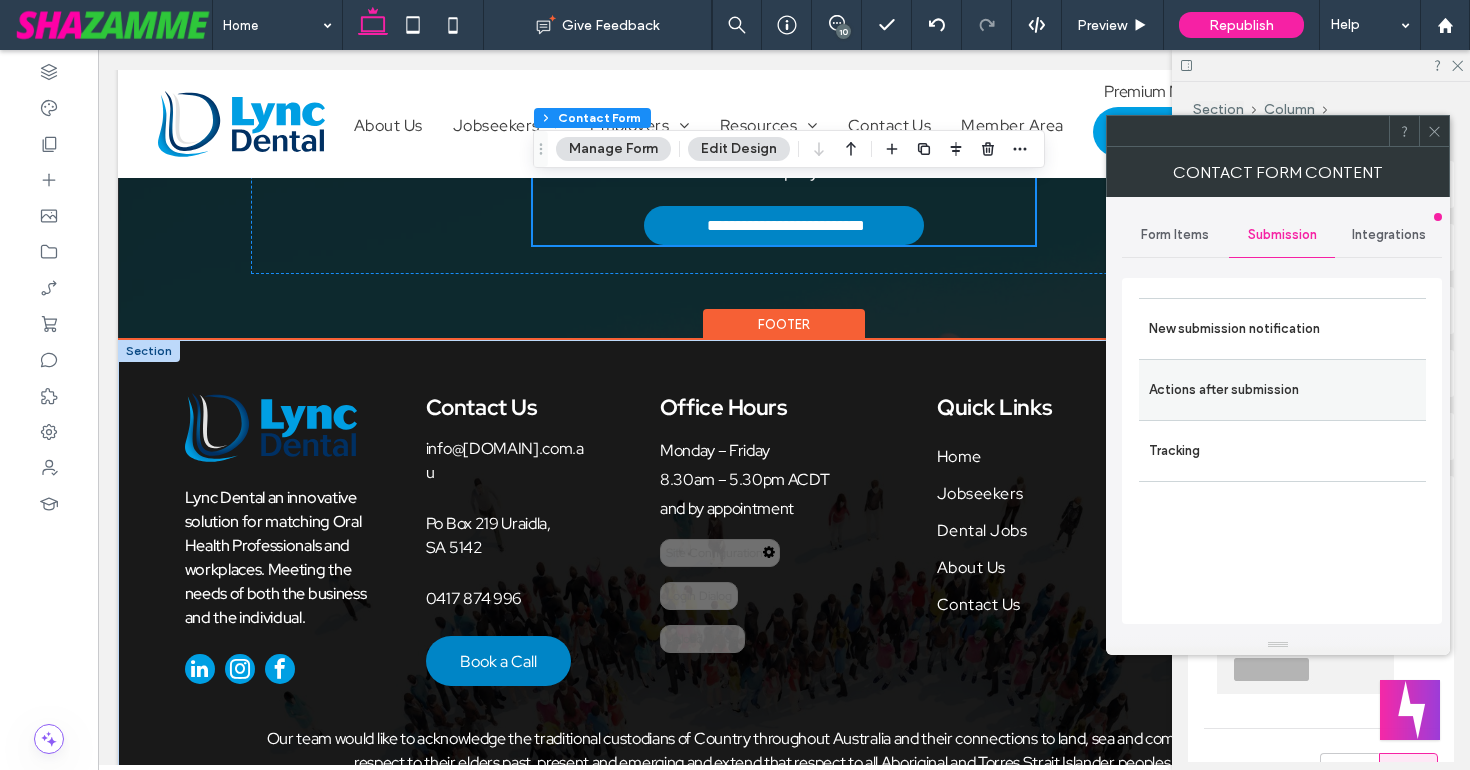 click on "Actions after submission" at bounding box center (1282, 390) 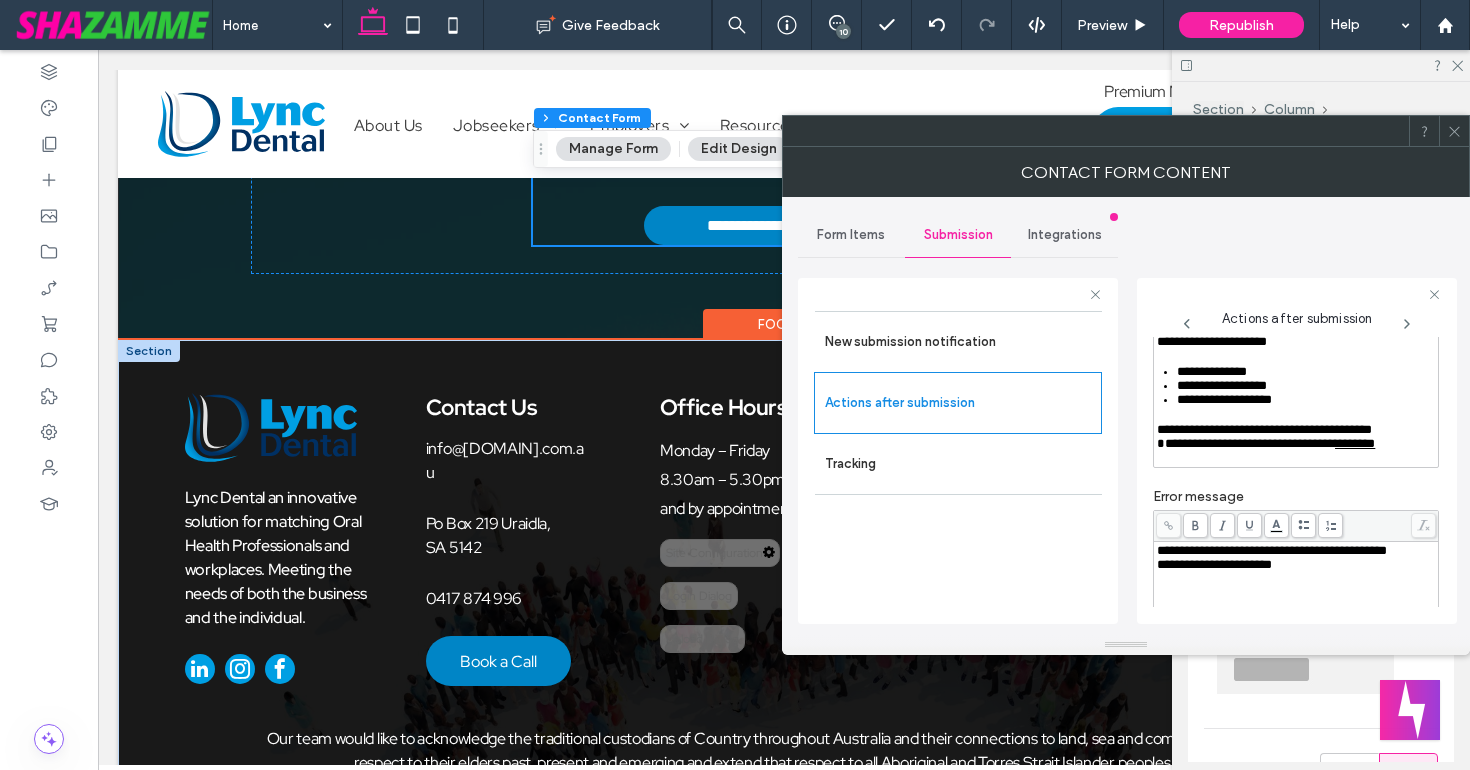 scroll, scrollTop: 244, scrollLeft: 0, axis: vertical 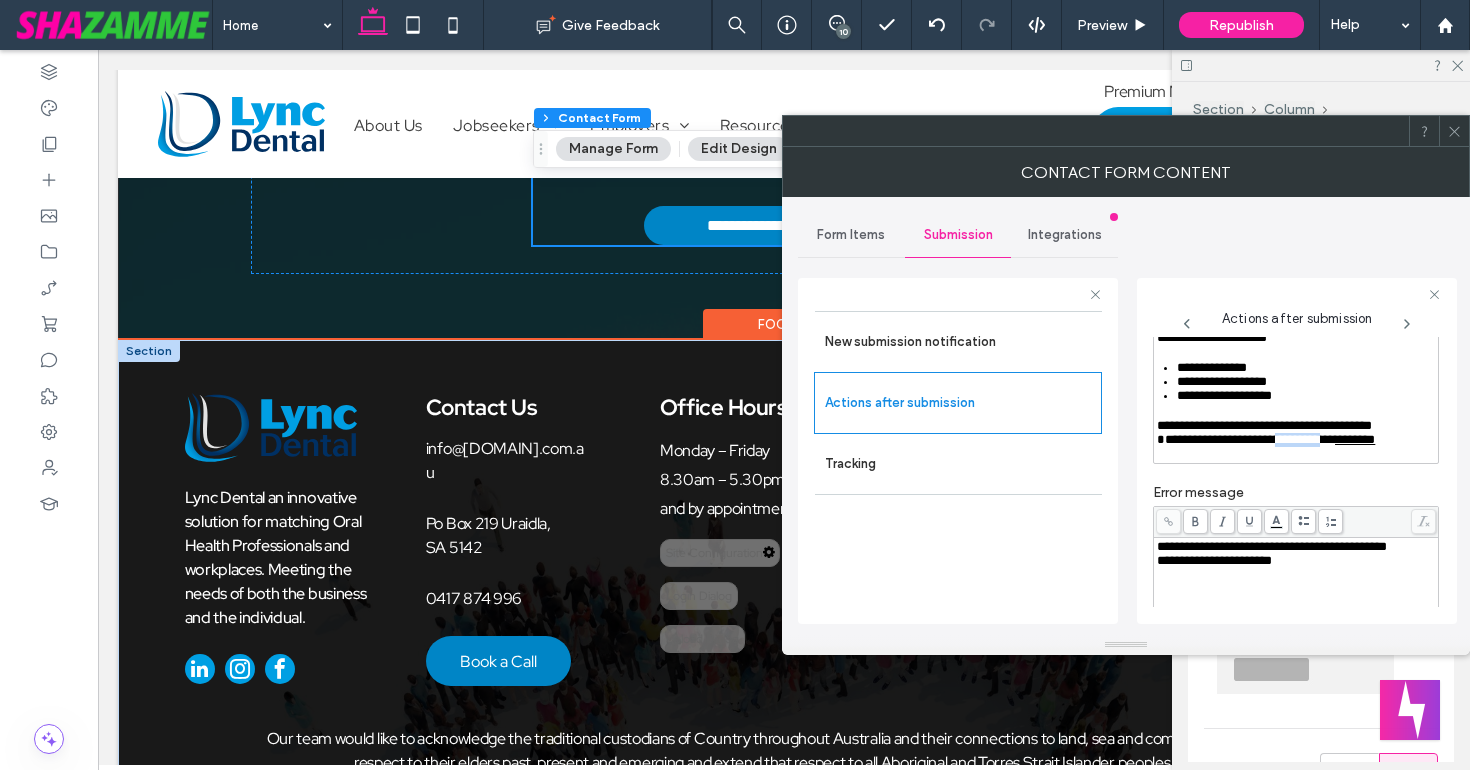 drag, startPoint x: 1289, startPoint y: 487, endPoint x: 1346, endPoint y: 491, distance: 57.14018 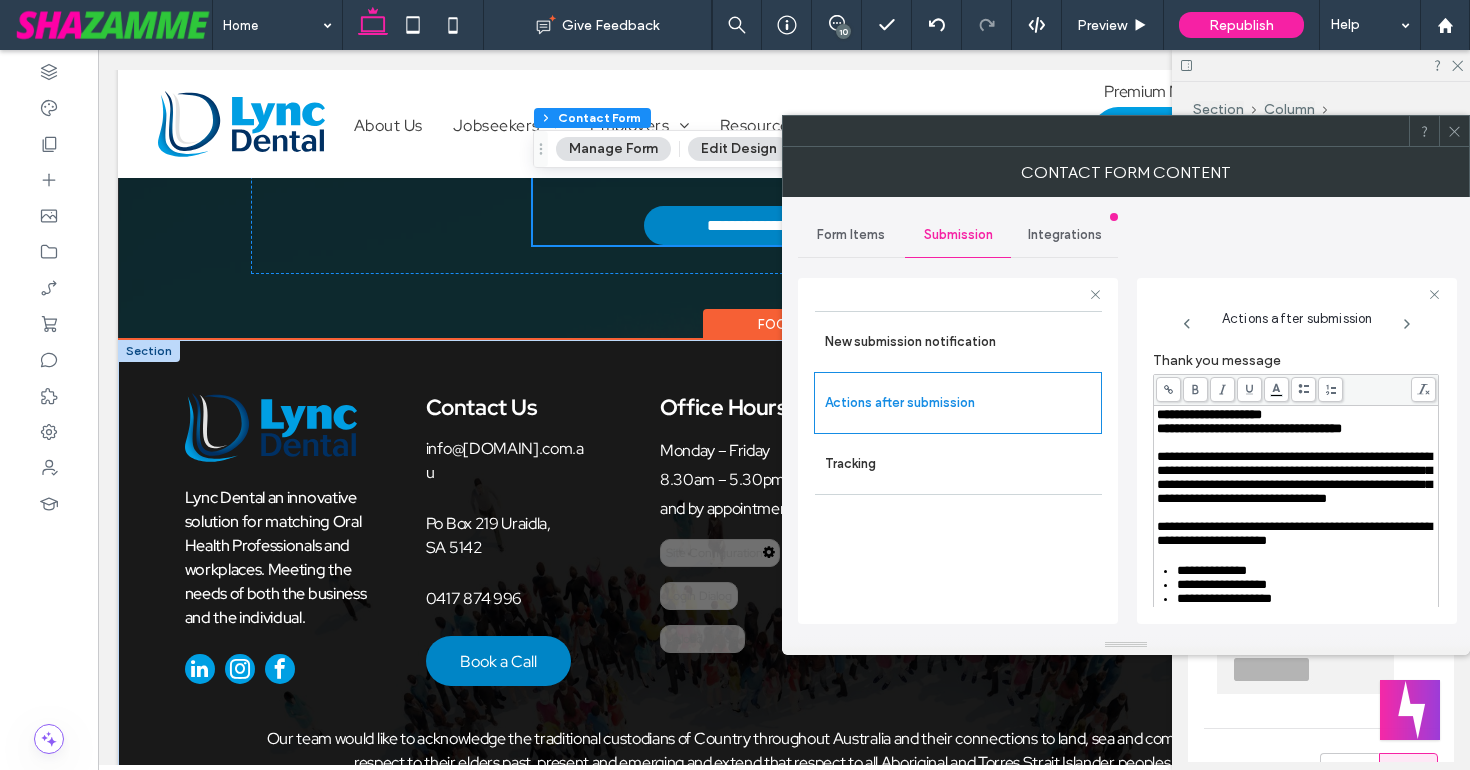 scroll, scrollTop: 0, scrollLeft: 0, axis: both 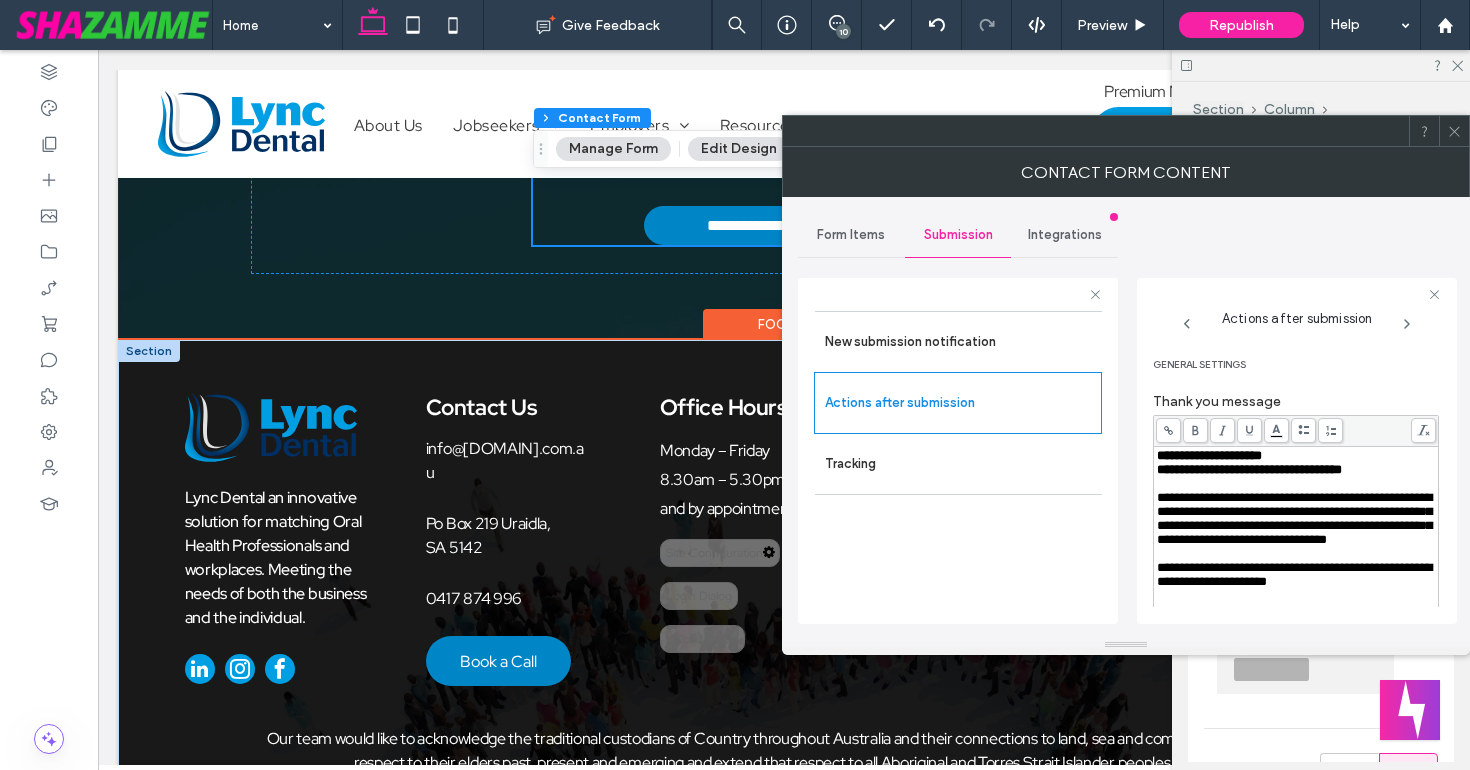 click 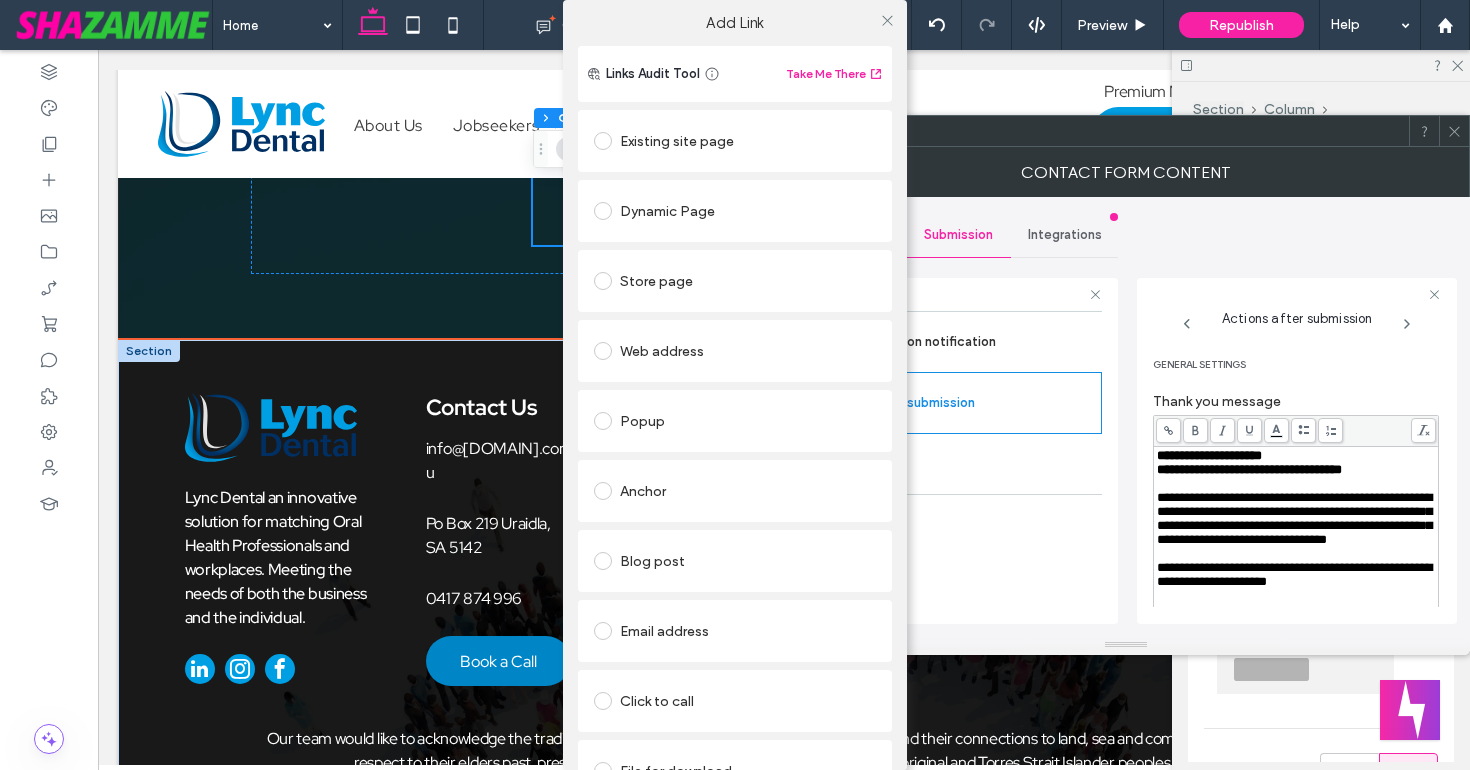 click on "Web address" at bounding box center [735, 351] 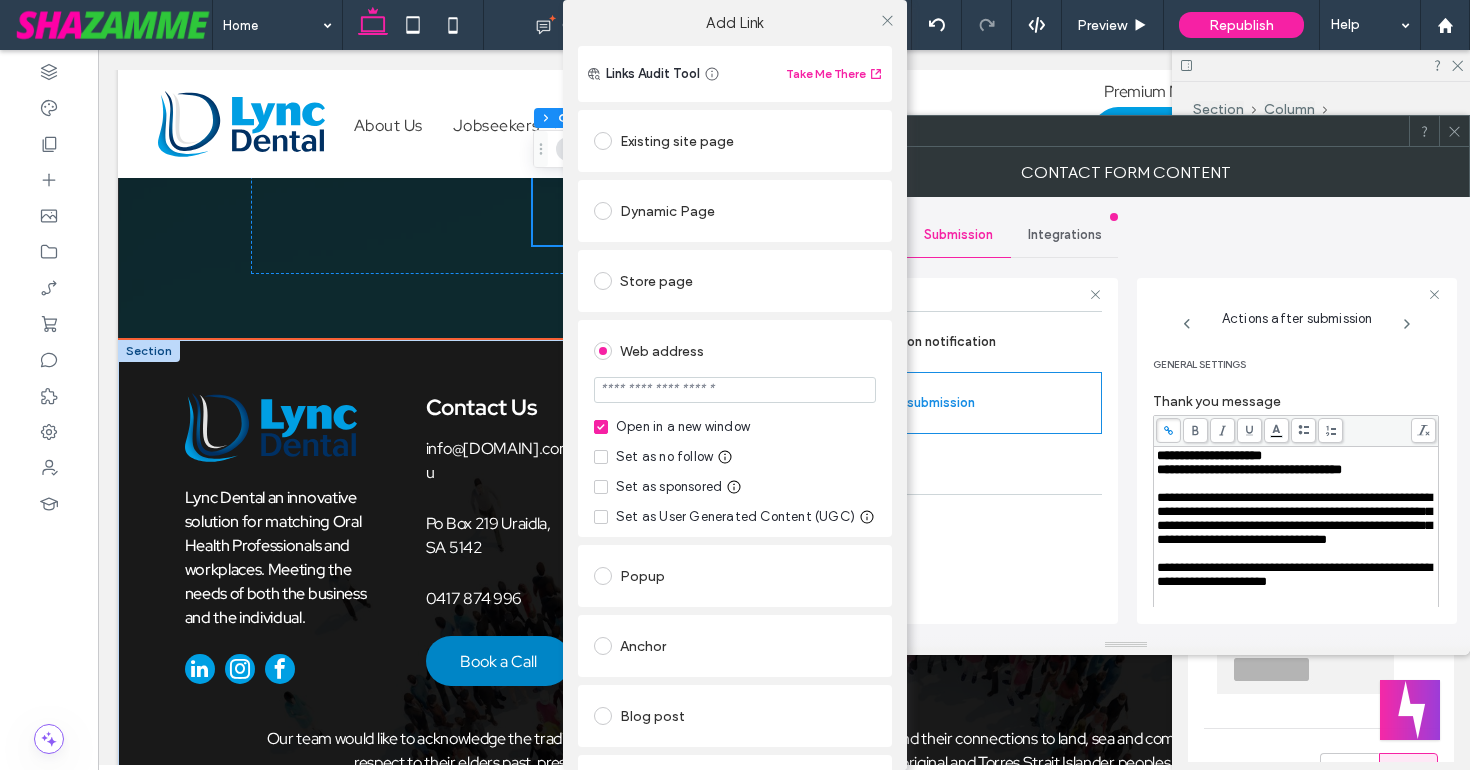 click at bounding box center [735, 390] 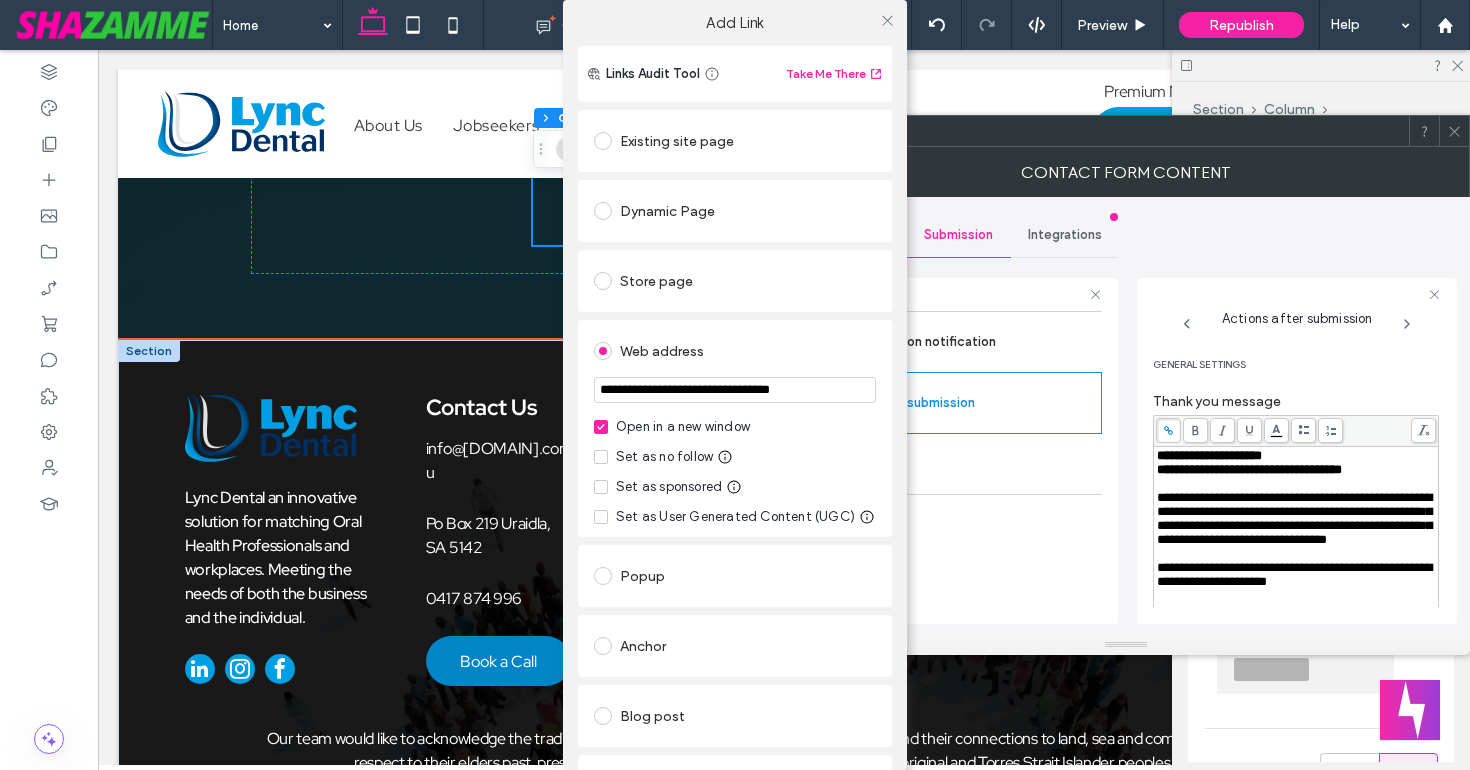type on "**********" 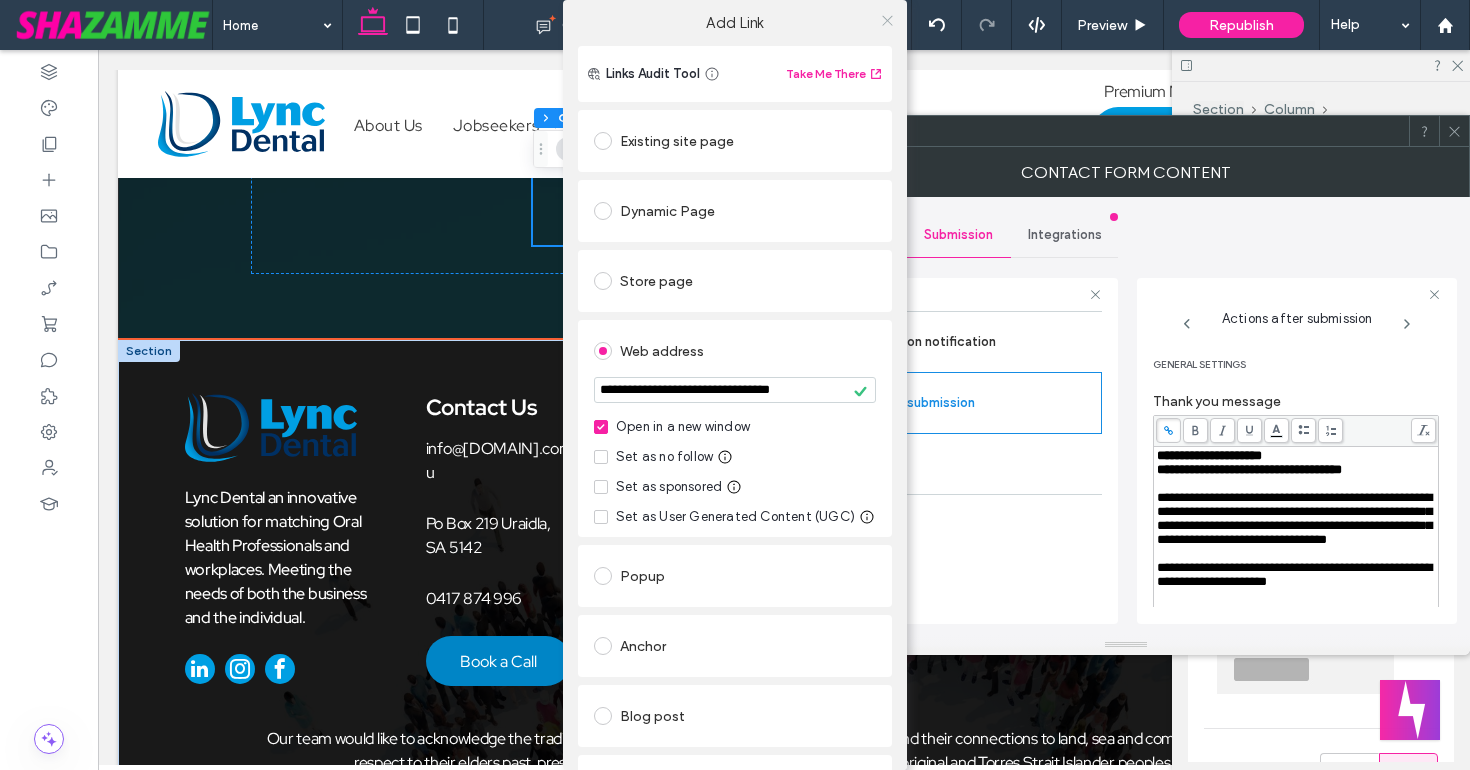 click 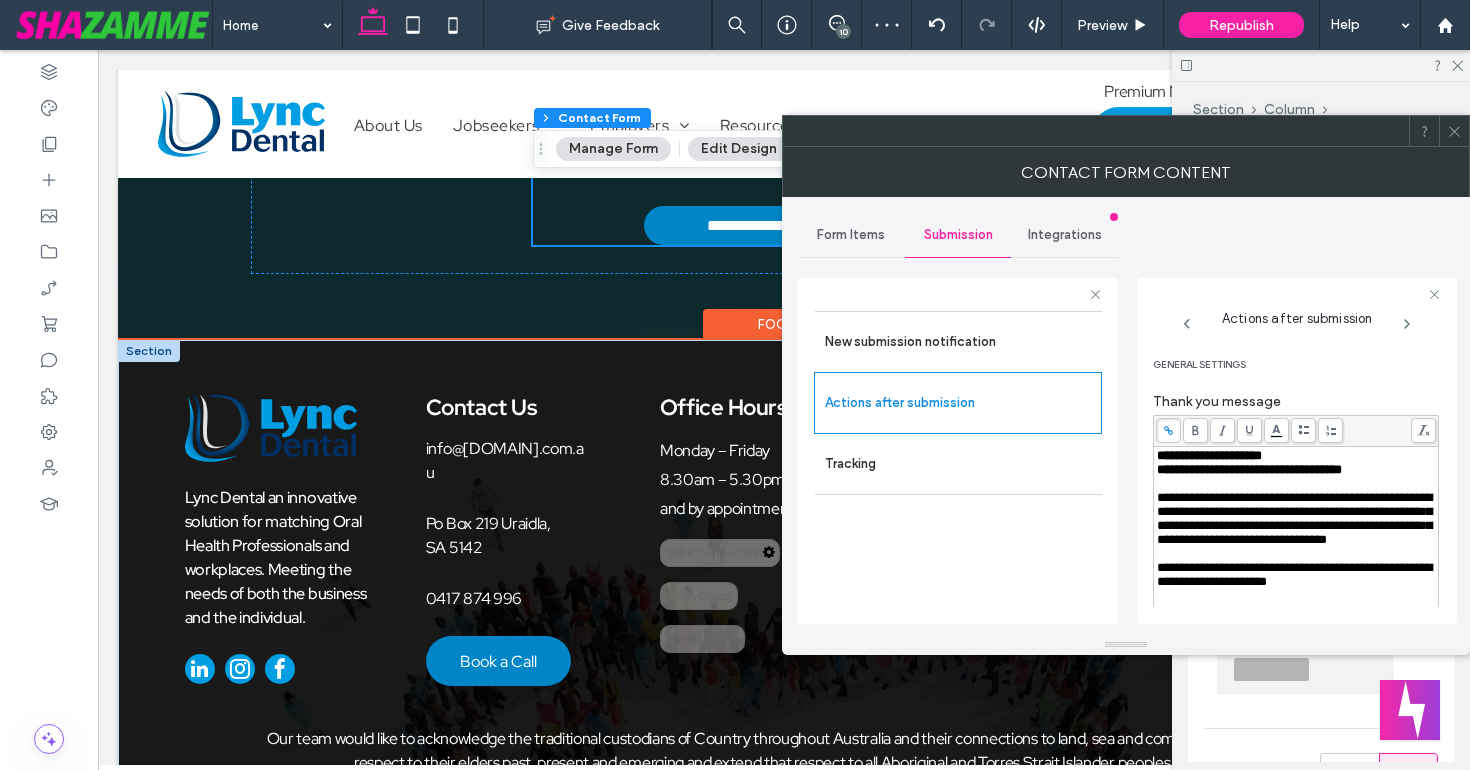 click on "Contact Form Content" at bounding box center [1126, 172] 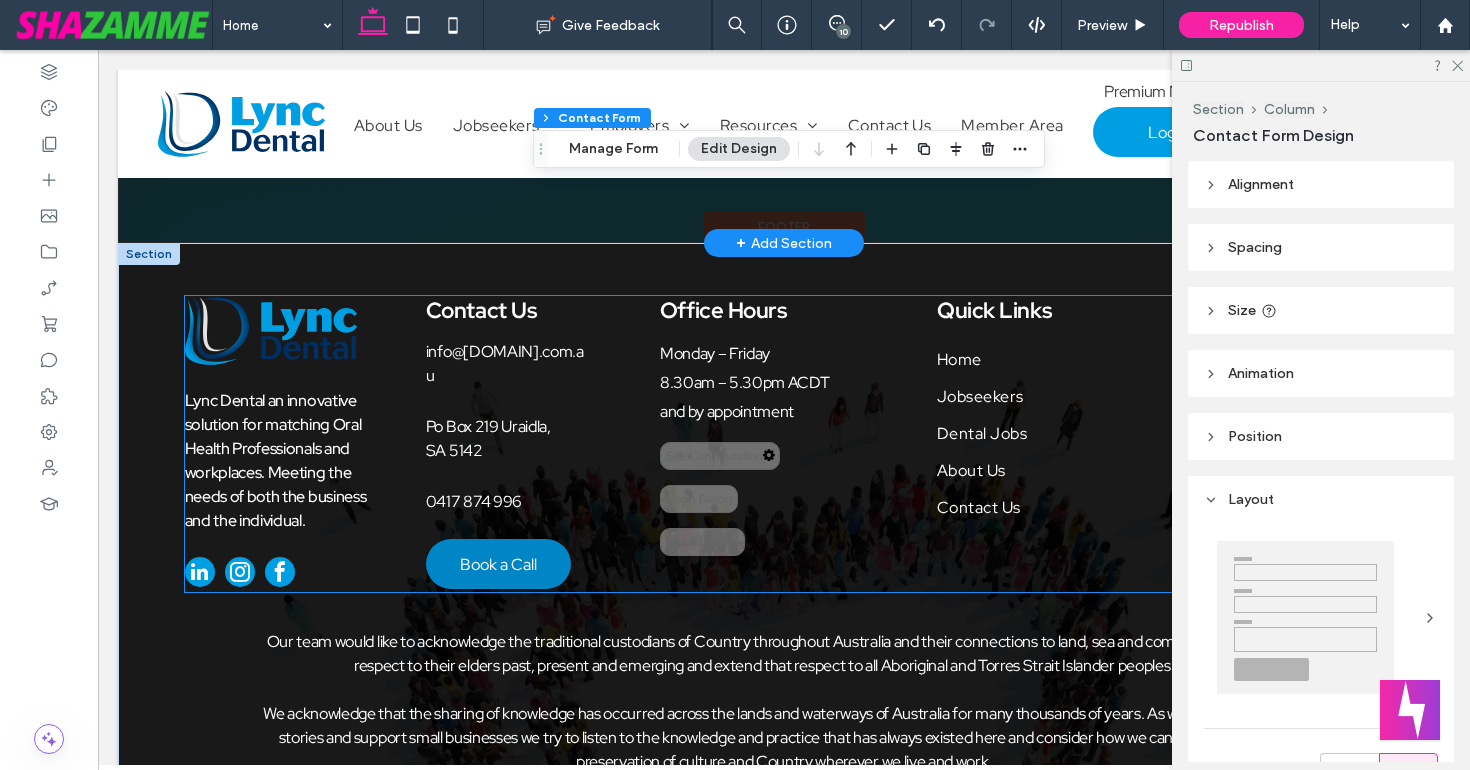scroll, scrollTop: 6715, scrollLeft: 0, axis: vertical 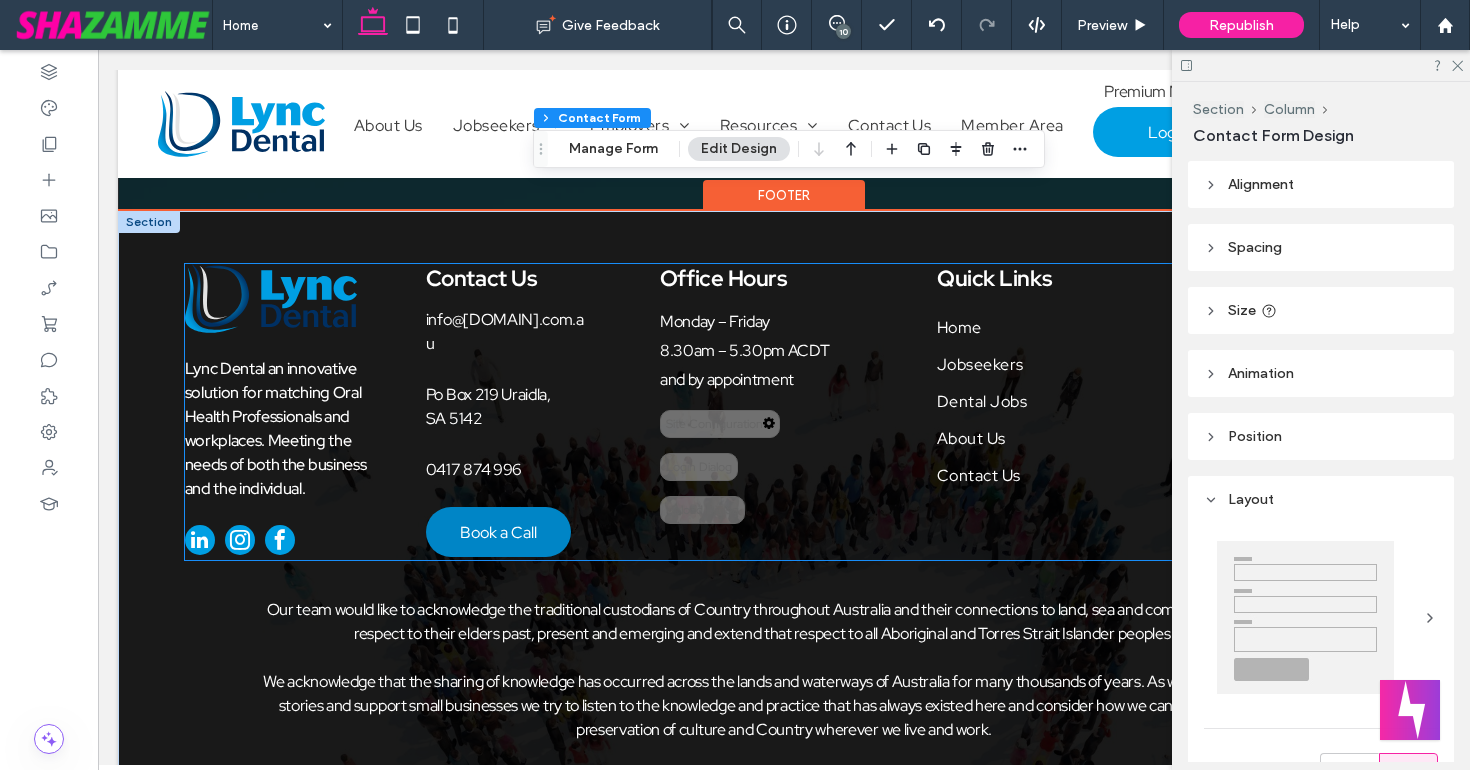click at bounding box center [287, 542] 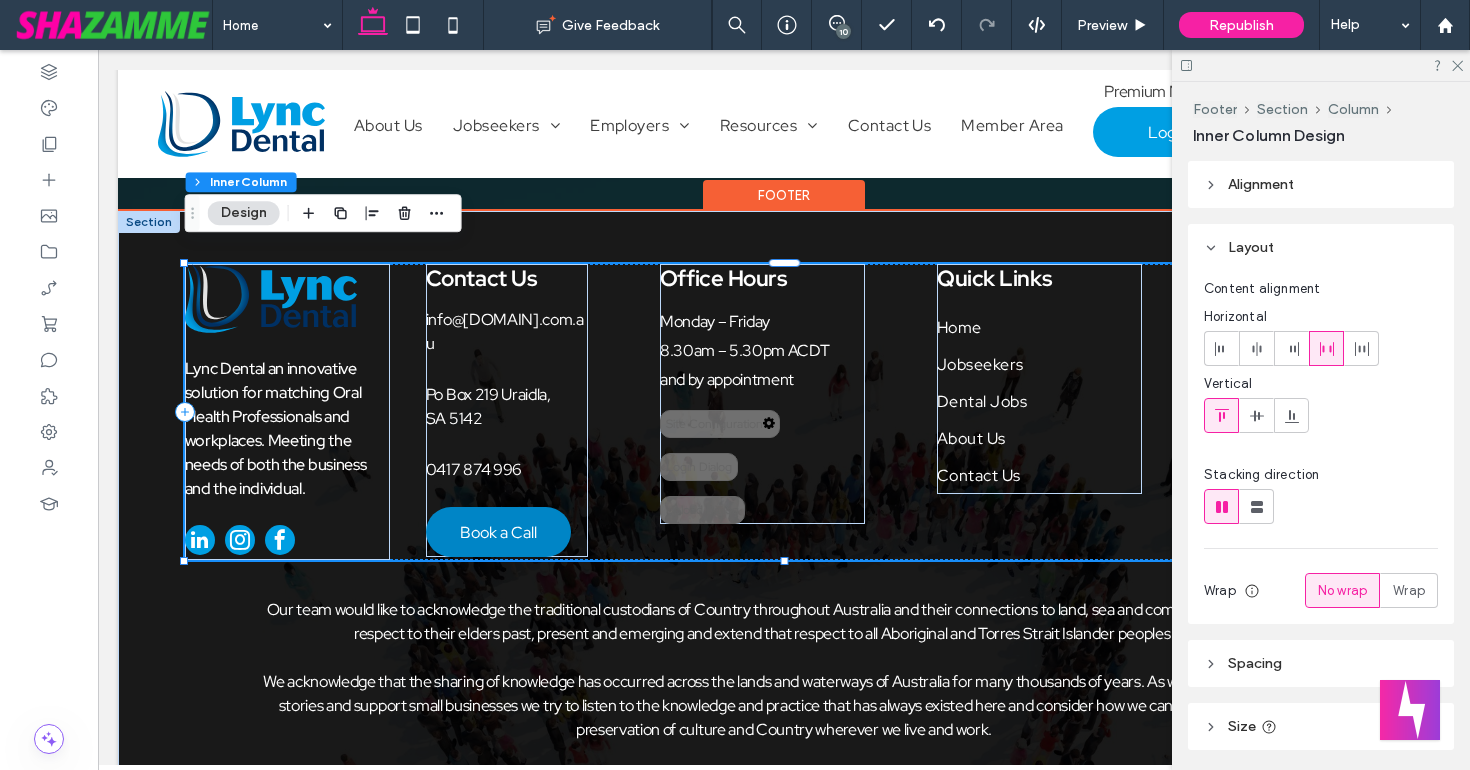 click at bounding box center (287, 542) 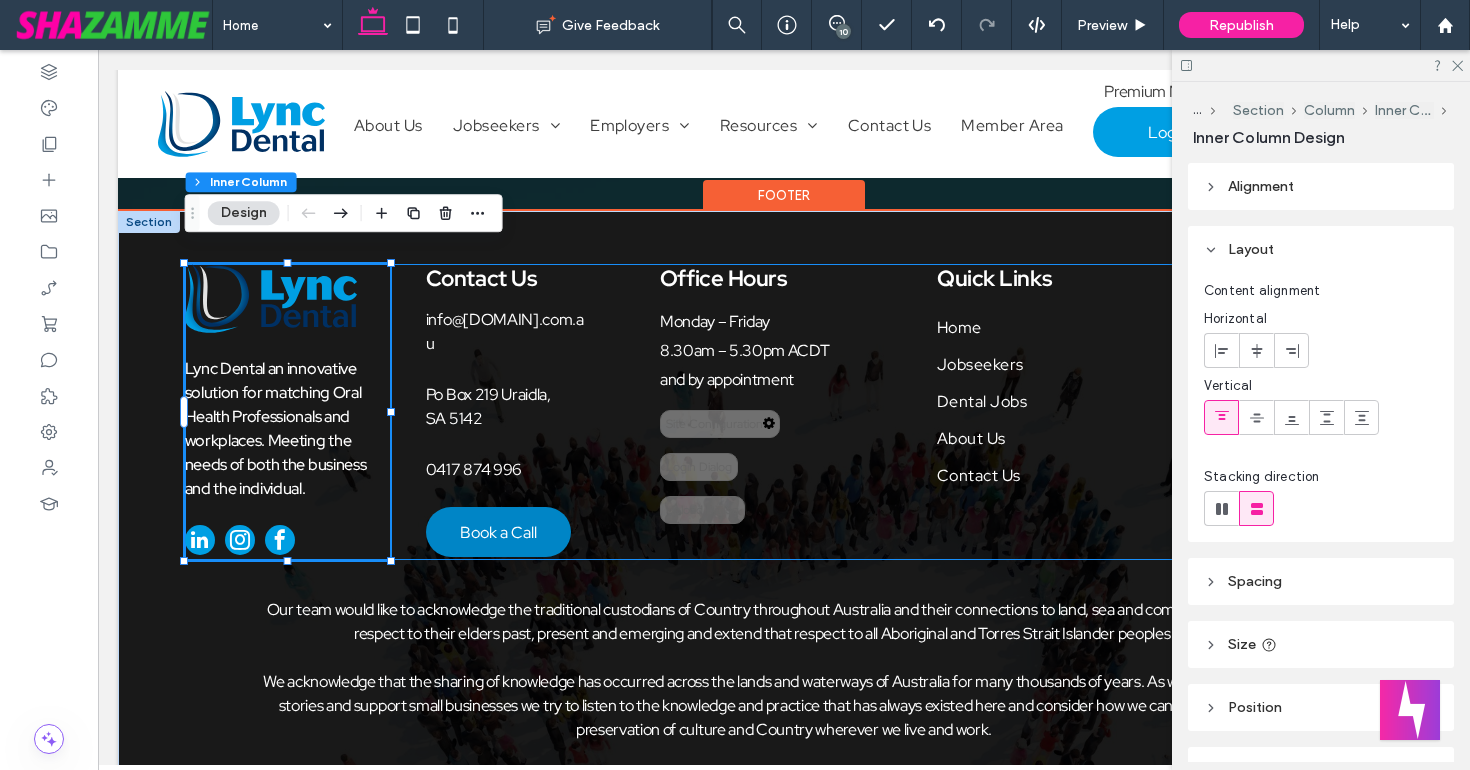 click at bounding box center [287, 542] 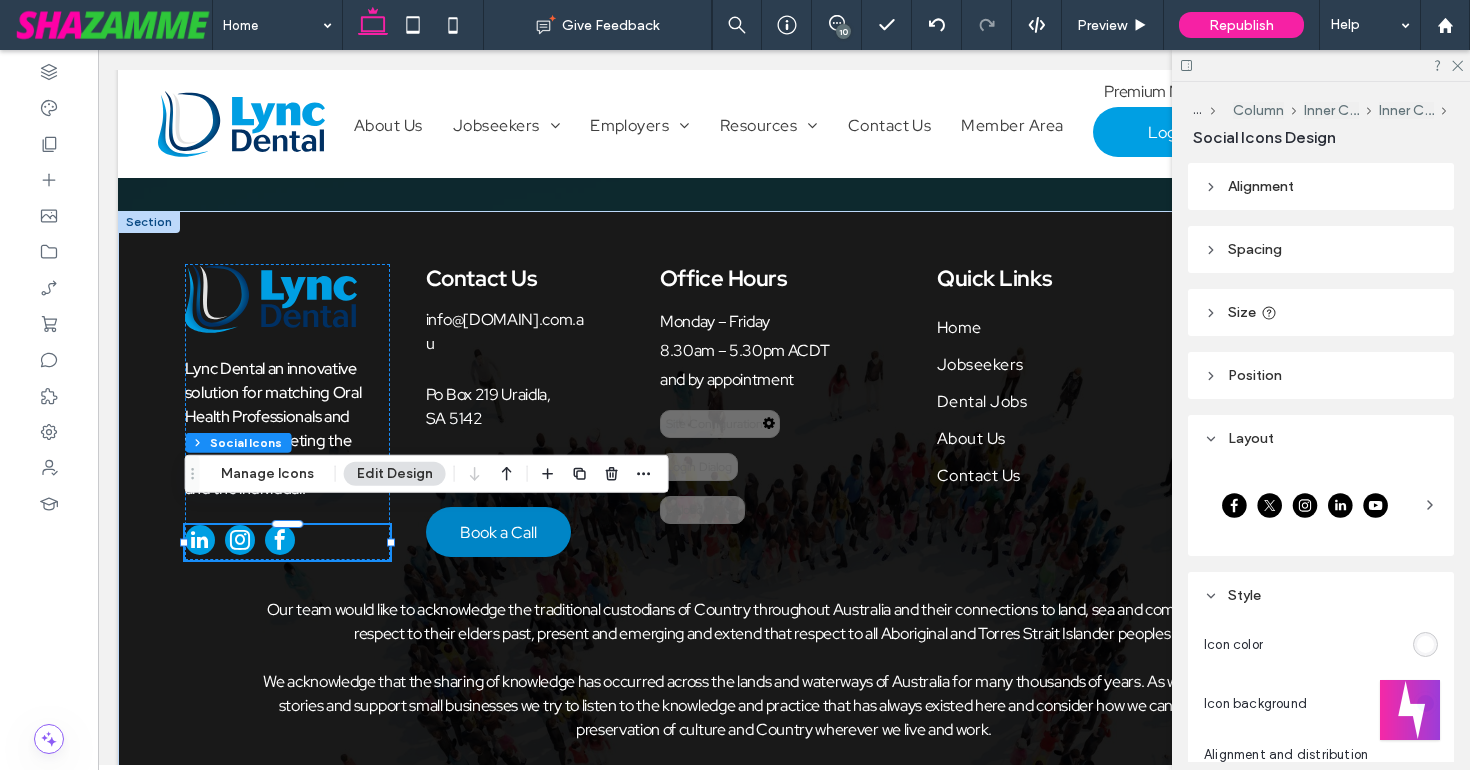 click on "Footer Section Column Inner Column Inner Column Social Icons Manage Icons Edit Design" at bounding box center (427, 474) 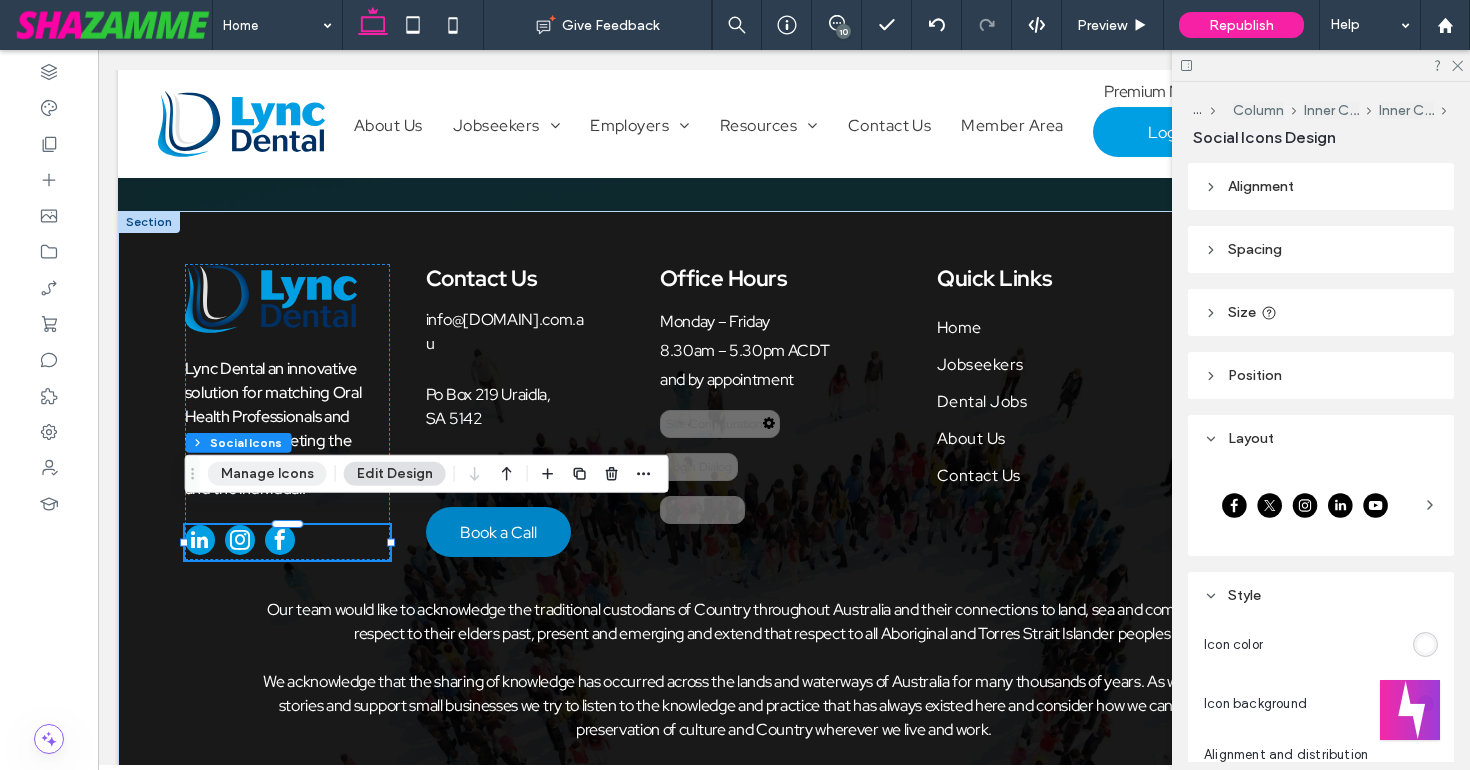 click on "Manage Icons" at bounding box center (267, 474) 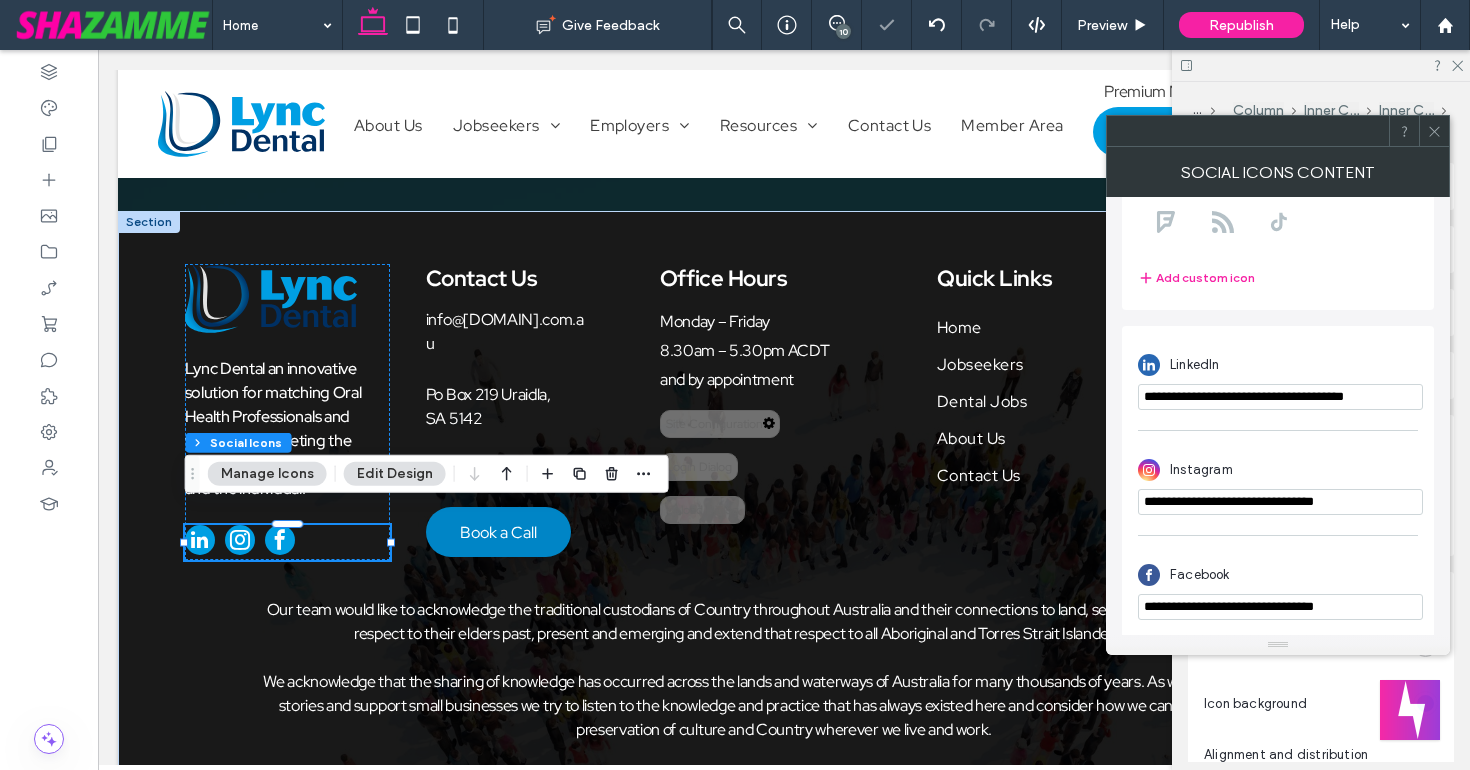 scroll, scrollTop: 352, scrollLeft: 0, axis: vertical 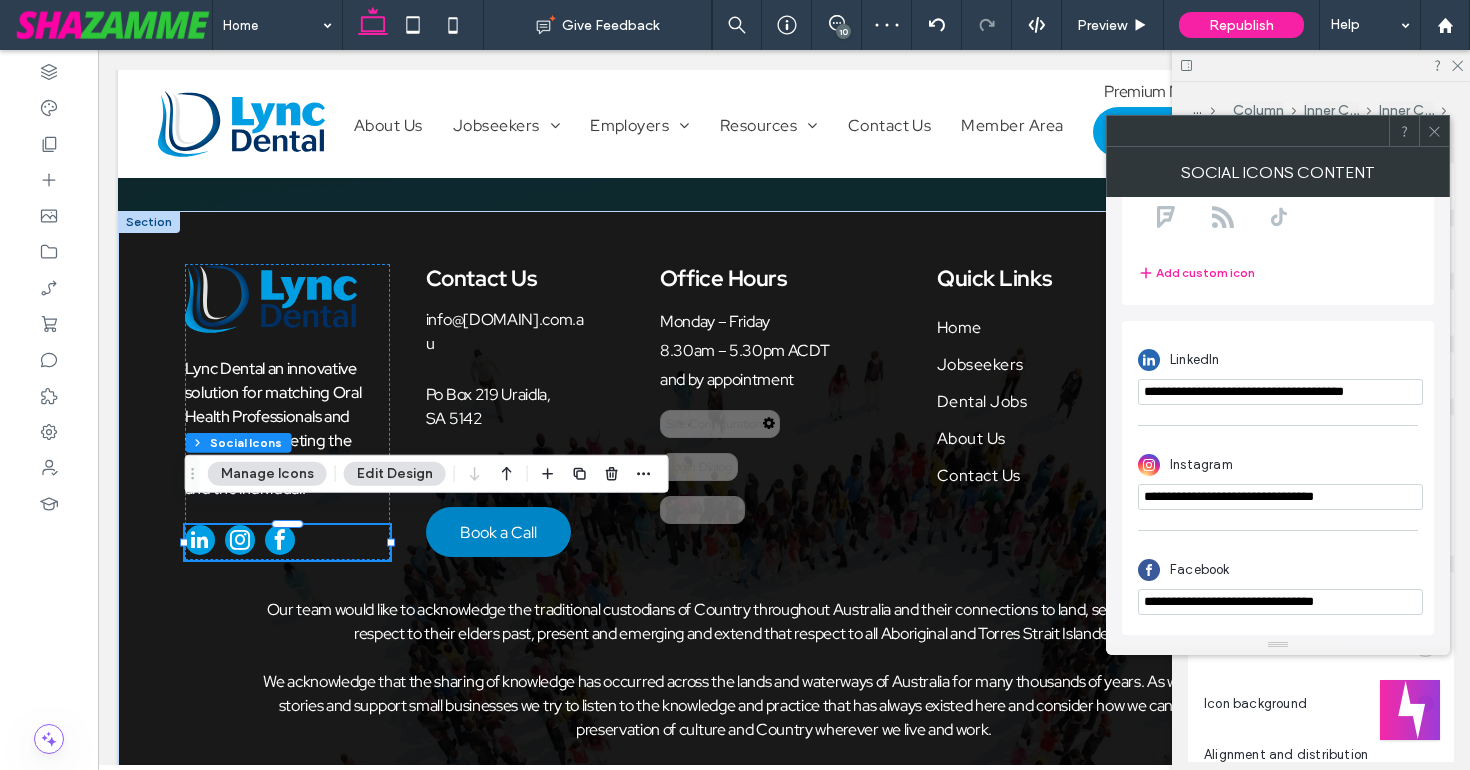 drag, startPoint x: 1146, startPoint y: 599, endPoint x: 1159, endPoint y: 627, distance: 30.870699 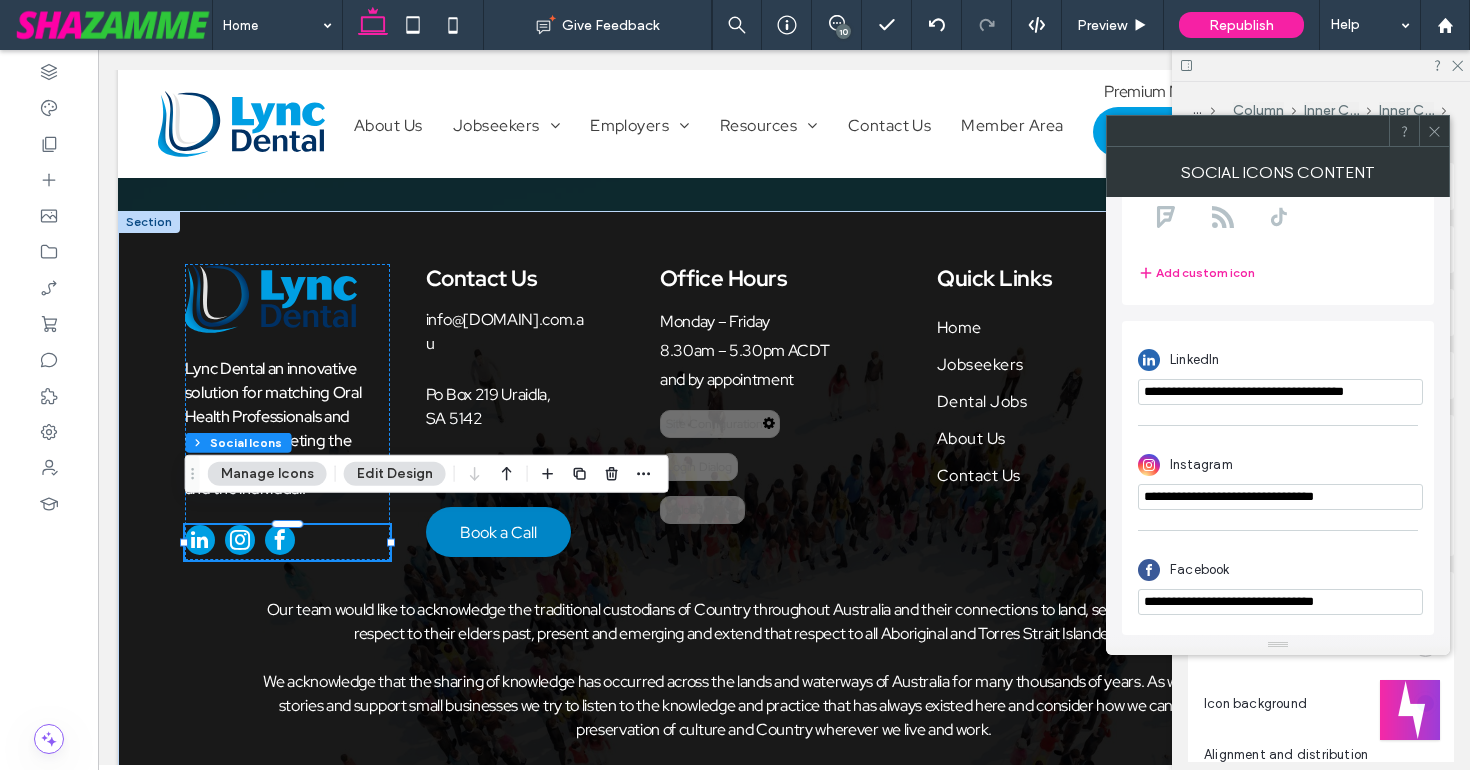 click 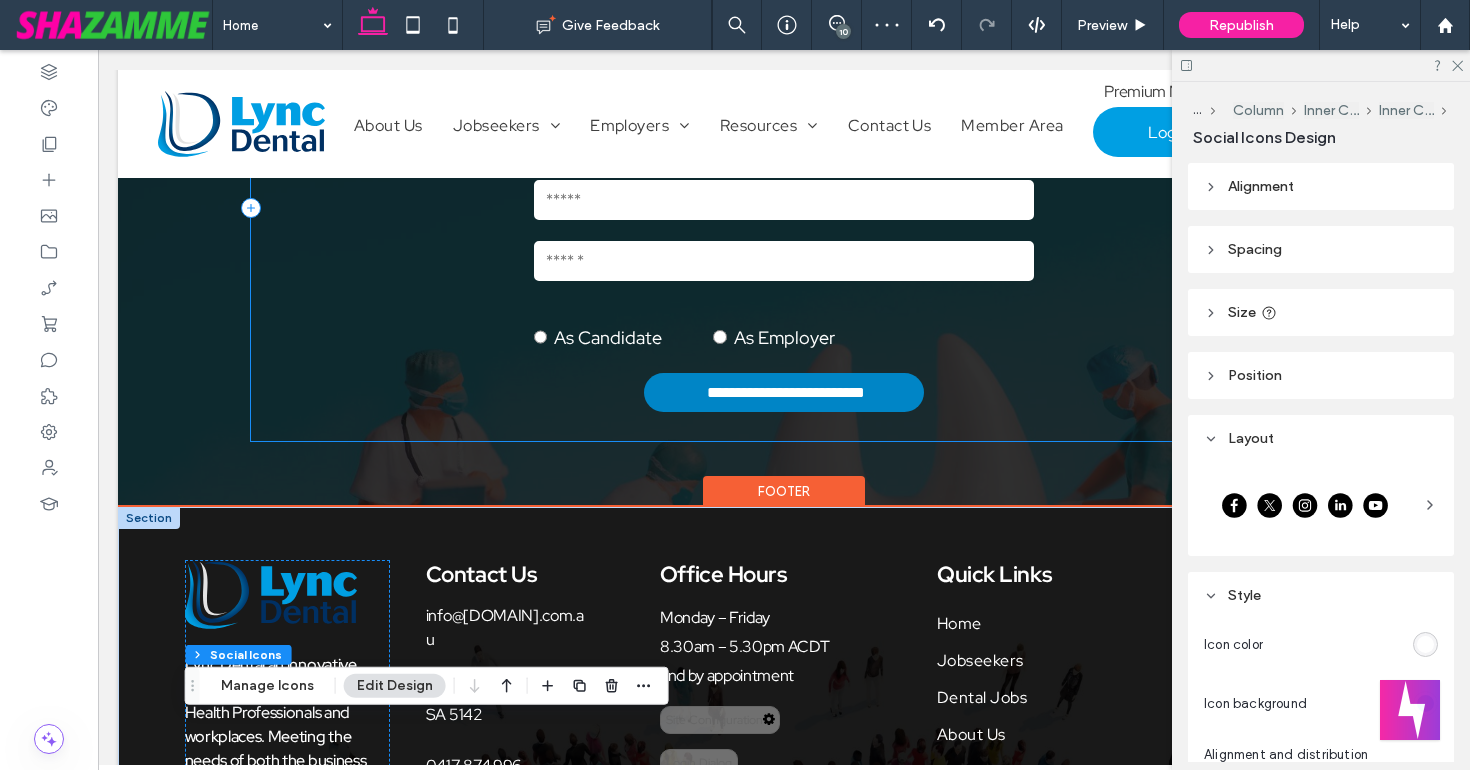 scroll, scrollTop: 6323, scrollLeft: 0, axis: vertical 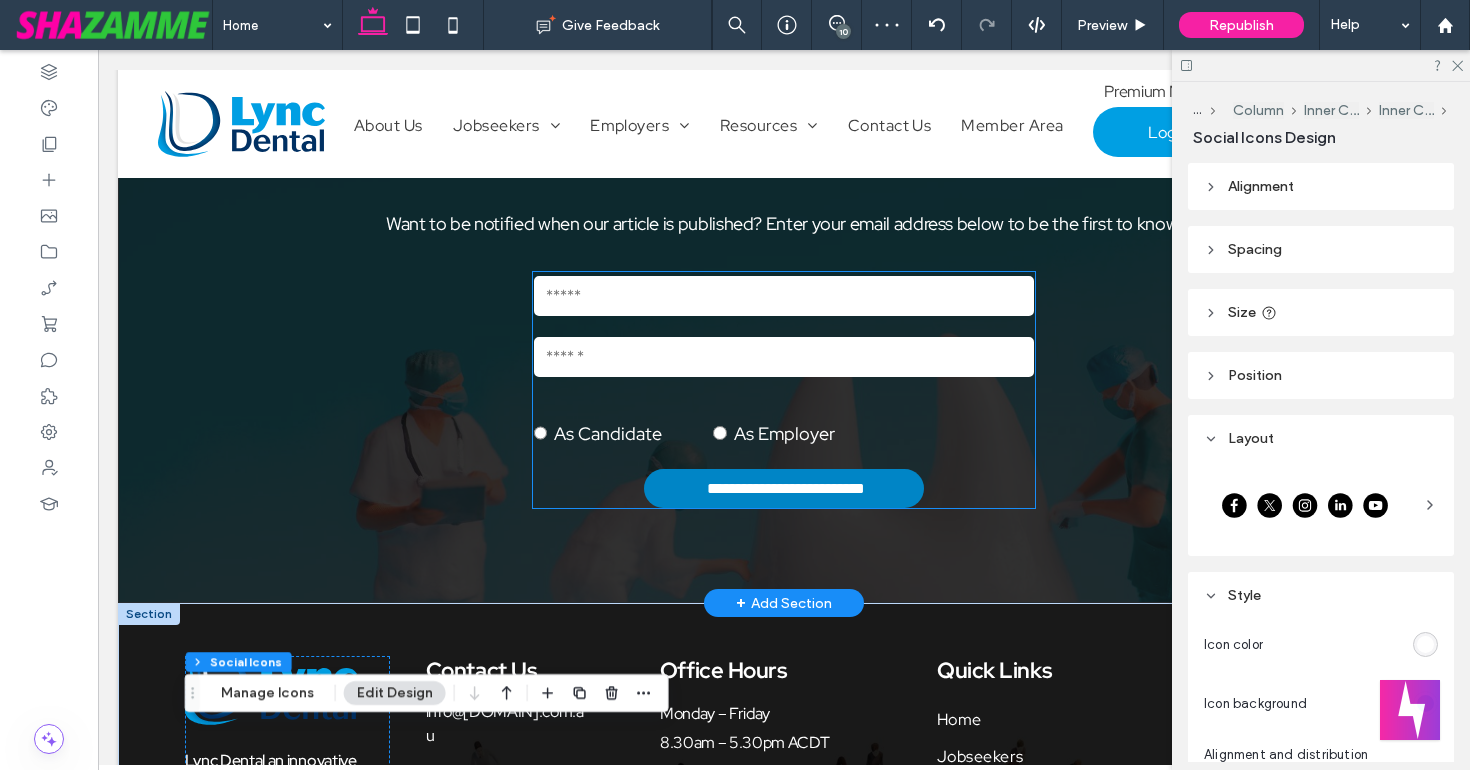 click at bounding box center (617, 406) 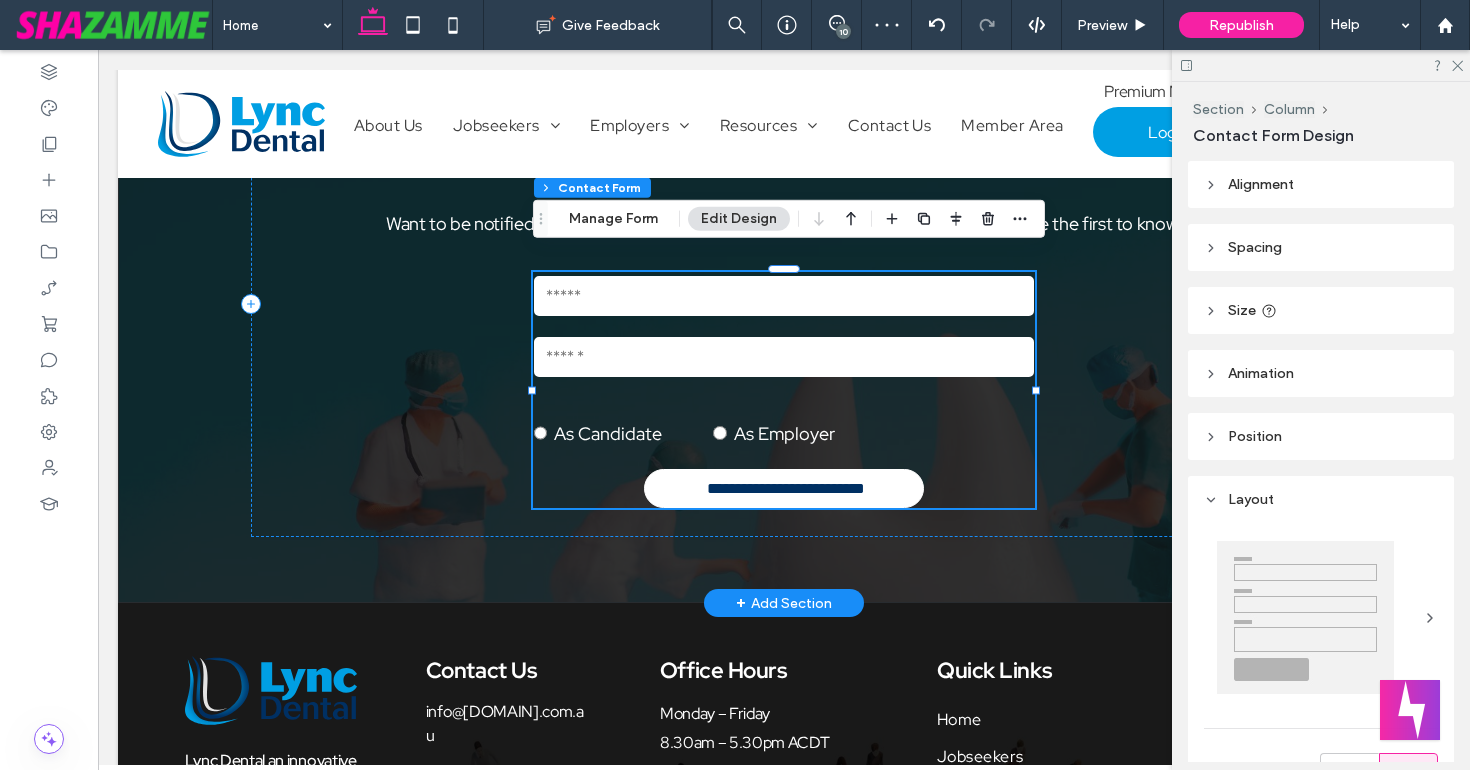 type on "*" 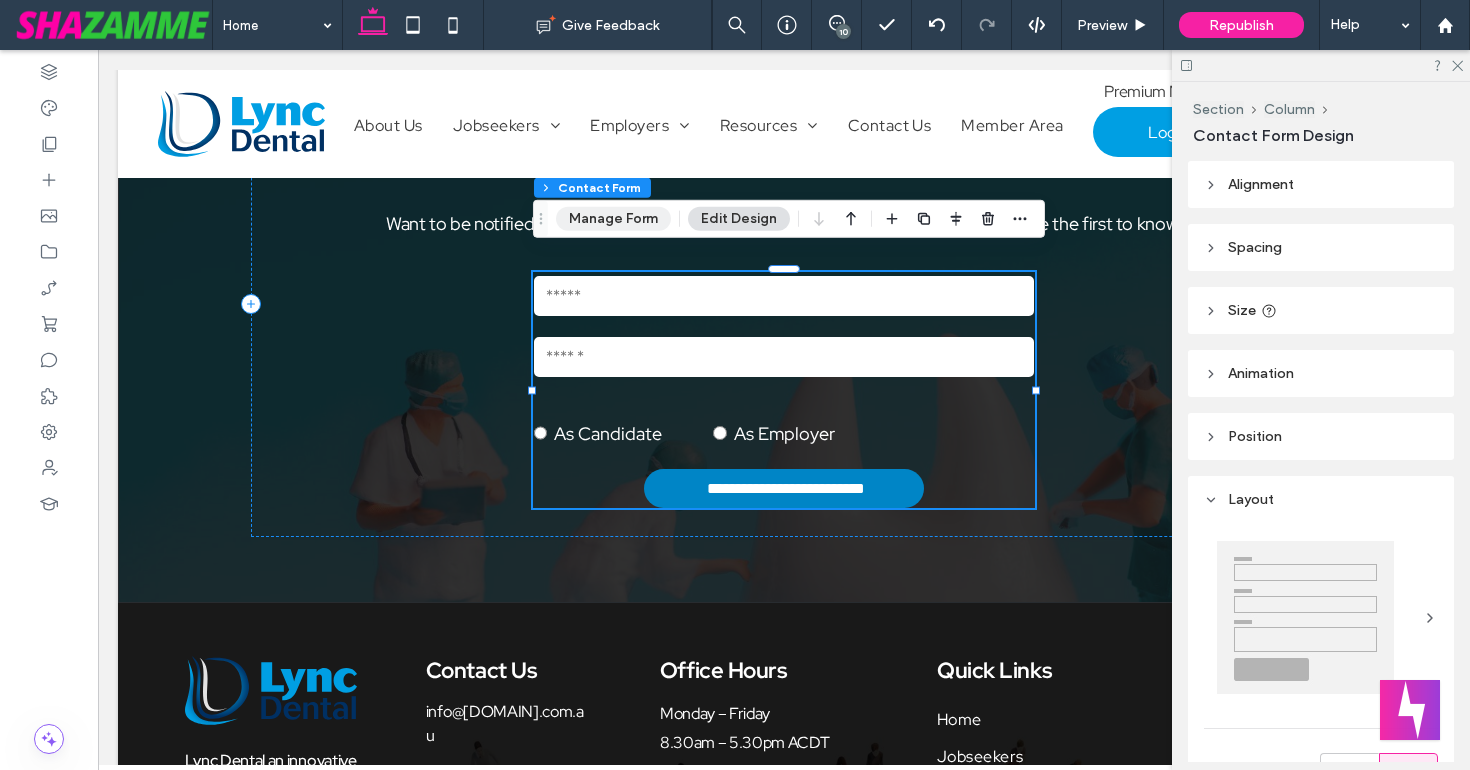 click on "Manage Form" at bounding box center (613, 219) 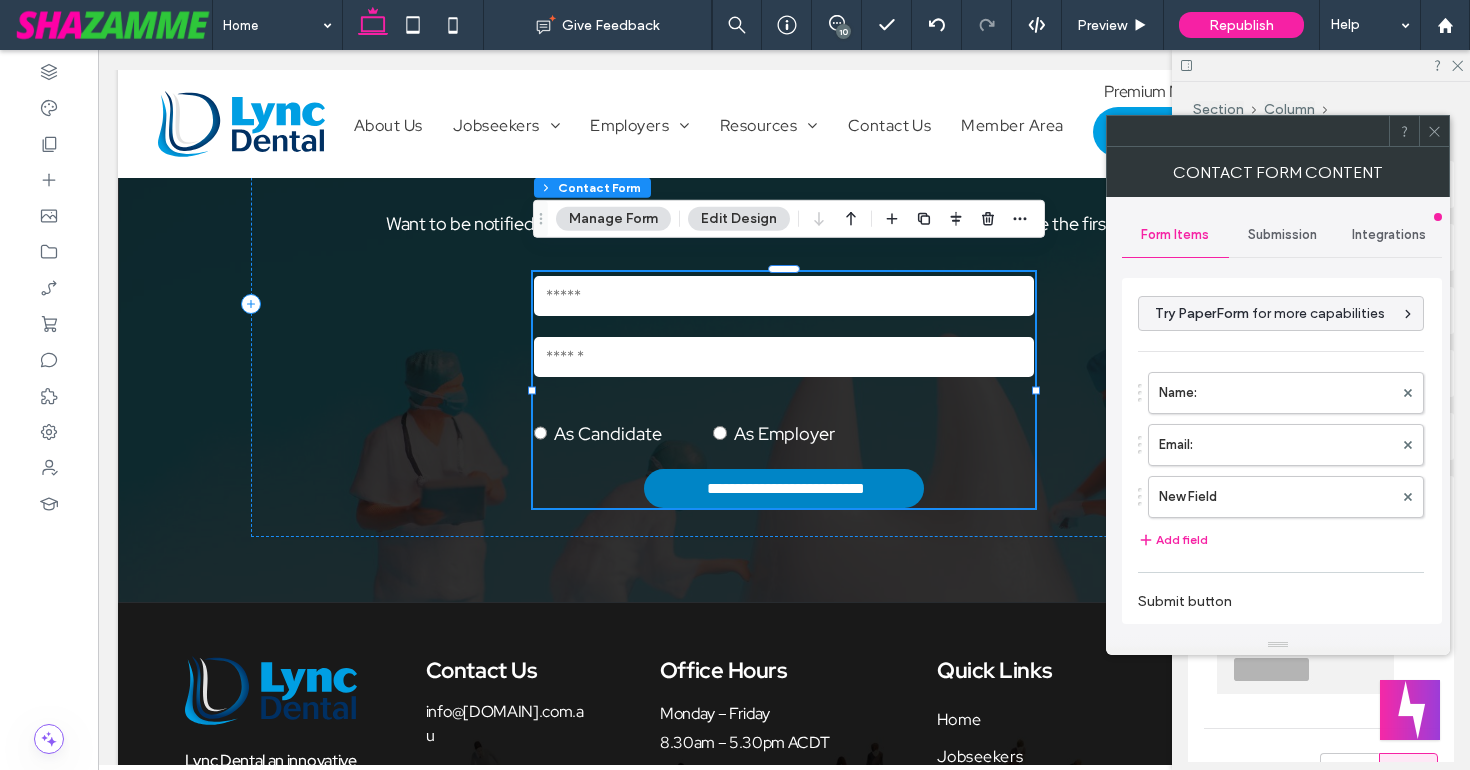 click on "Submission" at bounding box center (1282, 235) 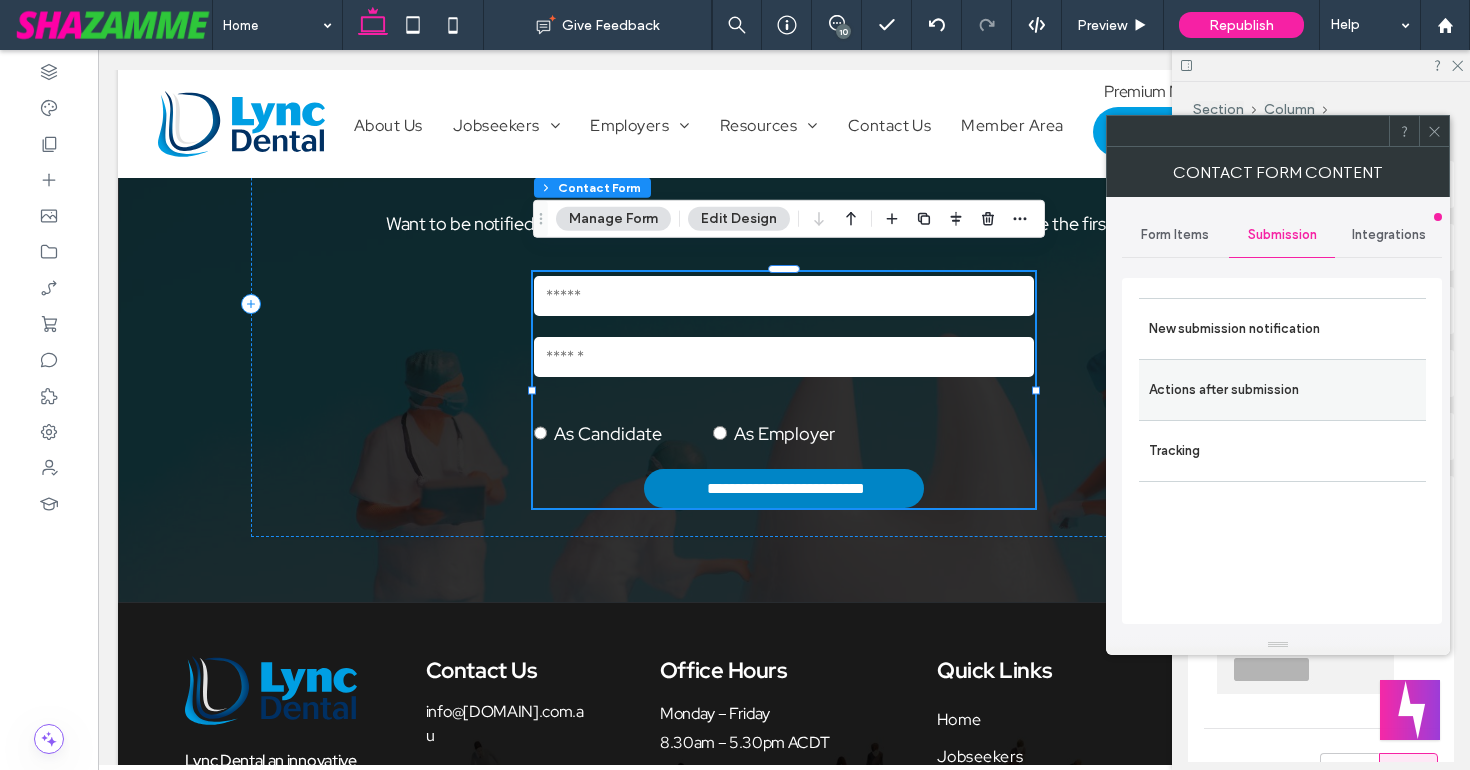 click on "Actions after submission" at bounding box center (1282, 390) 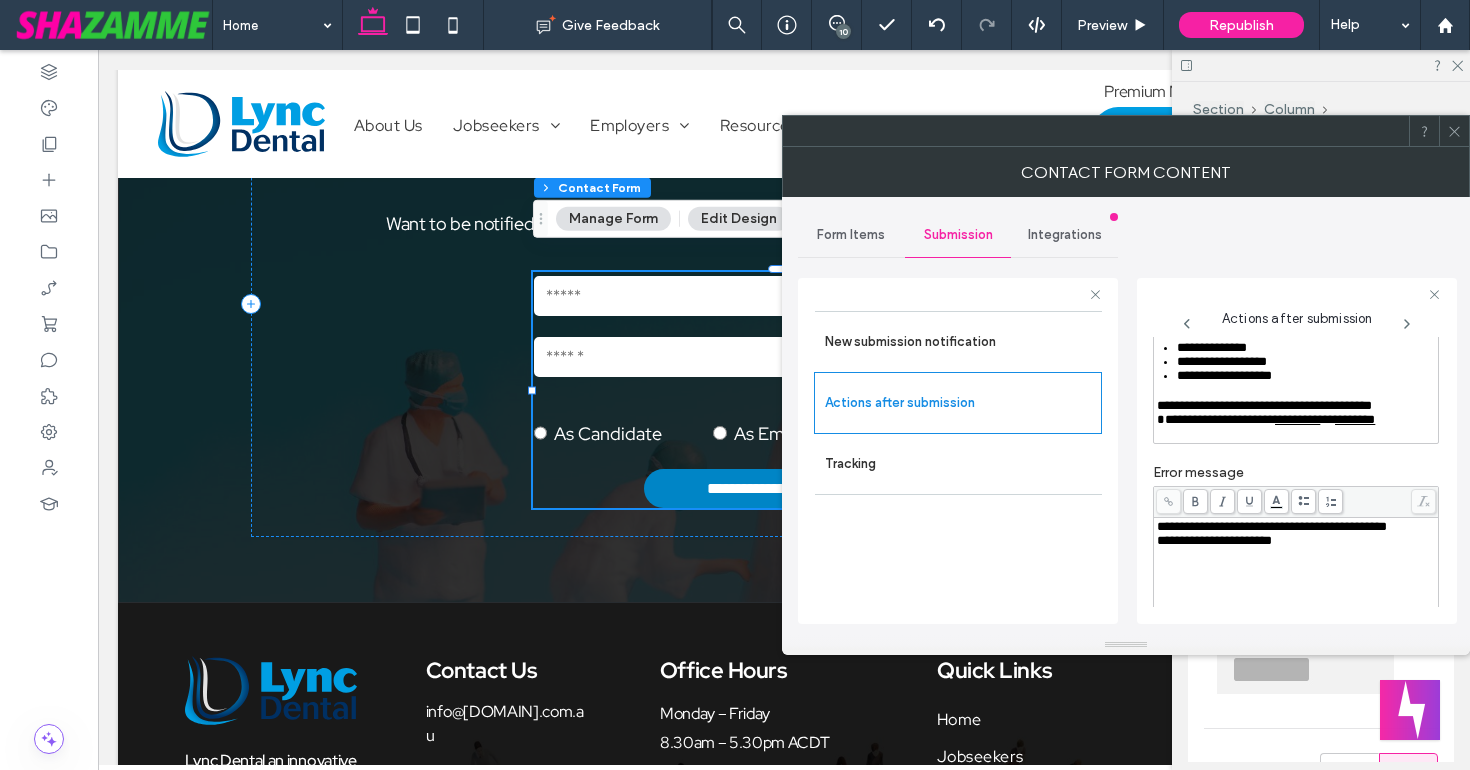 scroll, scrollTop: 263, scrollLeft: 0, axis: vertical 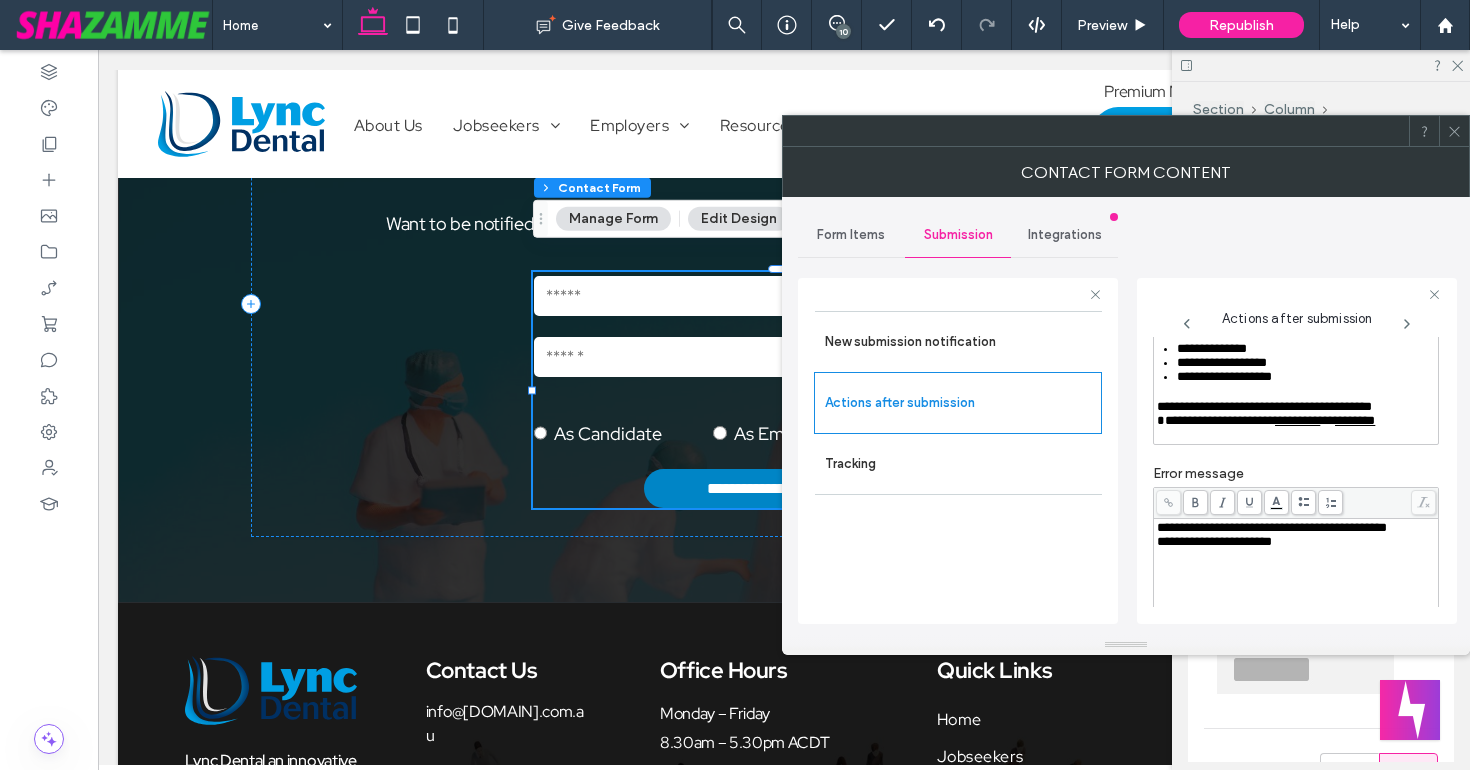 click on "**********" at bounding box center (1216, 420) 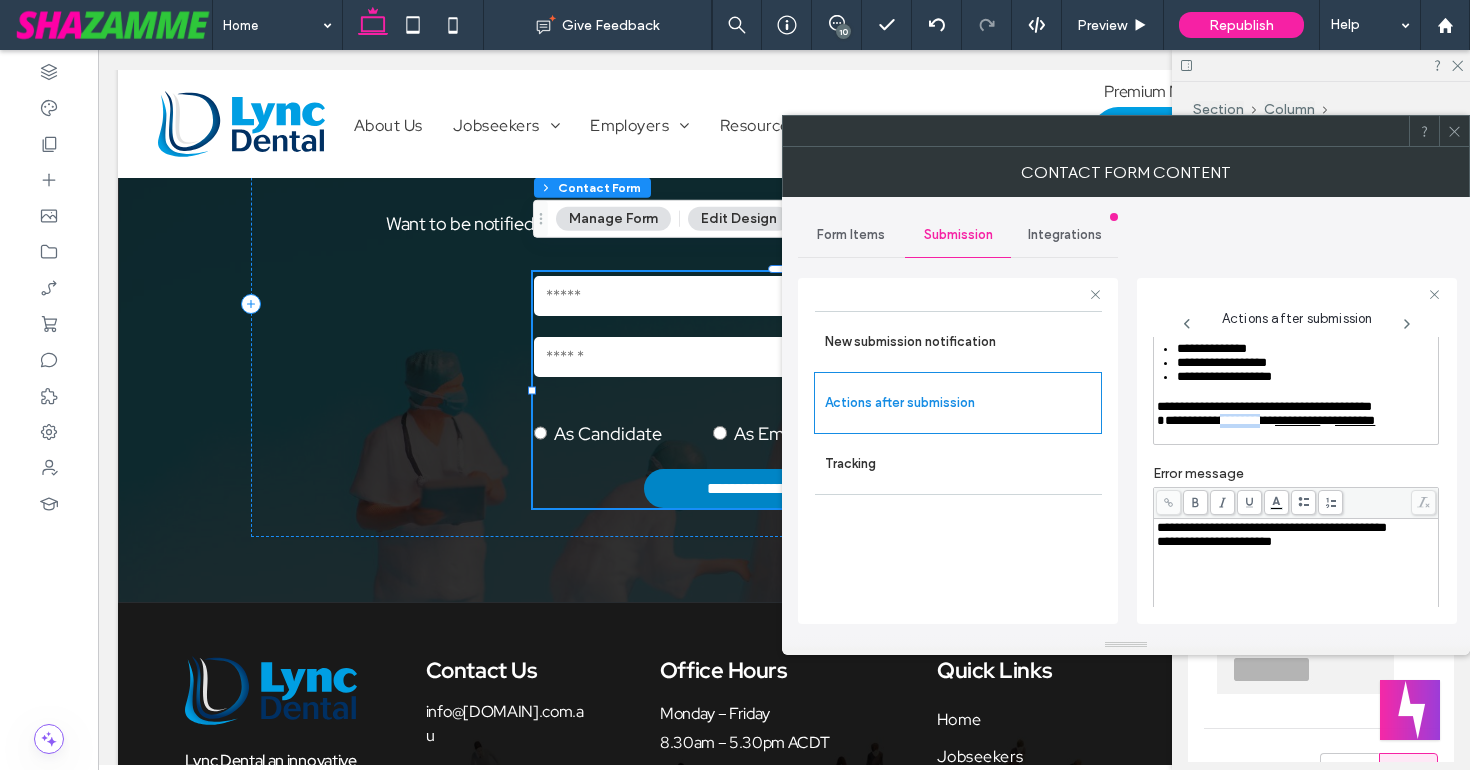 drag, startPoint x: 1222, startPoint y: 465, endPoint x: 1279, endPoint y: 468, distance: 57.07889 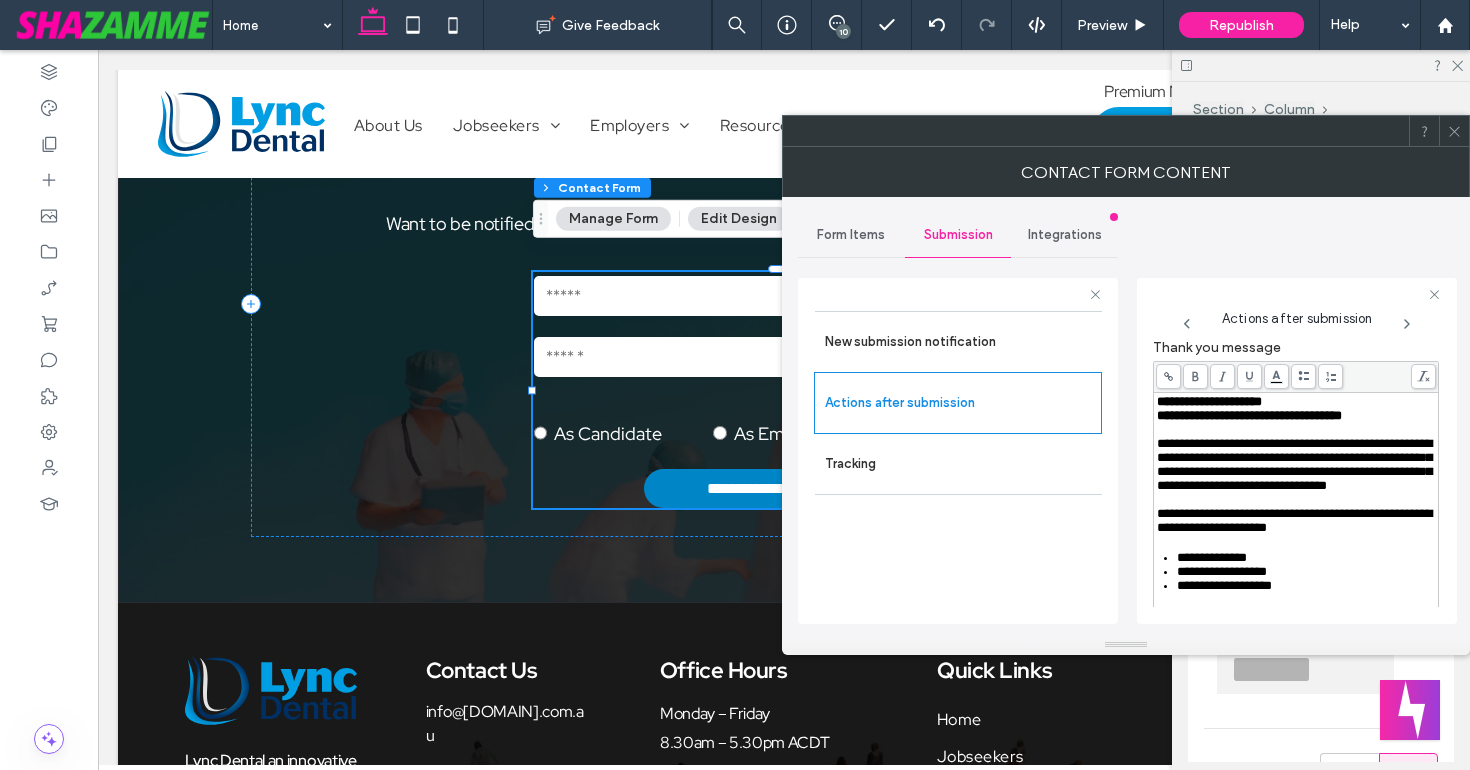 scroll, scrollTop: 0, scrollLeft: 0, axis: both 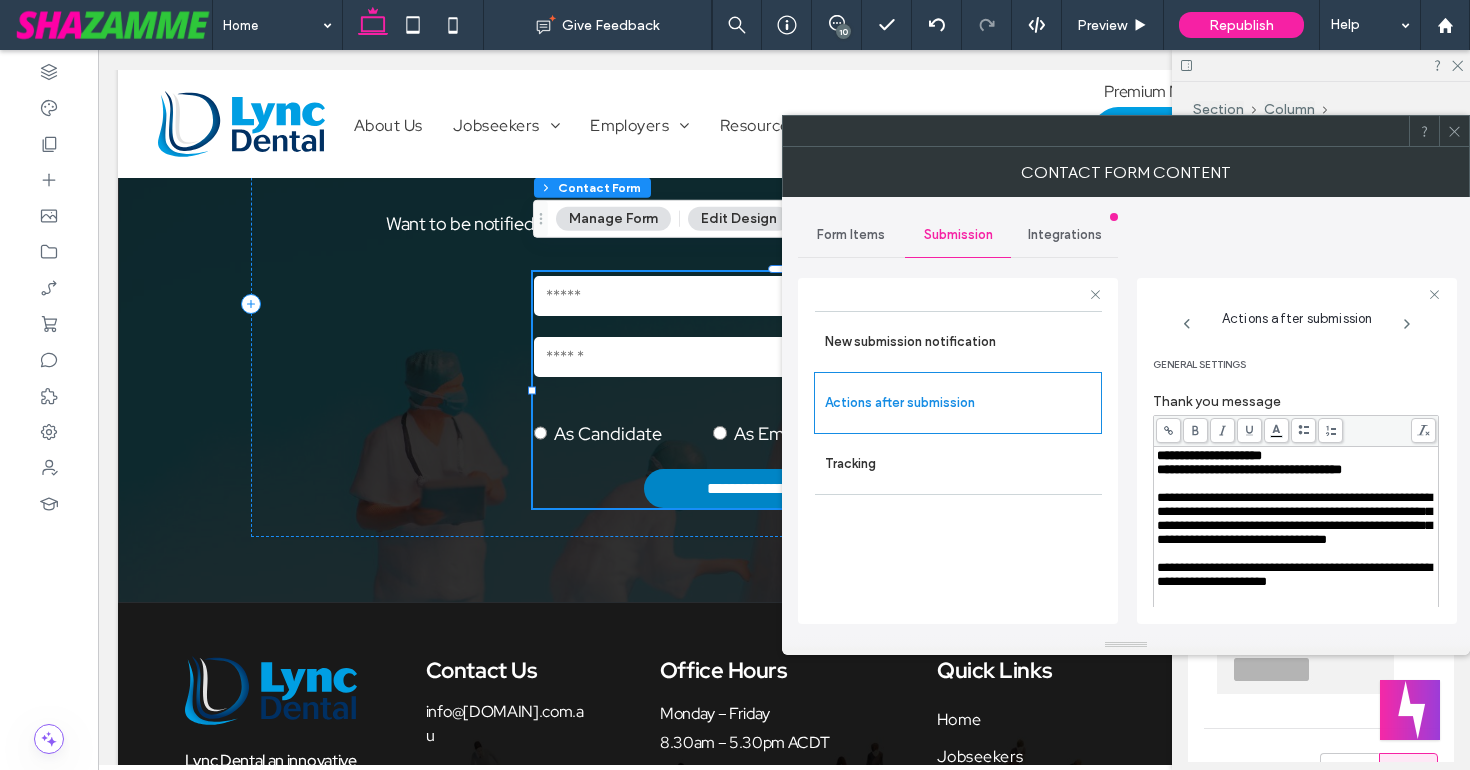 click 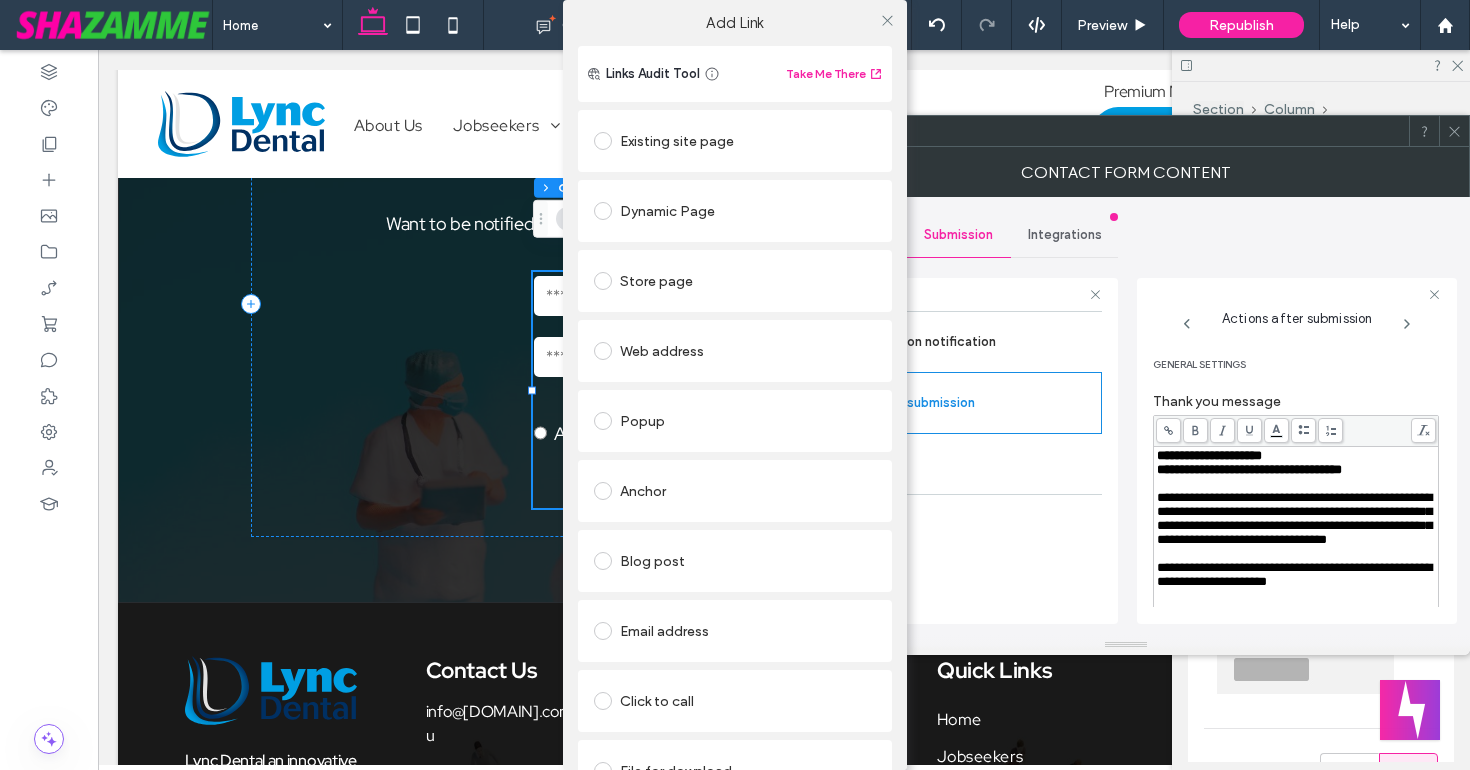 click on "Web address" at bounding box center (735, 351) 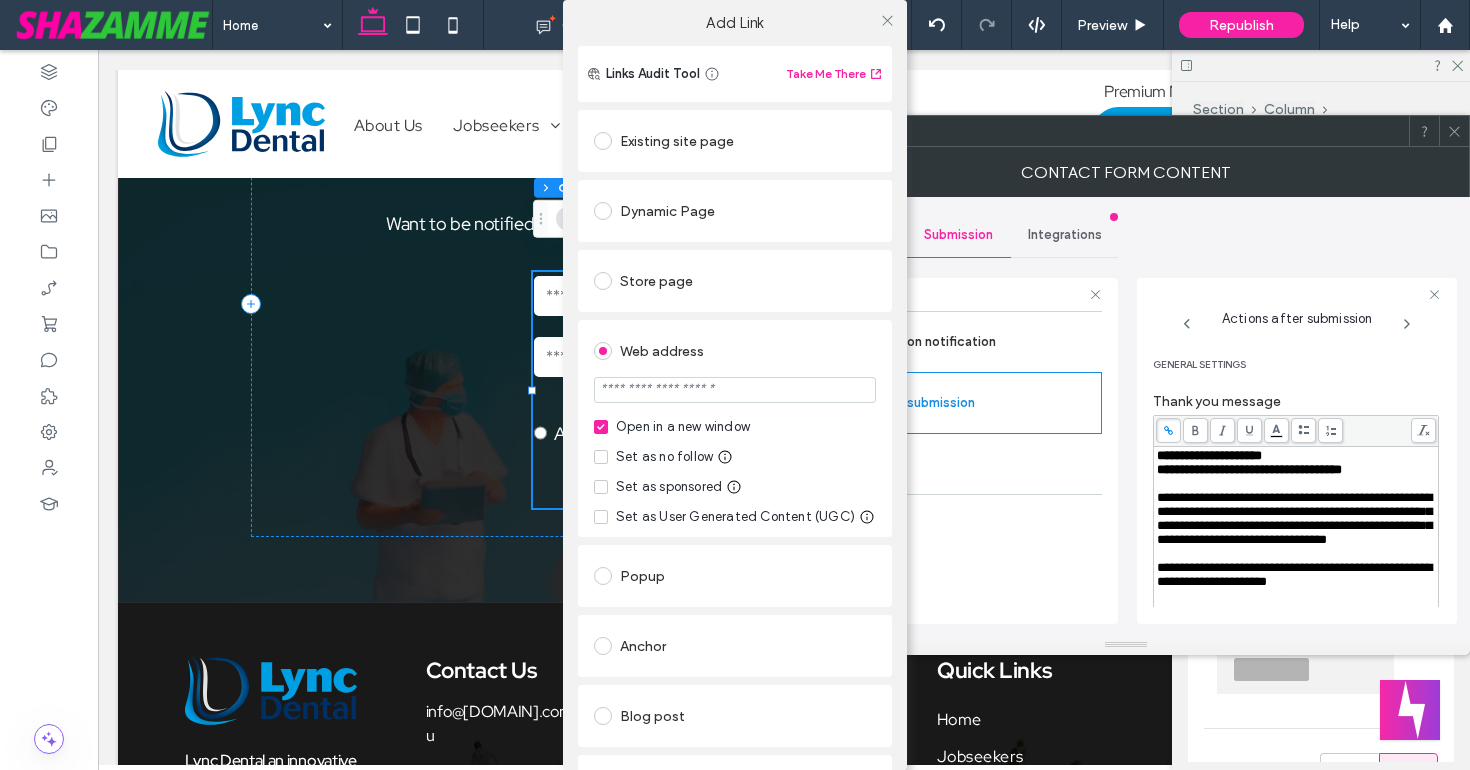 click at bounding box center (735, 390) 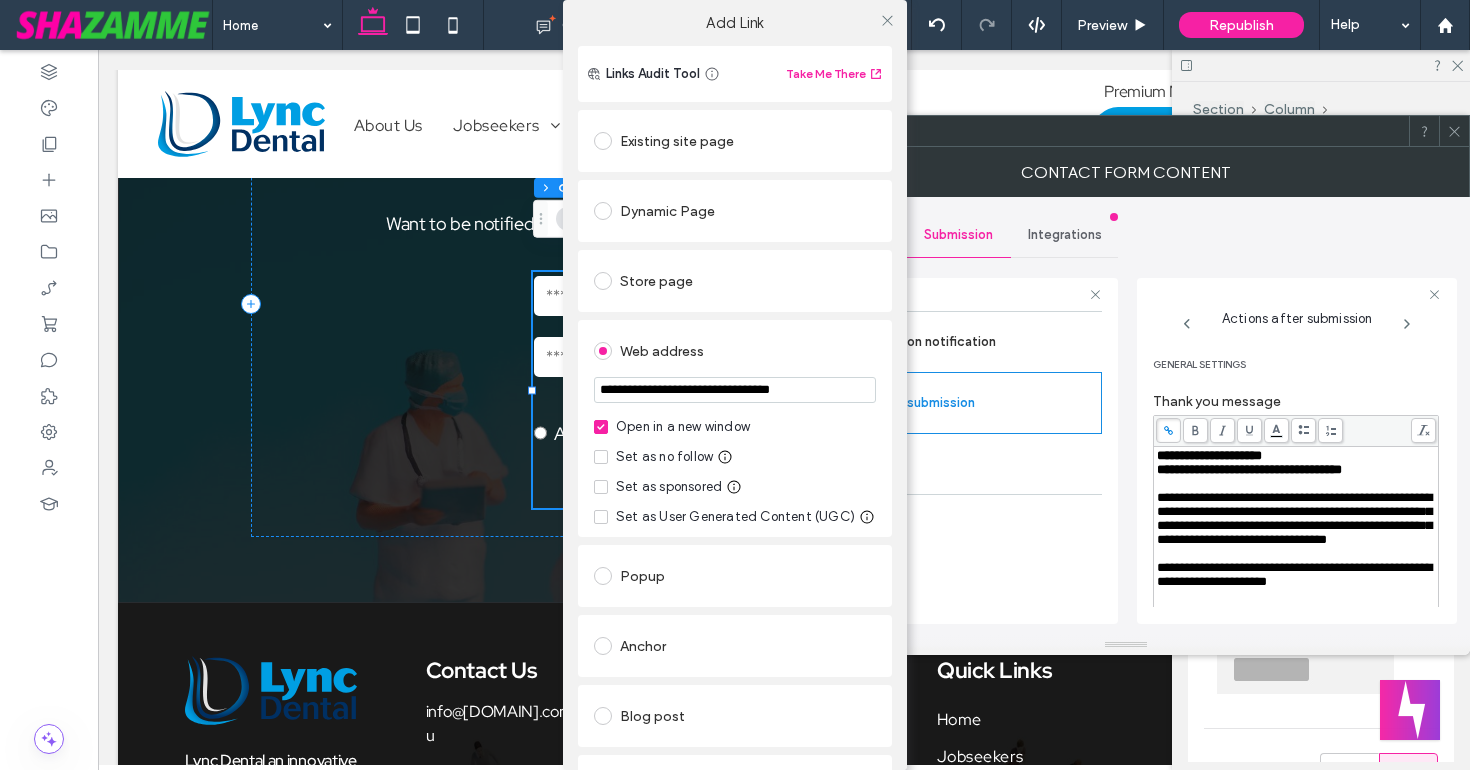type on "**********" 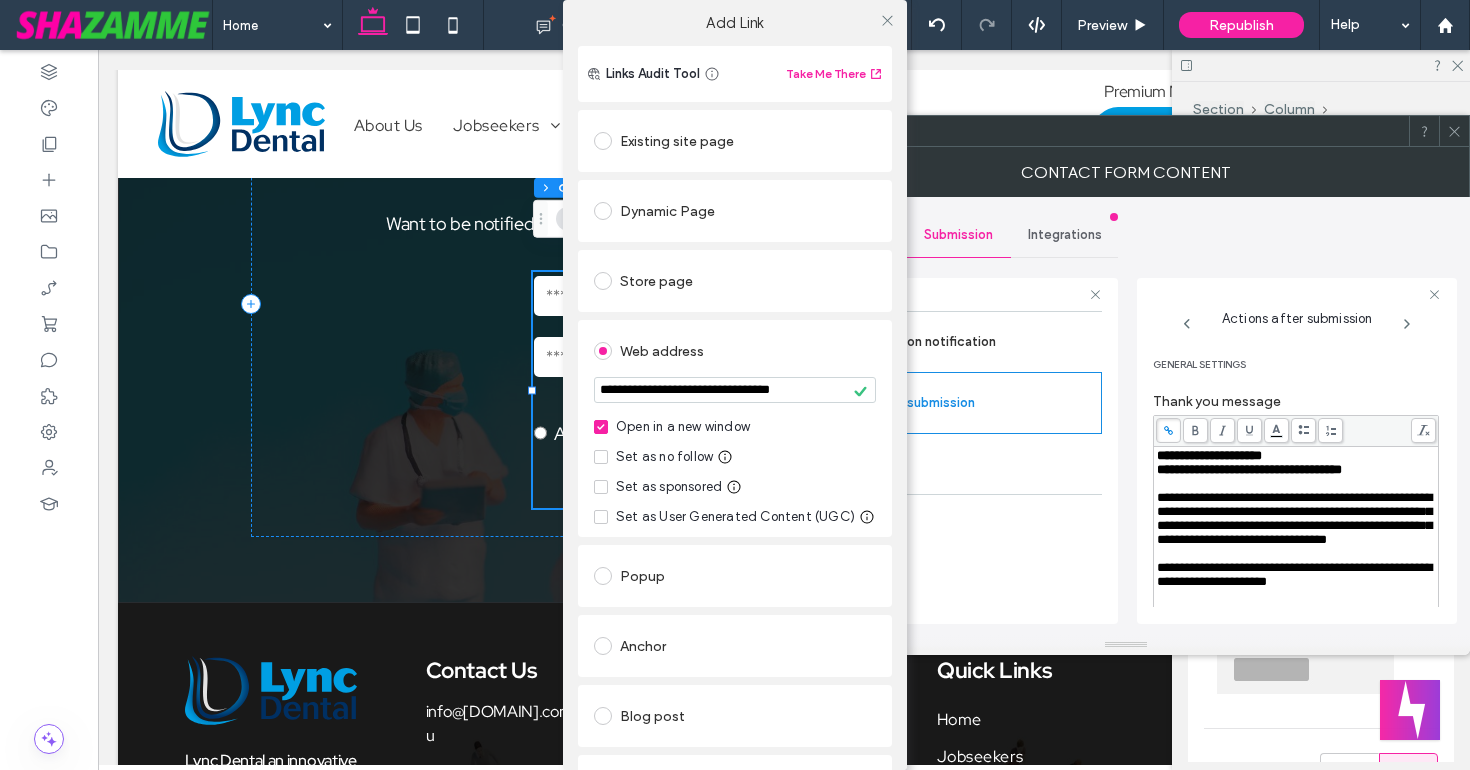 click on "**********" at bounding box center [735, 428] 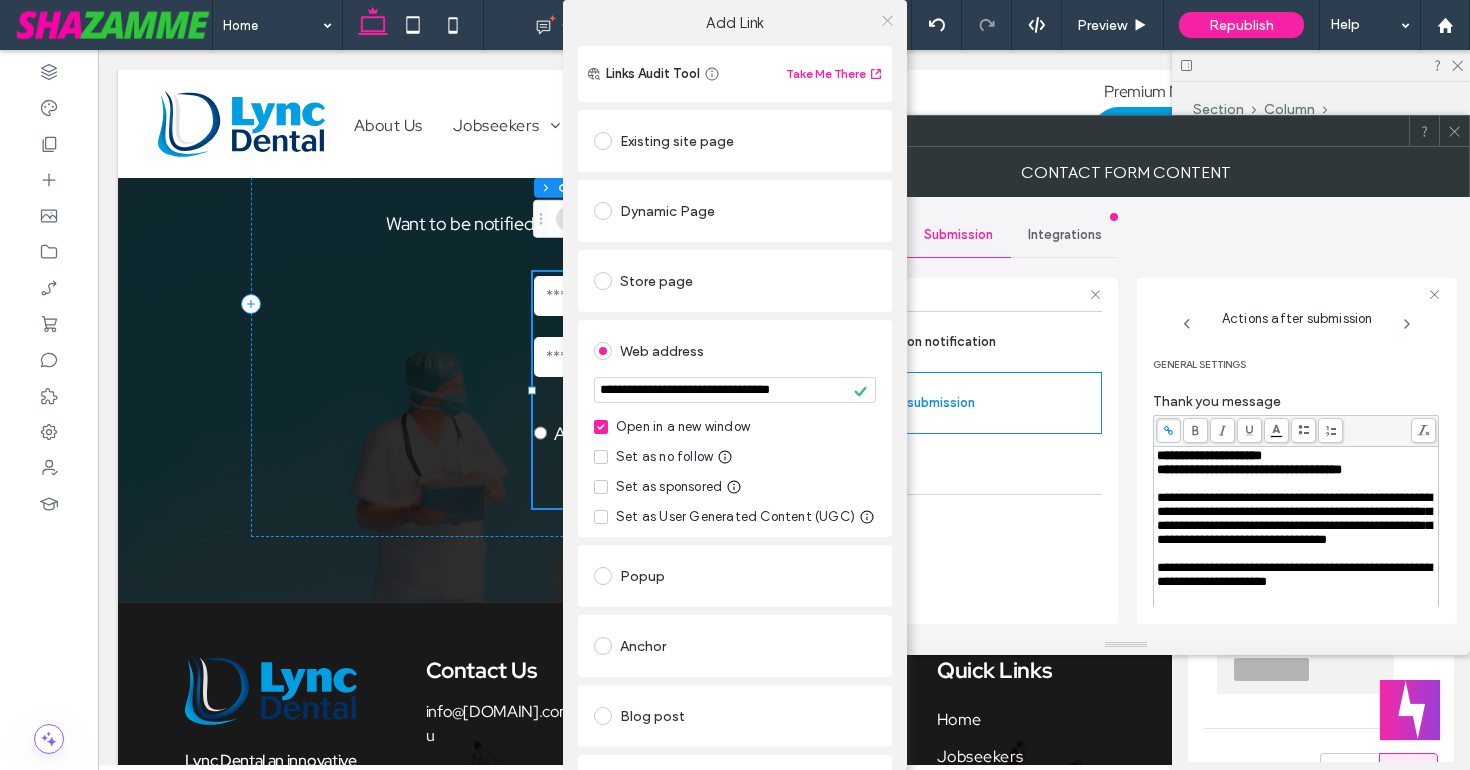 click 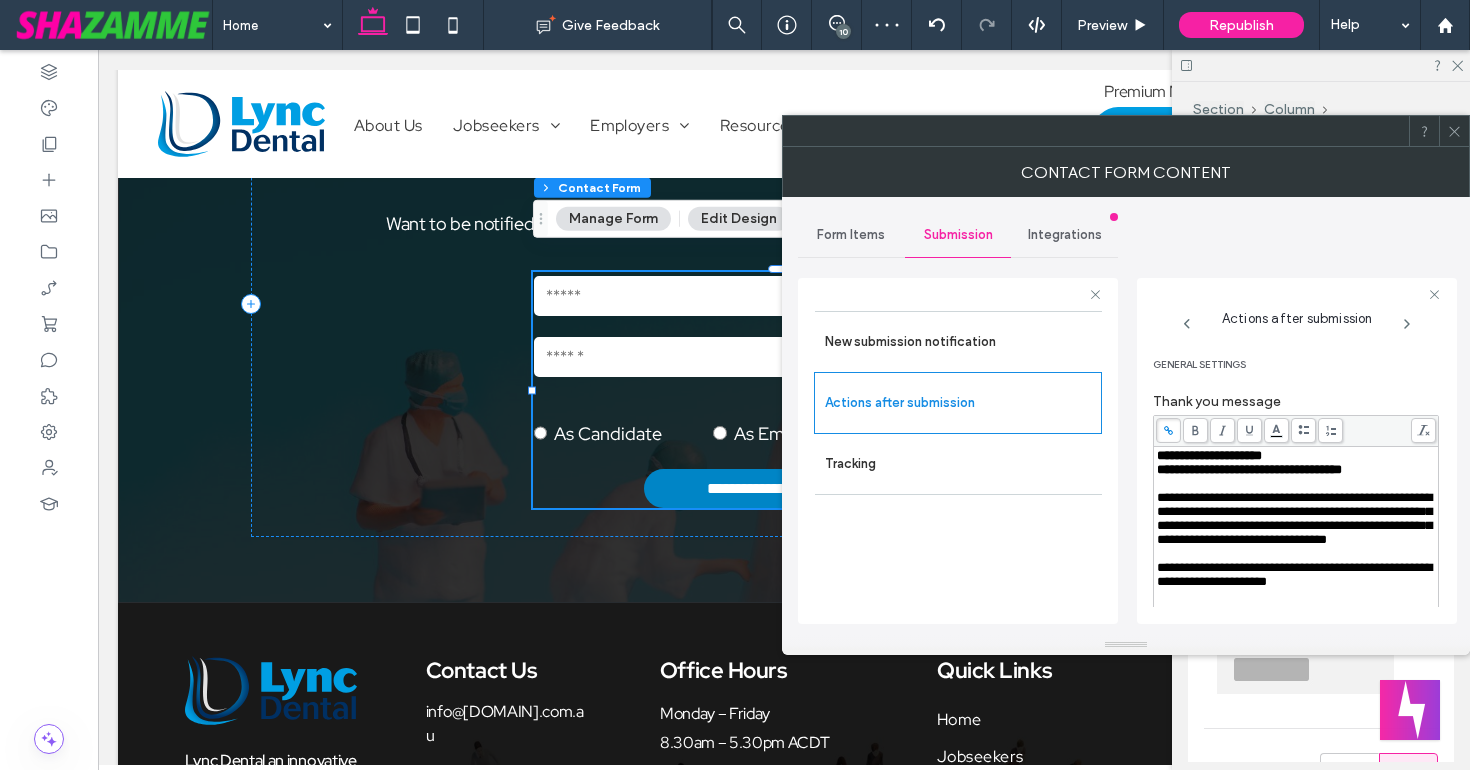 click 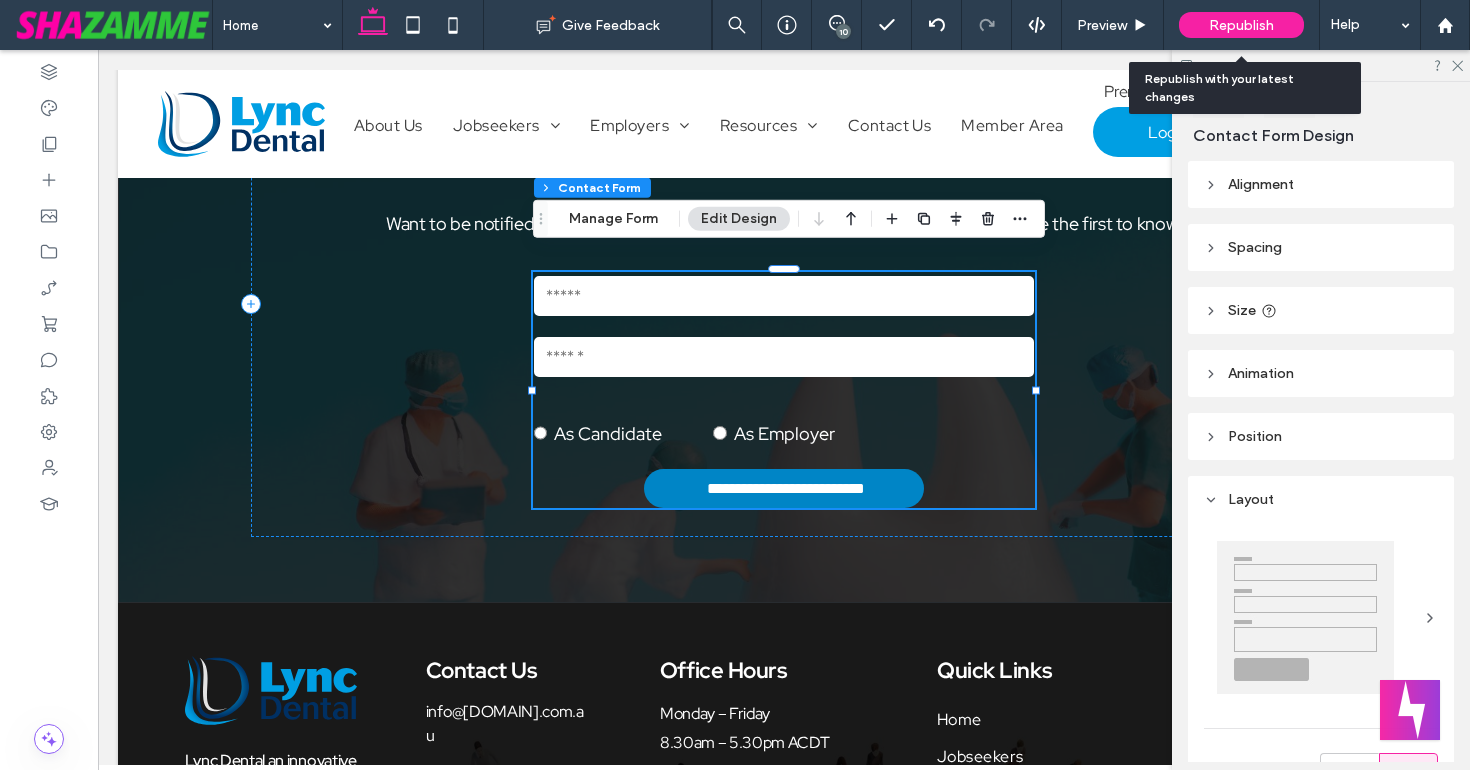 click on "Republish" at bounding box center (1241, 25) 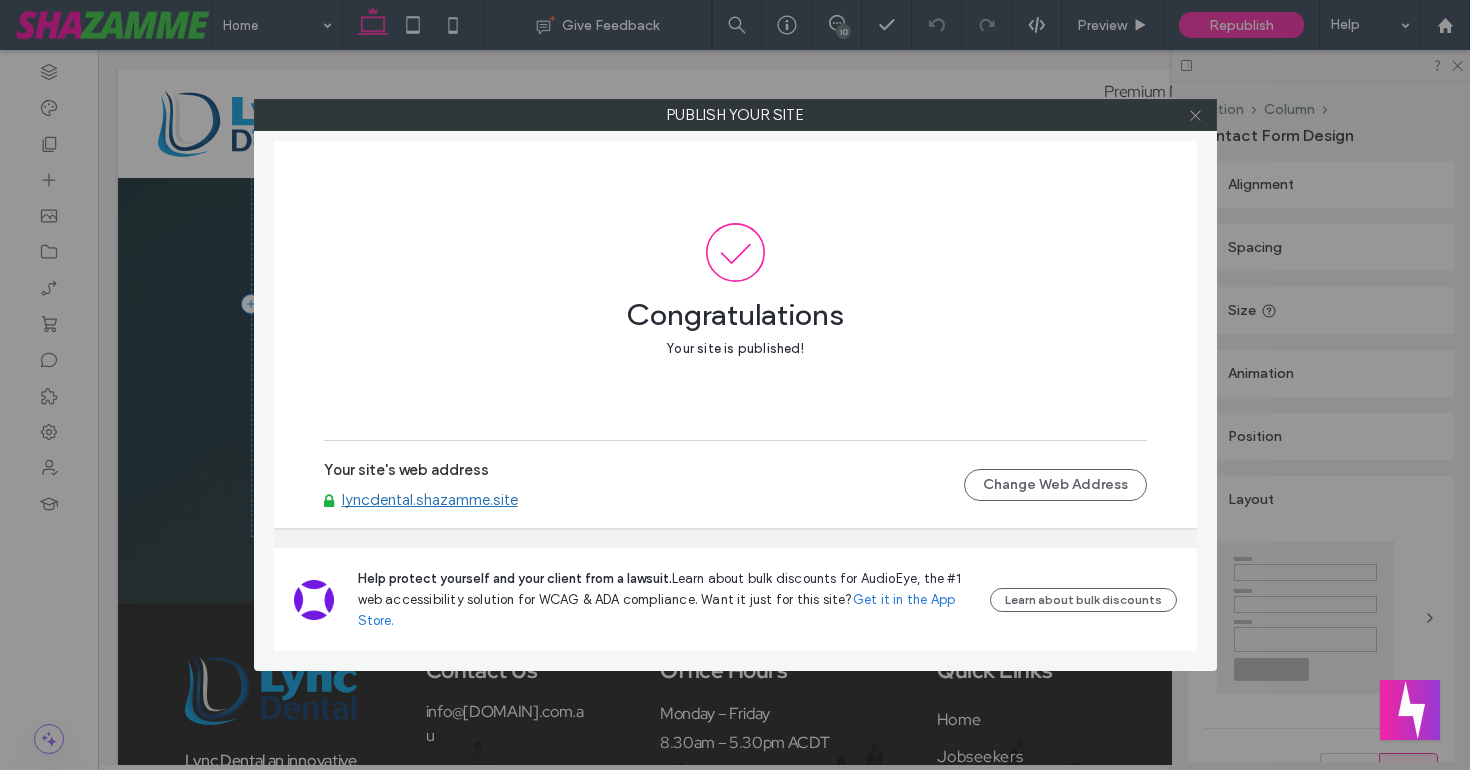 click 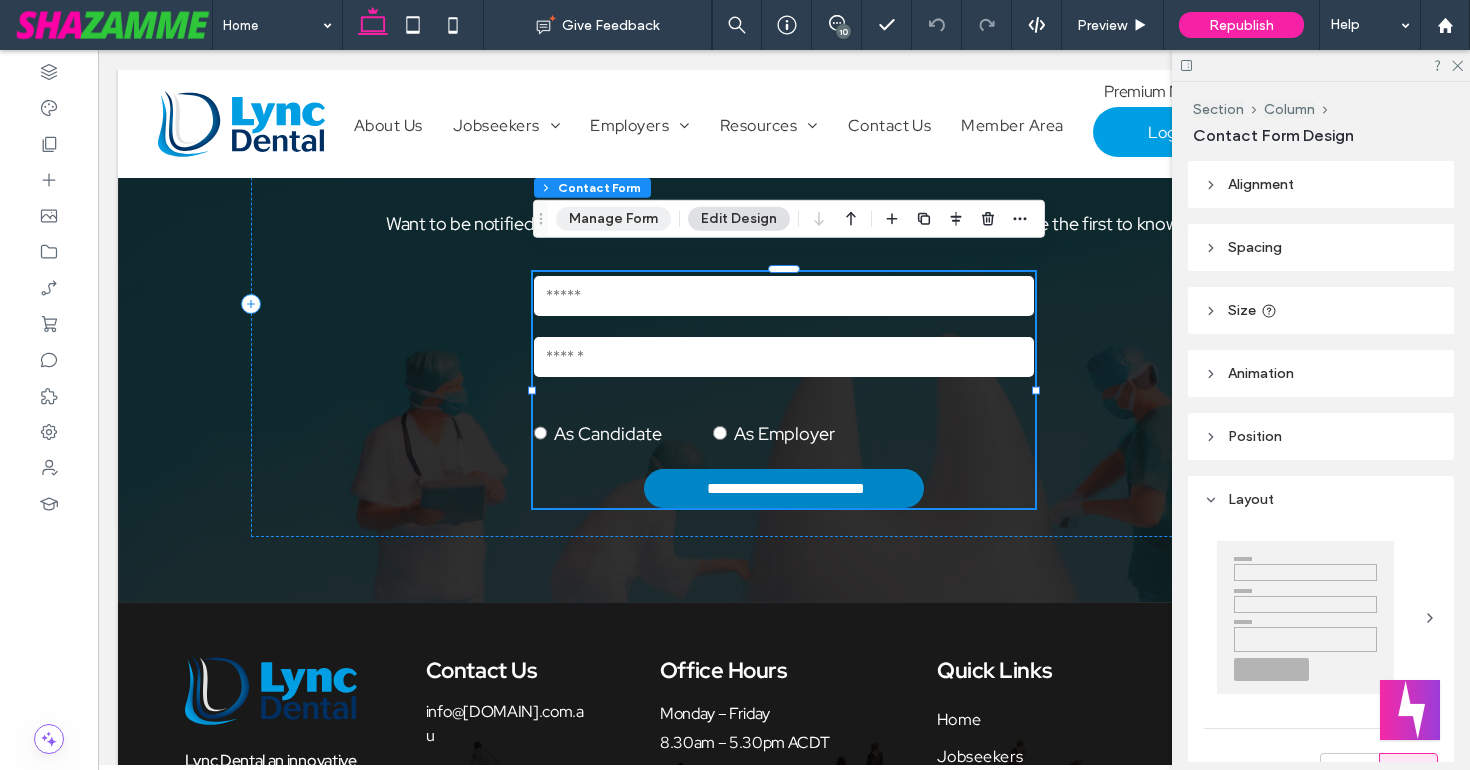 click on "Manage Form" at bounding box center (613, 219) 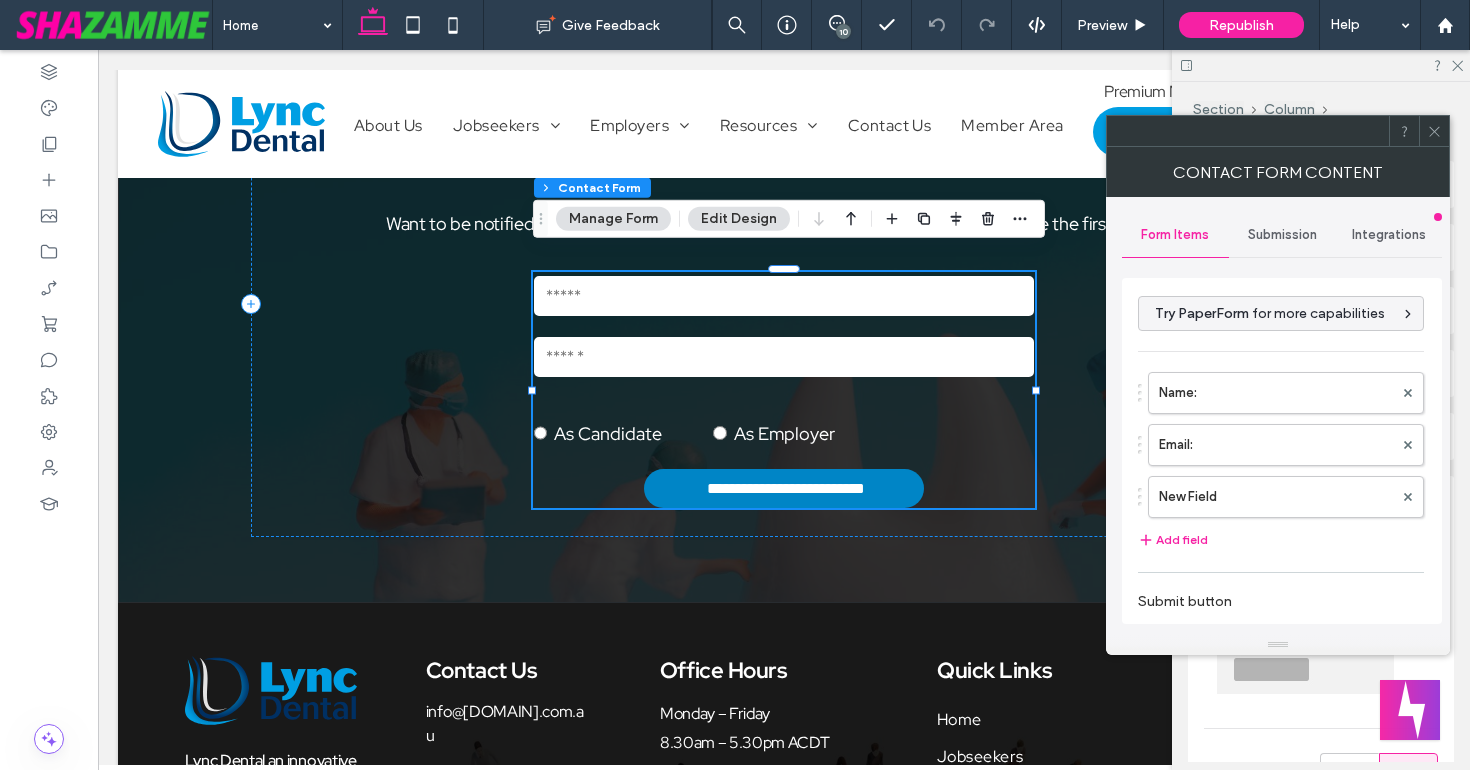 click on "Submission" at bounding box center (1282, 235) 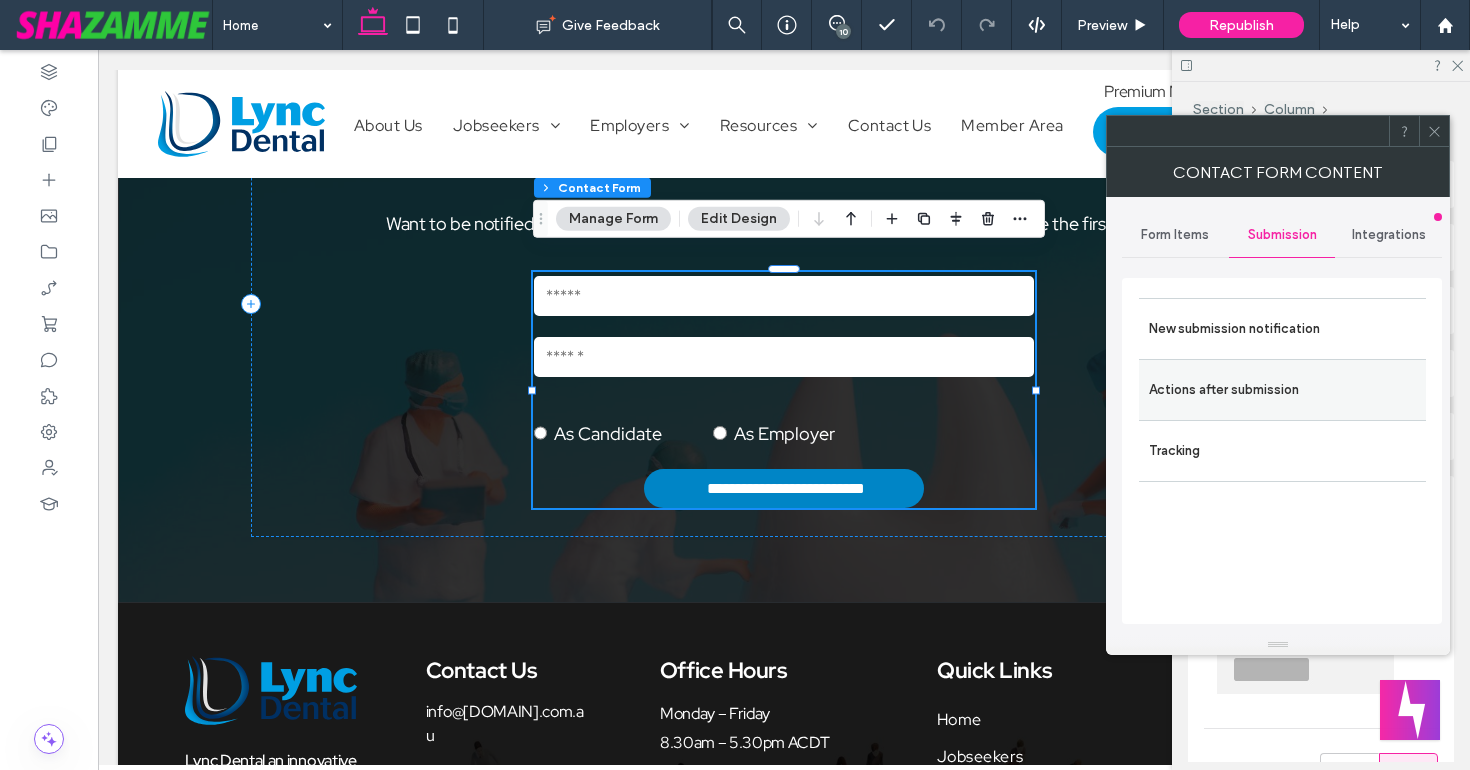 click on "Actions after submission" at bounding box center [1282, 390] 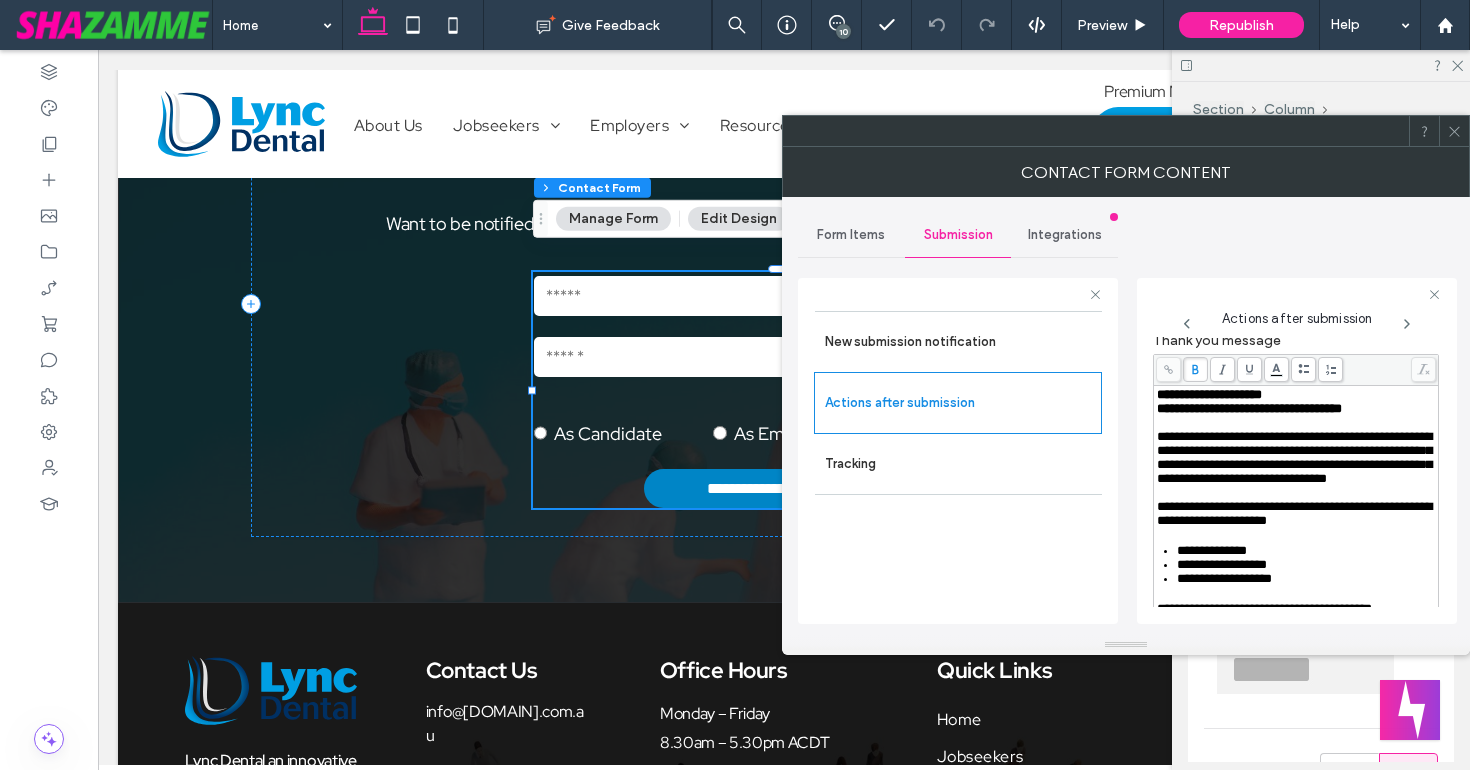 scroll, scrollTop: 59, scrollLeft: 0, axis: vertical 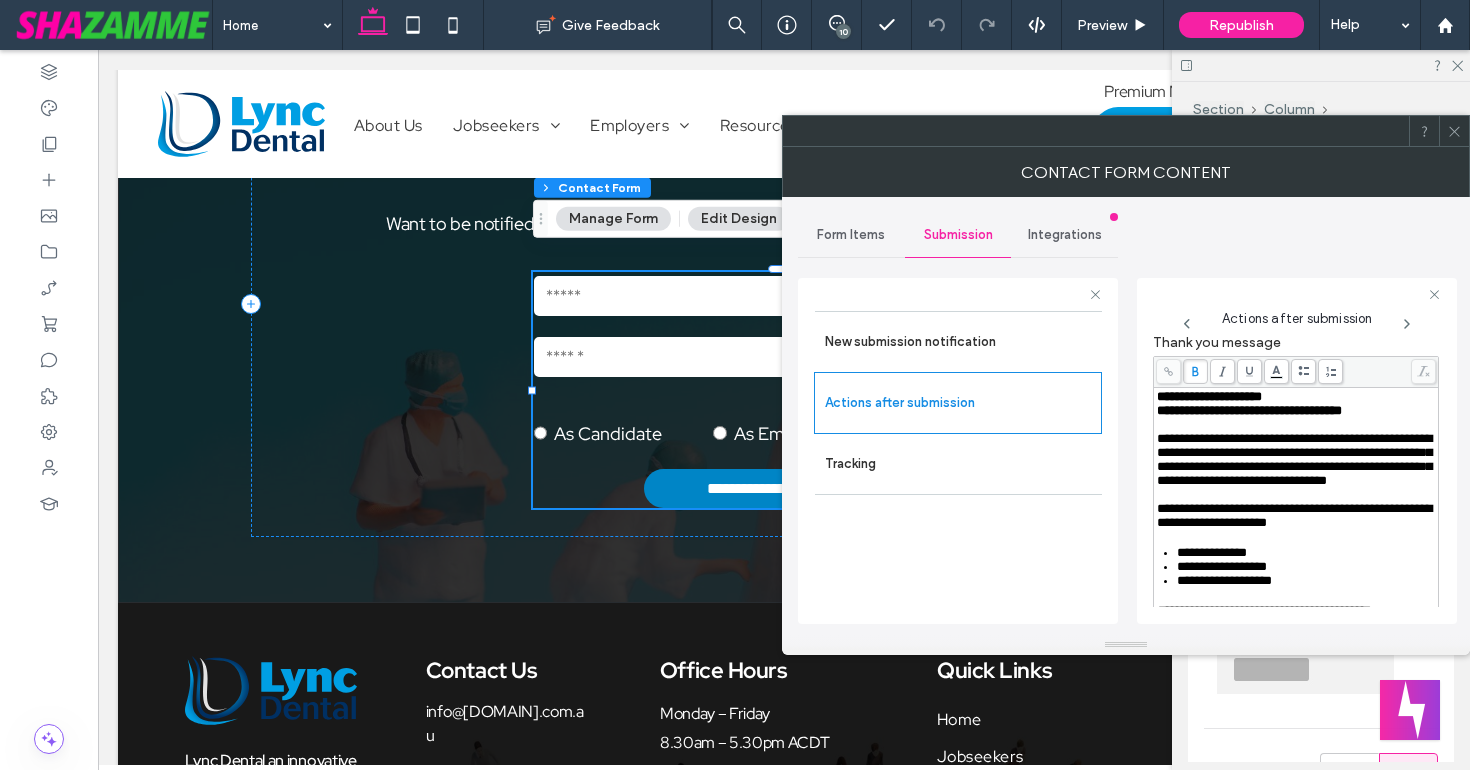 click on "**********" at bounding box center (1209, 396) 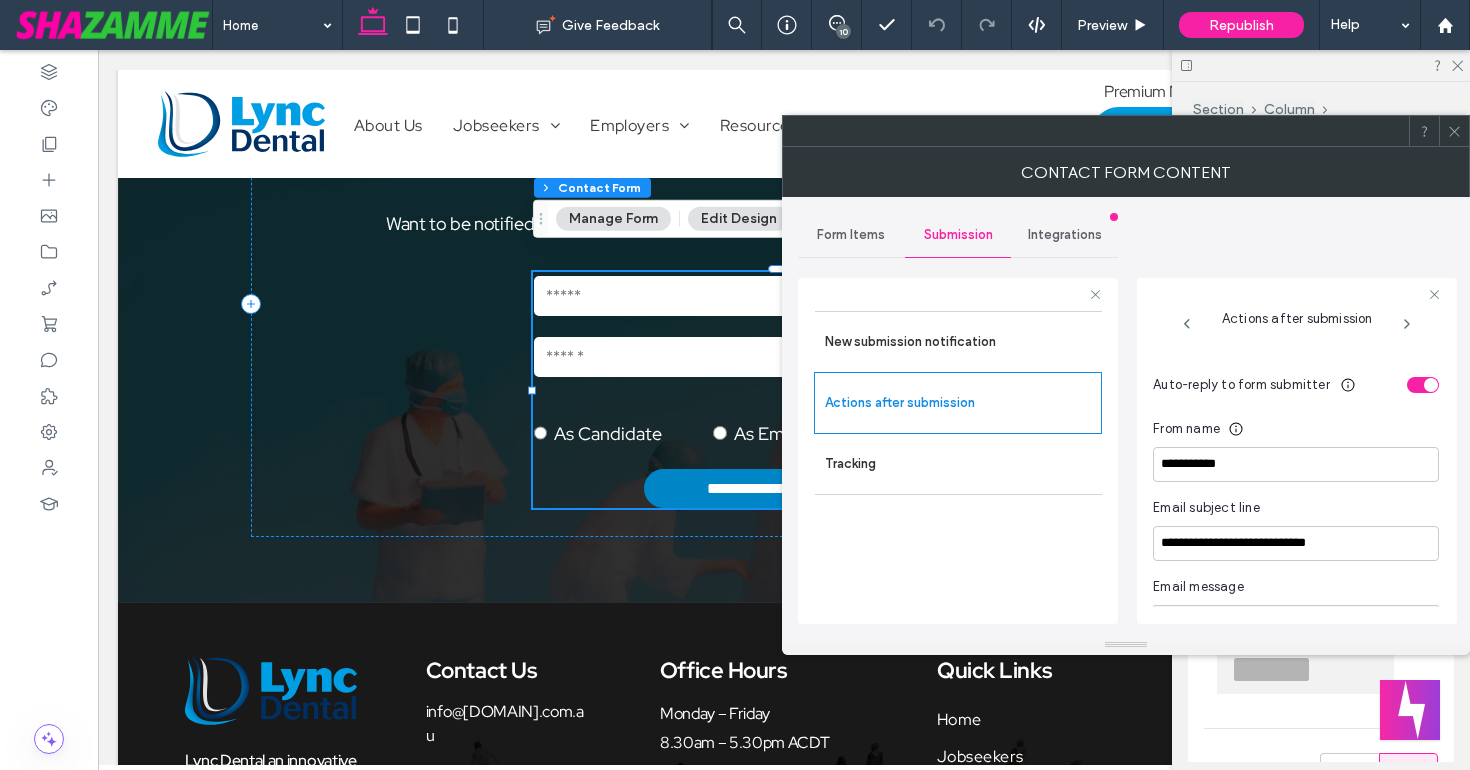 scroll, scrollTop: 707, scrollLeft: 0, axis: vertical 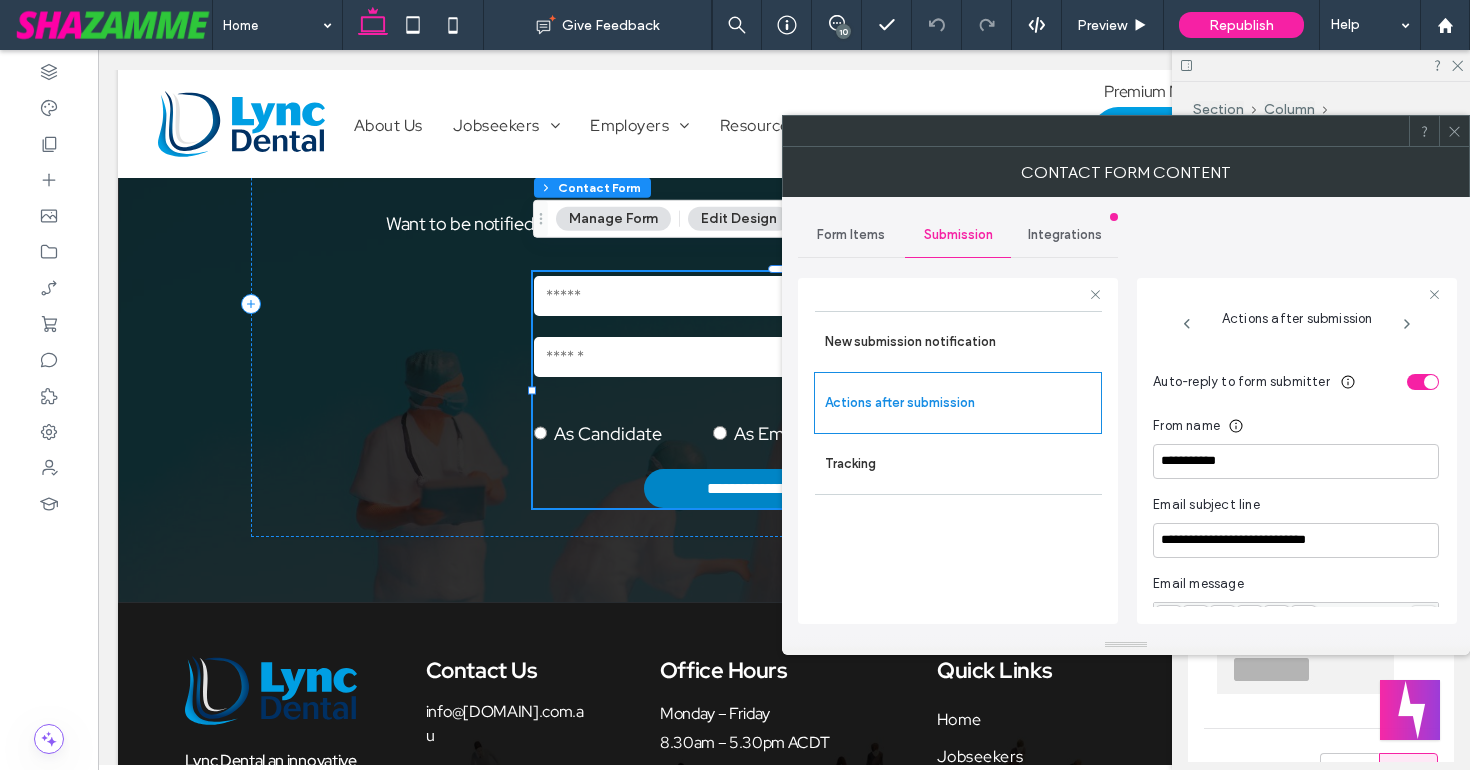 drag, startPoint x: 1158, startPoint y: 396, endPoint x: 1279, endPoint y: 569, distance: 211.11609 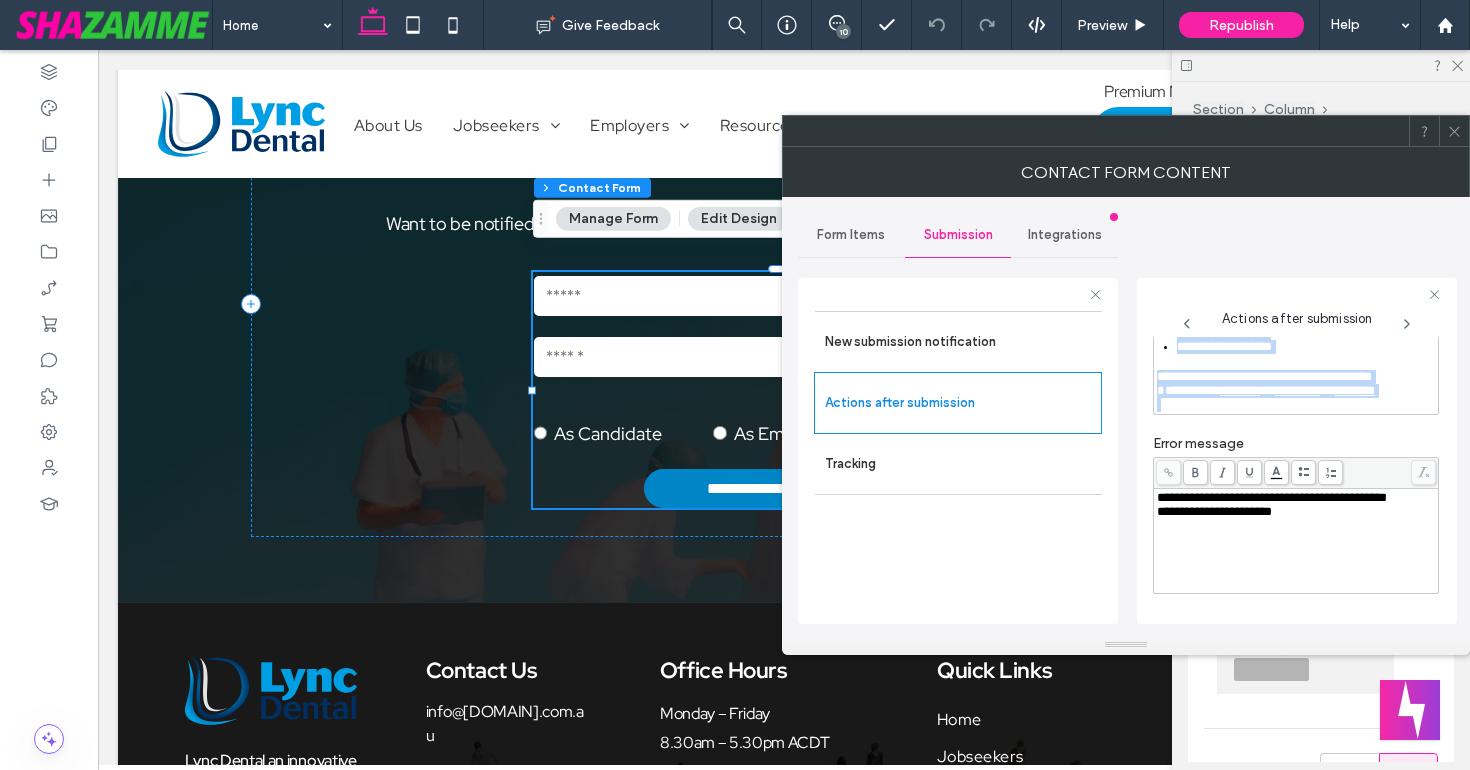 scroll, scrollTop: 292, scrollLeft: 0, axis: vertical 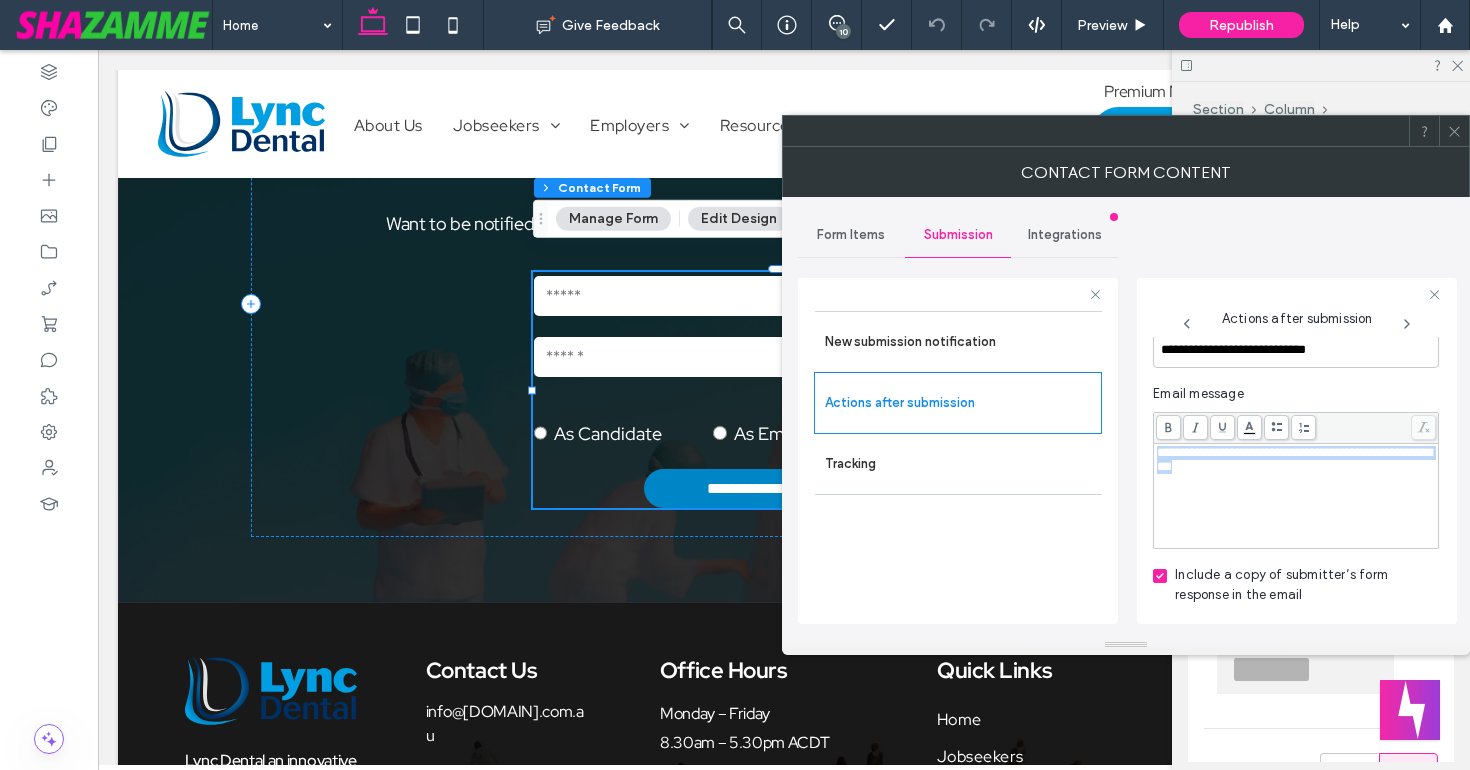 drag, startPoint x: 1156, startPoint y: 494, endPoint x: 1238, endPoint y: 516, distance: 84.89994 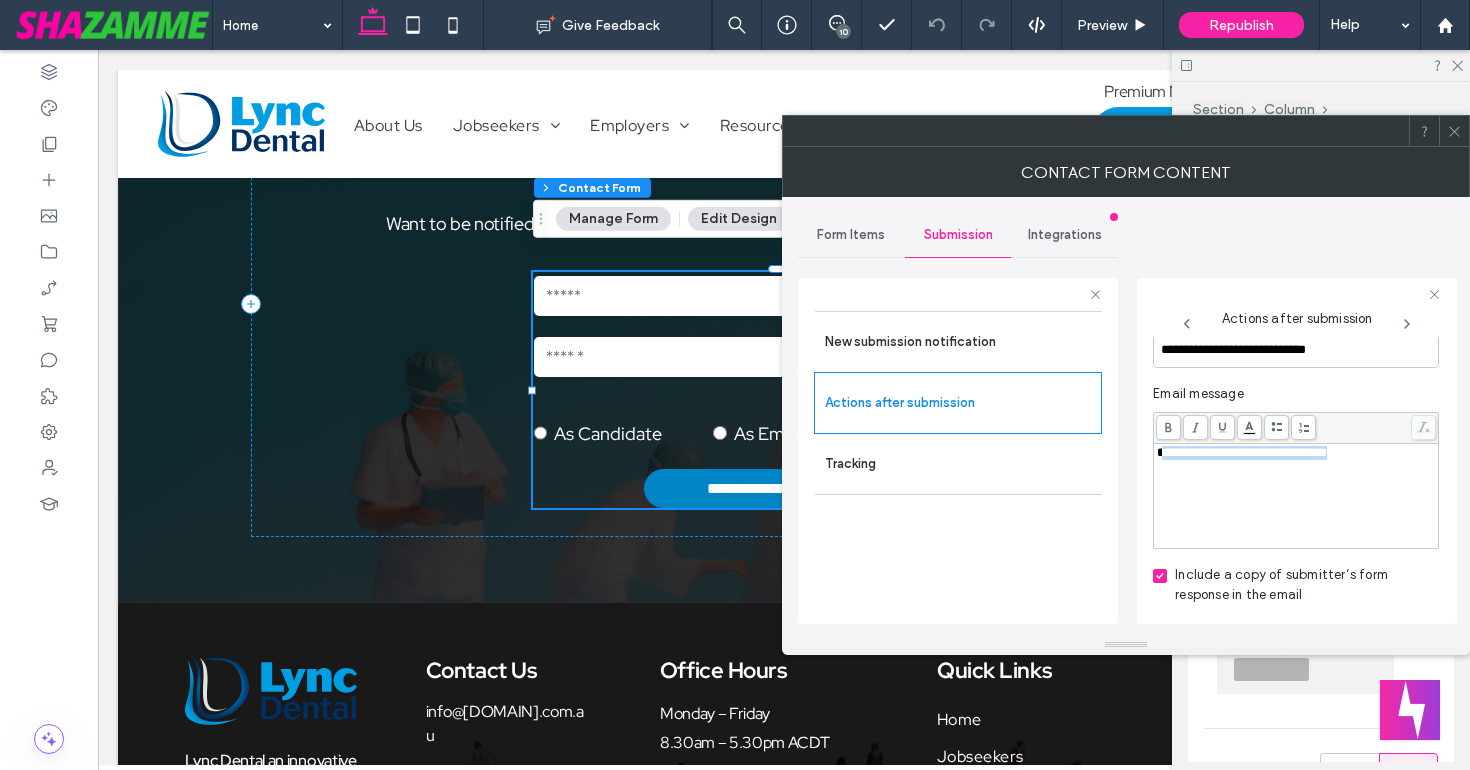 drag, startPoint x: 1403, startPoint y: 497, endPoint x: 1279, endPoint y: 537, distance: 130.29198 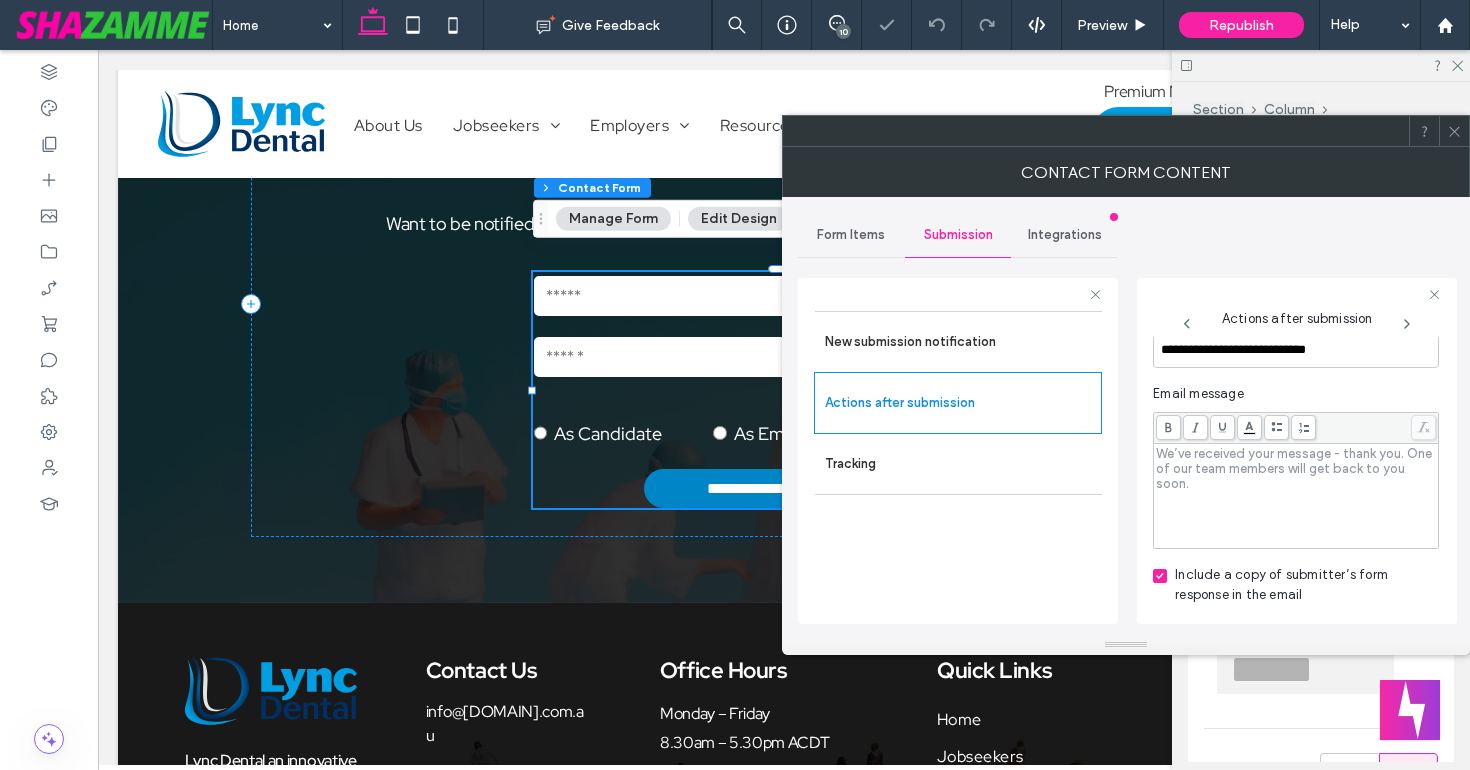 click on "**********" at bounding box center (1297, 451) 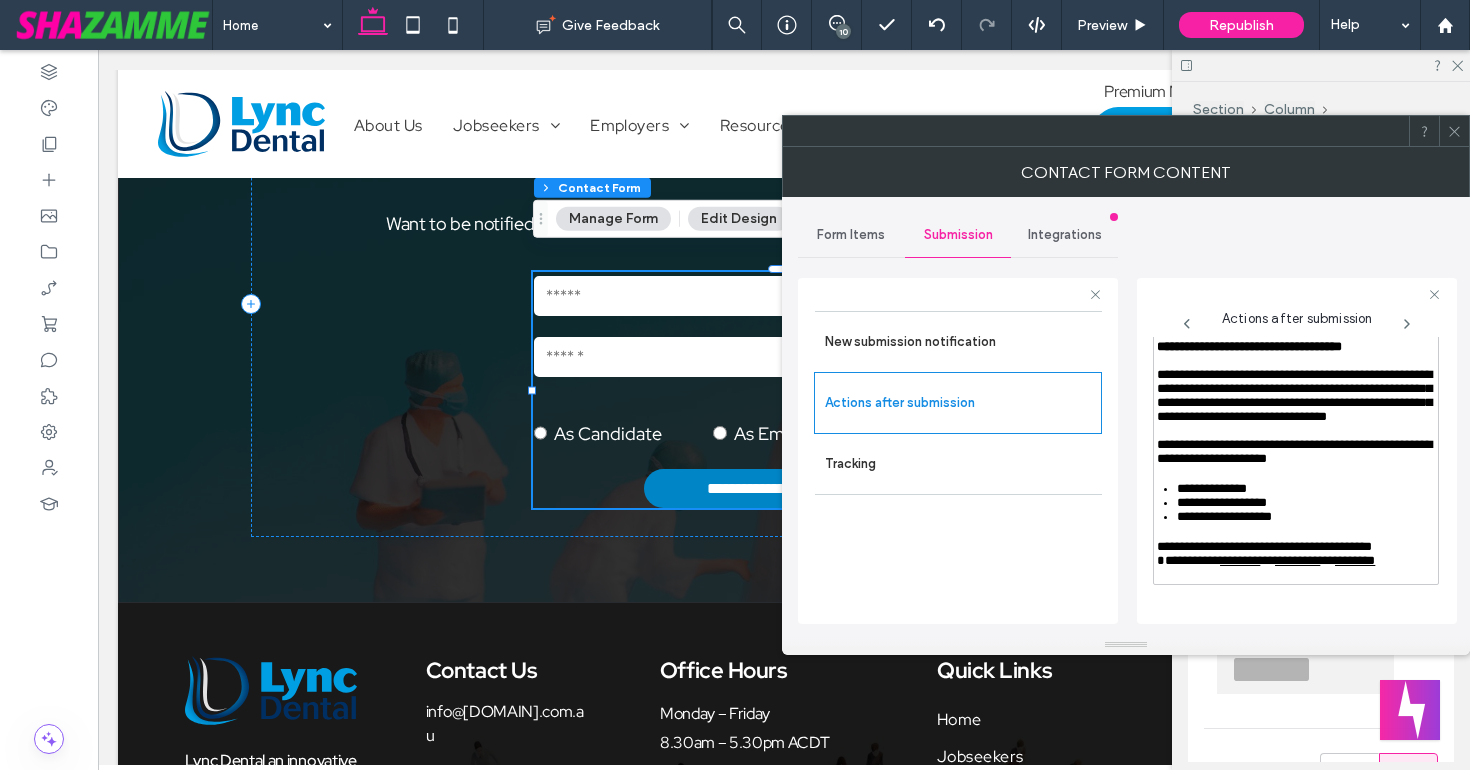 scroll, scrollTop: 110, scrollLeft: 0, axis: vertical 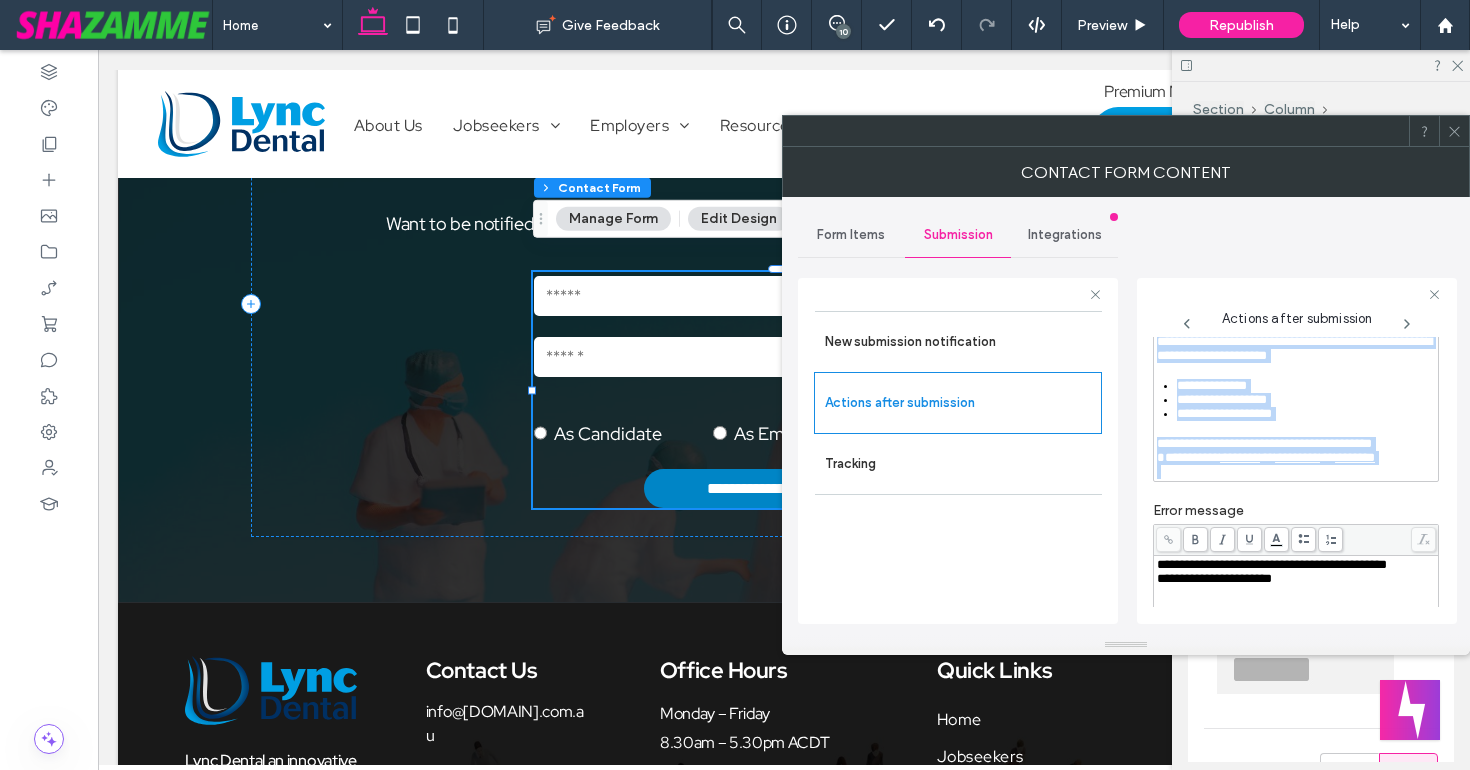 click on "**********" at bounding box center (1264, 443) 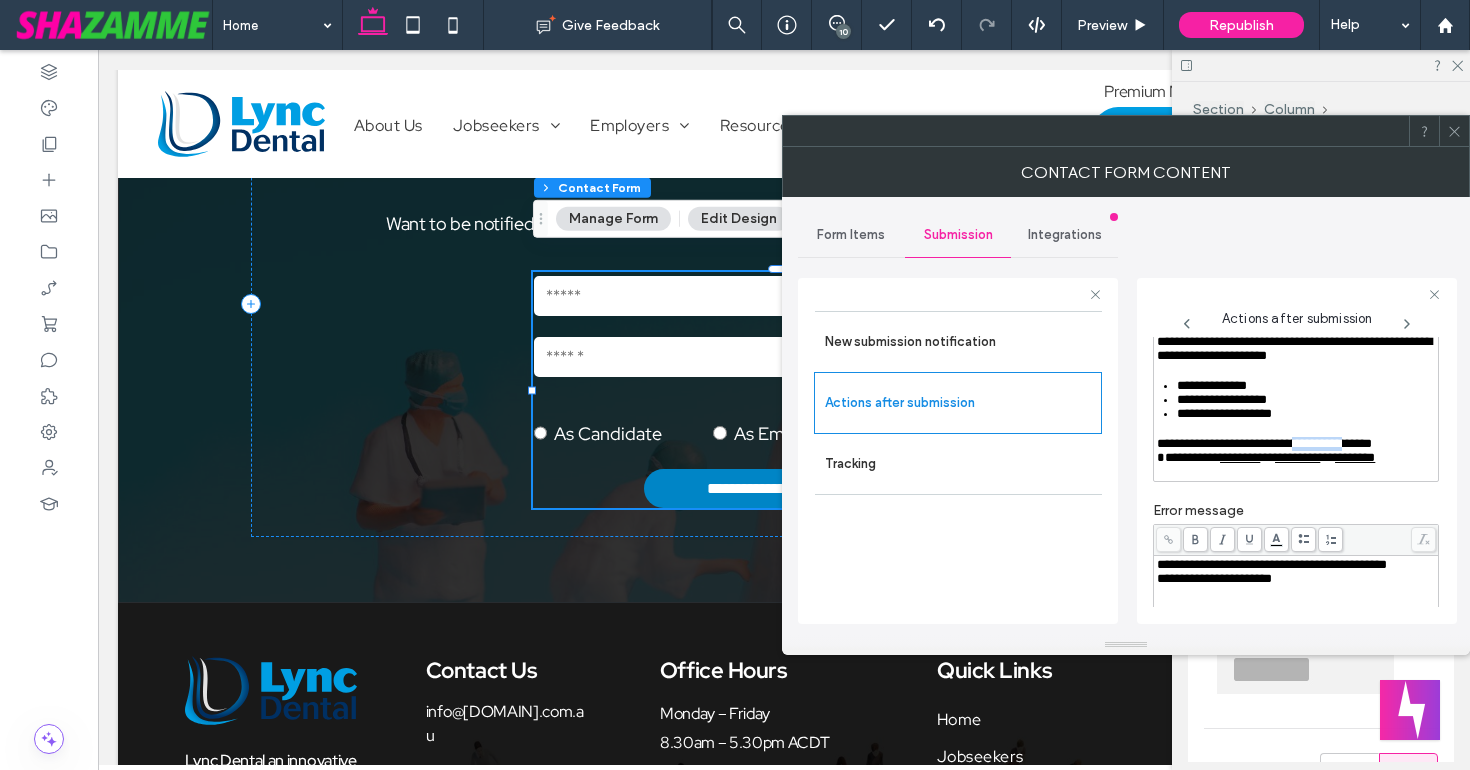 drag, startPoint x: 1312, startPoint y: 486, endPoint x: 1380, endPoint y: 488, distance: 68.0294 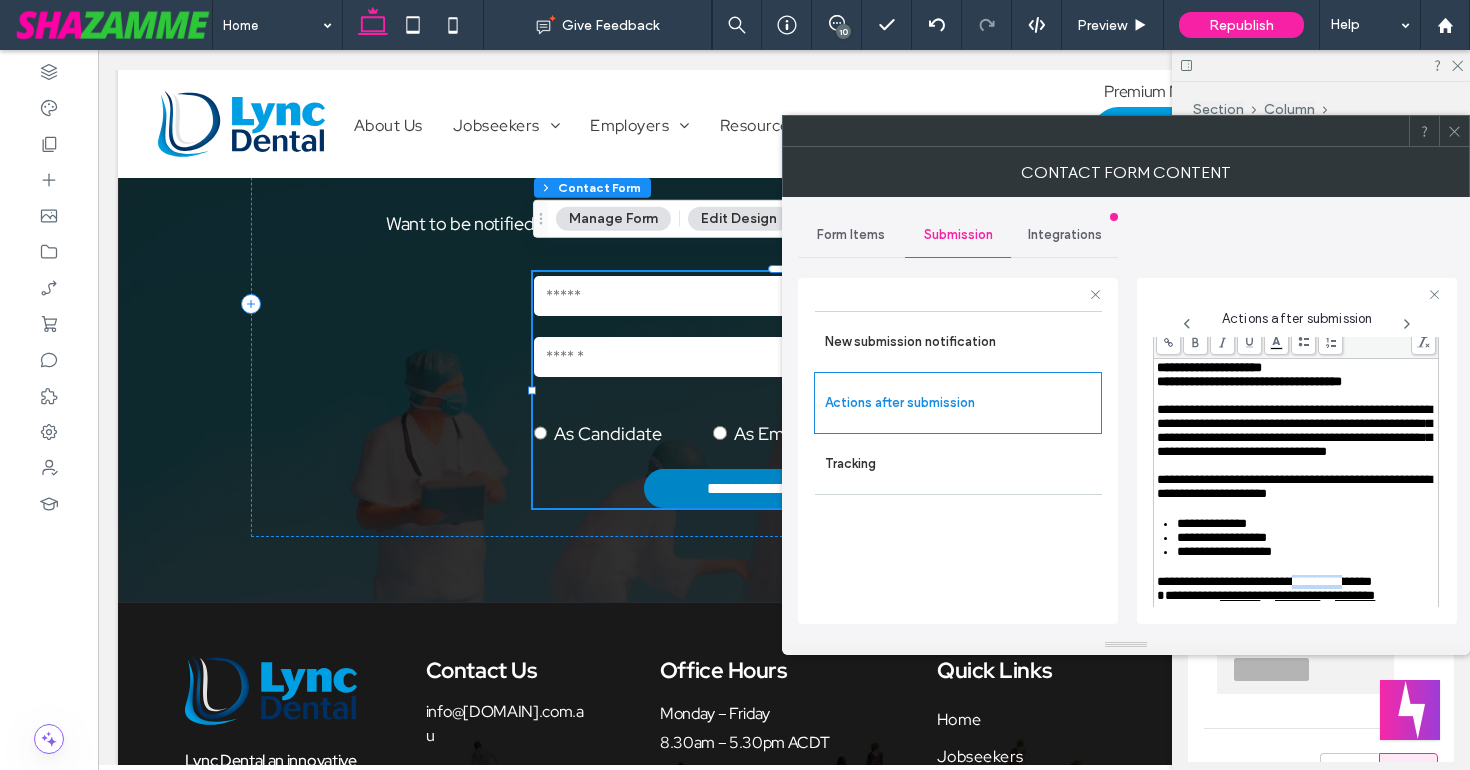 scroll, scrollTop: 79, scrollLeft: 0, axis: vertical 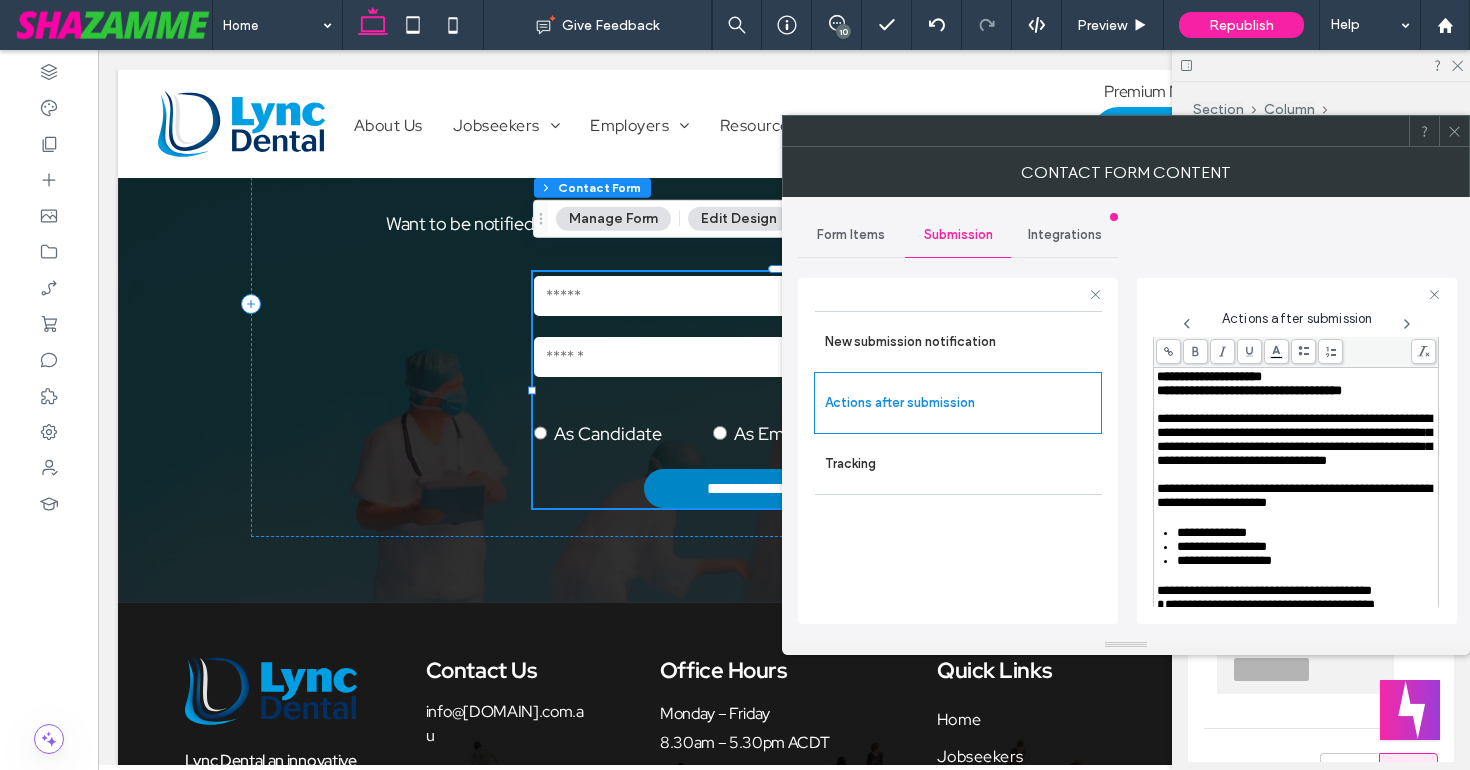 click 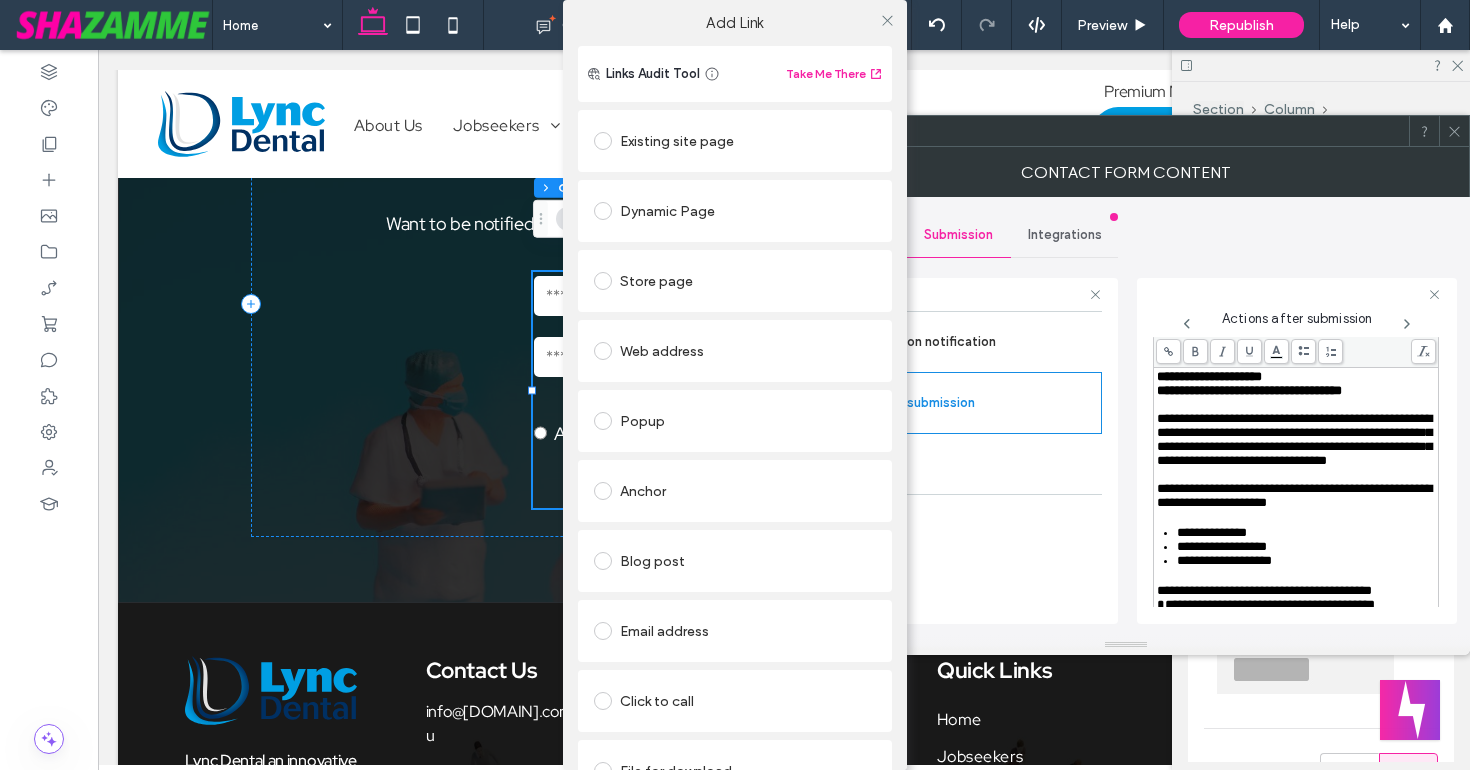 click on "Existing site page" at bounding box center (735, 141) 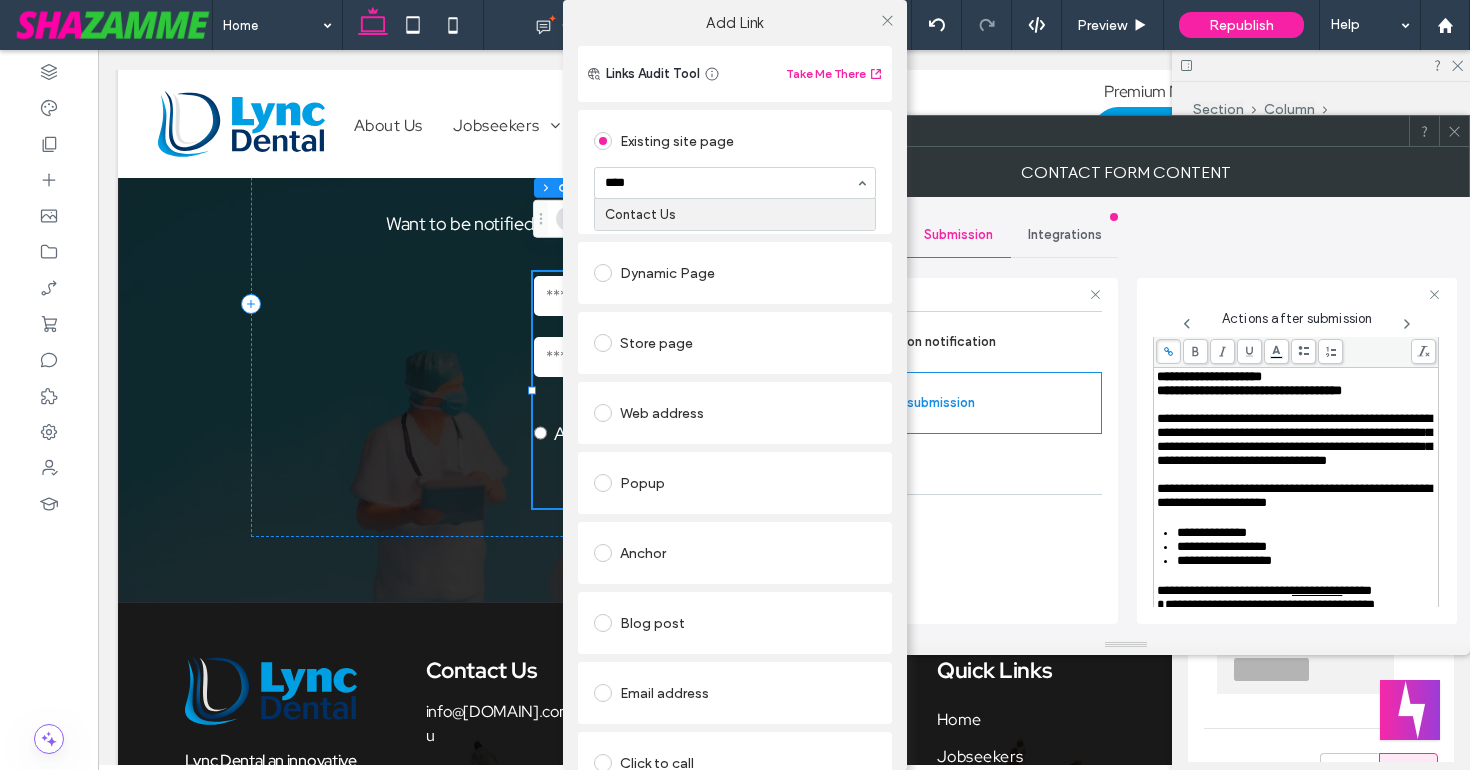 type on "****" 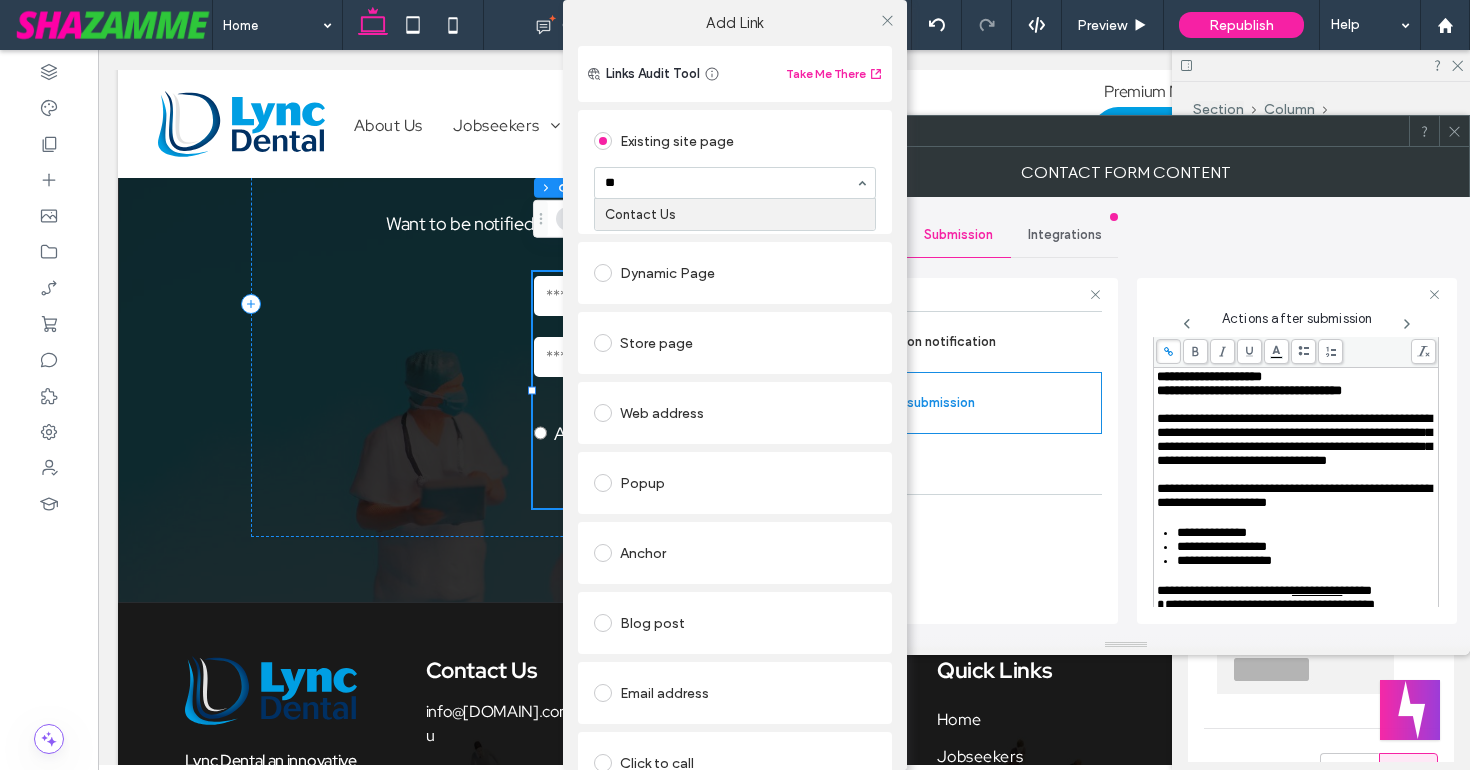 type on "***" 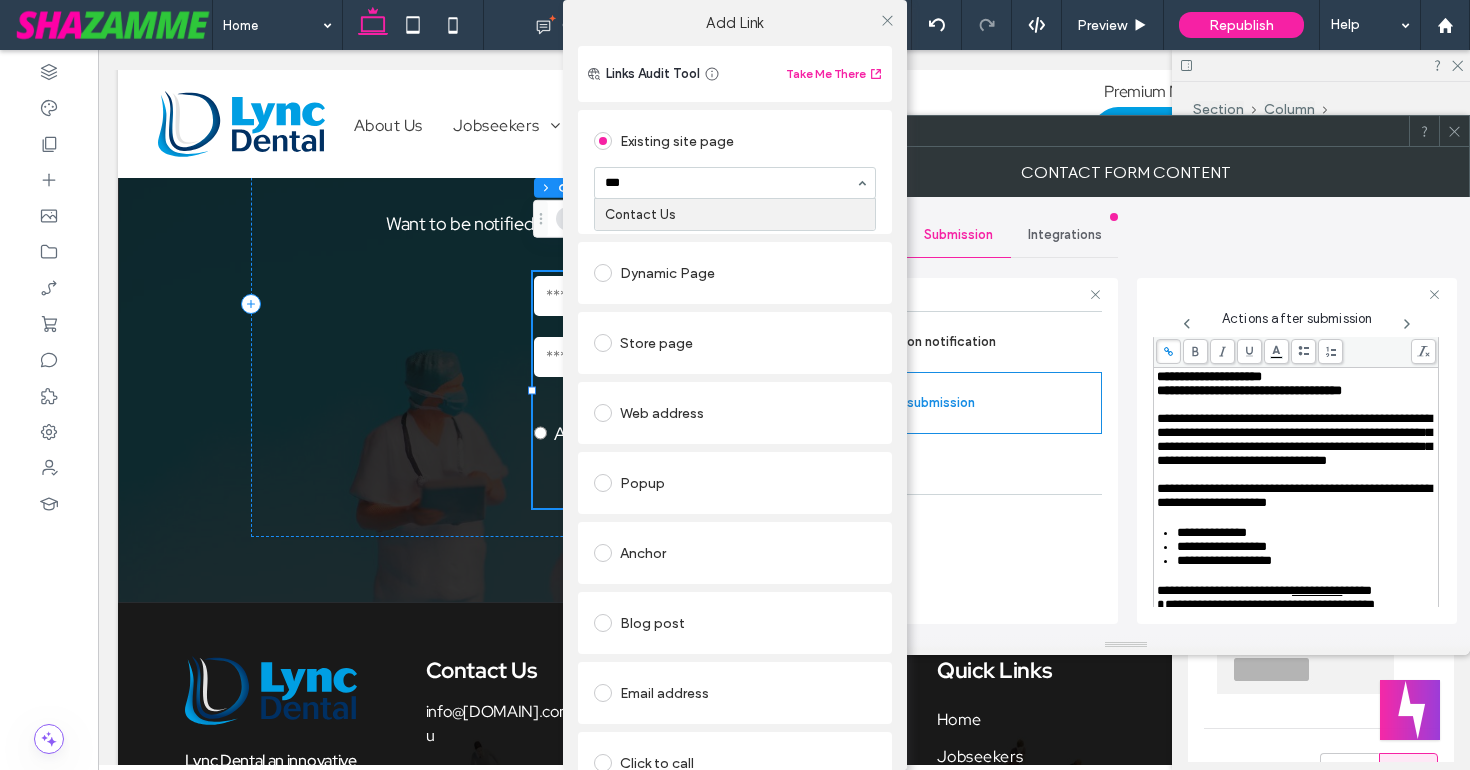 type 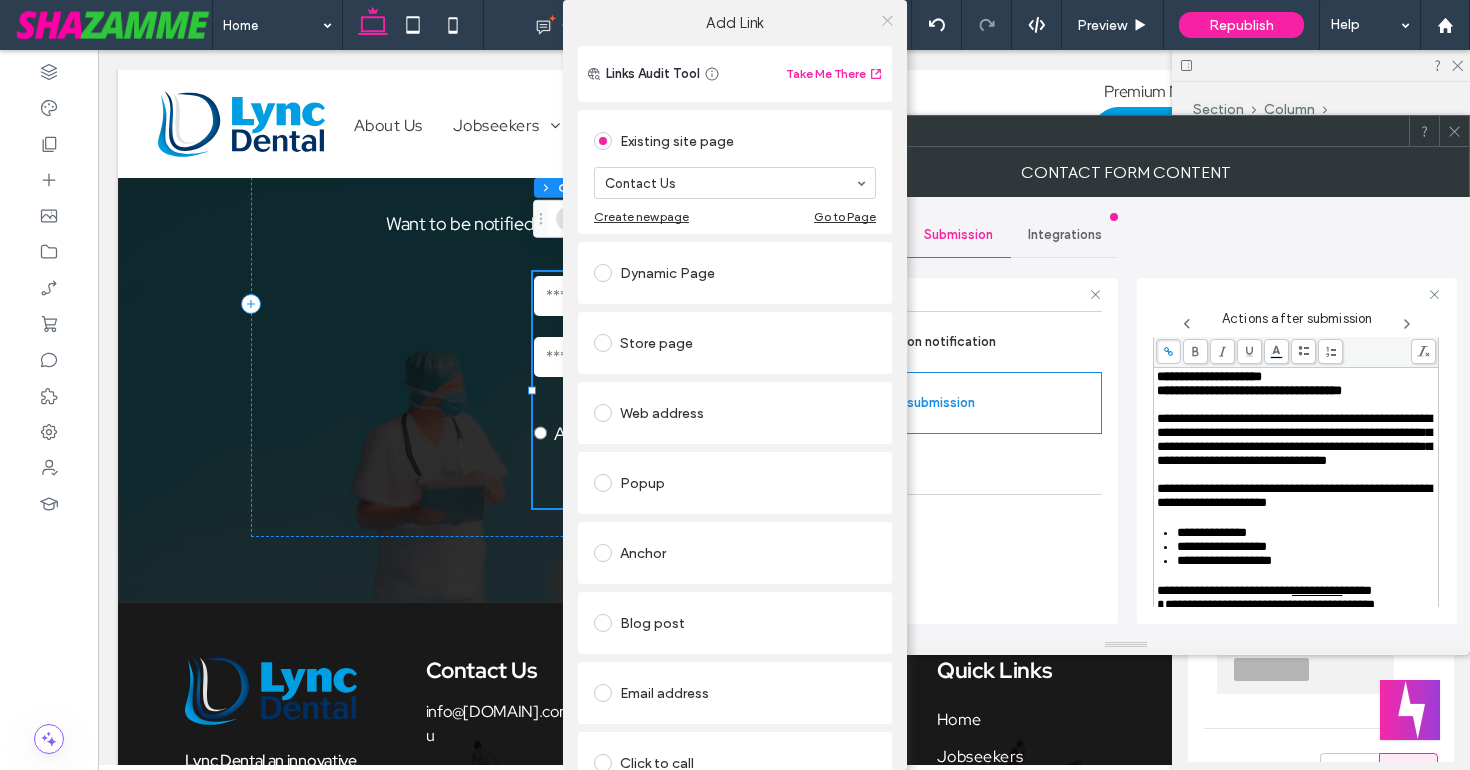 click 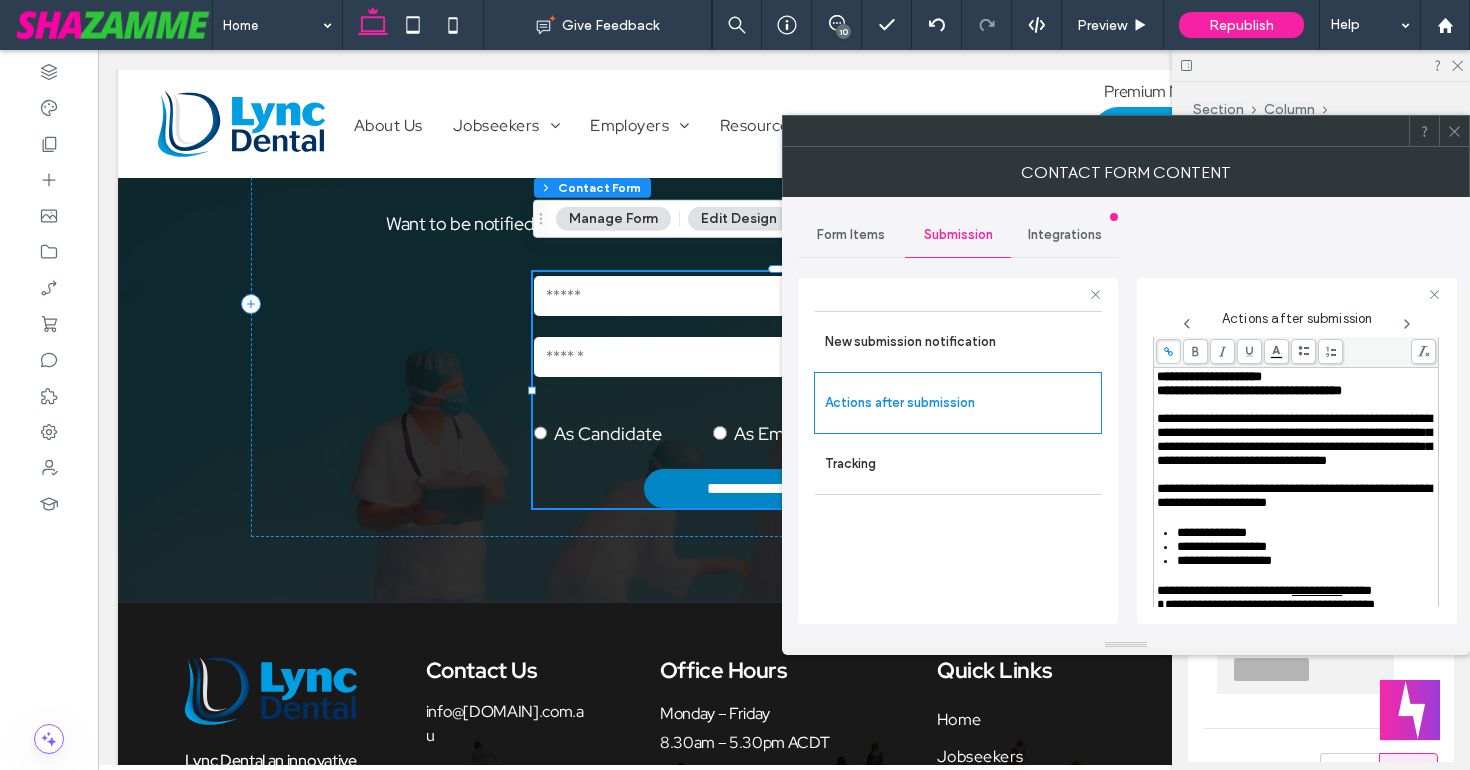click on "**********" at bounding box center [1209, 376] 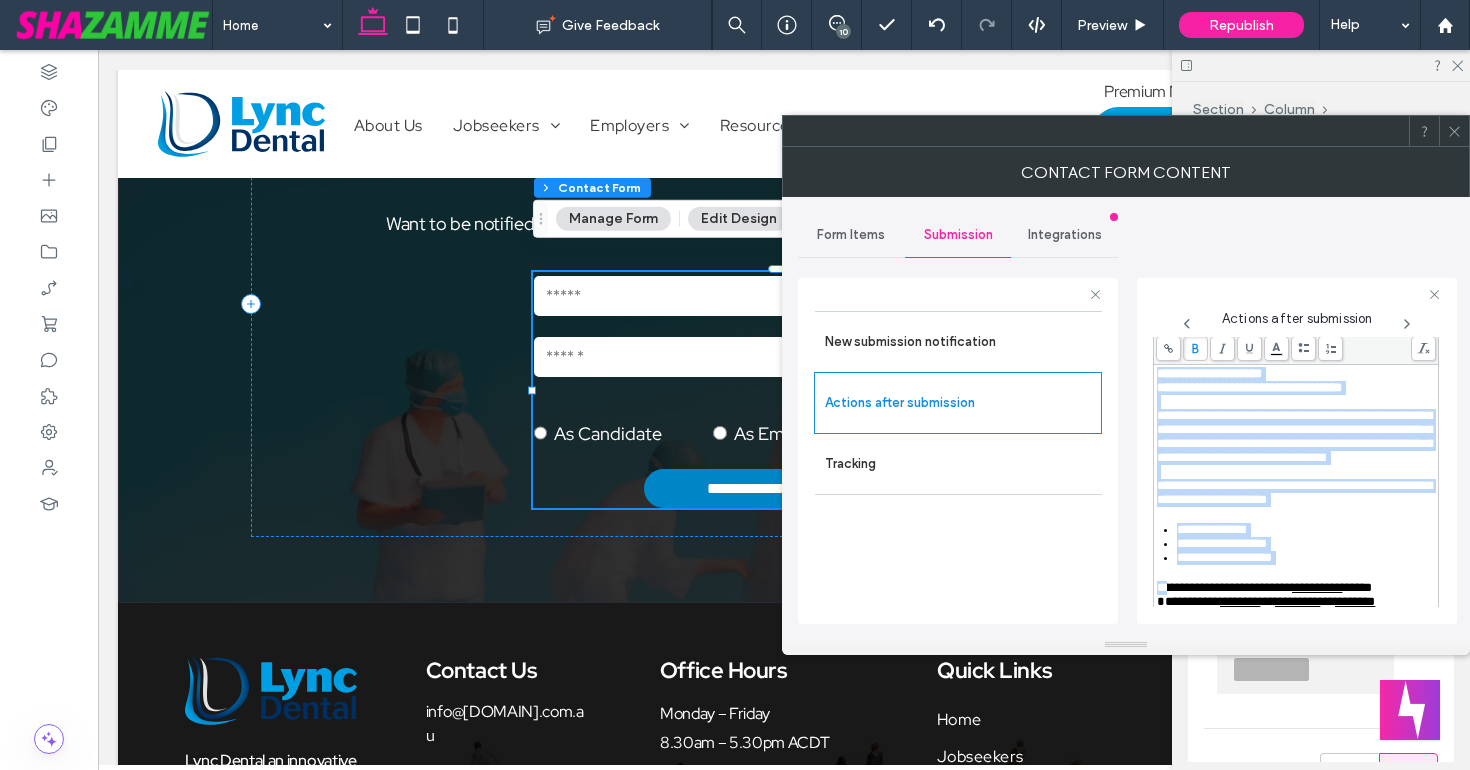 scroll, scrollTop: 241, scrollLeft: 0, axis: vertical 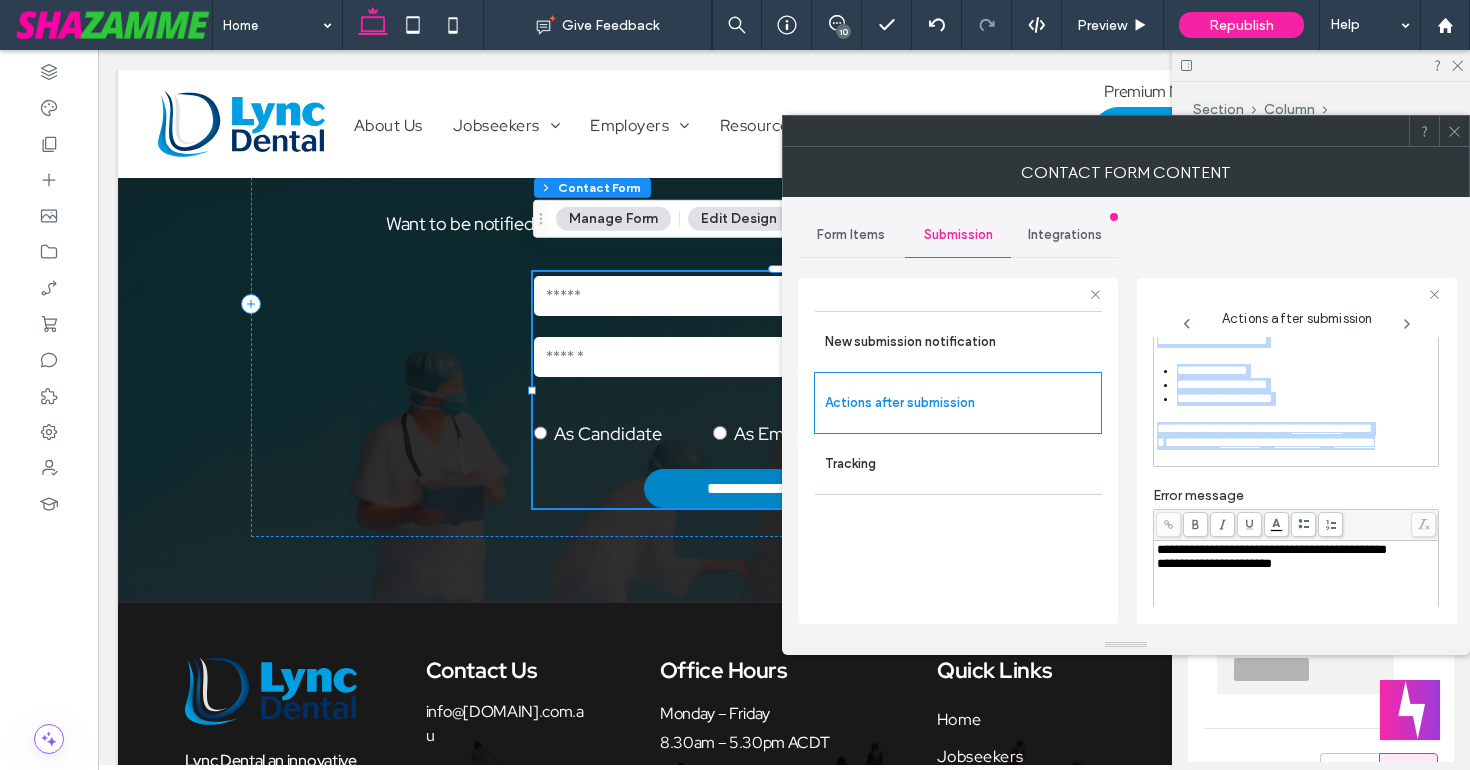 copy on "**********" 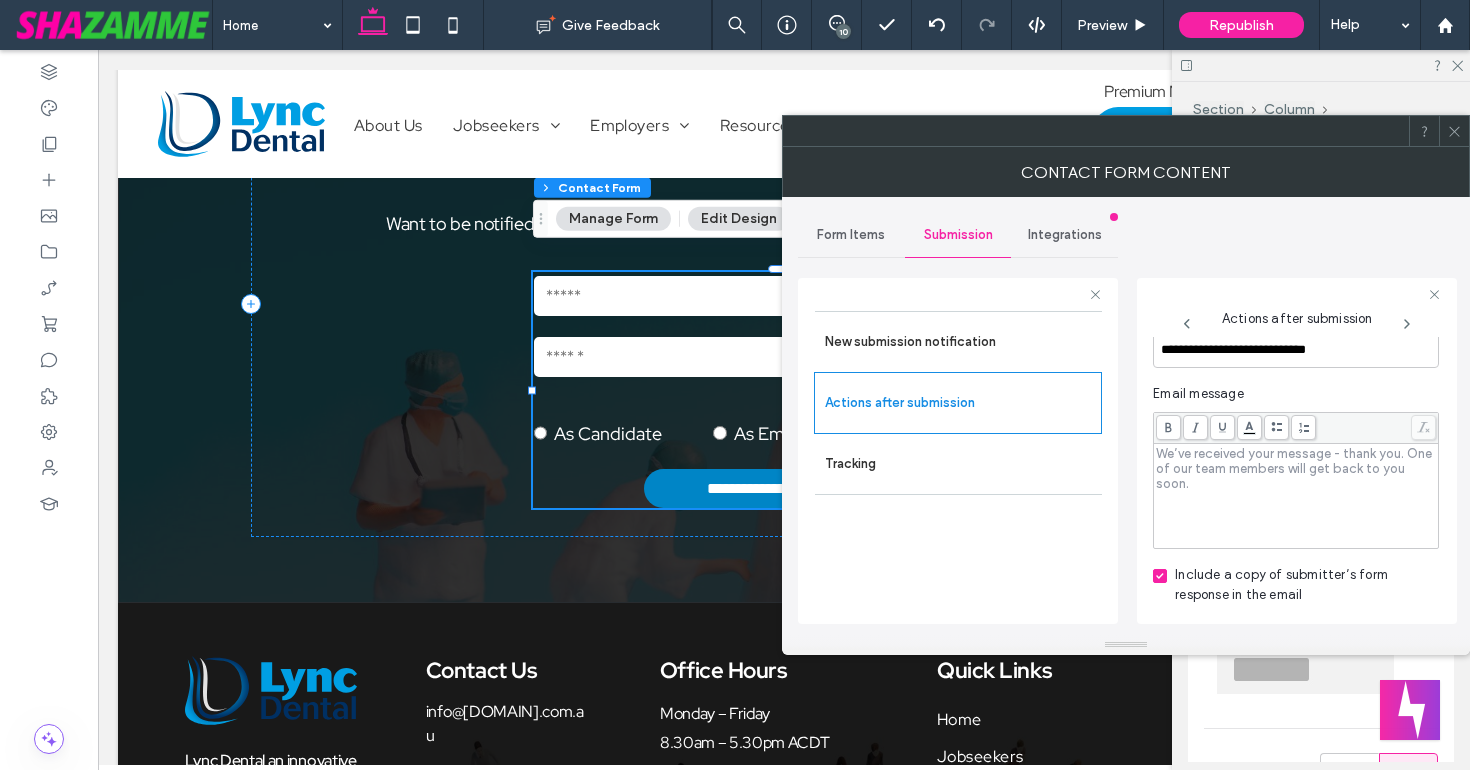 scroll, scrollTop: 944, scrollLeft: 0, axis: vertical 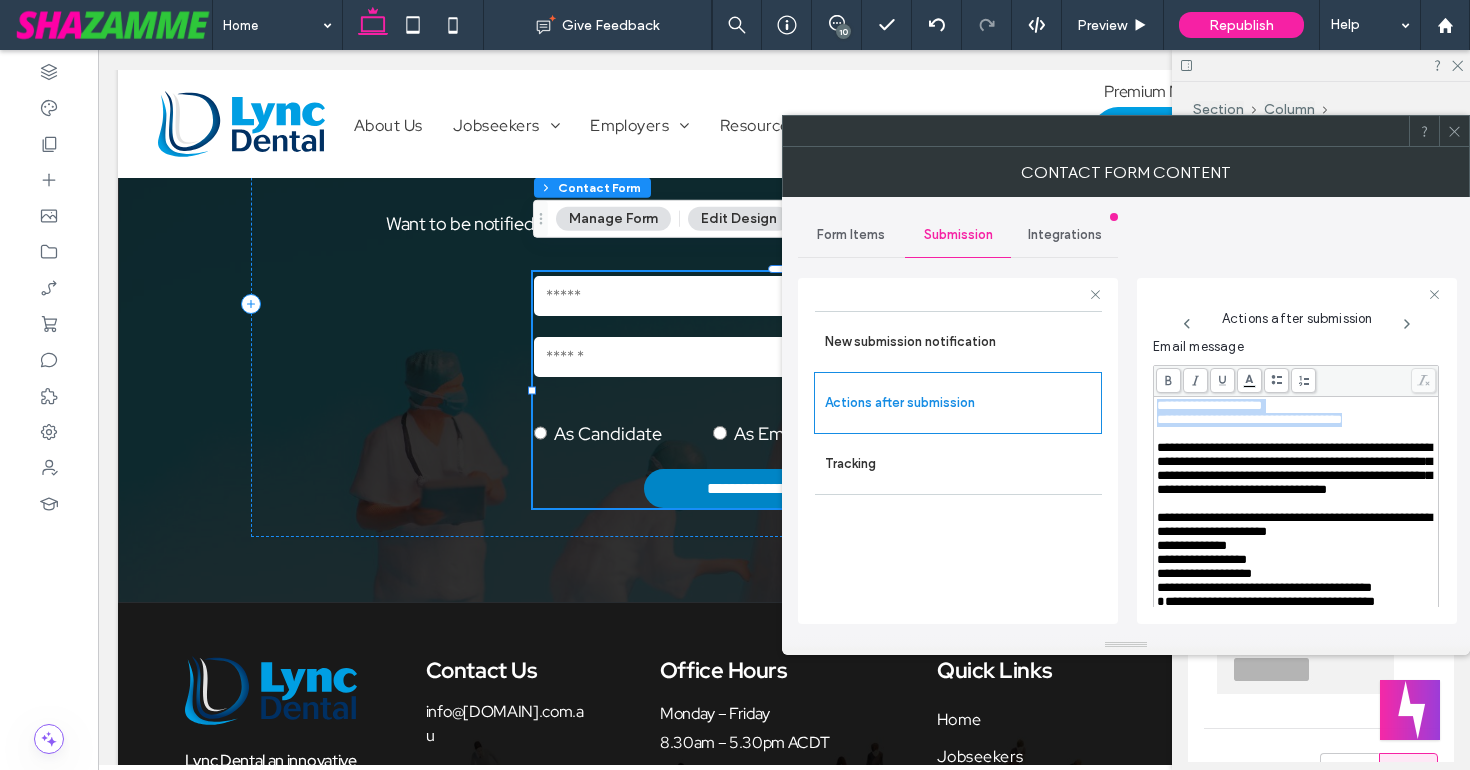 drag, startPoint x: 1157, startPoint y: 451, endPoint x: 1402, endPoint y: 466, distance: 245.45876 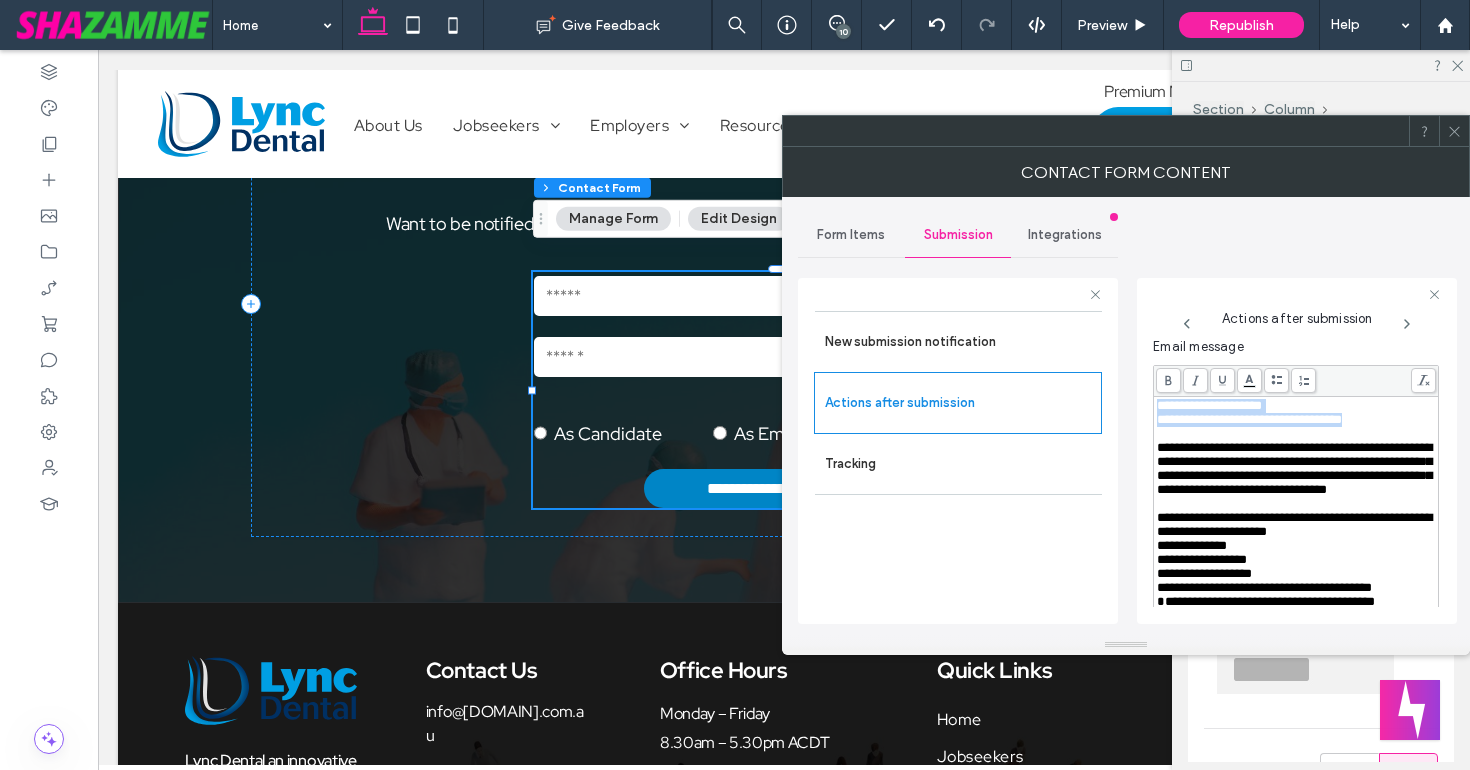 click 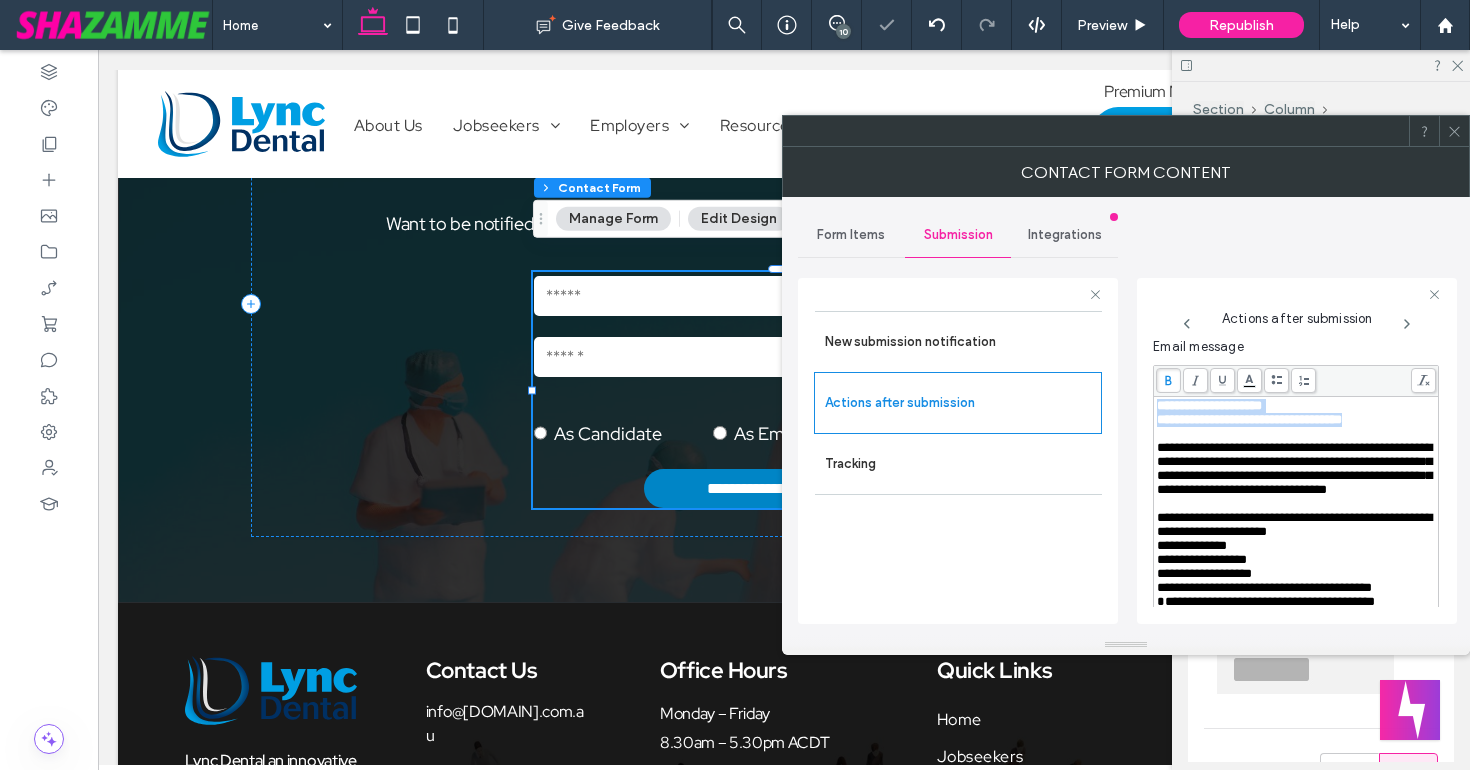 click on "**********" at bounding box center [1249, 419] 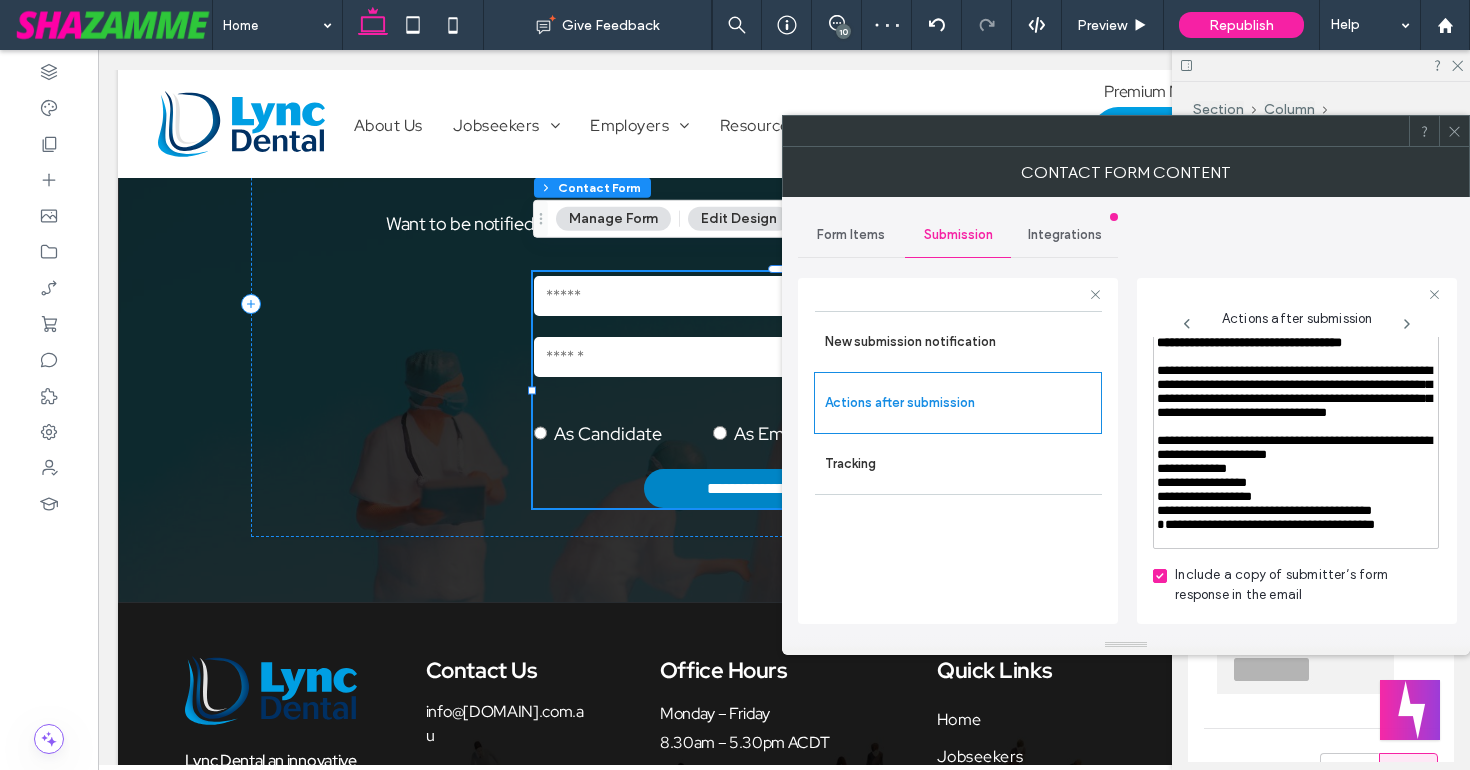 scroll, scrollTop: 1116, scrollLeft: 0, axis: vertical 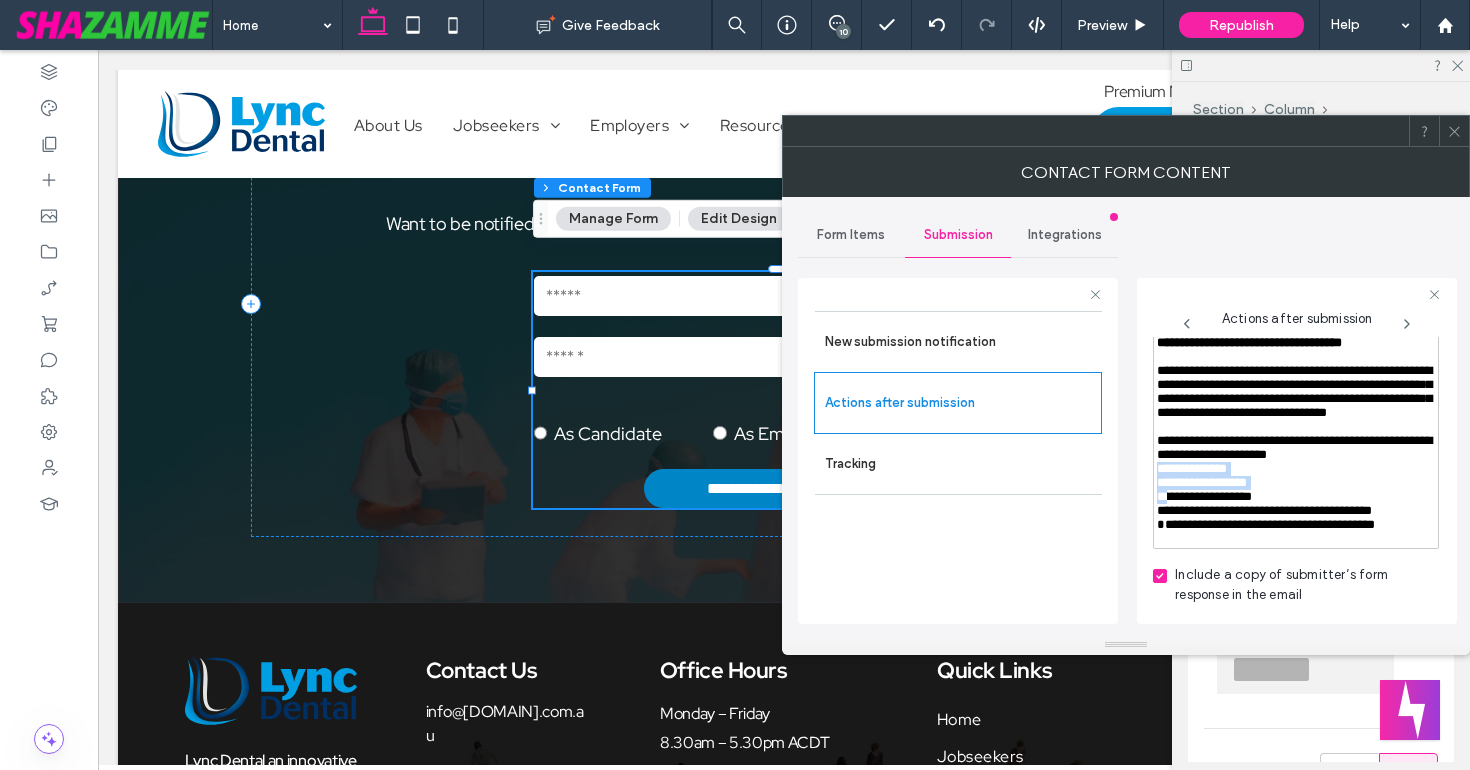 drag, startPoint x: 1158, startPoint y: 456, endPoint x: 1175, endPoint y: 487, distance: 35.35534 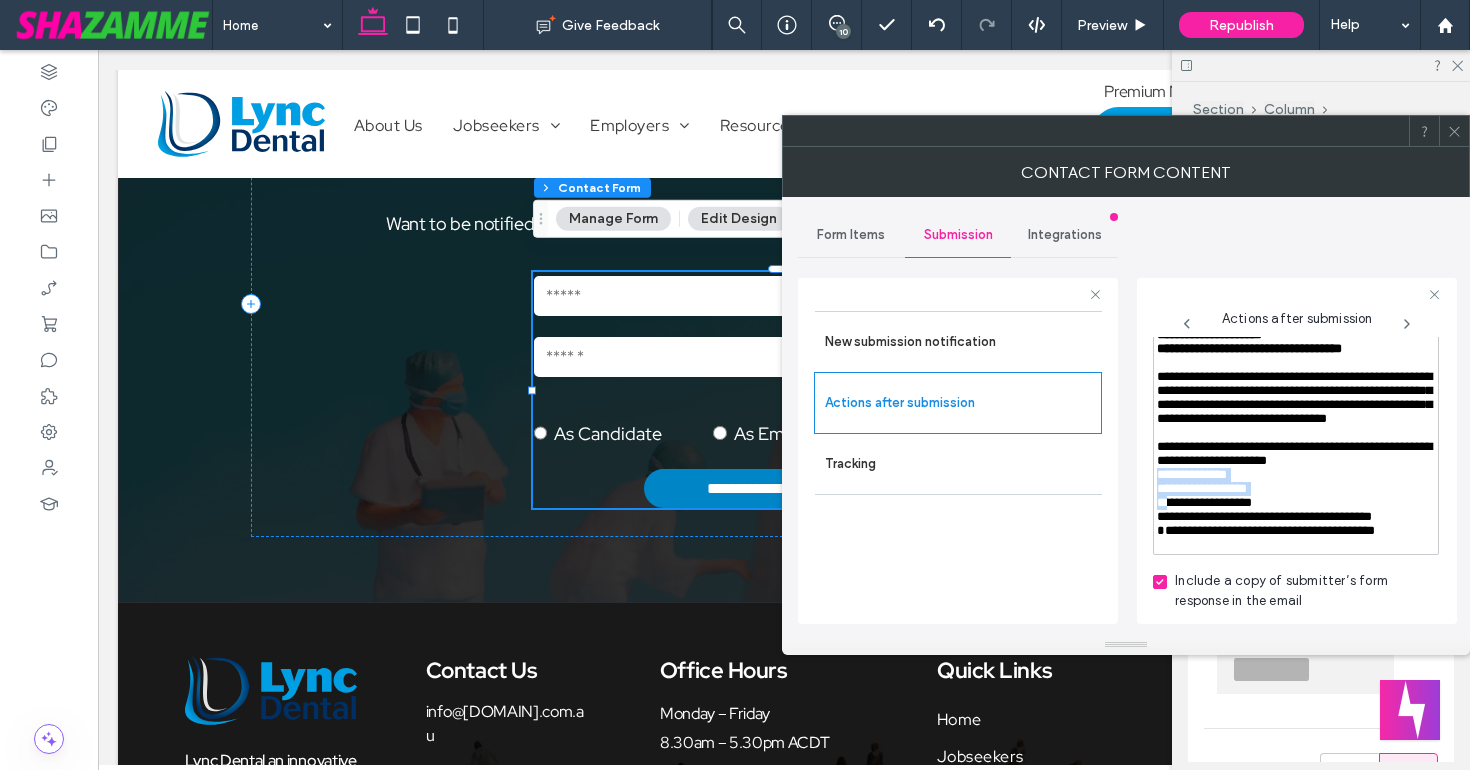 scroll, scrollTop: 1014, scrollLeft: 0, axis: vertical 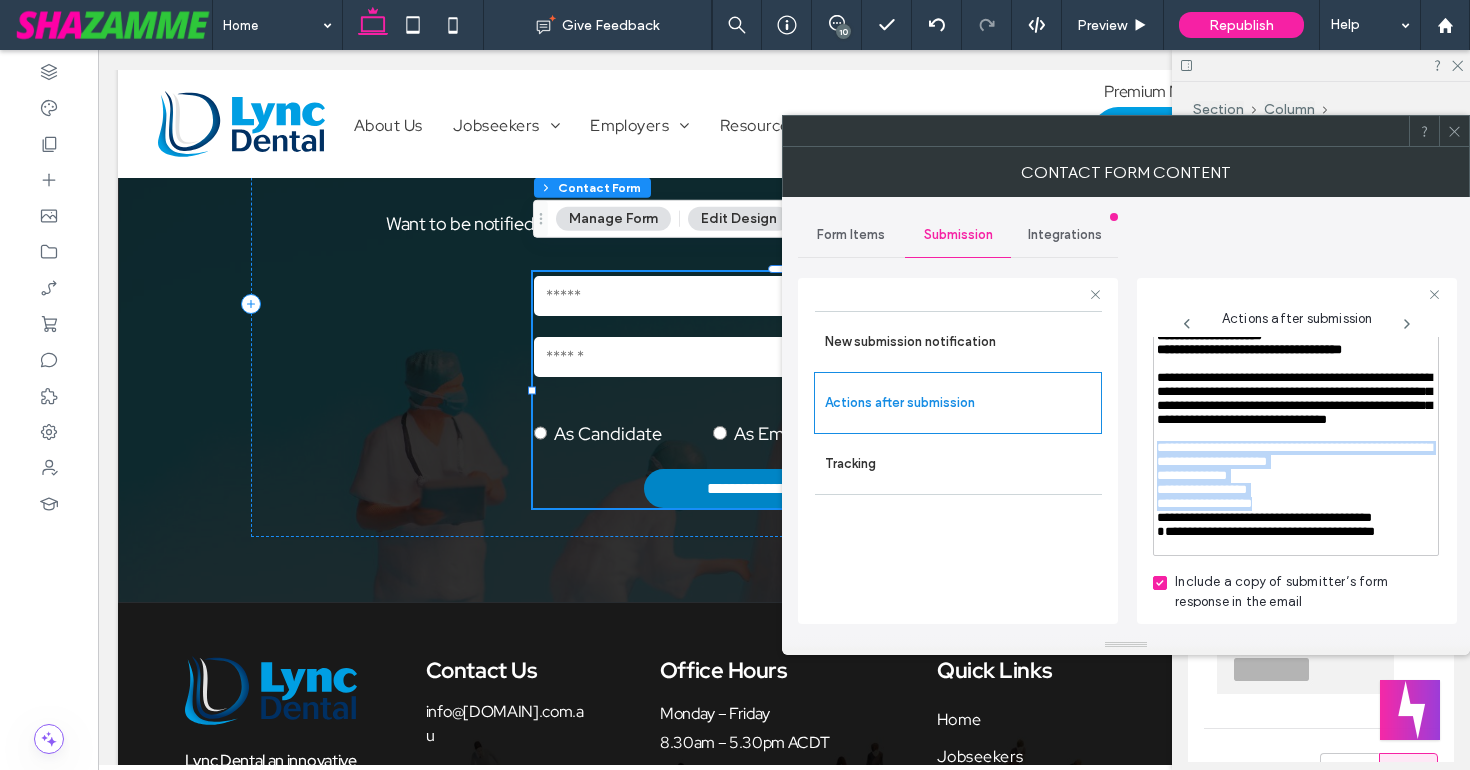 click 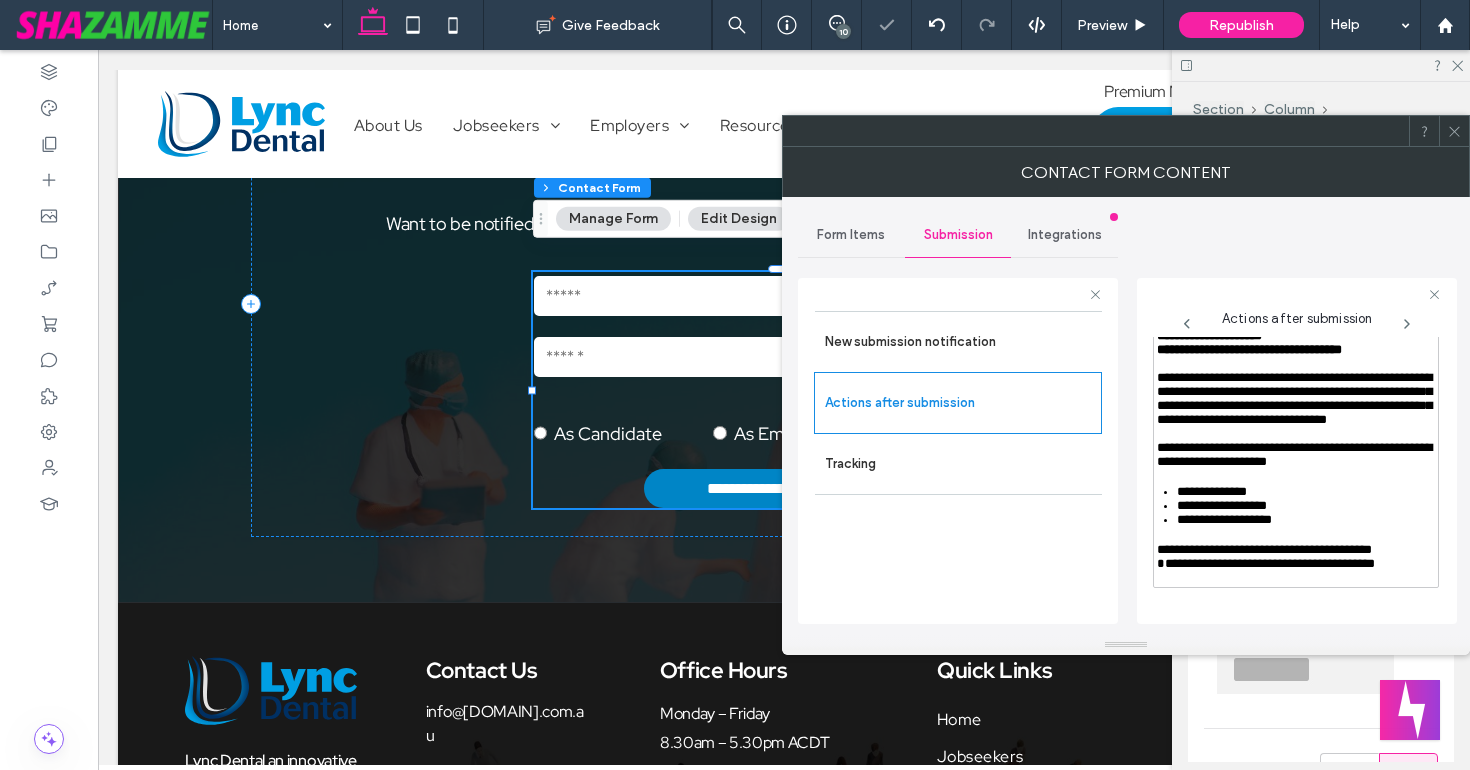 click on "**********" at bounding box center (1294, 454) 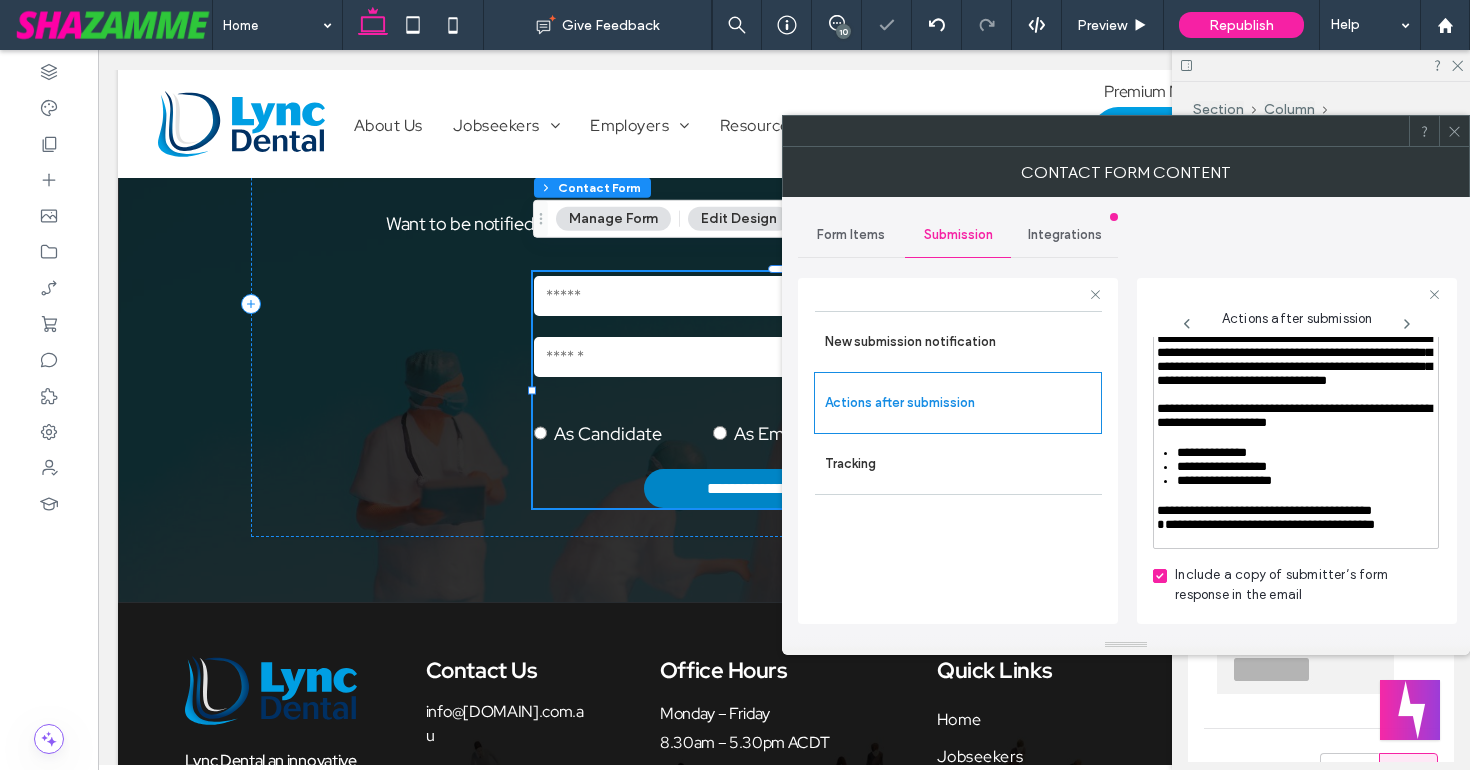 scroll, scrollTop: 1148, scrollLeft: 0, axis: vertical 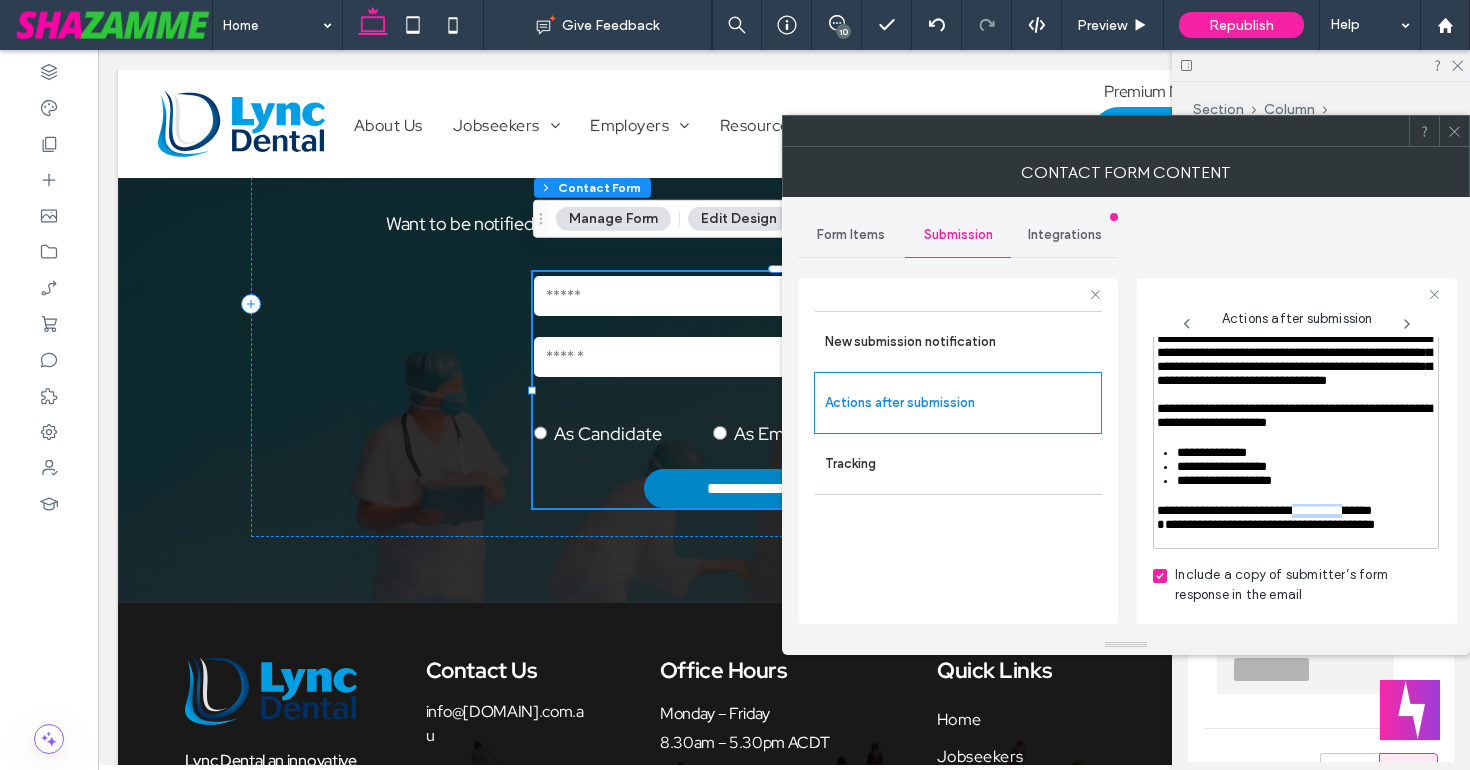 drag, startPoint x: 1315, startPoint y: 505, endPoint x: 1378, endPoint y: 502, distance: 63.07139 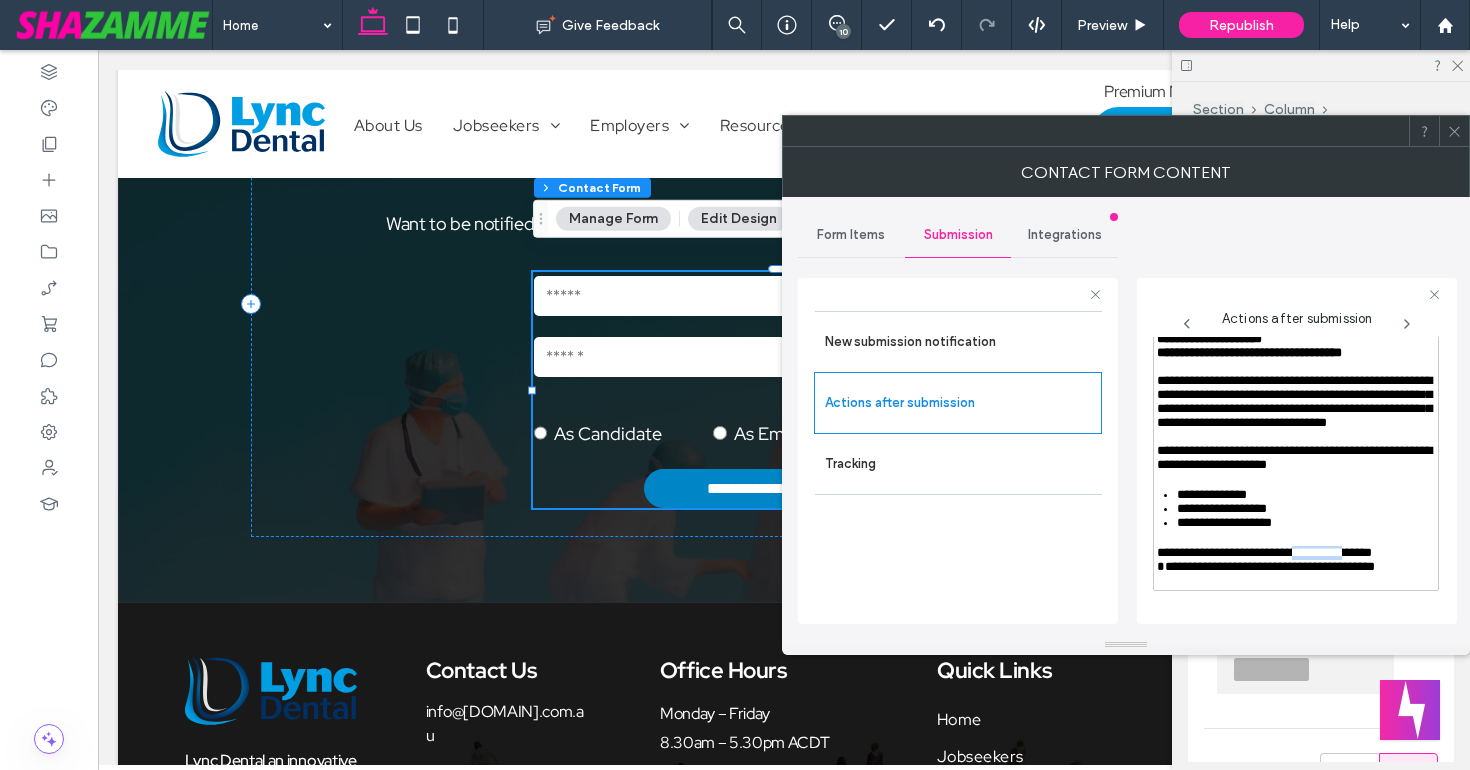 scroll, scrollTop: 1009, scrollLeft: 0, axis: vertical 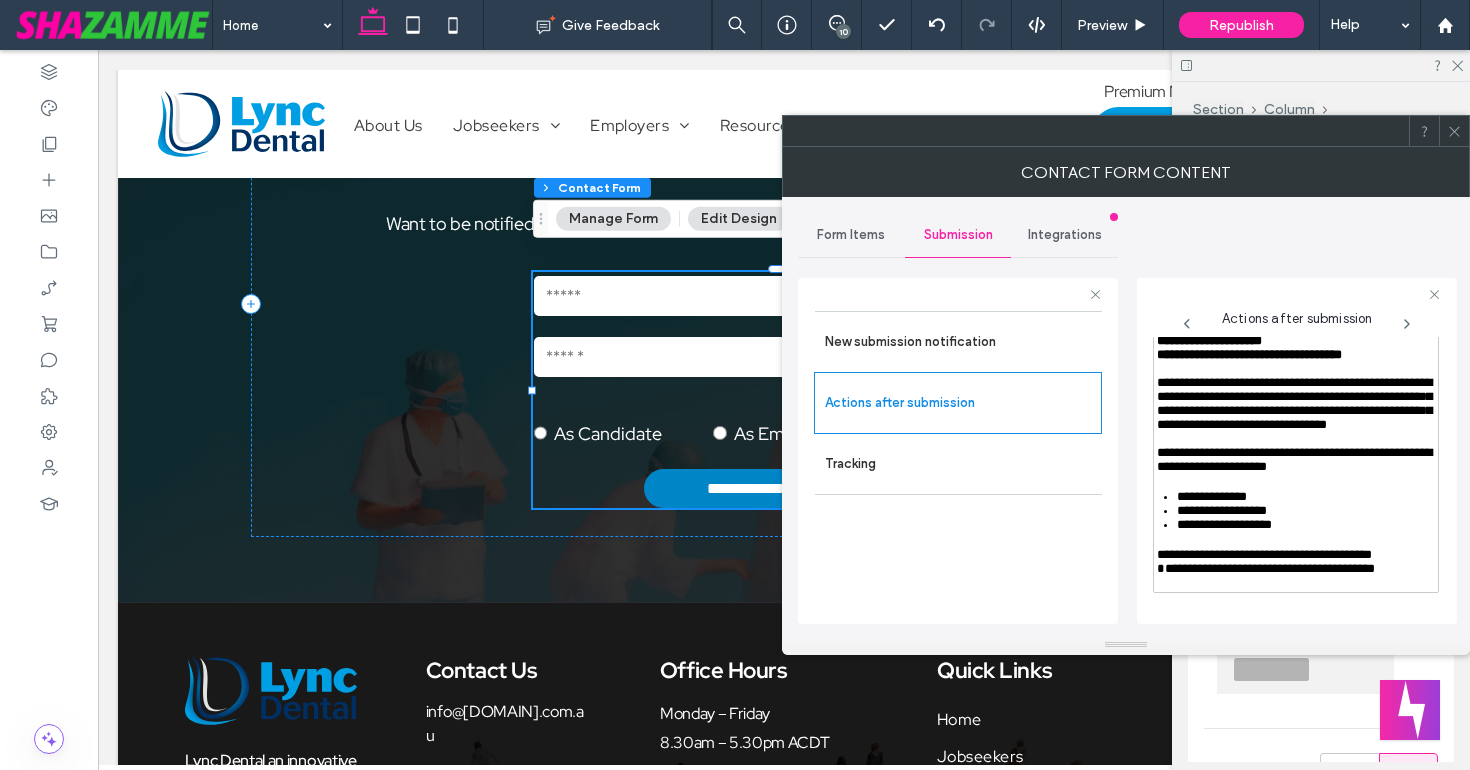 click on "**********" at bounding box center [1294, 403] 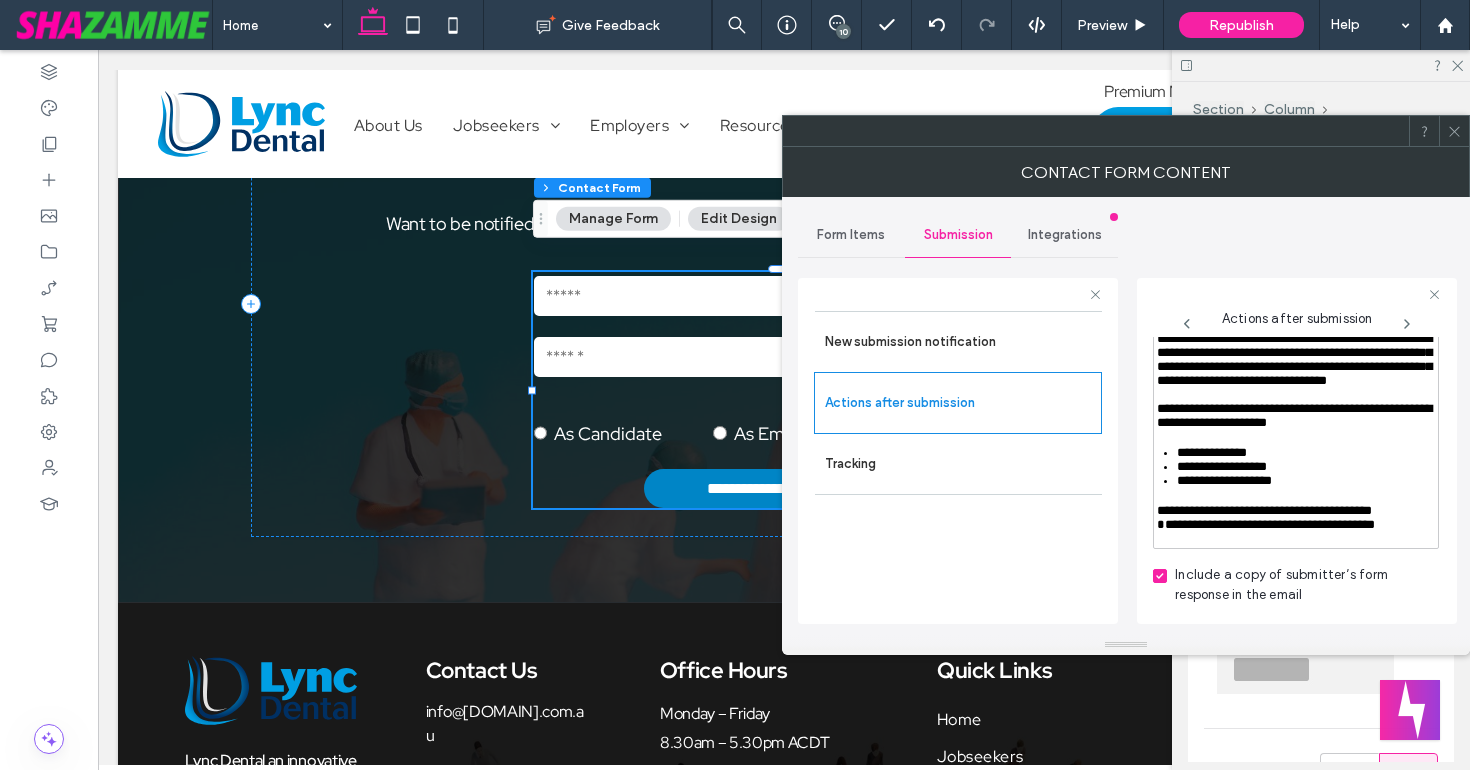 scroll, scrollTop: 1133, scrollLeft: 0, axis: vertical 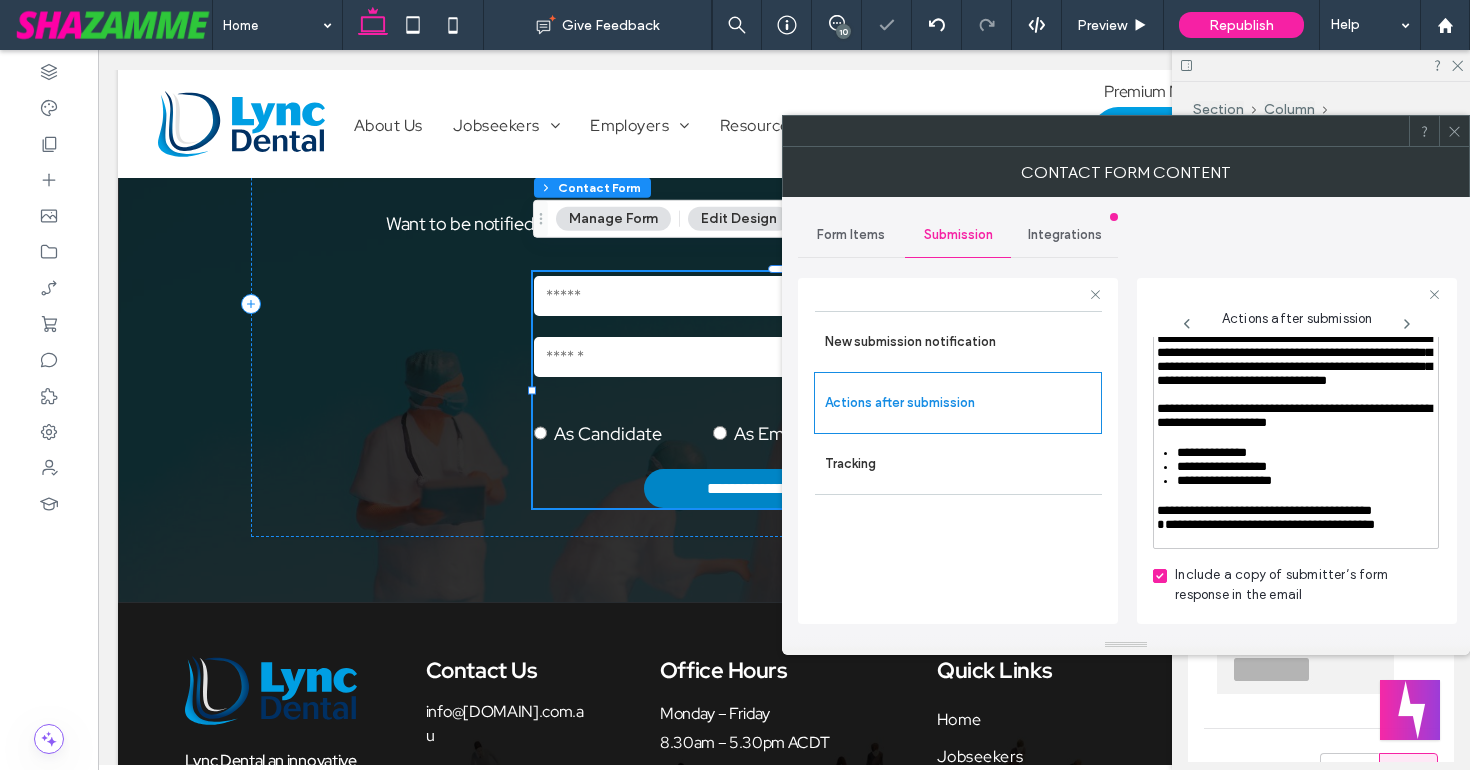 click on "**********" at bounding box center [1297, 451] 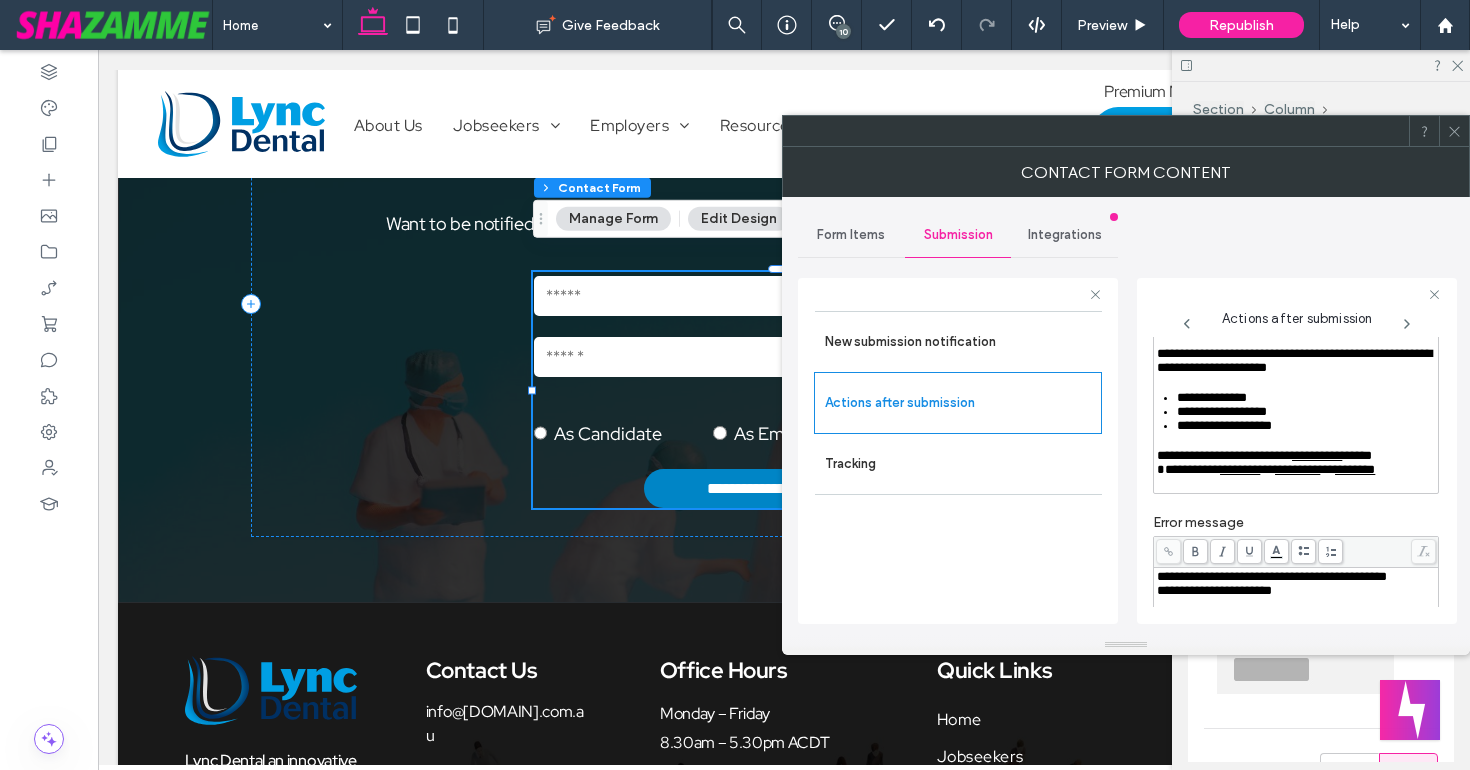 scroll, scrollTop: 218, scrollLeft: 0, axis: vertical 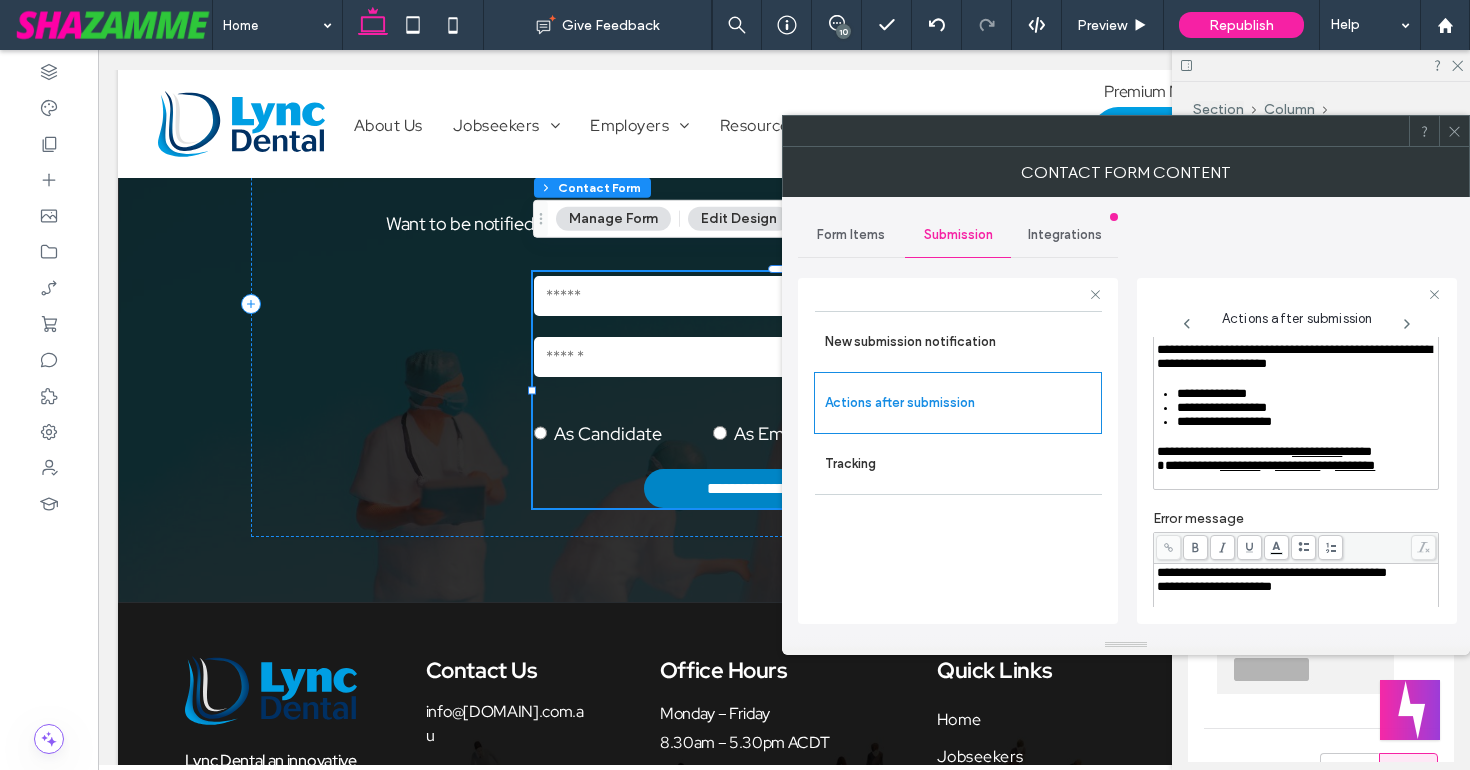 click at bounding box center [1454, 131] 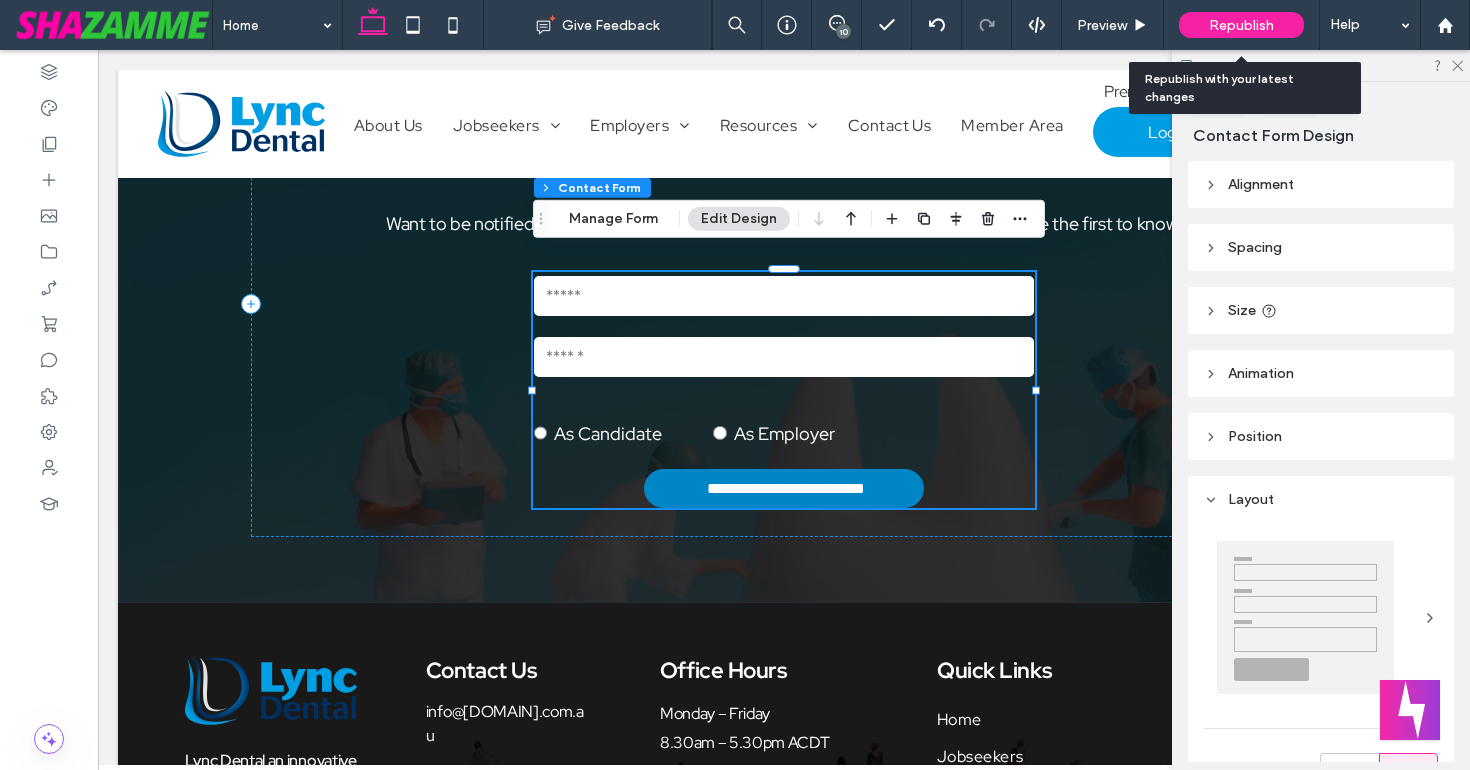 click on "Republish" at bounding box center (1241, 25) 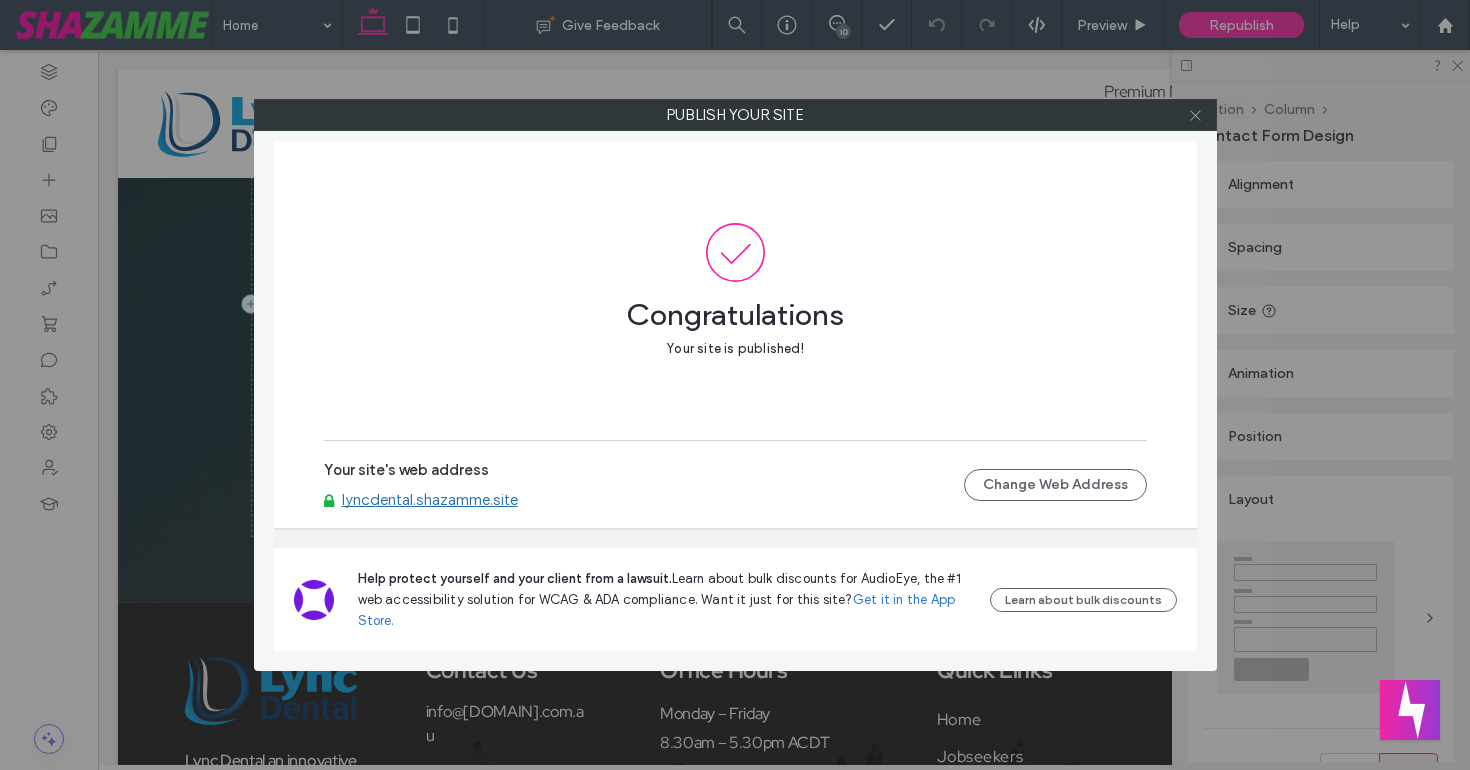 click 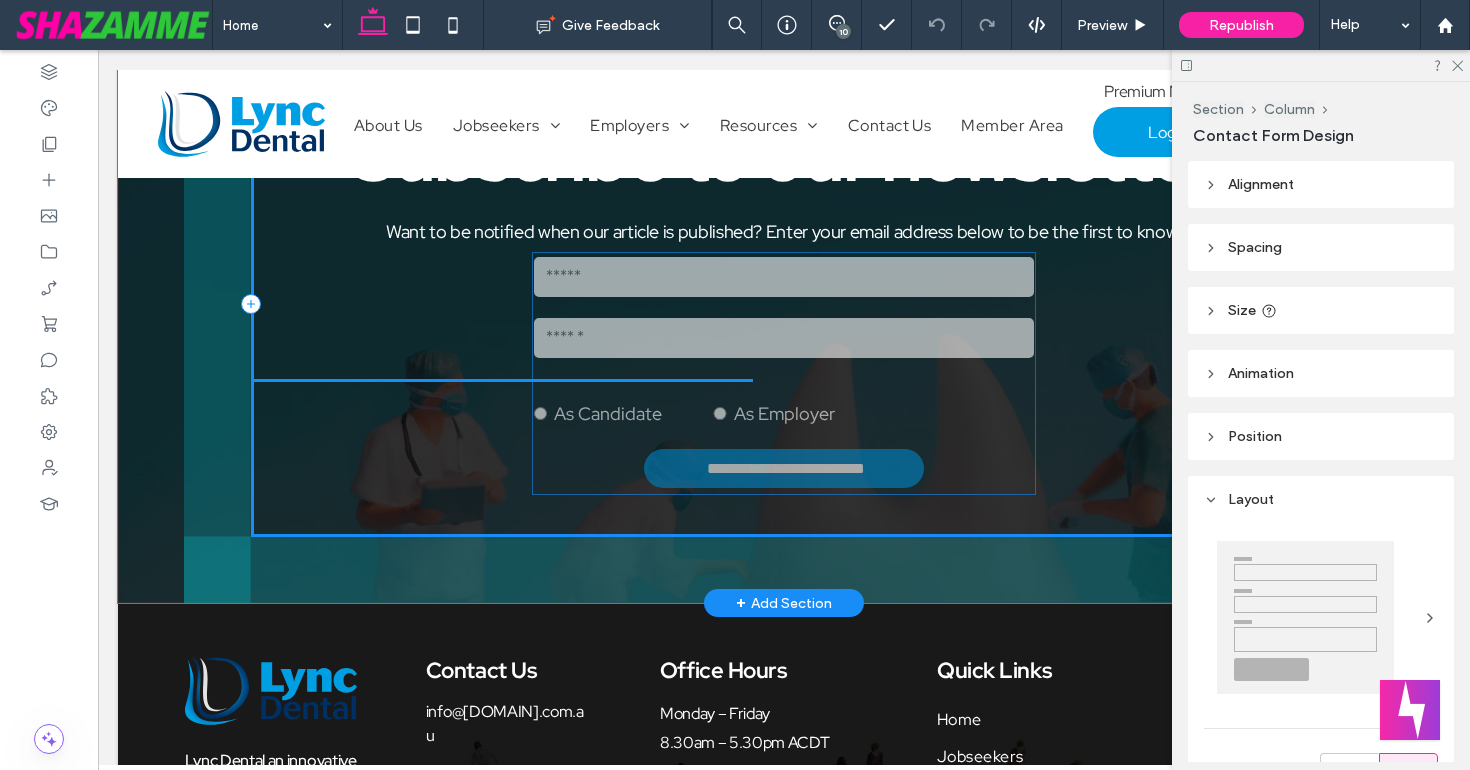 type on "**" 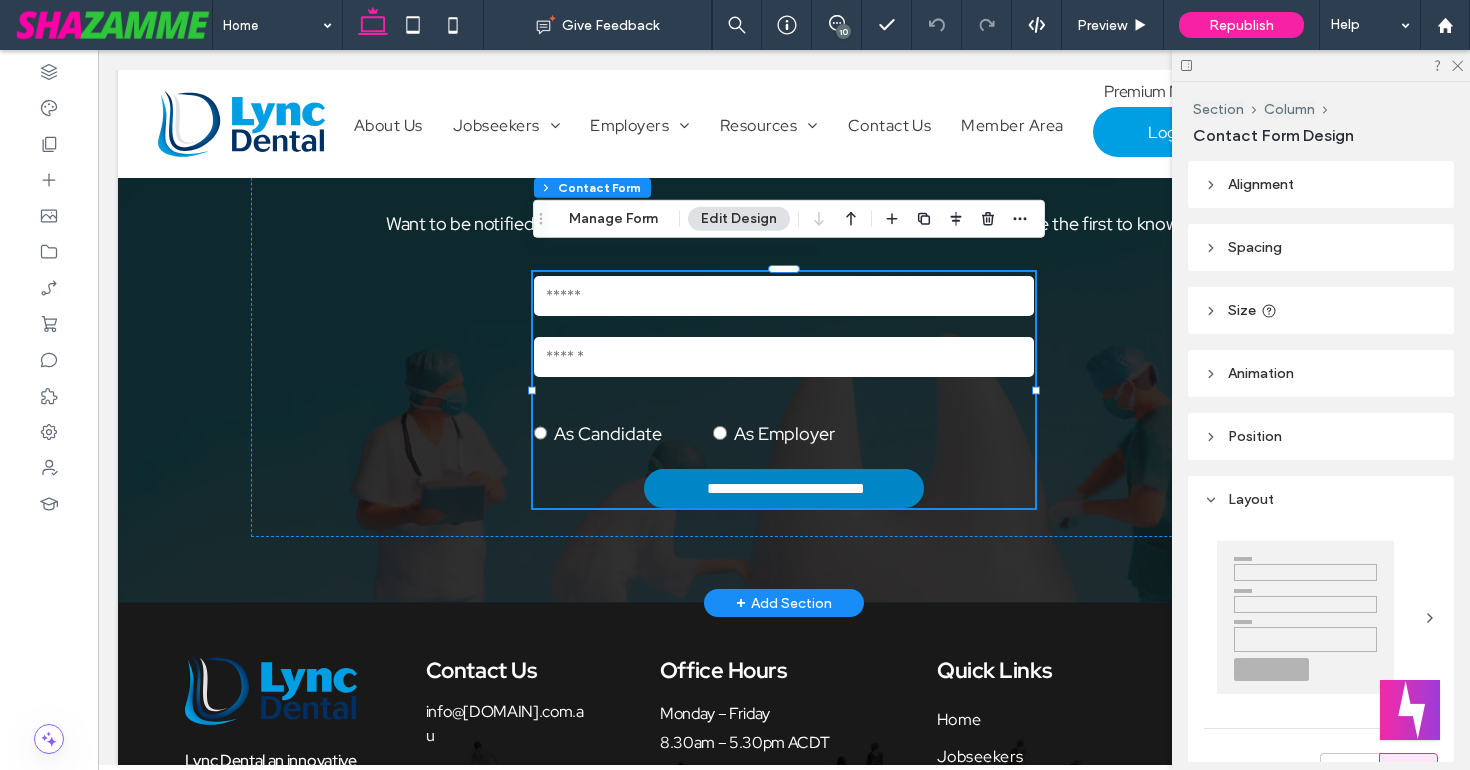click on "**********" at bounding box center [784, 304] 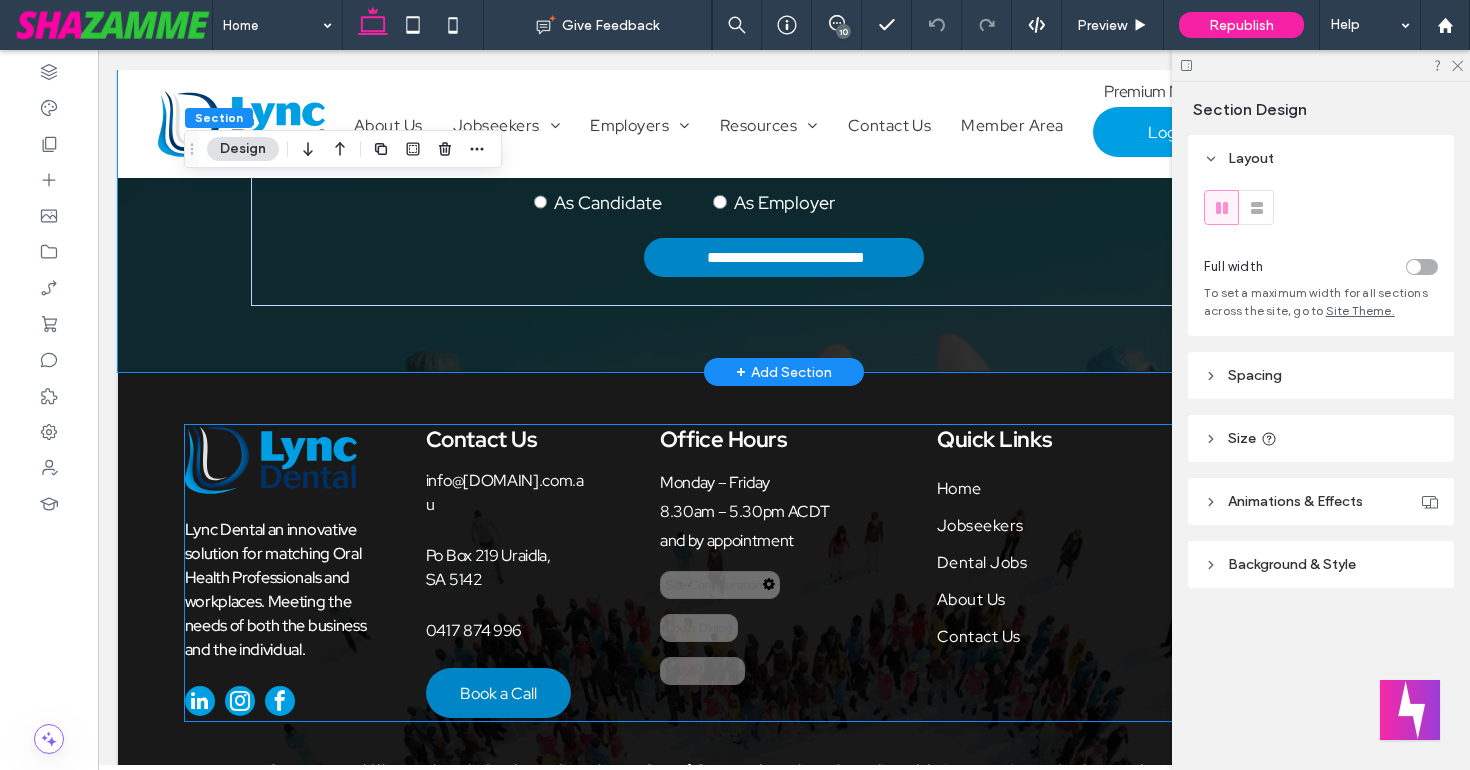 scroll, scrollTop: 6661, scrollLeft: 0, axis: vertical 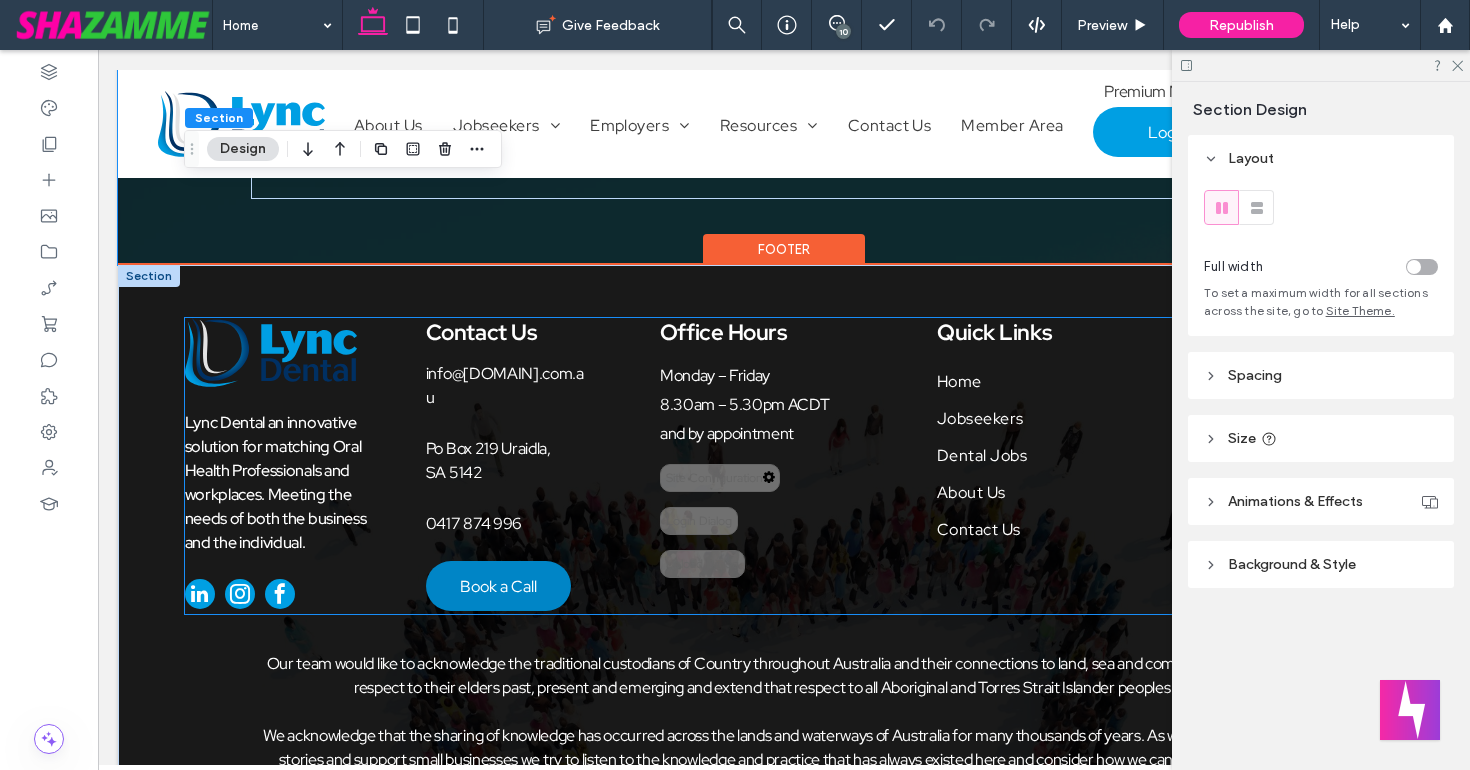click at bounding box center (240, 594) 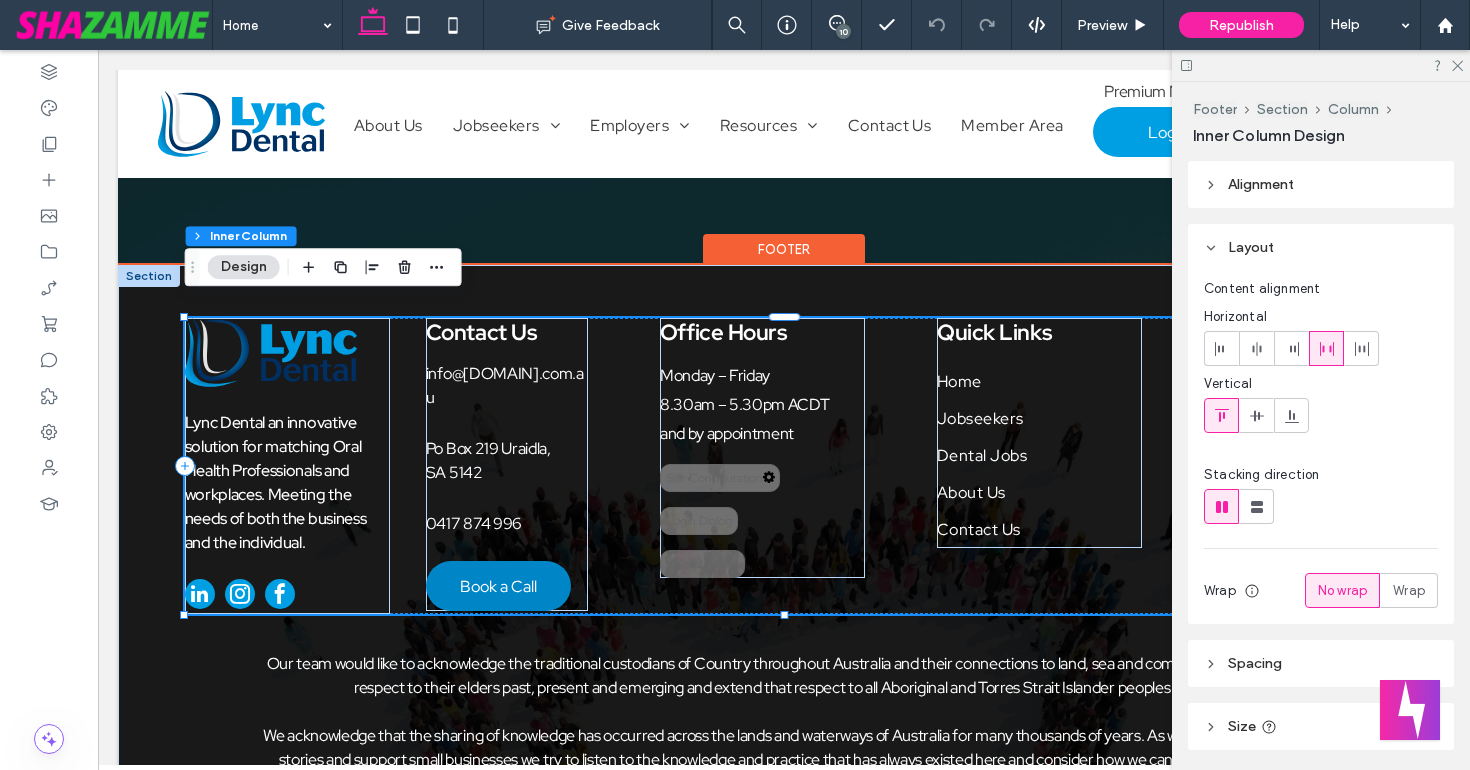 click at bounding box center (240, 594) 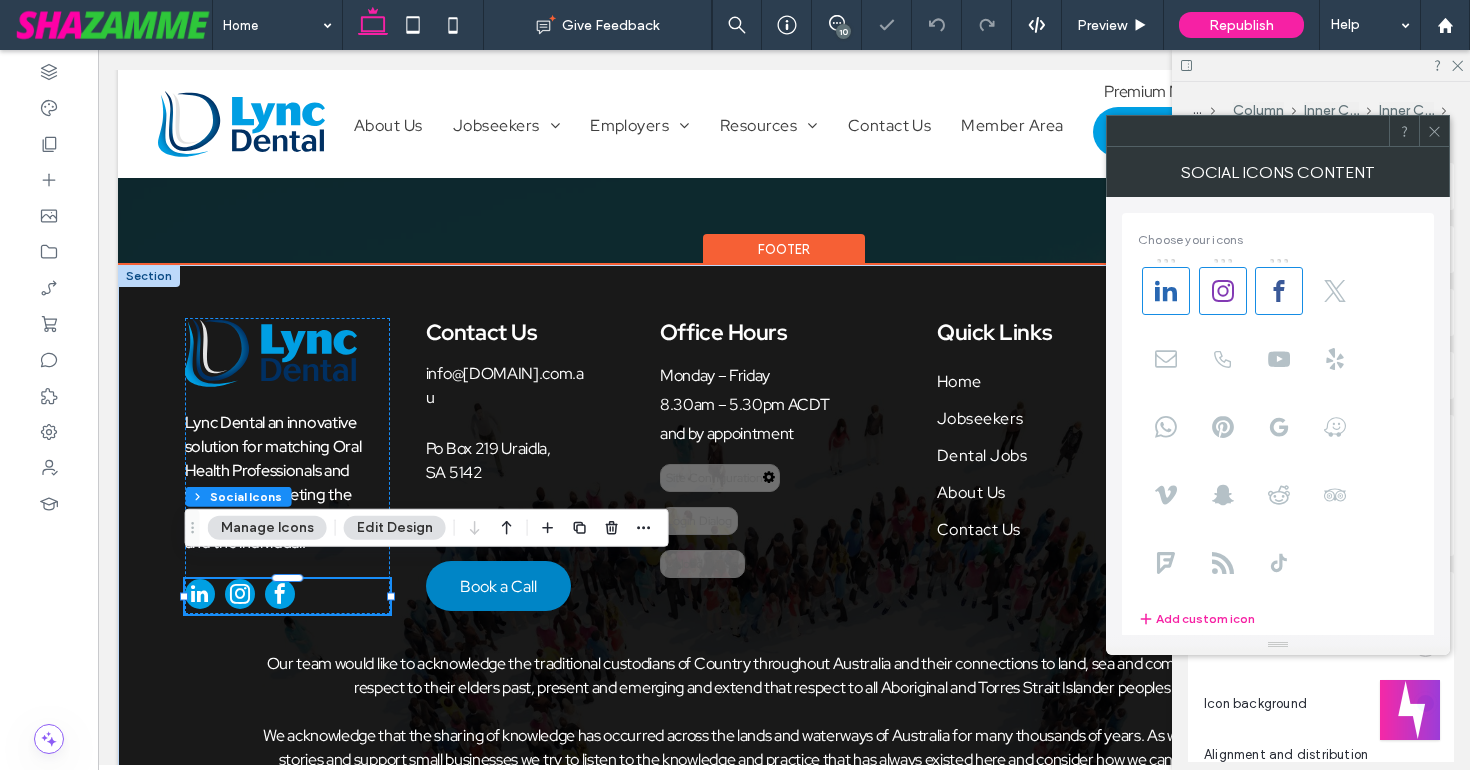click at bounding box center (240, 594) 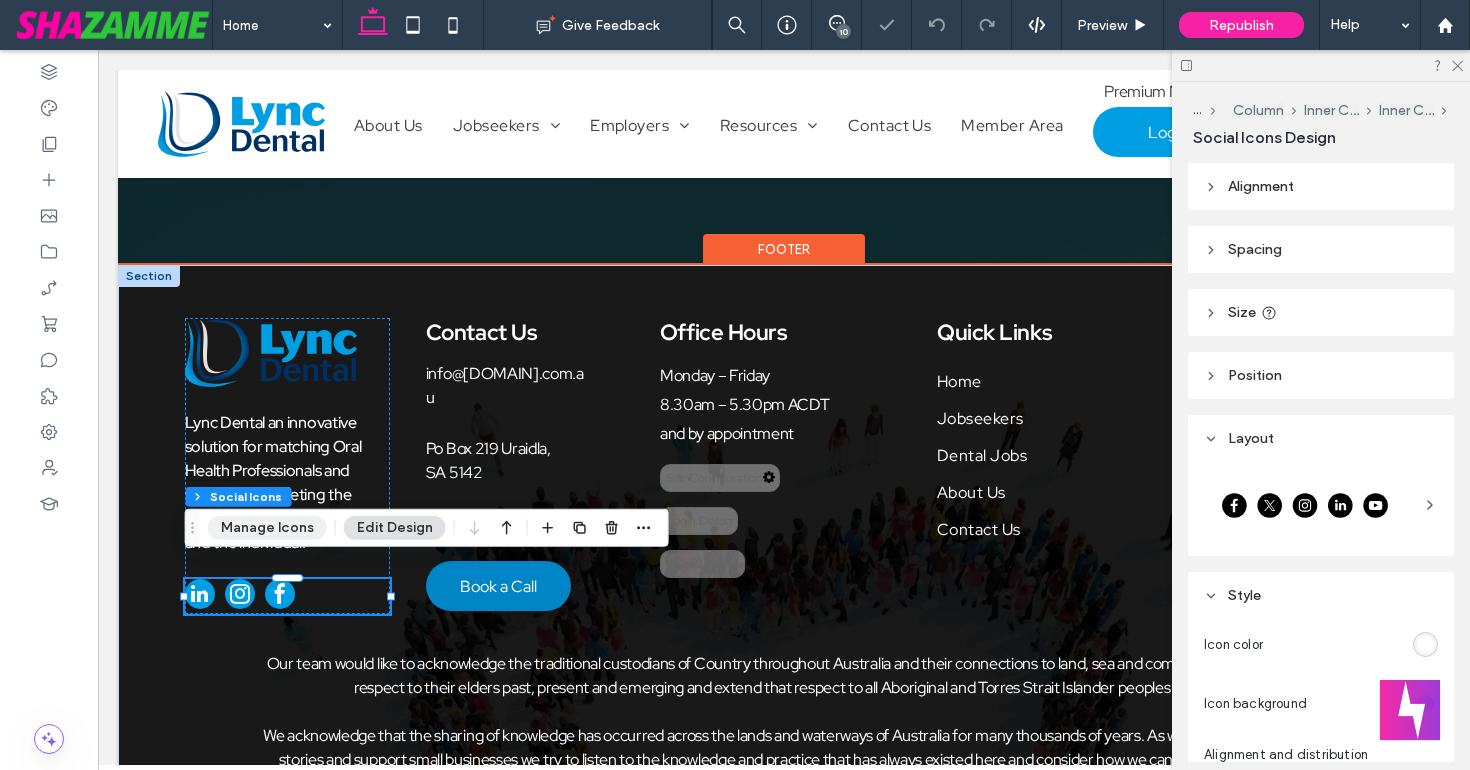 click on "Manage Icons" at bounding box center (267, 528) 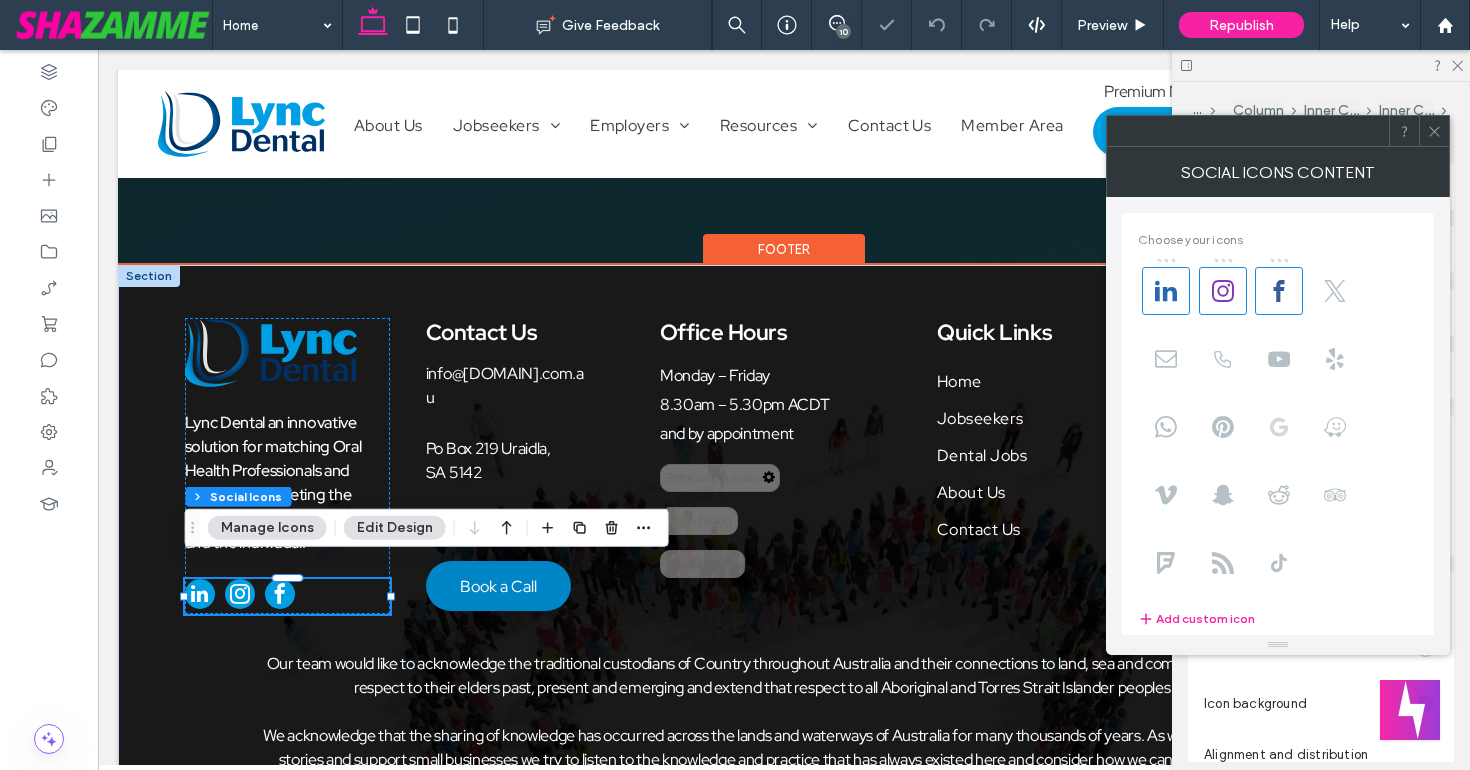 scroll, scrollTop: 352, scrollLeft: 0, axis: vertical 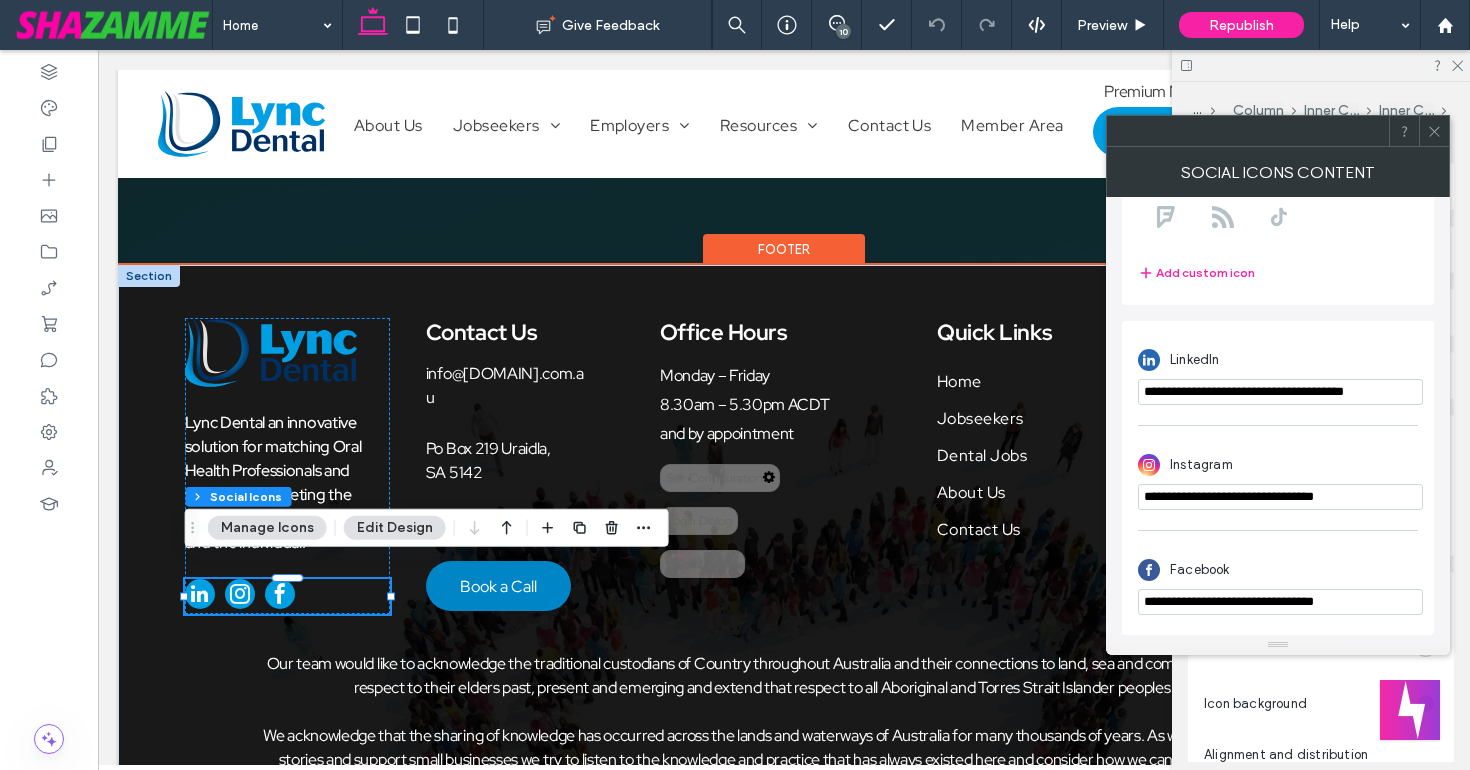 drag, startPoint x: 1144, startPoint y: 387, endPoint x: 1341, endPoint y: 400, distance: 197.42847 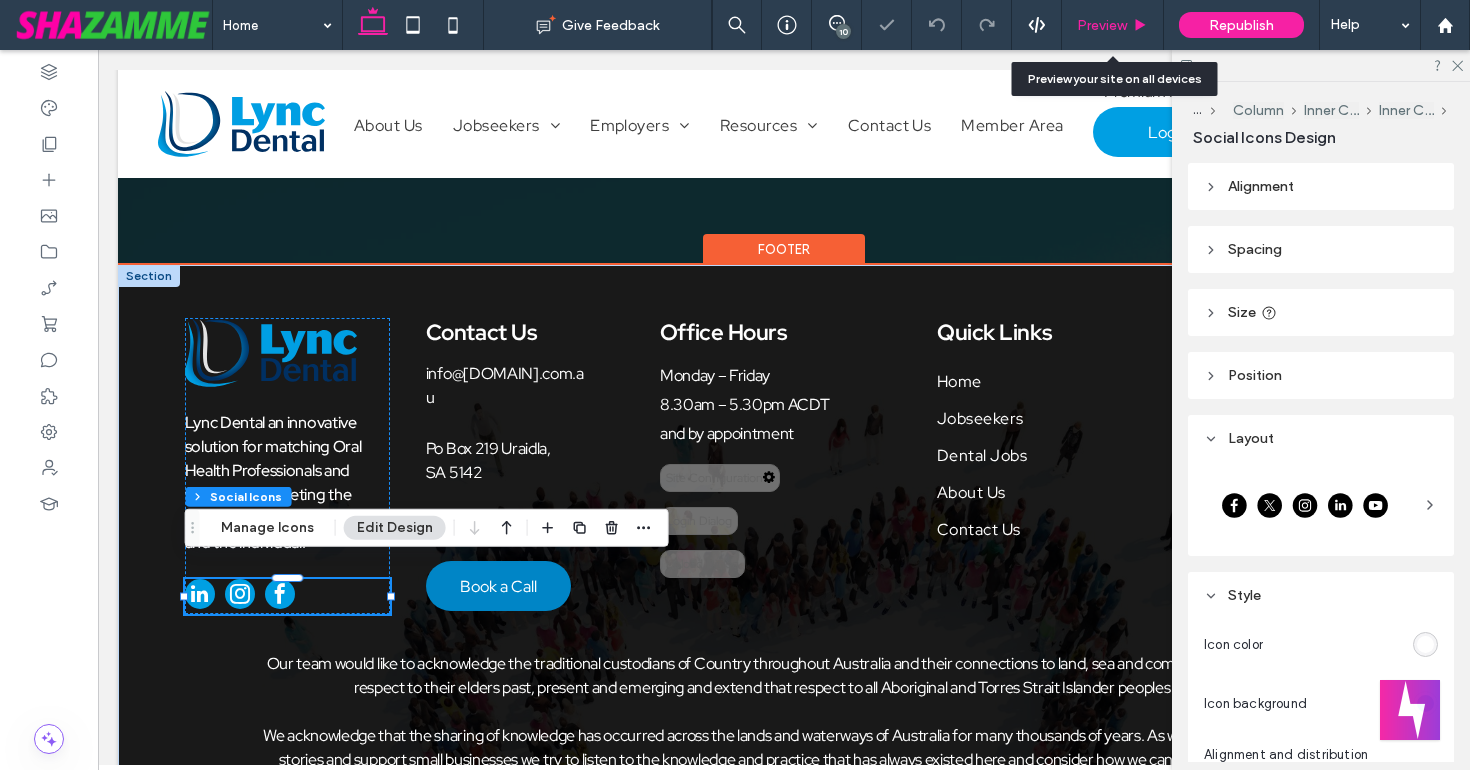 click on "Preview" at bounding box center (1102, 25) 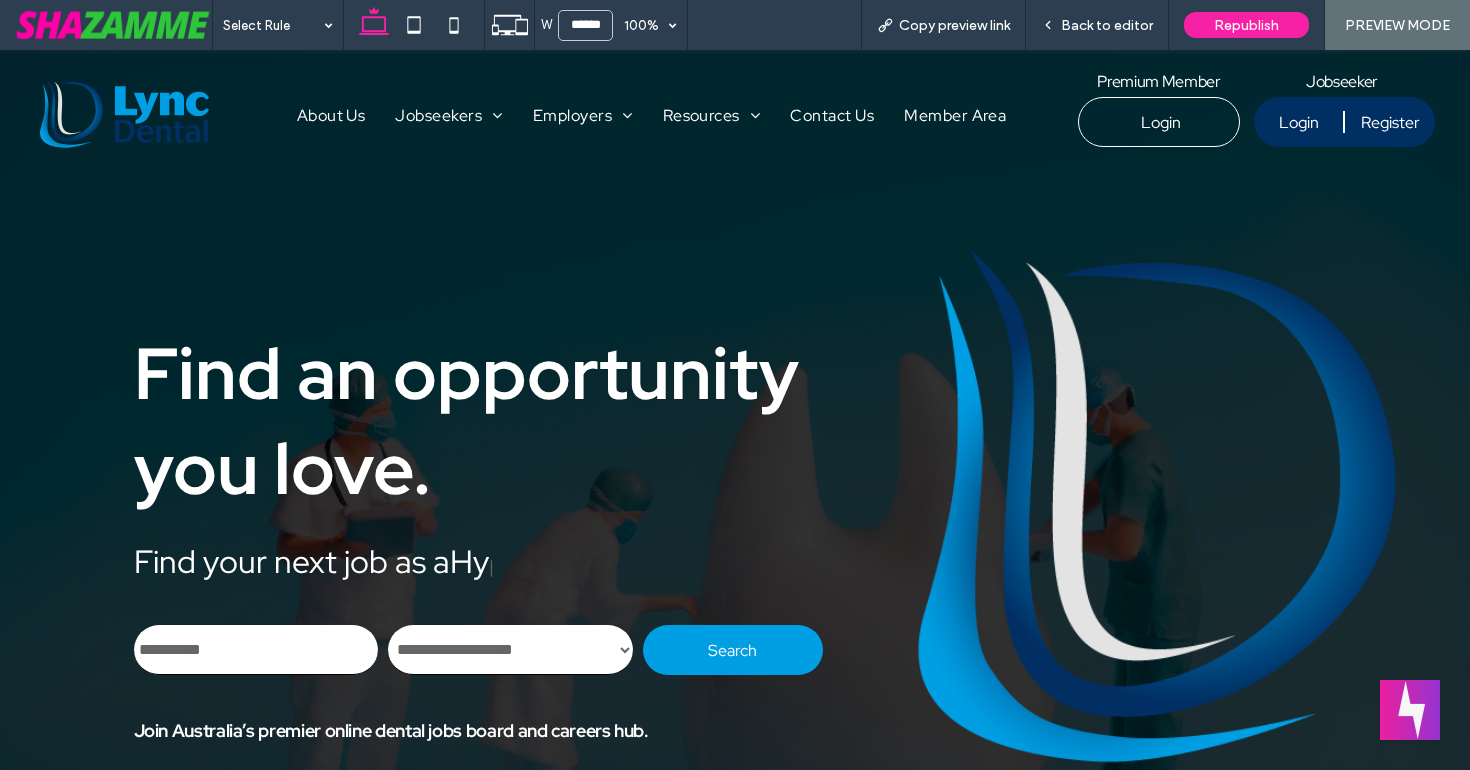 scroll, scrollTop: 18, scrollLeft: 0, axis: vertical 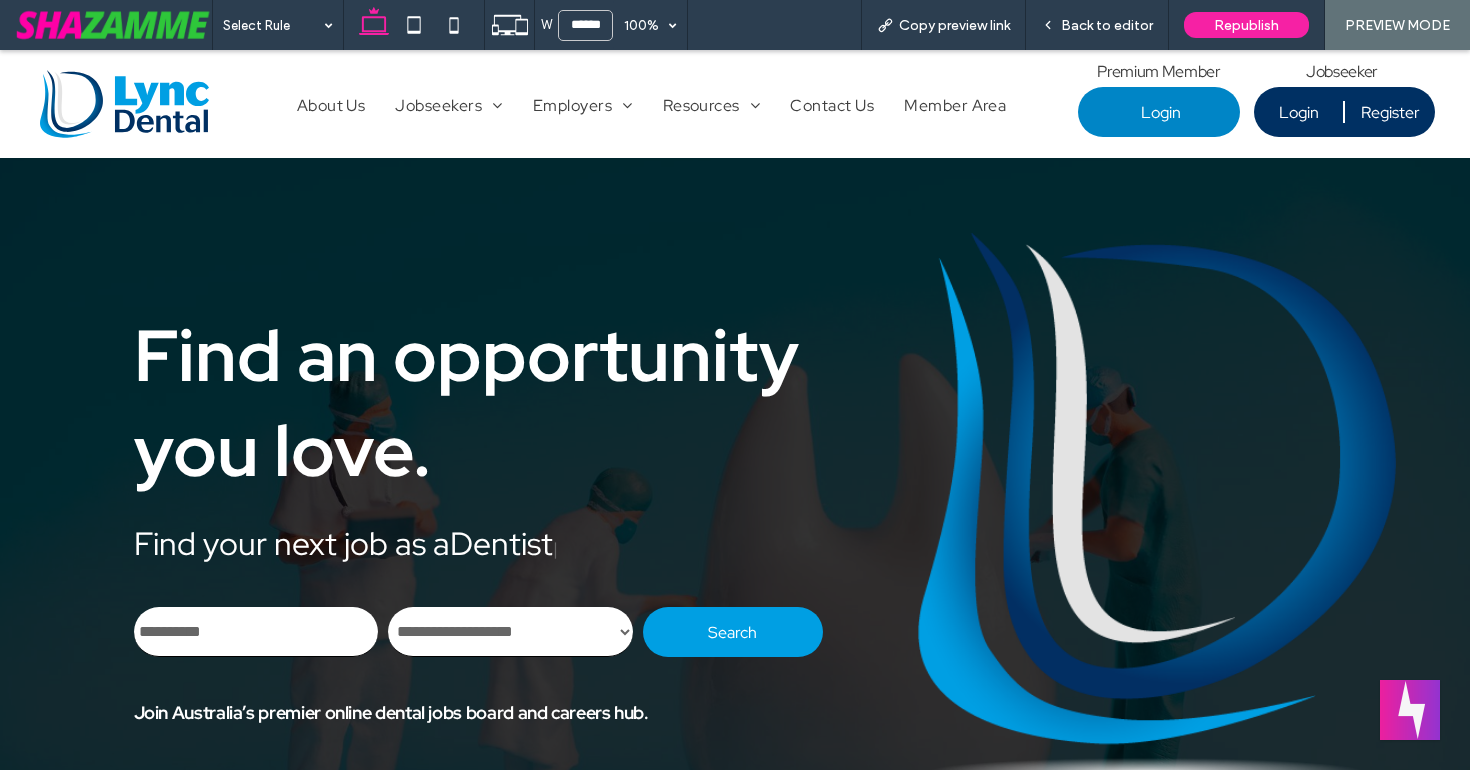 click on "Login" at bounding box center (1161, 112) 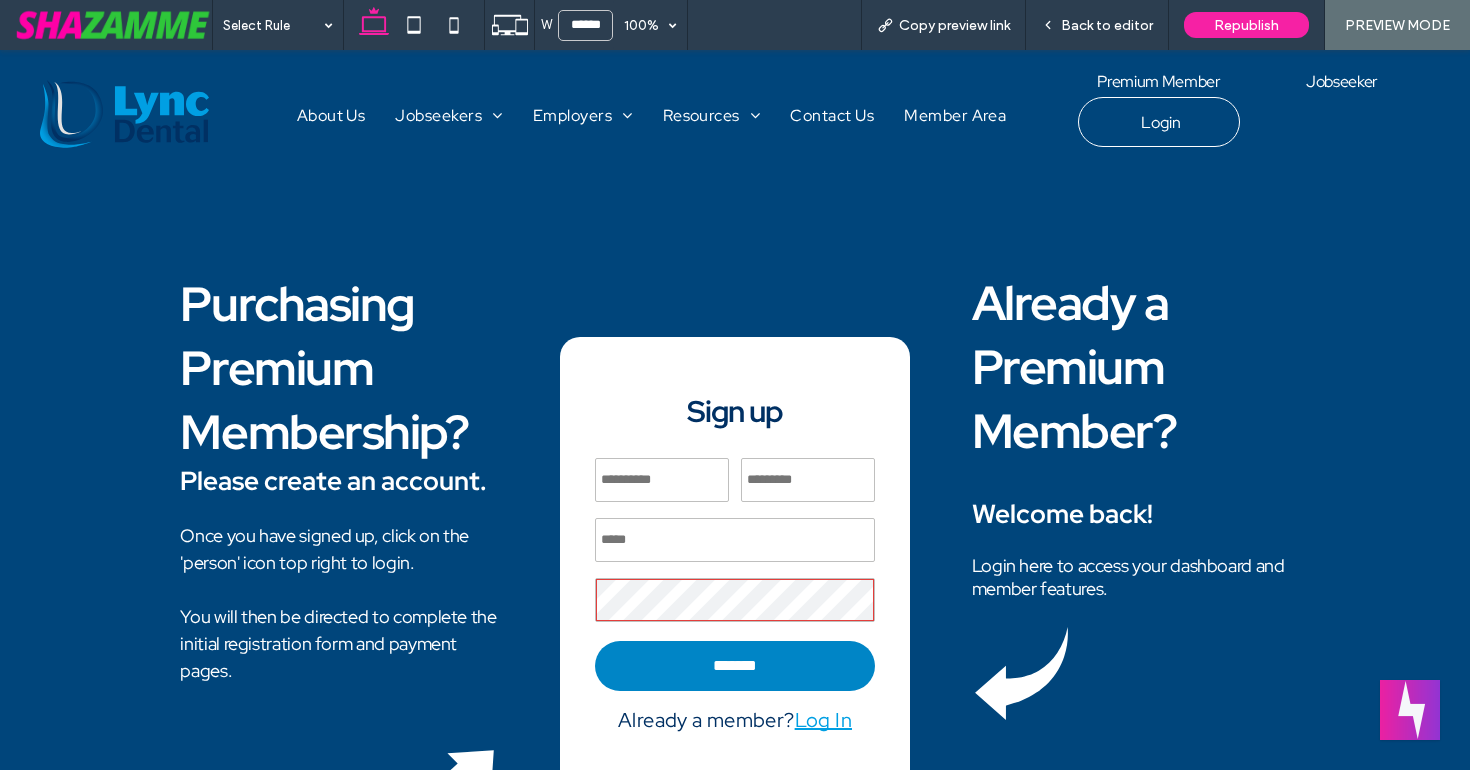 scroll, scrollTop: 0, scrollLeft: 0, axis: both 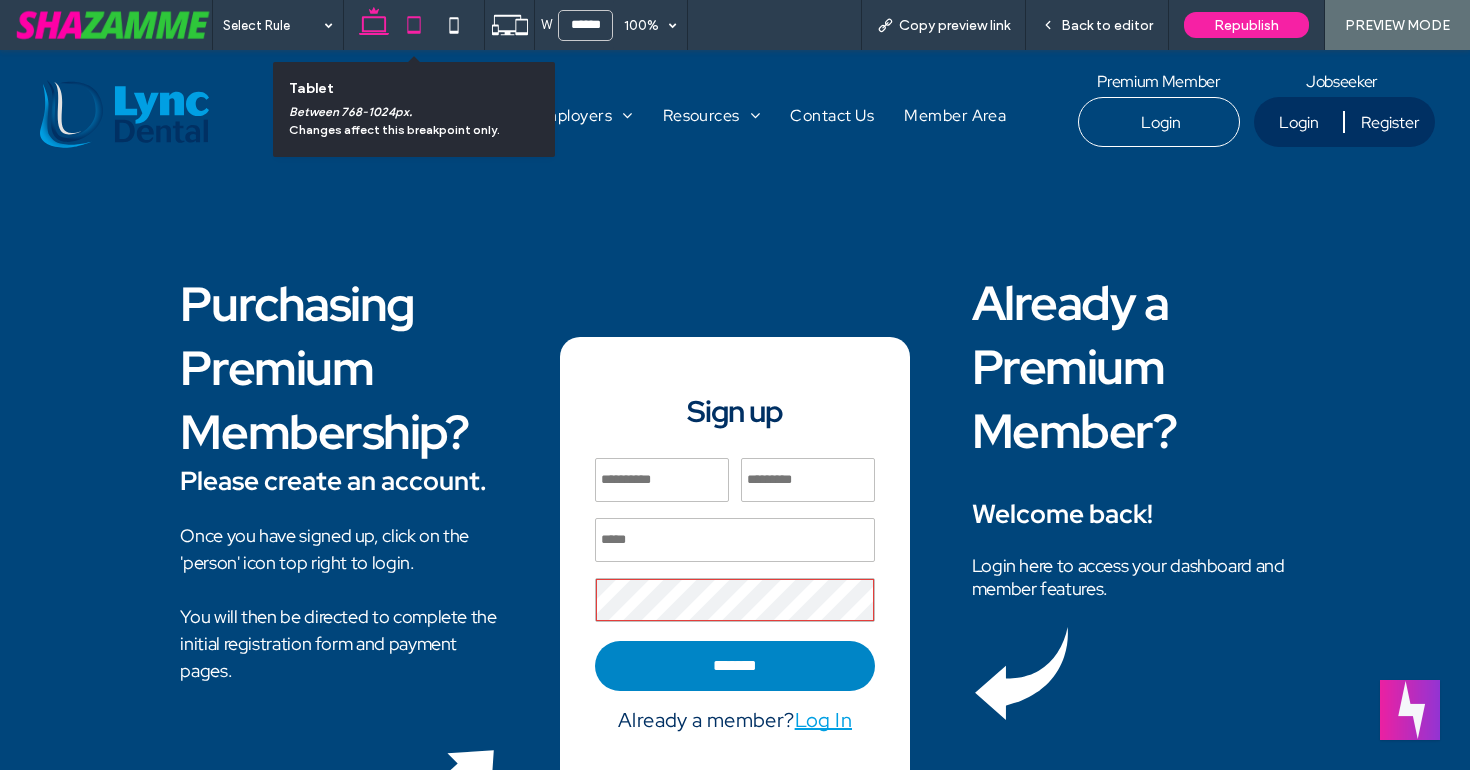 click 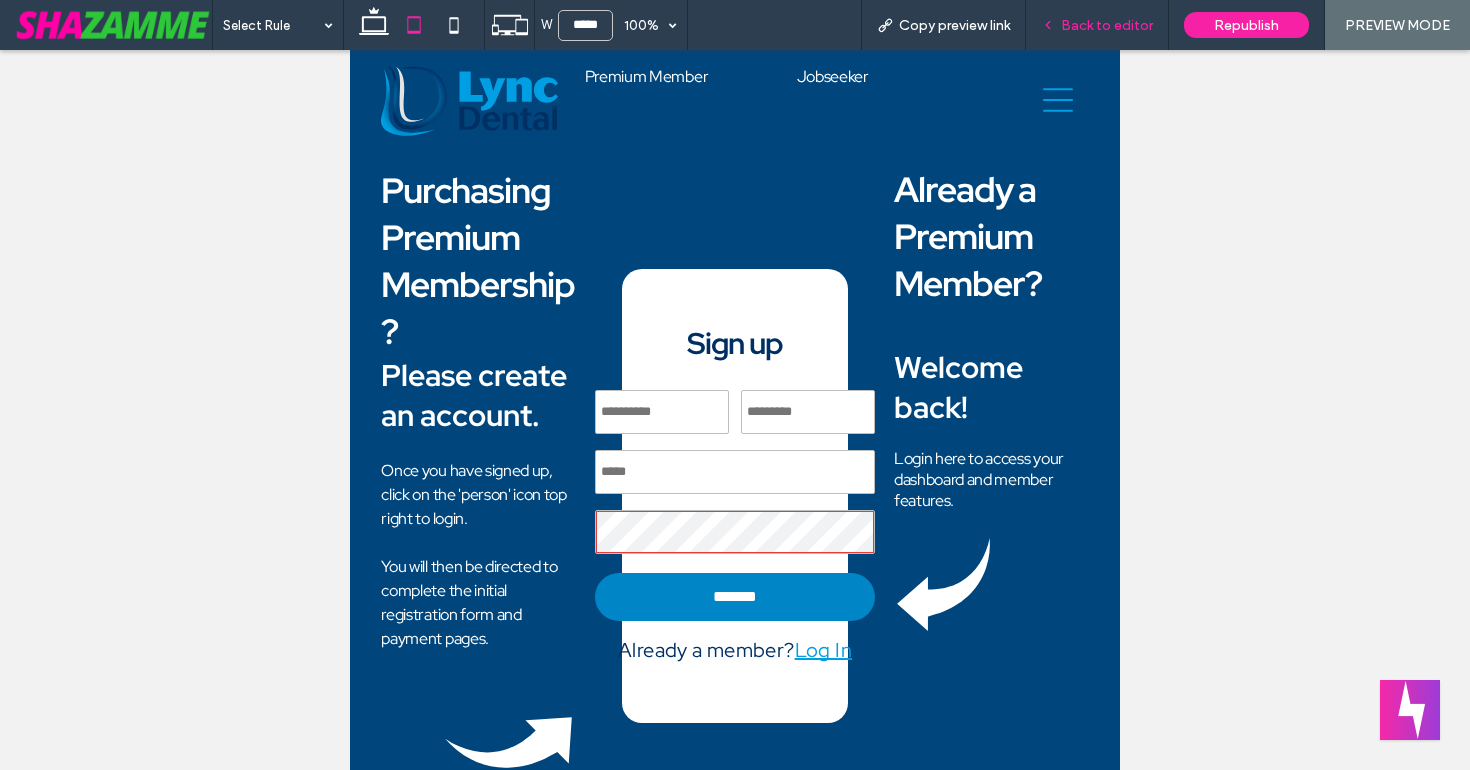 click on "Back to editor" at bounding box center [1107, 25] 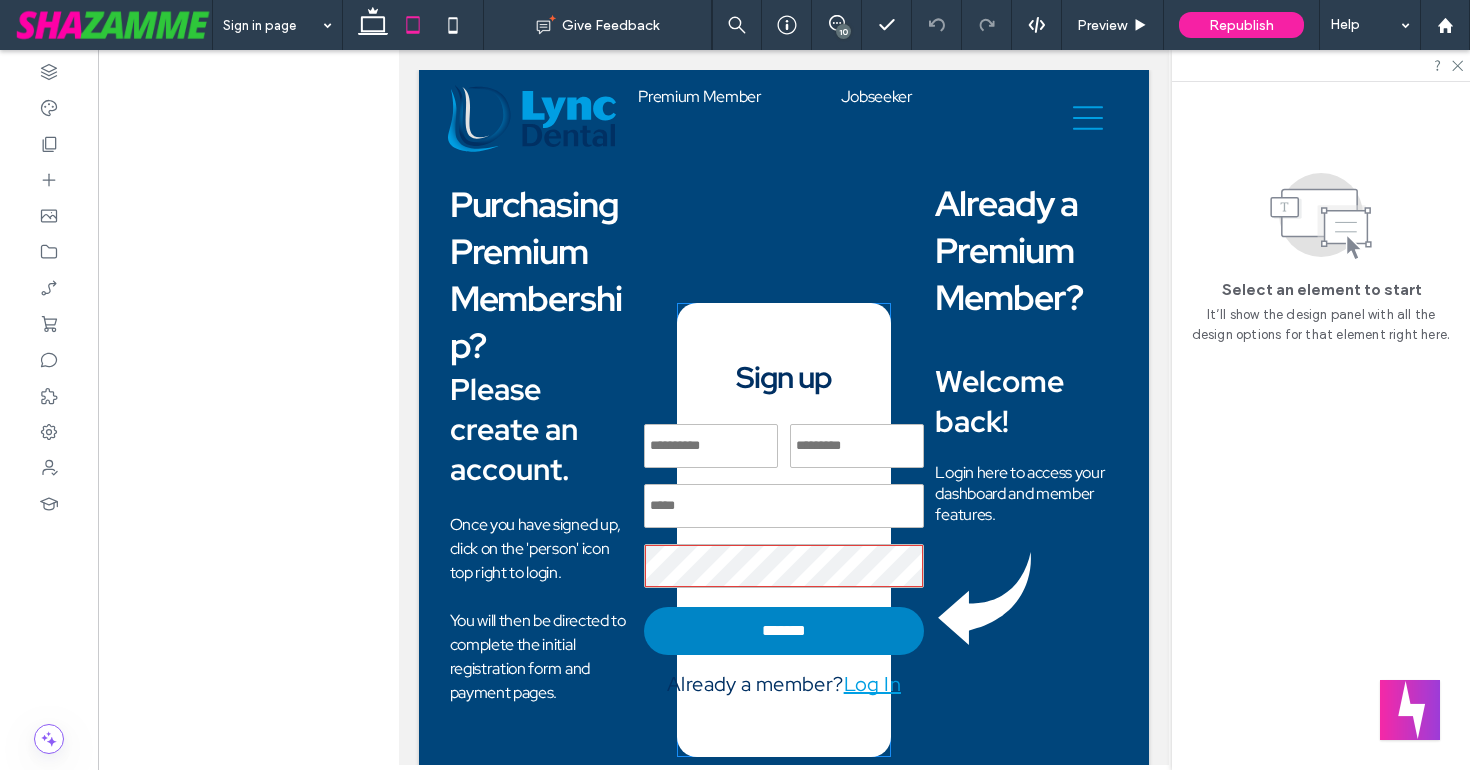 click on "**********" at bounding box center [784, 530] 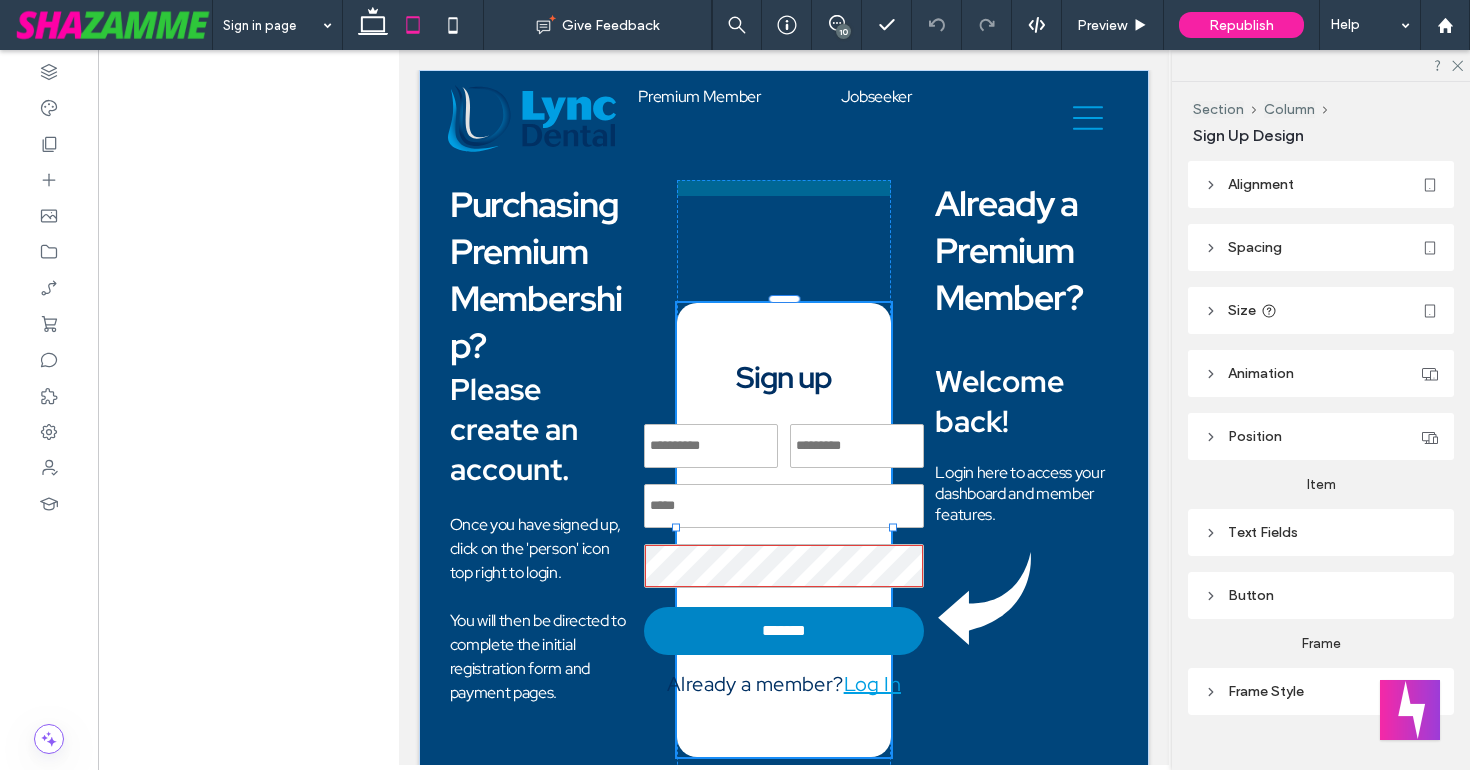 drag, startPoint x: 894, startPoint y: 531, endPoint x: 913, endPoint y: 531, distance: 19 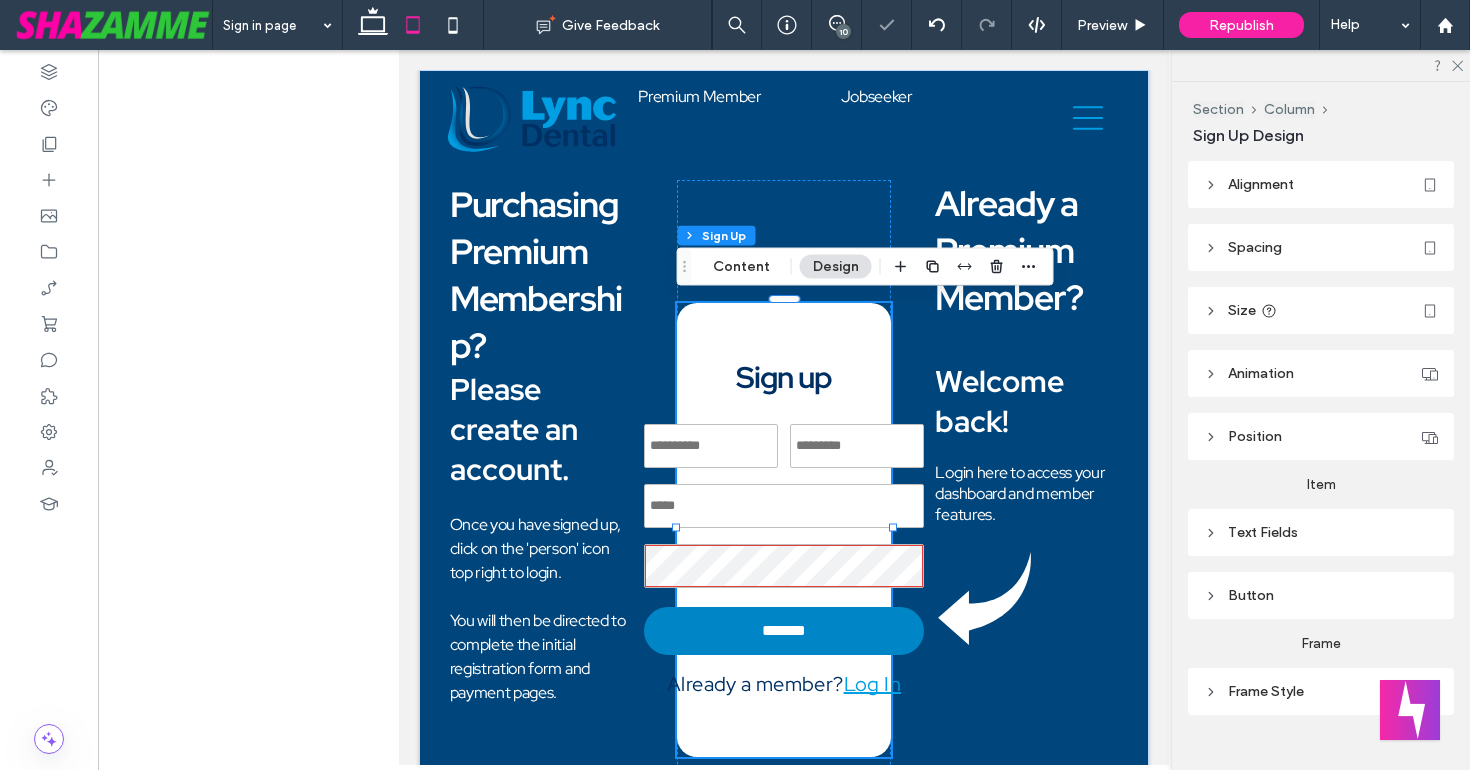 click at bounding box center [857, 446] 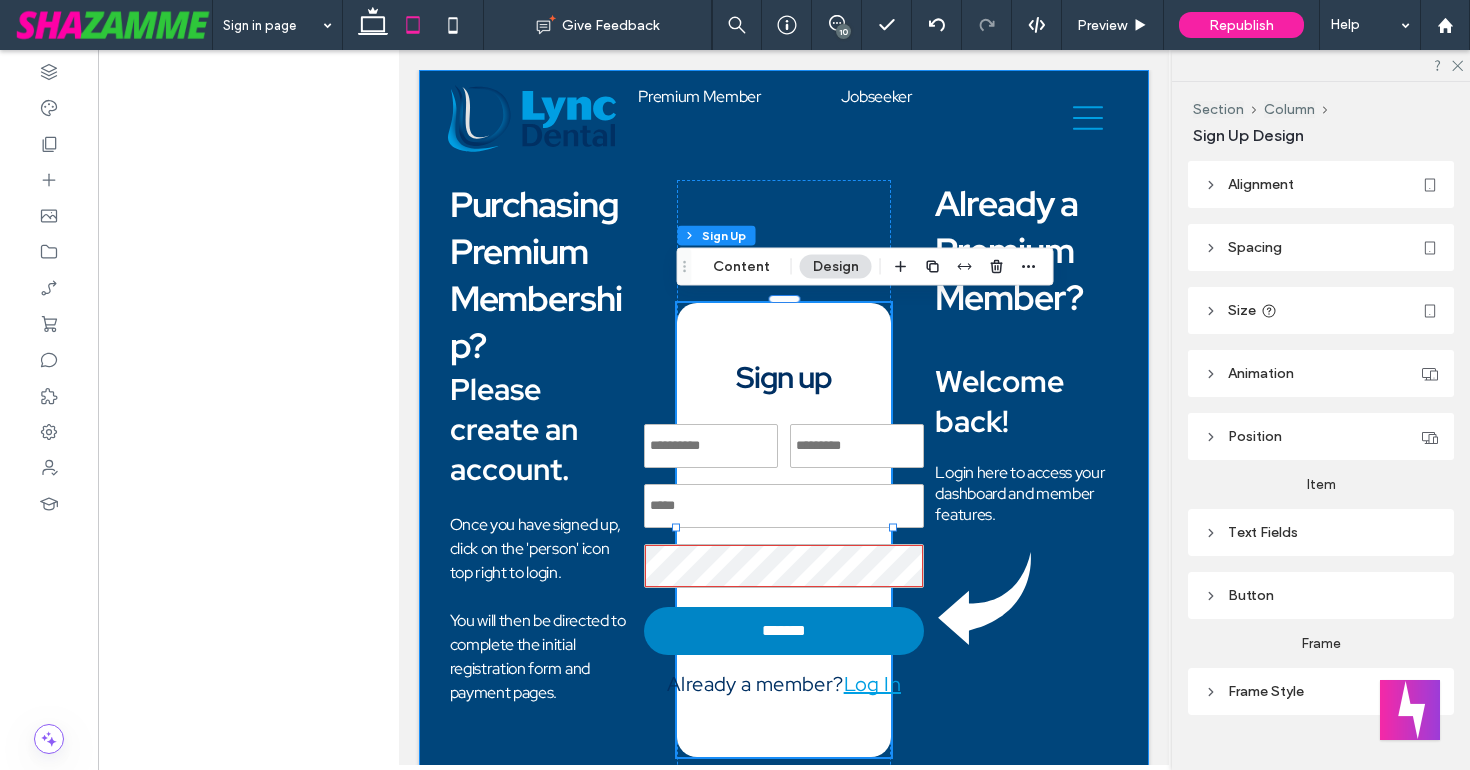 click on "**********" at bounding box center [784, 489] 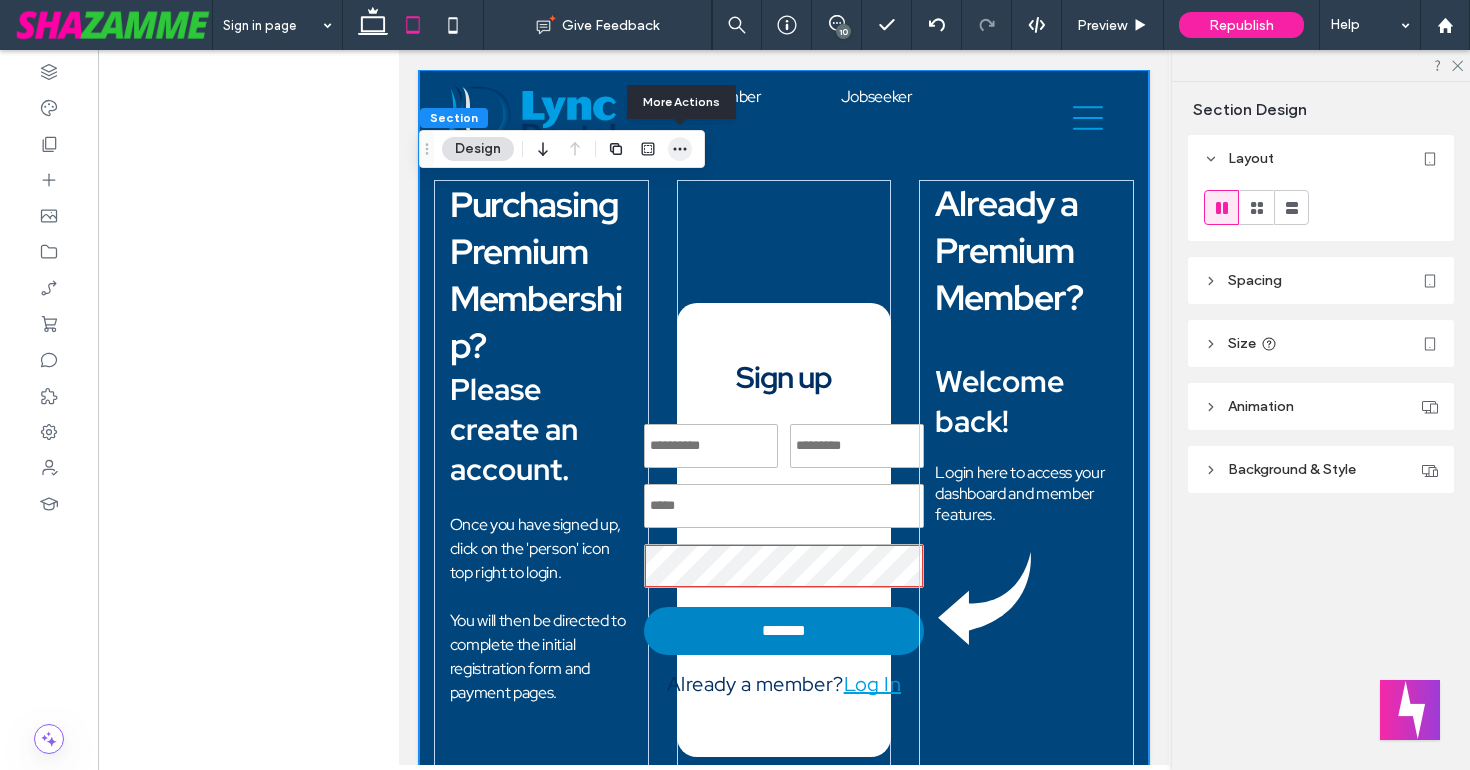 click 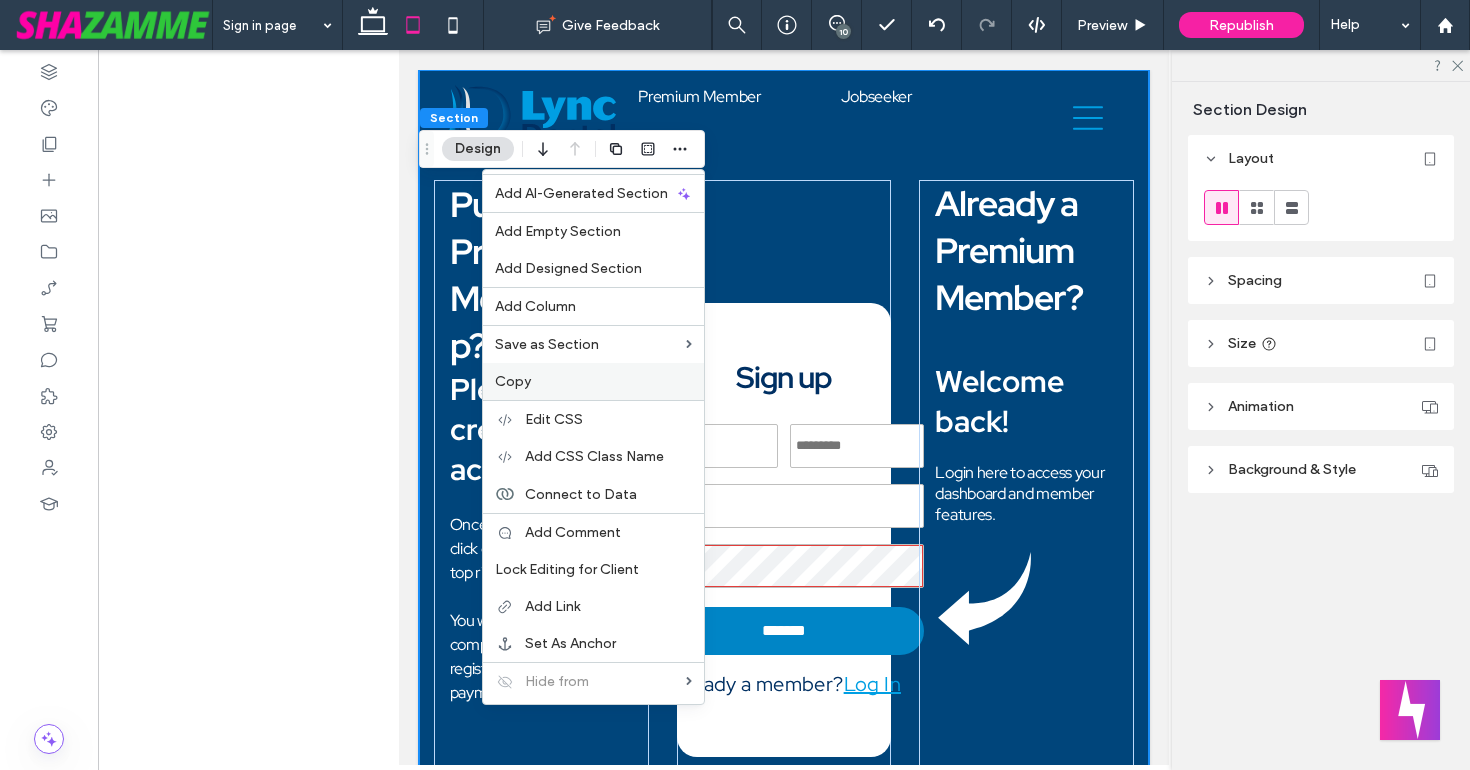click on "Copy" at bounding box center [593, 381] 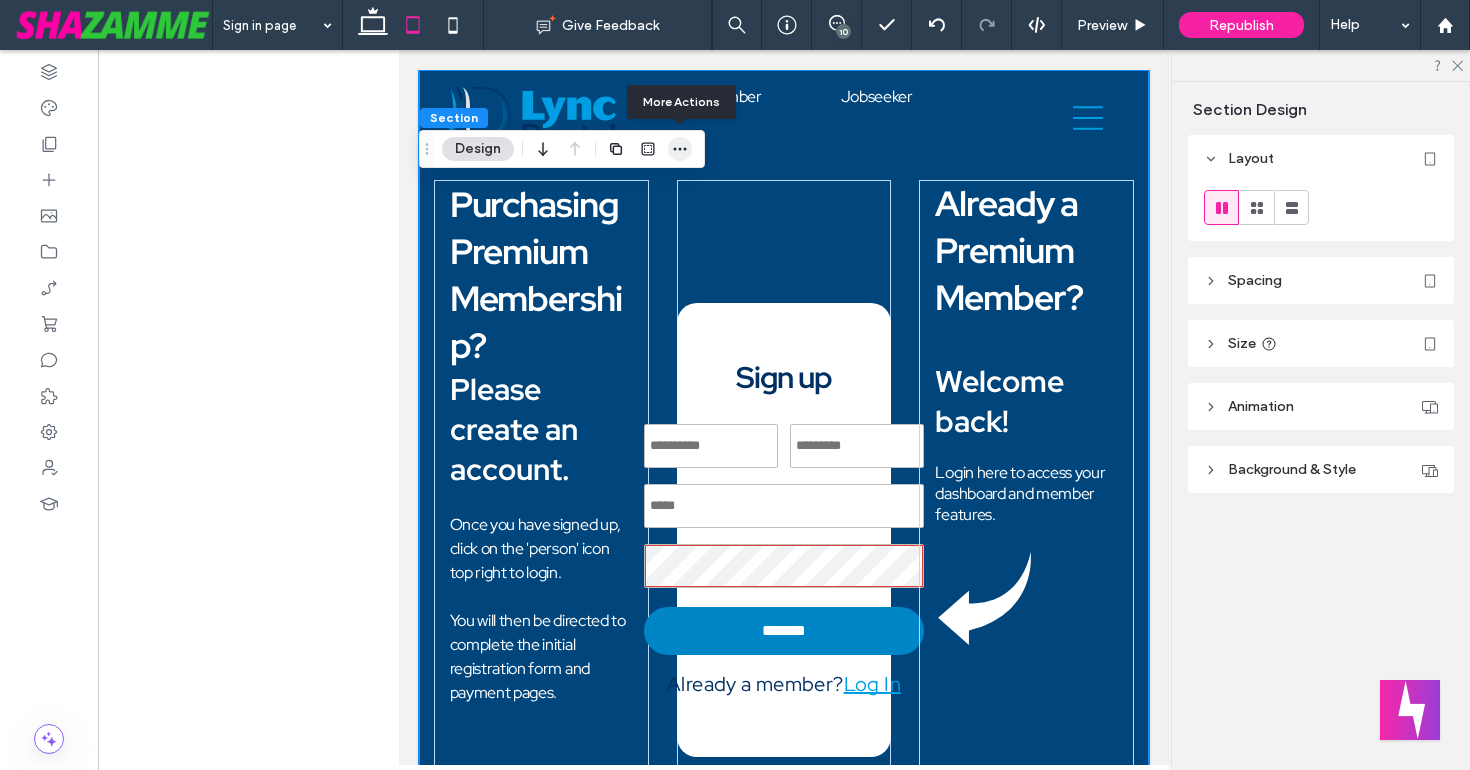 click 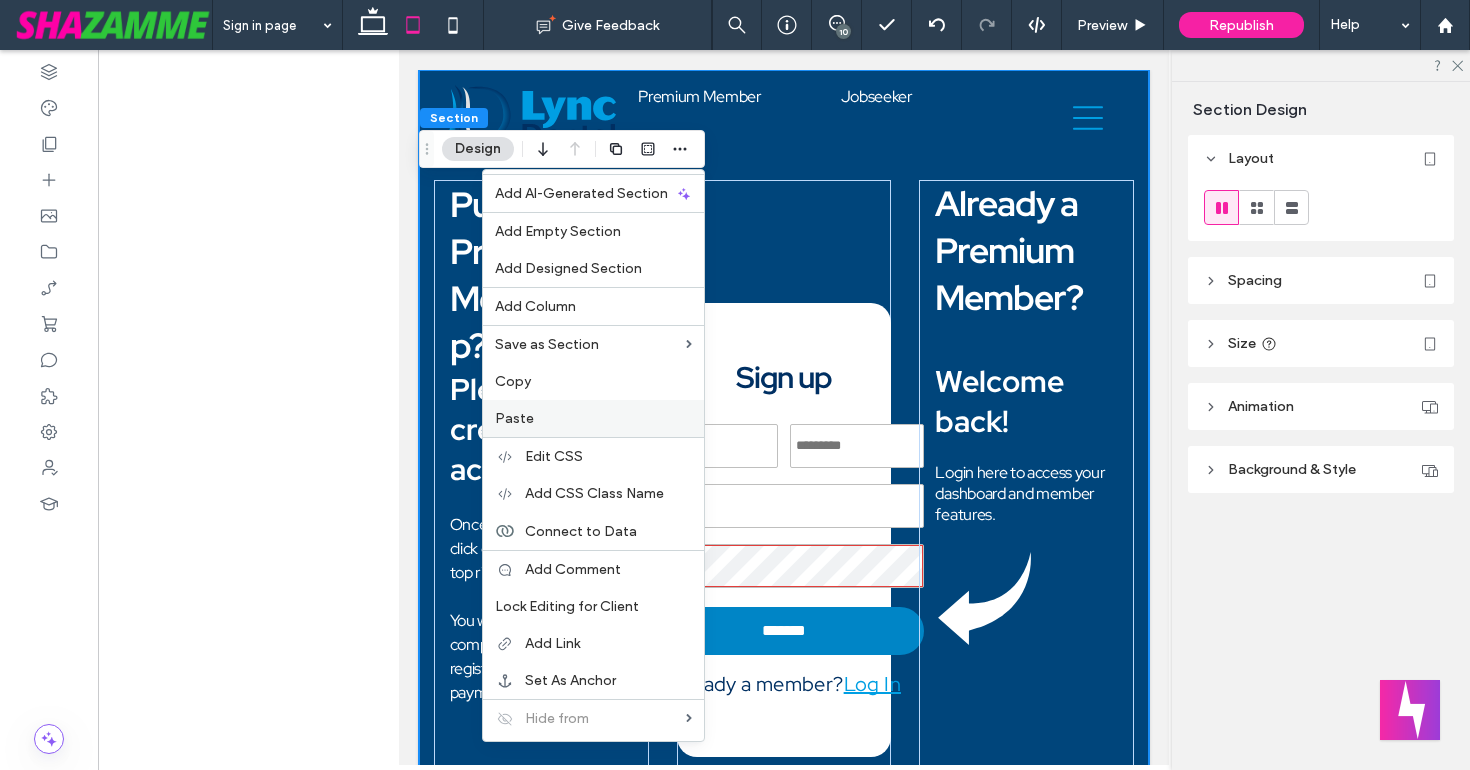 click on "Paste" at bounding box center (593, 418) 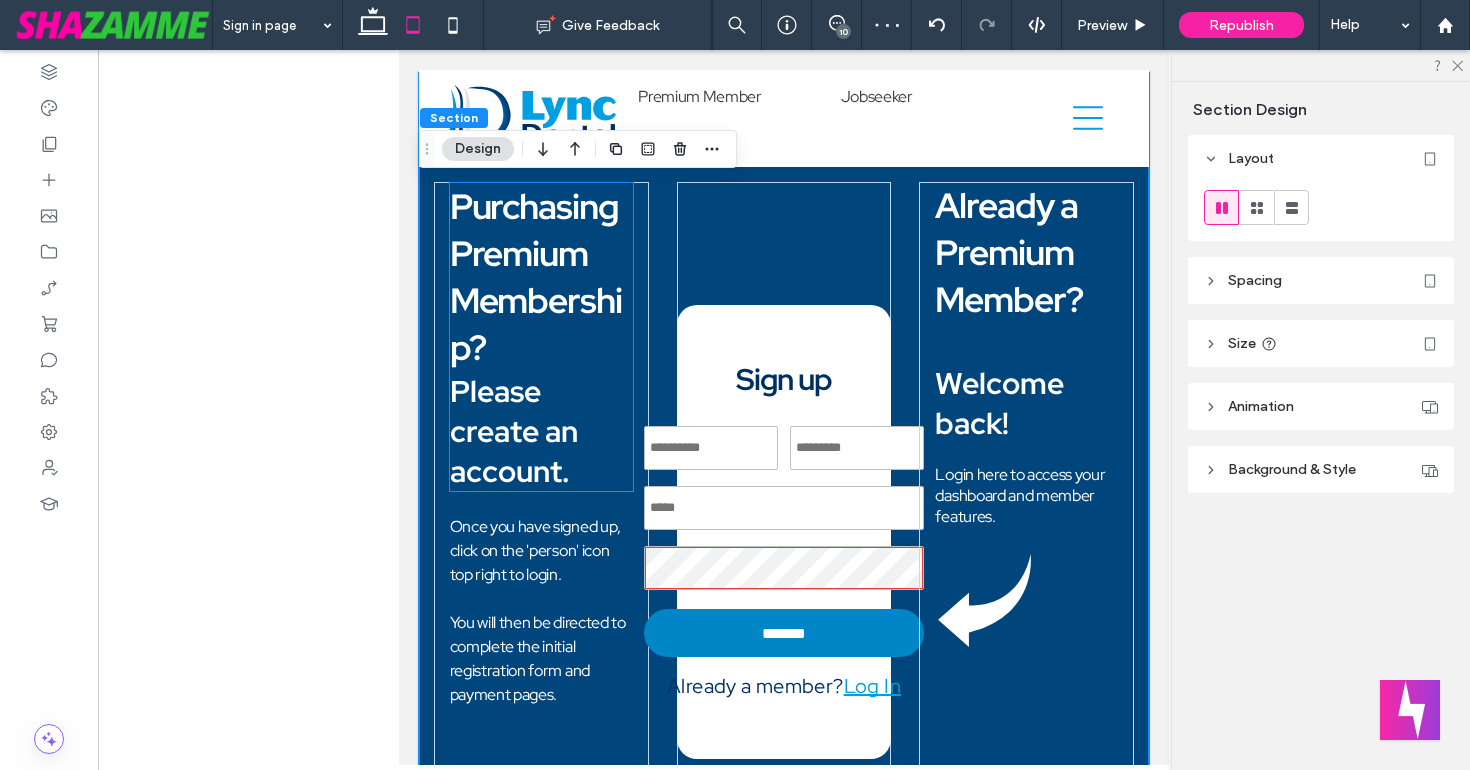 scroll, scrollTop: 809, scrollLeft: 0, axis: vertical 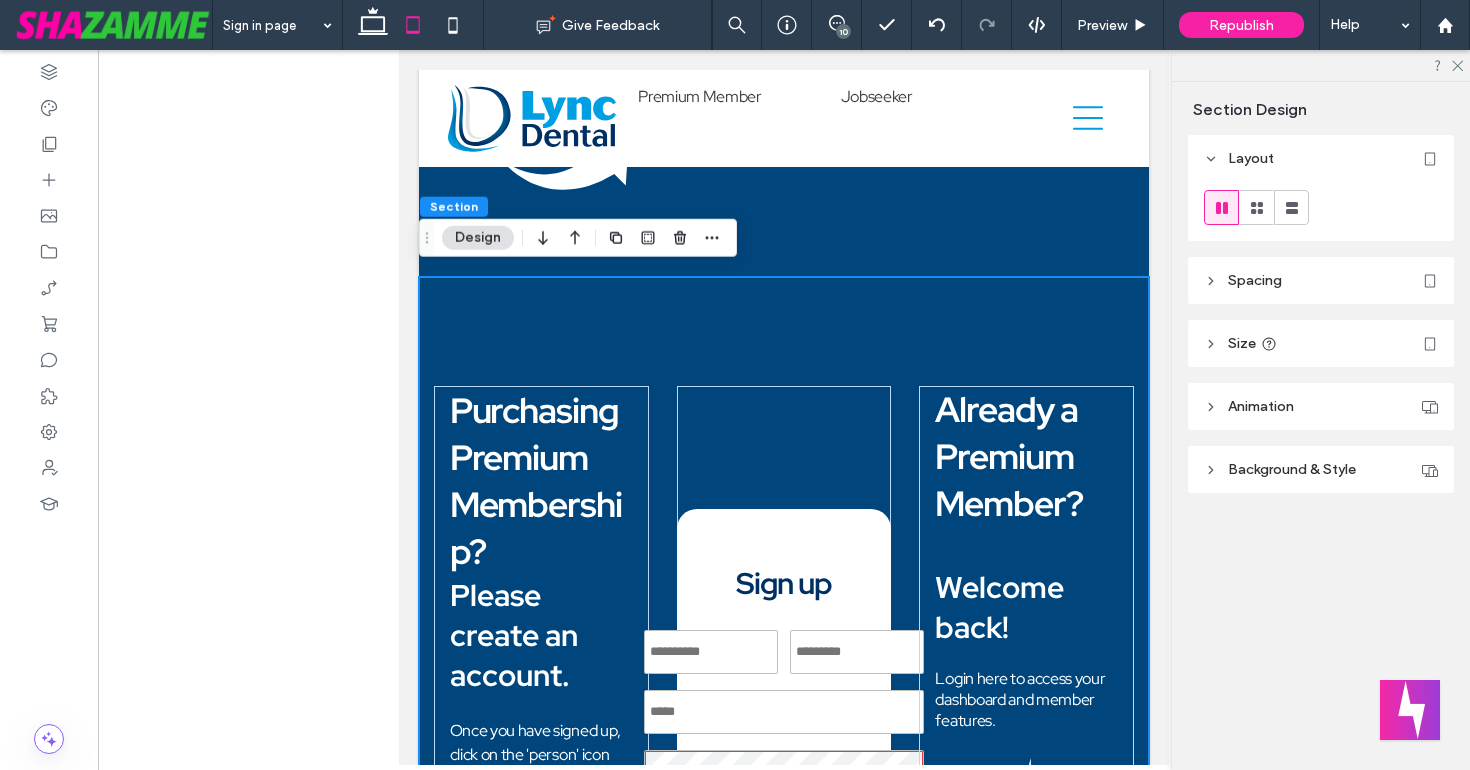 click on "**********" at bounding box center [784, 696] 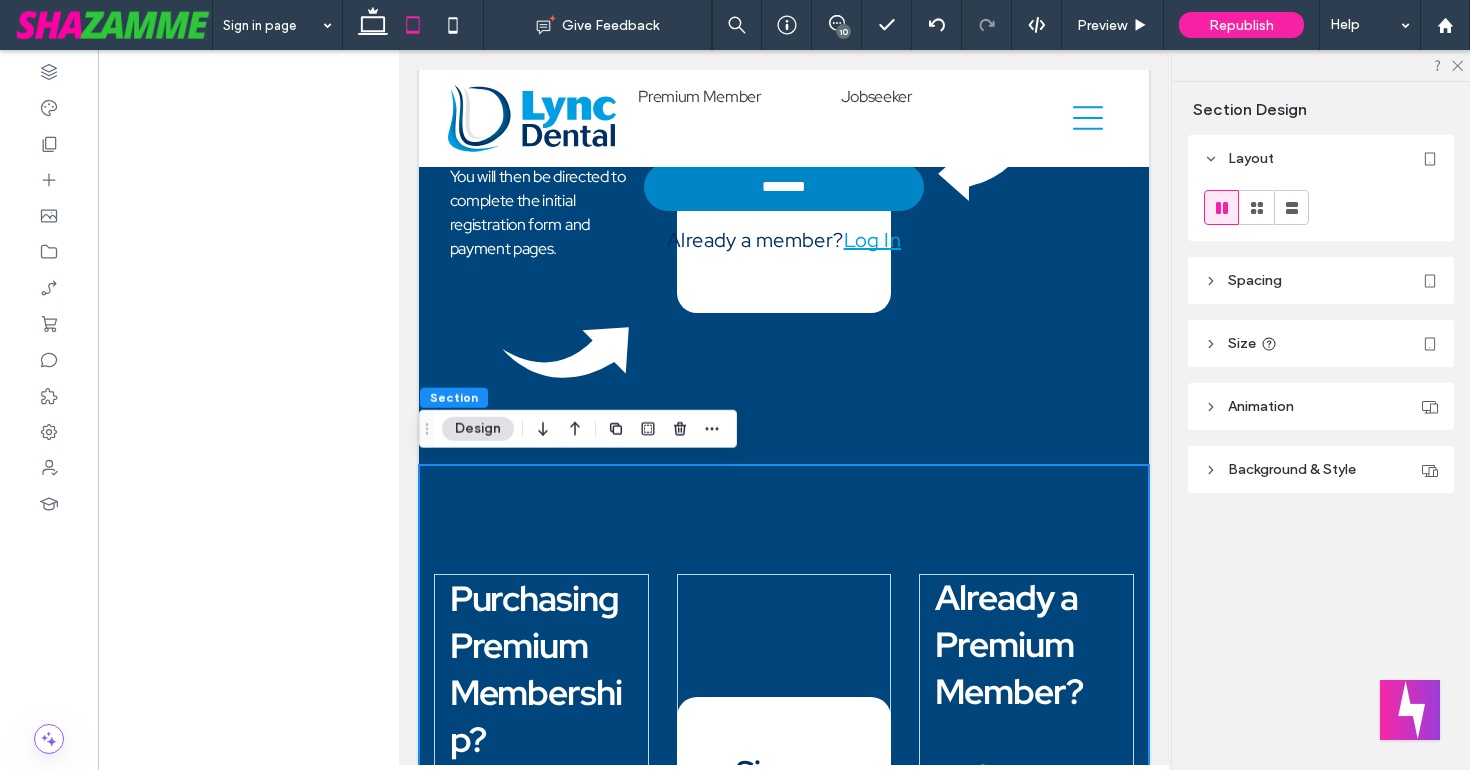 scroll, scrollTop: 430, scrollLeft: 0, axis: vertical 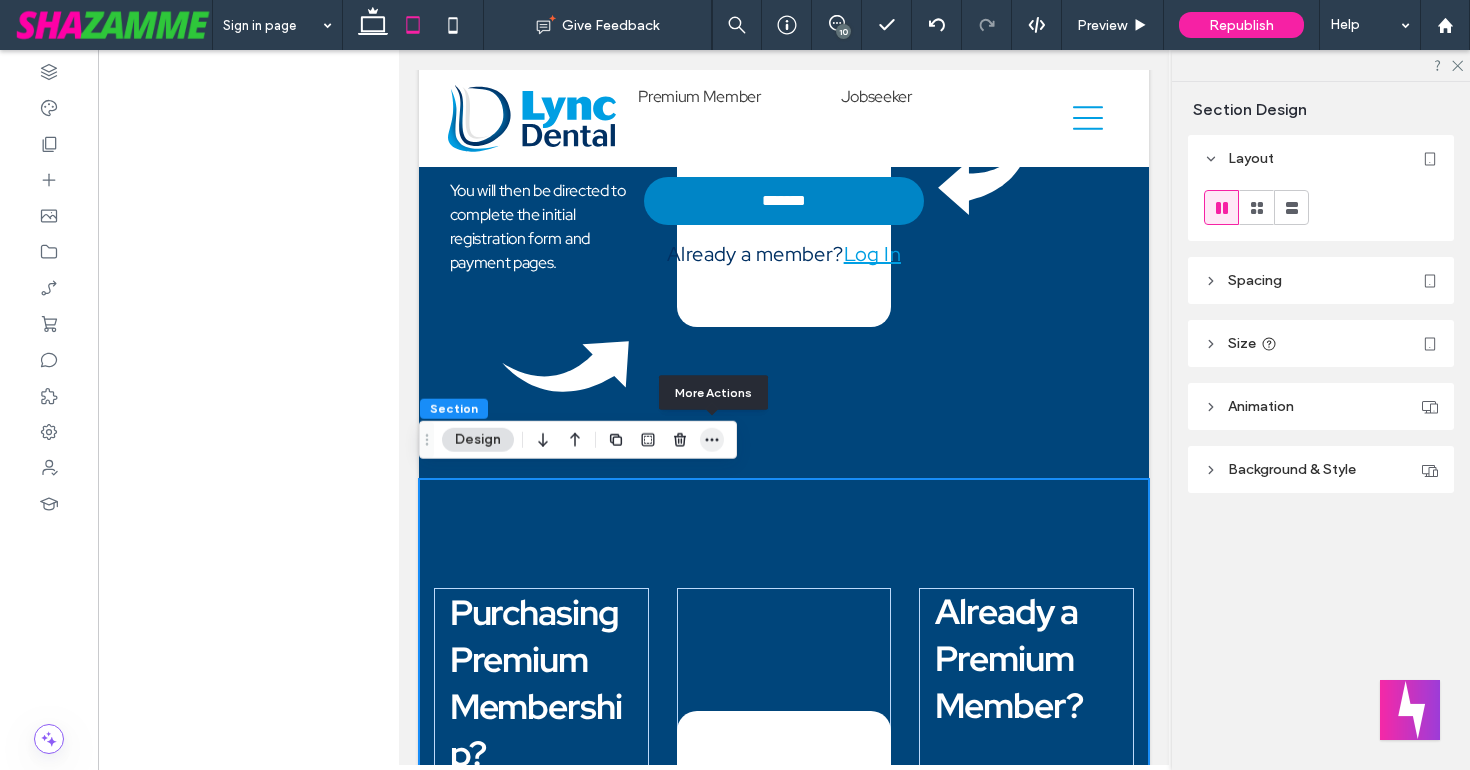click 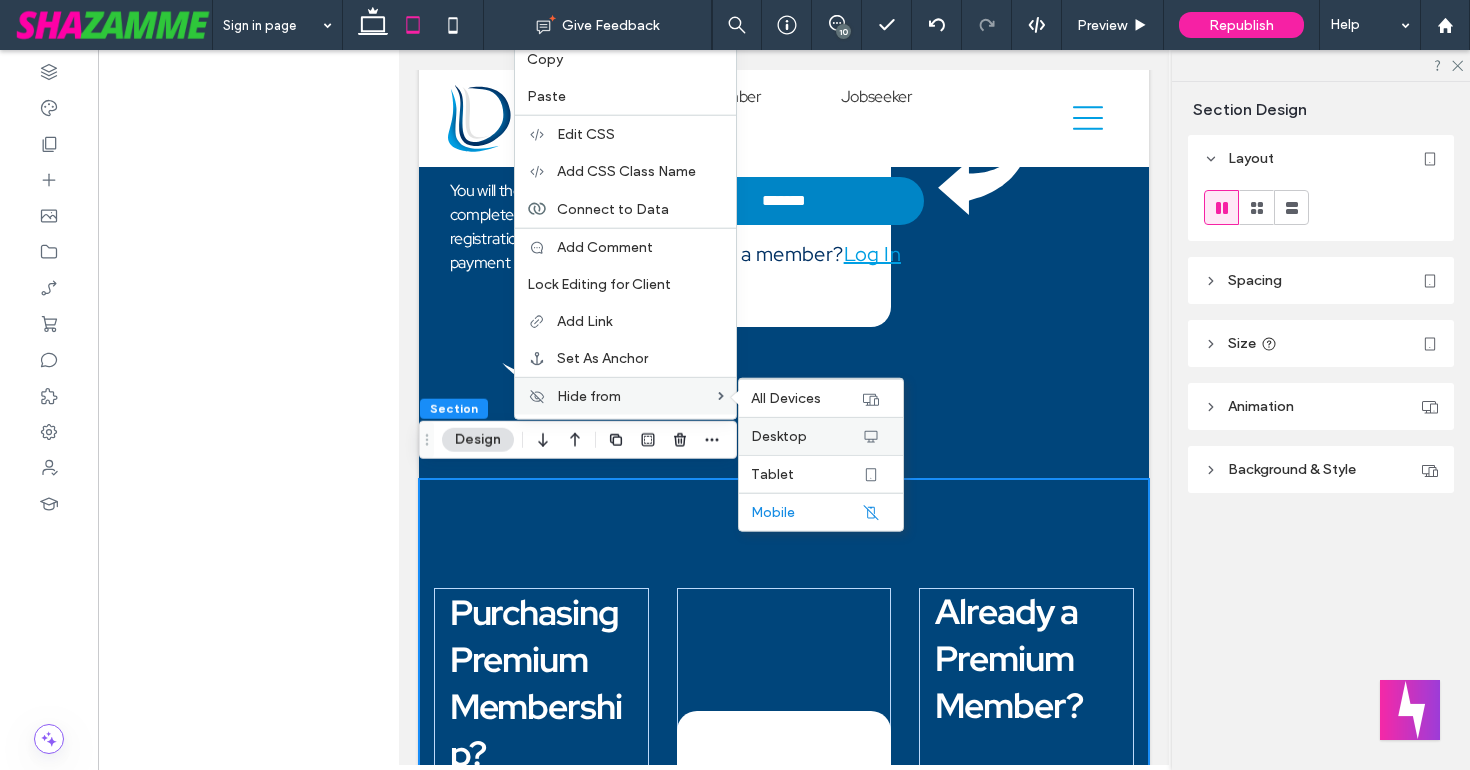 click 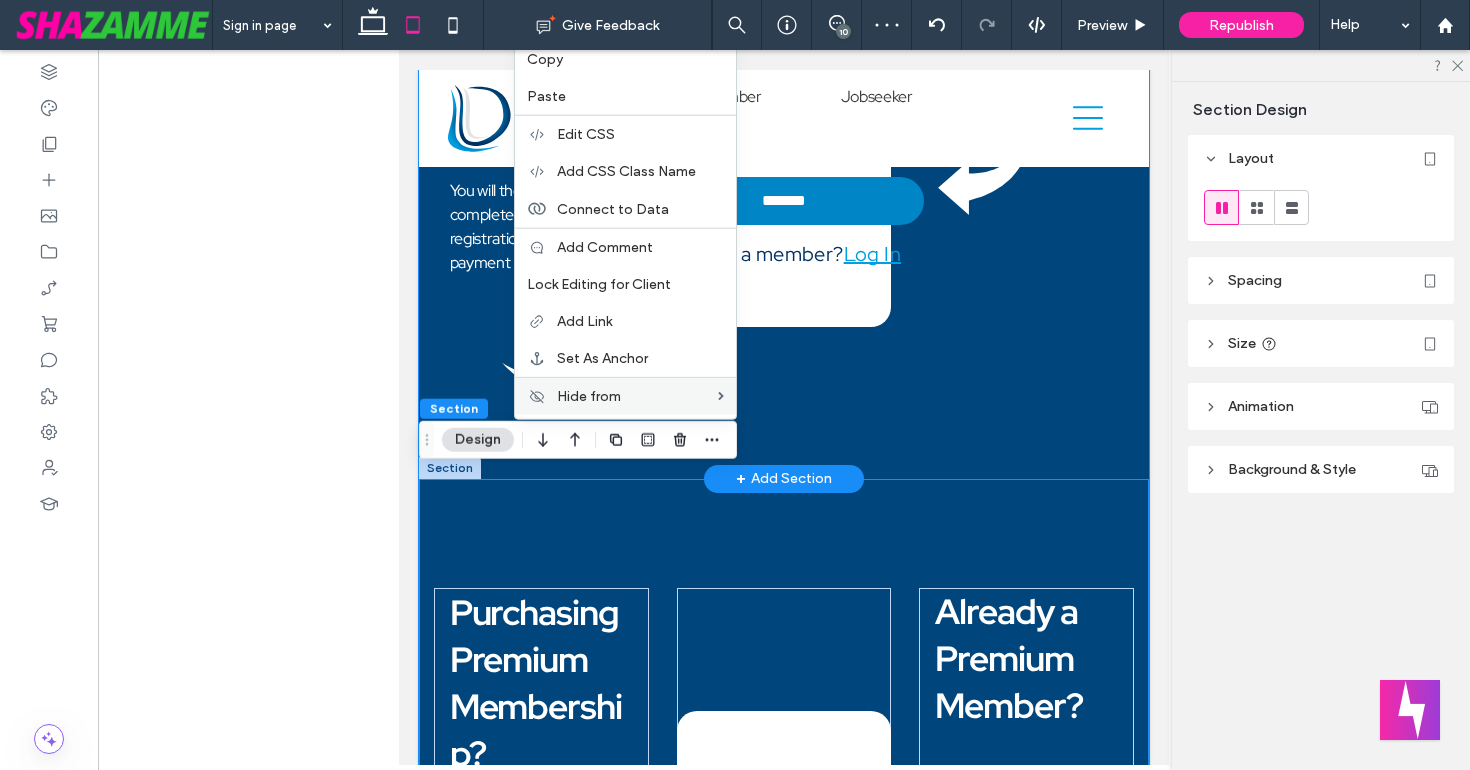 click on "**********" at bounding box center (784, 59) 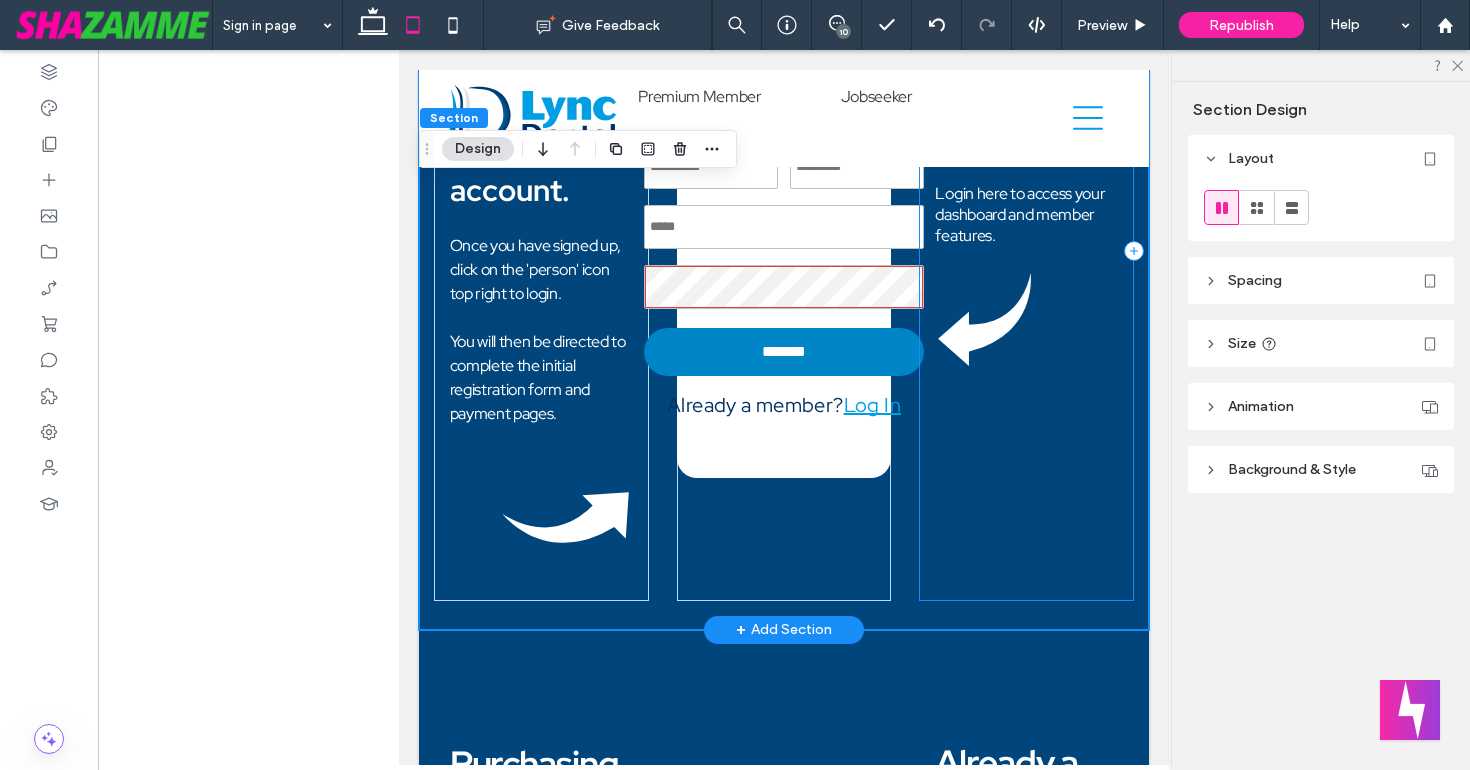 scroll, scrollTop: 272, scrollLeft: 0, axis: vertical 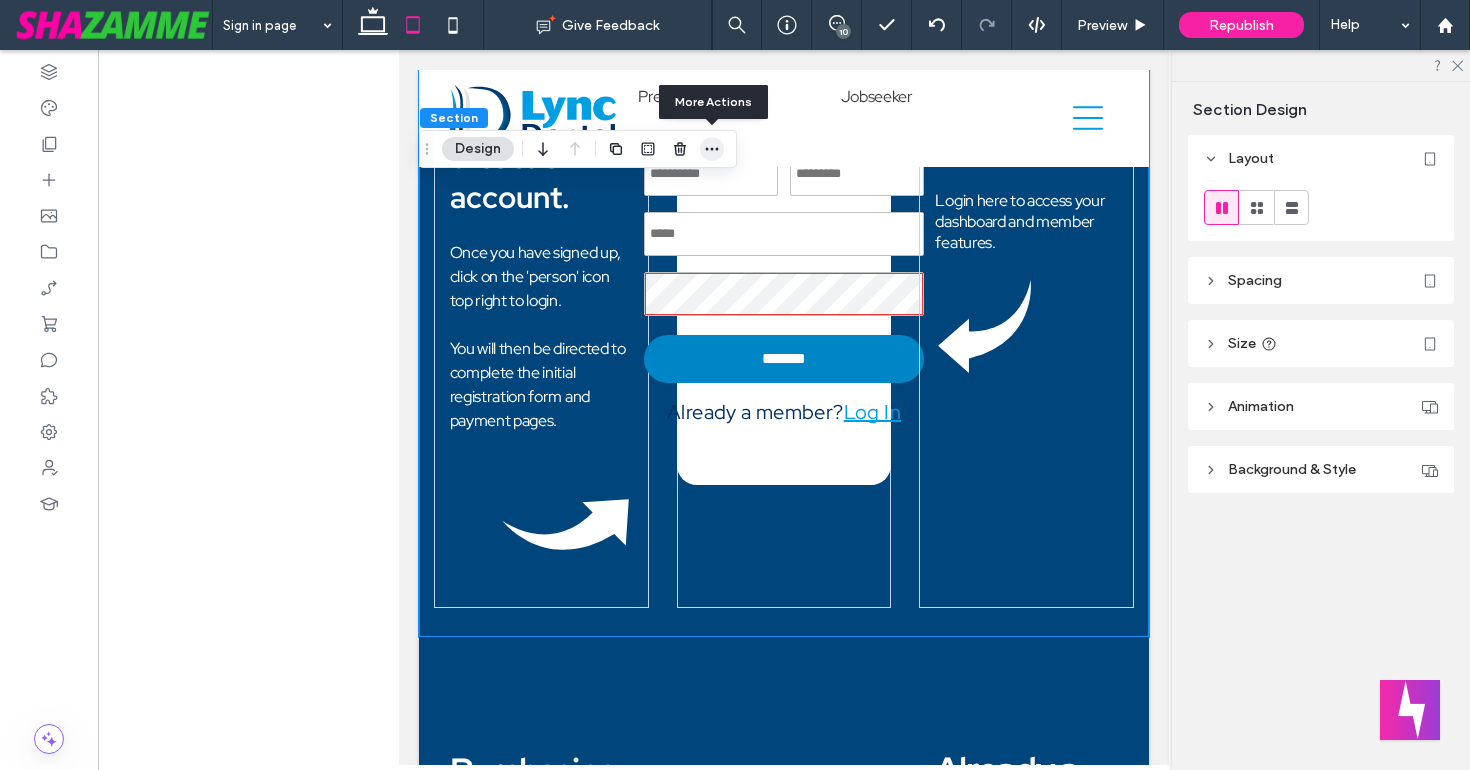 click 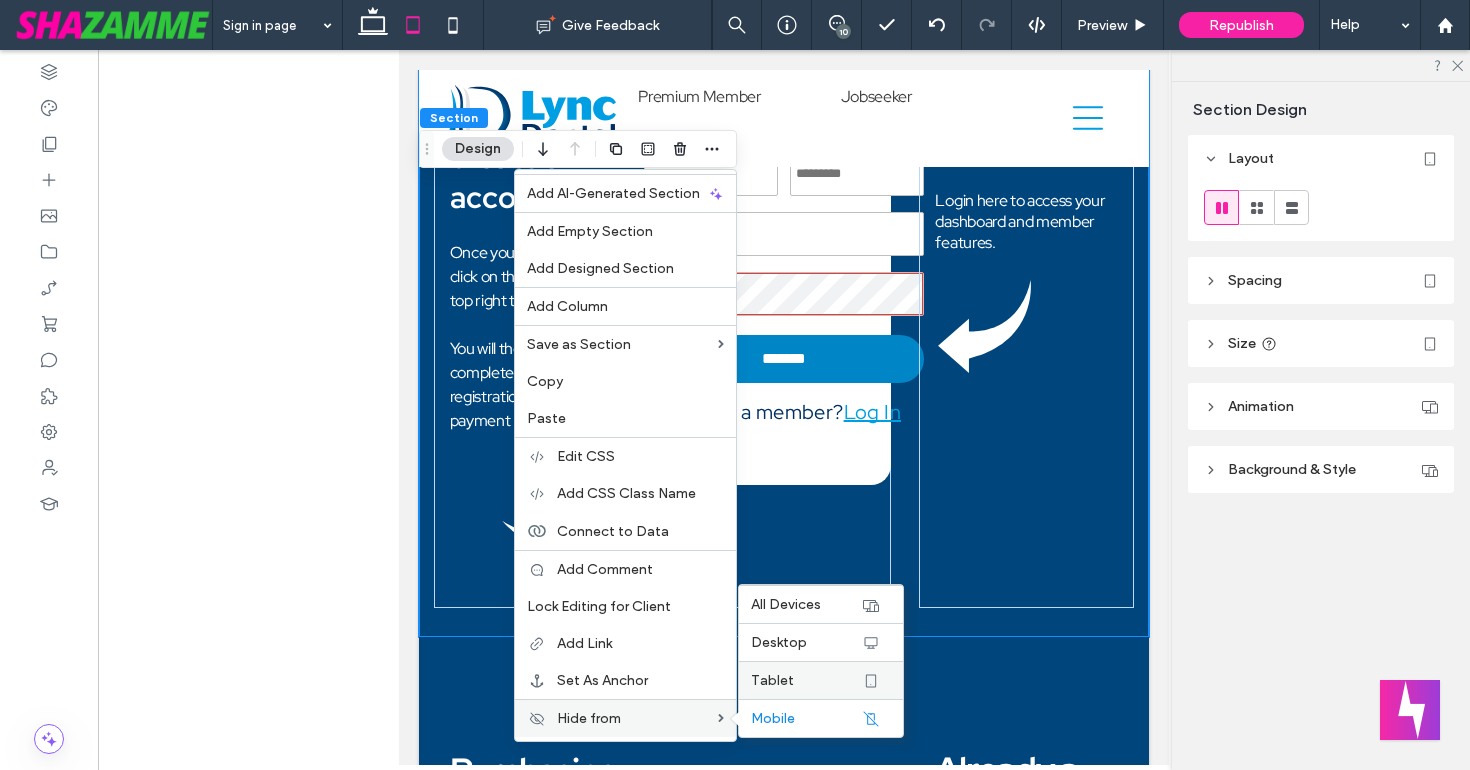 click 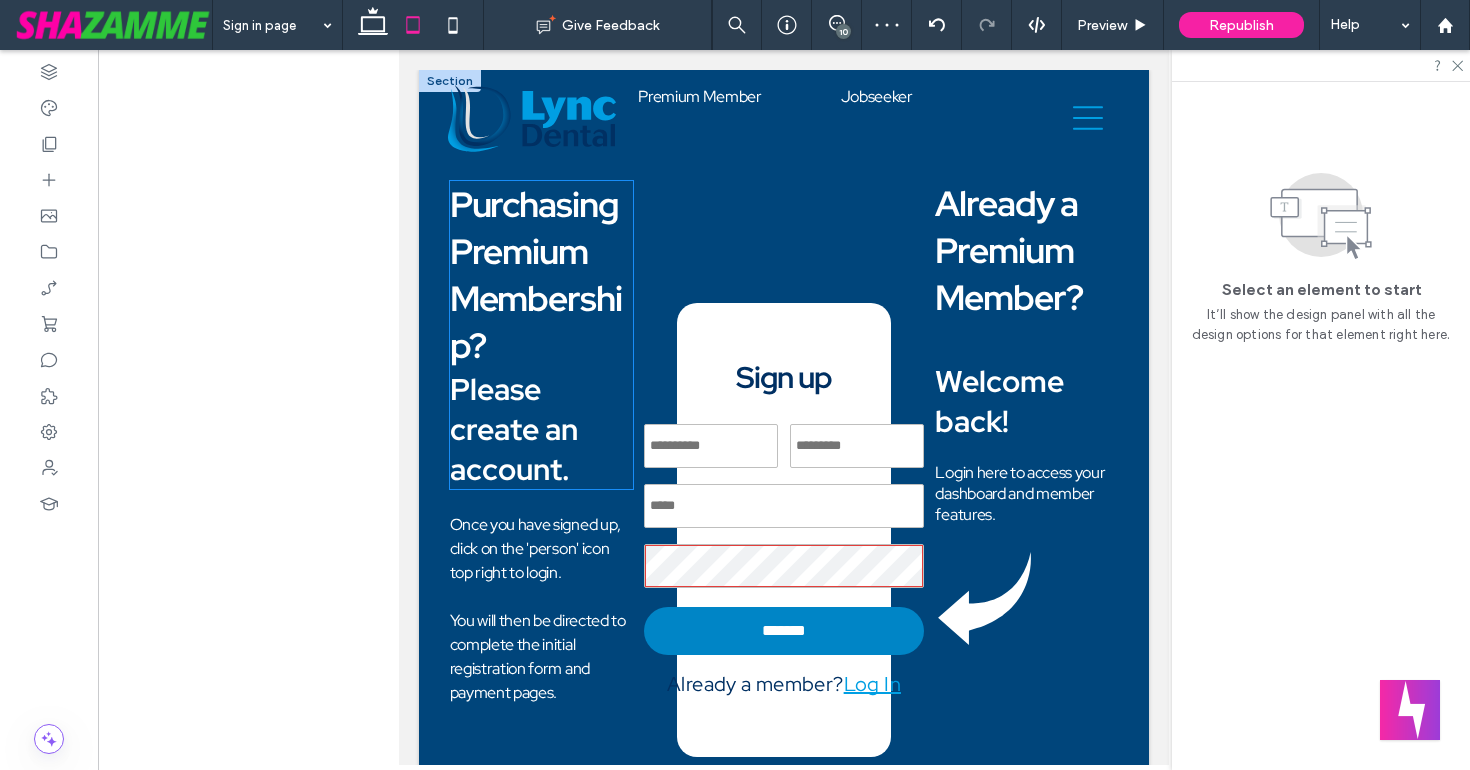 click on "Purchasing Premium Membership?" at bounding box center (536, 275) 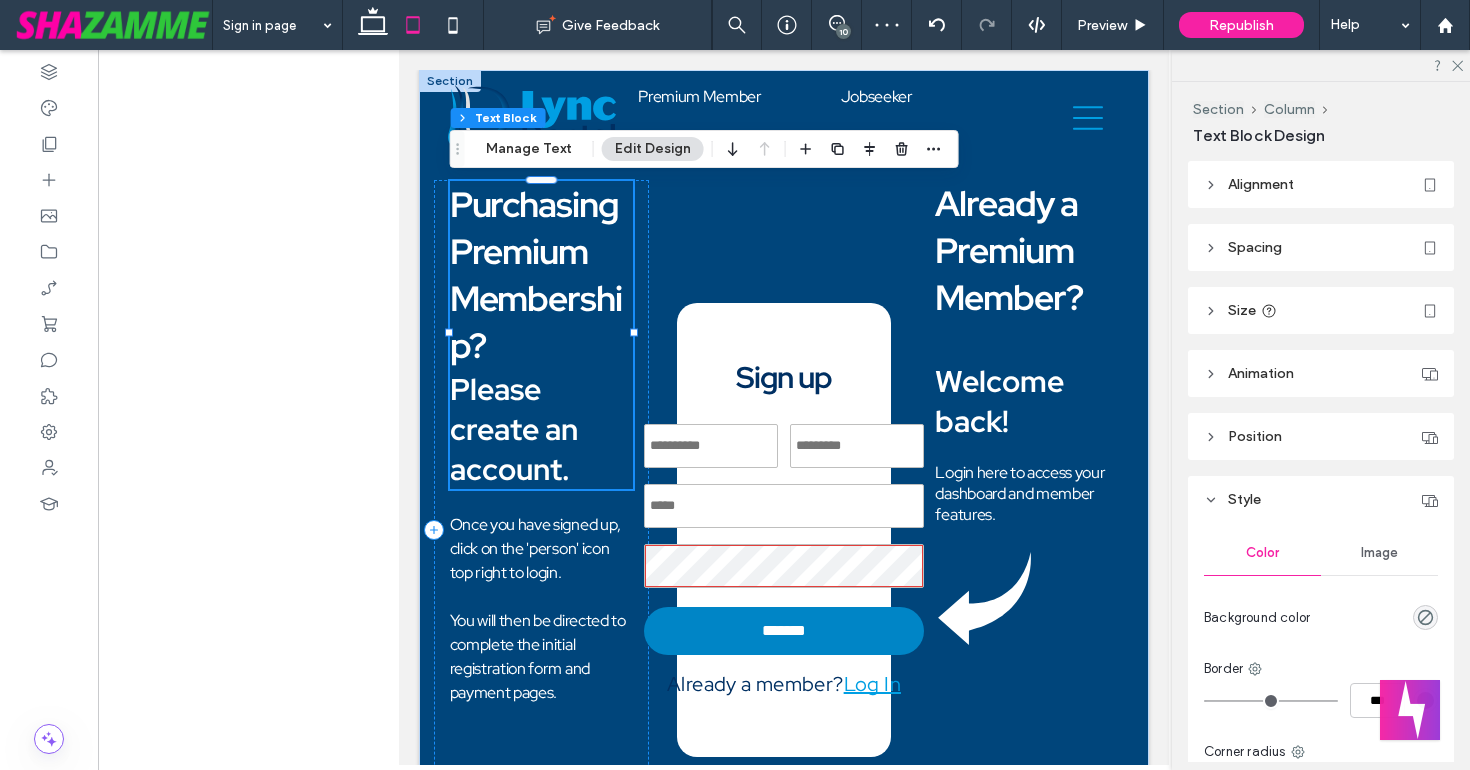 click on "Purchasing Premium Membership?" at bounding box center [536, 275] 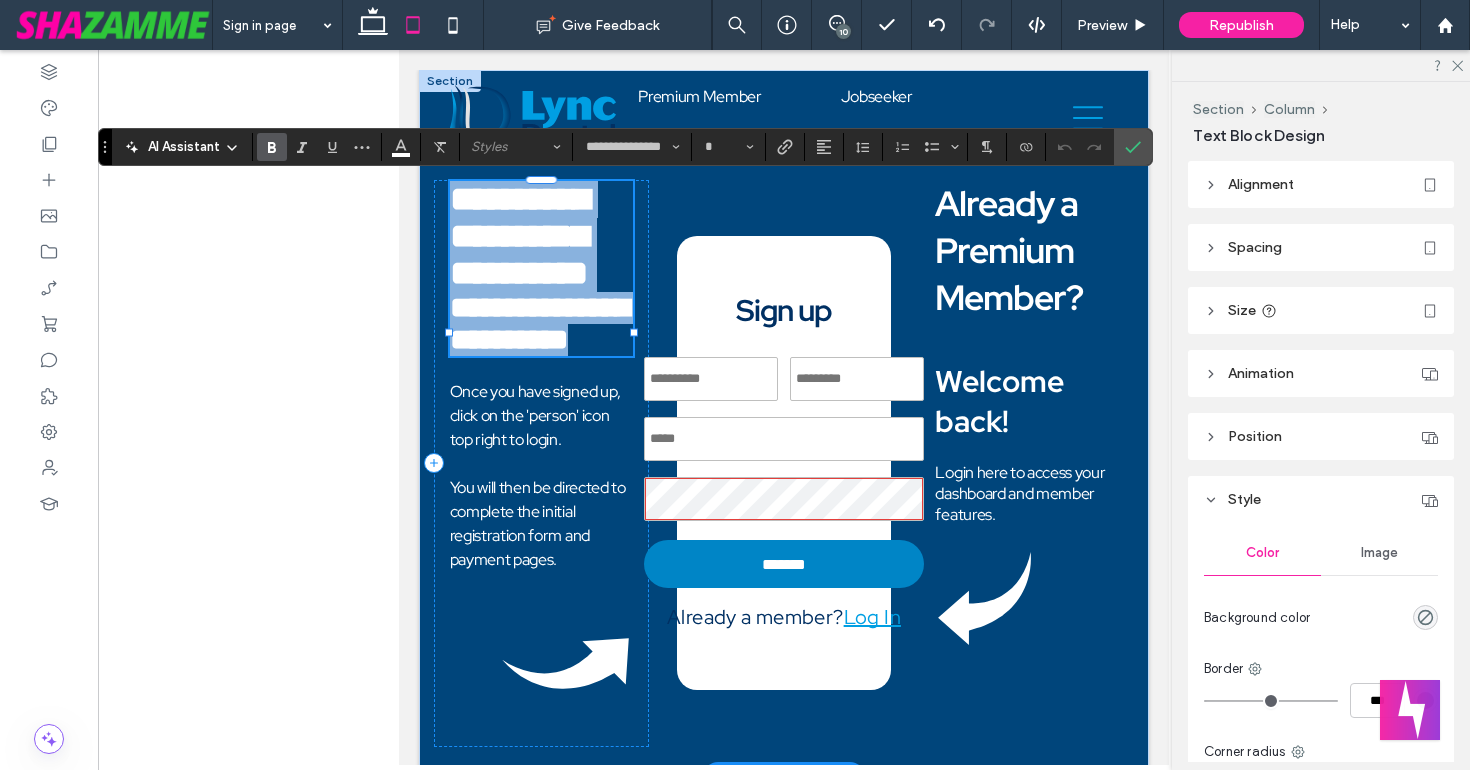 click on "**********" at bounding box center (519, 236) 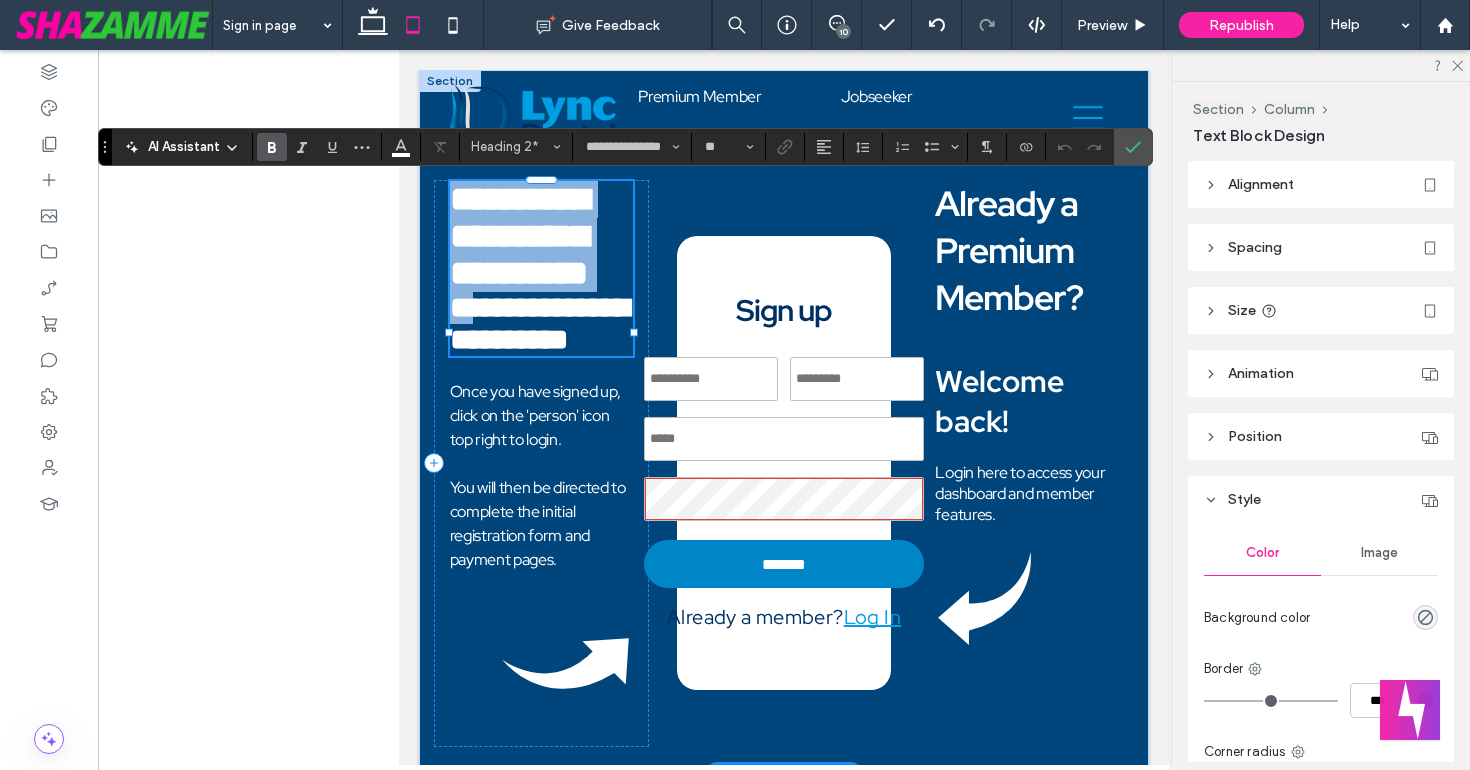 type on "*" 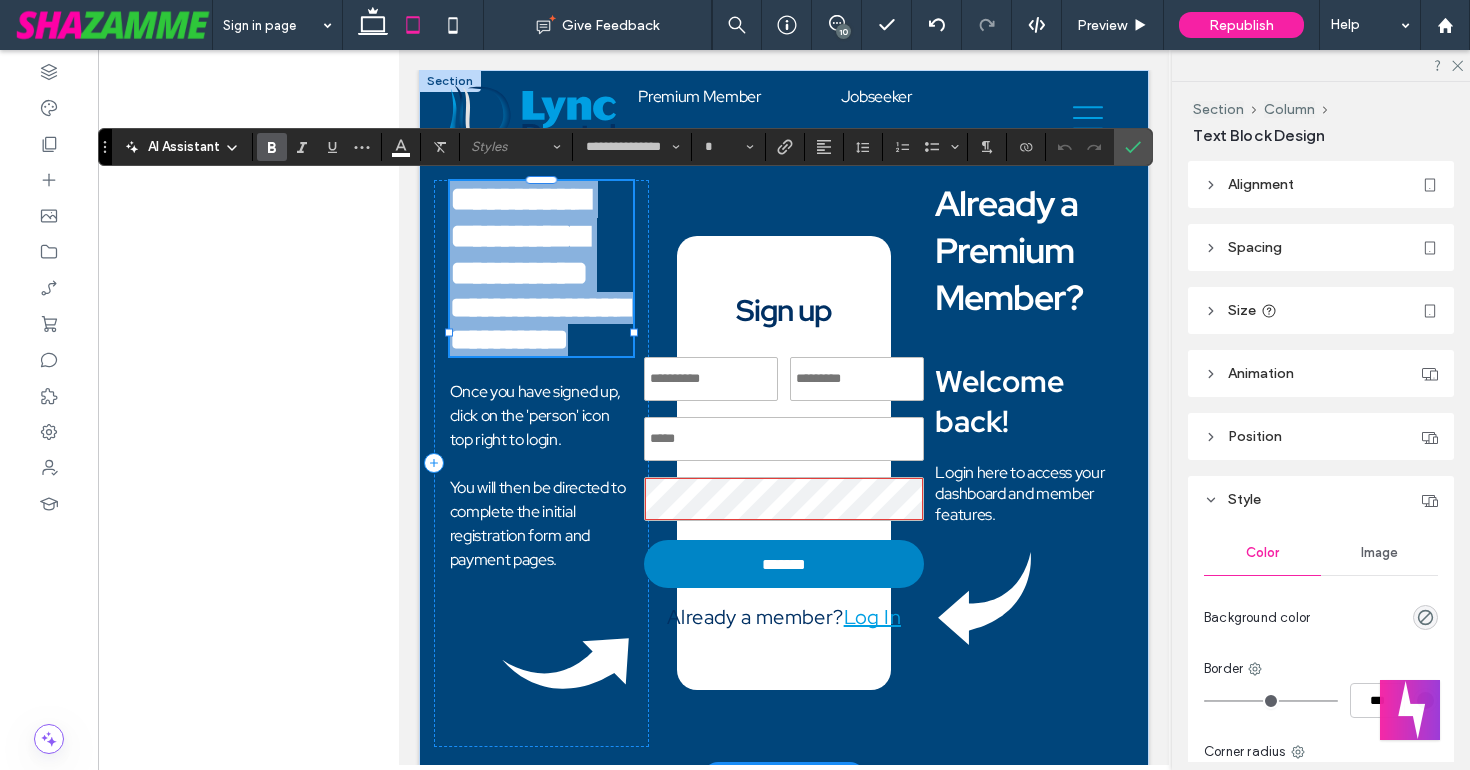 drag, startPoint x: 452, startPoint y: 205, endPoint x: 582, endPoint y: 464, distance: 289.79477 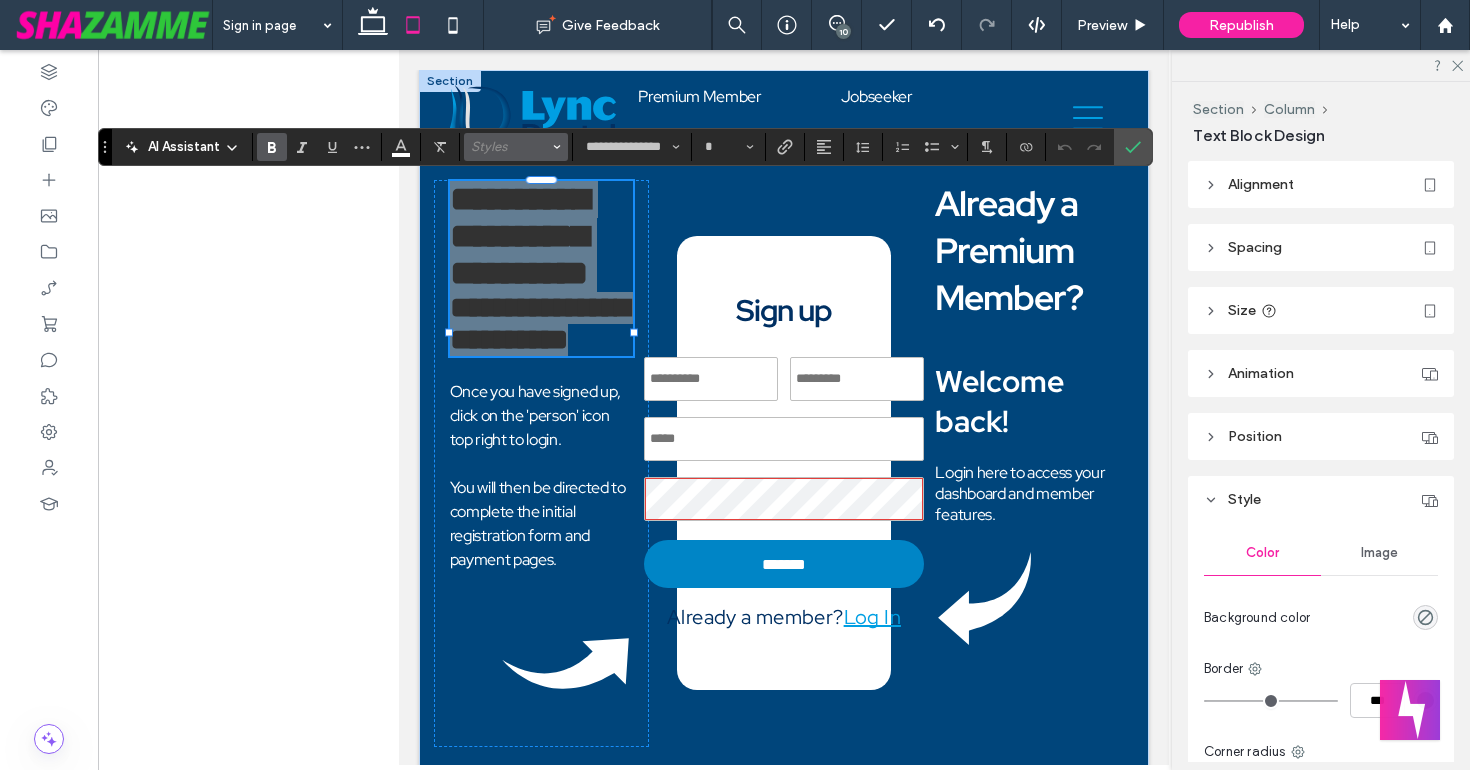 click on "Styles" at bounding box center [516, 147] 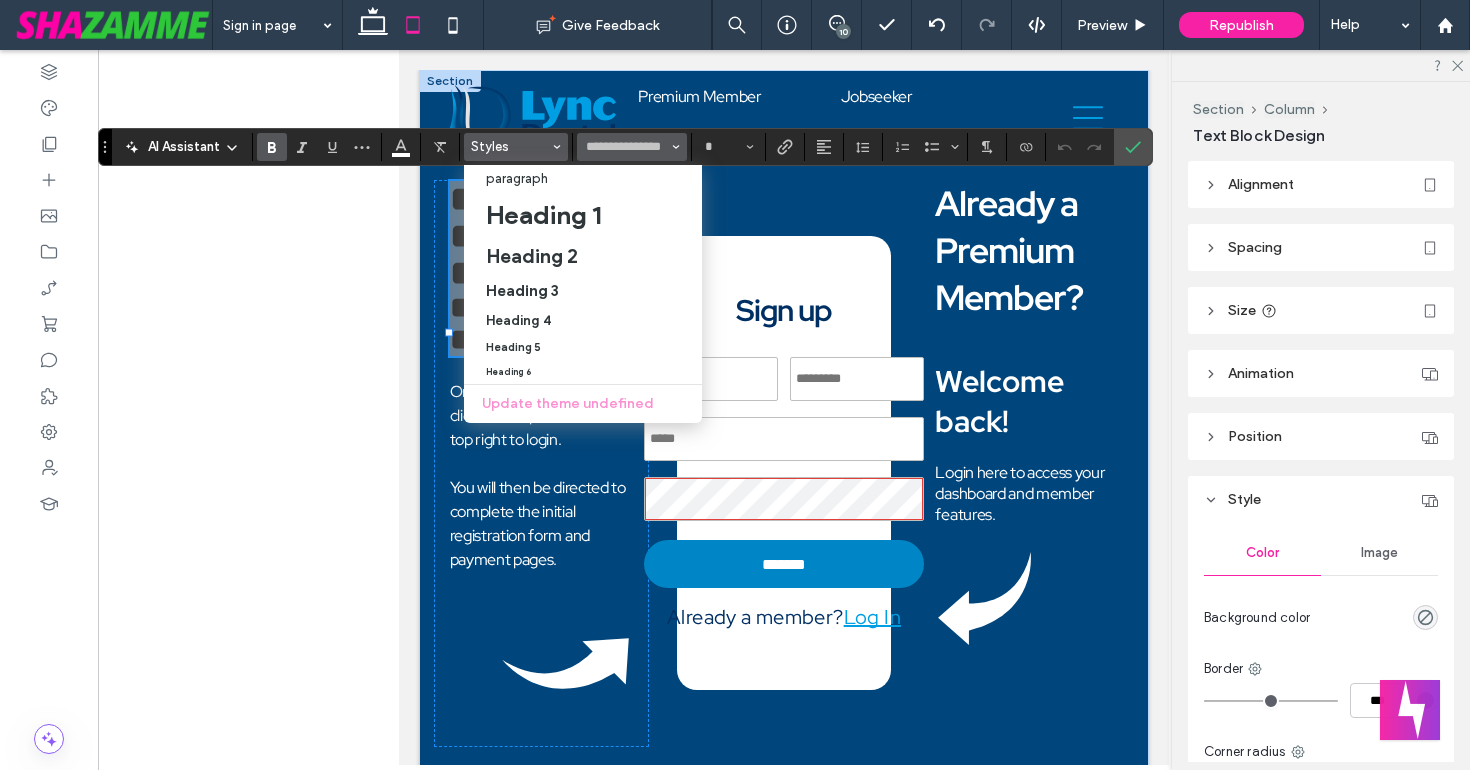 click at bounding box center [676, 147] 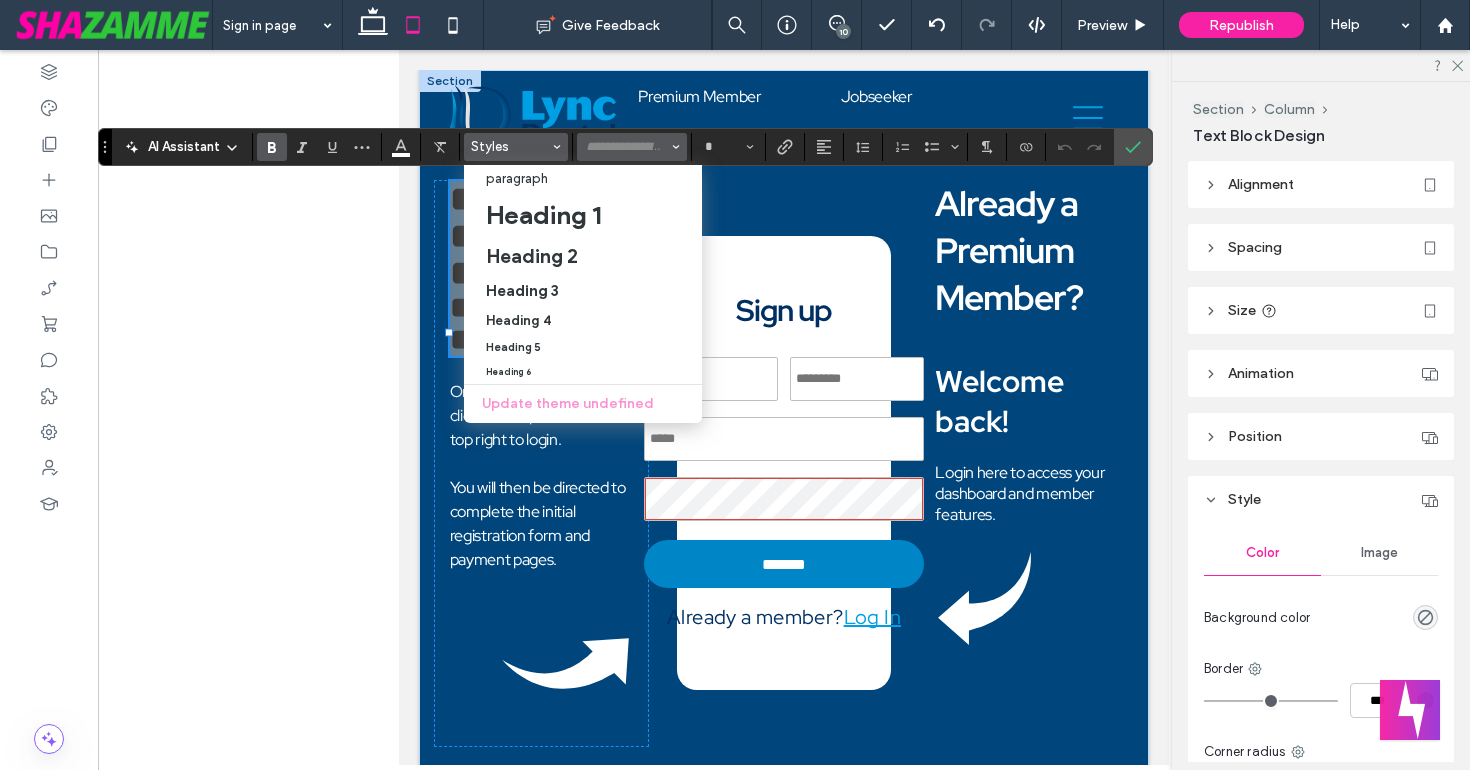 scroll, scrollTop: 0, scrollLeft: 0, axis: both 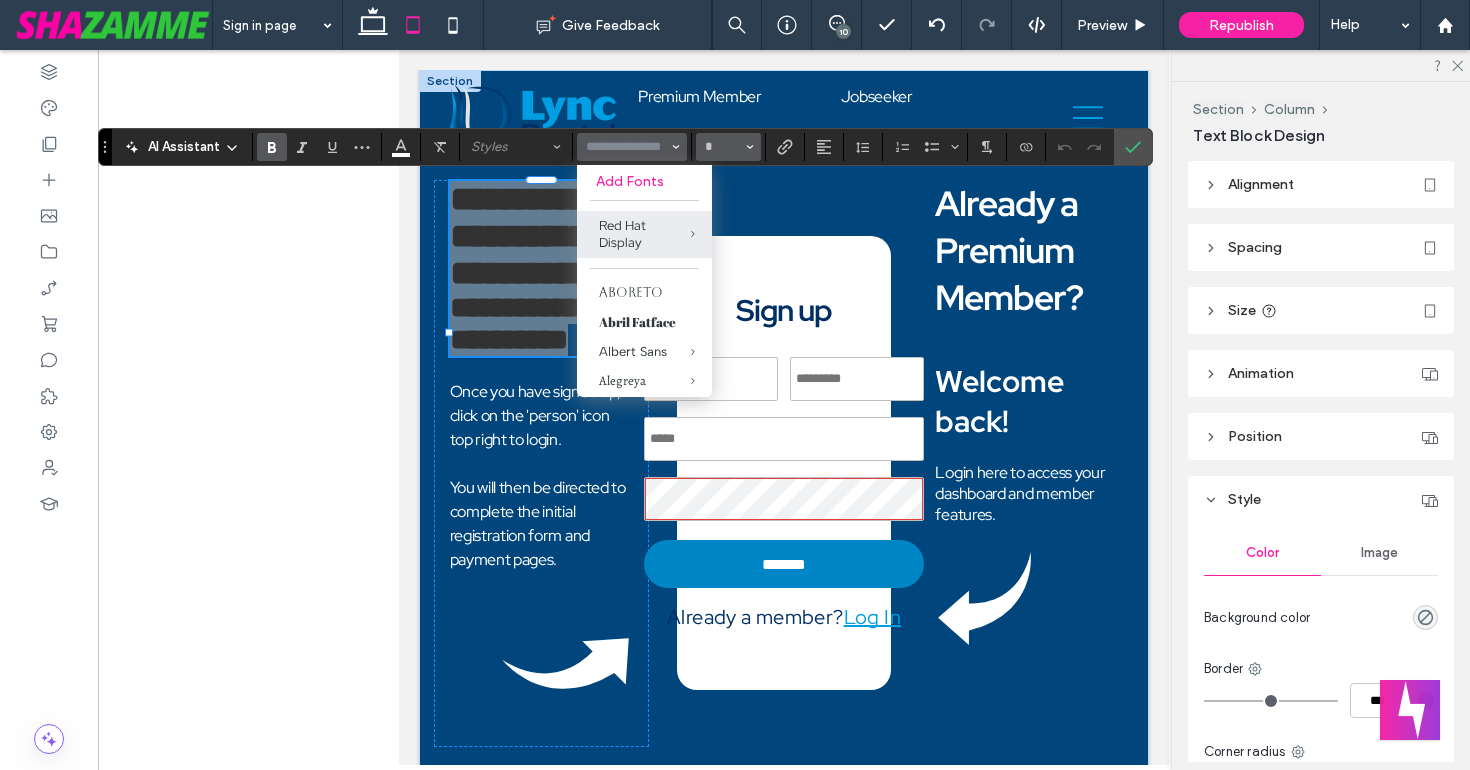 click on "*" at bounding box center [728, 147] 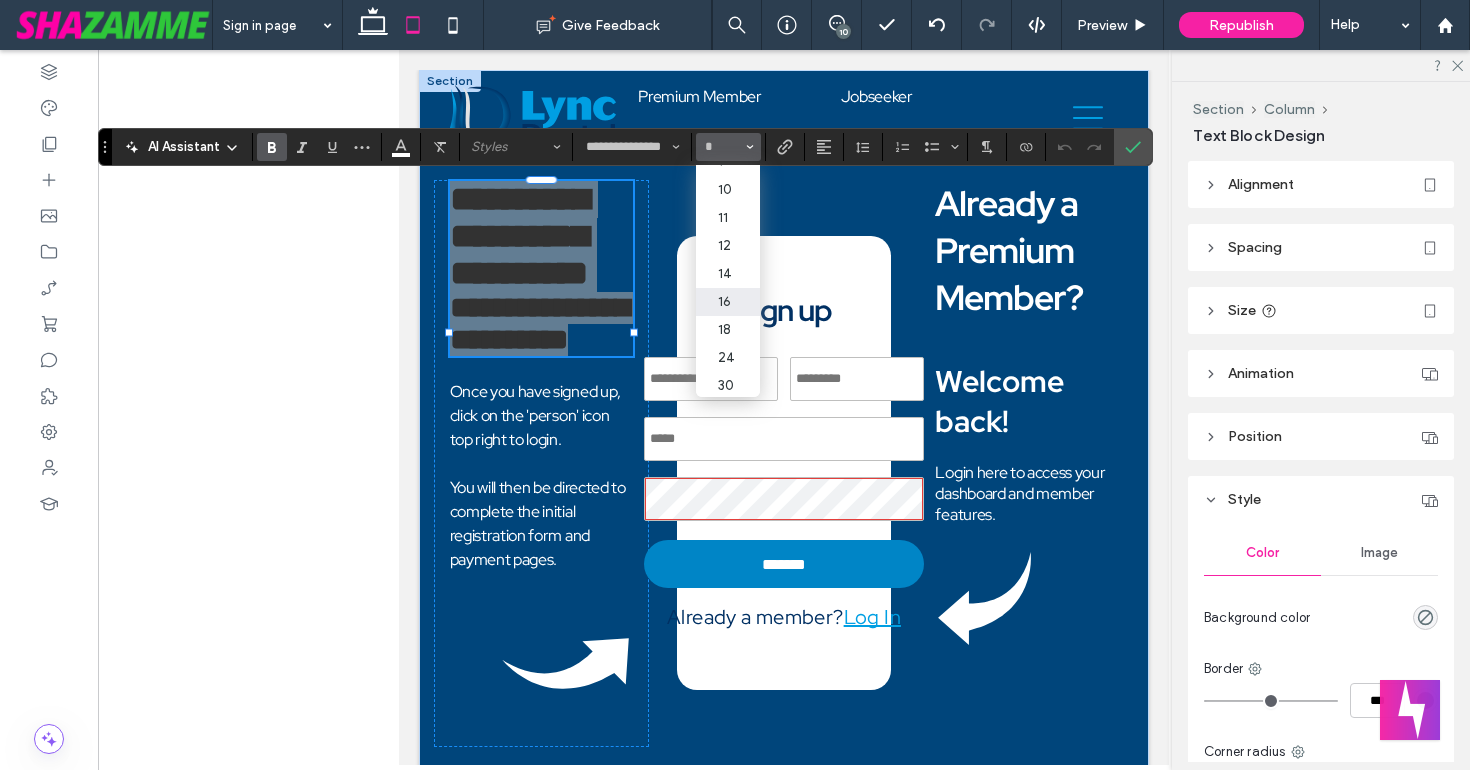 scroll, scrollTop: 47, scrollLeft: 0, axis: vertical 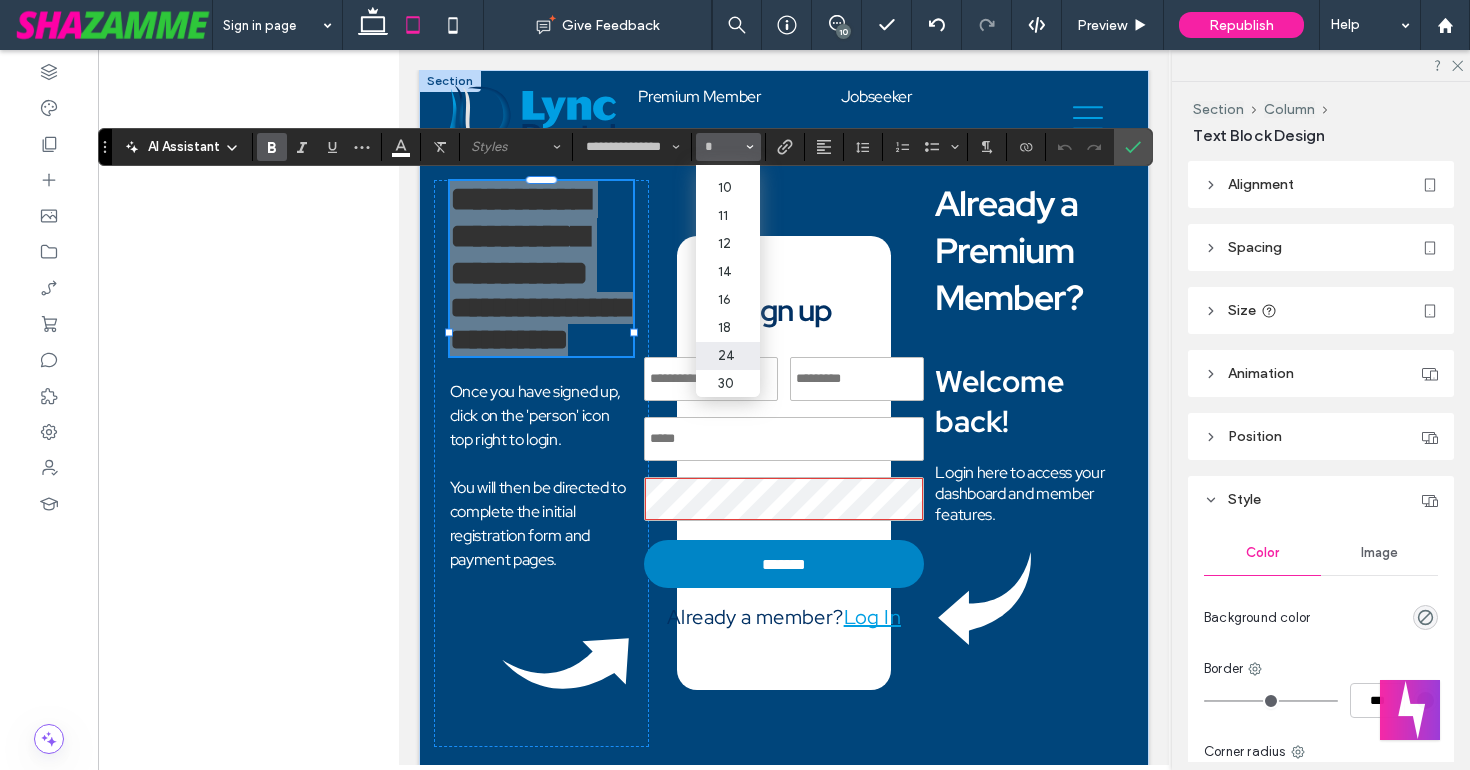 click on "24" at bounding box center (728, 356) 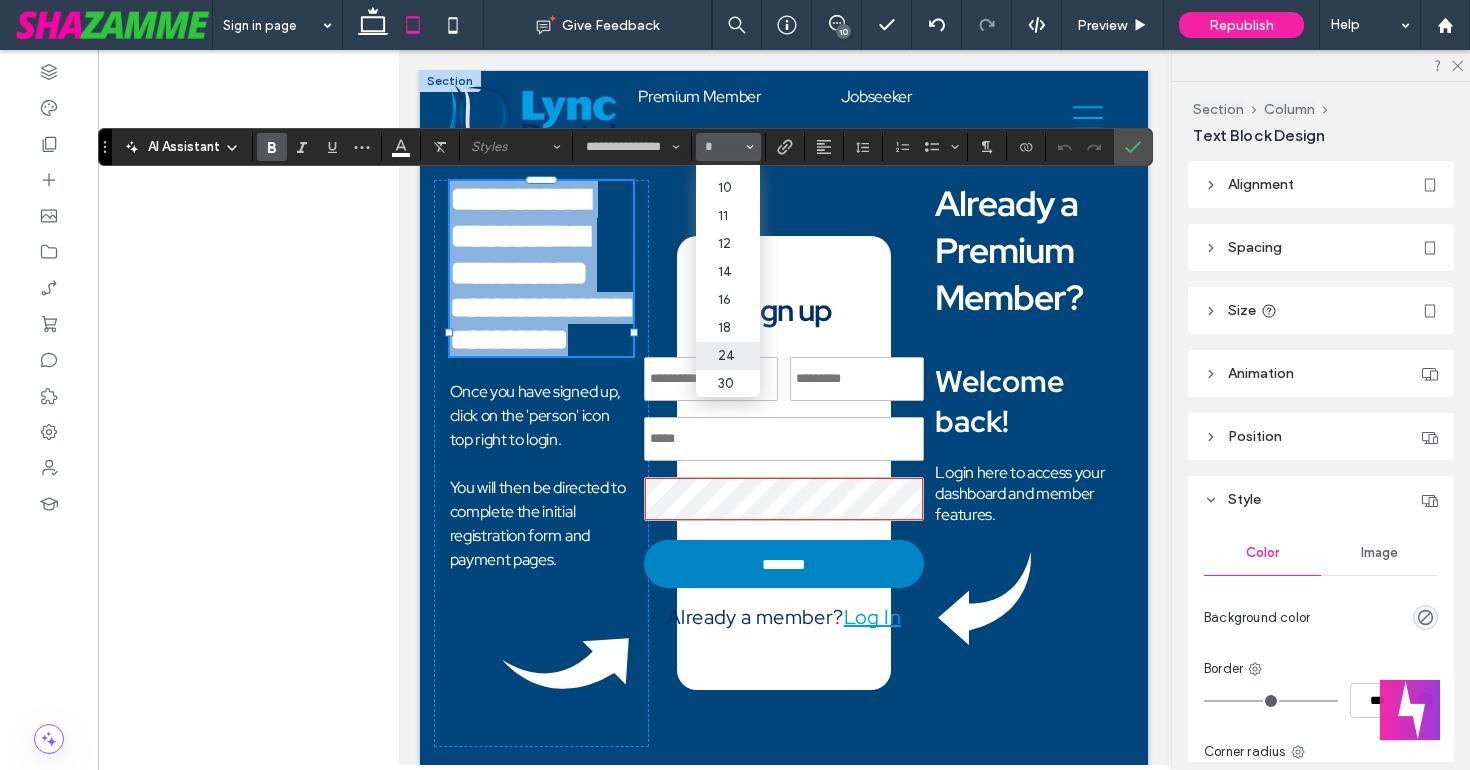 type on "**" 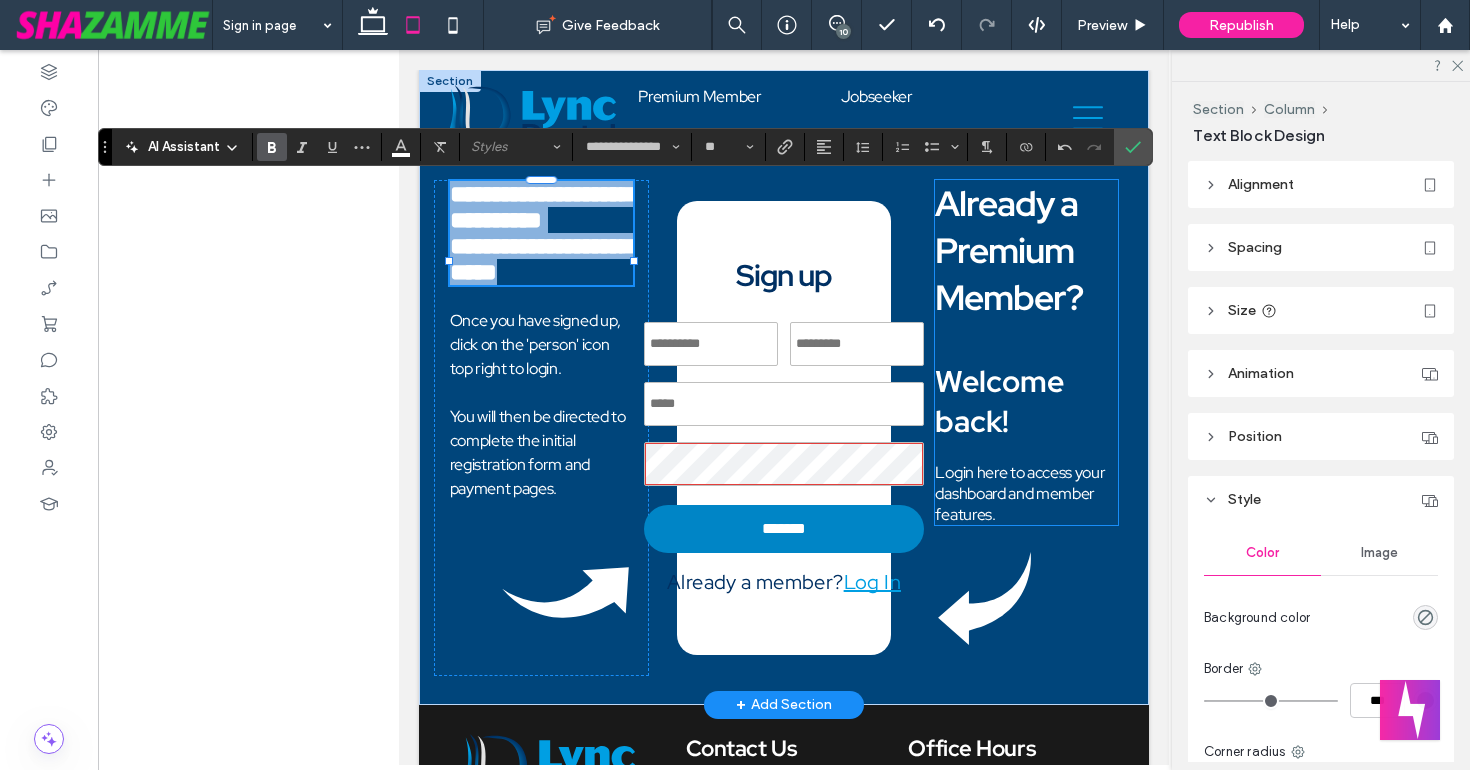 click on "Already a Premium Member?" at bounding box center (1009, 250) 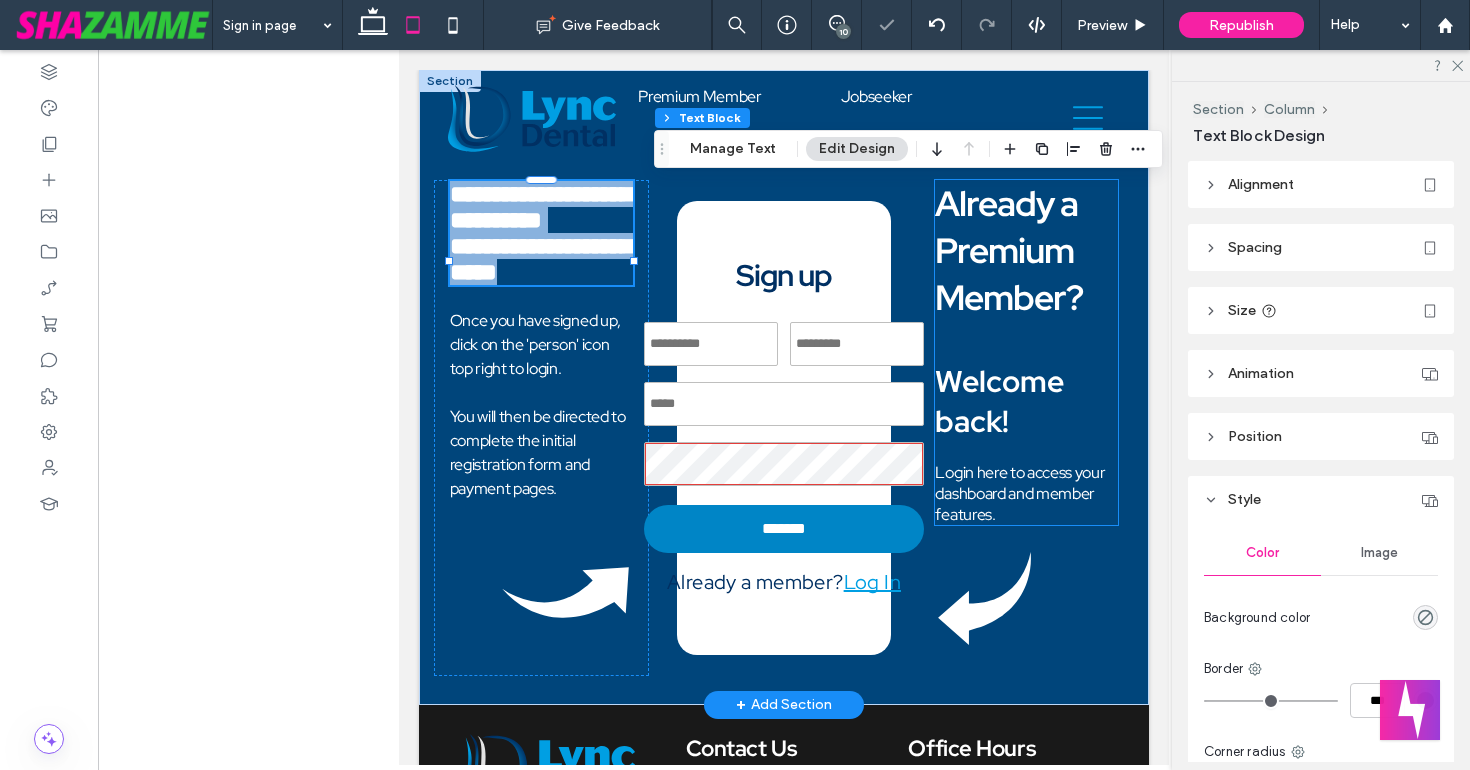 click on "Already a Premium Member?" at bounding box center [1009, 250] 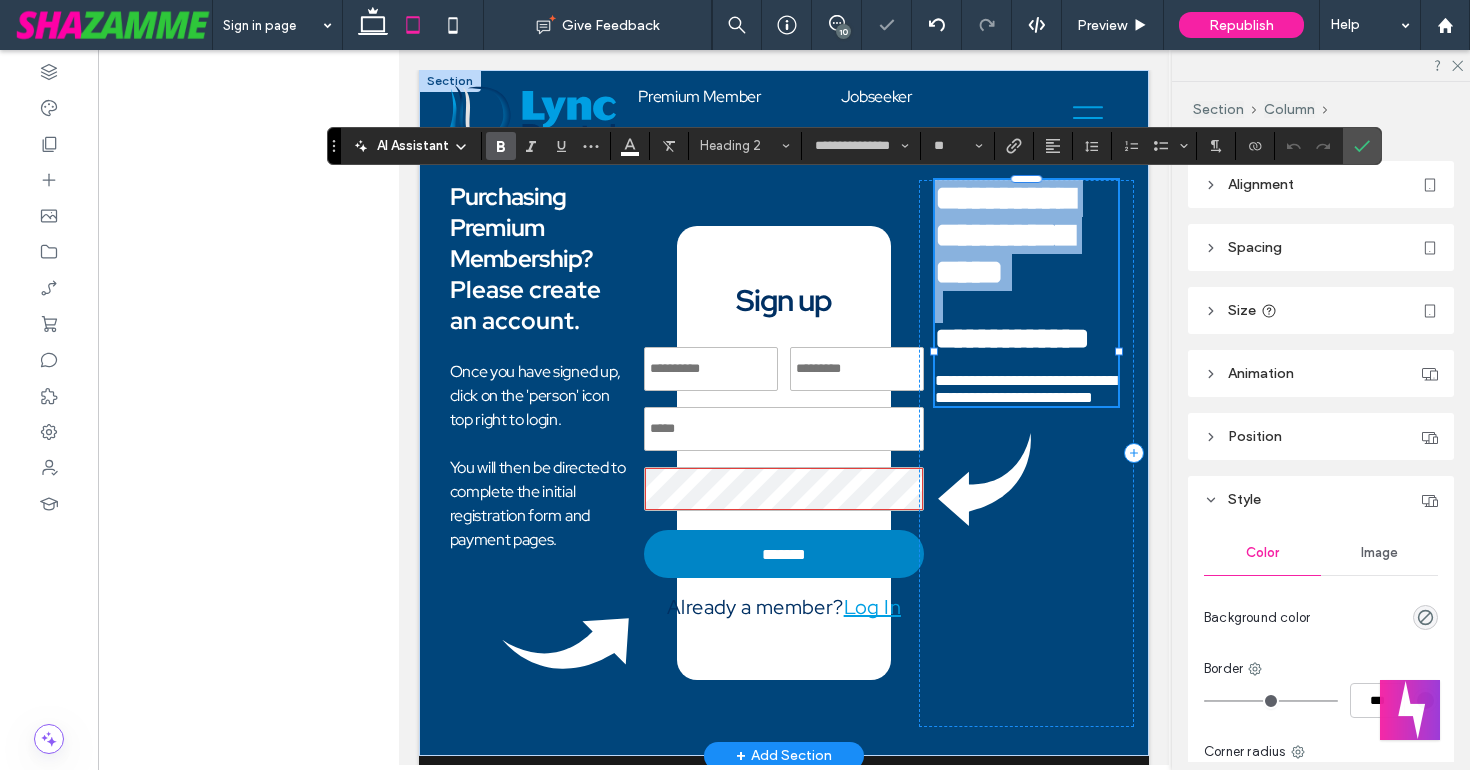 click on "**********" at bounding box center [1004, 235] 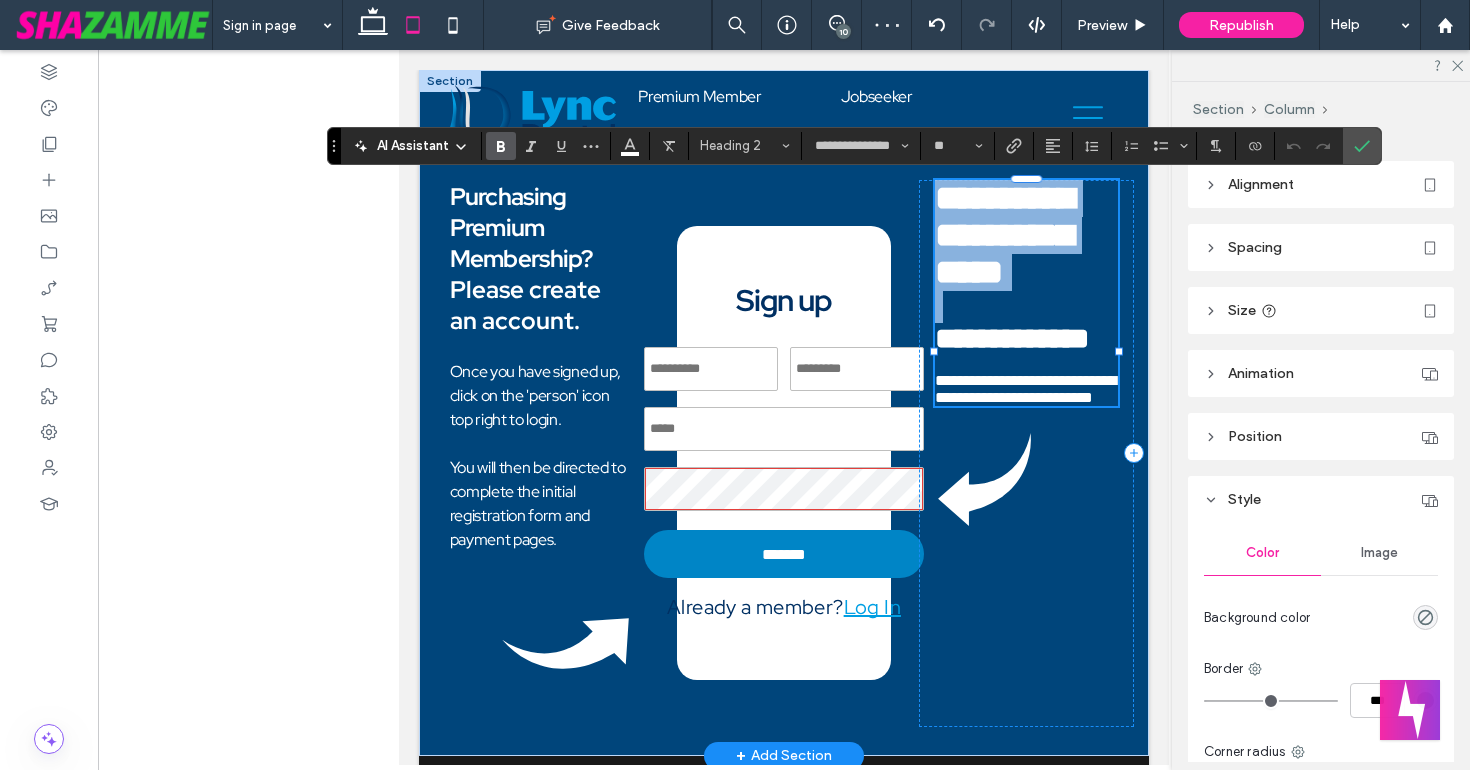 type on "*" 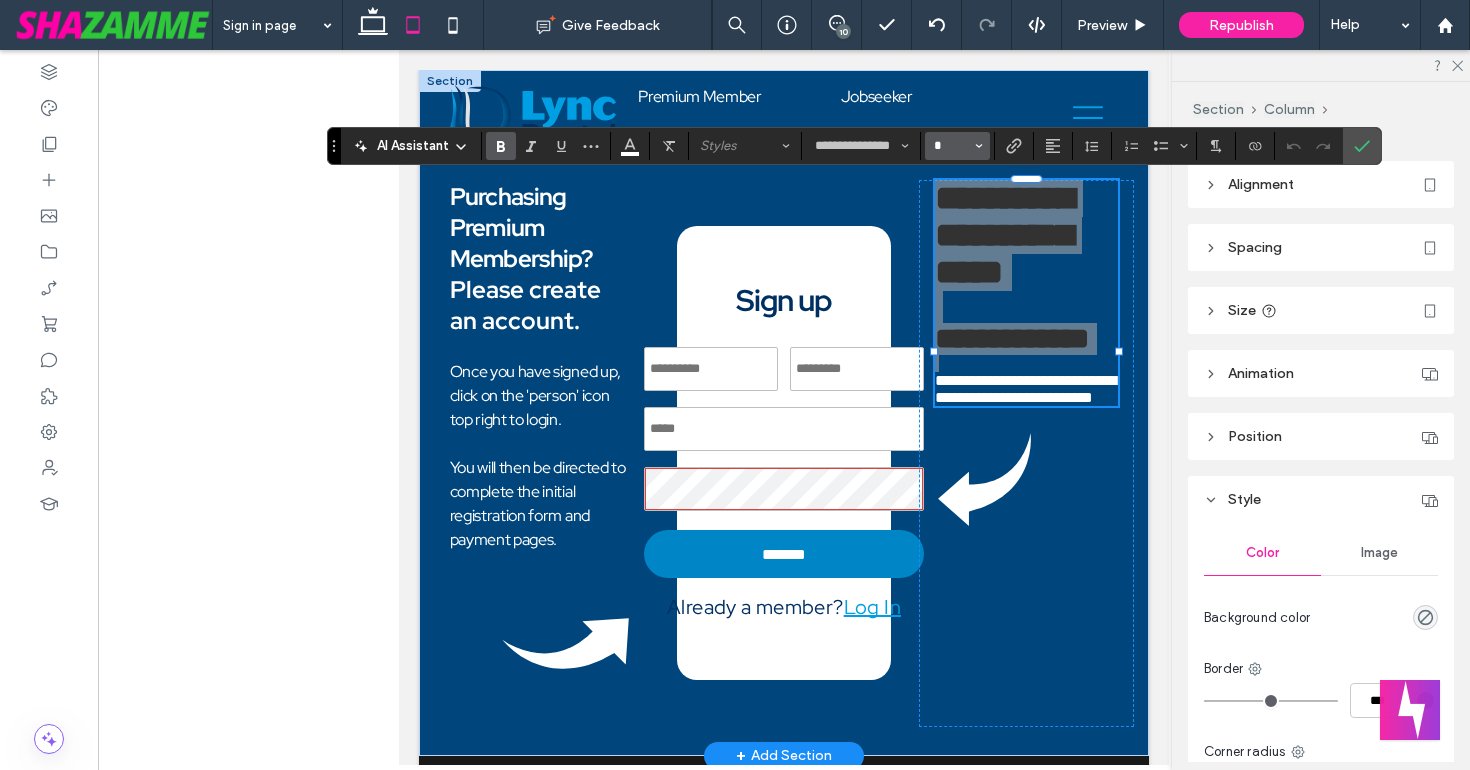 click on "*" at bounding box center (951, 146) 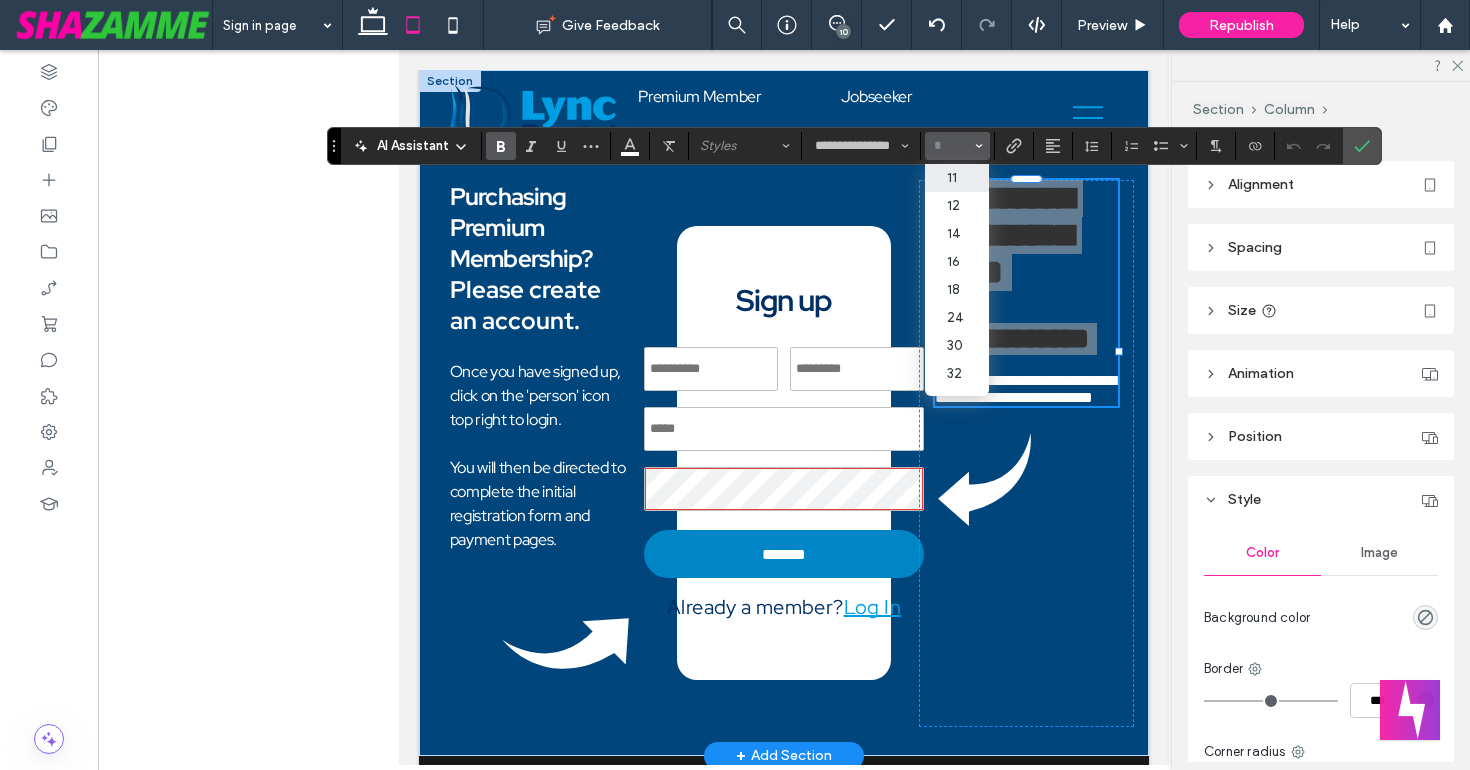 scroll, scrollTop: 110, scrollLeft: 0, axis: vertical 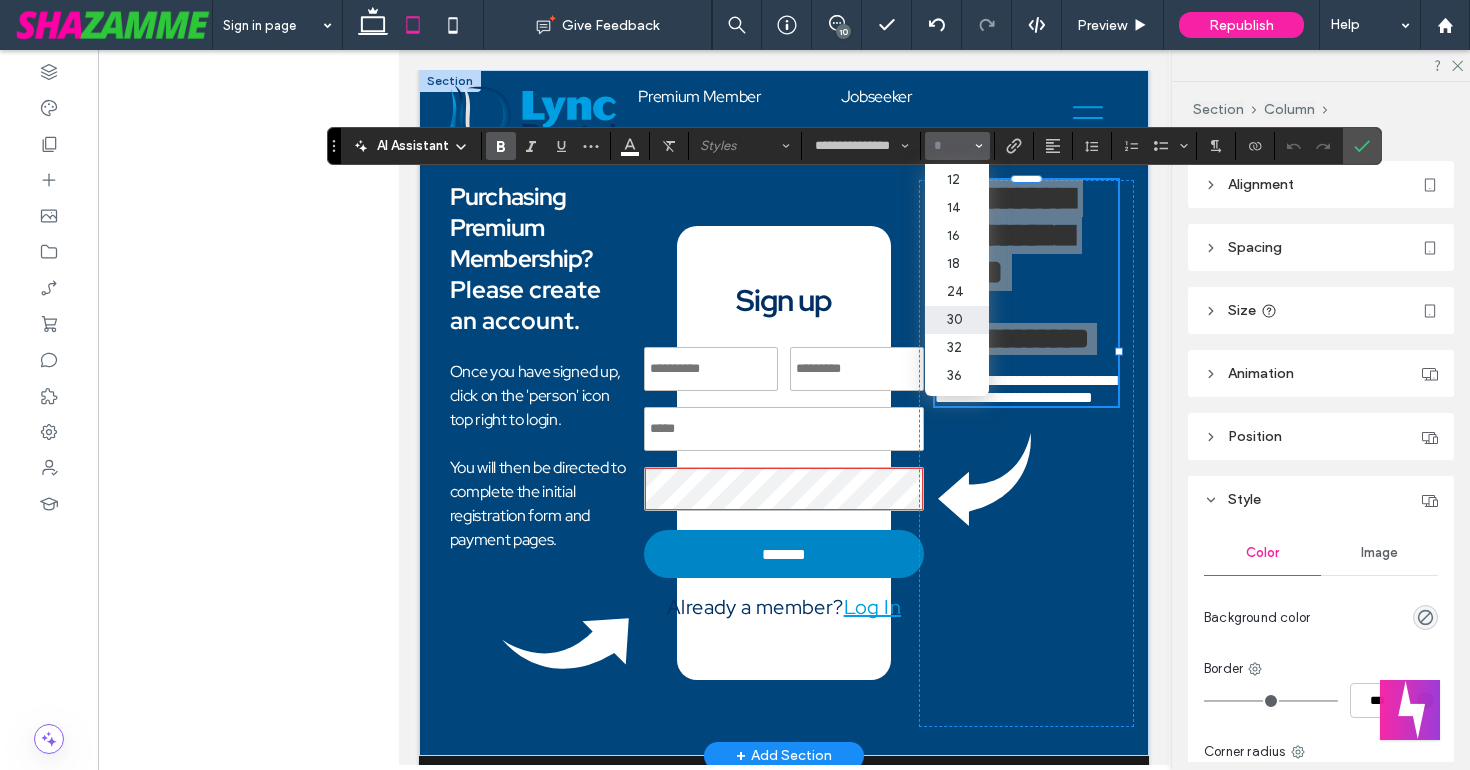 click on "30" at bounding box center (957, 320) 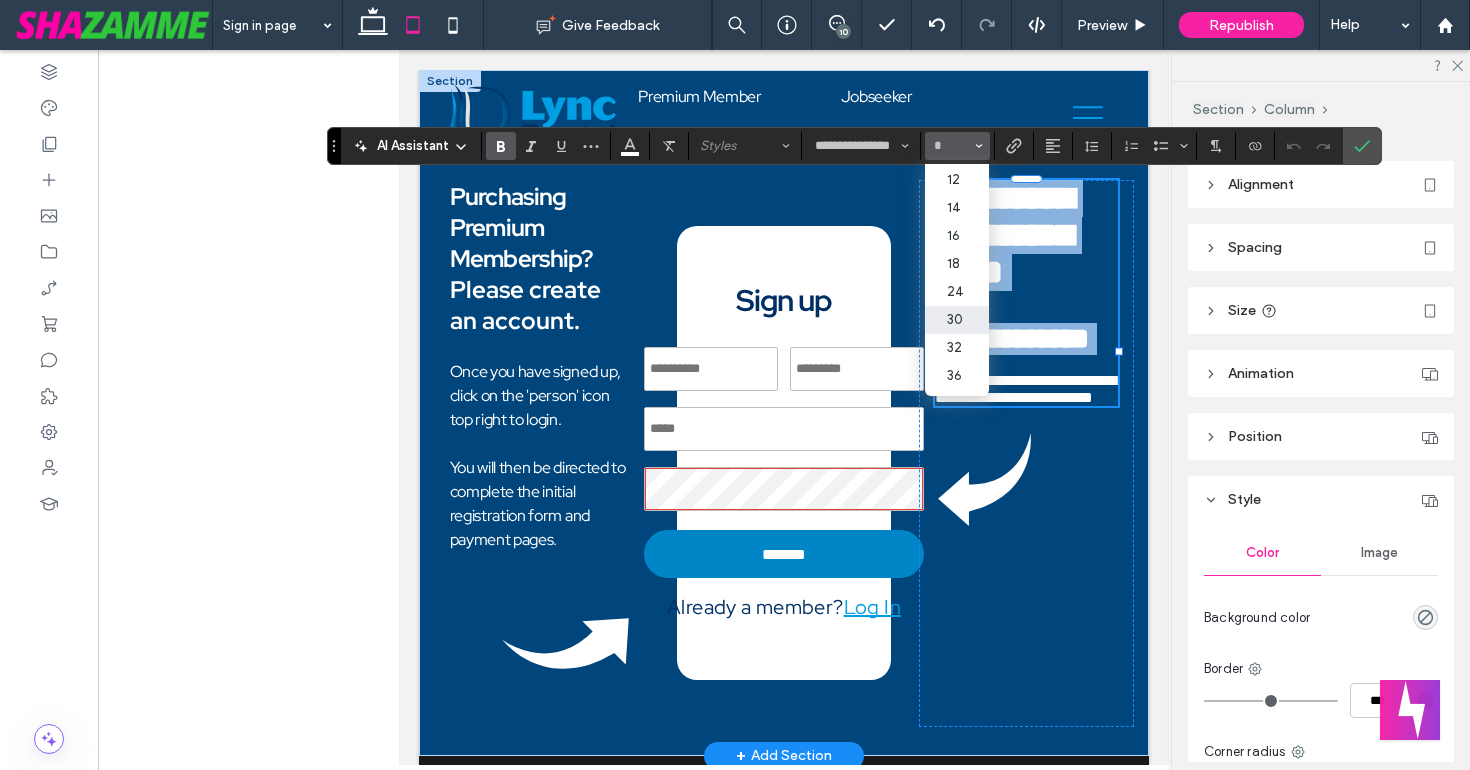 type on "**" 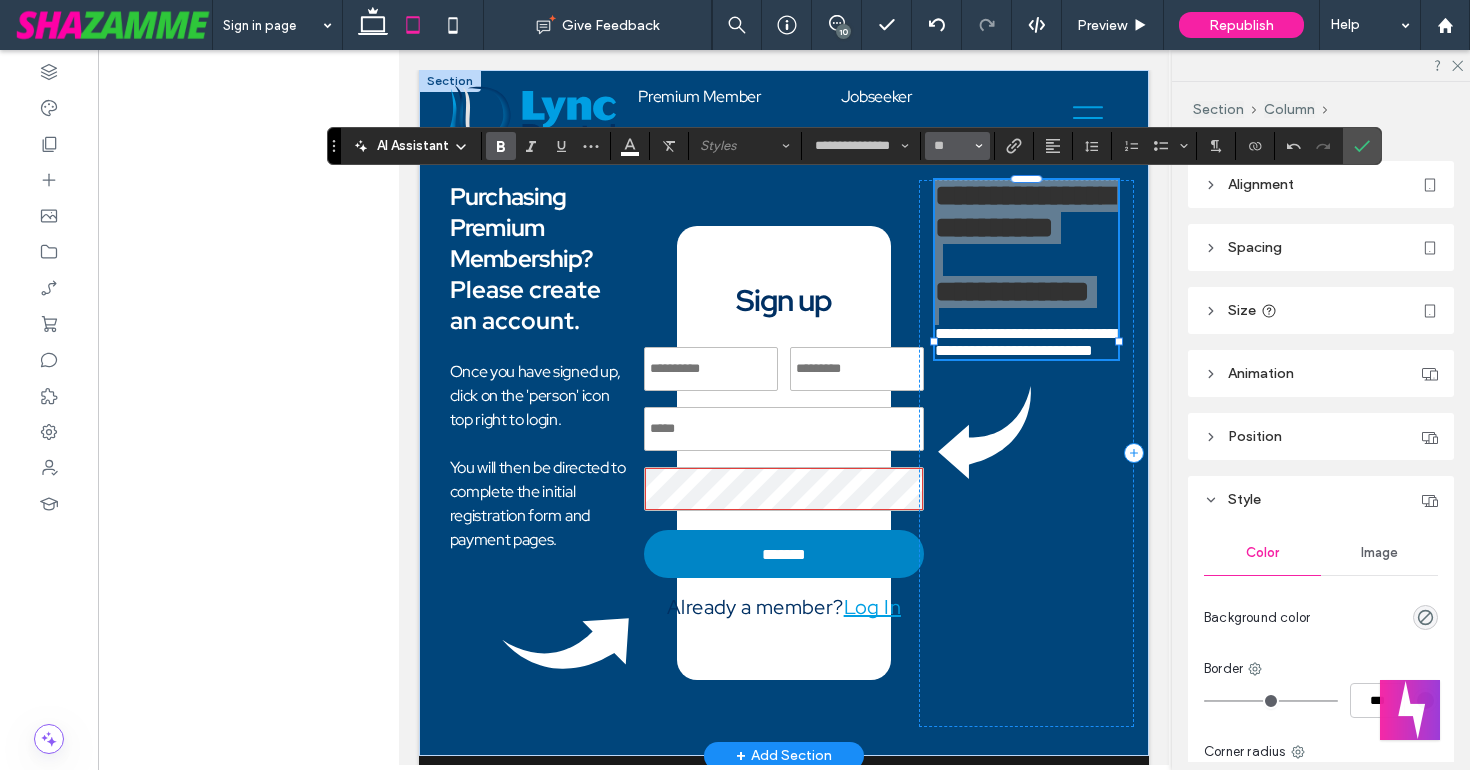 click 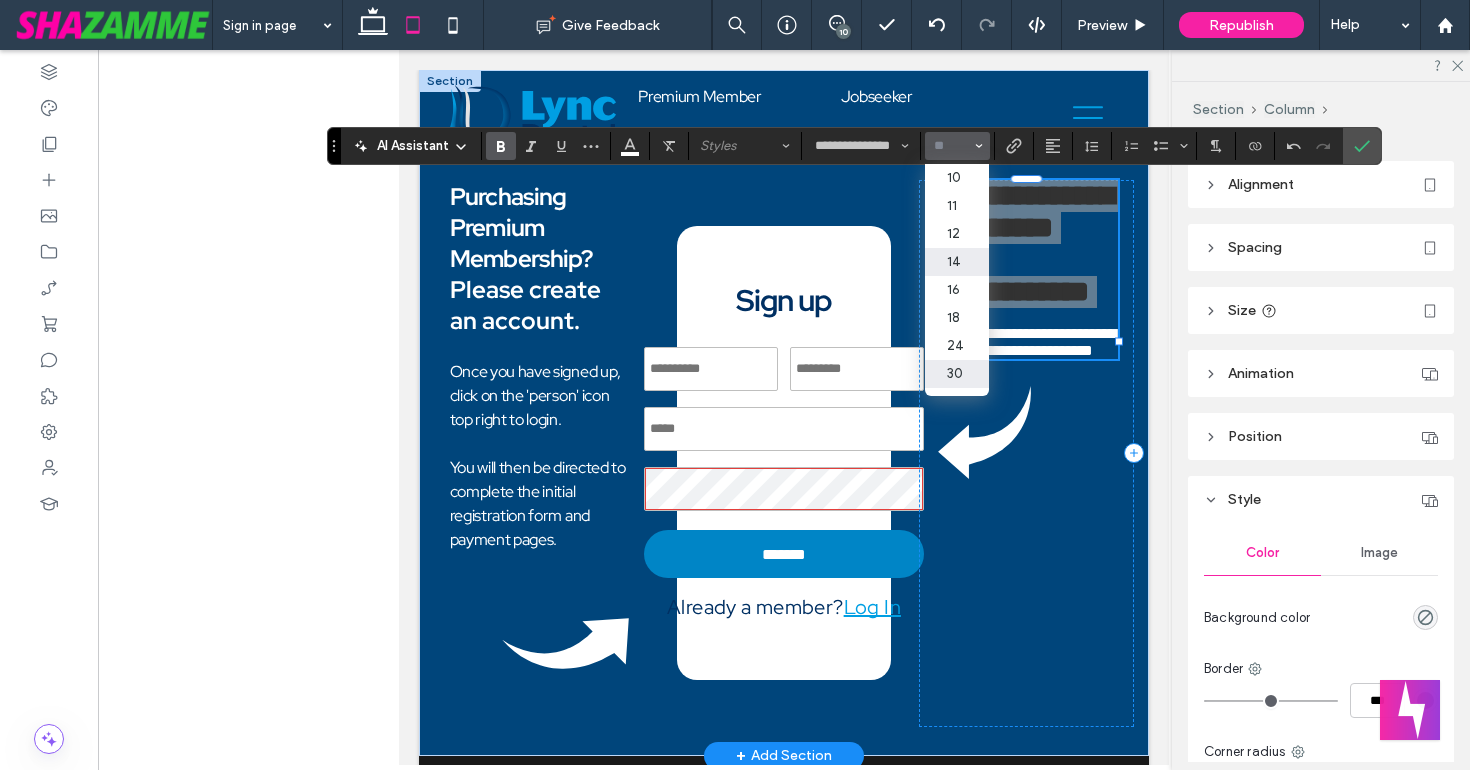 scroll, scrollTop: 64, scrollLeft: 0, axis: vertical 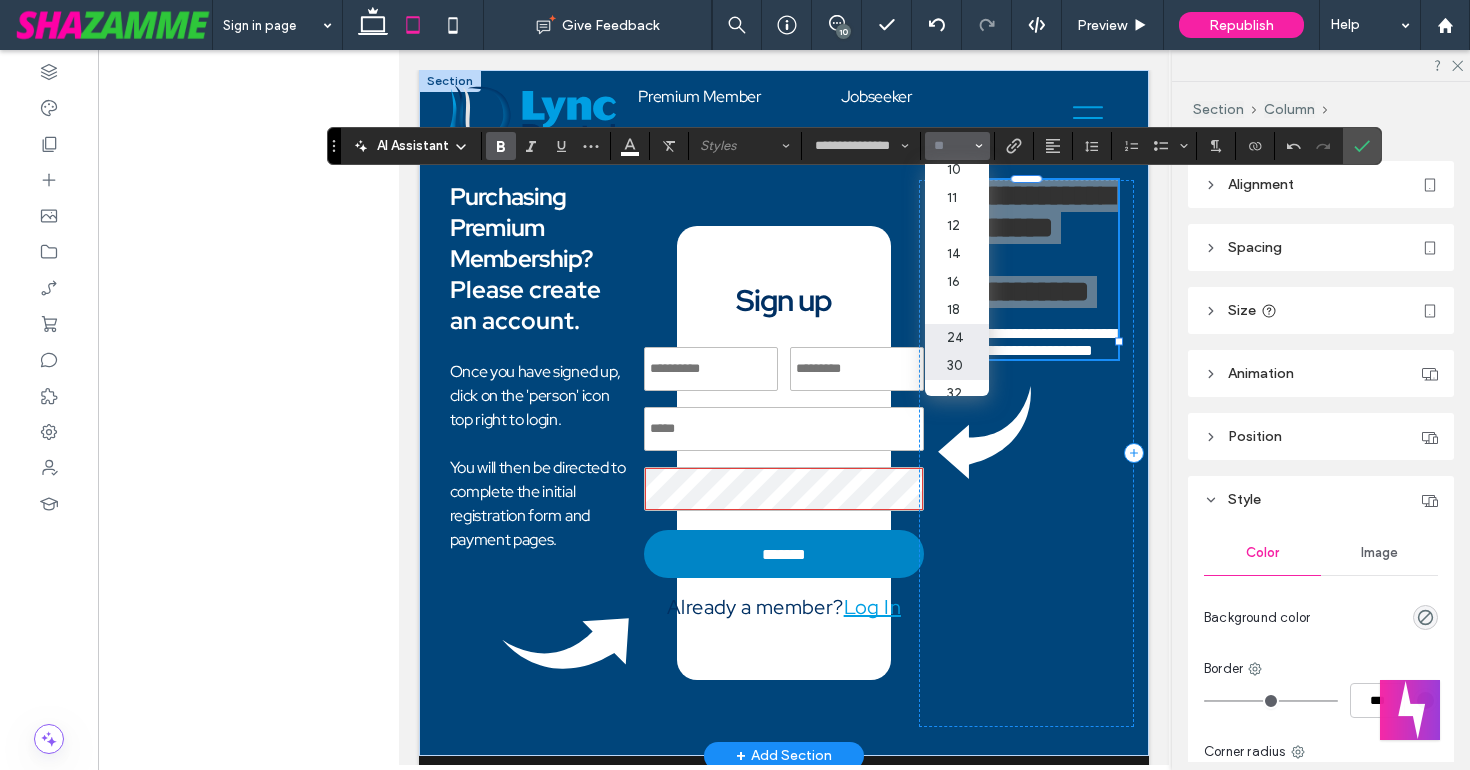 drag, startPoint x: 945, startPoint y: 344, endPoint x: 546, endPoint y: 294, distance: 402.12064 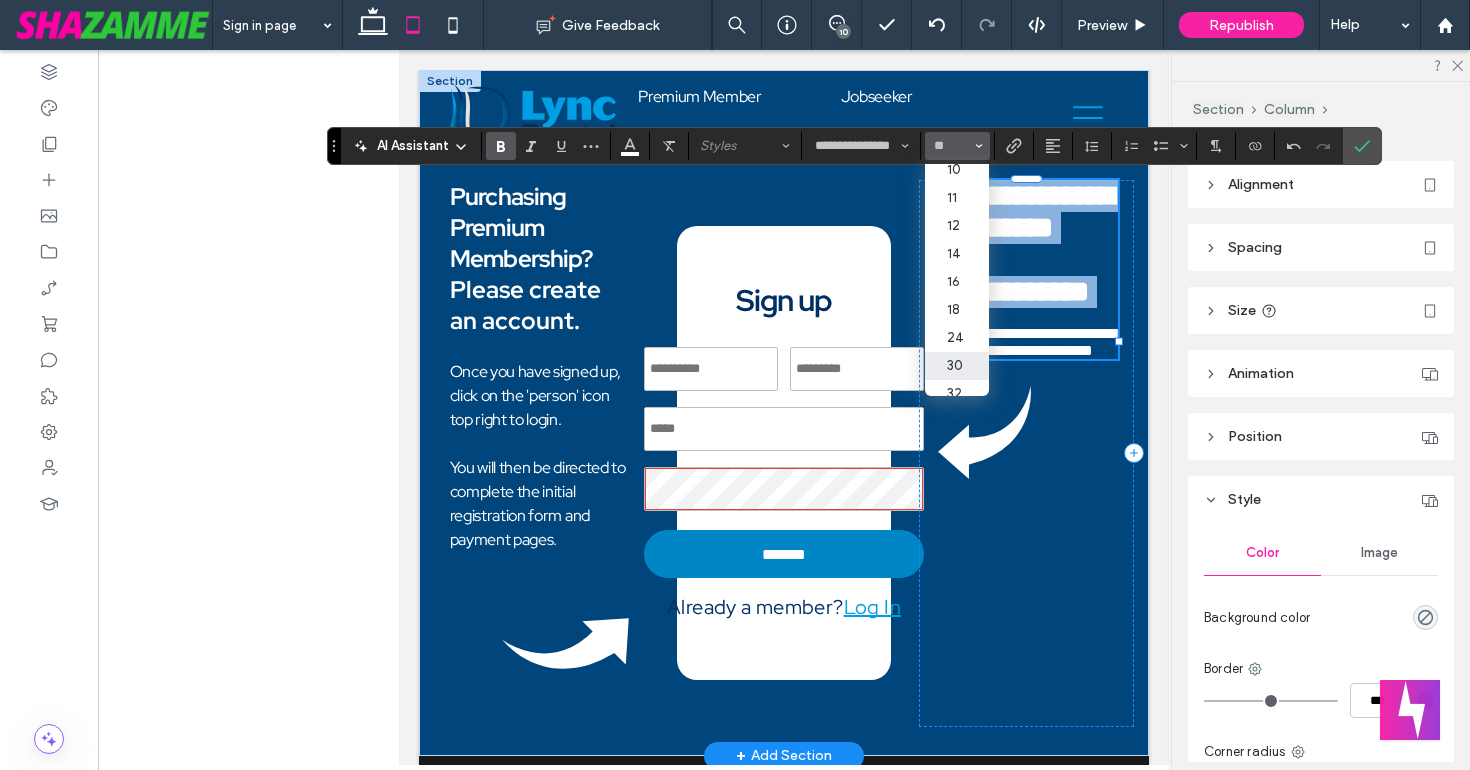 type on "**" 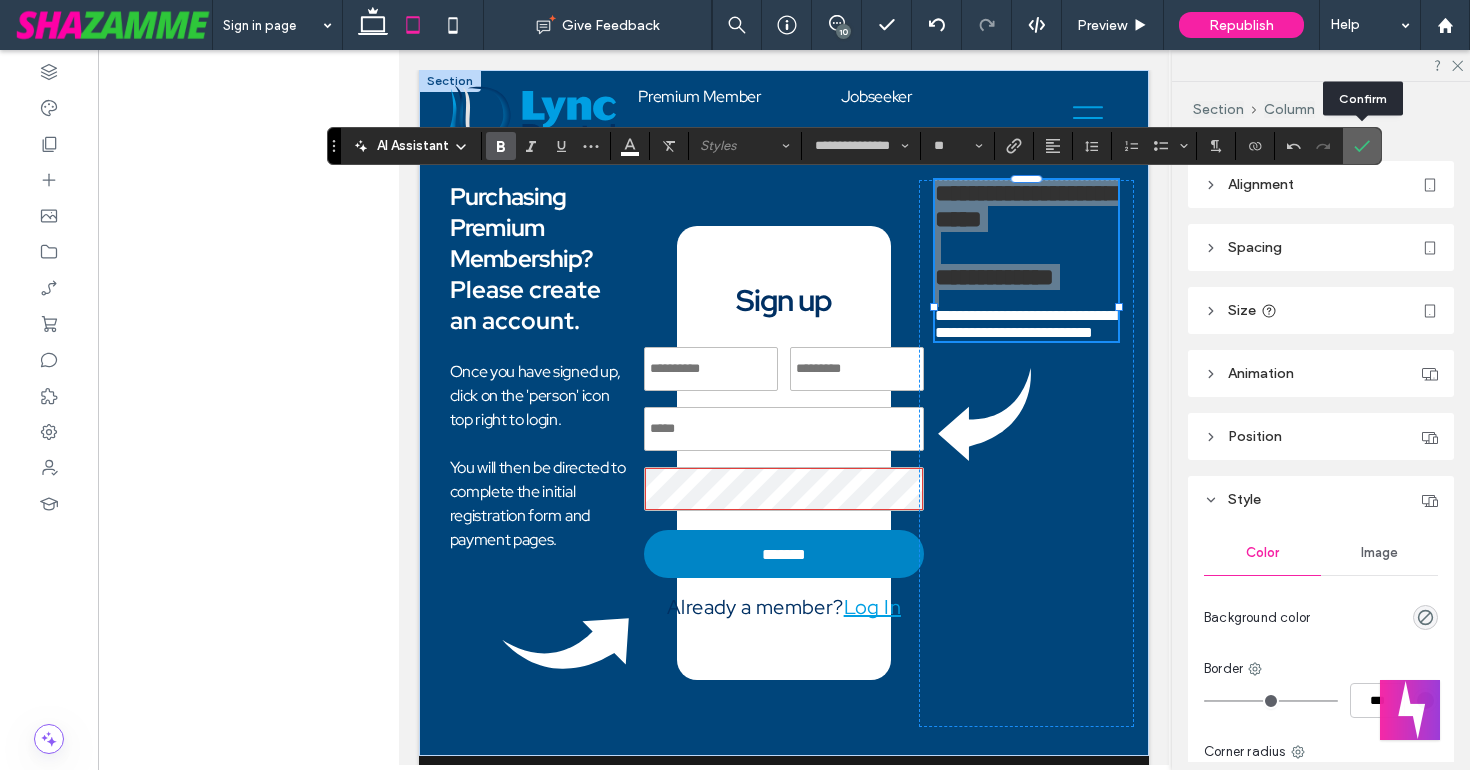 click 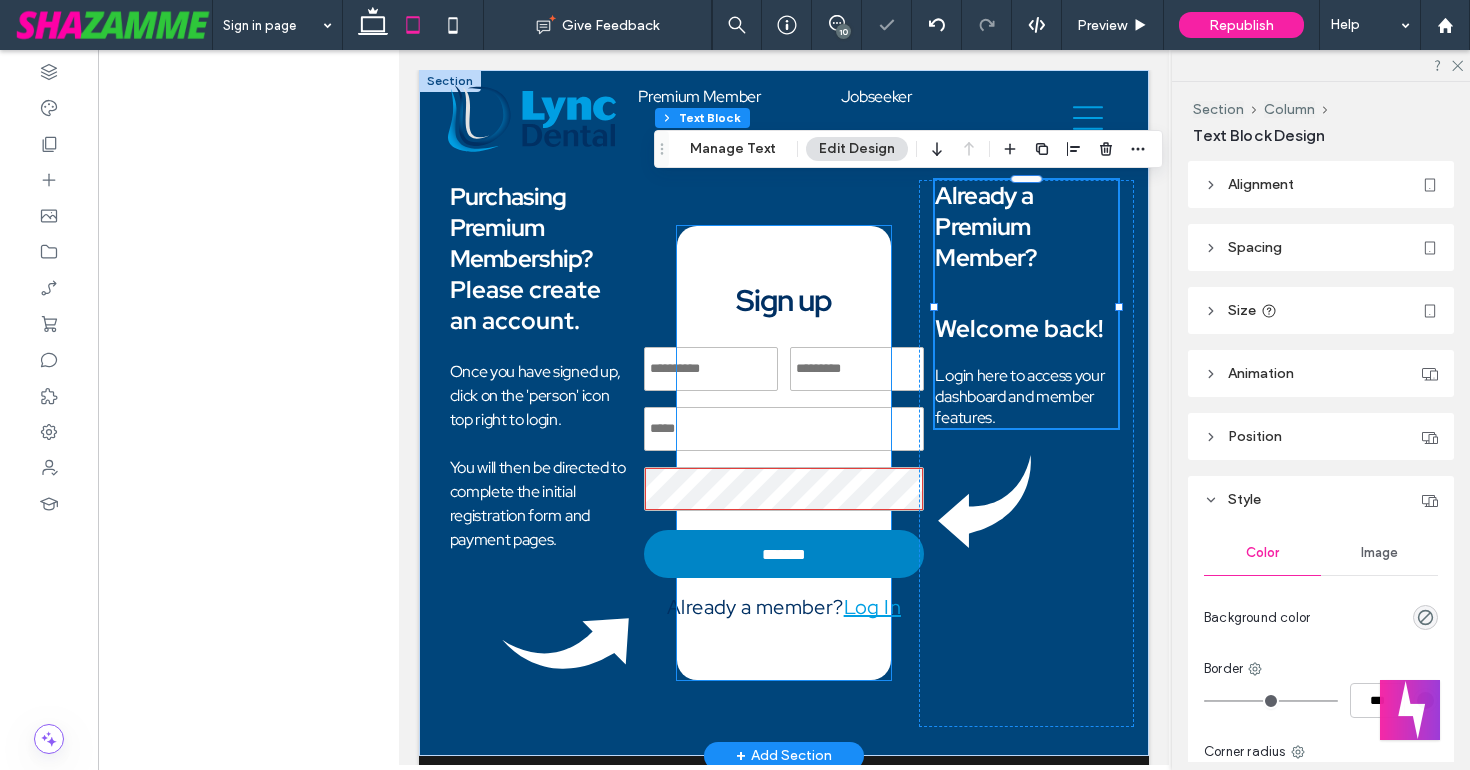 click on "Sign up
*******
Already a member?  Log In" at bounding box center [784, 449] 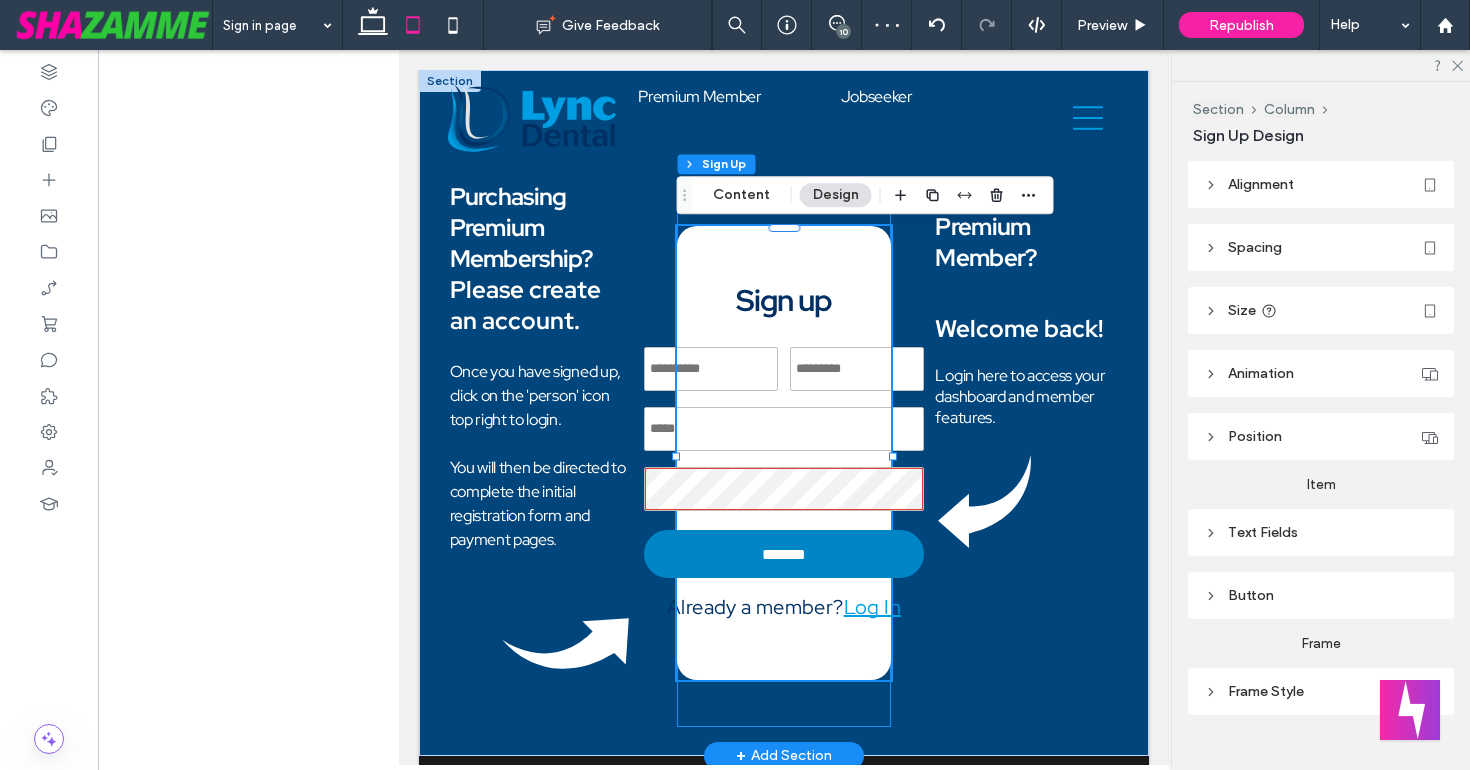 click on "**********" at bounding box center [784, 453] 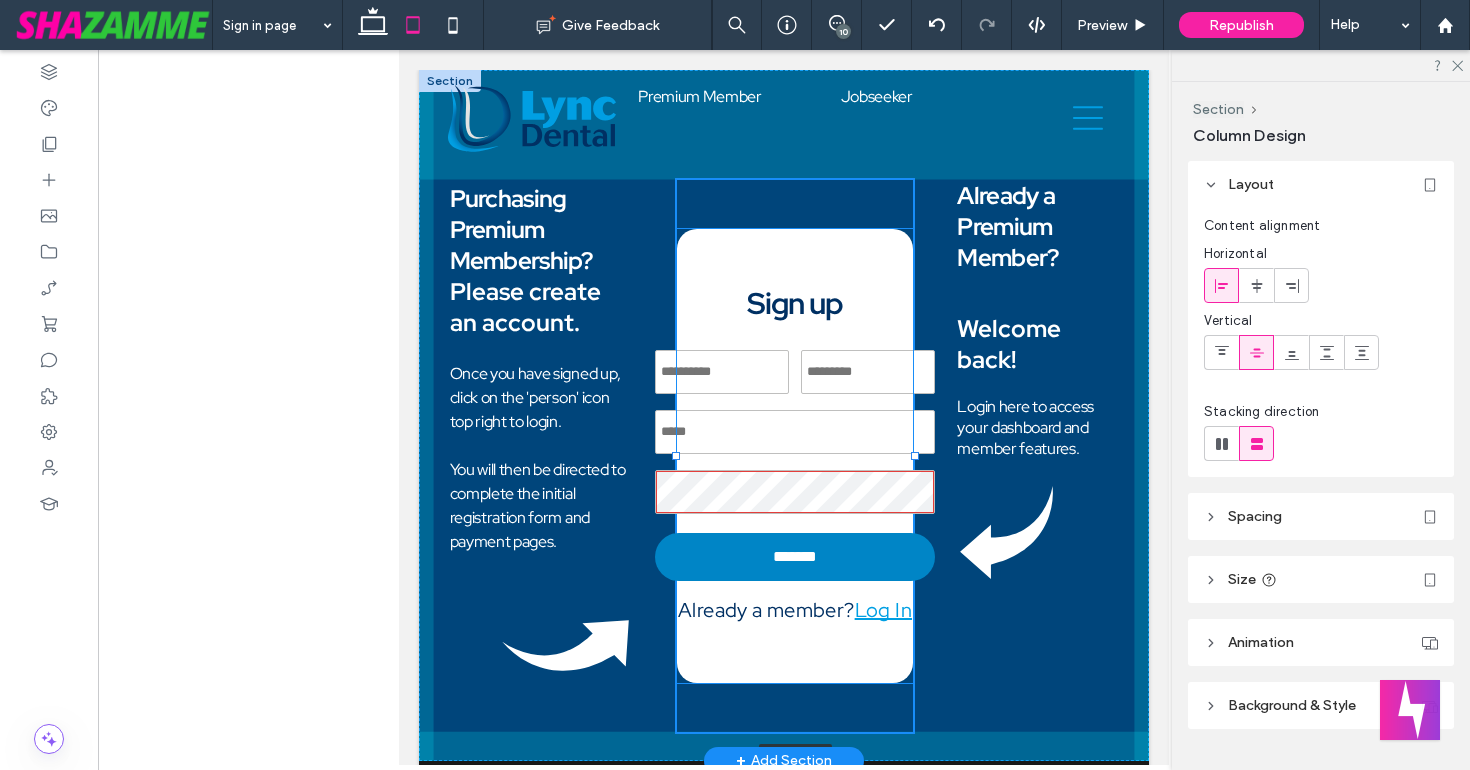 drag, startPoint x: 891, startPoint y: 457, endPoint x: 913, endPoint y: 457, distance: 22 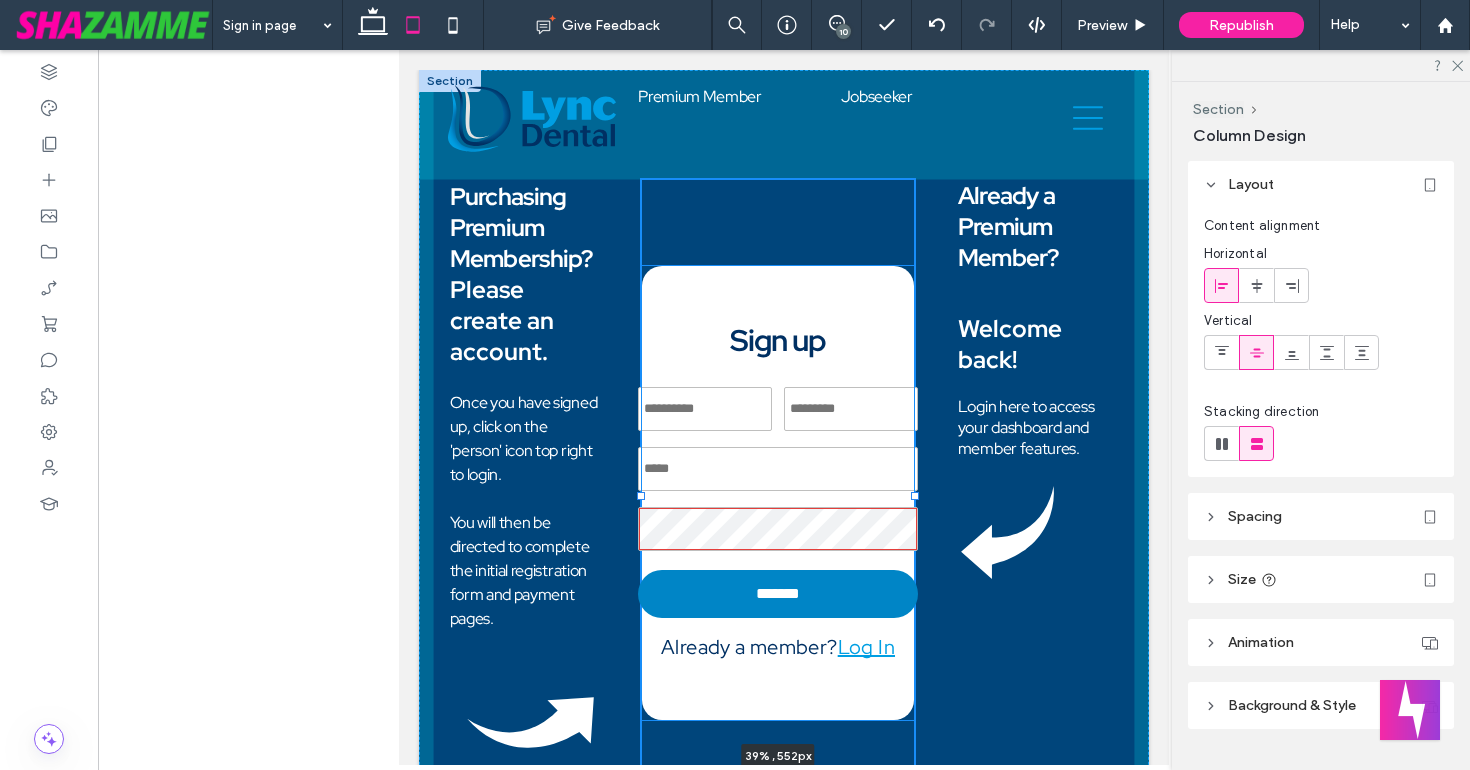 drag, startPoint x: 675, startPoint y: 458, endPoint x: 640, endPoint y: 458, distance: 35 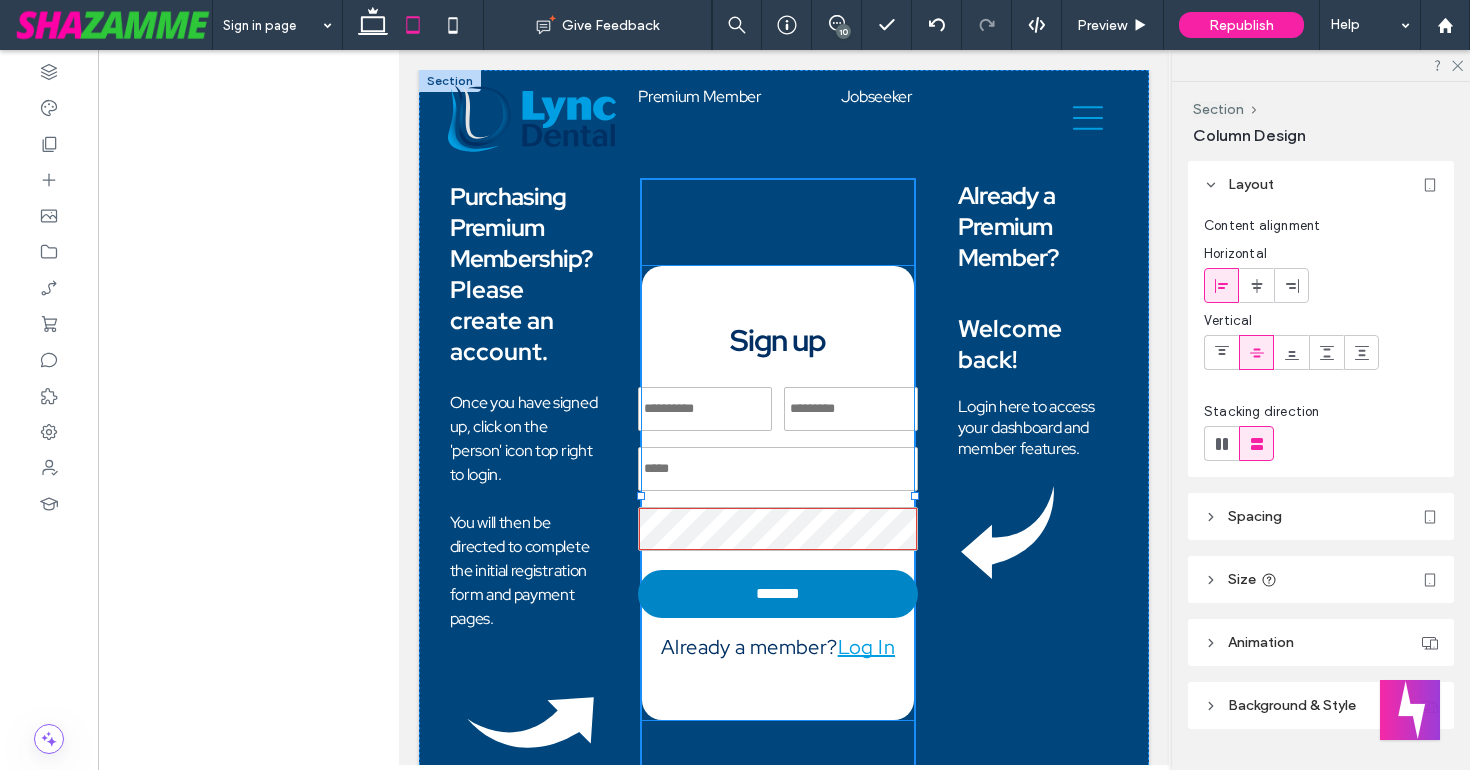 type on "**" 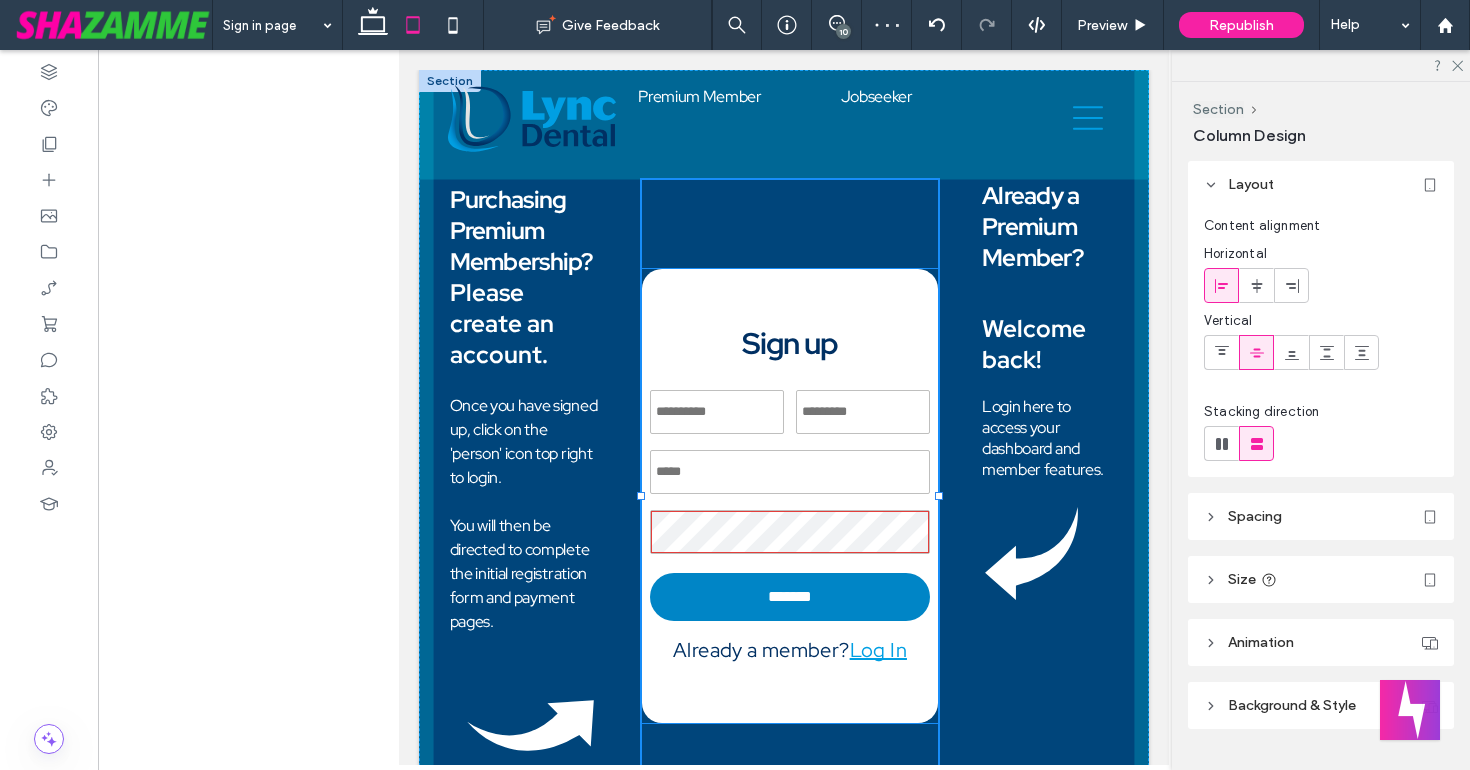 drag, startPoint x: 913, startPoint y: 496, endPoint x: 938, endPoint y: 496, distance: 25 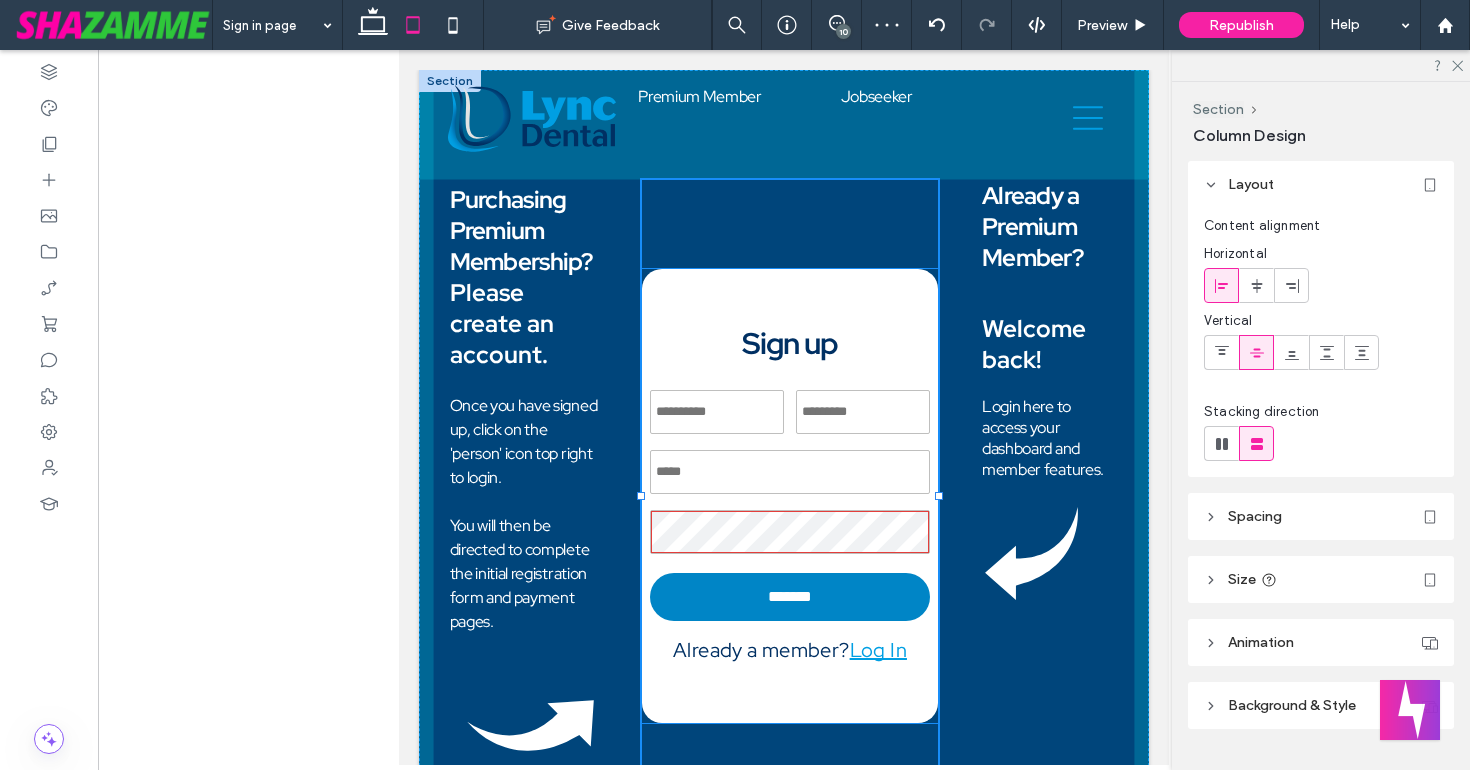 click at bounding box center (939, 496) 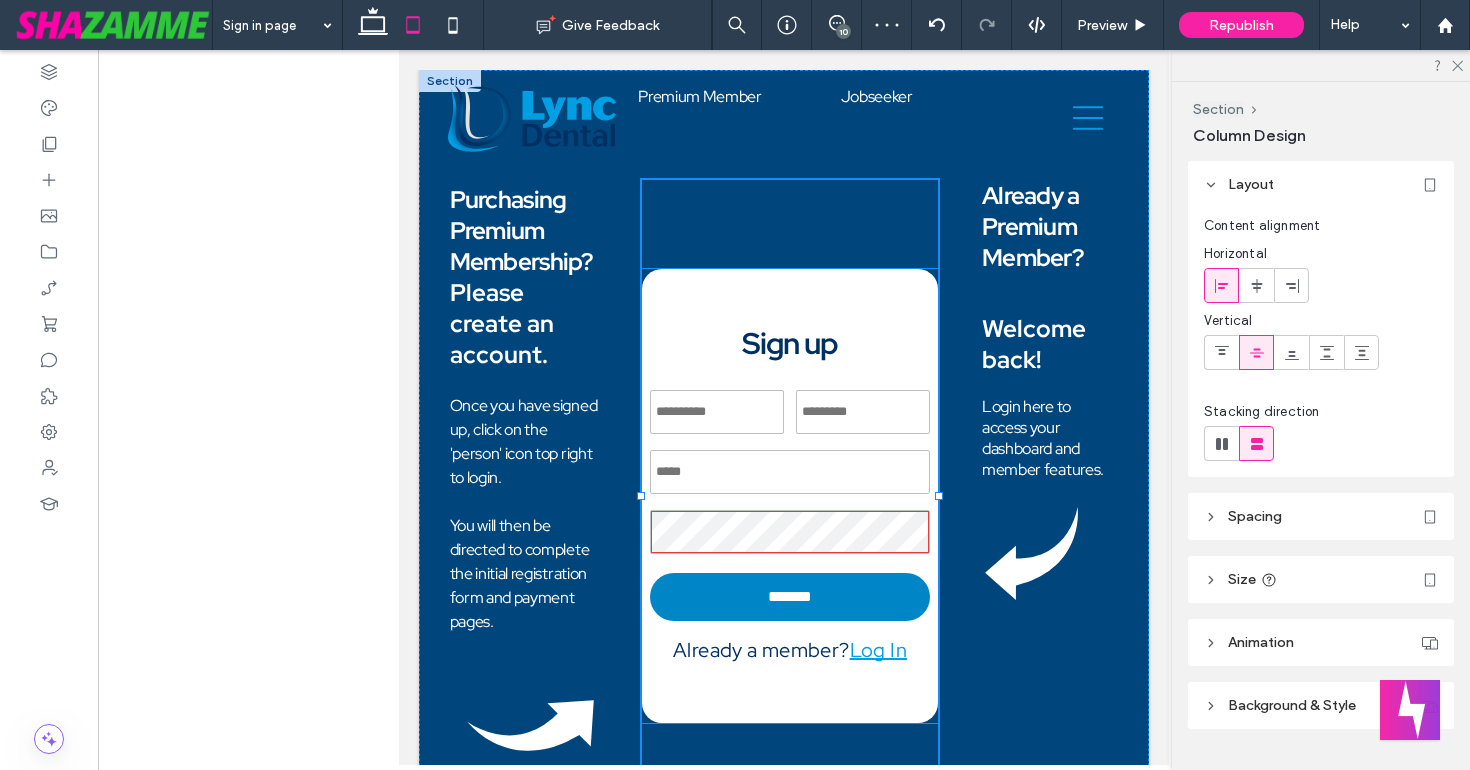 type on "**" 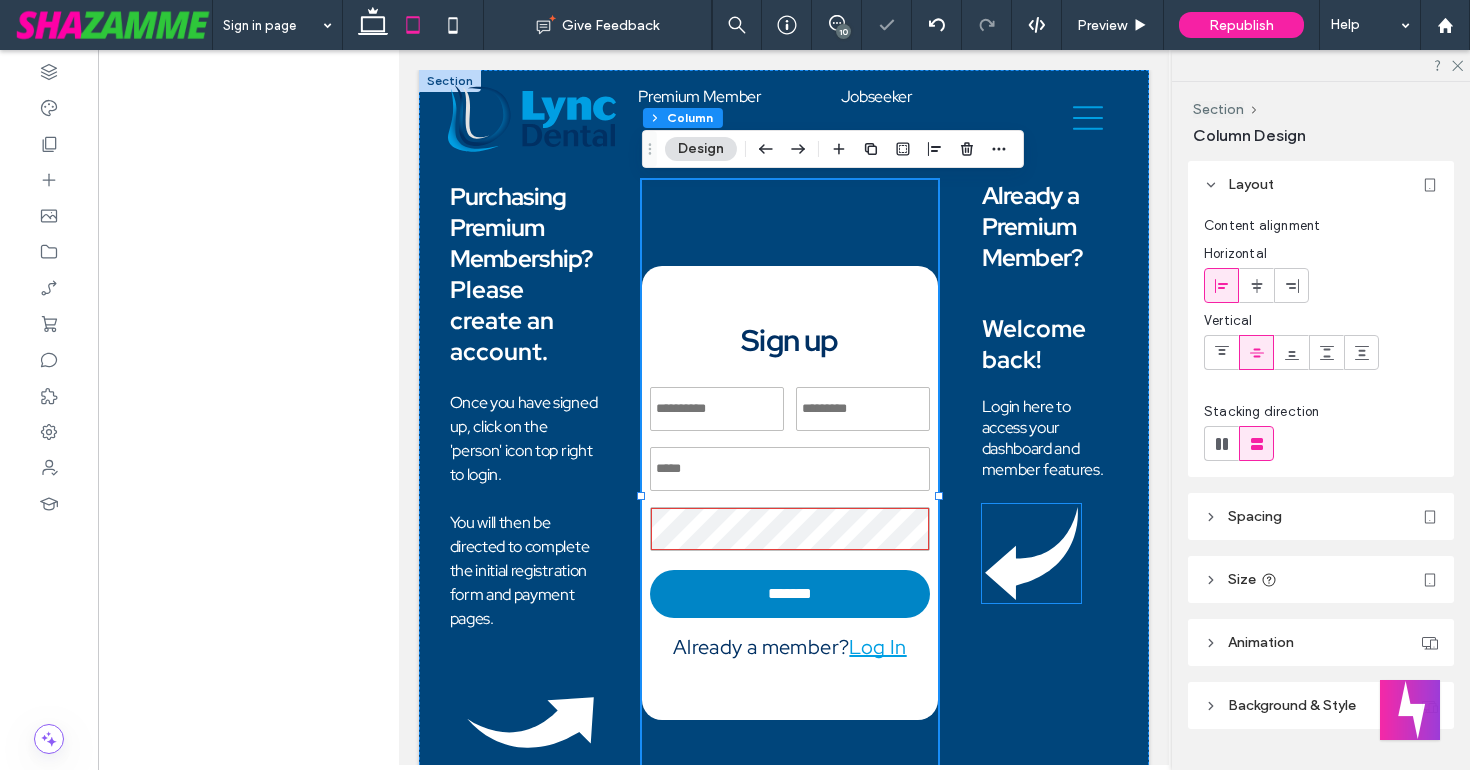 click 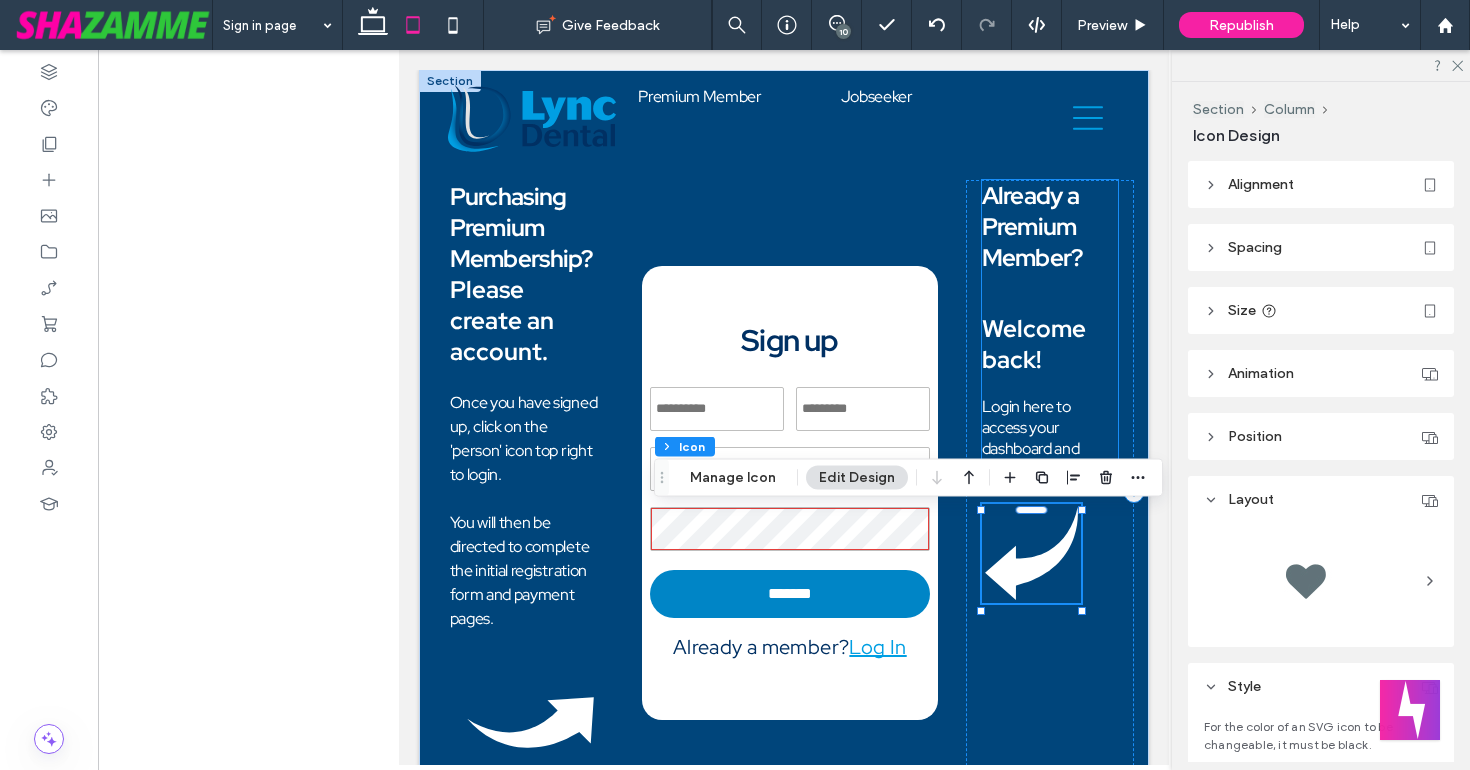 click on "Login here to access your dashboard and member features." at bounding box center [1043, 438] 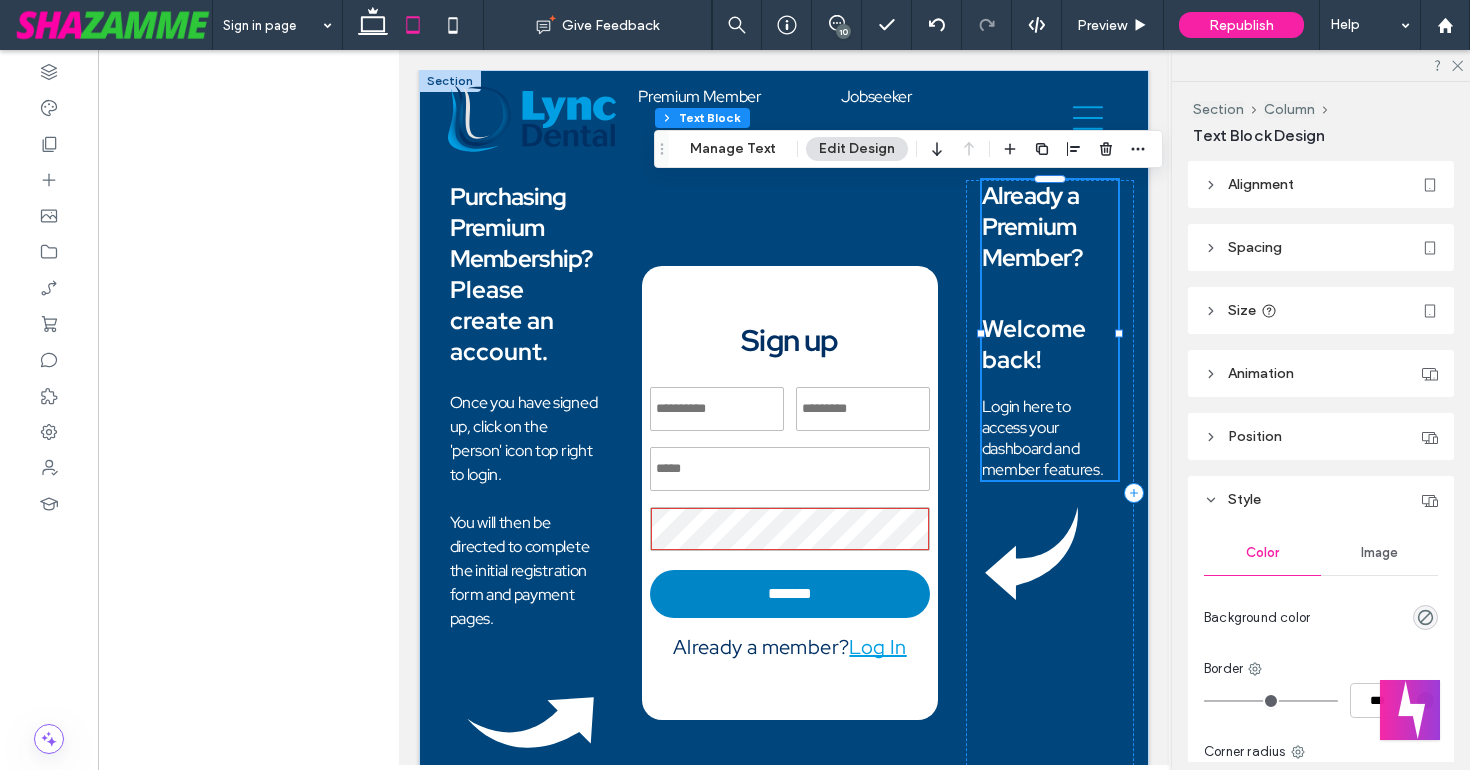 click on "Already a Premium Member?" at bounding box center [1032, 226] 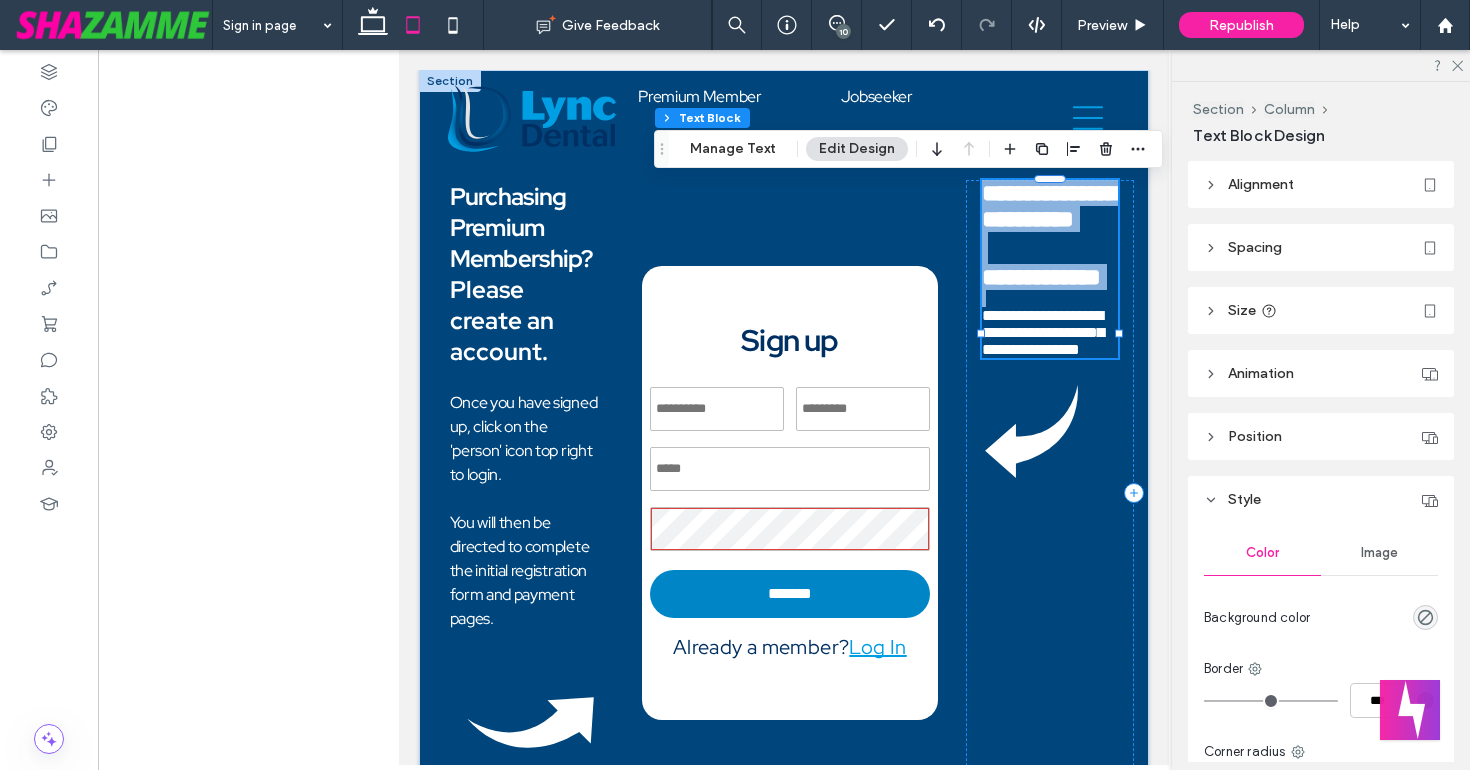click on "**********" at bounding box center (1050, 206) 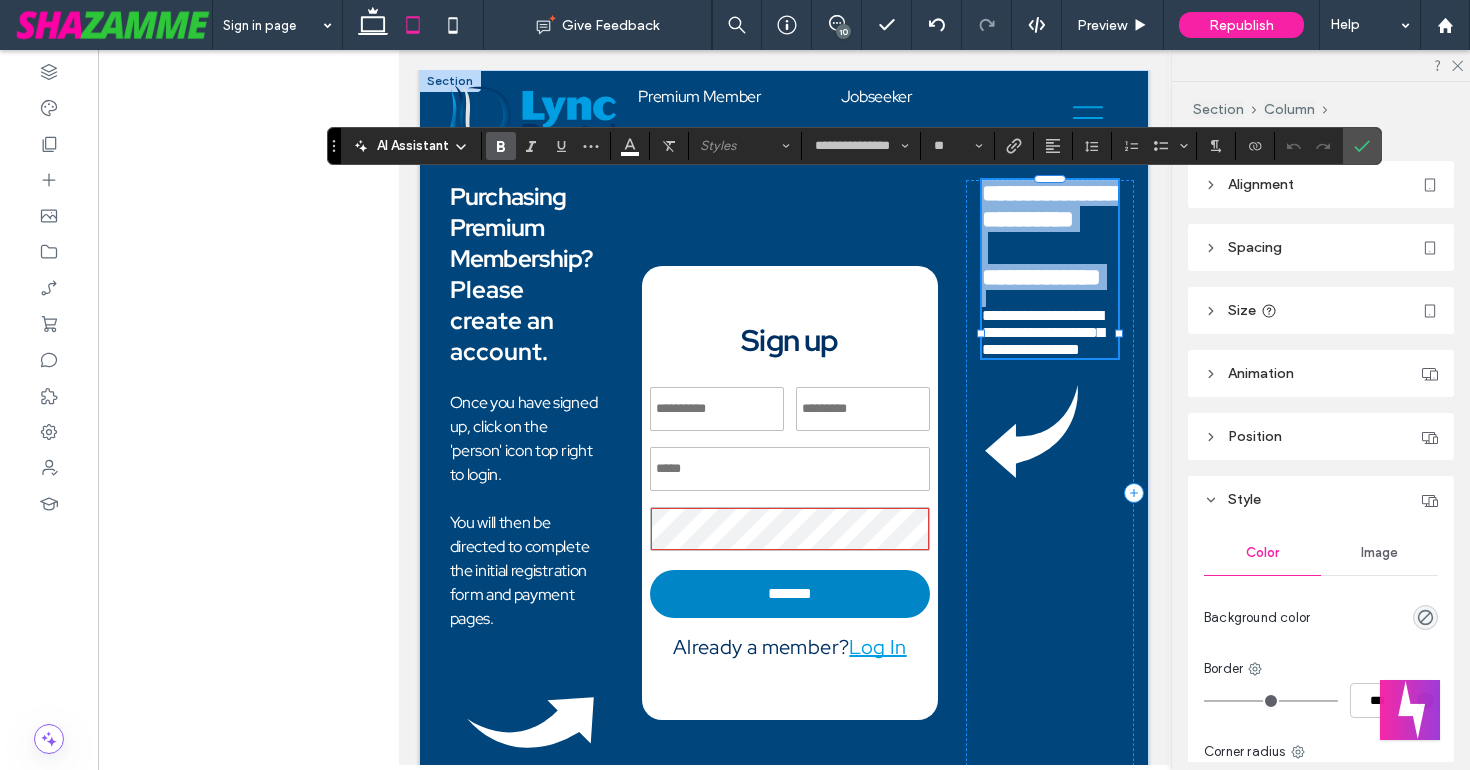 click on "**********" at bounding box center [1050, 206] 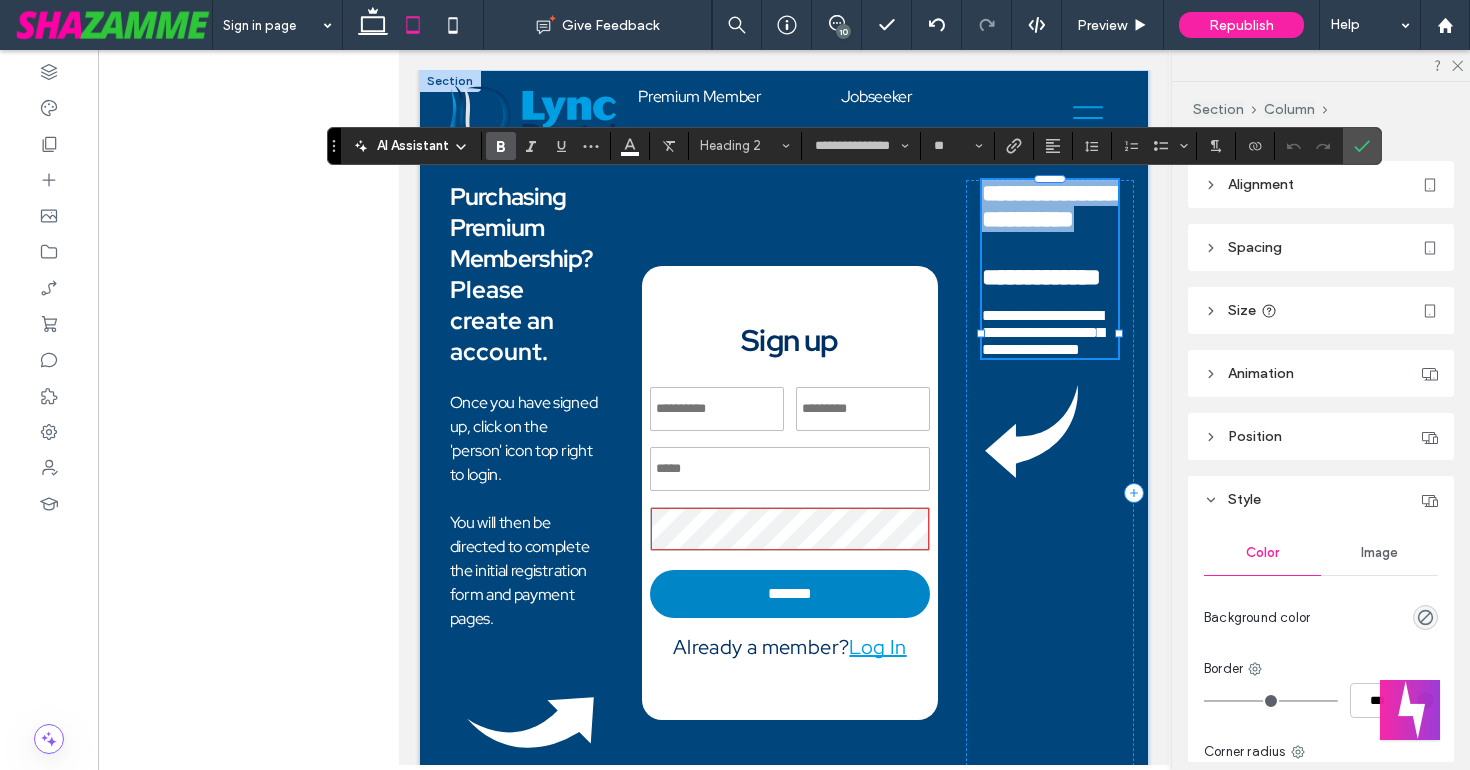 drag, startPoint x: 1097, startPoint y: 263, endPoint x: 983, endPoint y: 200, distance: 130.24976 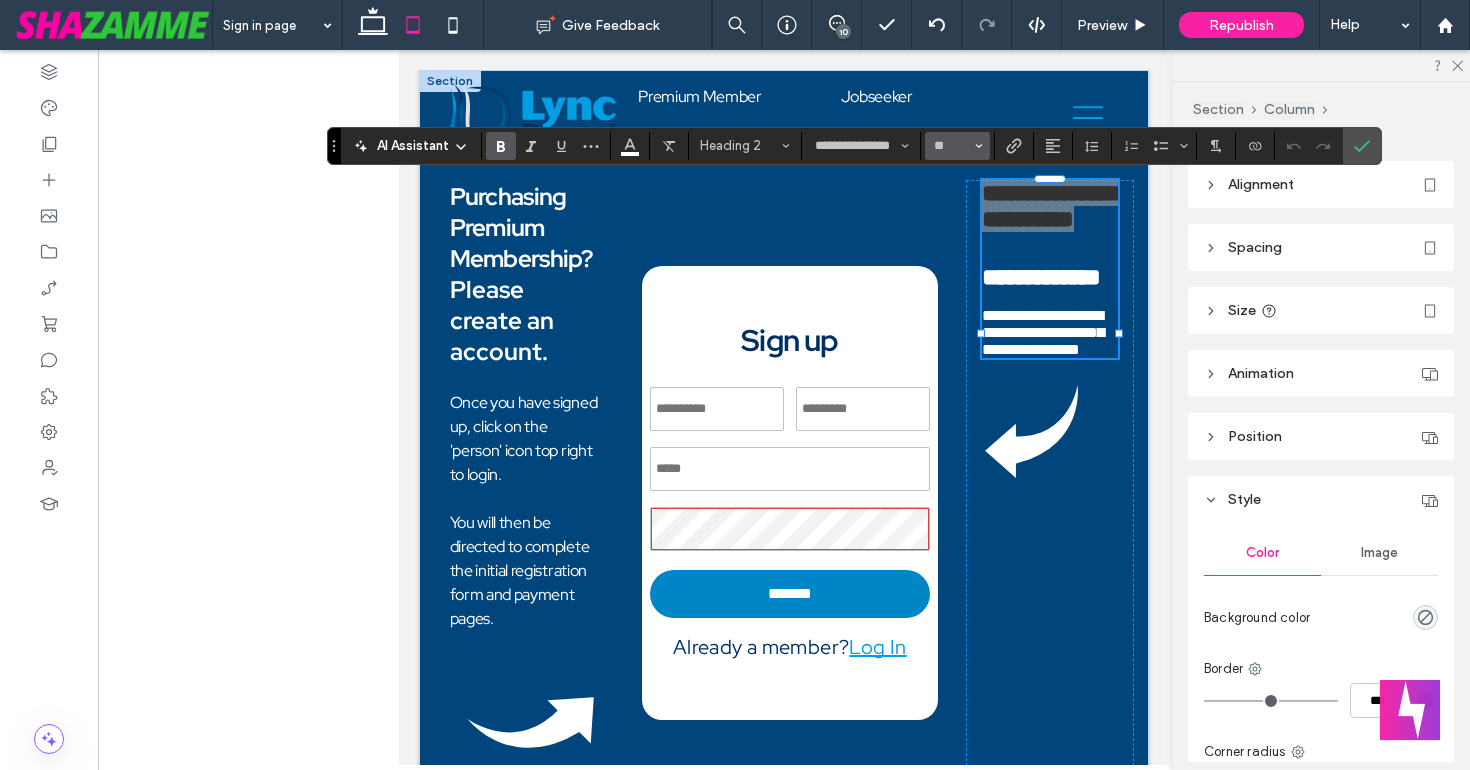 click 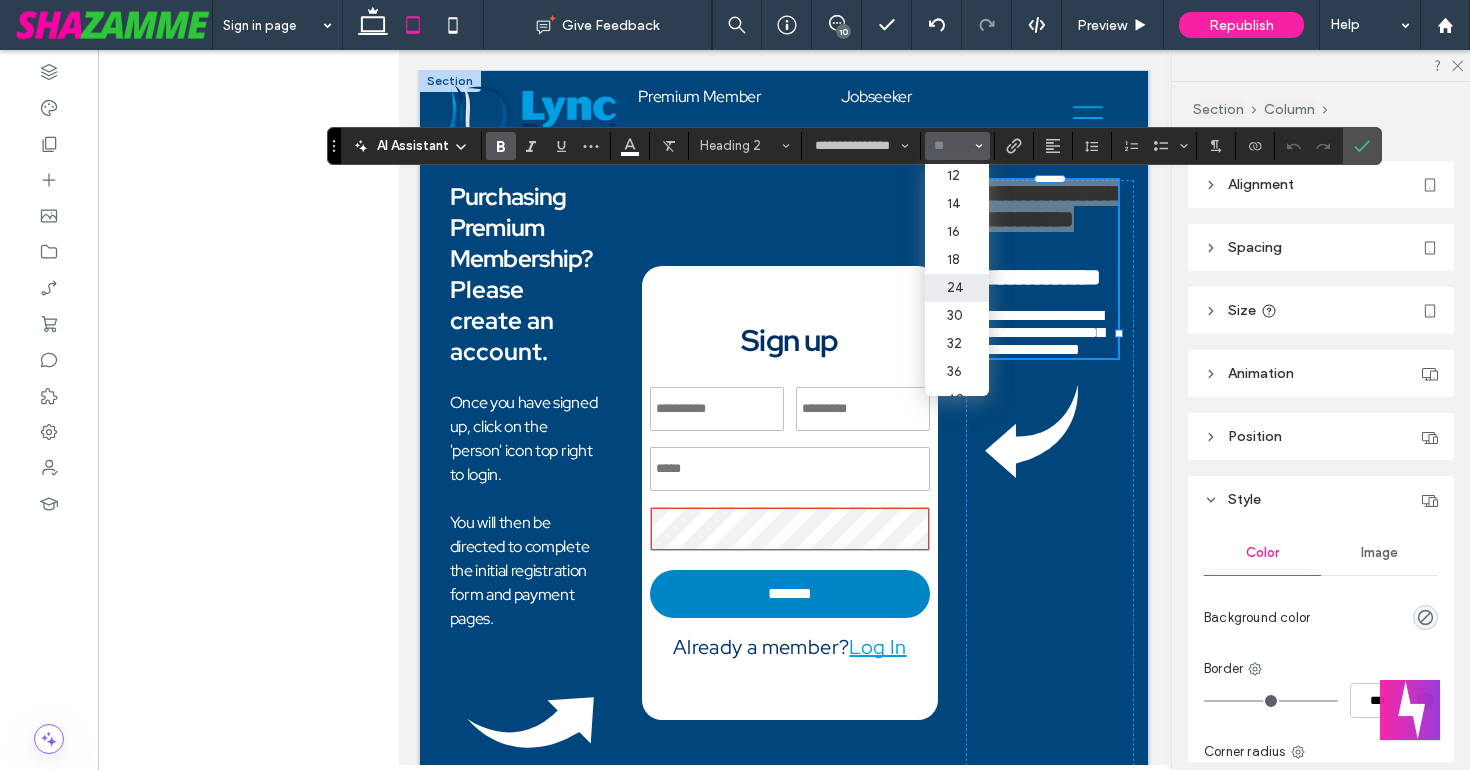 scroll, scrollTop: 115, scrollLeft: 0, axis: vertical 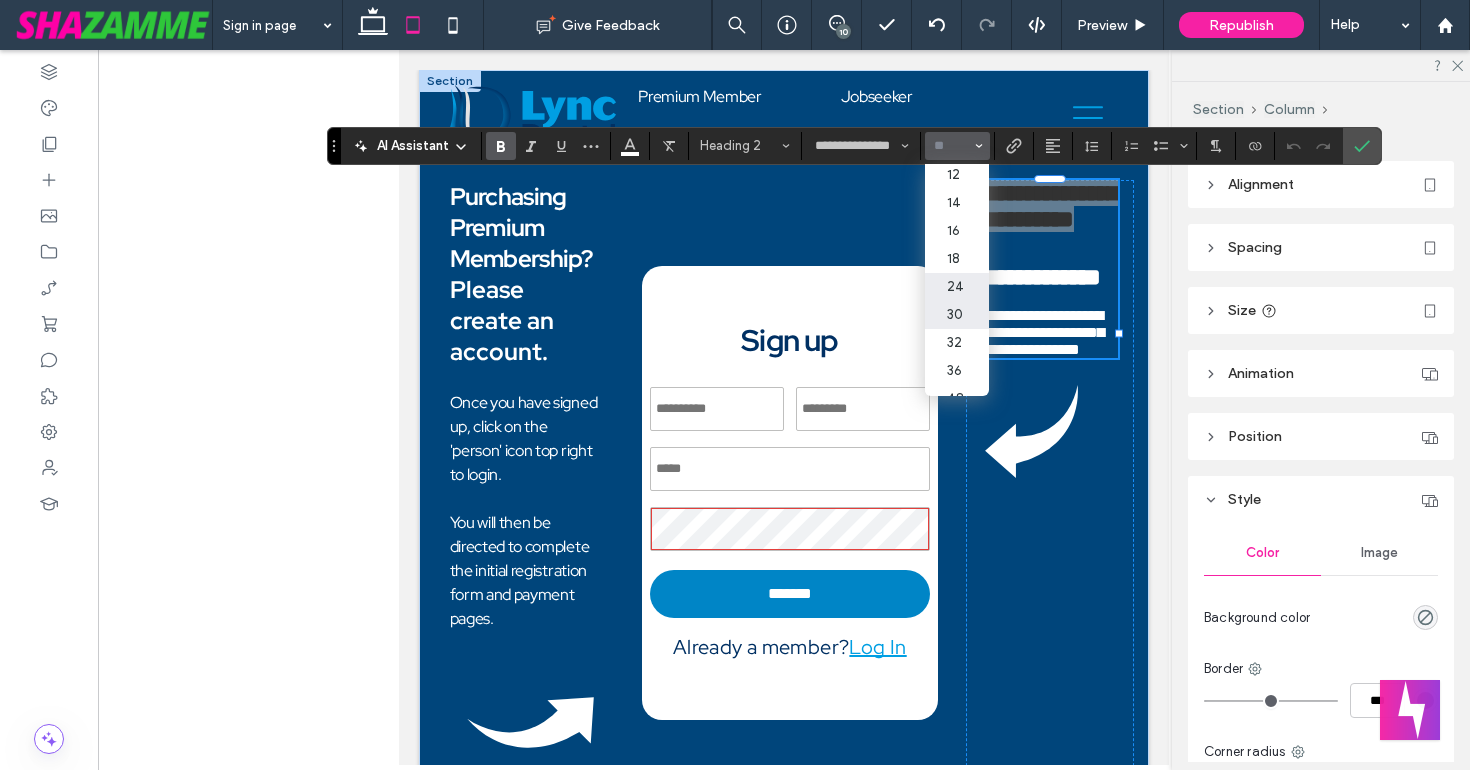 click on "30" at bounding box center [957, 315] 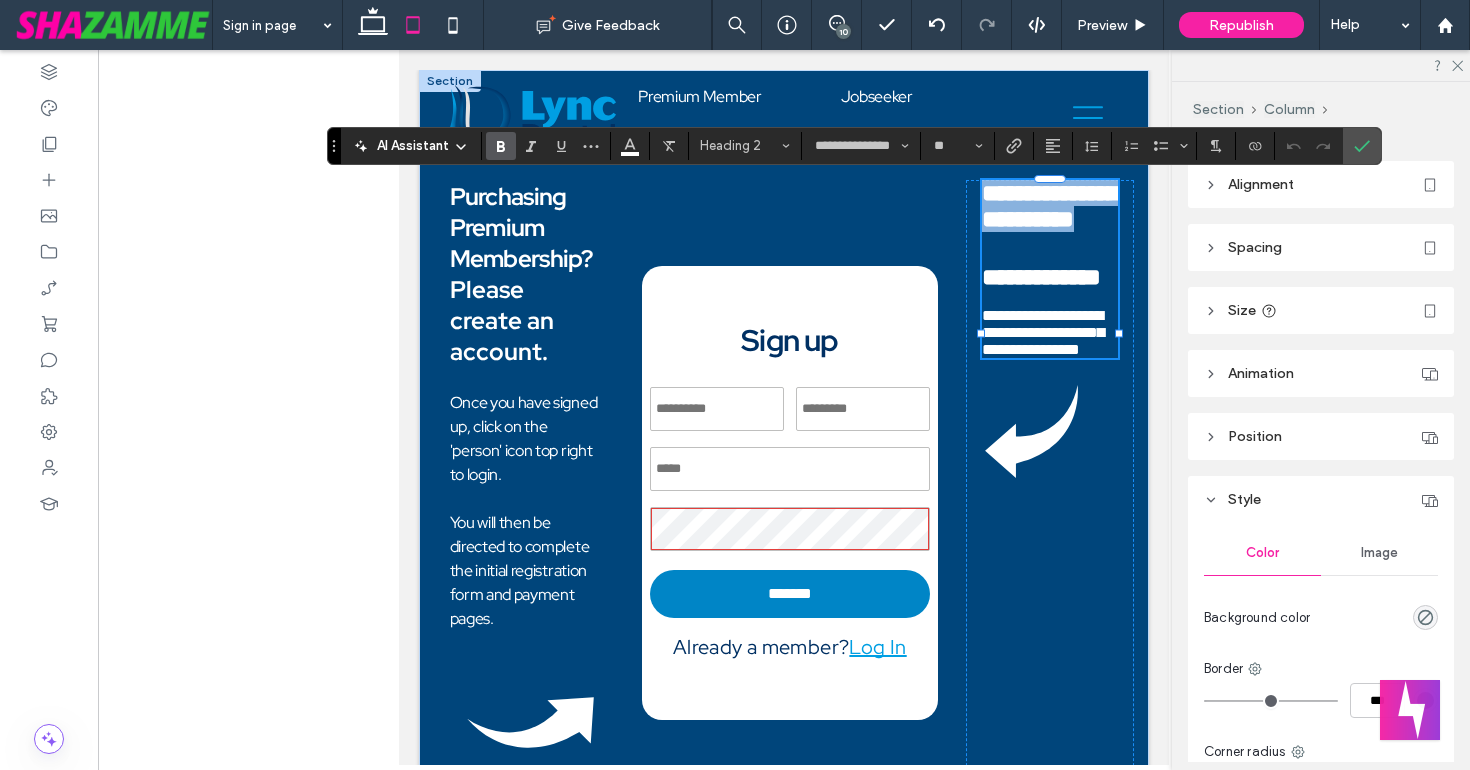 type on "**" 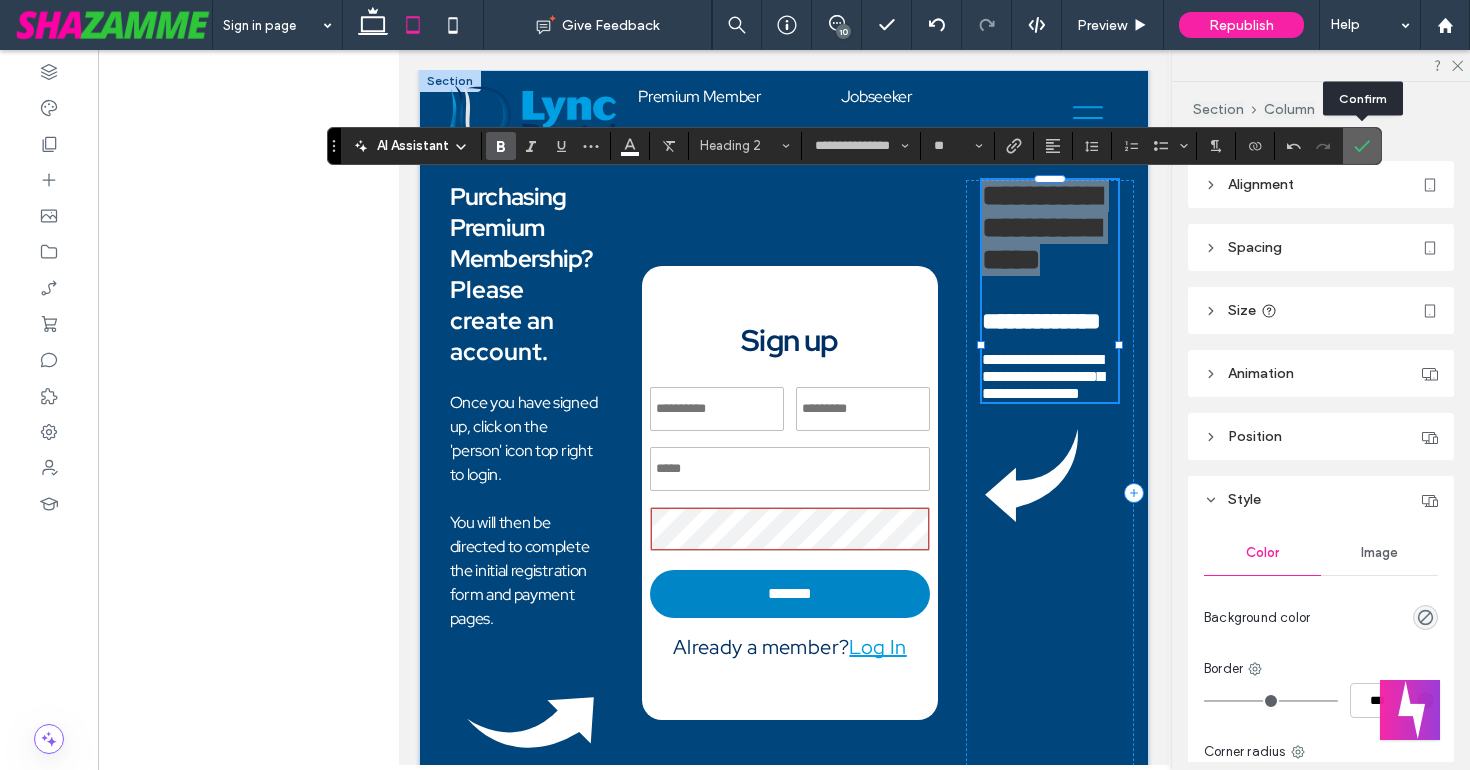 click 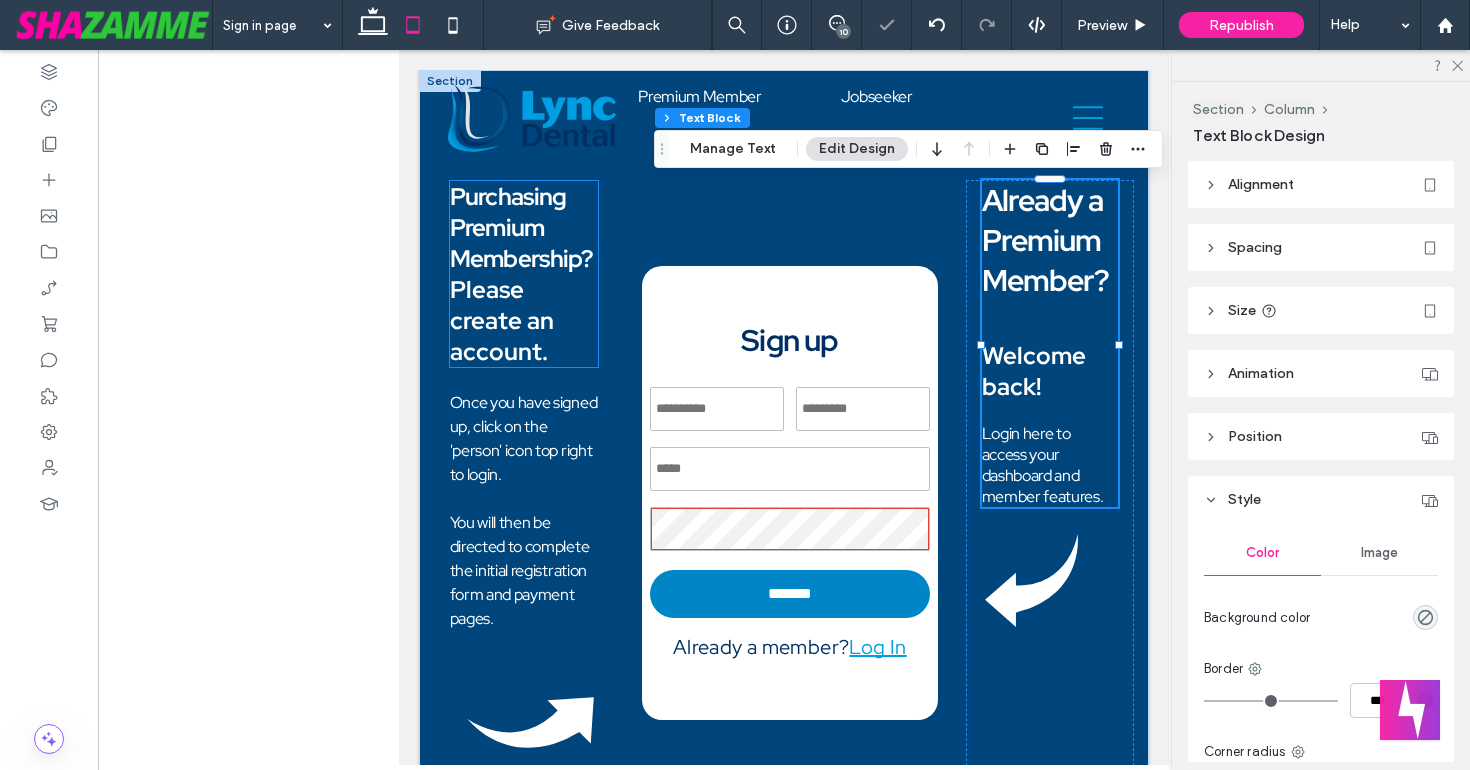 click on "Purchasing Premium Membership?" at bounding box center [521, 227] 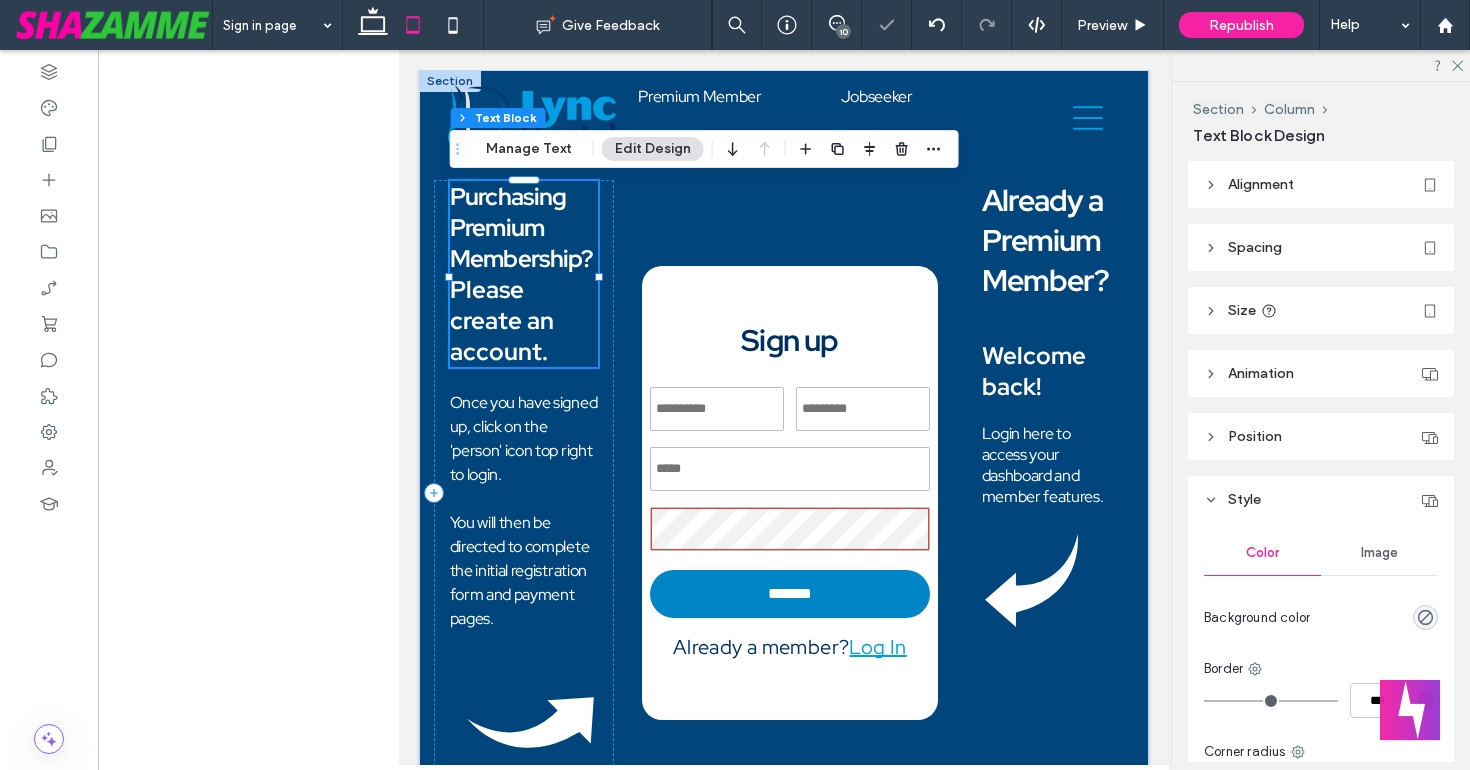 click on "Purchasing Premium Membership?" at bounding box center (521, 227) 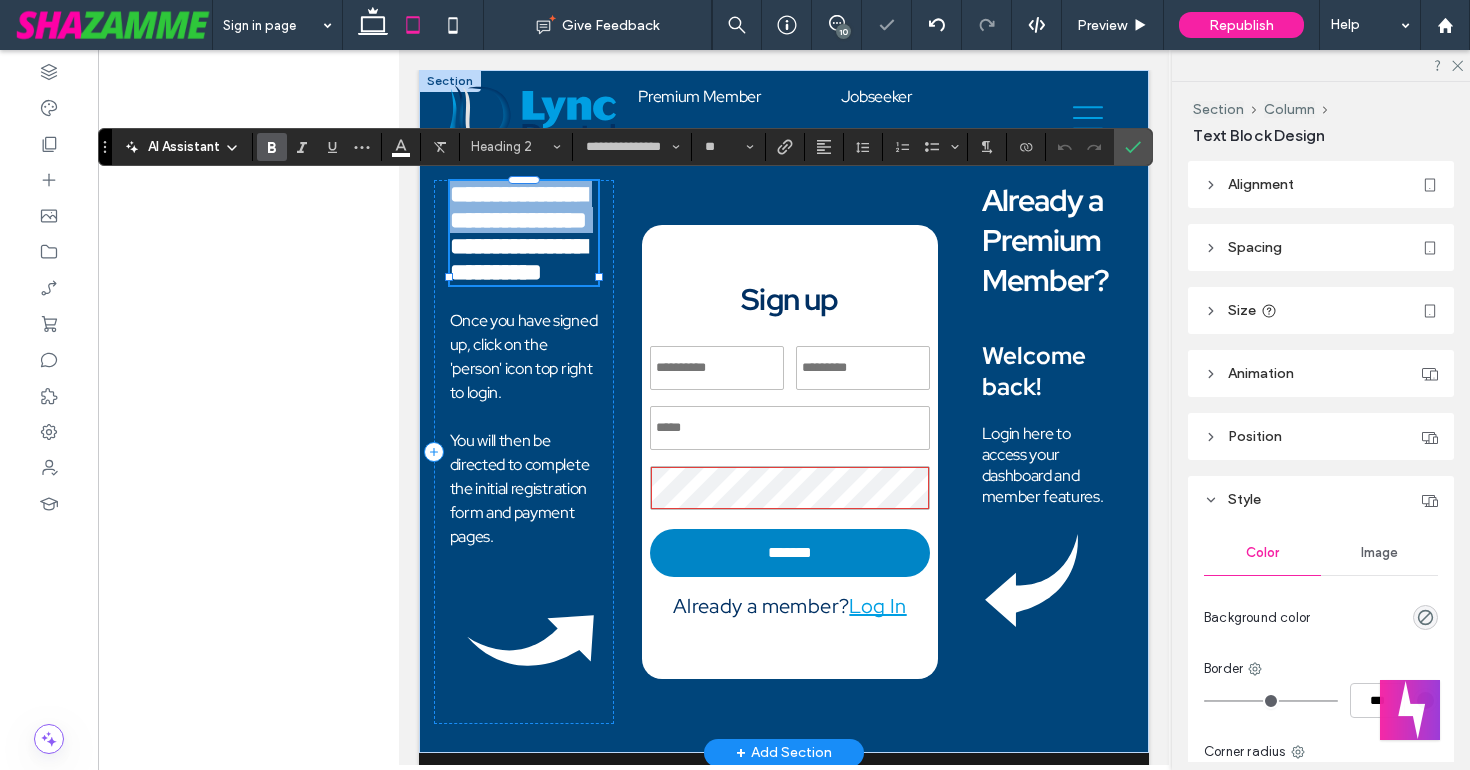 click on "**********" at bounding box center [518, 207] 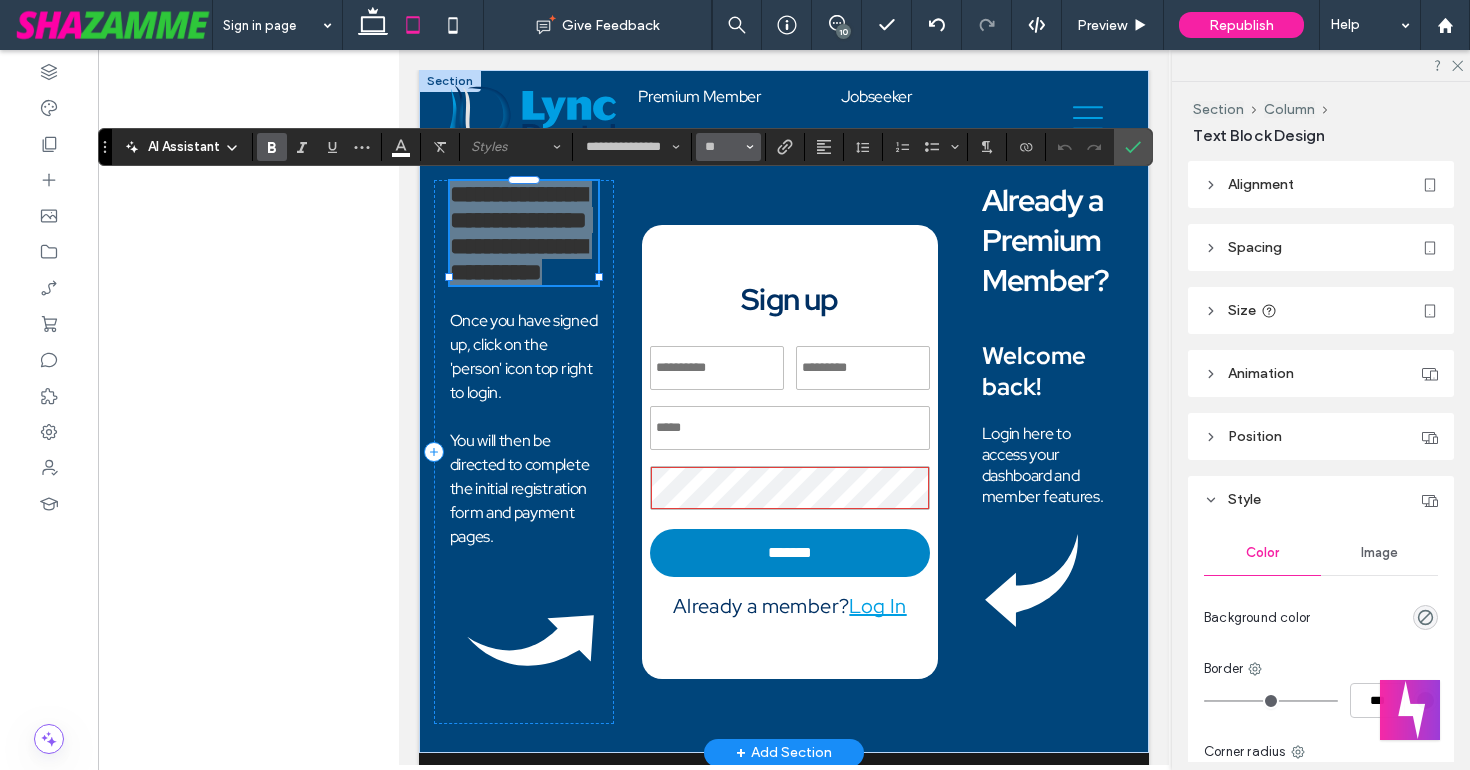 click 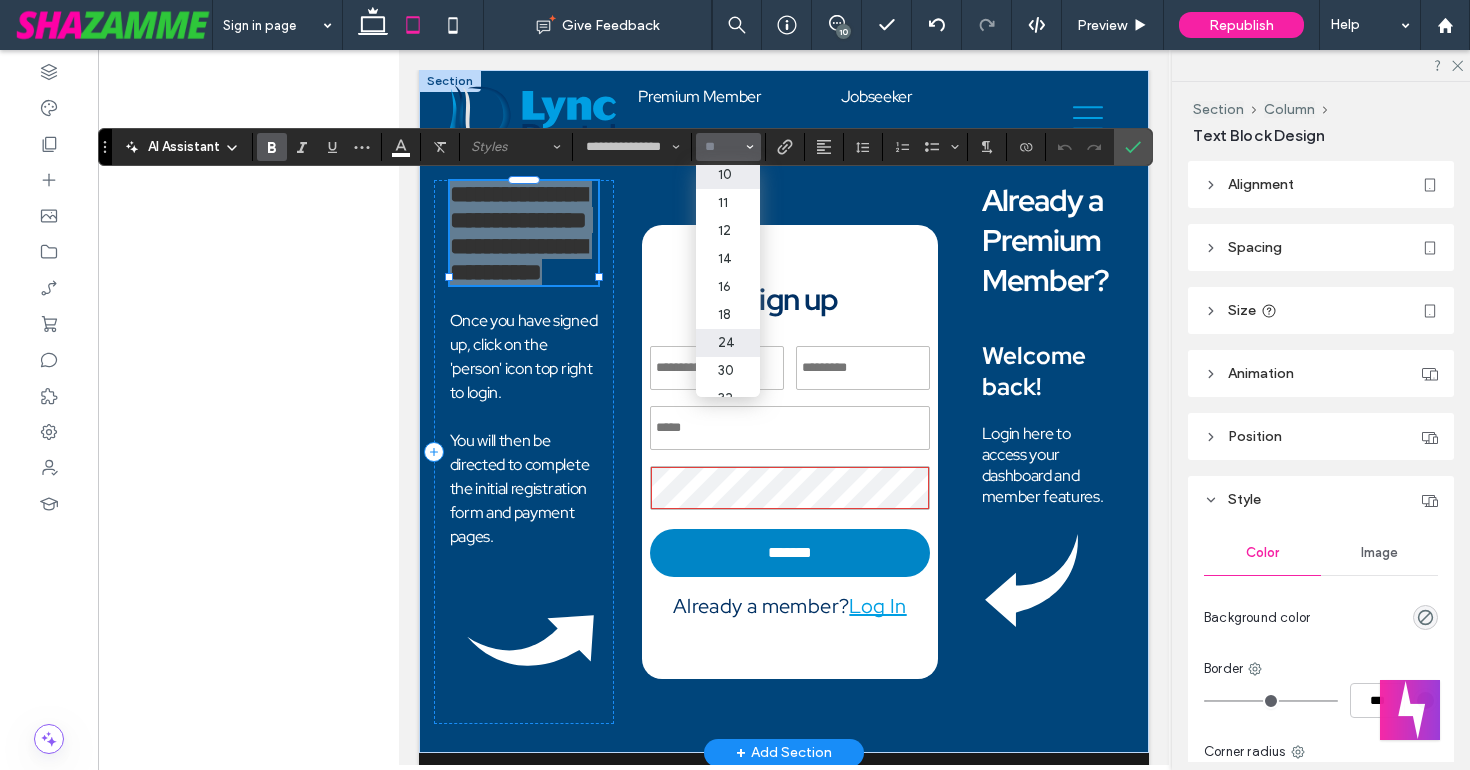 scroll, scrollTop: 69, scrollLeft: 0, axis: vertical 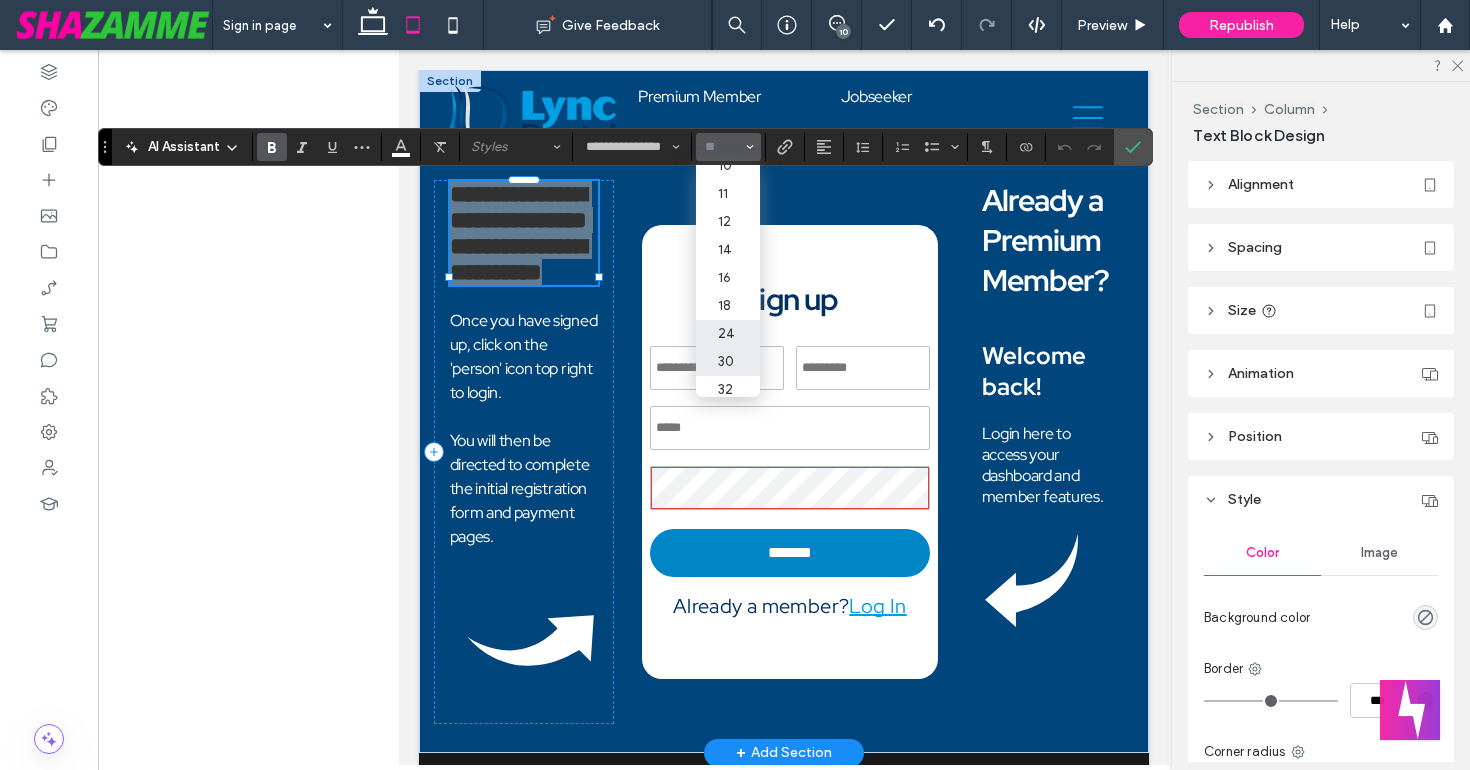 click on "30" at bounding box center [728, 362] 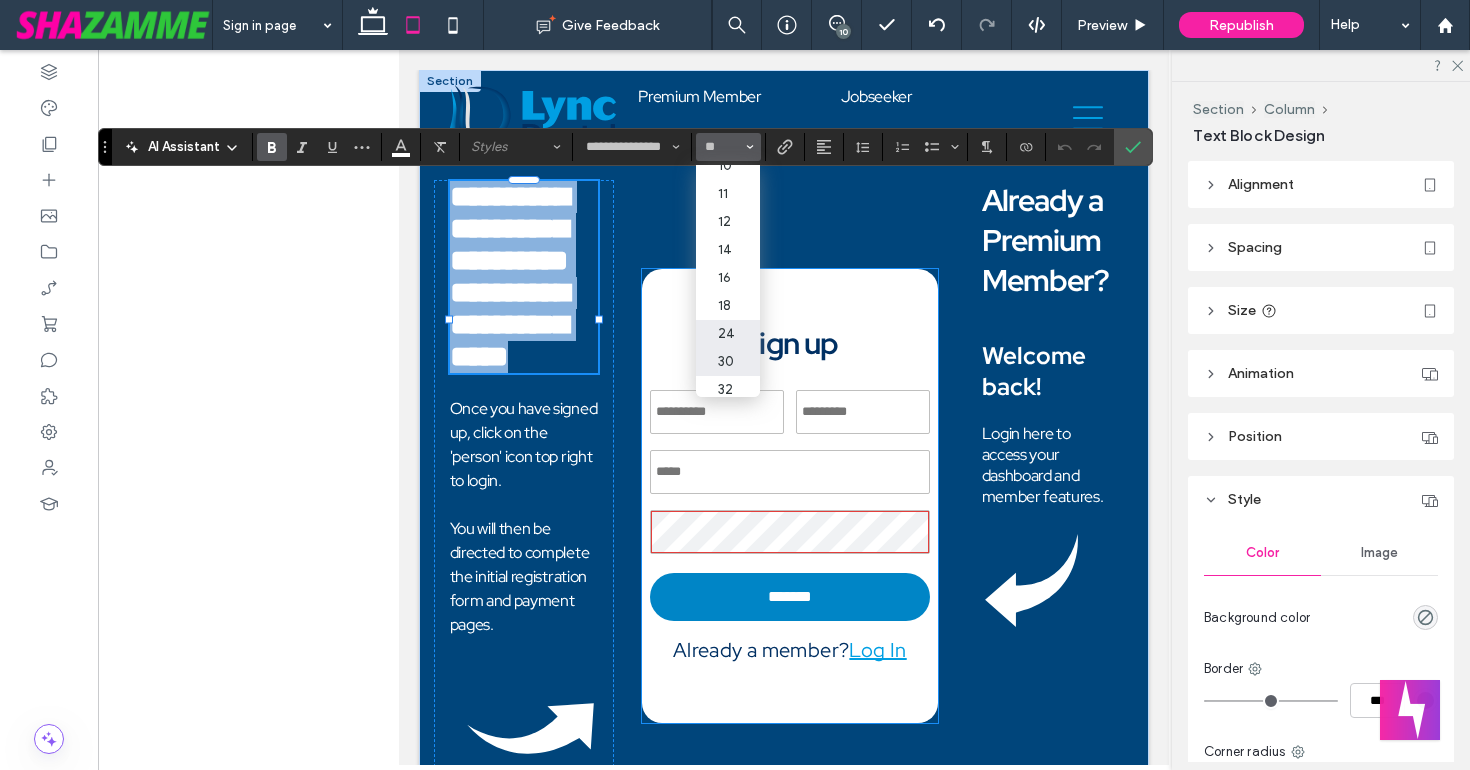 type on "**" 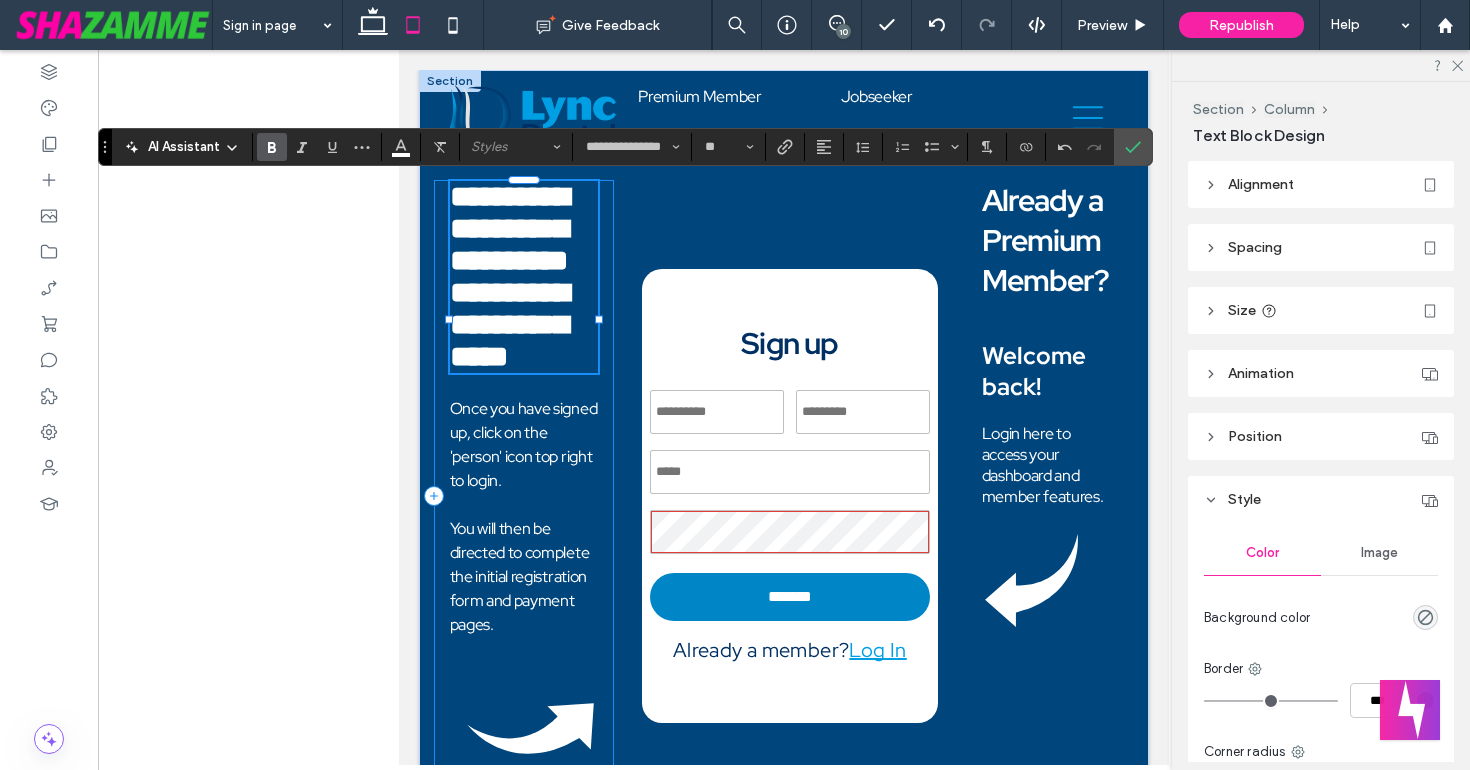 click on "**********" at bounding box center (524, 496) 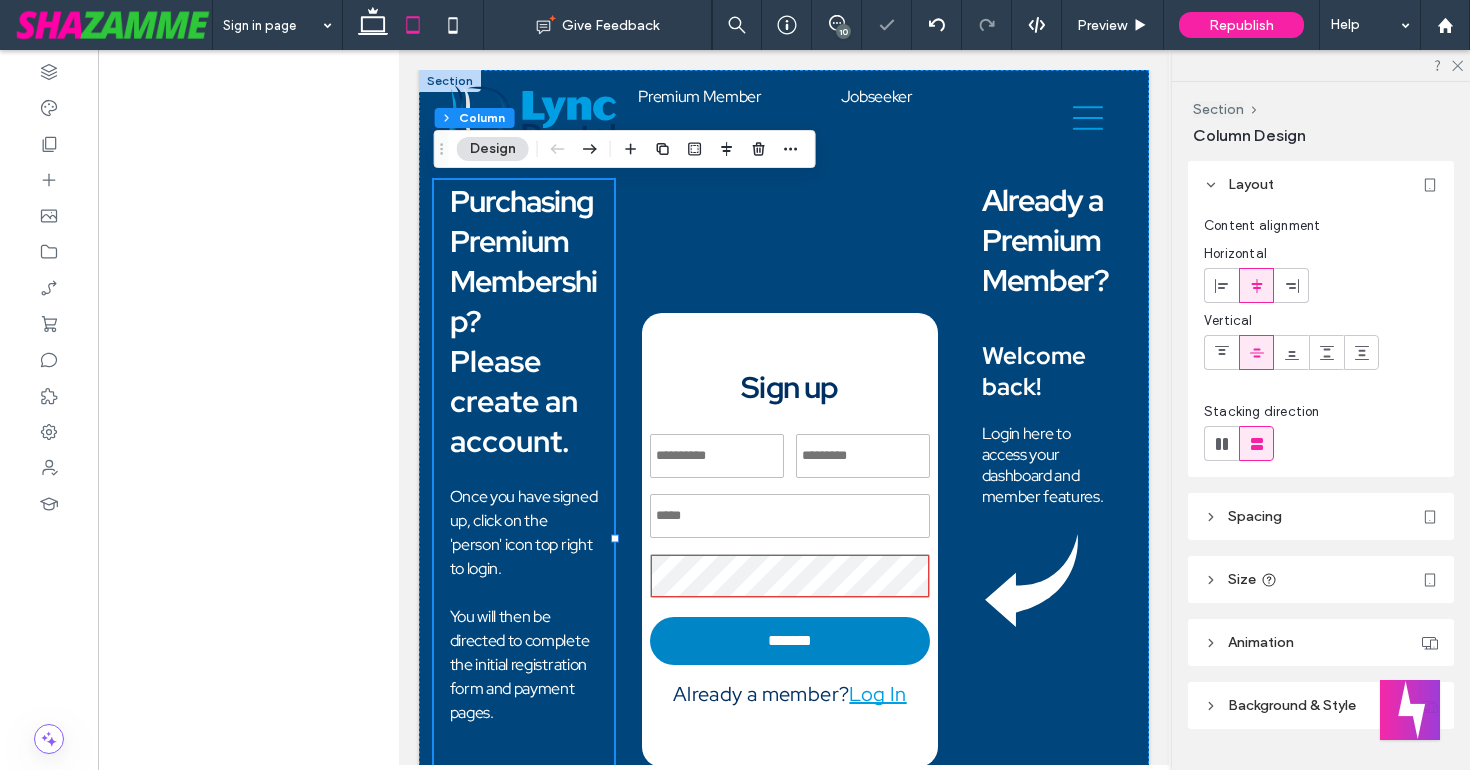 click on "Spacing" at bounding box center [1321, 516] 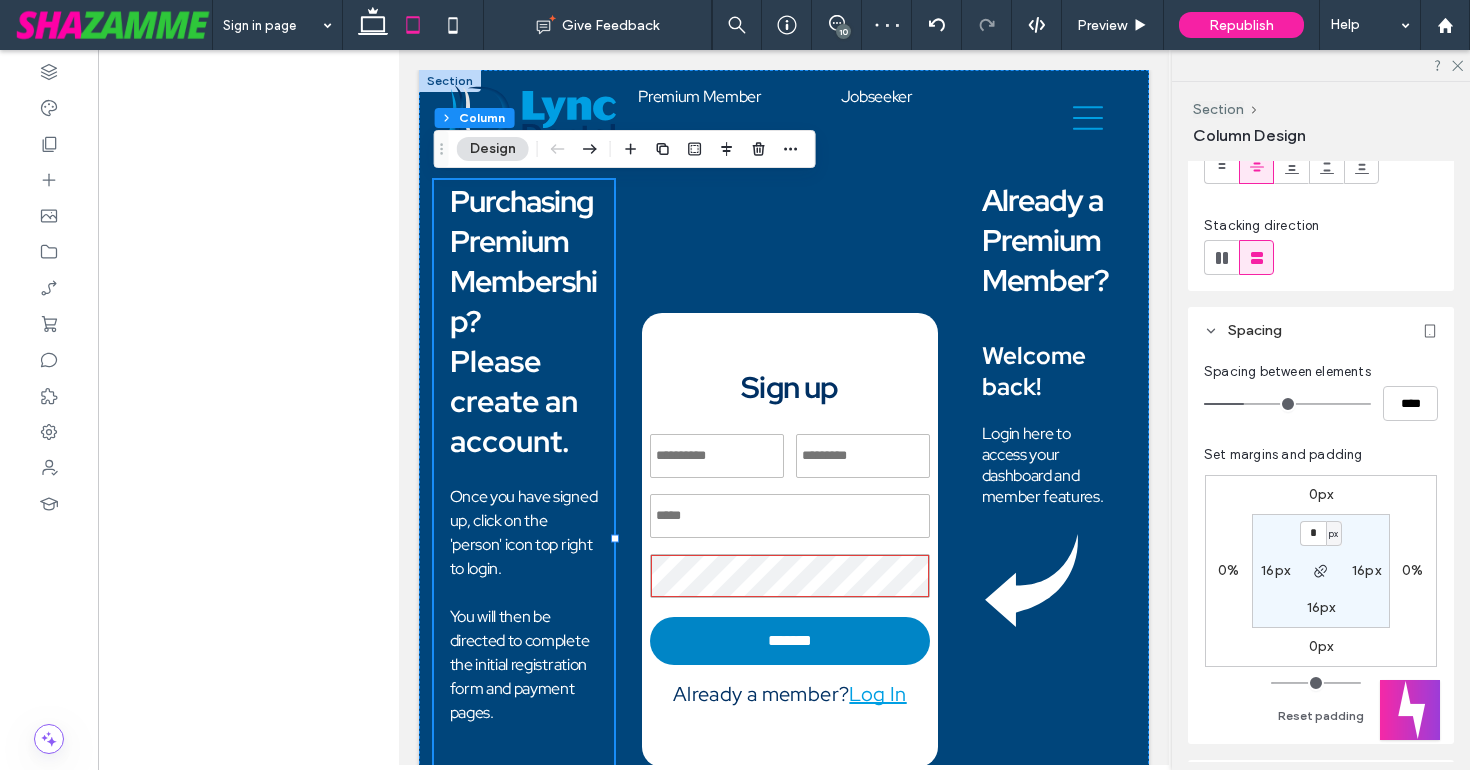scroll, scrollTop: 249, scrollLeft: 0, axis: vertical 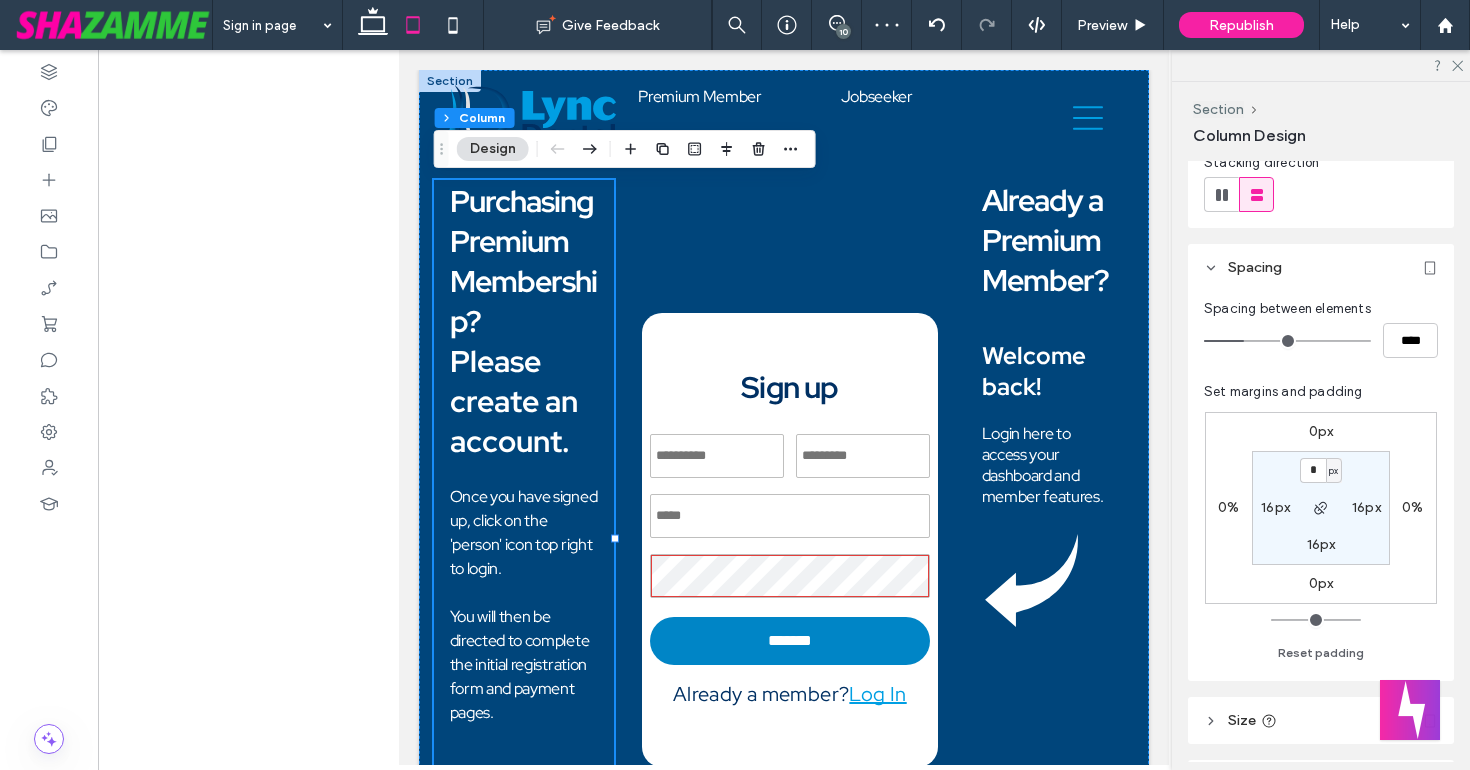 click on "16px" at bounding box center [1366, 507] 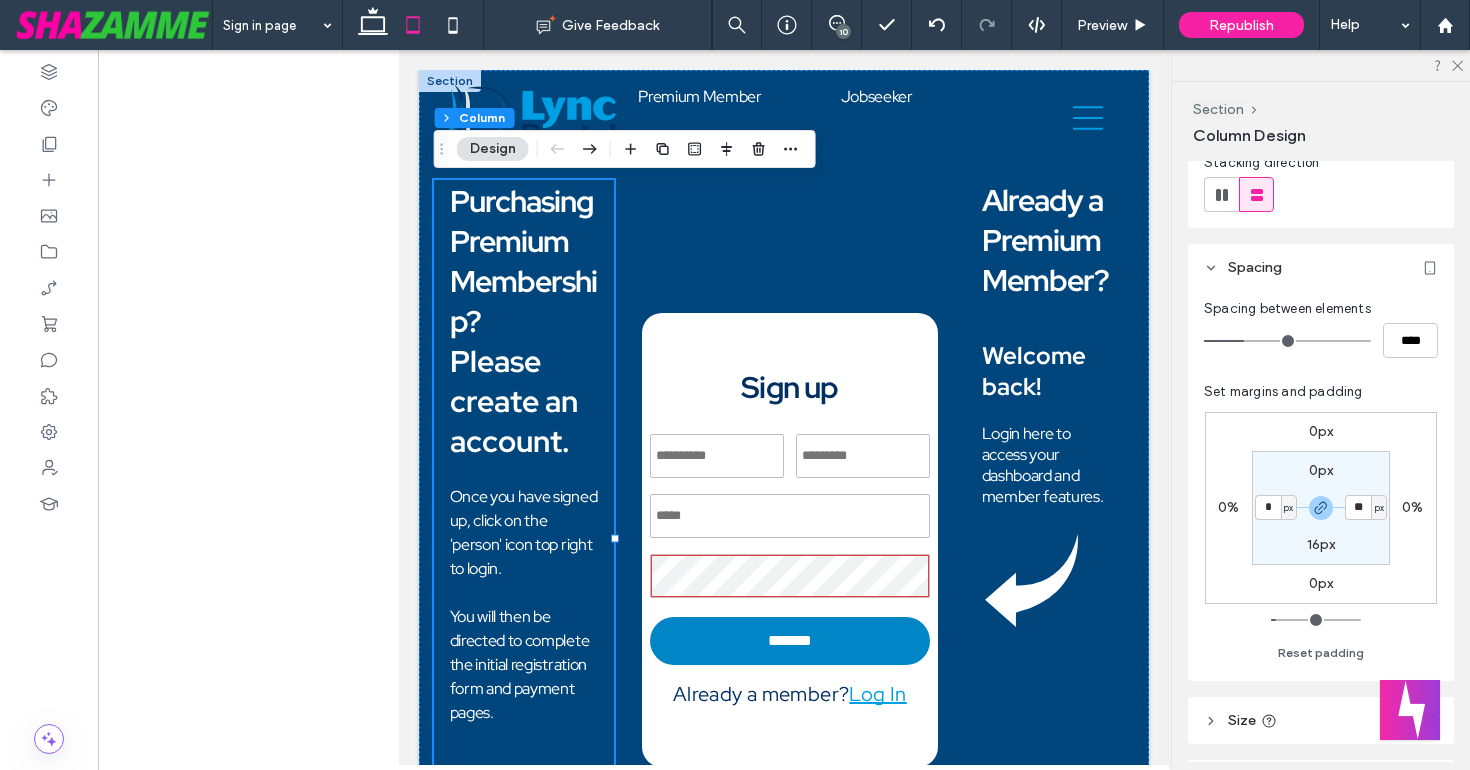 type on "*" 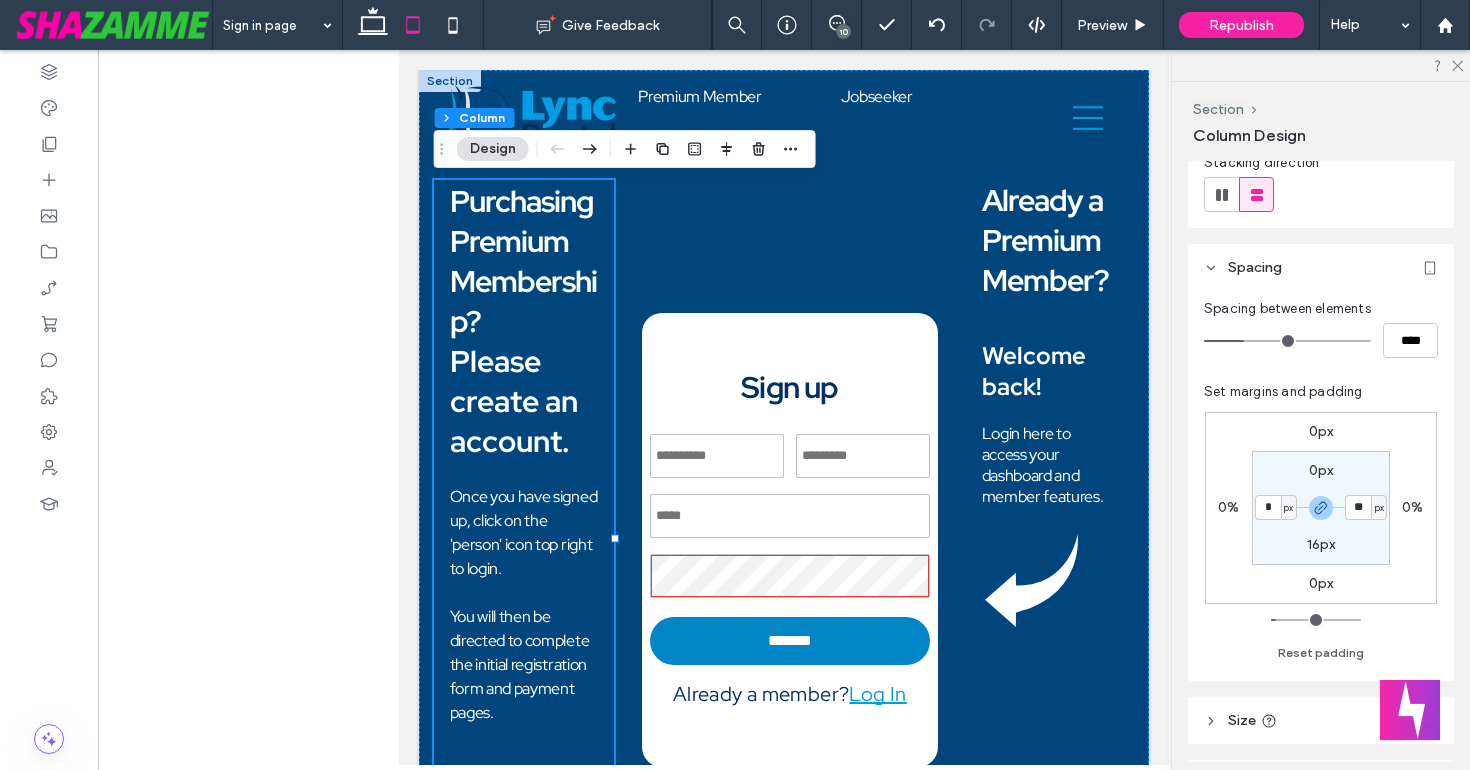 type on "*" 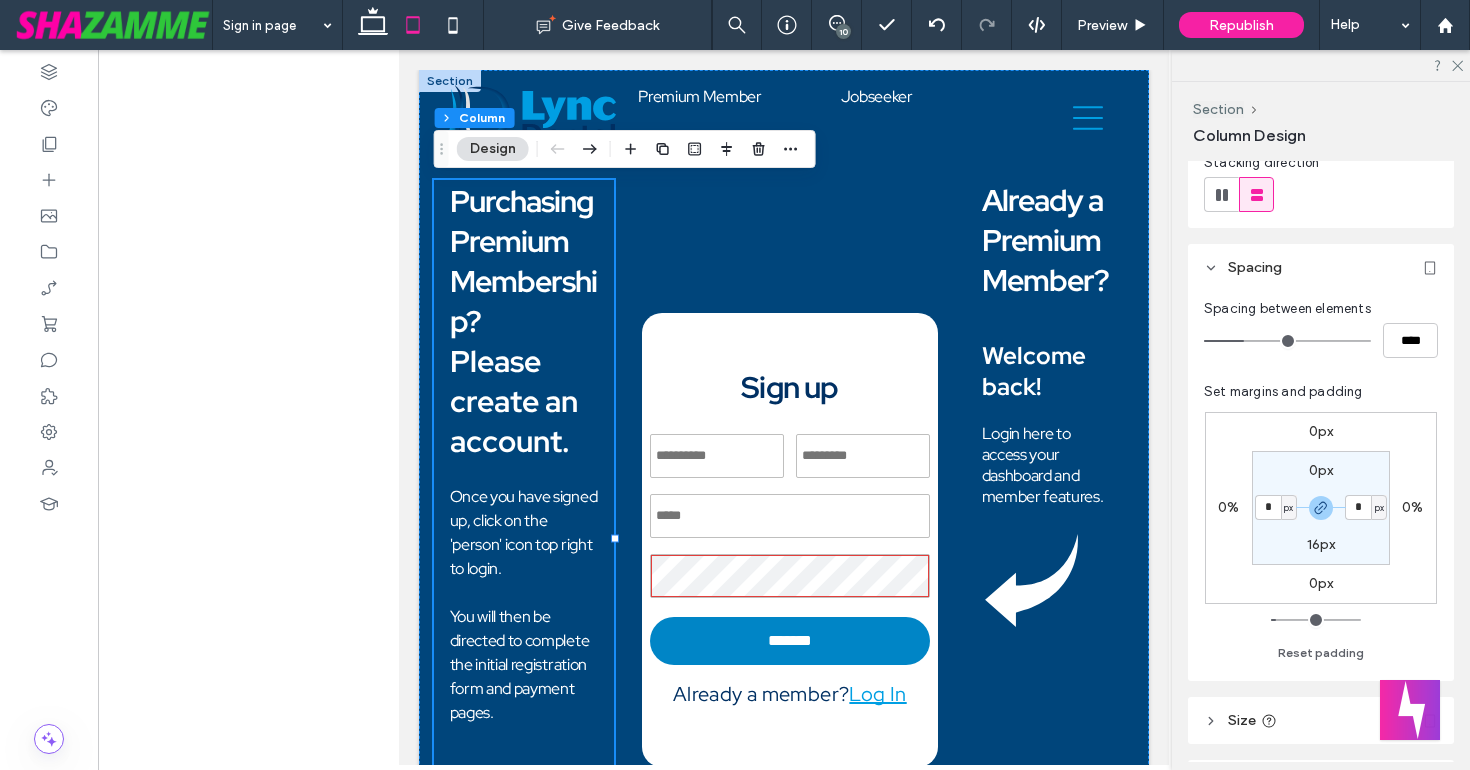 click on "0px * px 16px * px" at bounding box center (1321, 508) 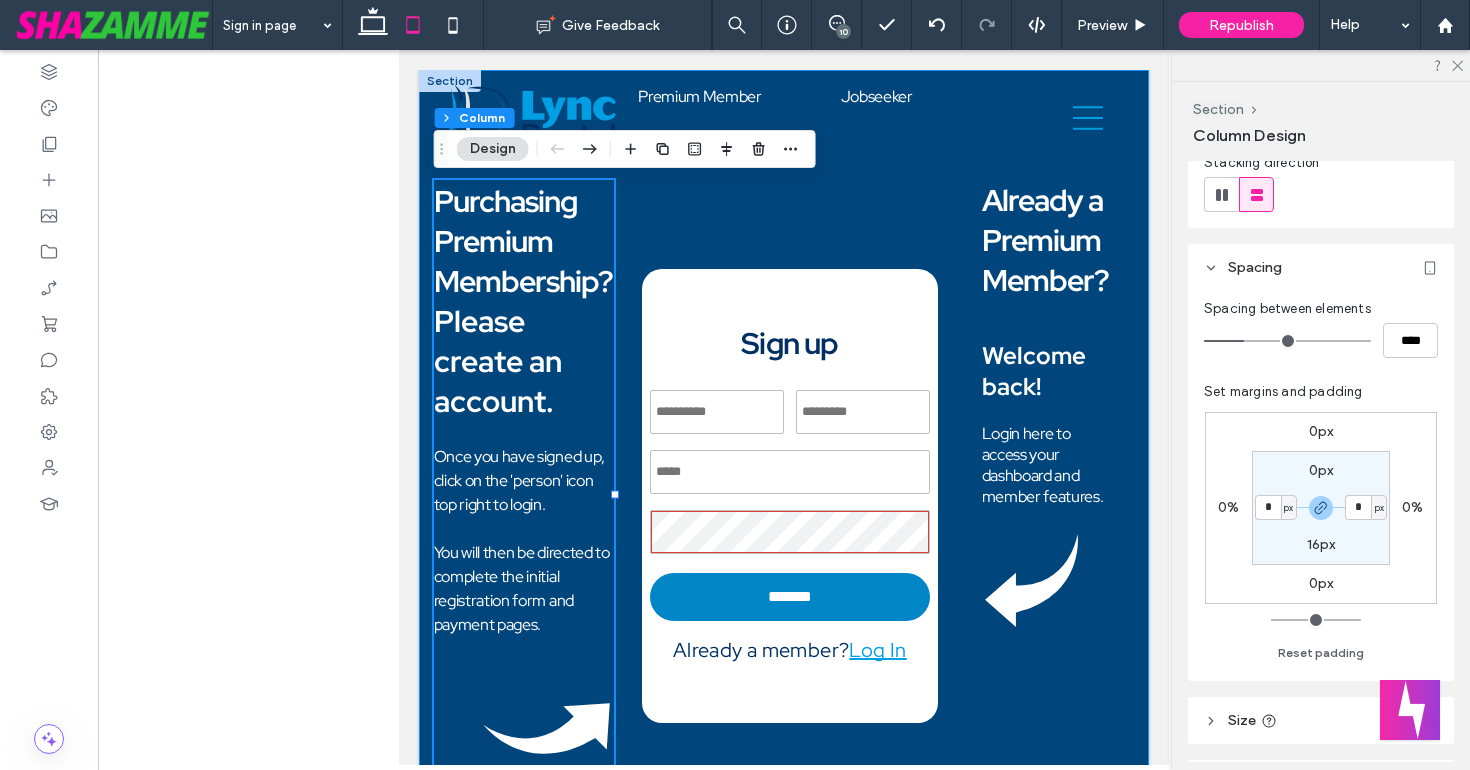 click on "**********" at bounding box center (784, 455) 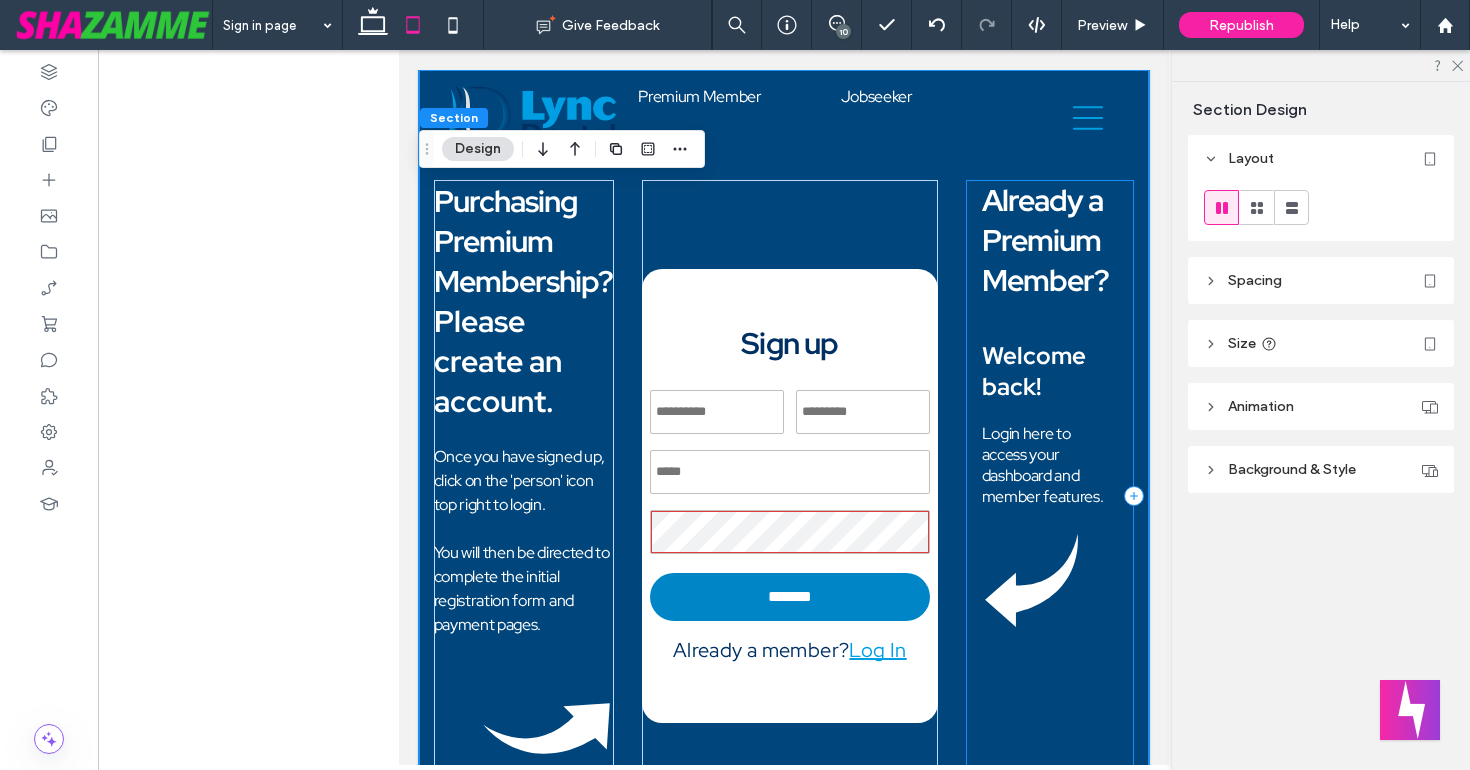 click on "Already a Premium Member? Welcome back! Login here to access your dashboard and member features." at bounding box center (1050, 496) 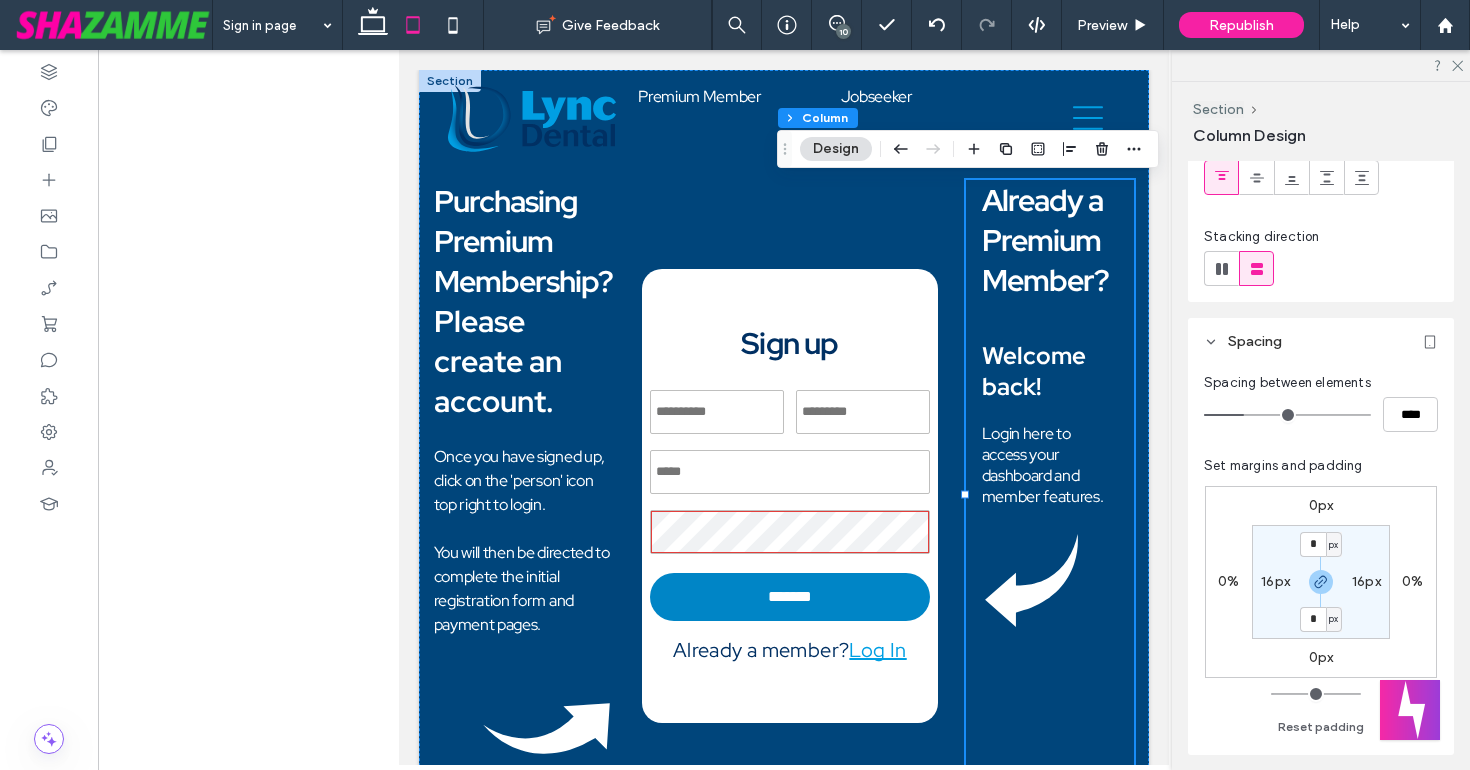 scroll, scrollTop: 229, scrollLeft: 0, axis: vertical 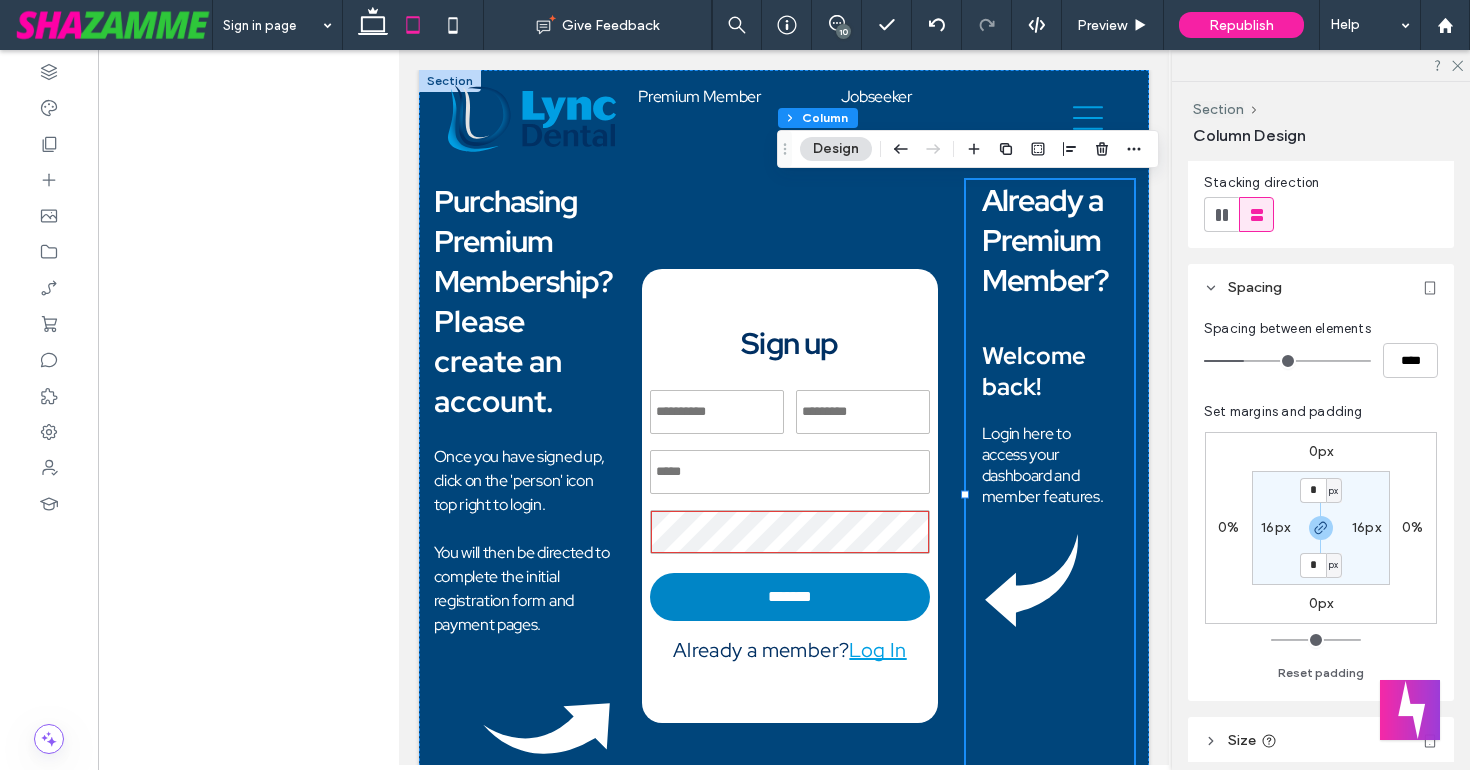 click on "16px" at bounding box center (1275, 527) 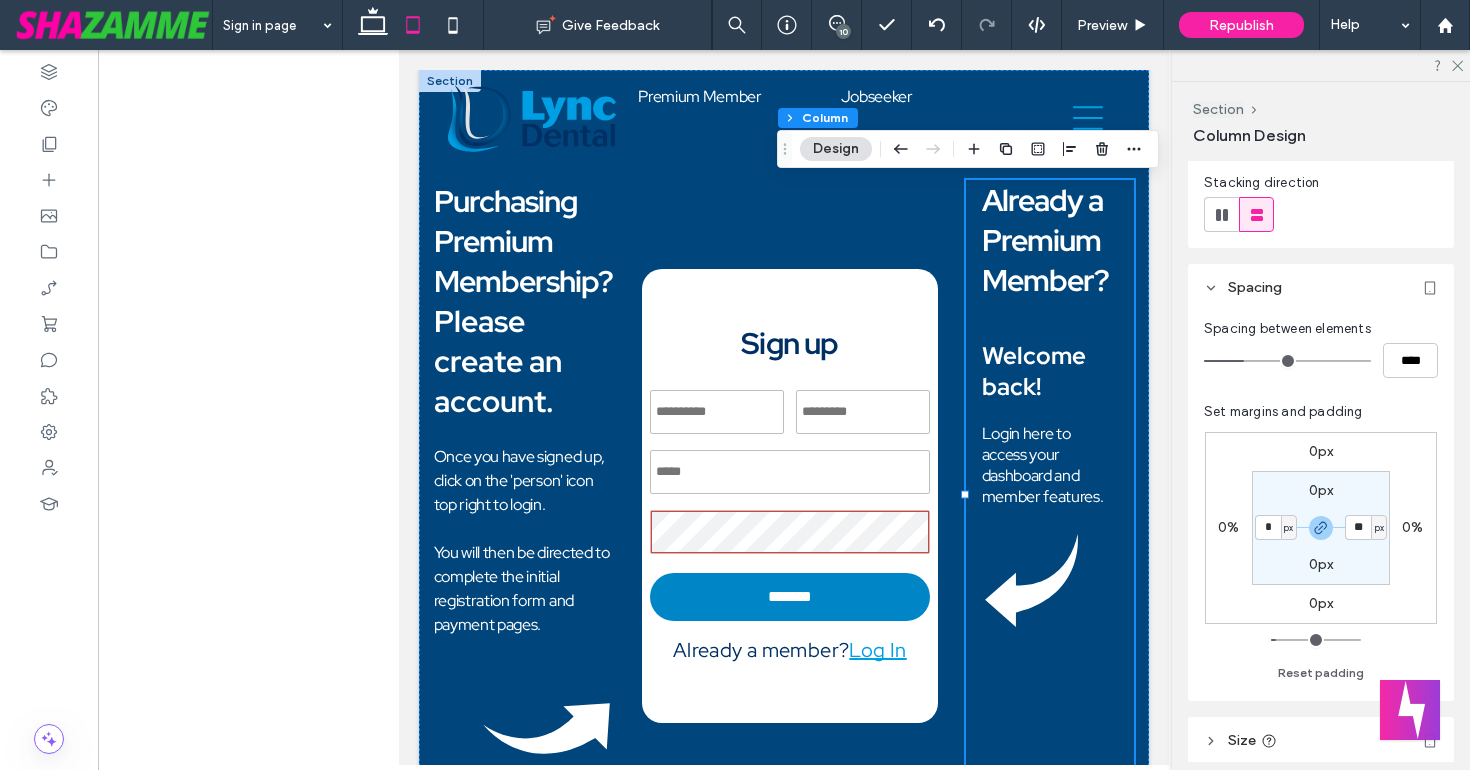 type on "*" 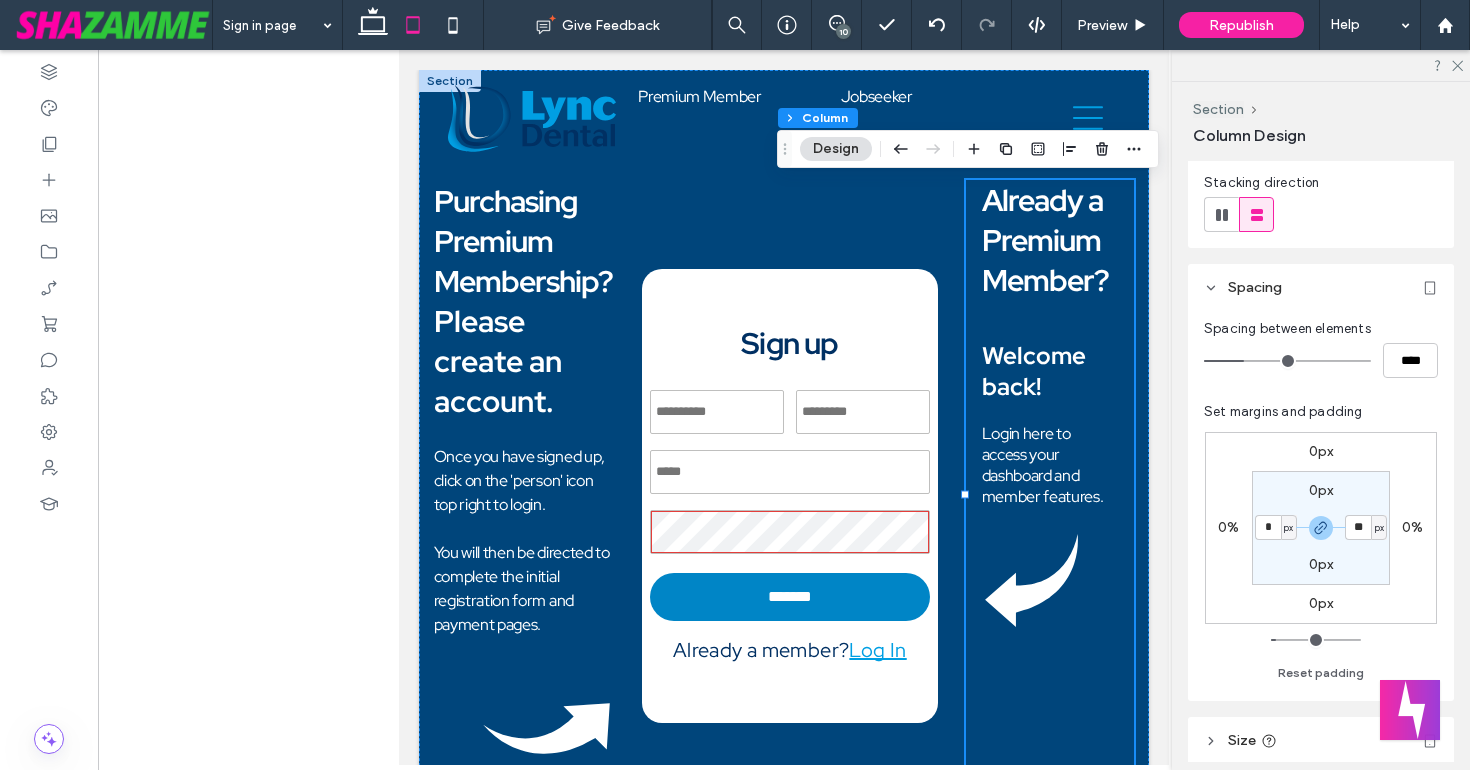 type on "*" 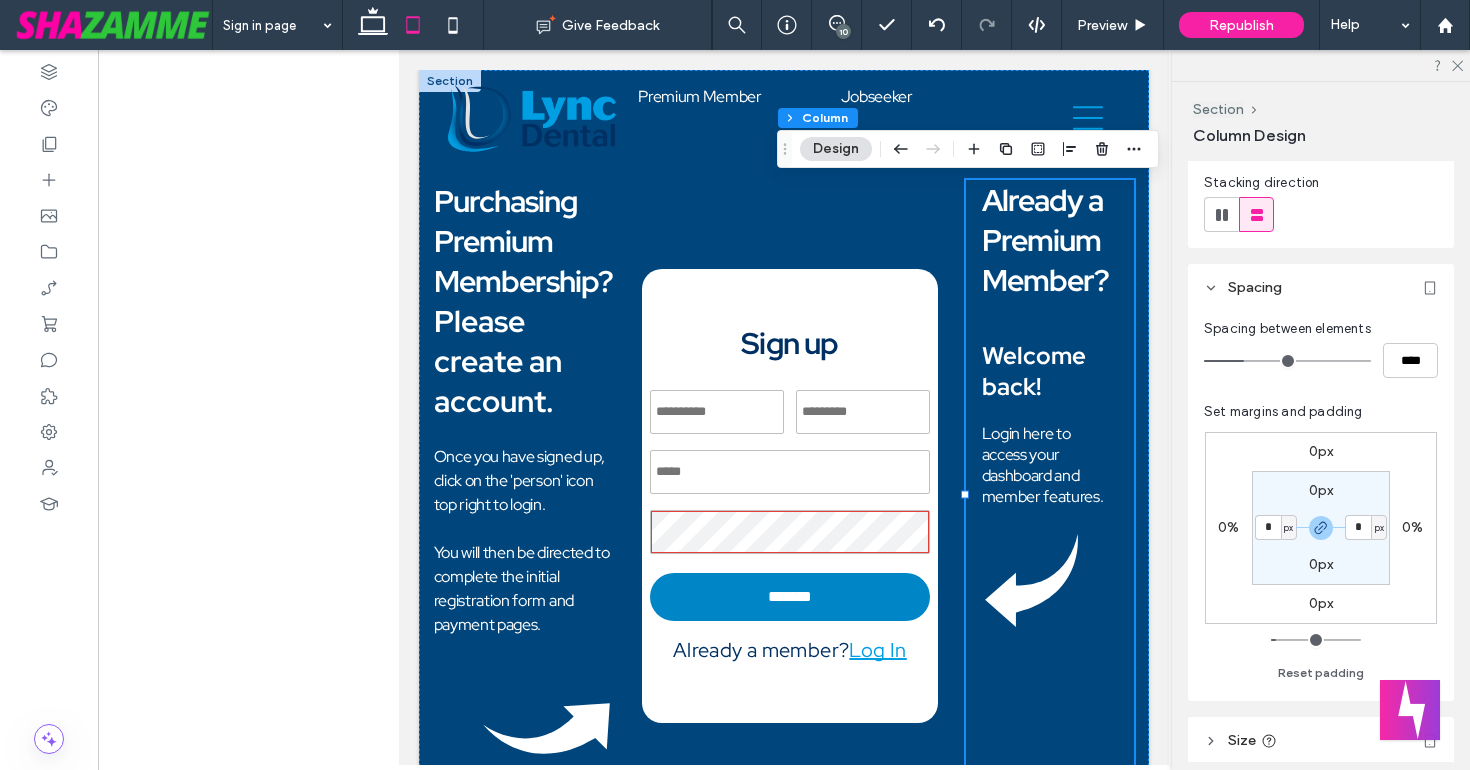 click on "0px * px 0px * px" at bounding box center [1321, 528] 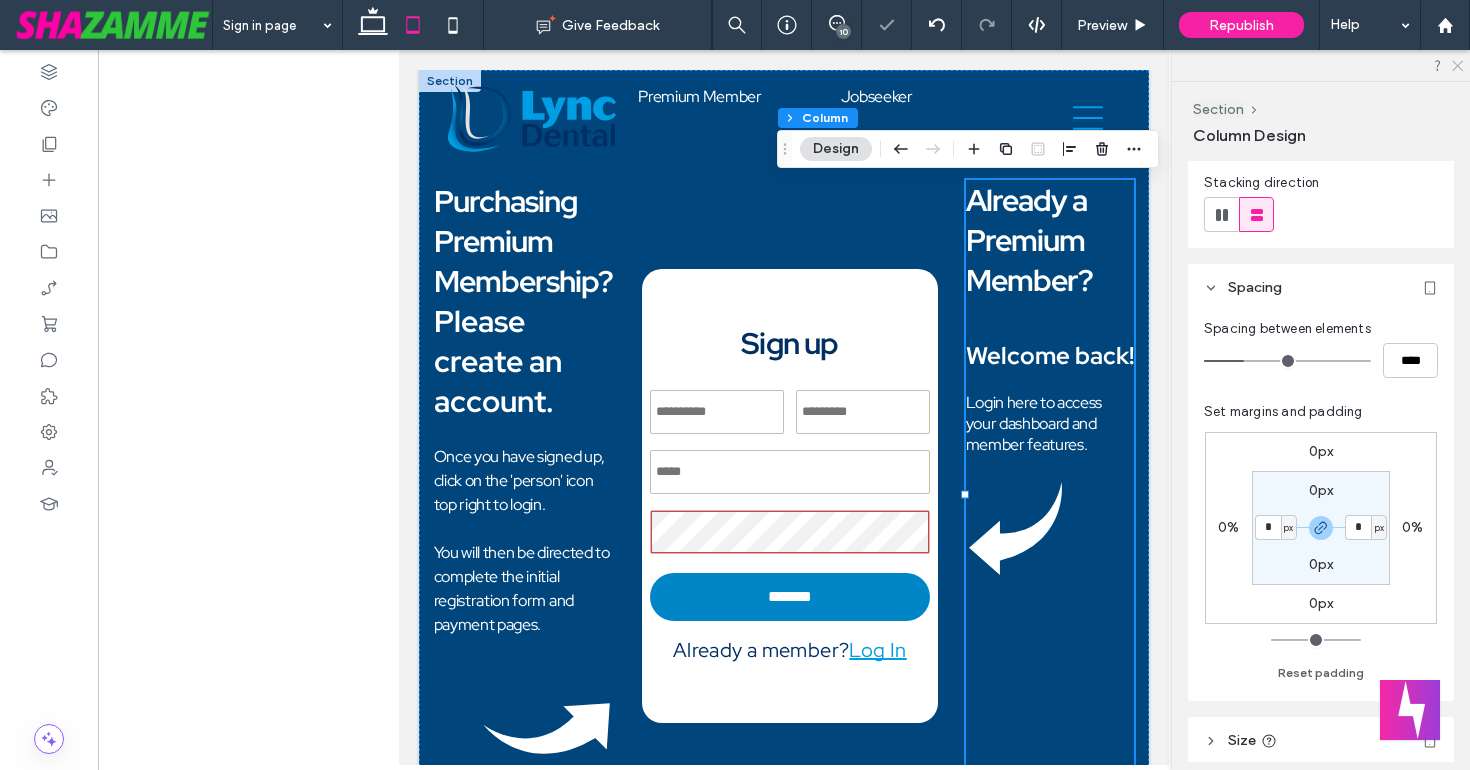 click 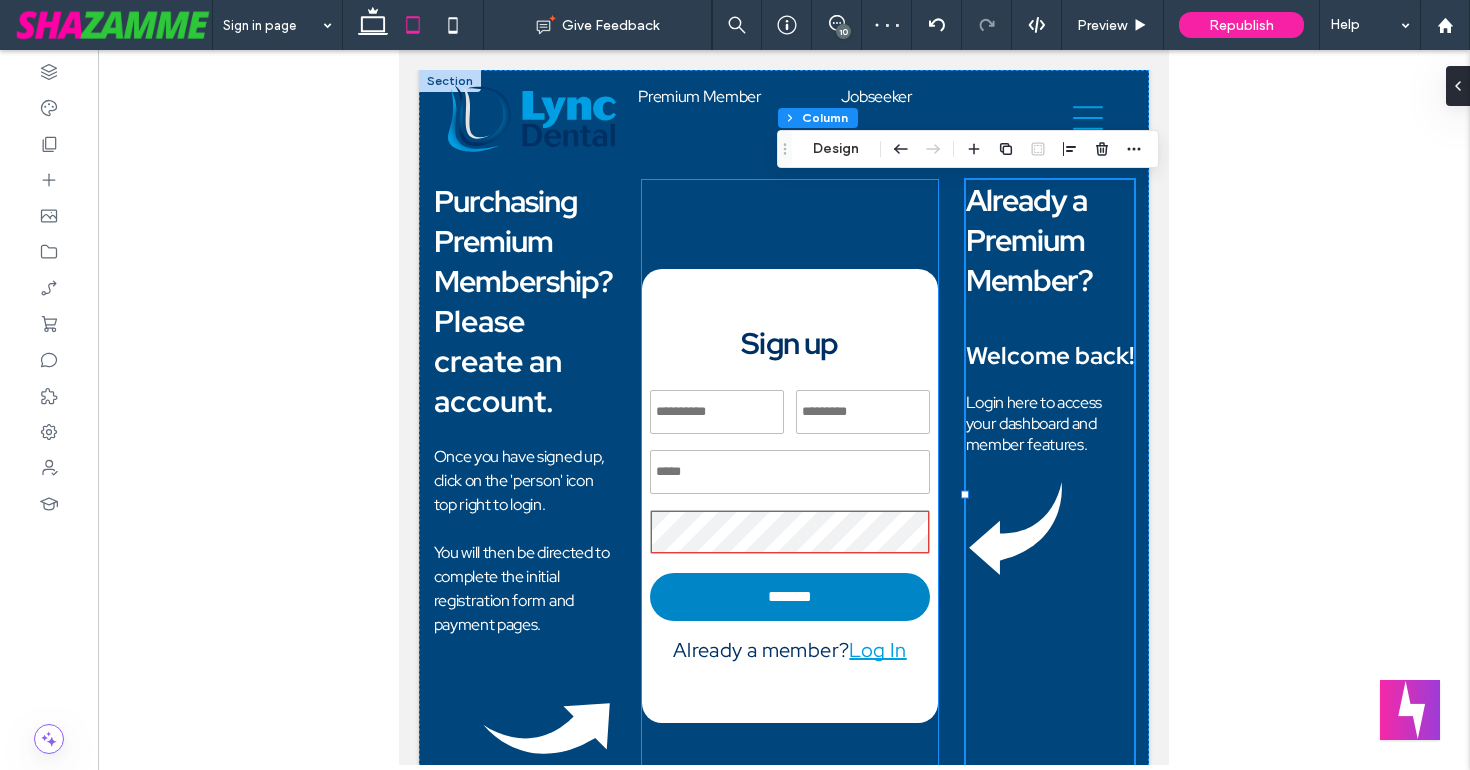 click on "**********" at bounding box center (790, 496) 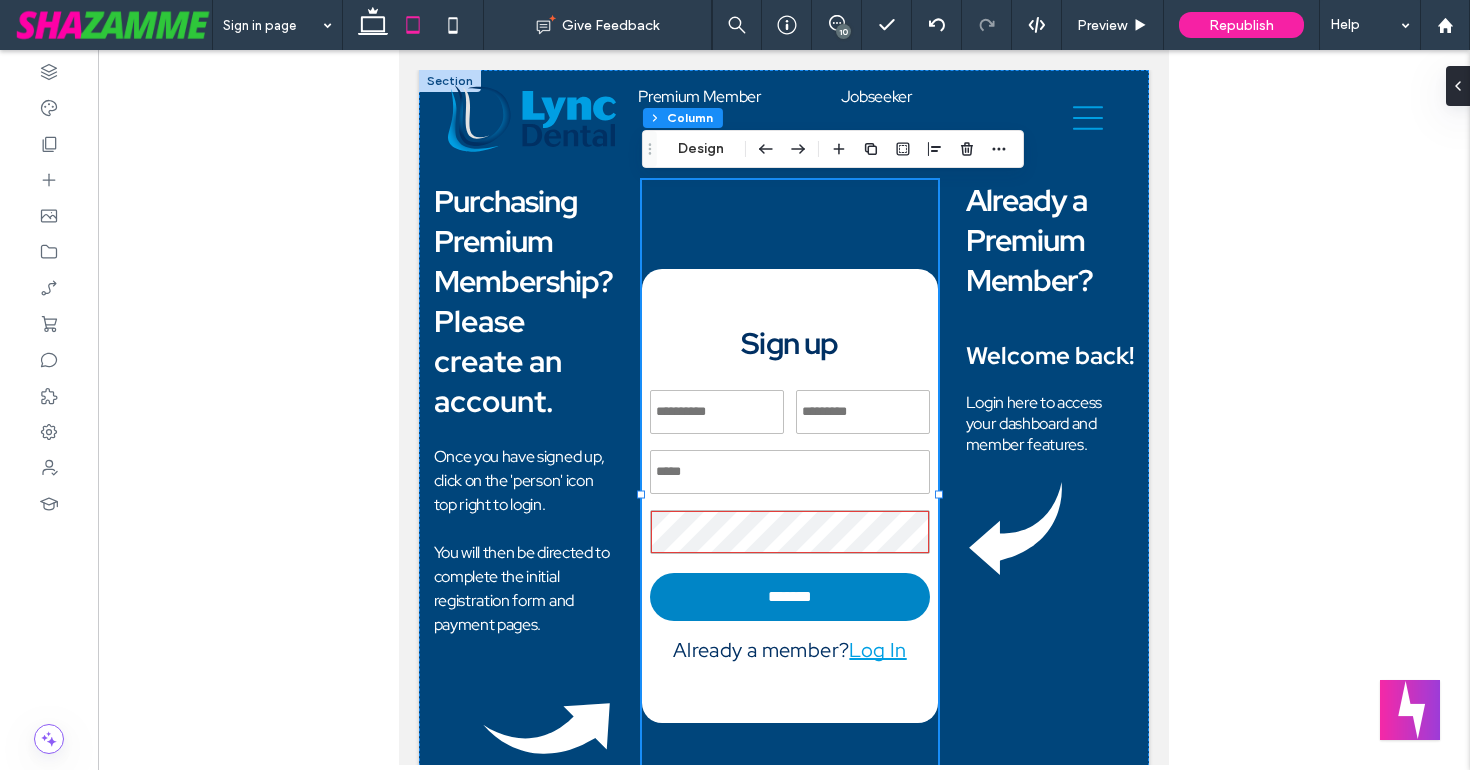 click on "**********" at bounding box center [790, 496] 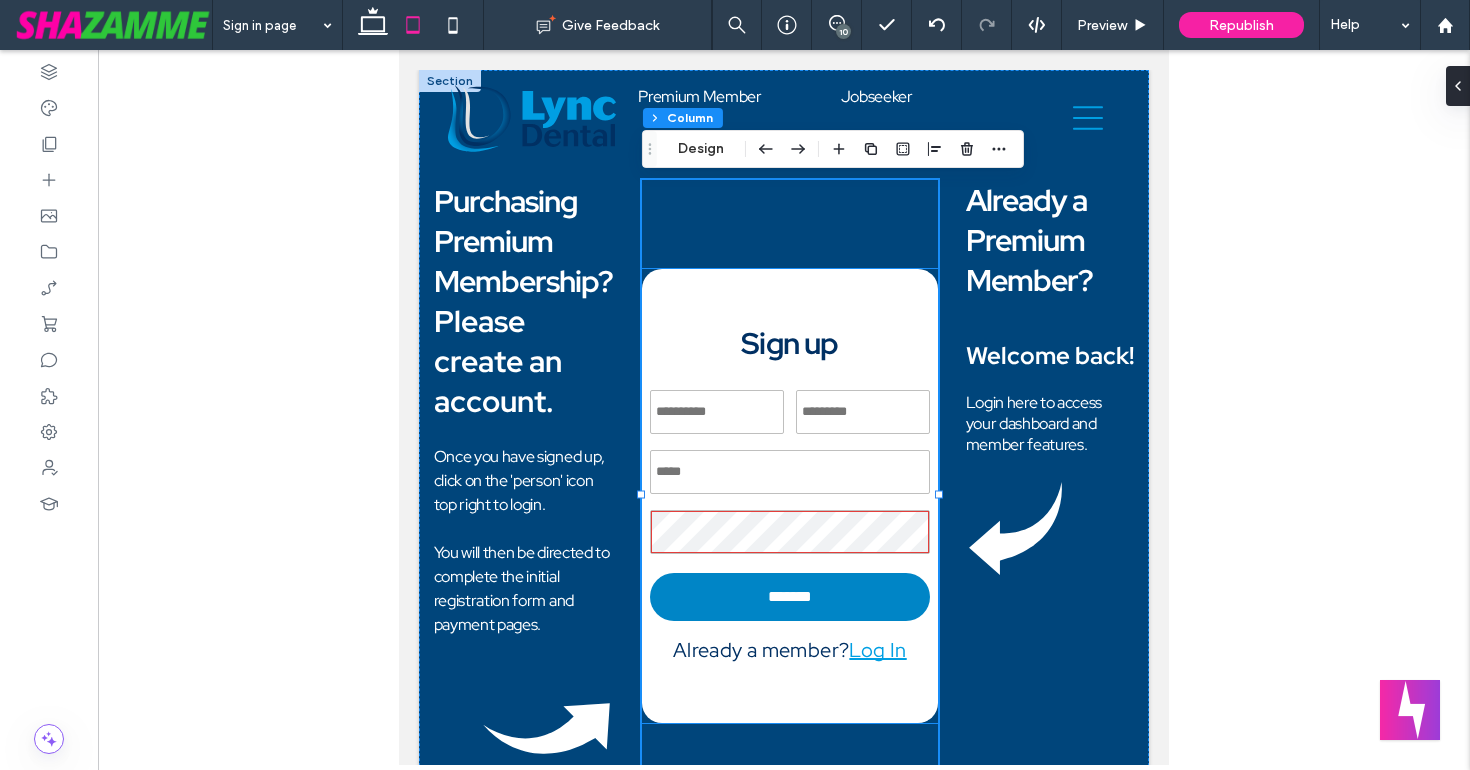 click on "**********" at bounding box center [790, 496] 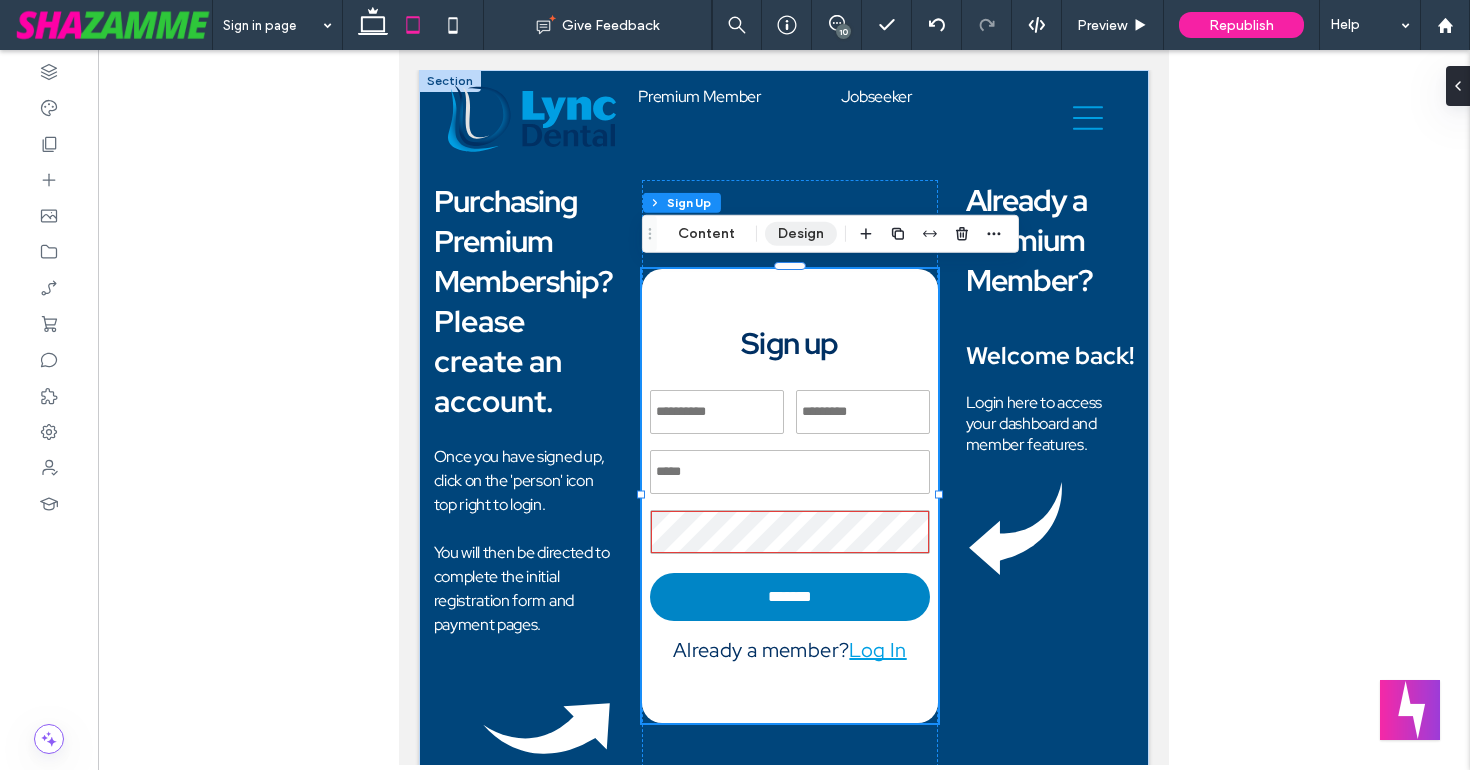 click on "Design" at bounding box center (801, 234) 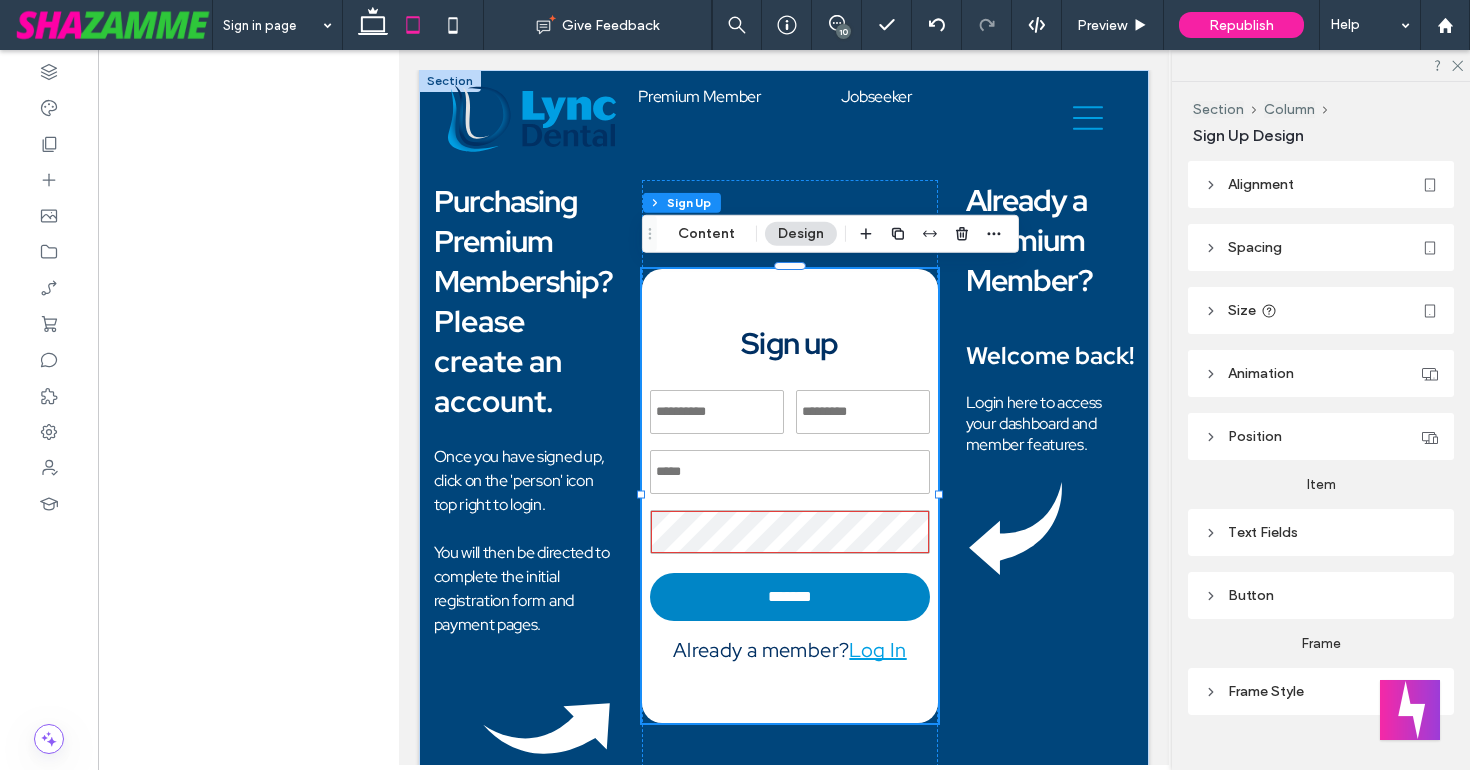 click 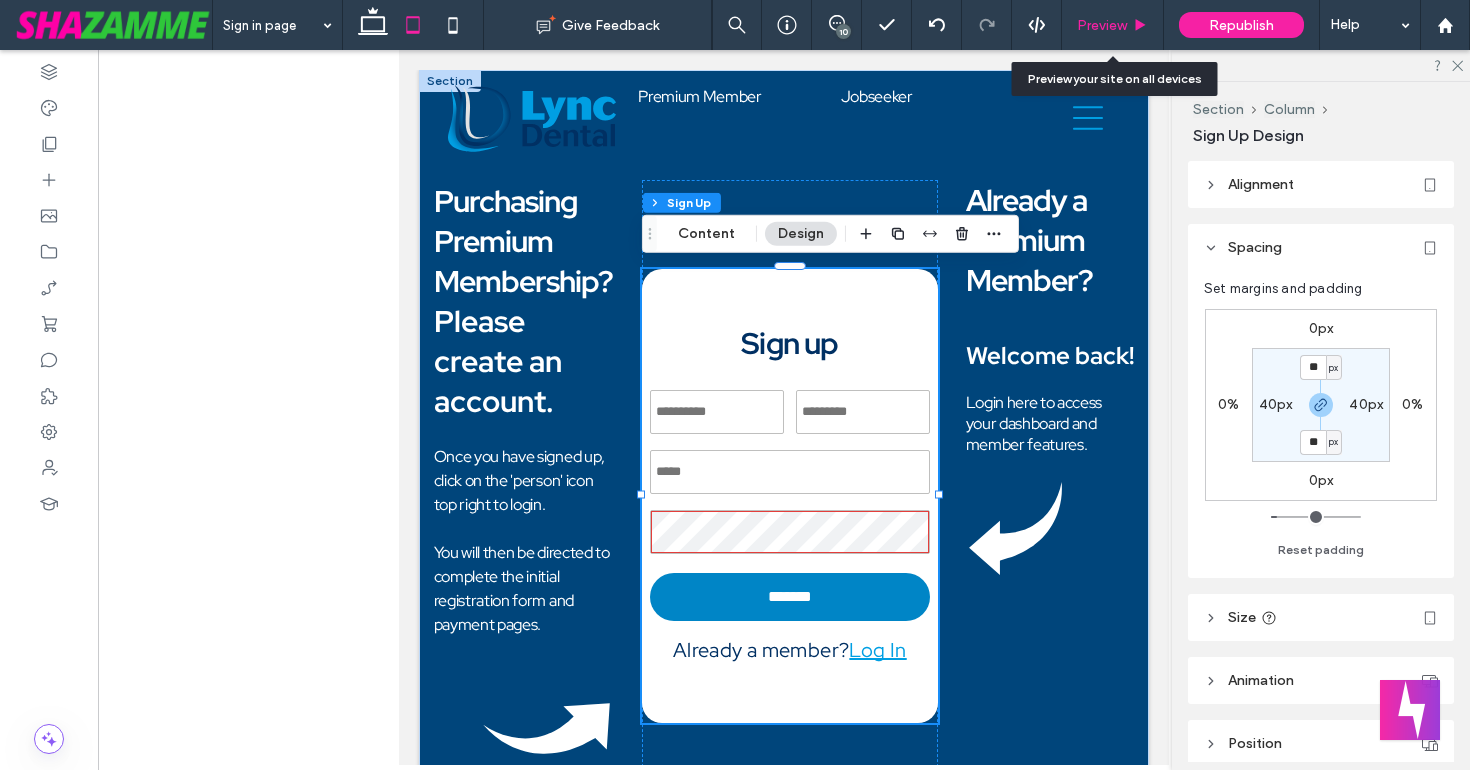 click on "Preview" at bounding box center (1102, 25) 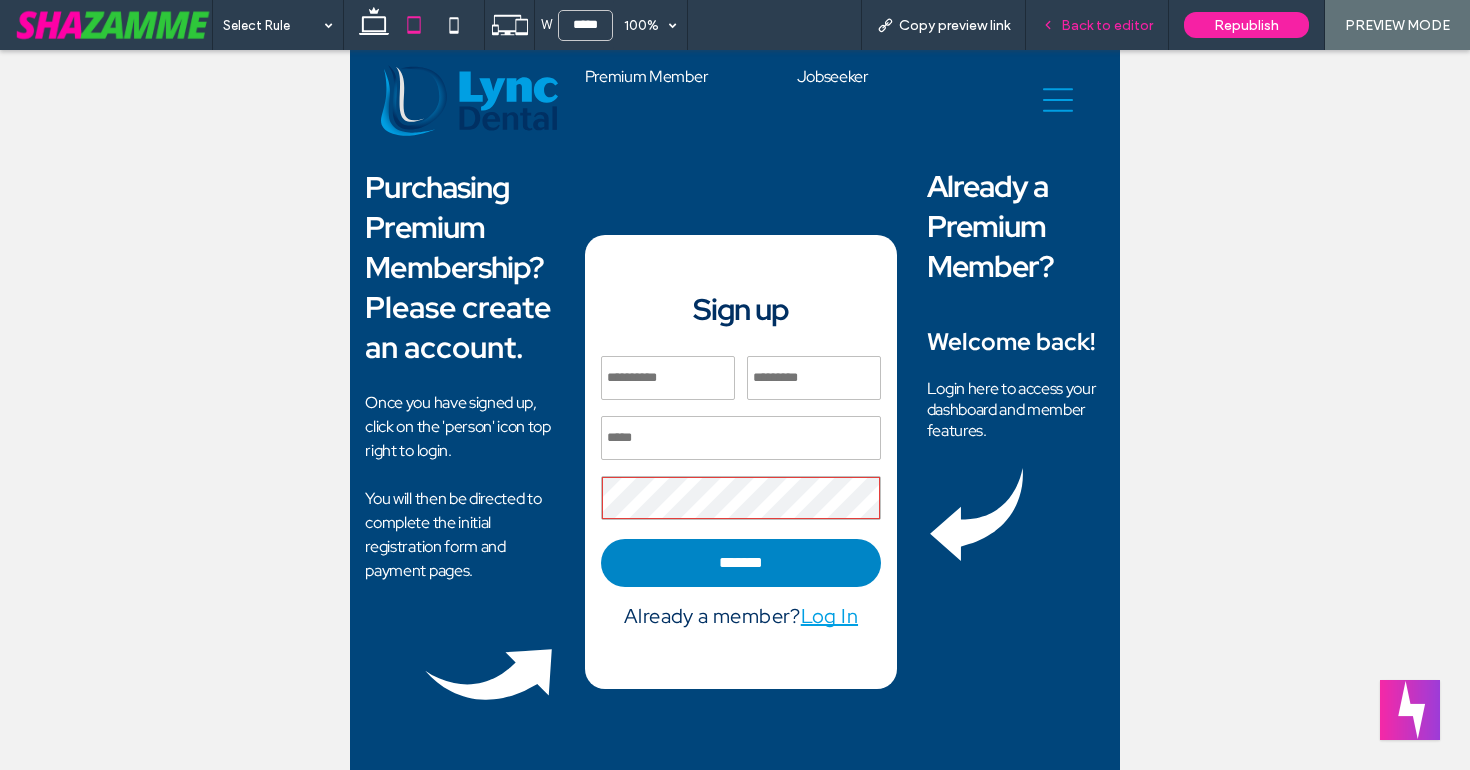 click on "Back to editor" at bounding box center [1107, 25] 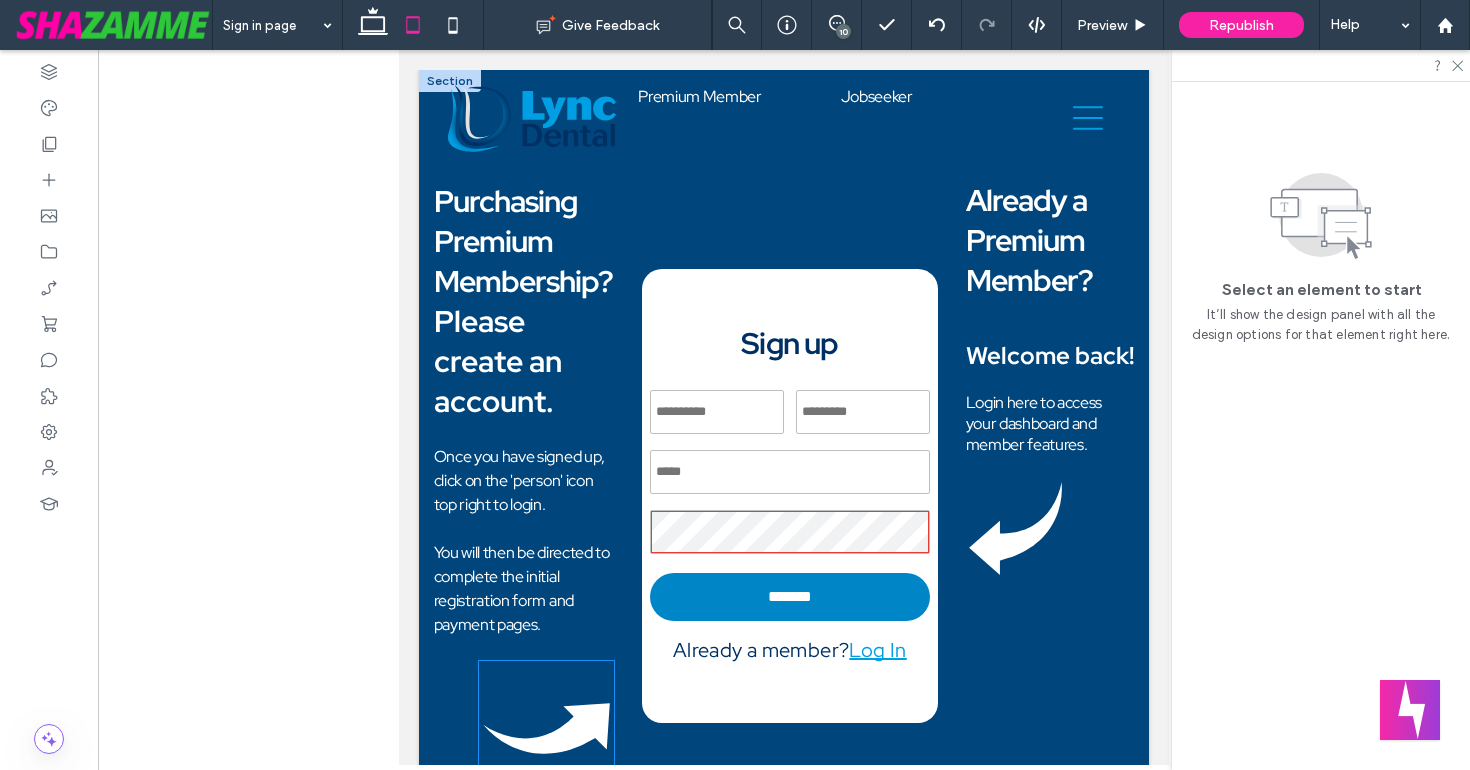 click 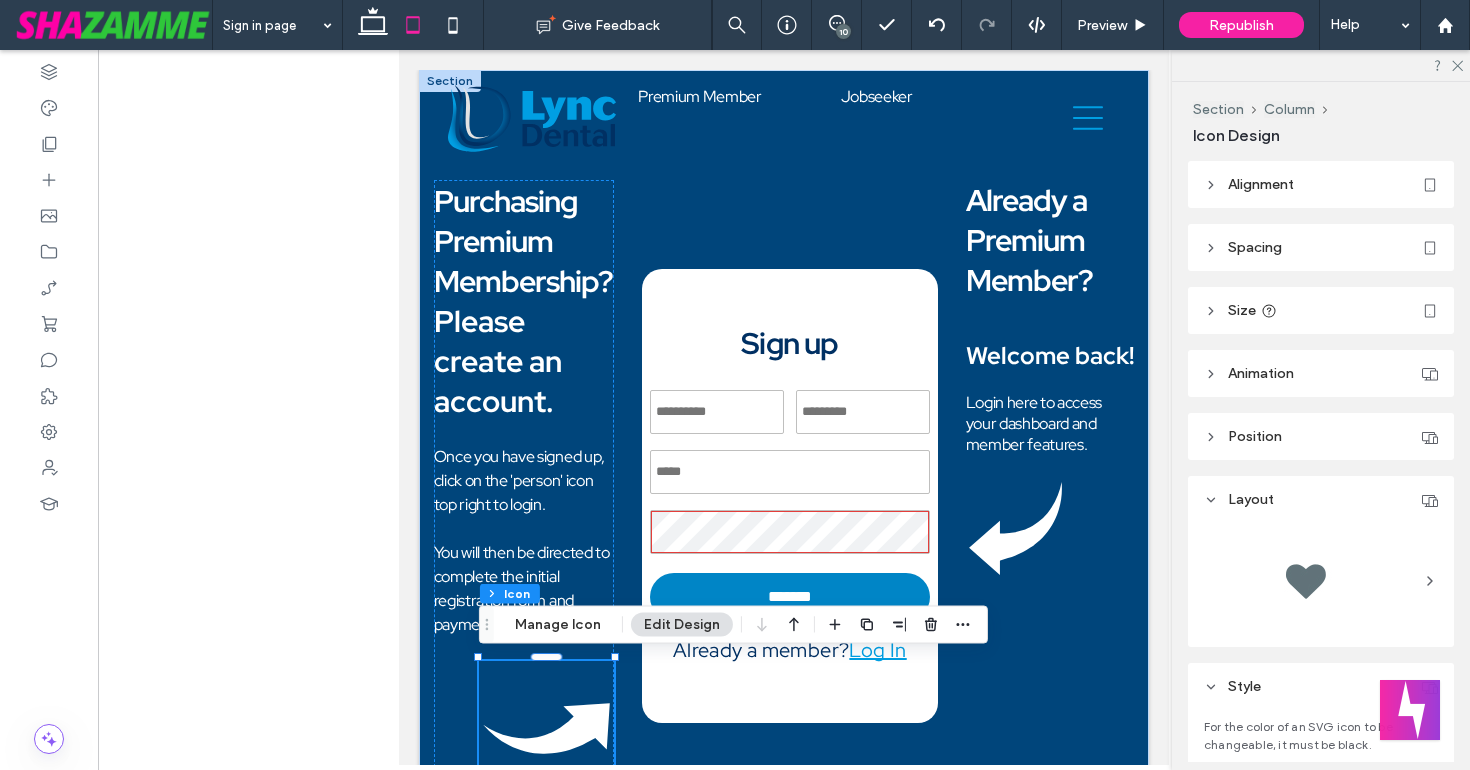click on "Spacing" at bounding box center (1255, 247) 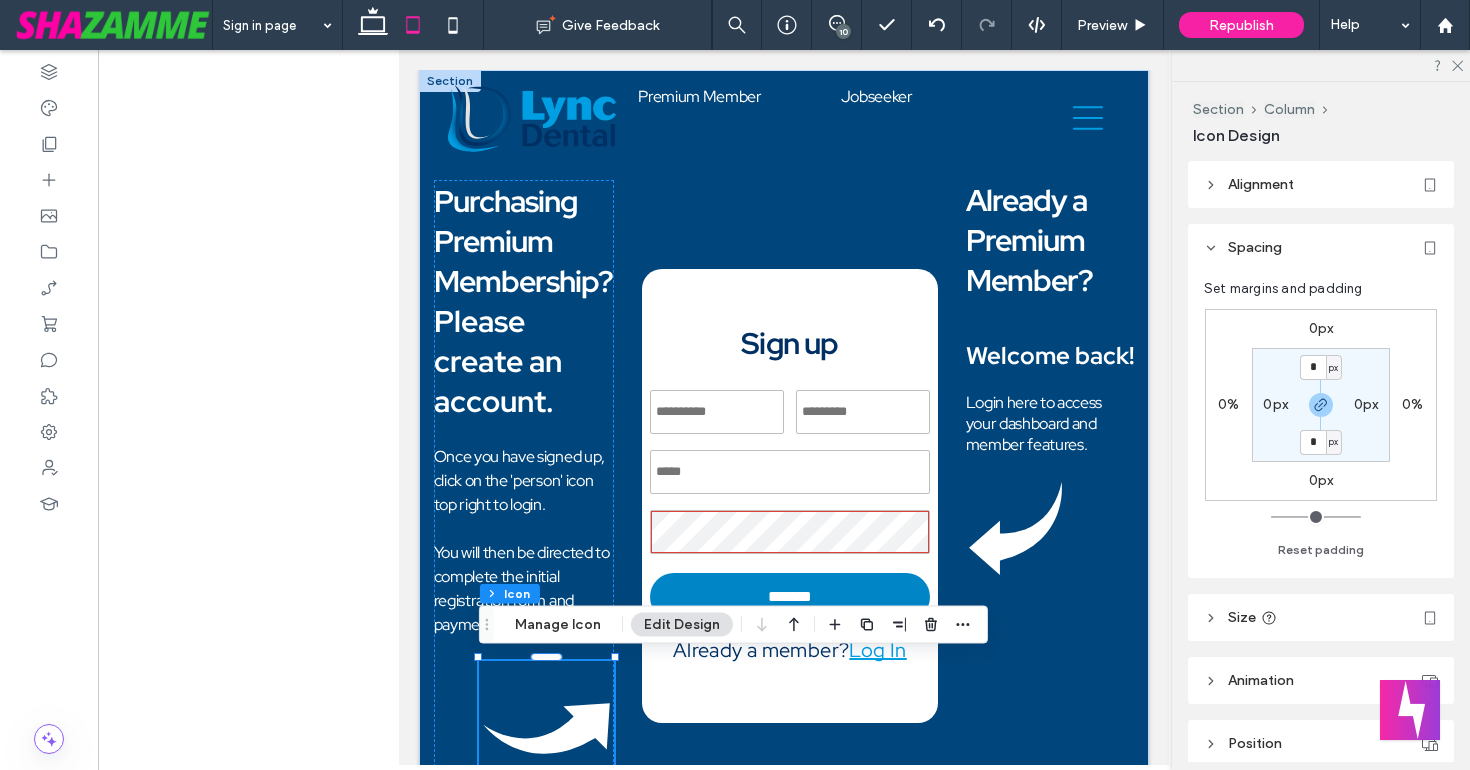 click on "0px" at bounding box center [1321, 328] 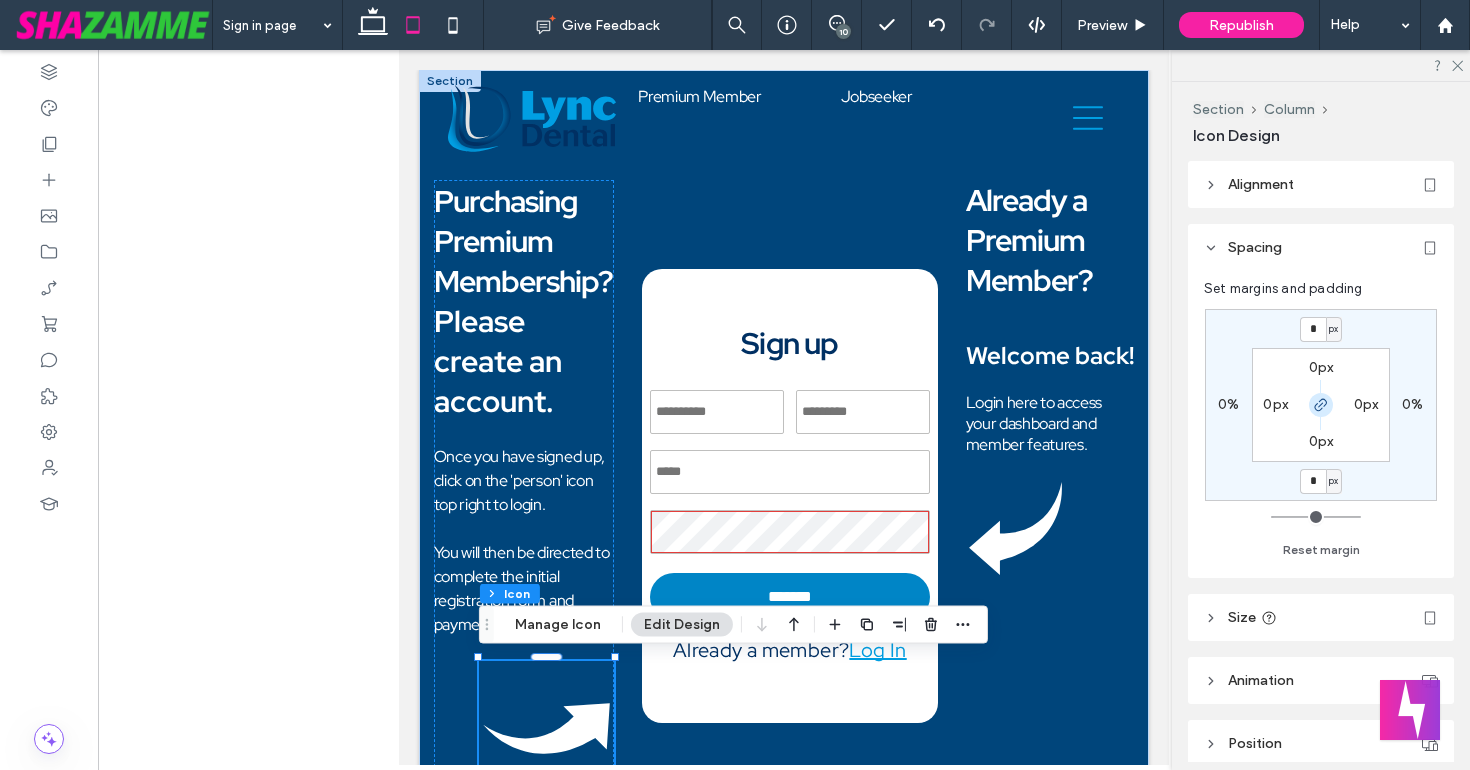 click 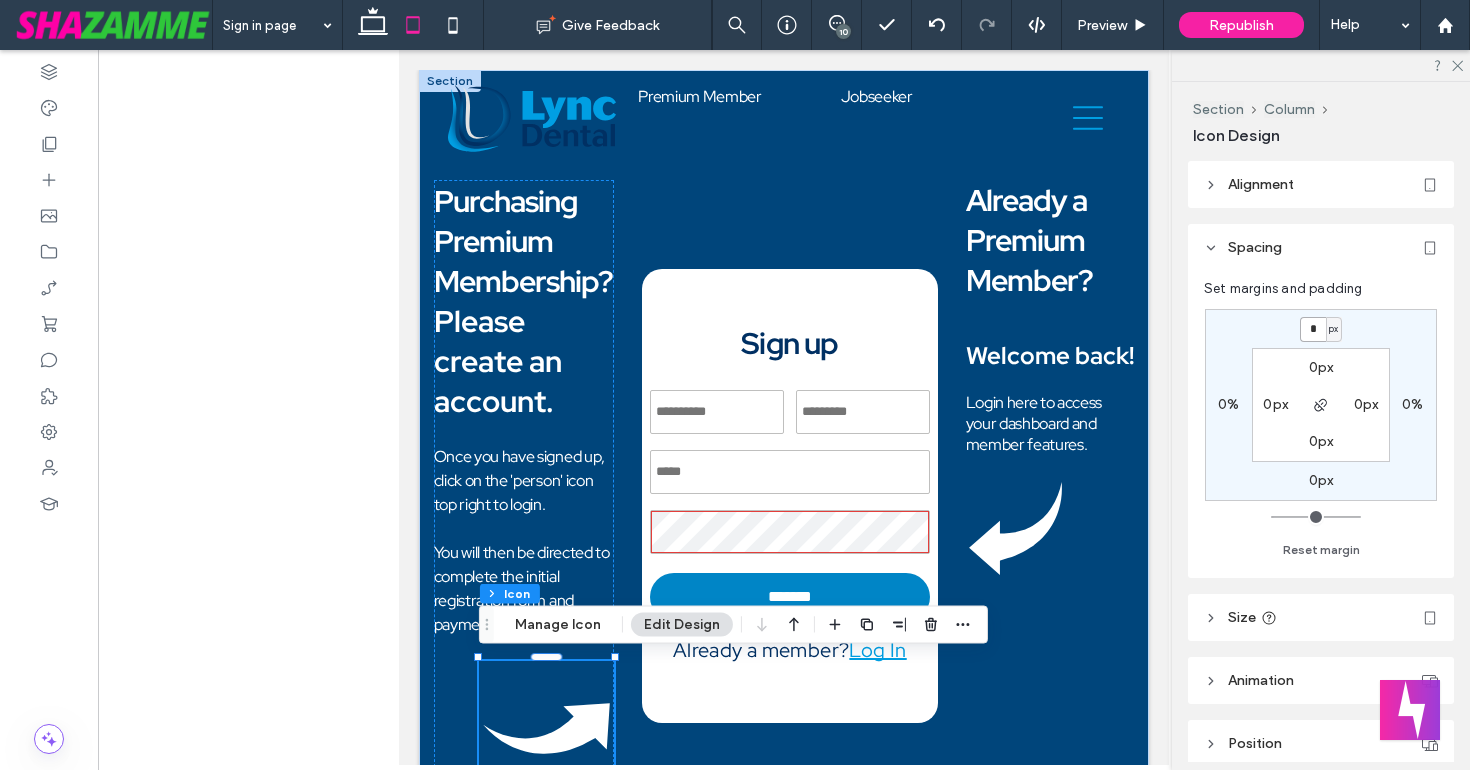 click on "*" at bounding box center (1313, 329) 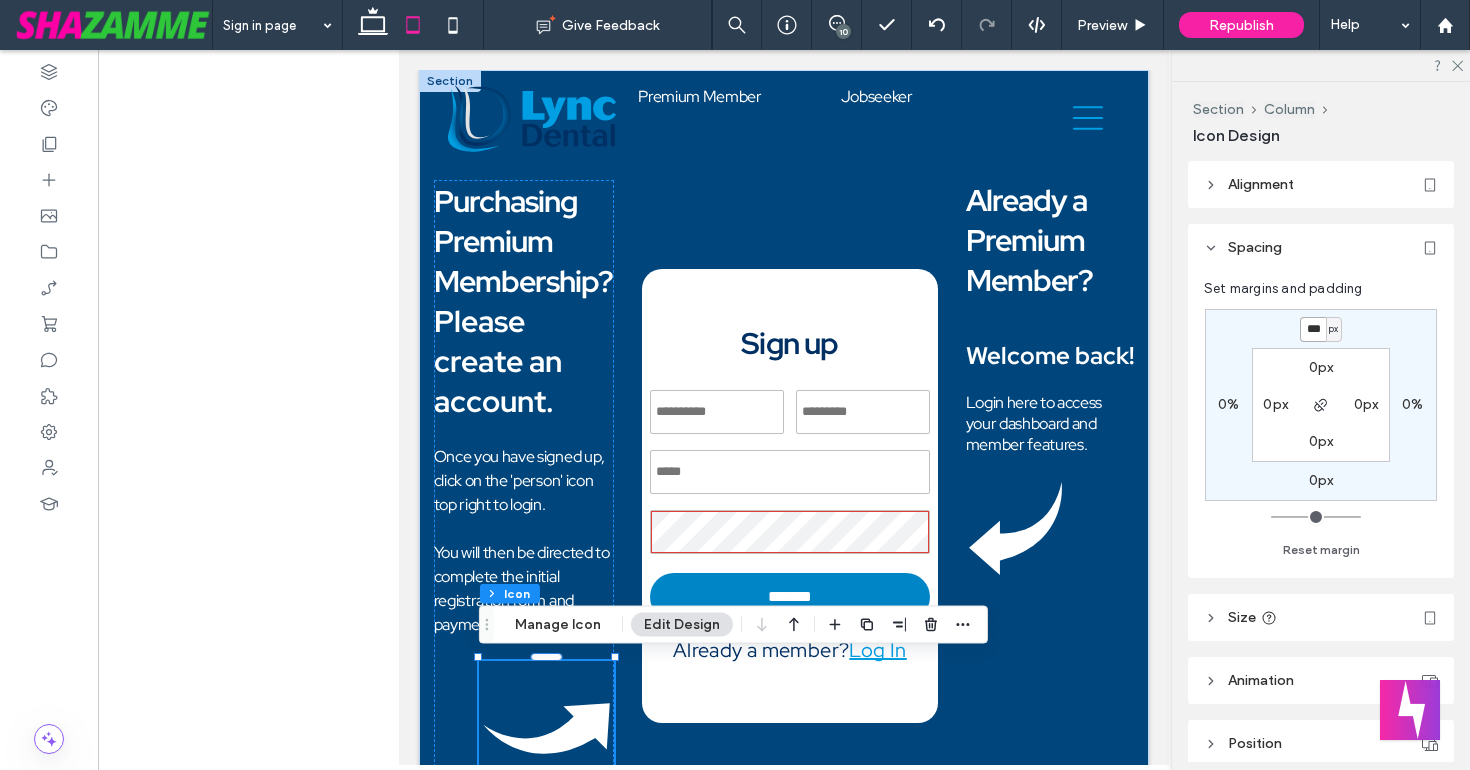 type on "***" 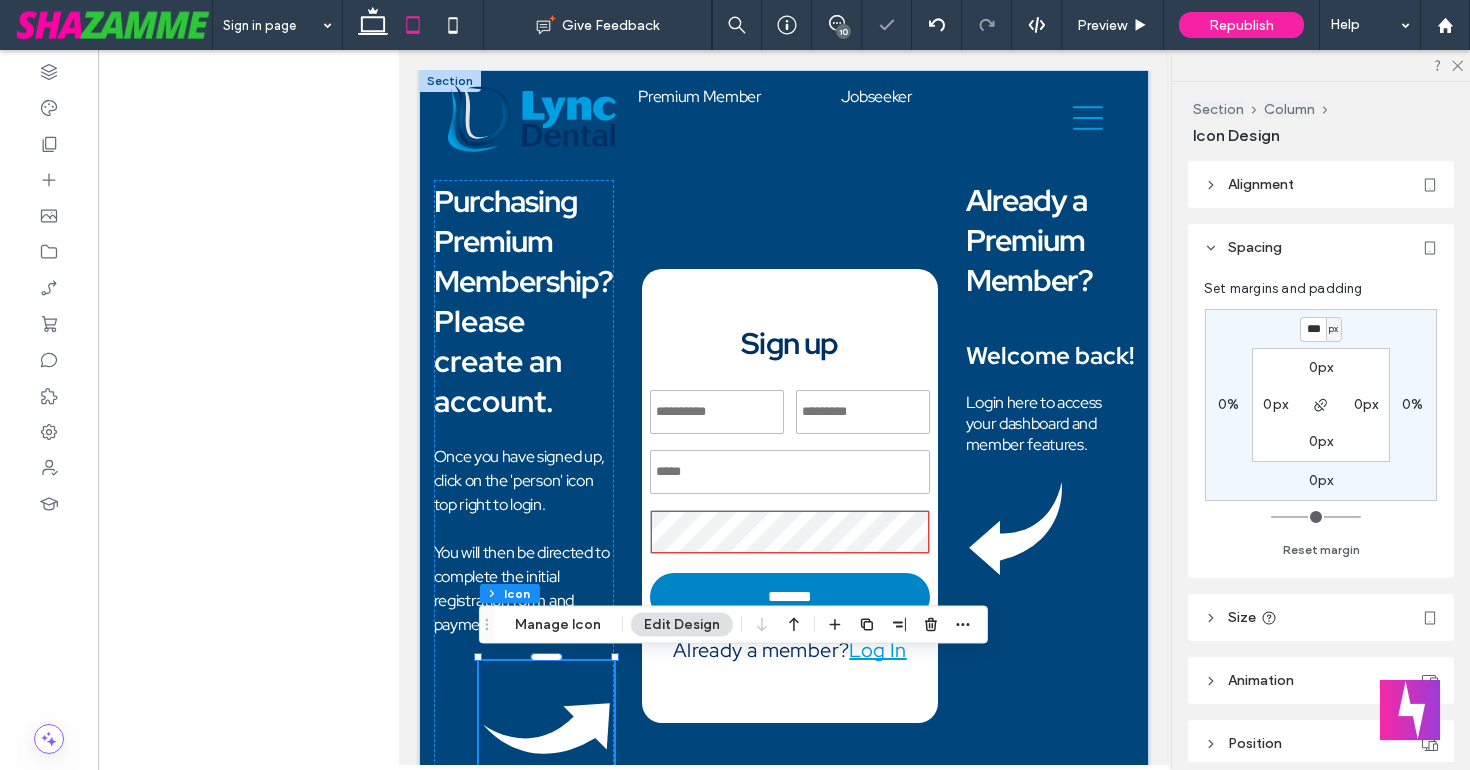 click on "*** px 0% 0px 0% 0px 0px 0px 0px" at bounding box center (1321, 405) 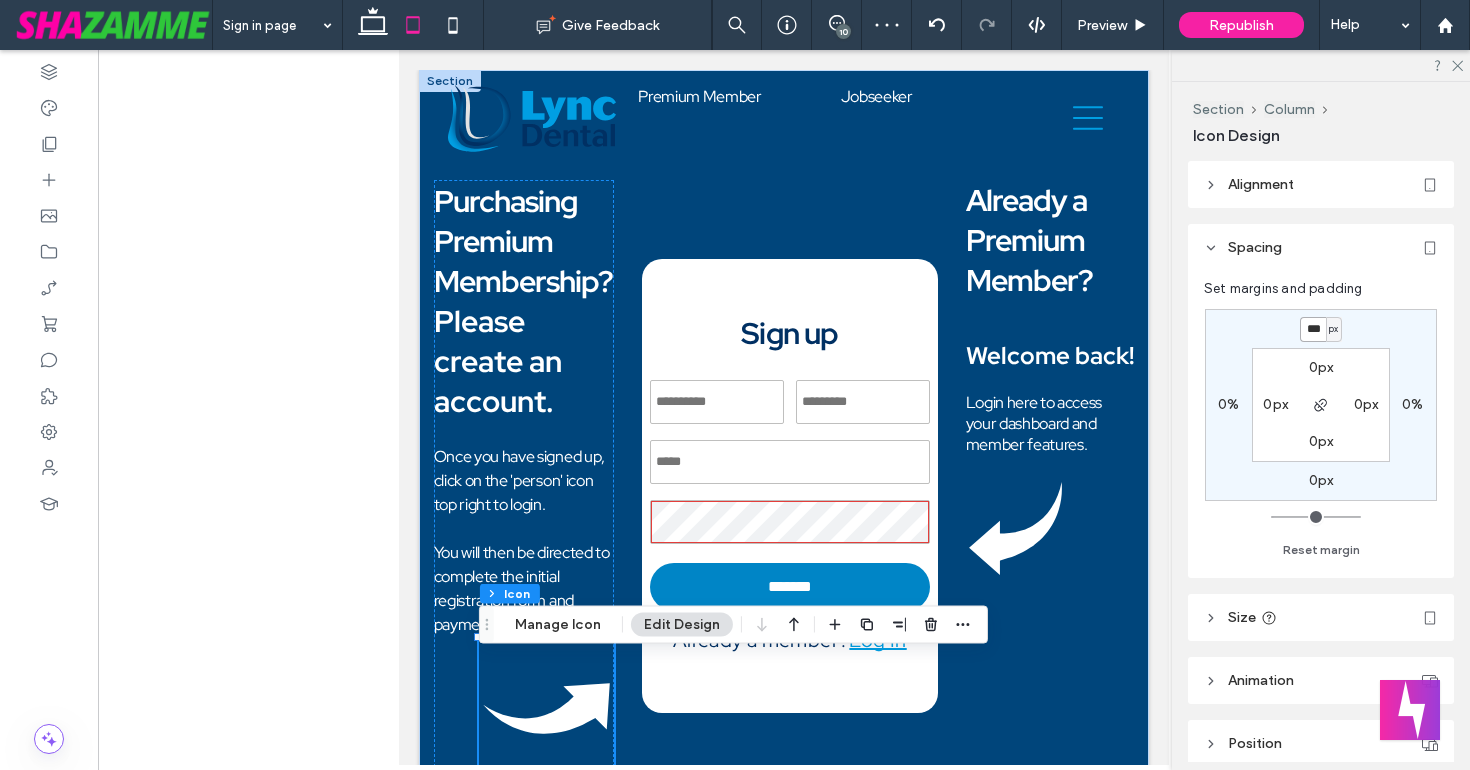 click on "***" at bounding box center (1313, 329) 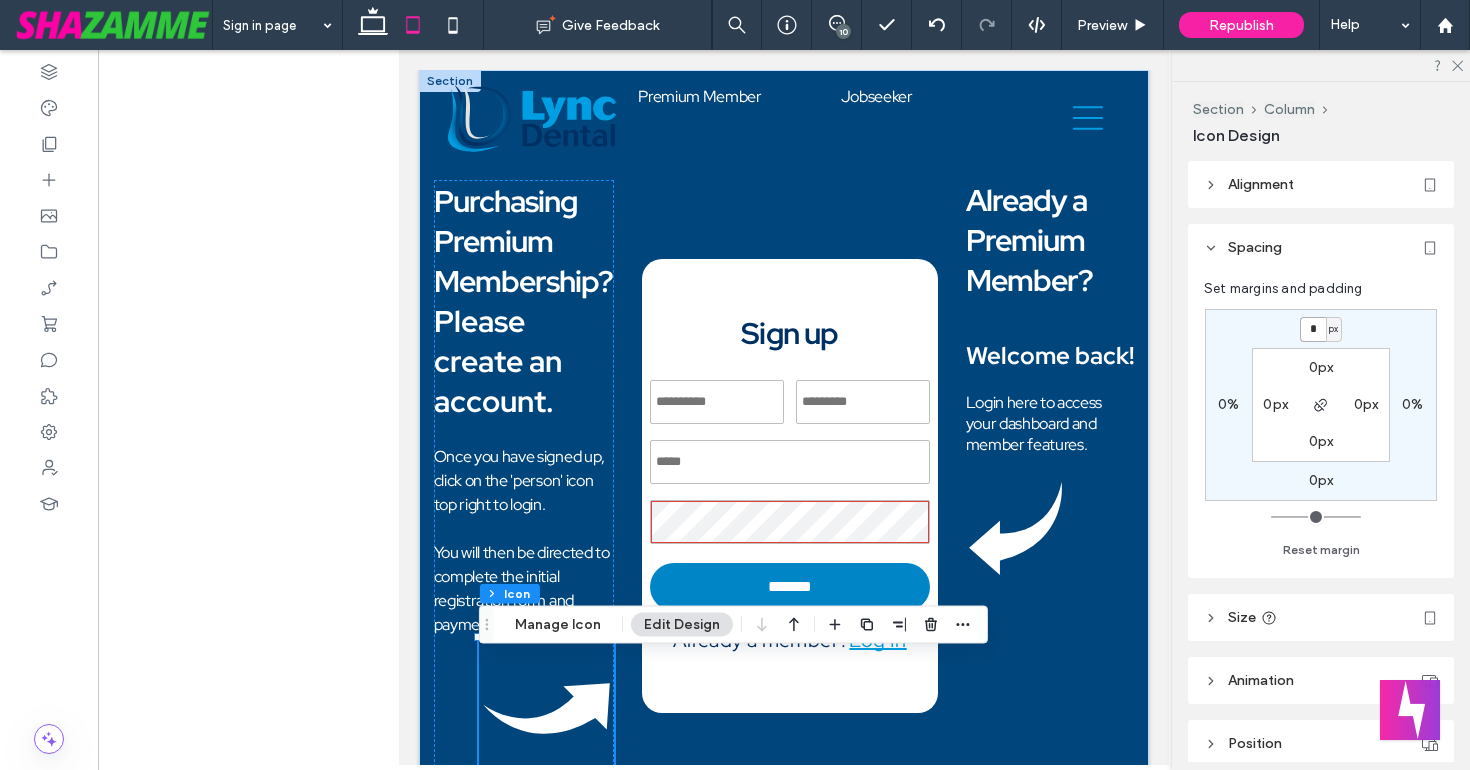 type on "*" 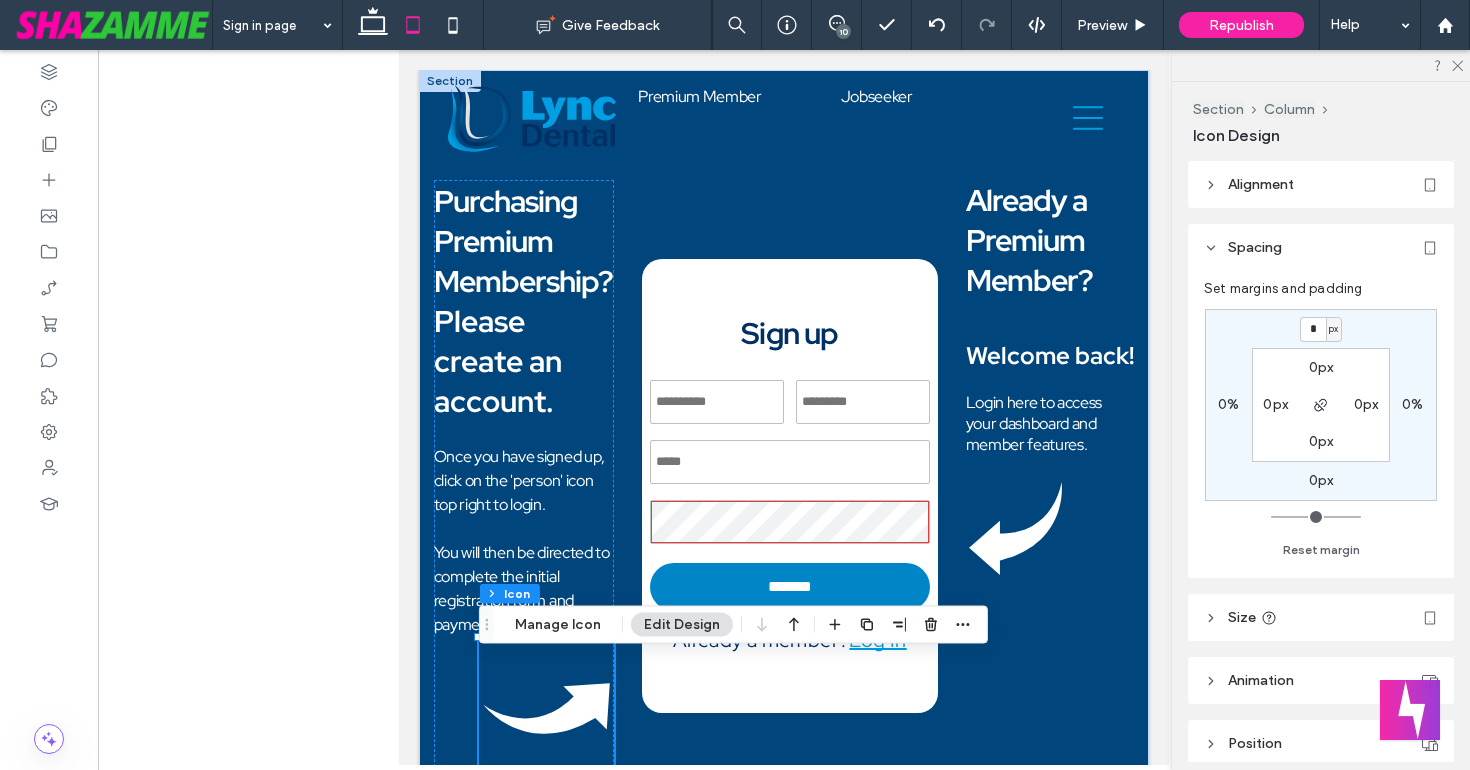 type on "*" 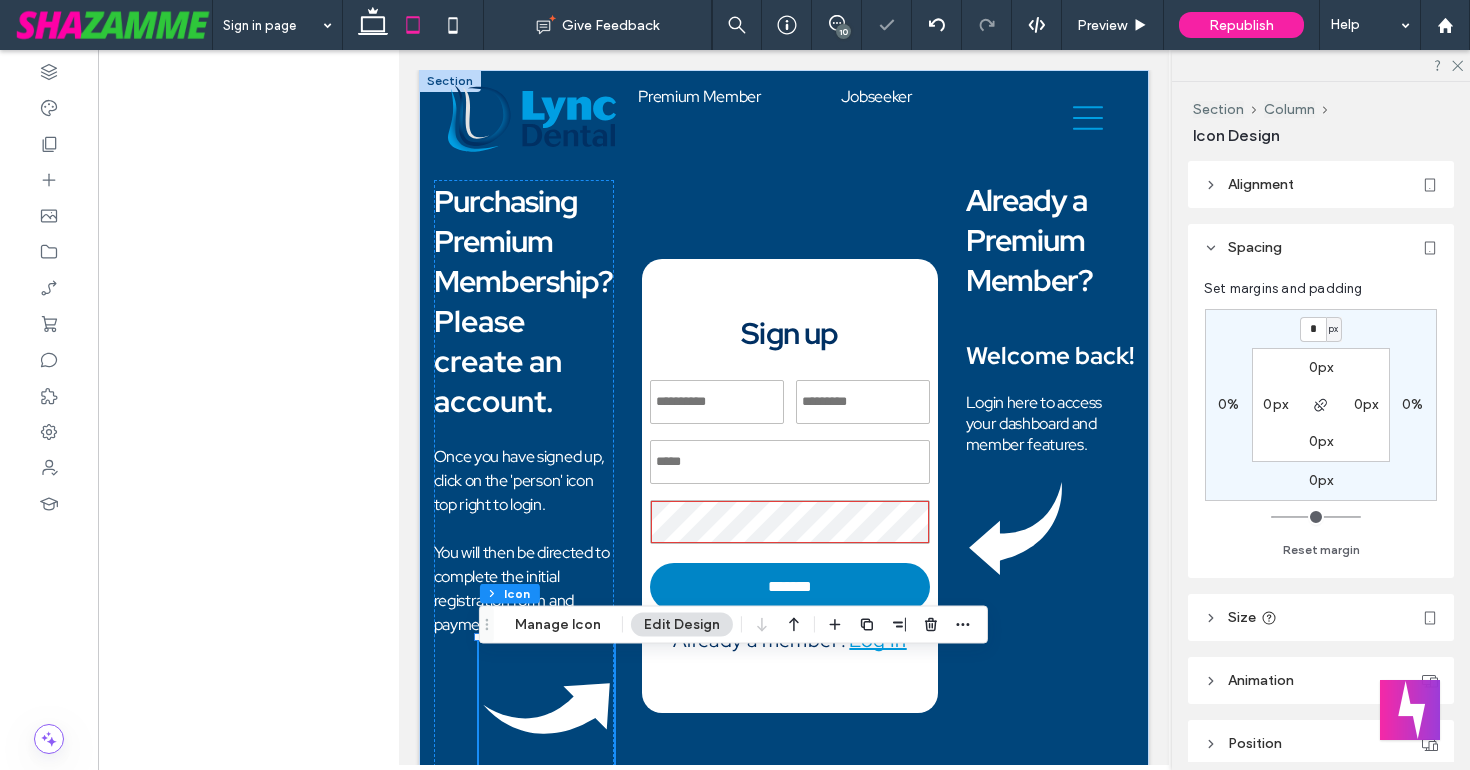 click on "* px 0% 0px 0% 0px 0px 0px 0px" at bounding box center (1321, 405) 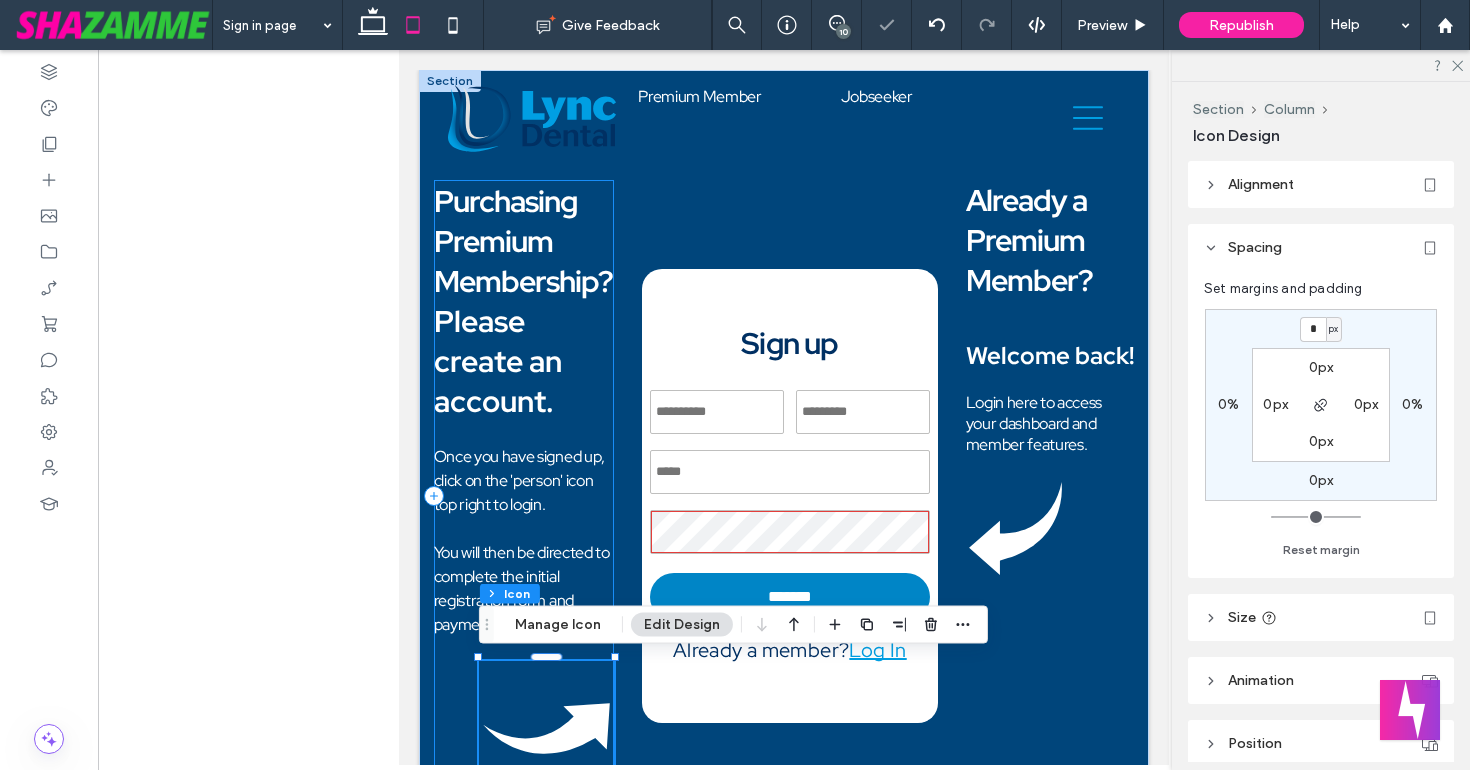 click on "Purchasing Premium Membership? Please create an account.
Once you have signed up, click on the 'person' icon top right to login.
You will then be directed to complete the initial registration form and payment pages." at bounding box center [524, 496] 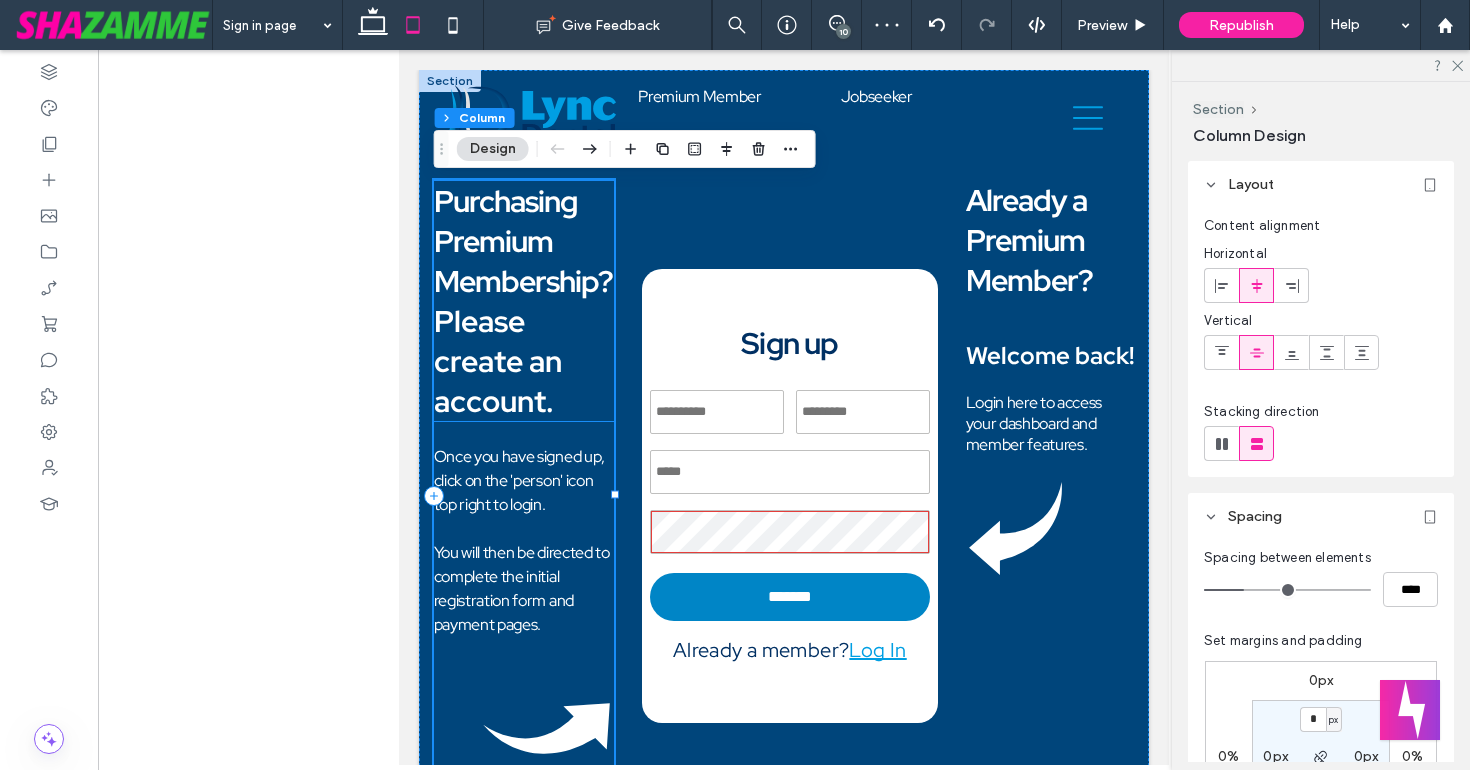click on "Please create an account." at bounding box center (498, 361) 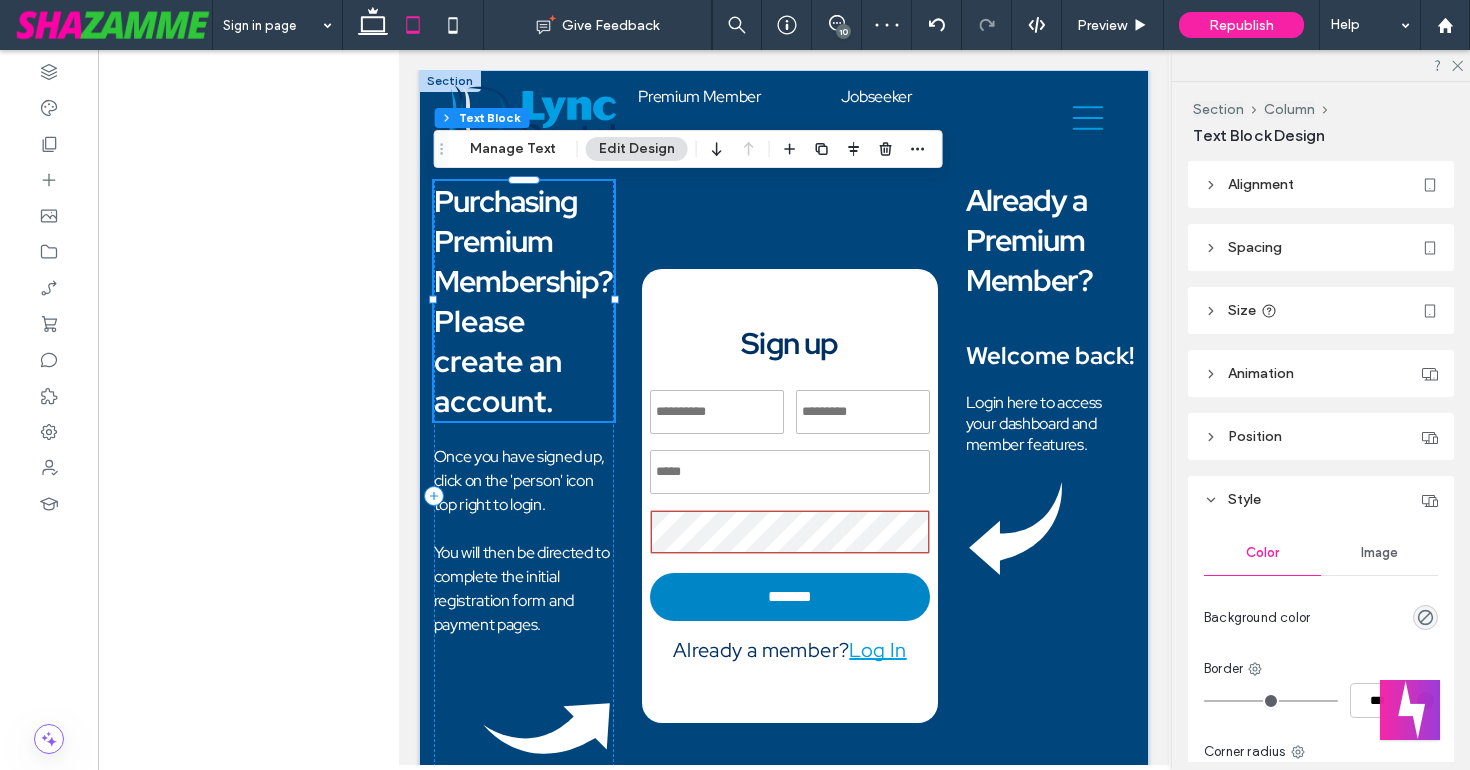 click on "Please create an account." at bounding box center (498, 361) 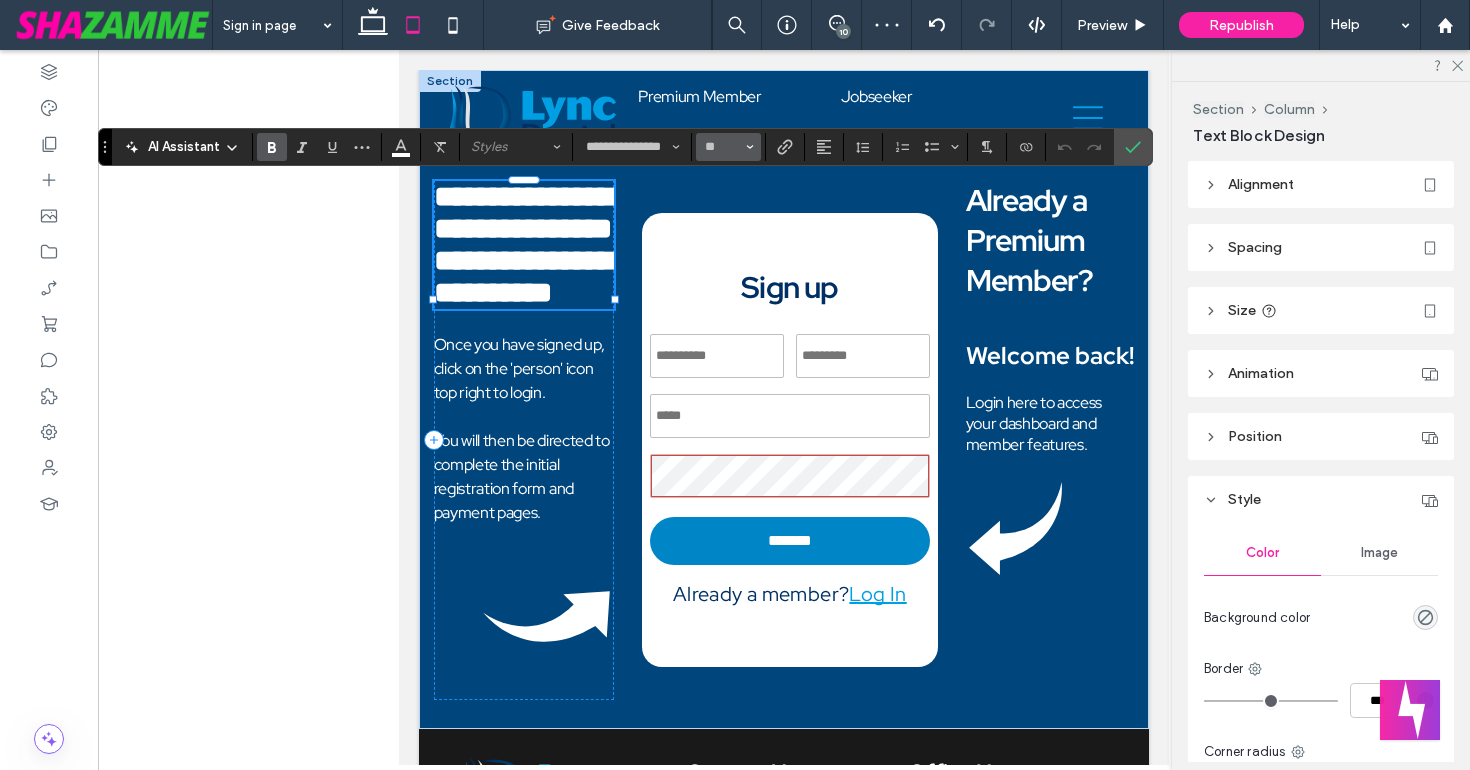 click at bounding box center (750, 147) 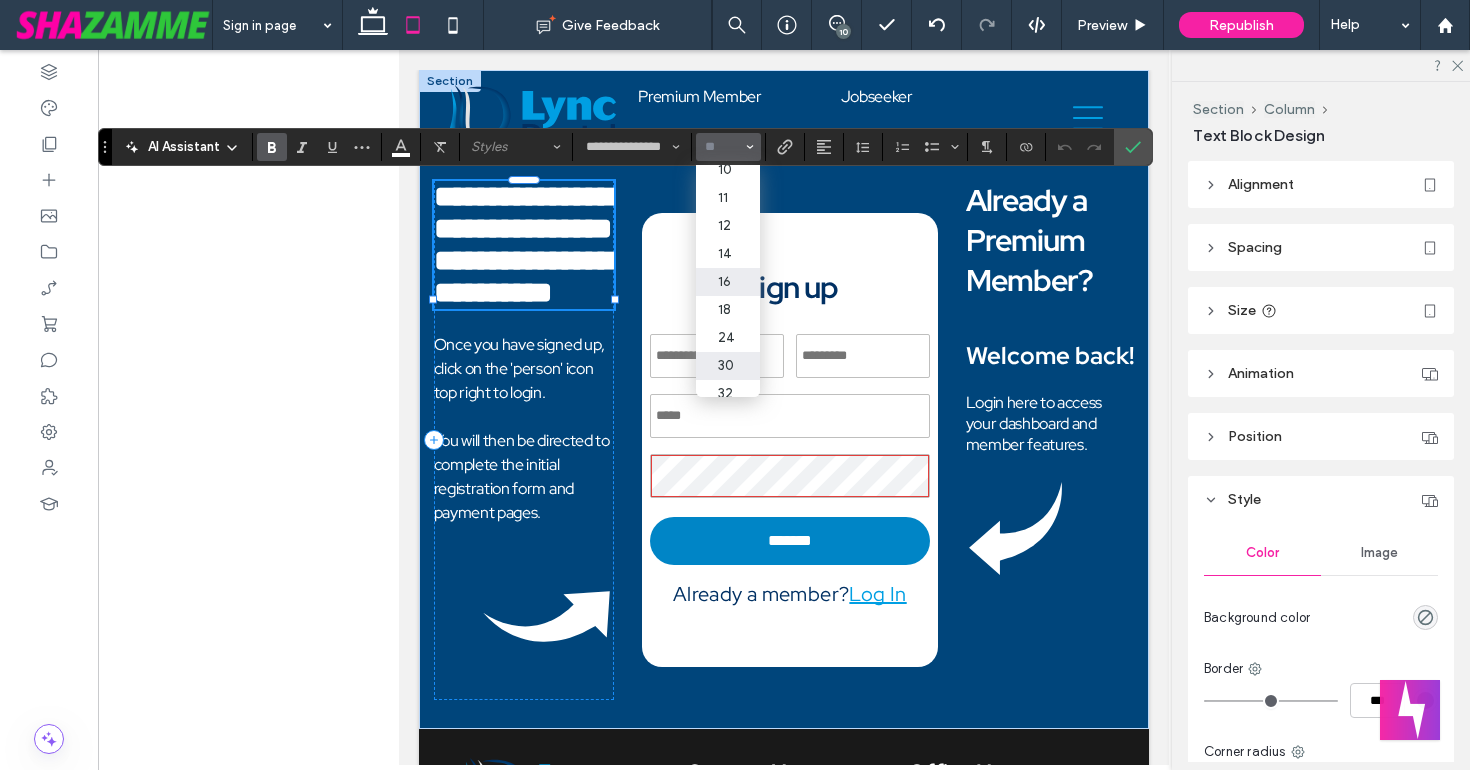 scroll, scrollTop: 71, scrollLeft: 0, axis: vertical 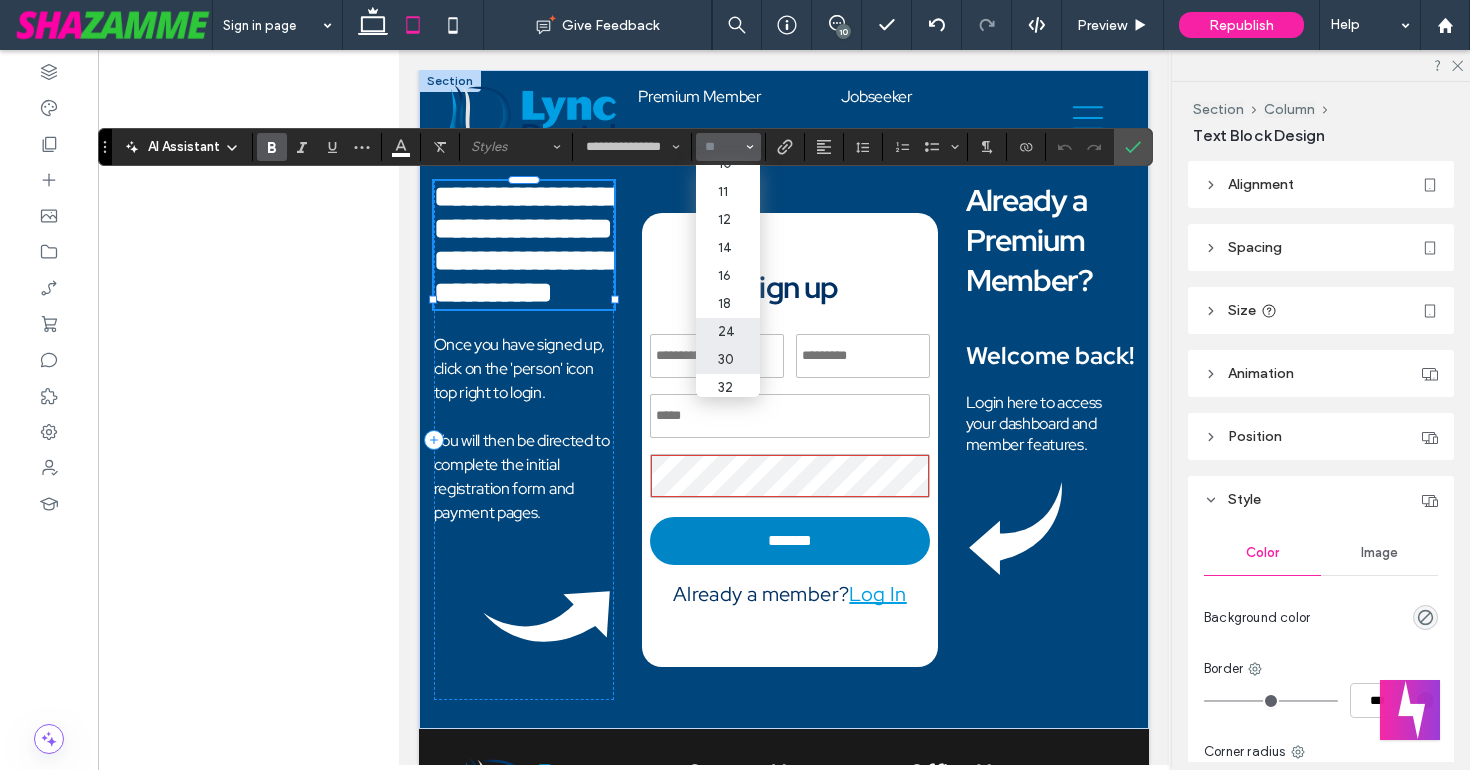 click on "24" at bounding box center [728, 332] 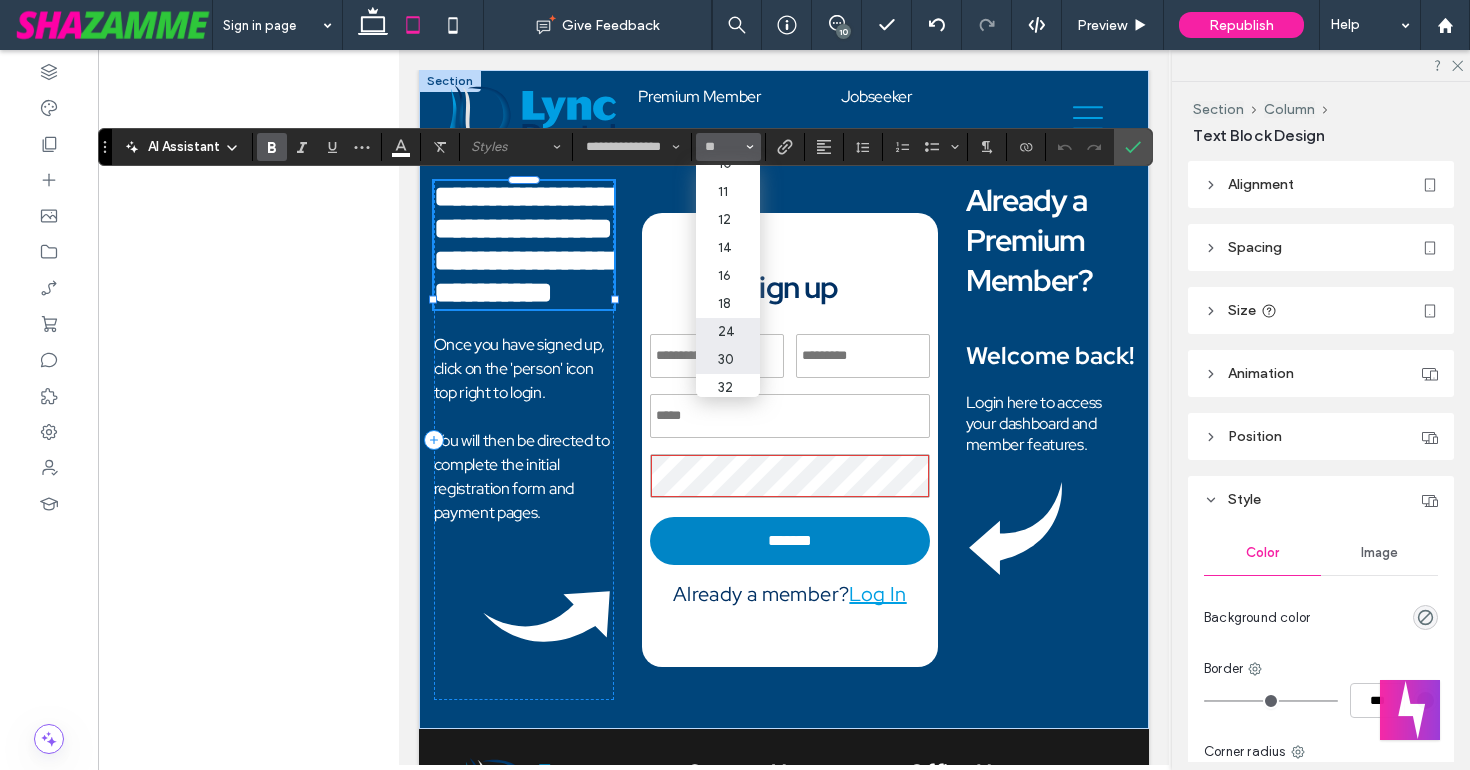 type on "**" 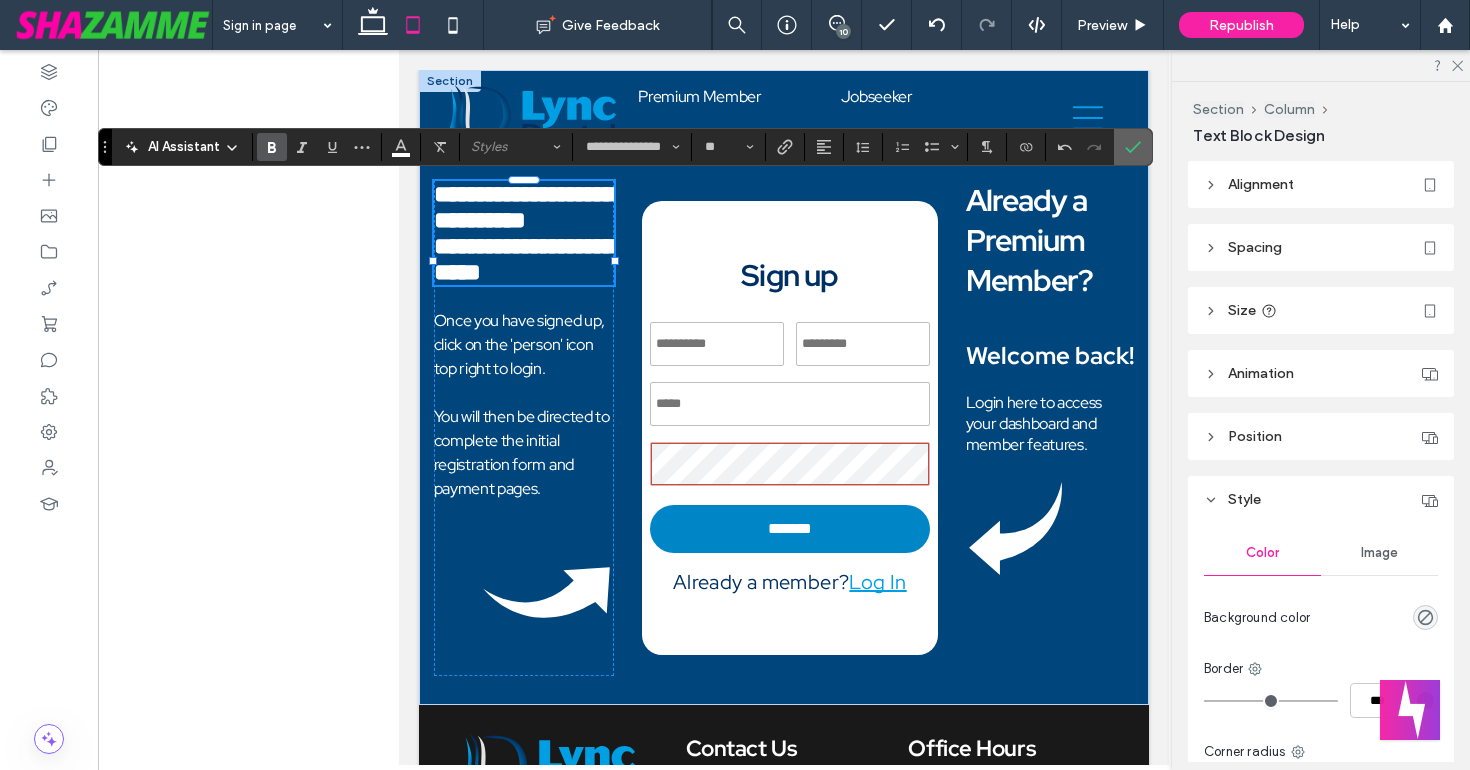 click 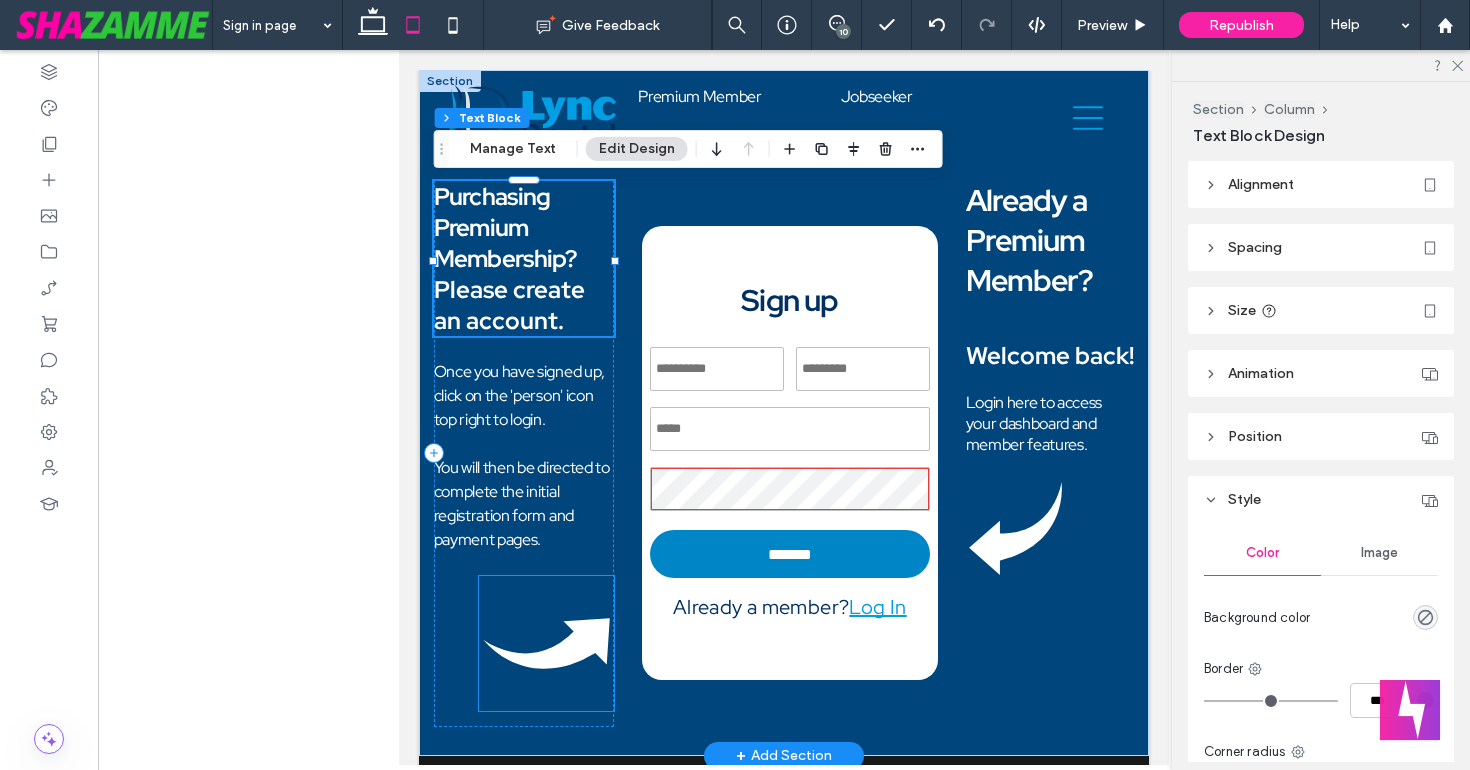 click 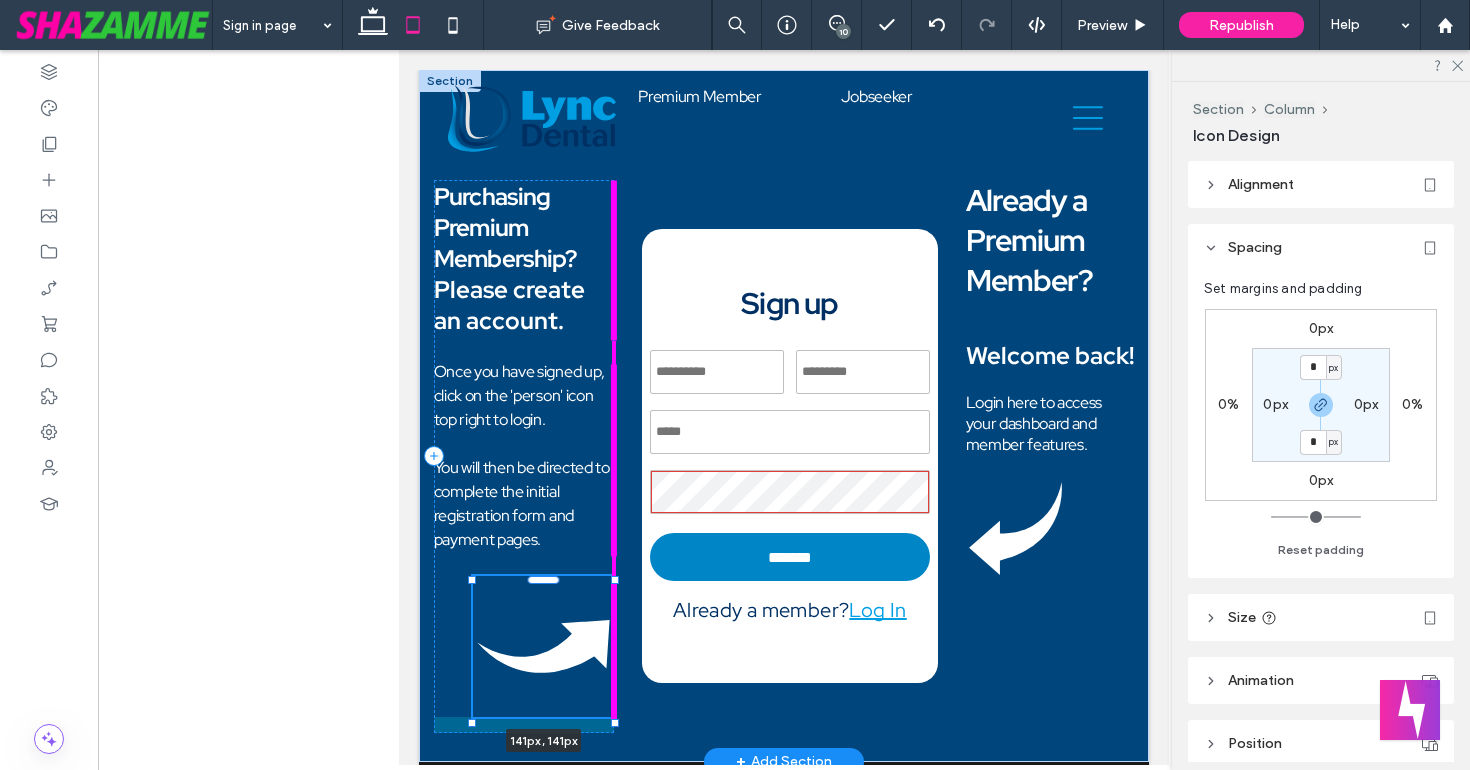 click on "**********" at bounding box center (784, 416) 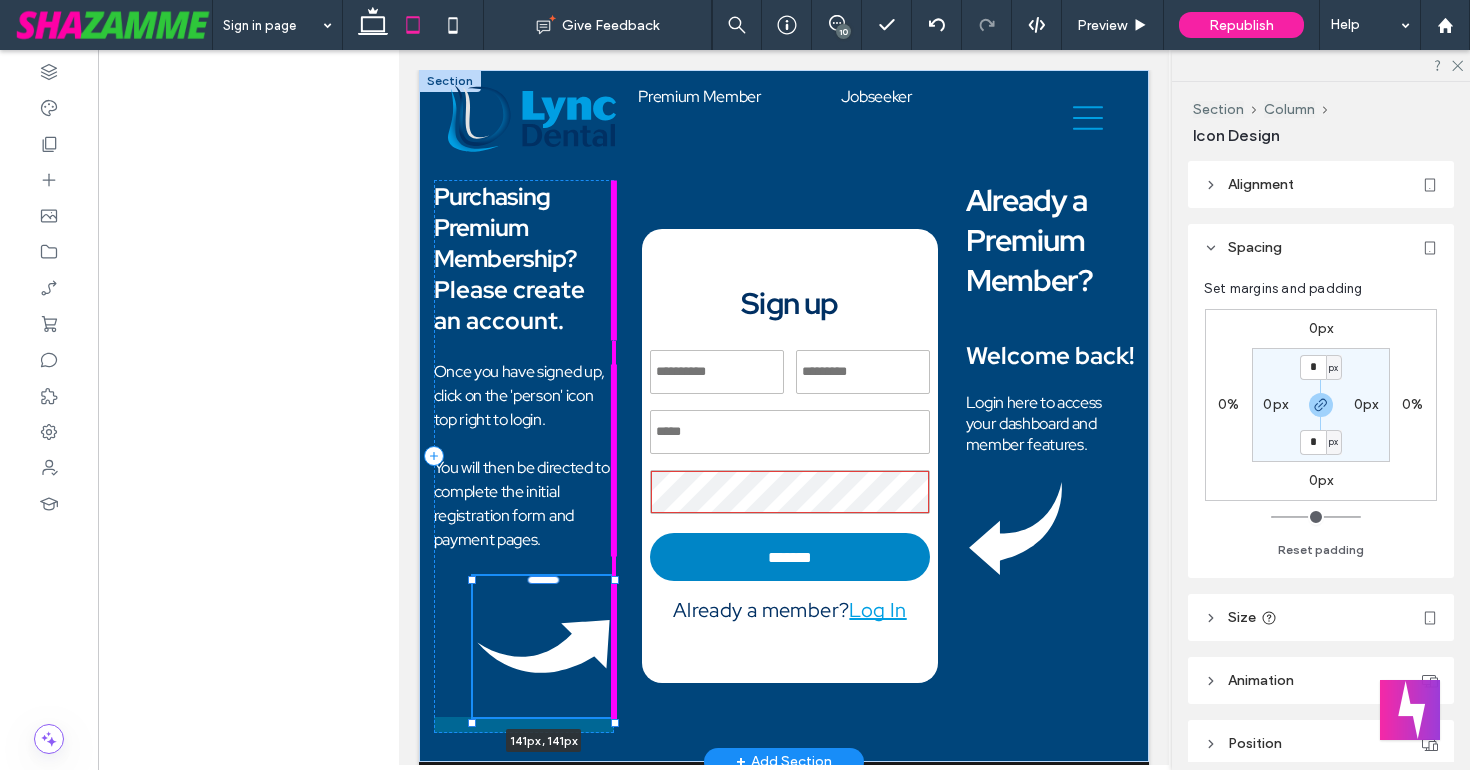 type on "***" 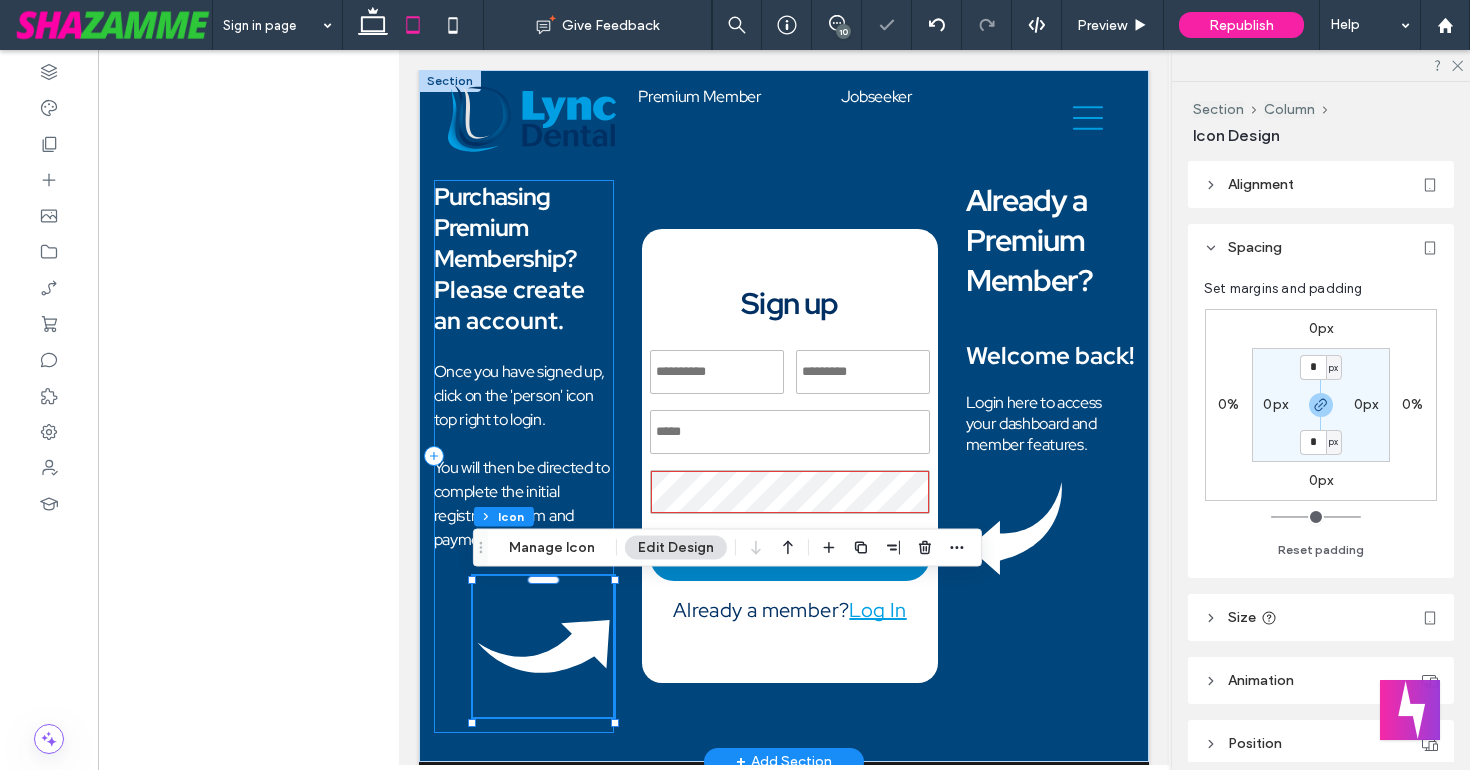 click on "Purchasing Premium Membership? Please create an account.
Once you have signed up, click on the 'person' icon top right to login.
You will then be directed to complete the initial registration form and payment pages.
141px , 141px" at bounding box center [524, 456] 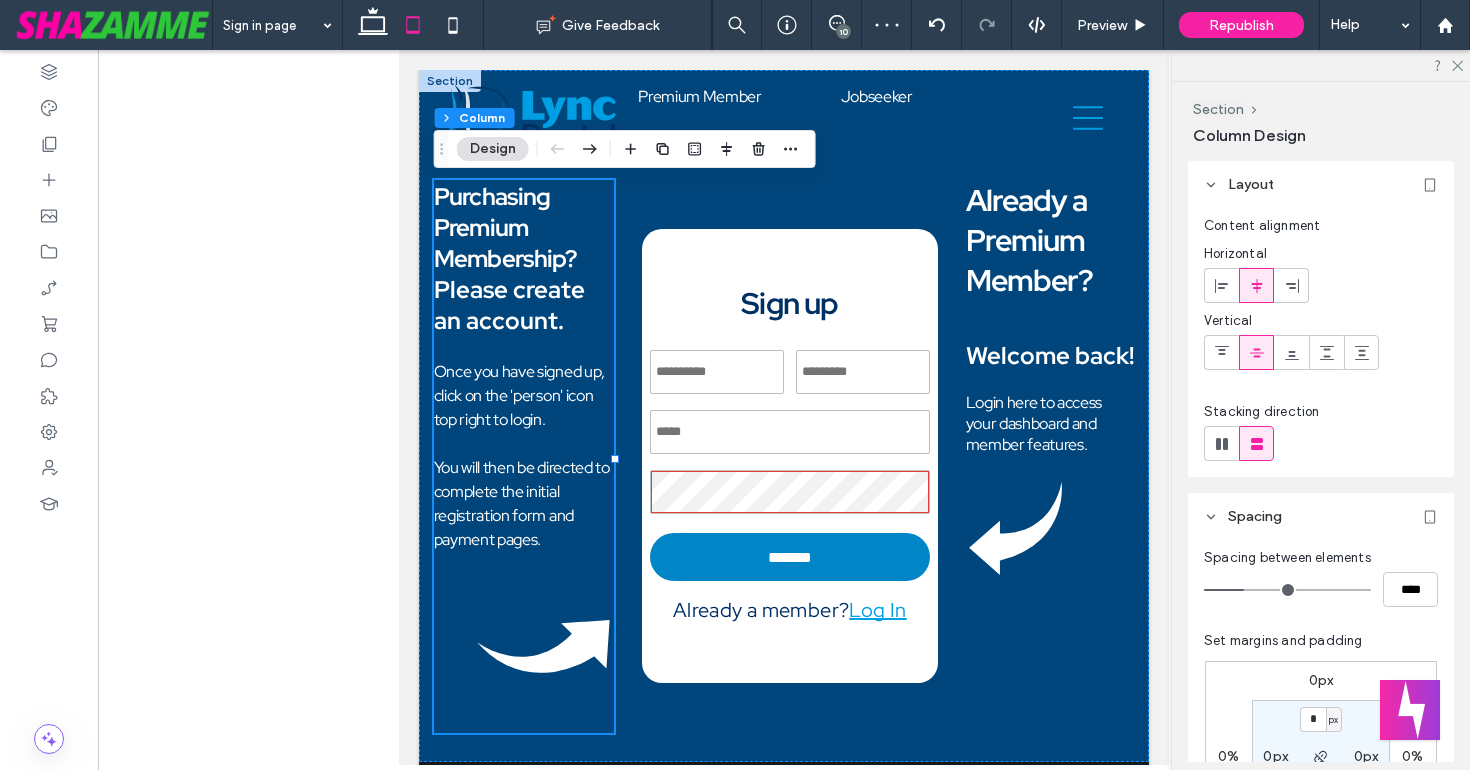 type on "**" 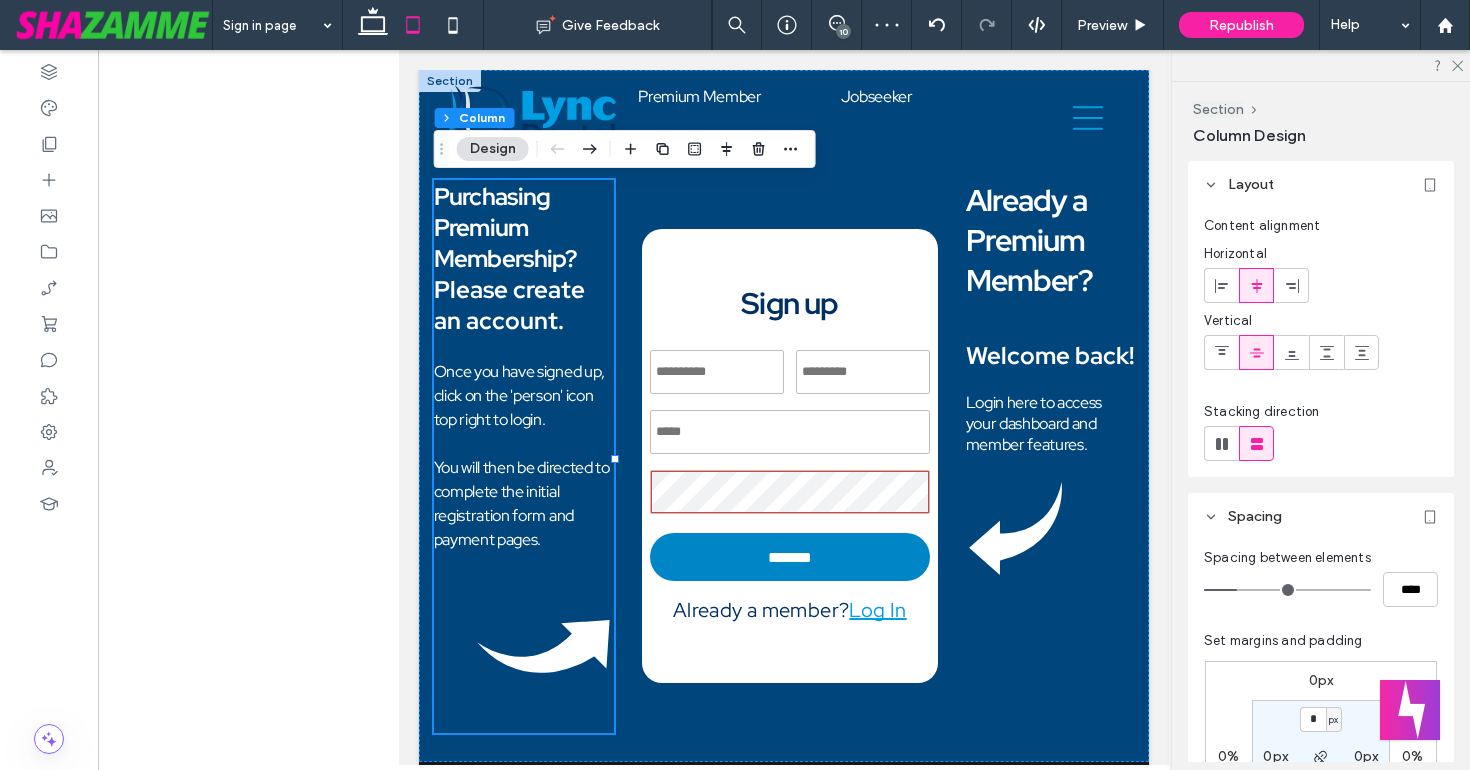 type on "**" 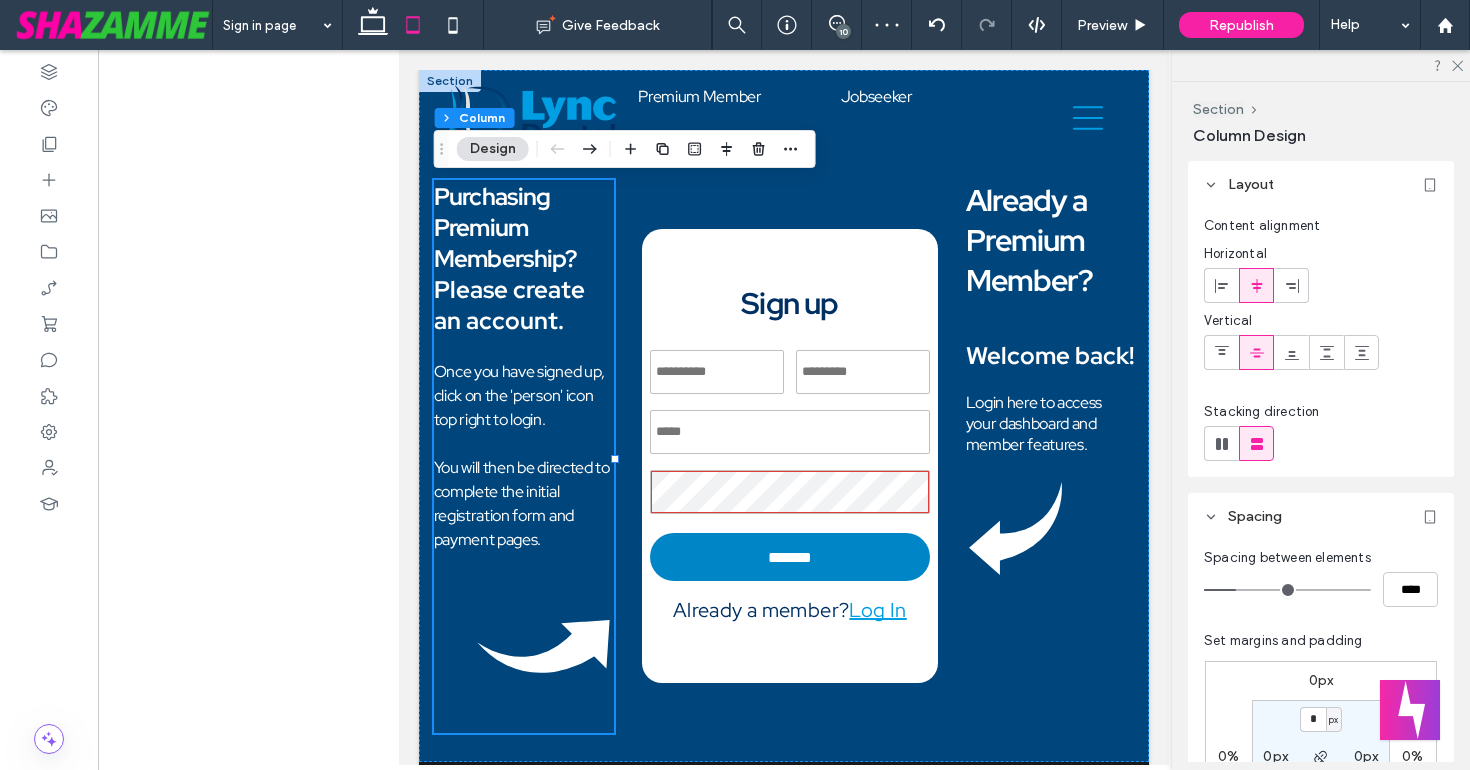 type on "**" 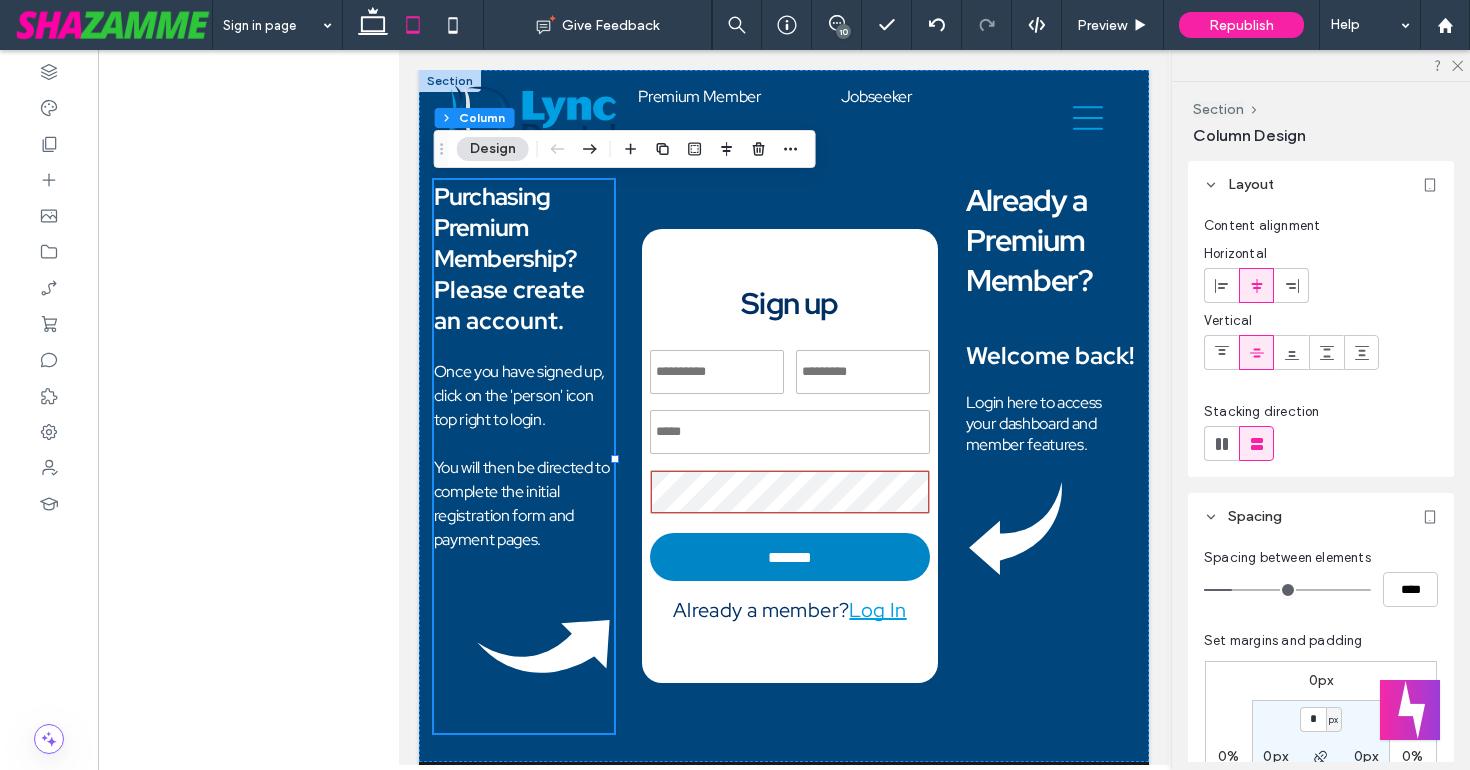 type on "**" 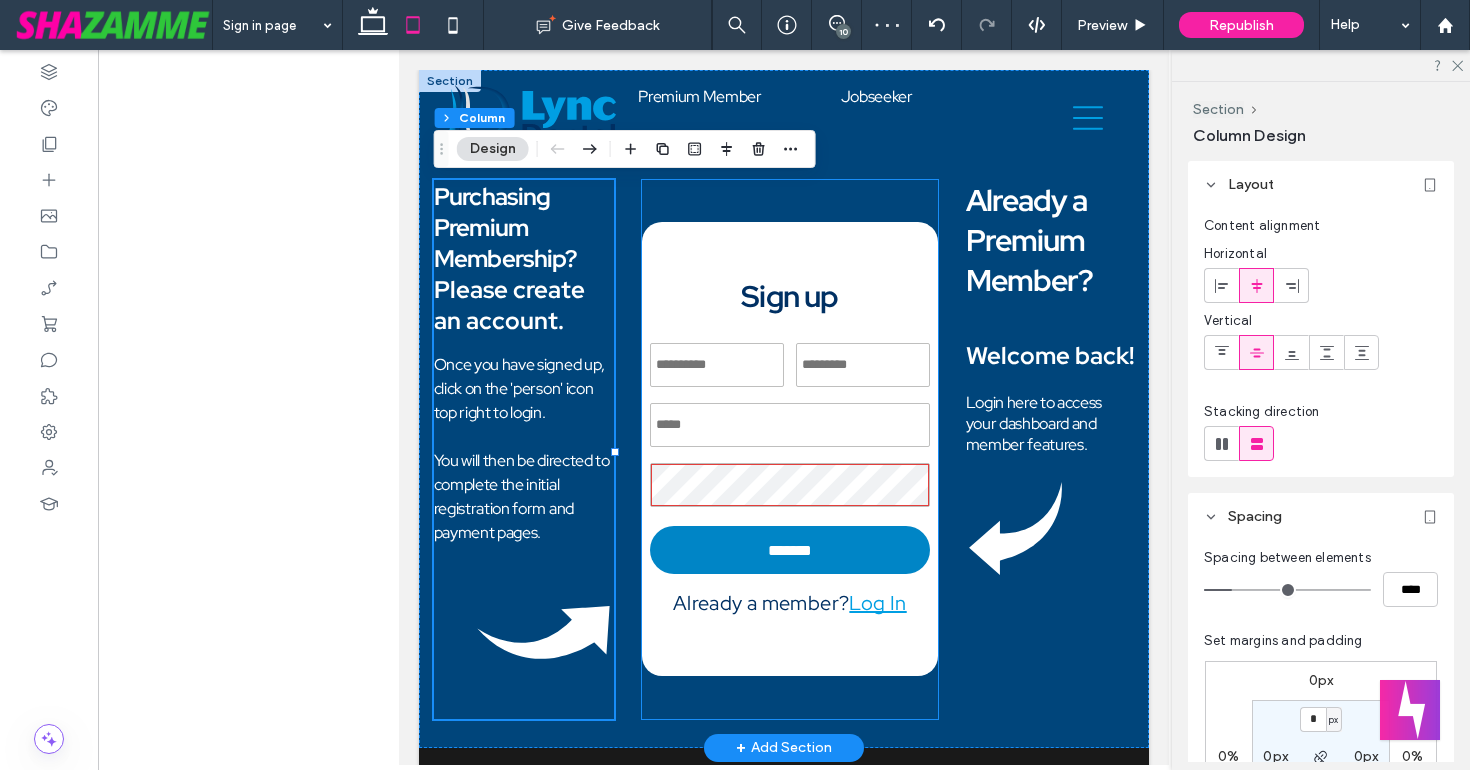 click on "**********" at bounding box center (790, 449) 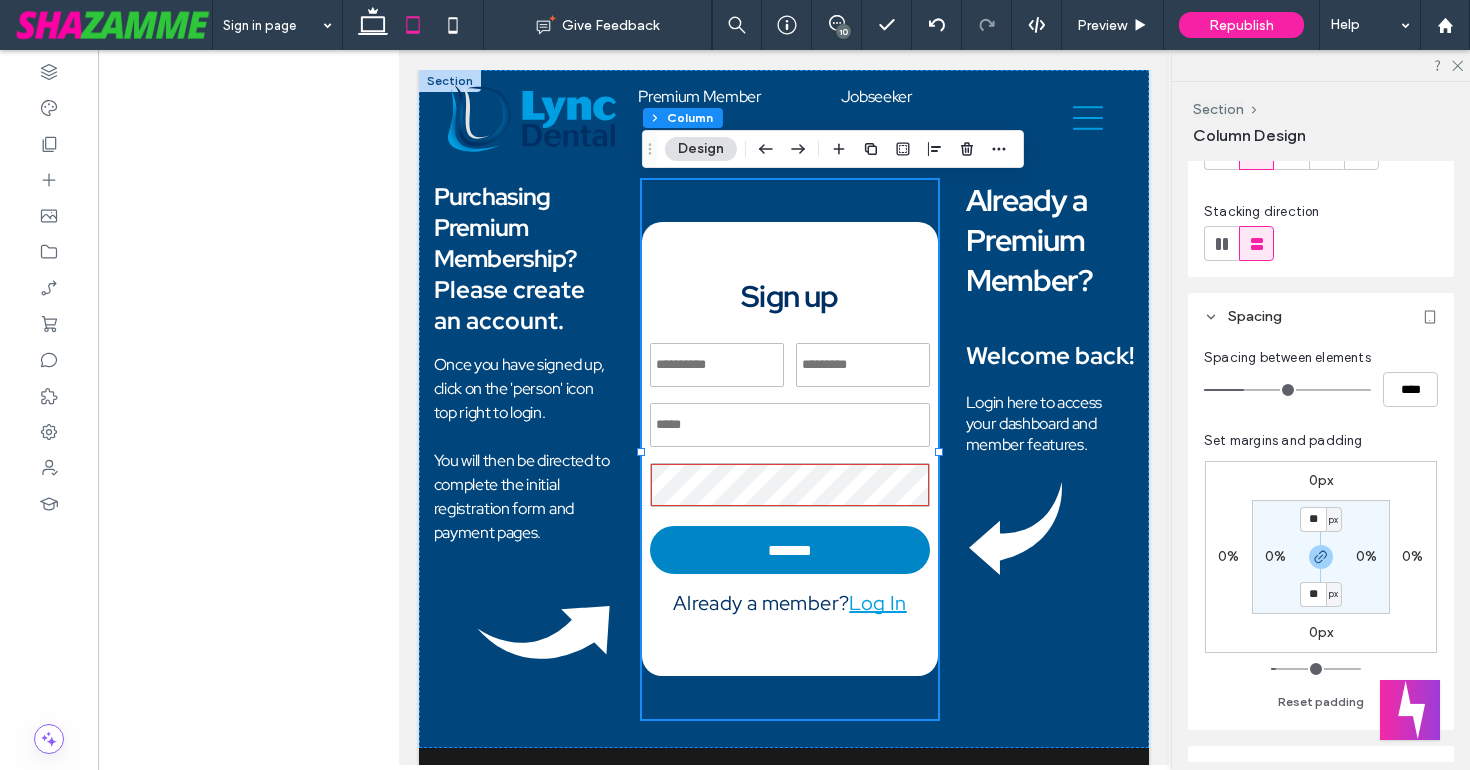 scroll, scrollTop: 201, scrollLeft: 0, axis: vertical 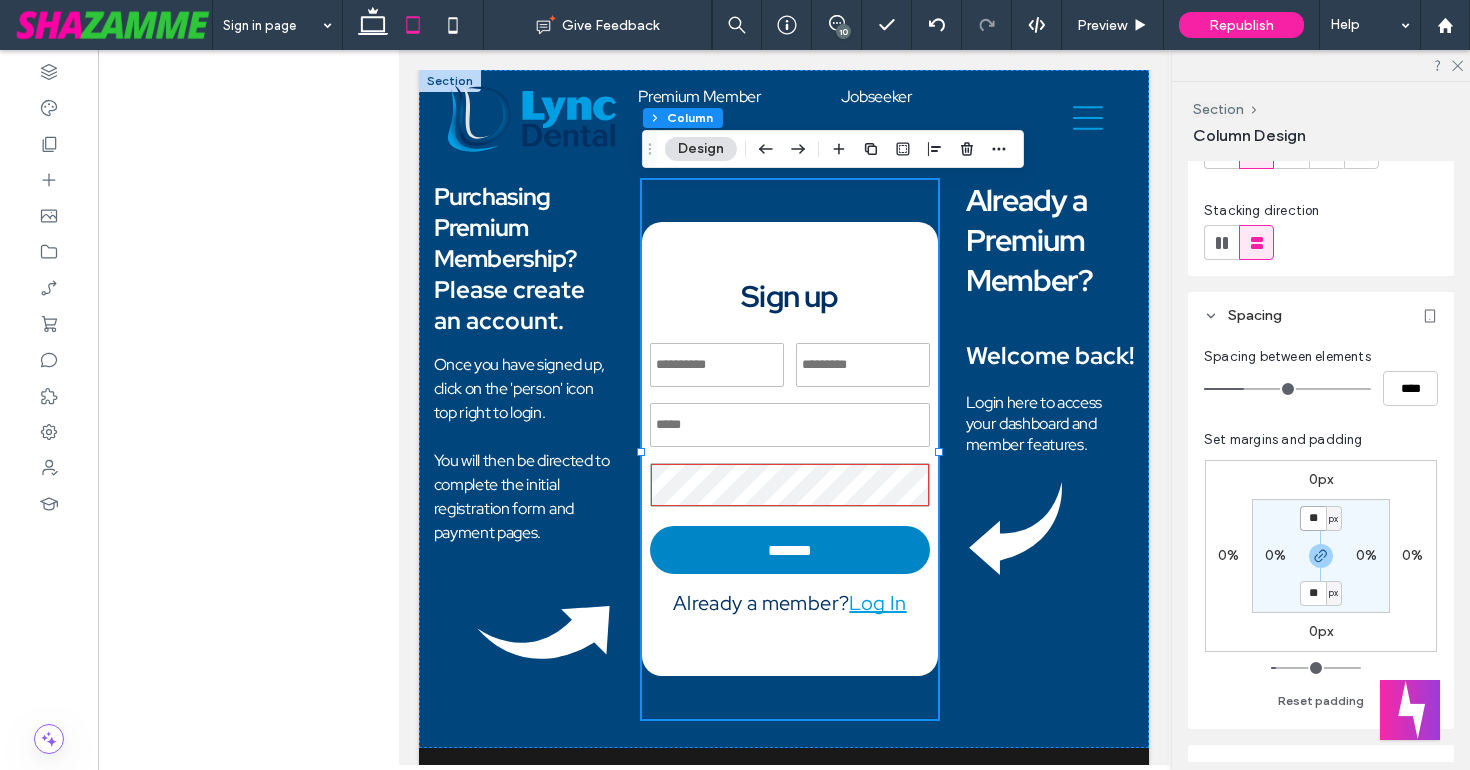 click on "**" at bounding box center (1313, 518) 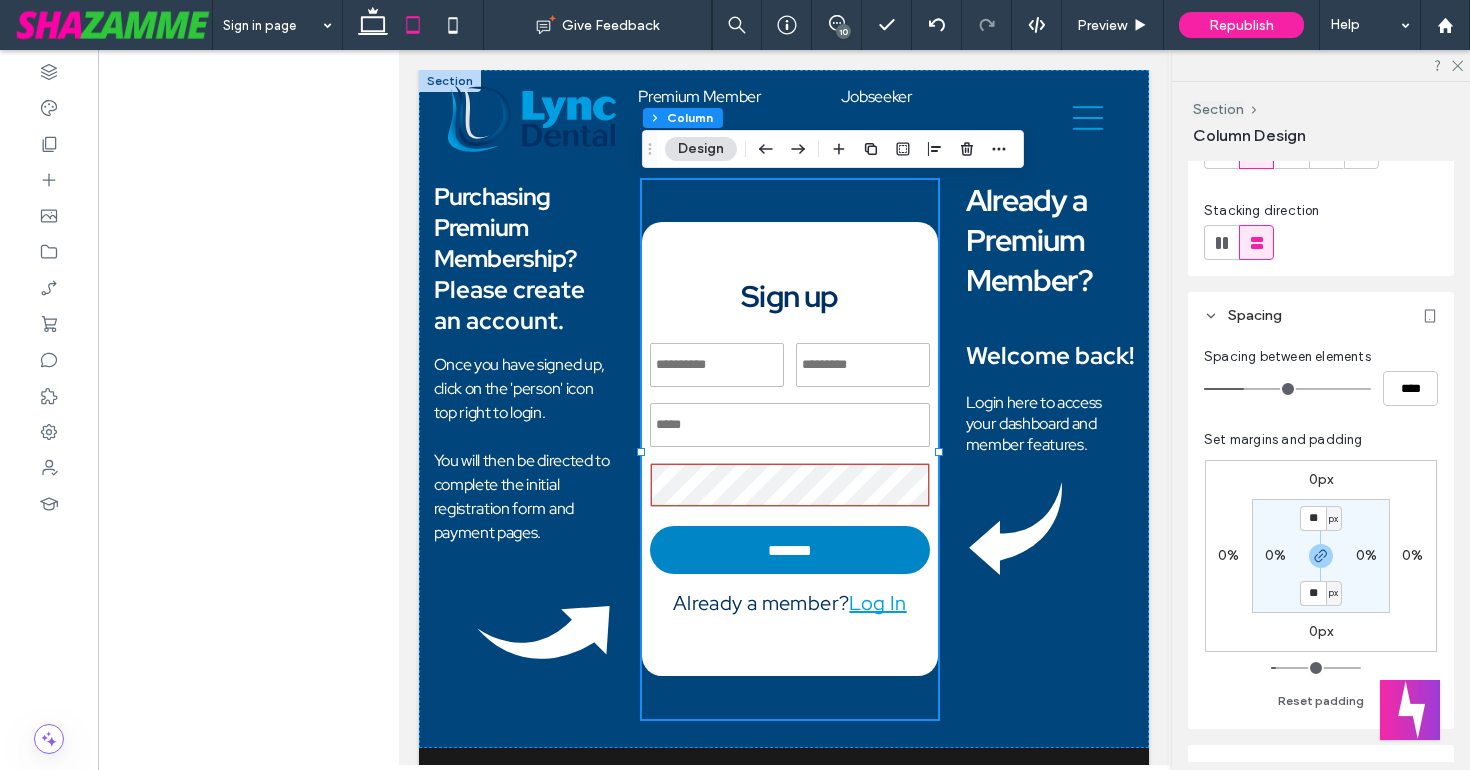 type on "**" 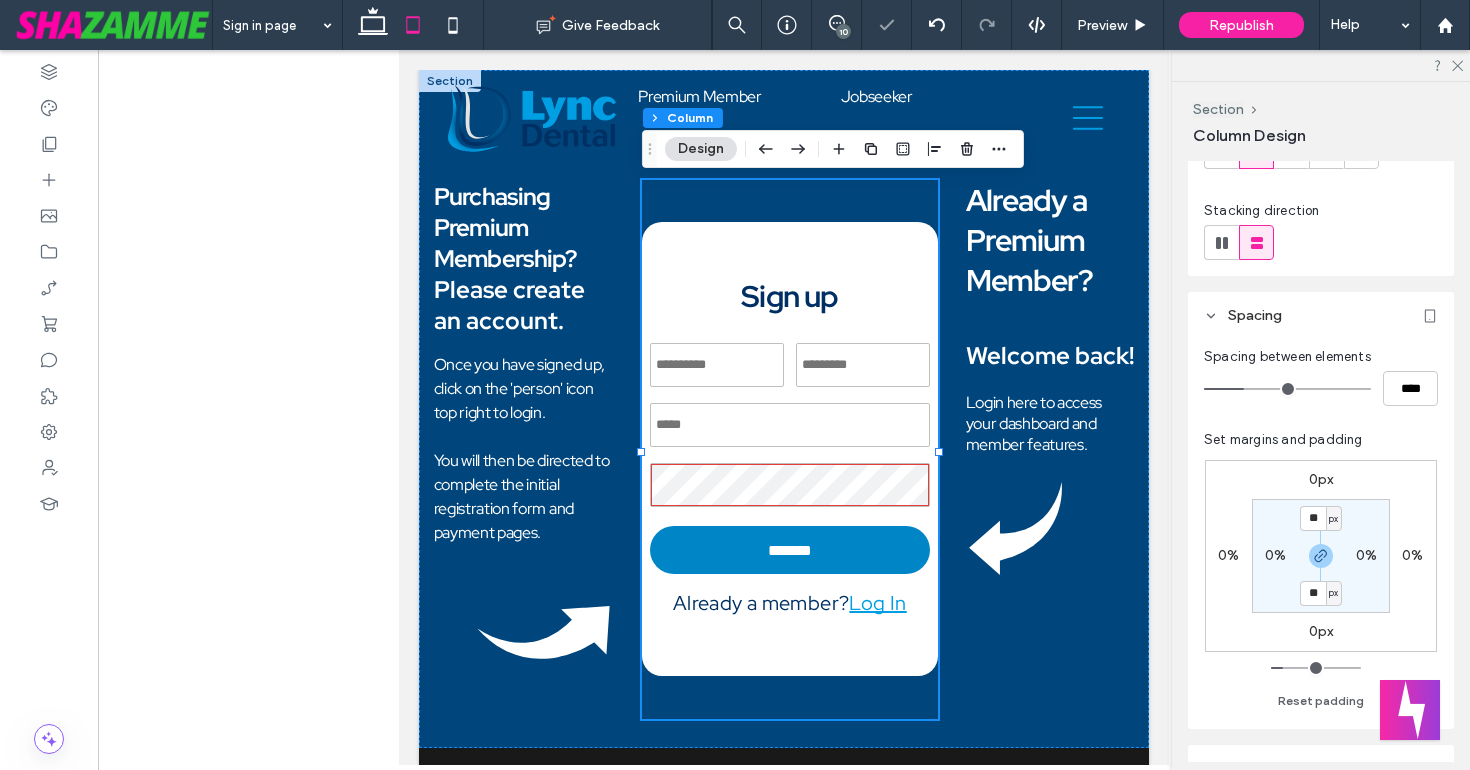 click on "0px 0% 0px 0% ** px 0% ** px 0%" at bounding box center [1321, 556] 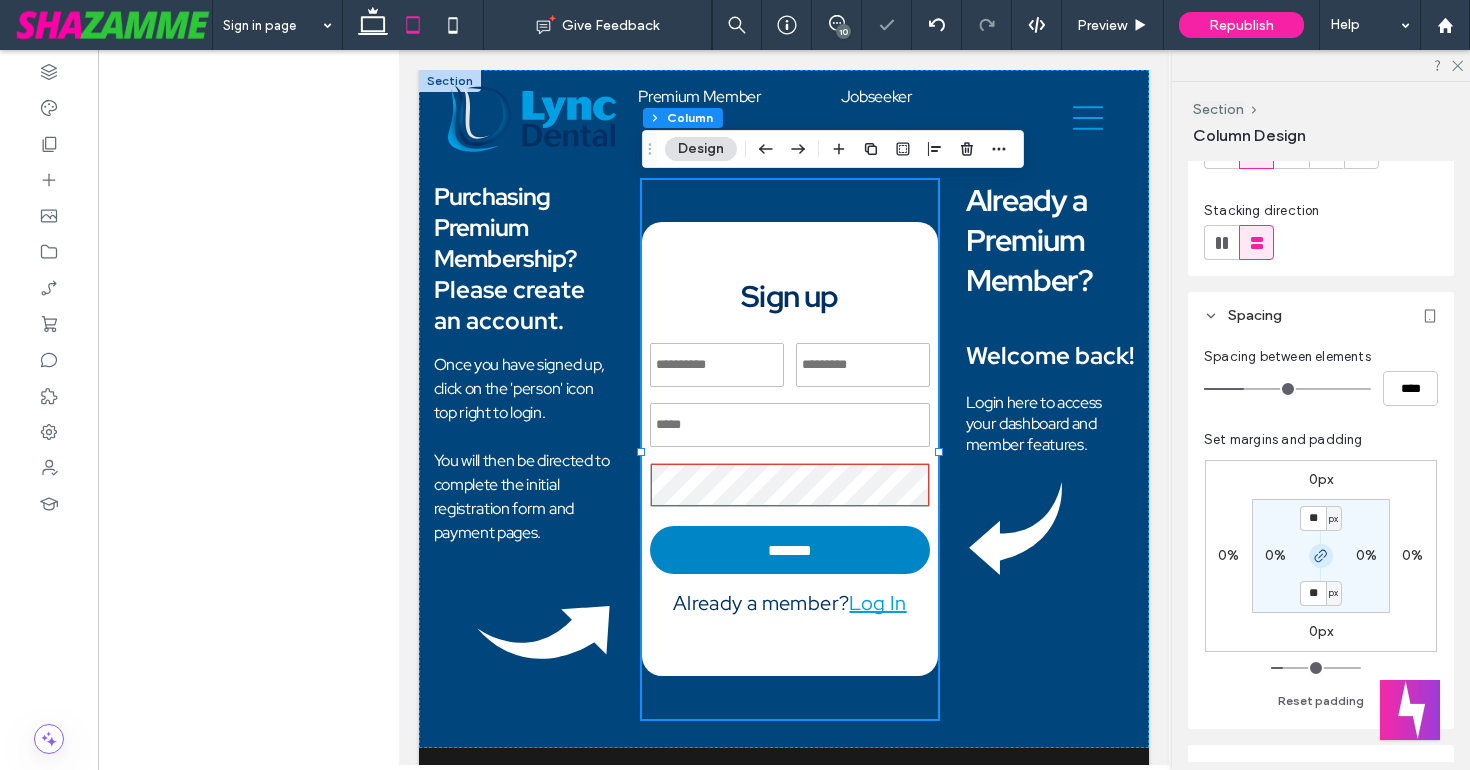 click 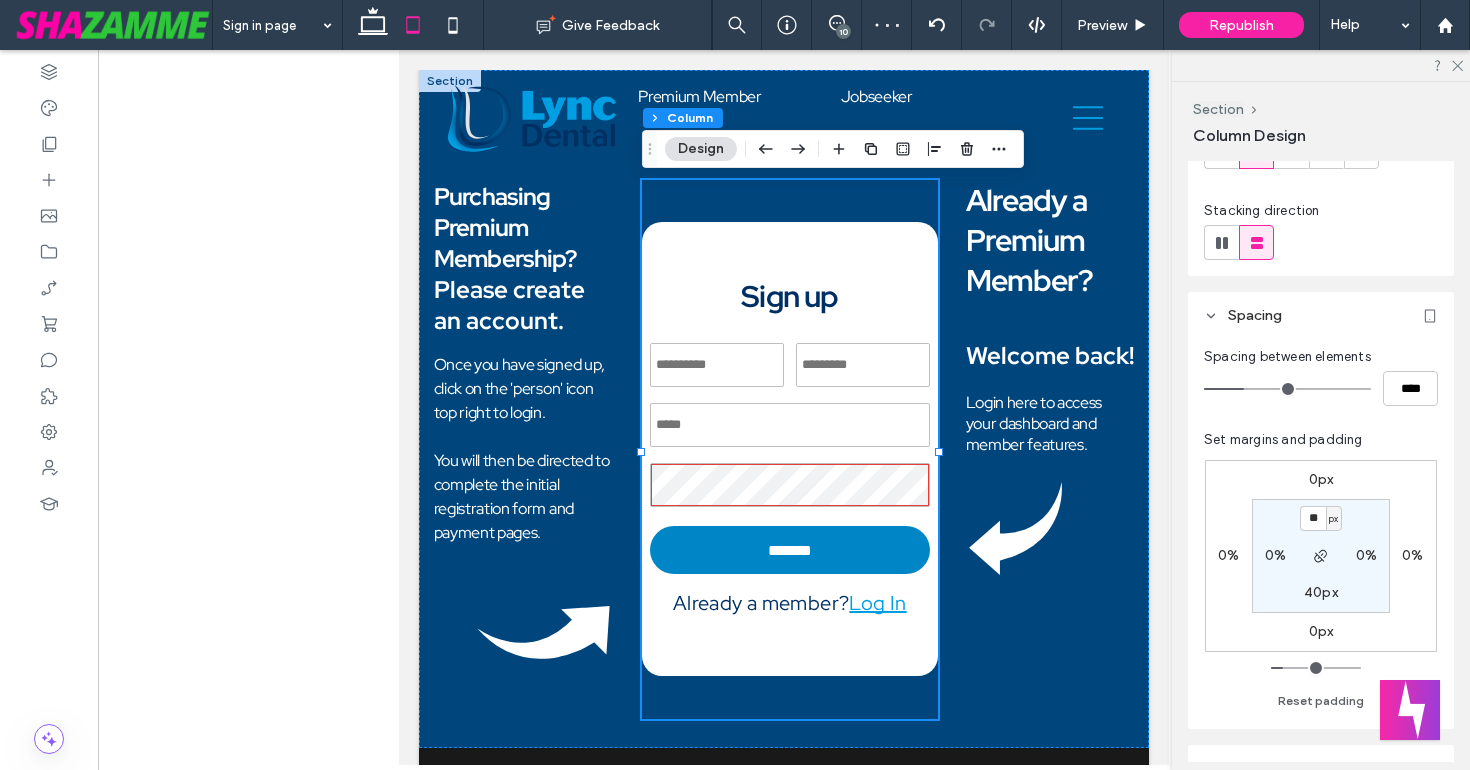 click on "40px" at bounding box center [1321, 592] 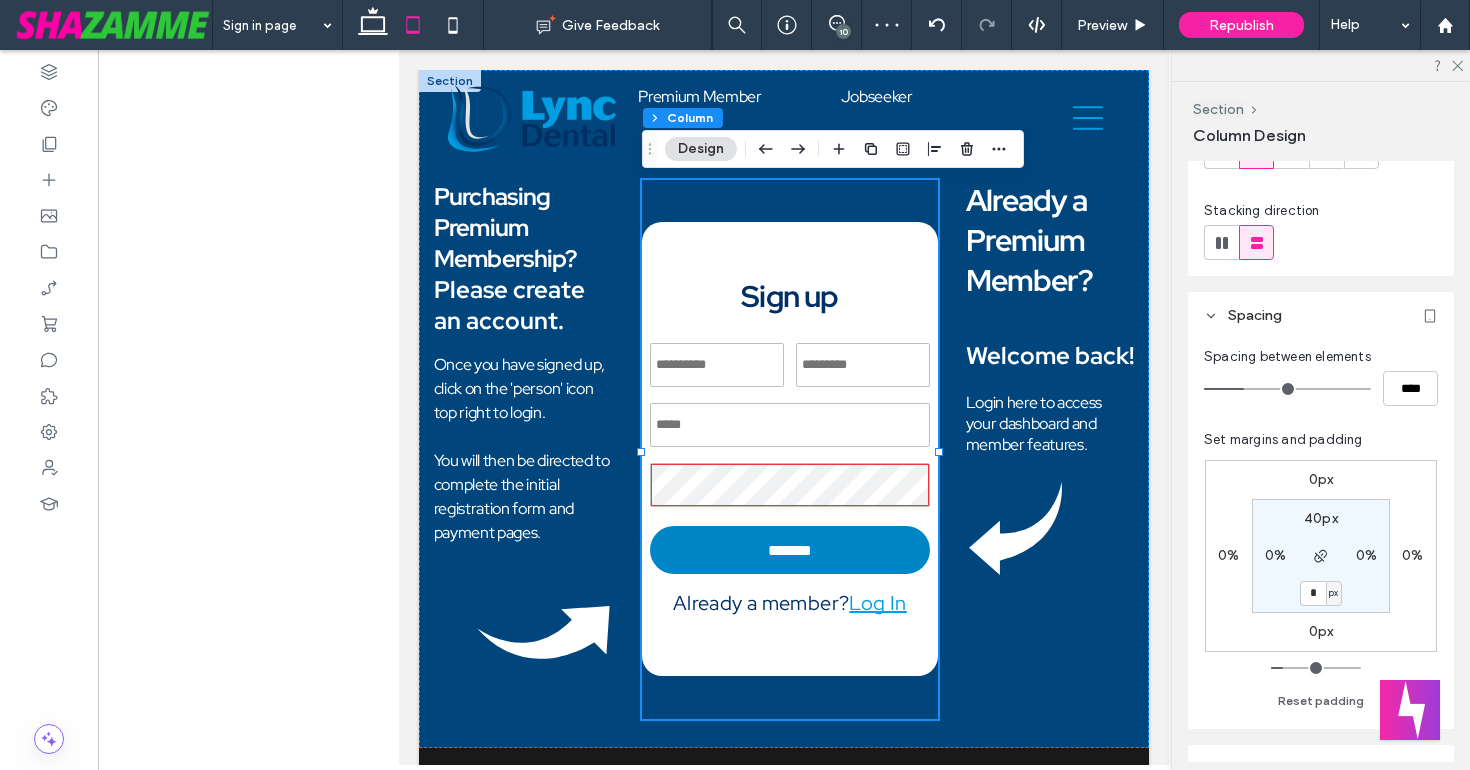 type on "*" 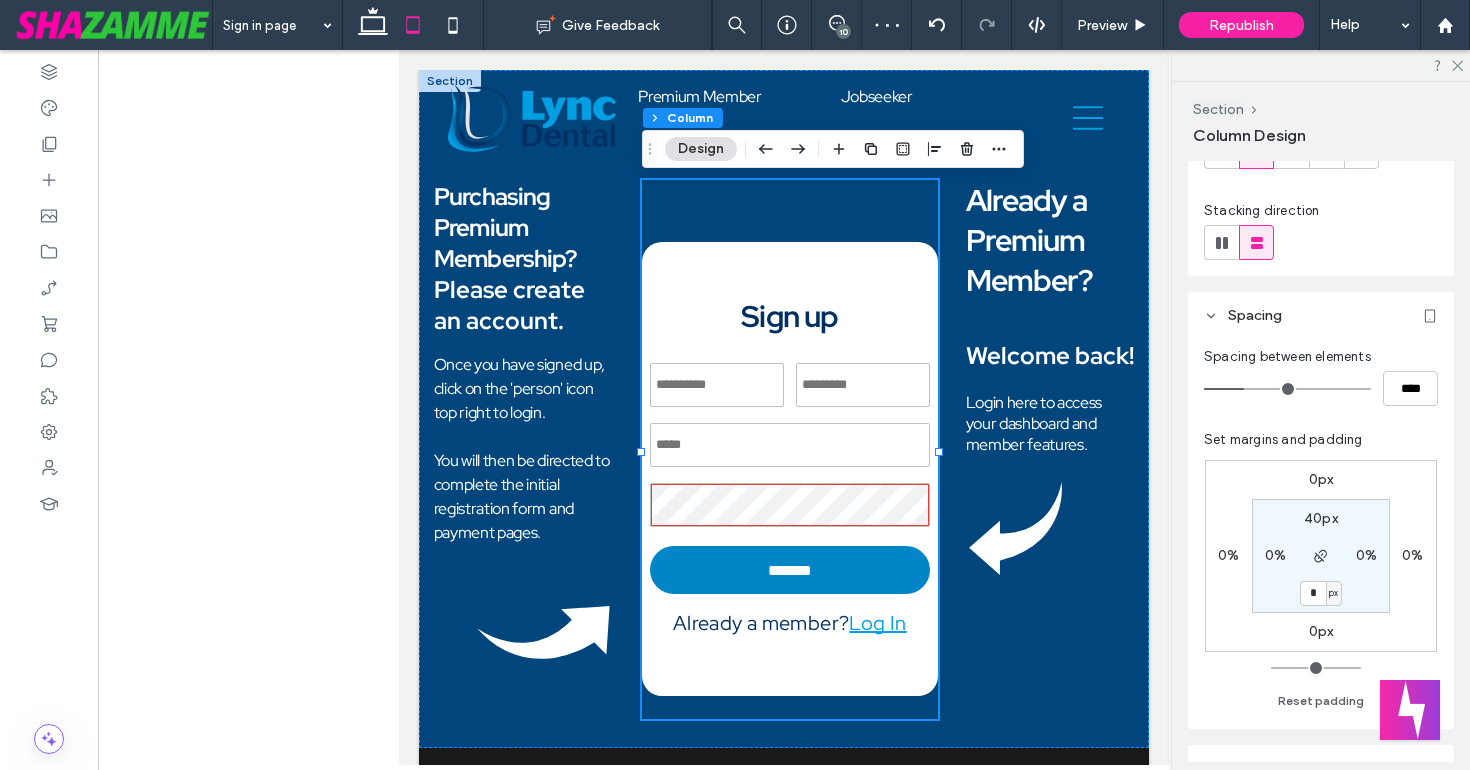 click on "40px" at bounding box center [1321, 518] 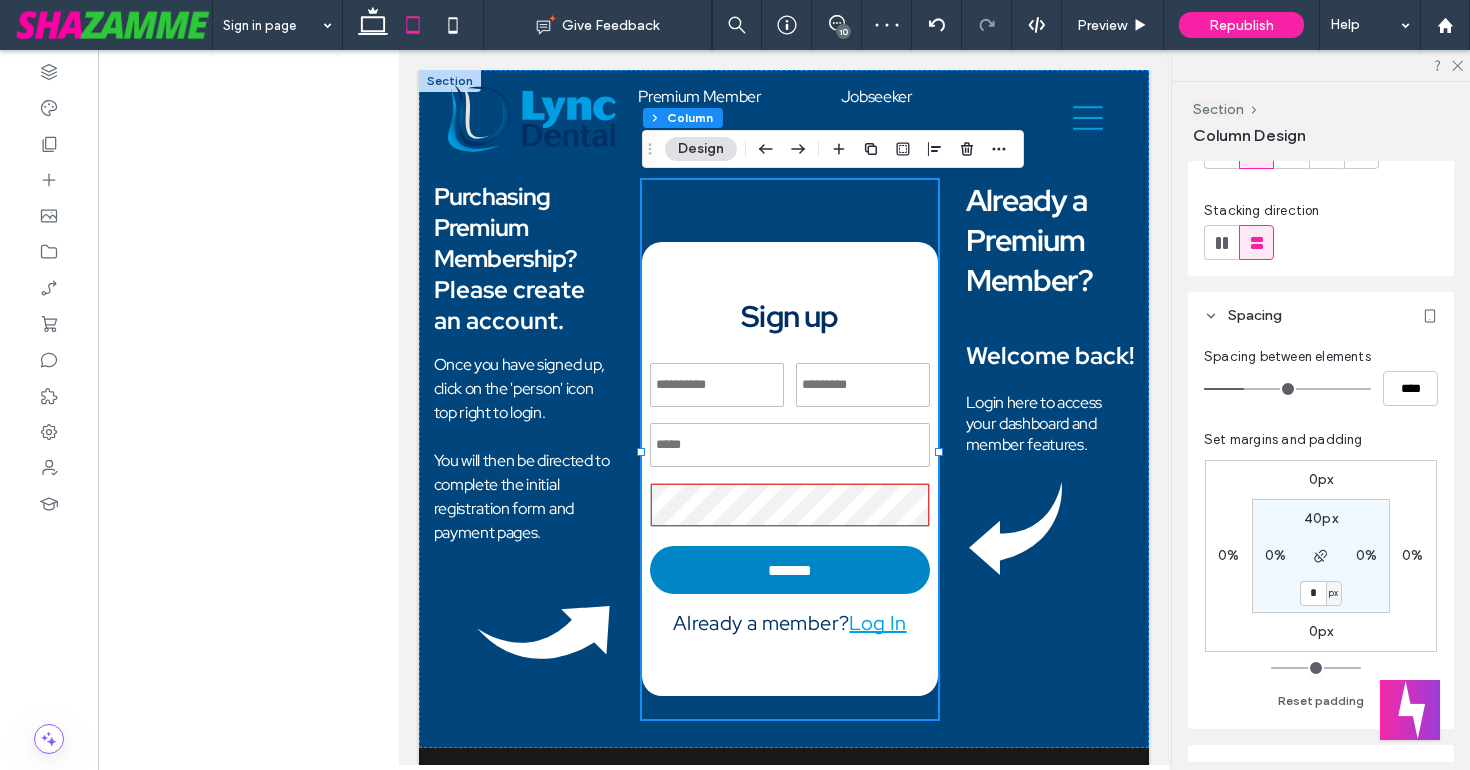 type on "**" 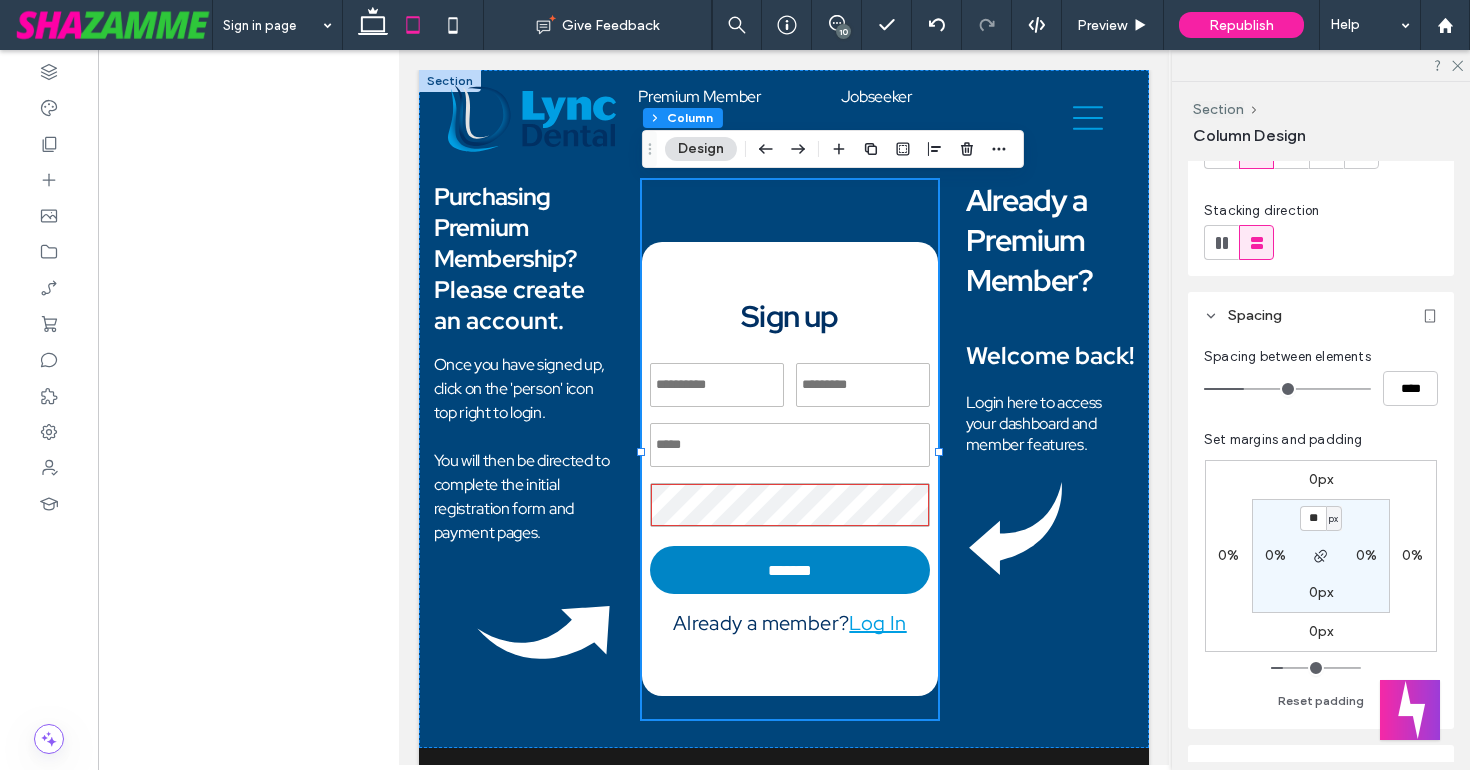 type on "**" 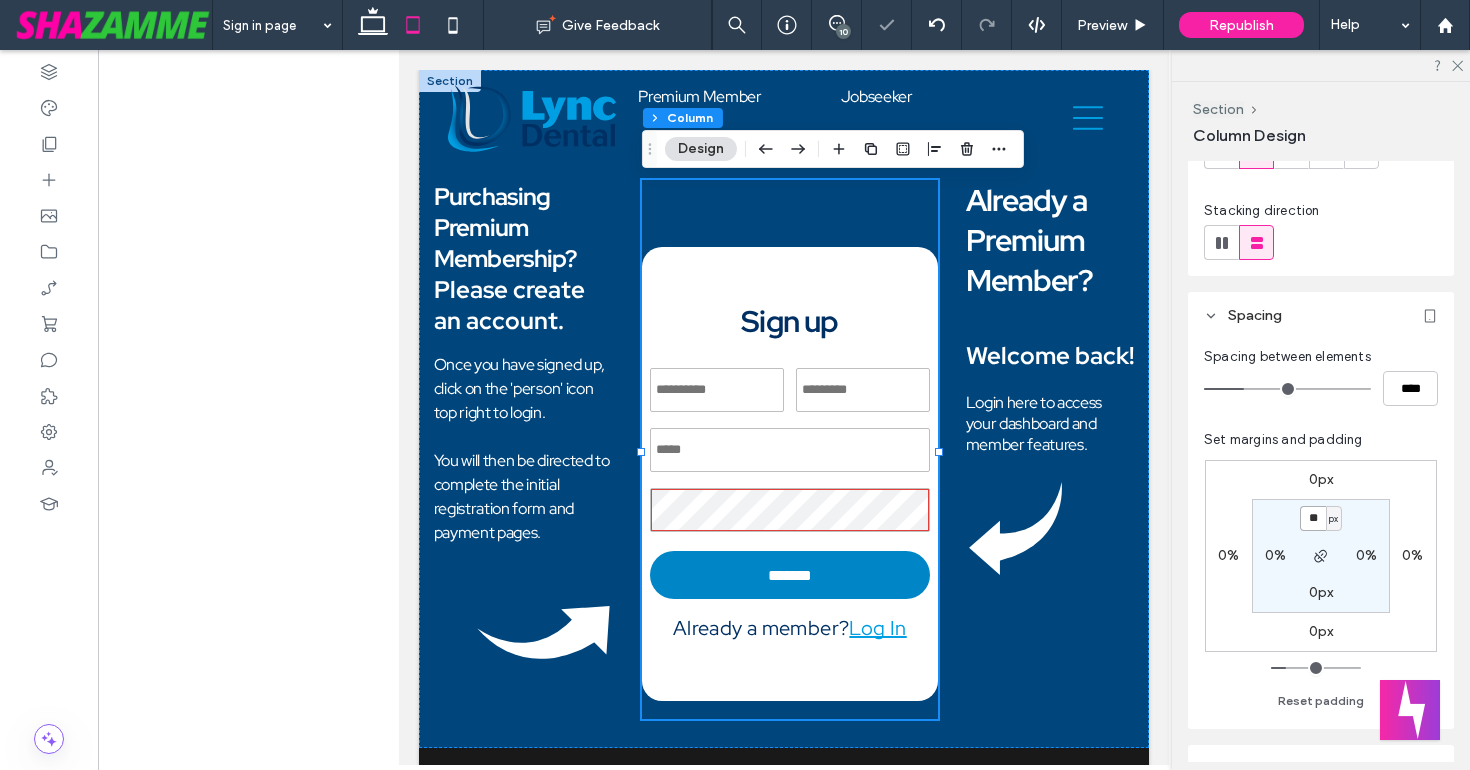click on "**" at bounding box center [1313, 518] 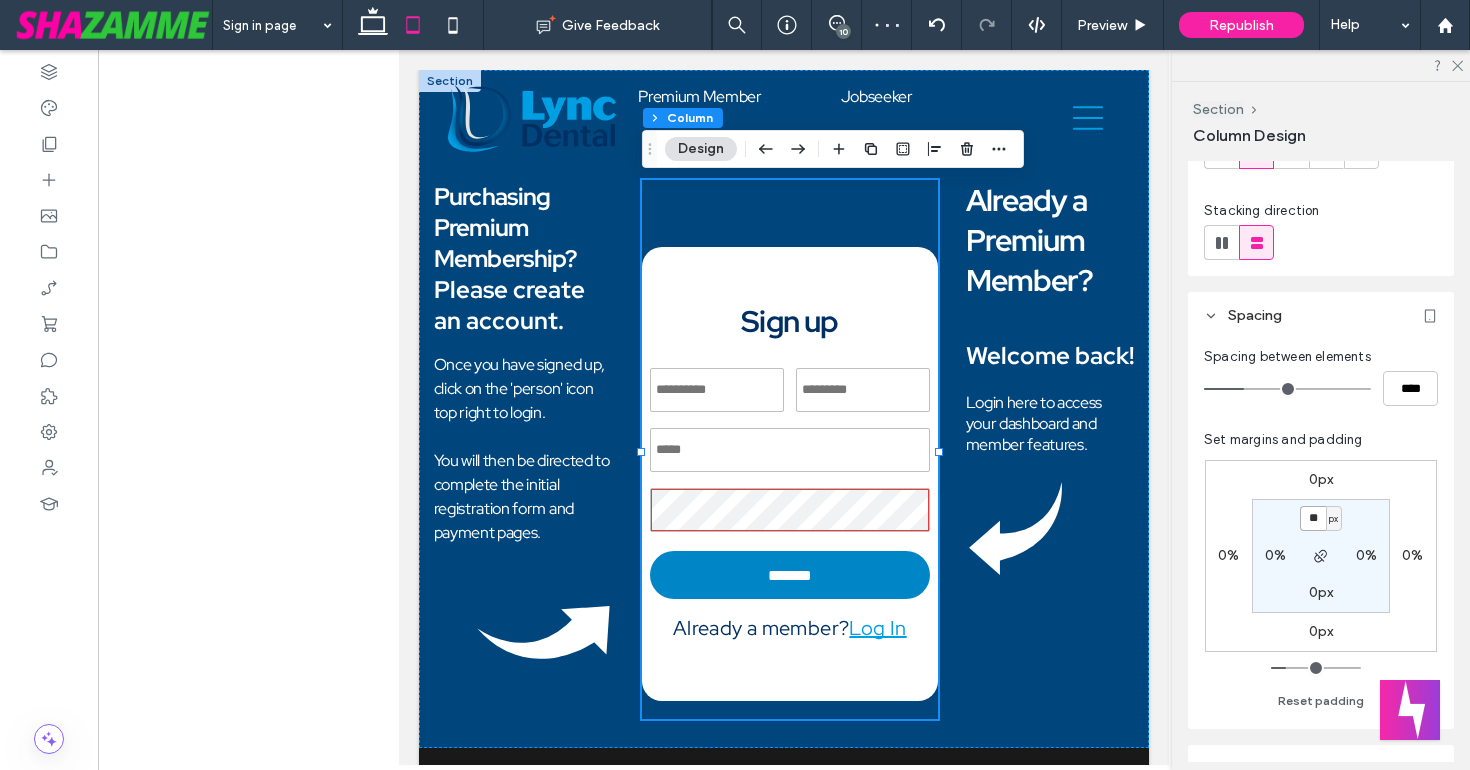 type on "**" 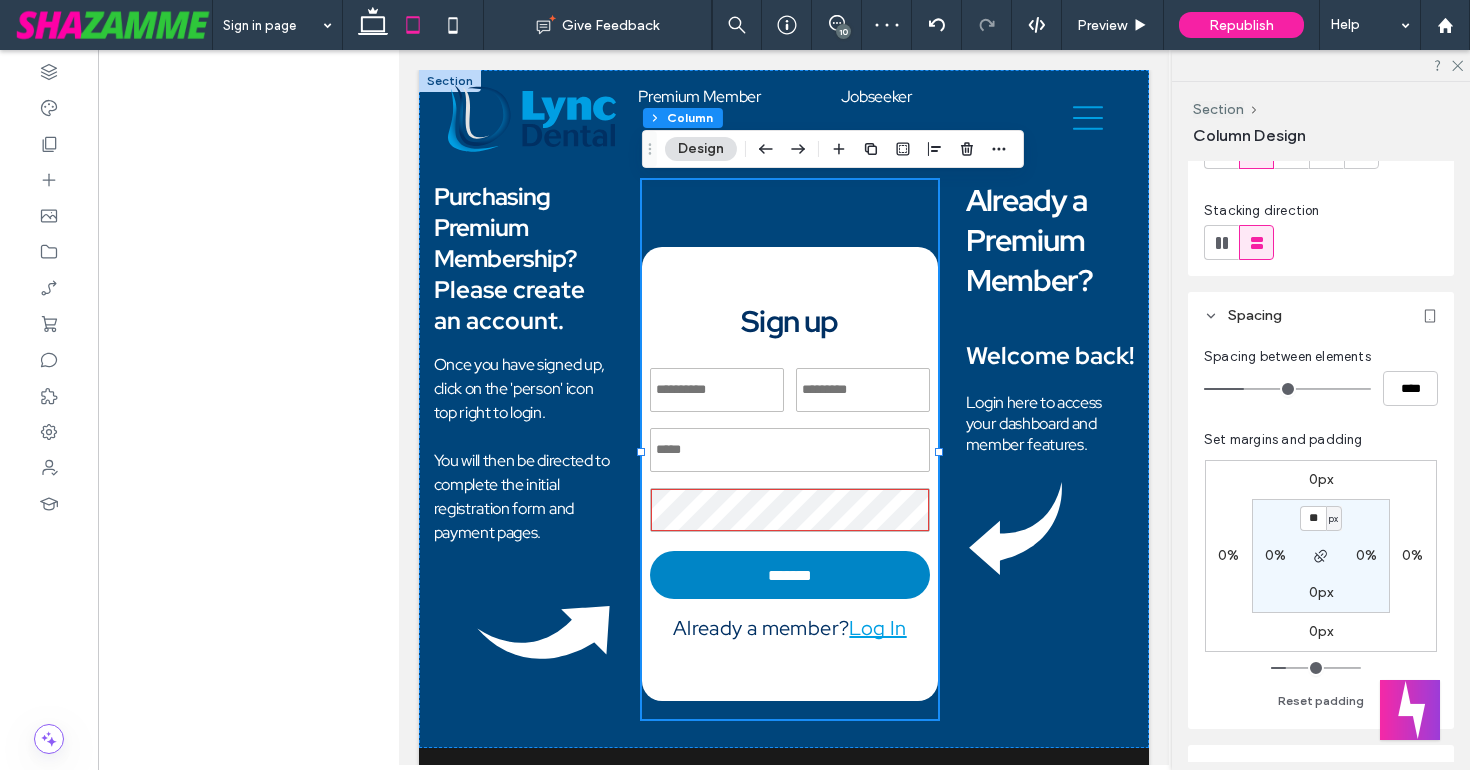 type on "**" 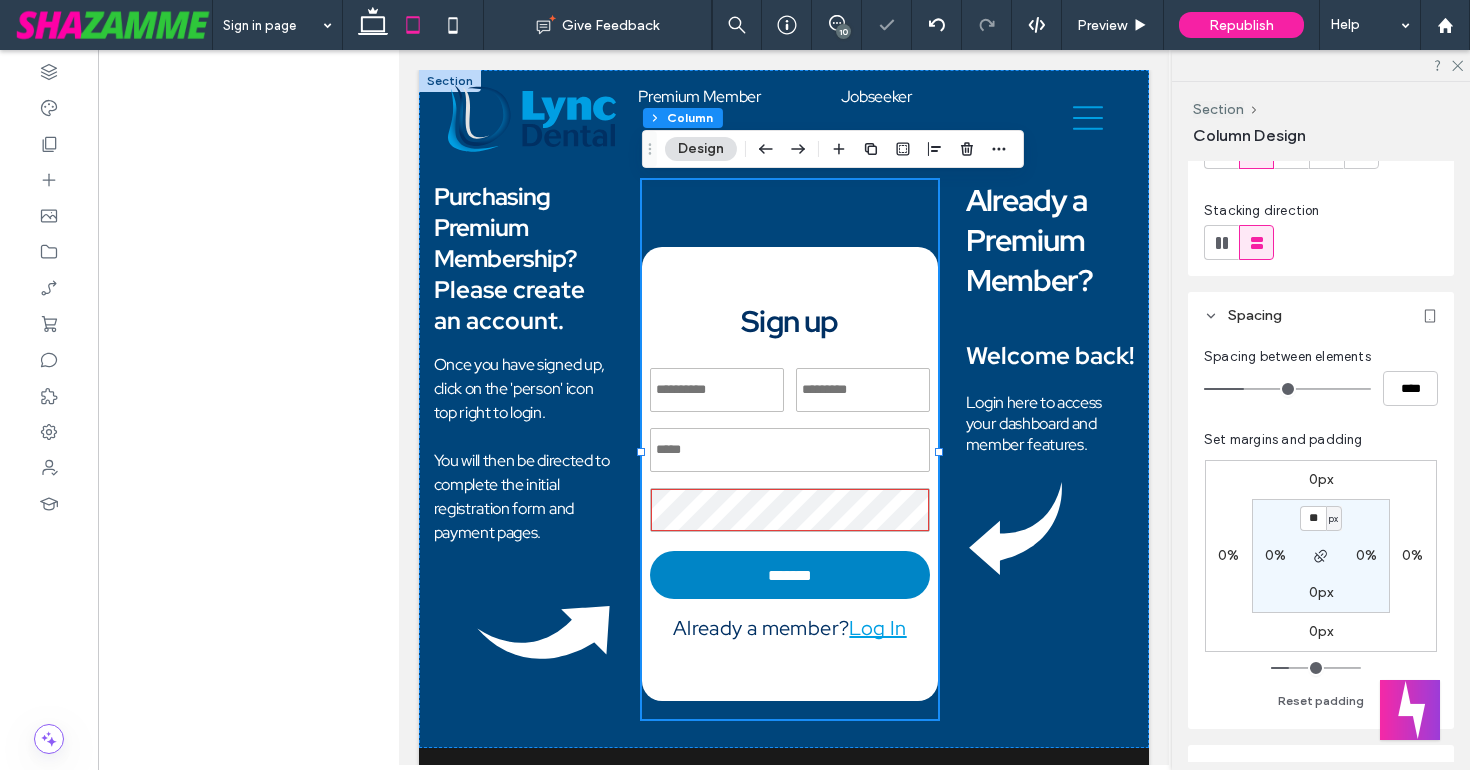 click on "** px 0% 0px 0%" at bounding box center [1321, 556] 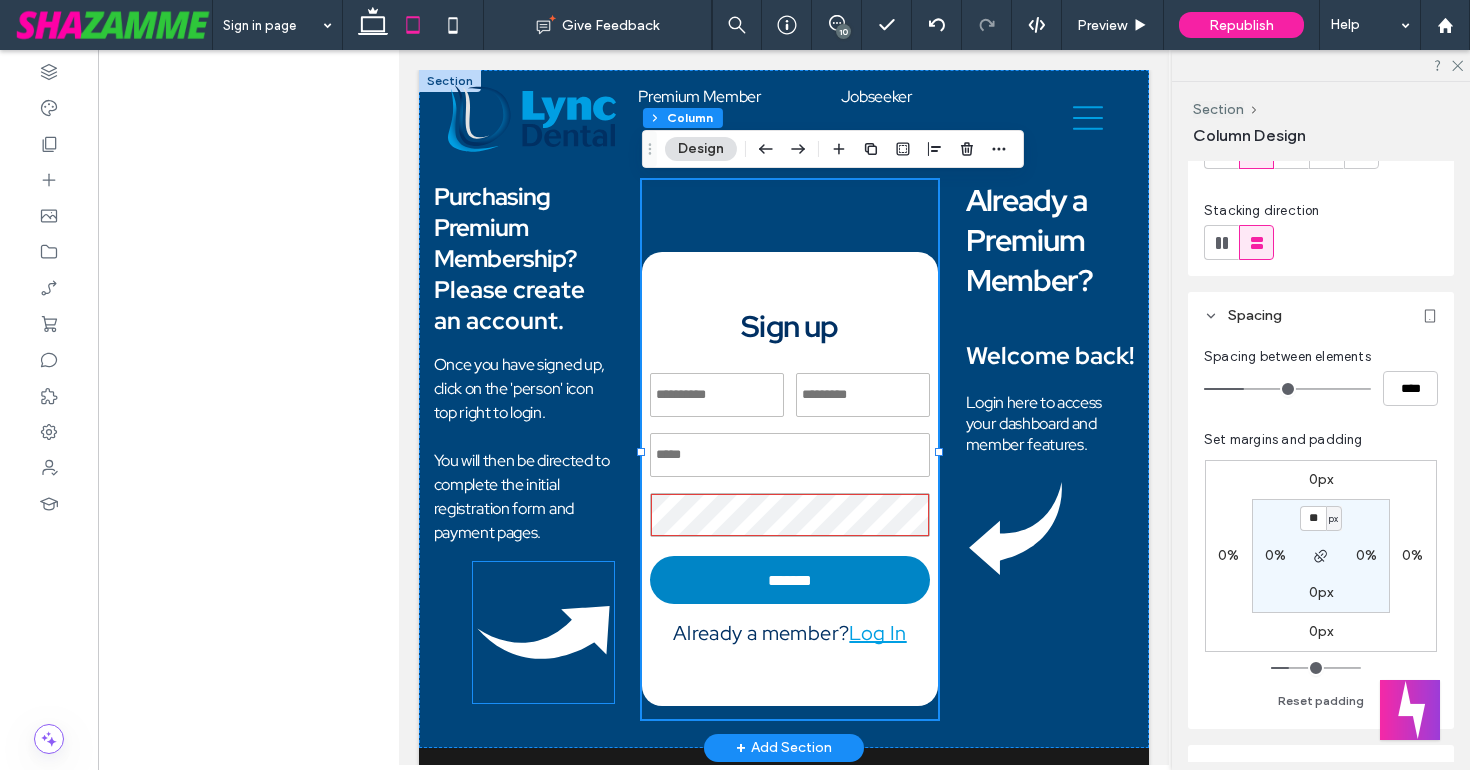 click 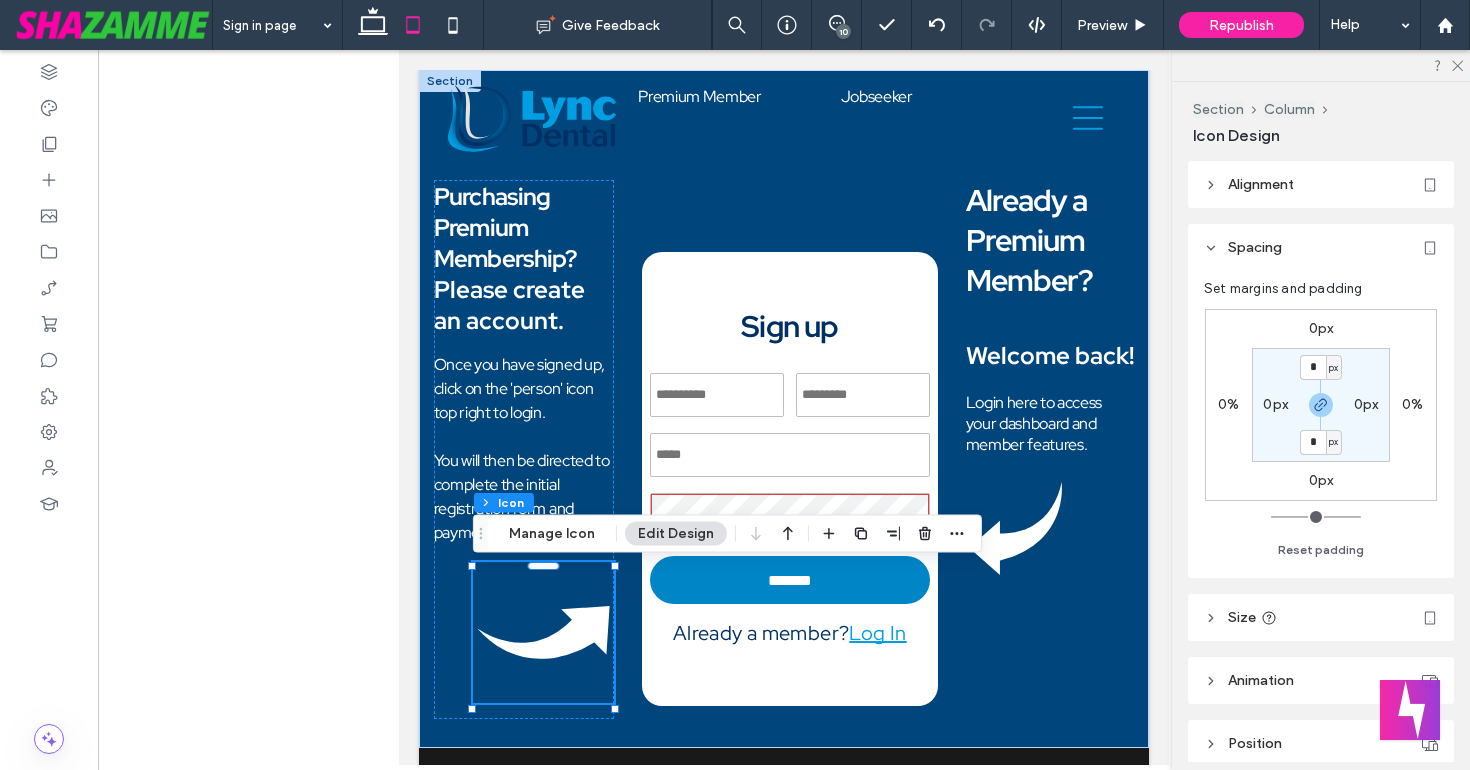 click on "0px" at bounding box center [1321, 328] 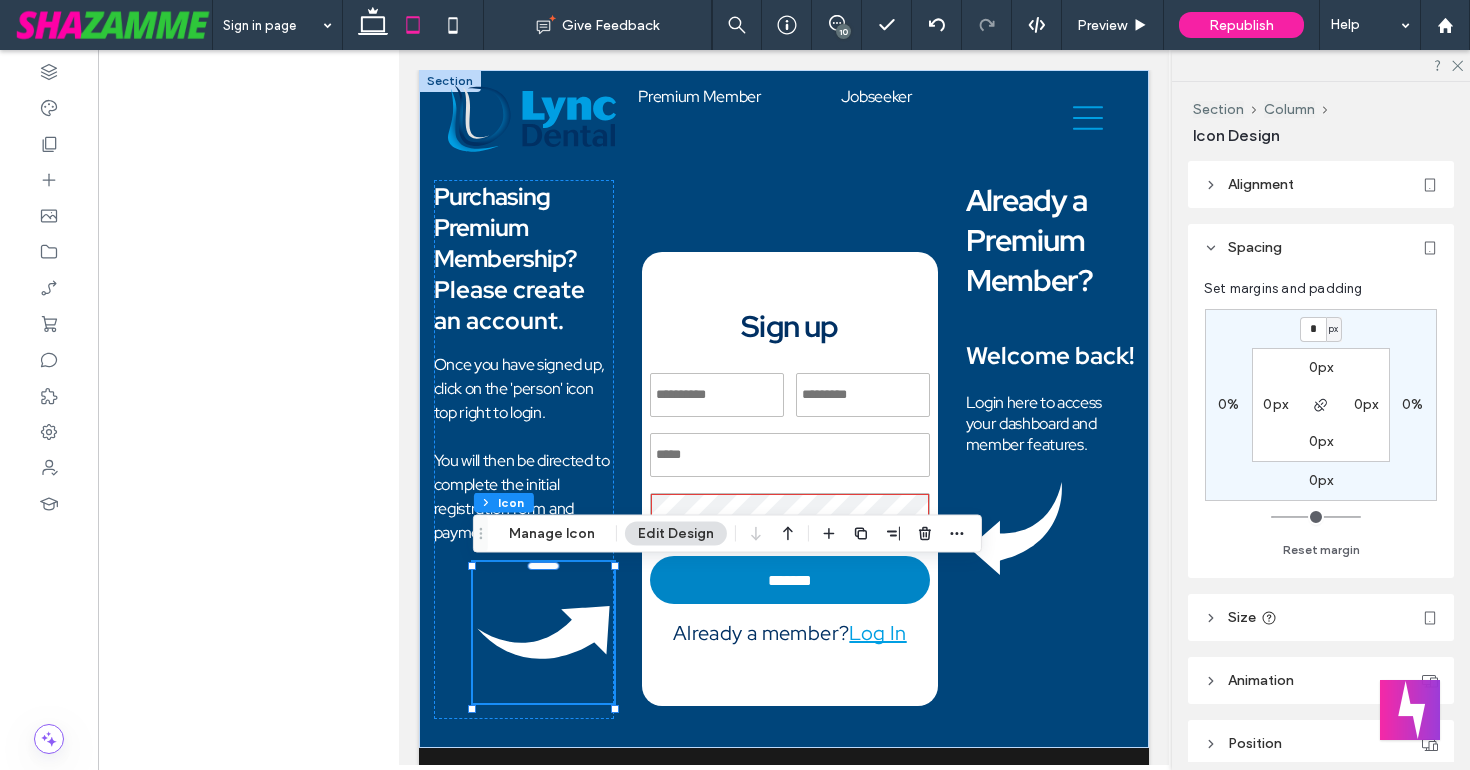 click on "*" at bounding box center (1313, 329) 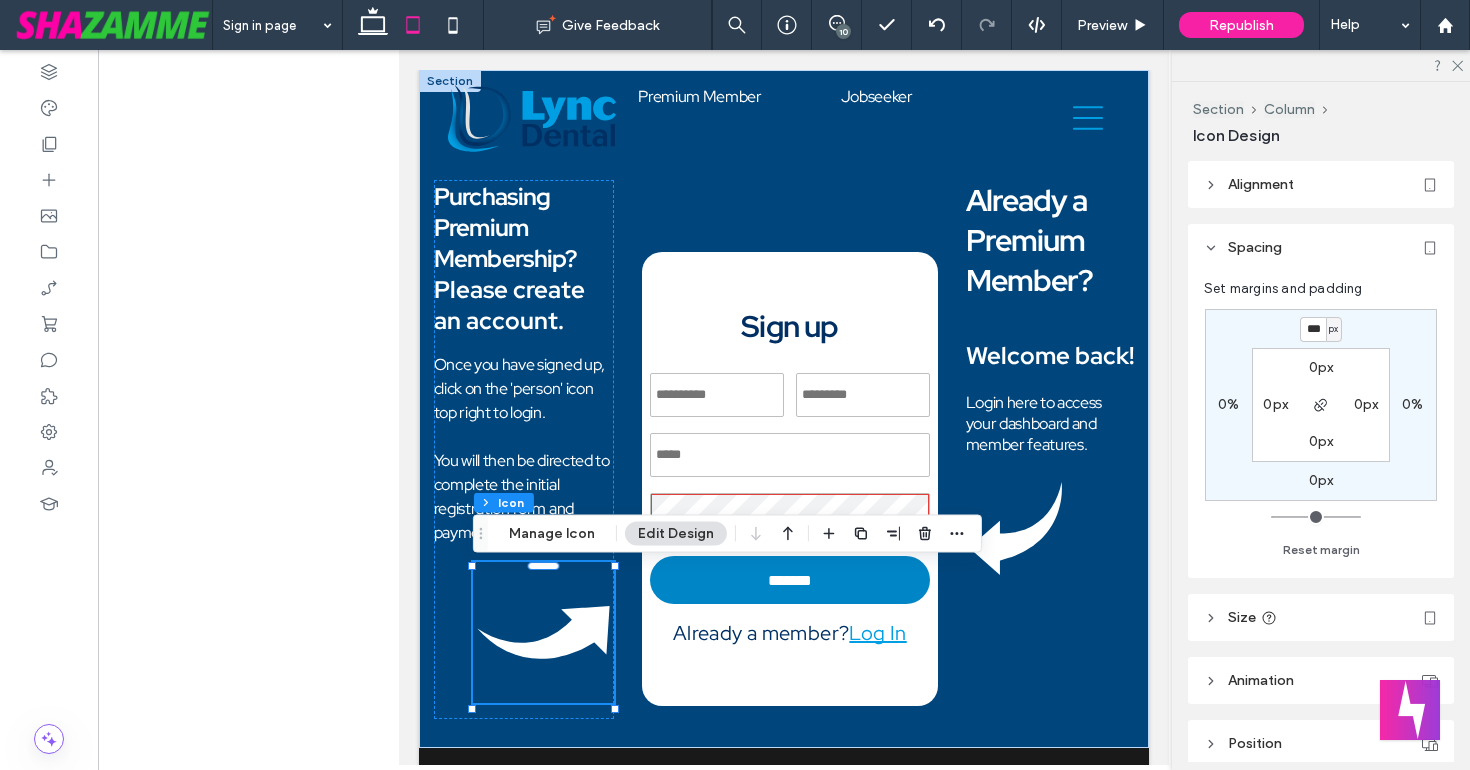 type on "***" 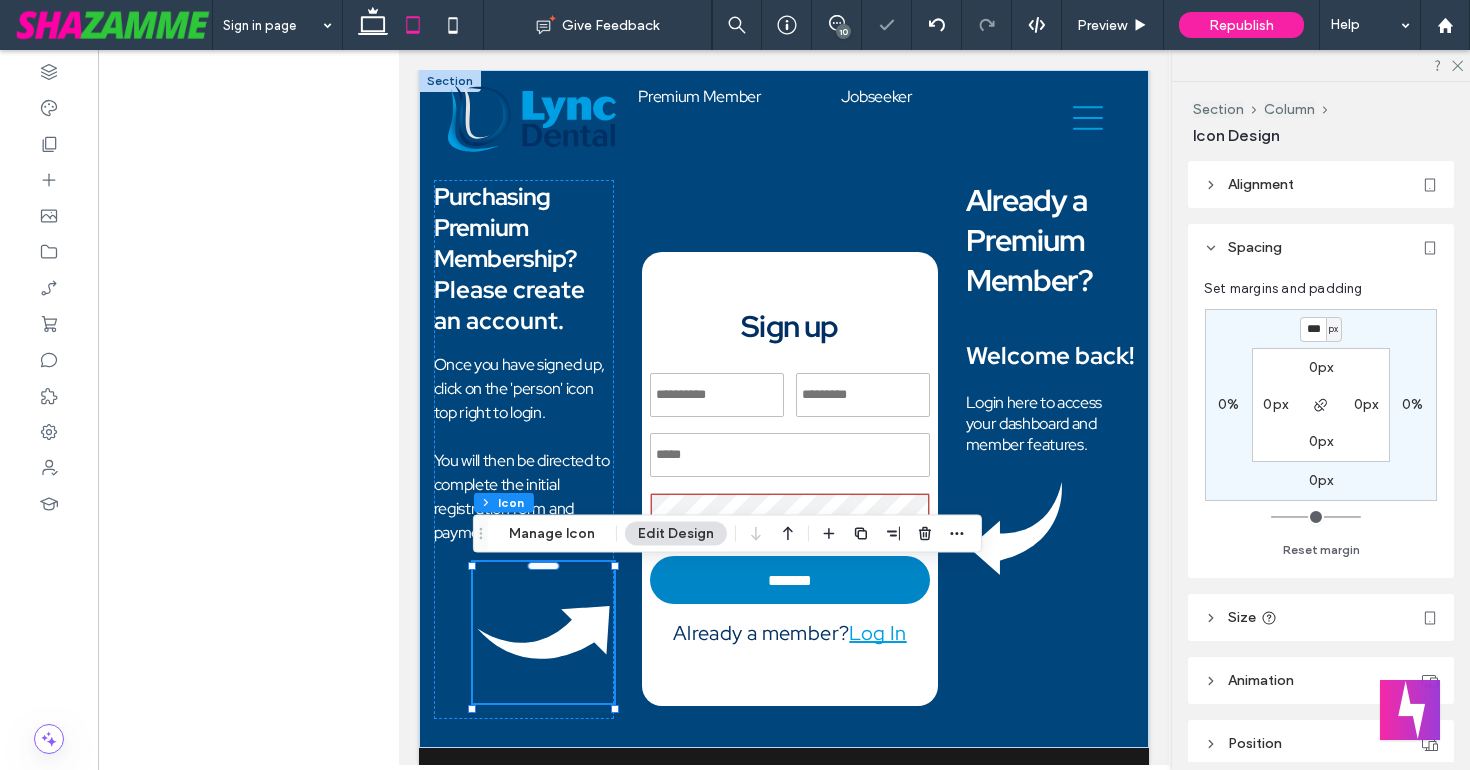 type on "*" 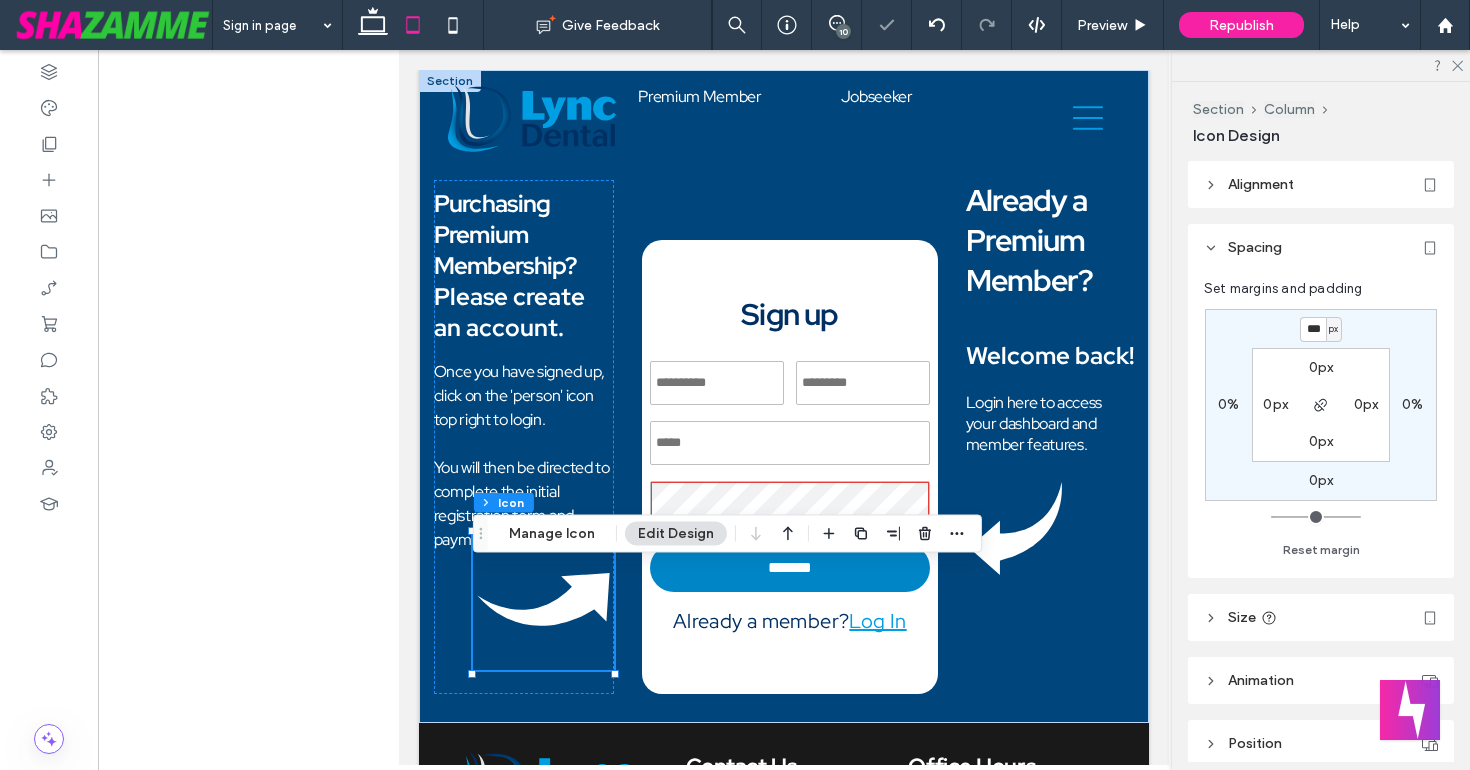 click on "*** px 0% 0px 0% 0px 0px 0px 0px" at bounding box center (1321, 405) 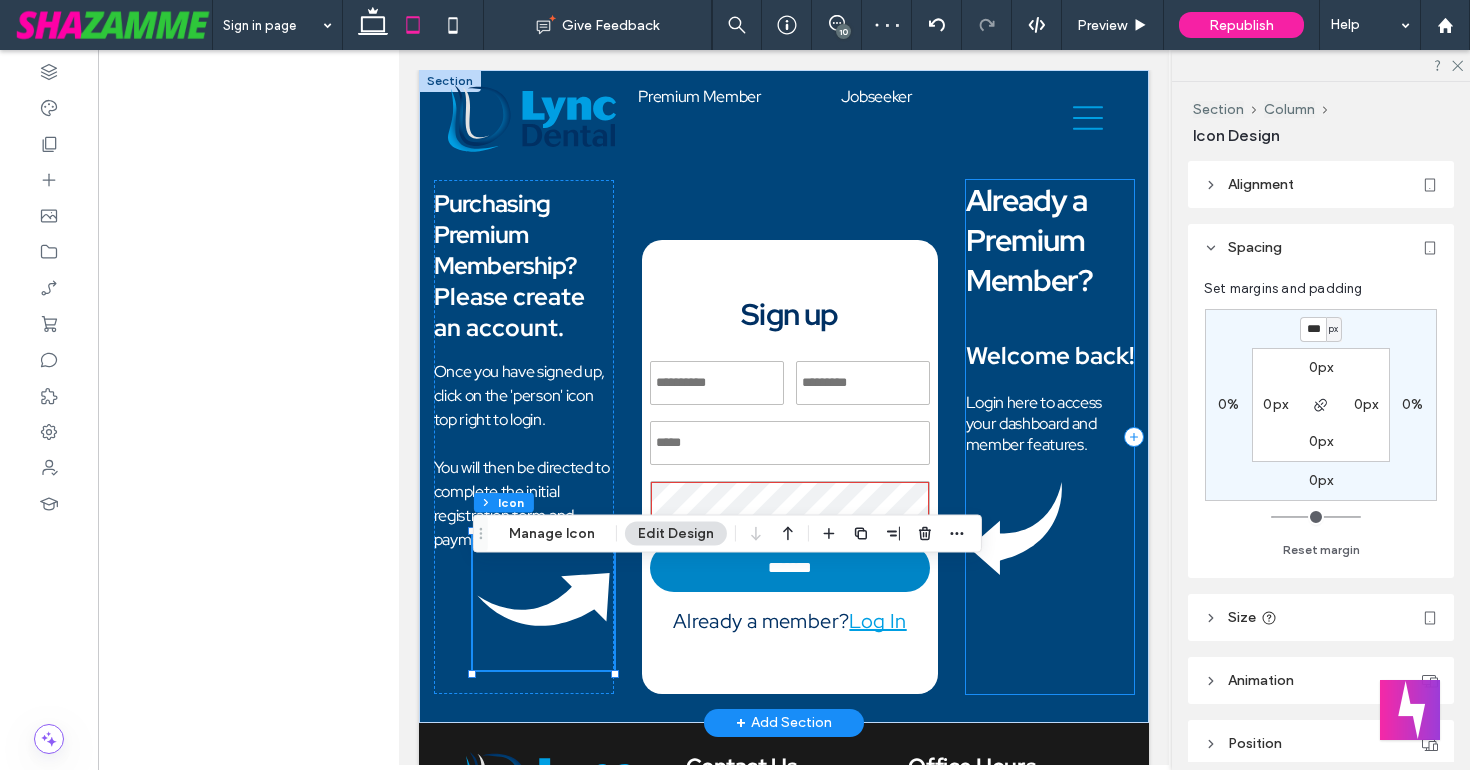 click on "Already a Premium Member? Welcome back! Login here to access your dashboard and member features." at bounding box center [1050, 437] 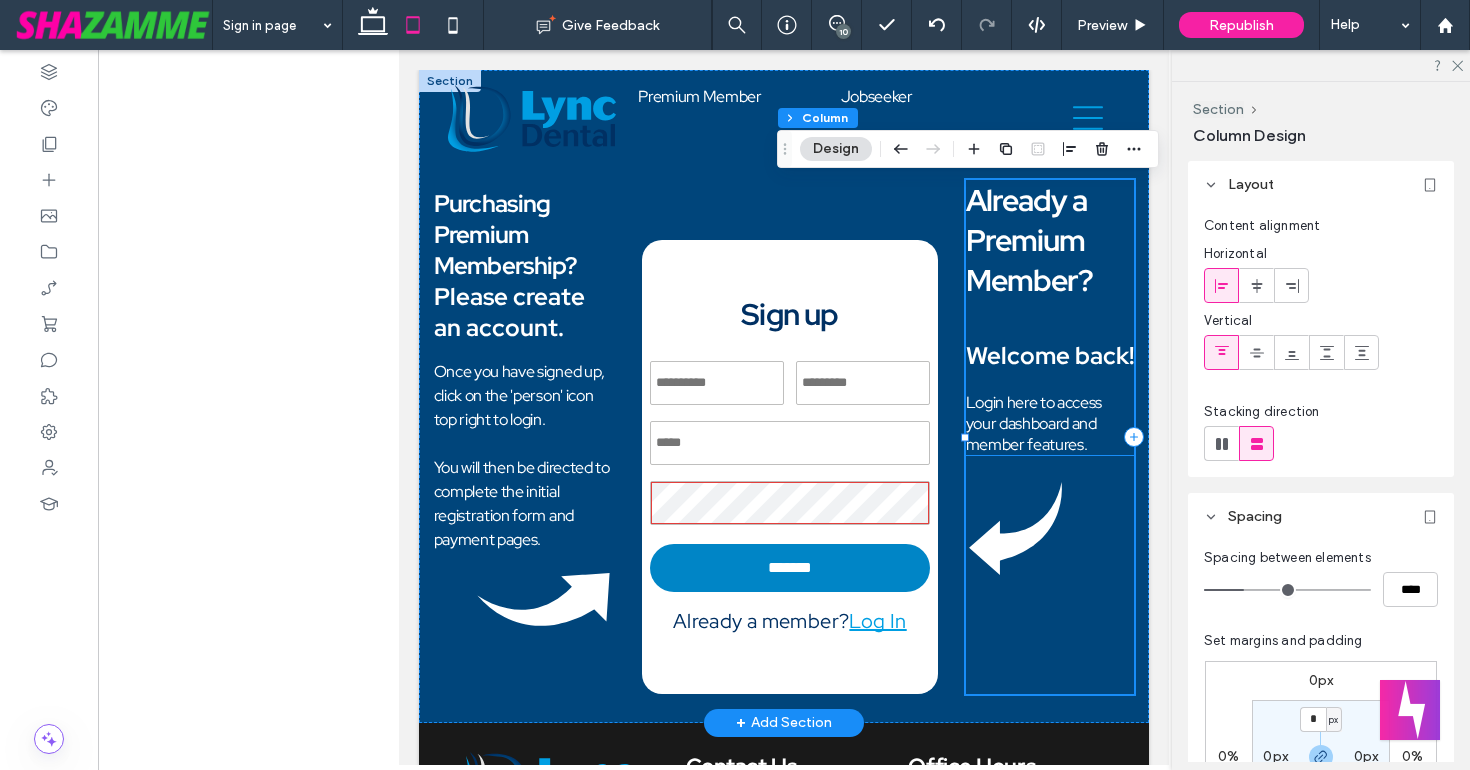 click on "Already a Premium Member?" at bounding box center [1030, 240] 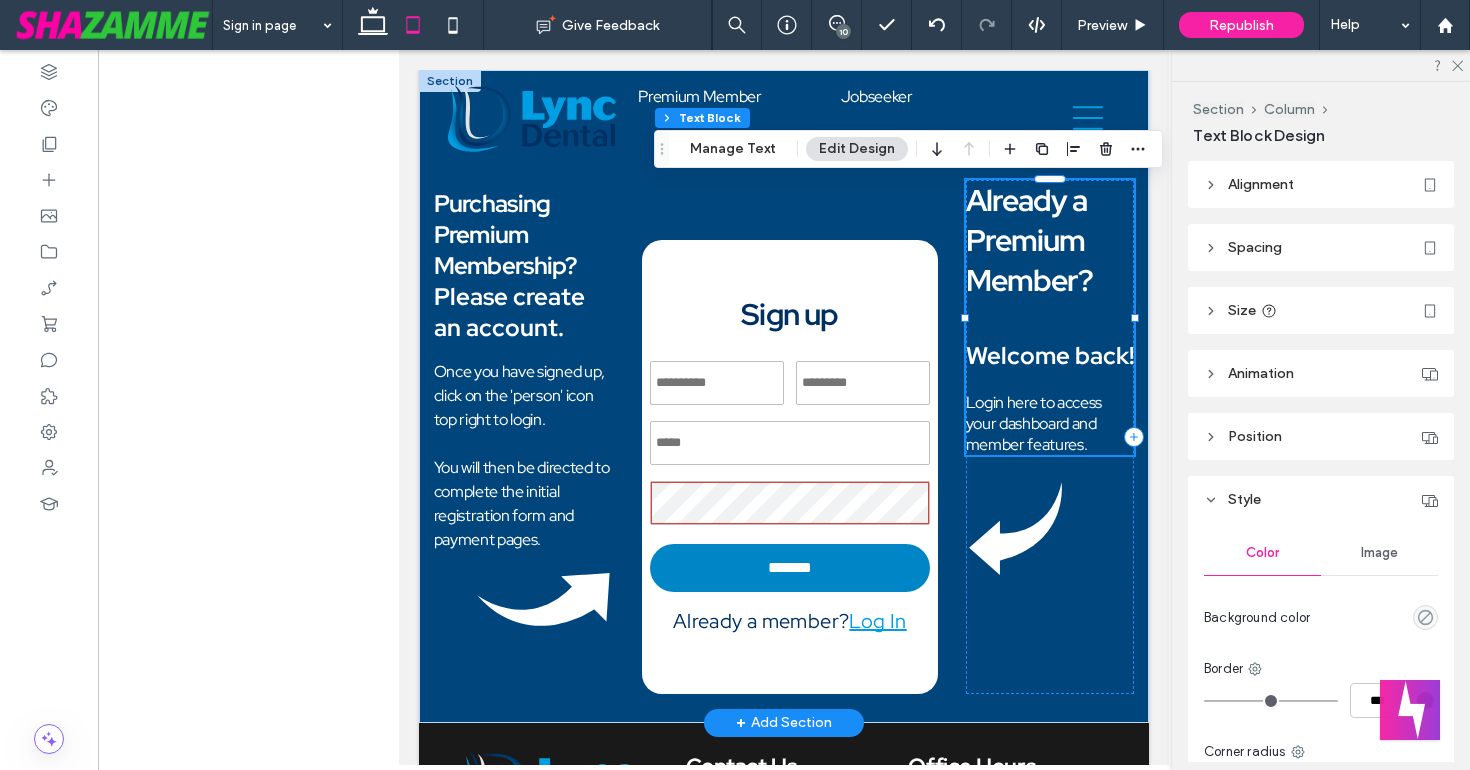 click on "Already a Premium Member?" at bounding box center [1030, 240] 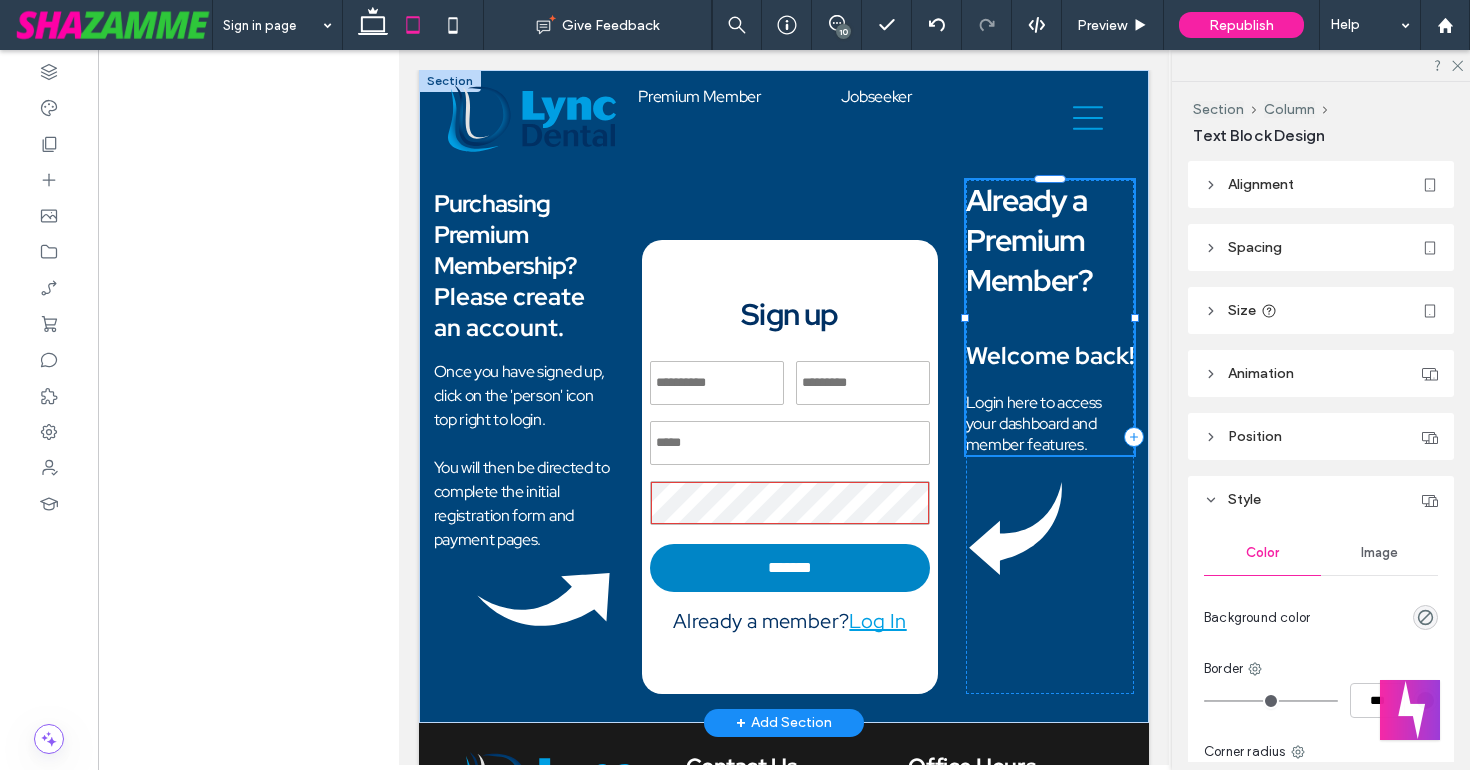 type on "**********" 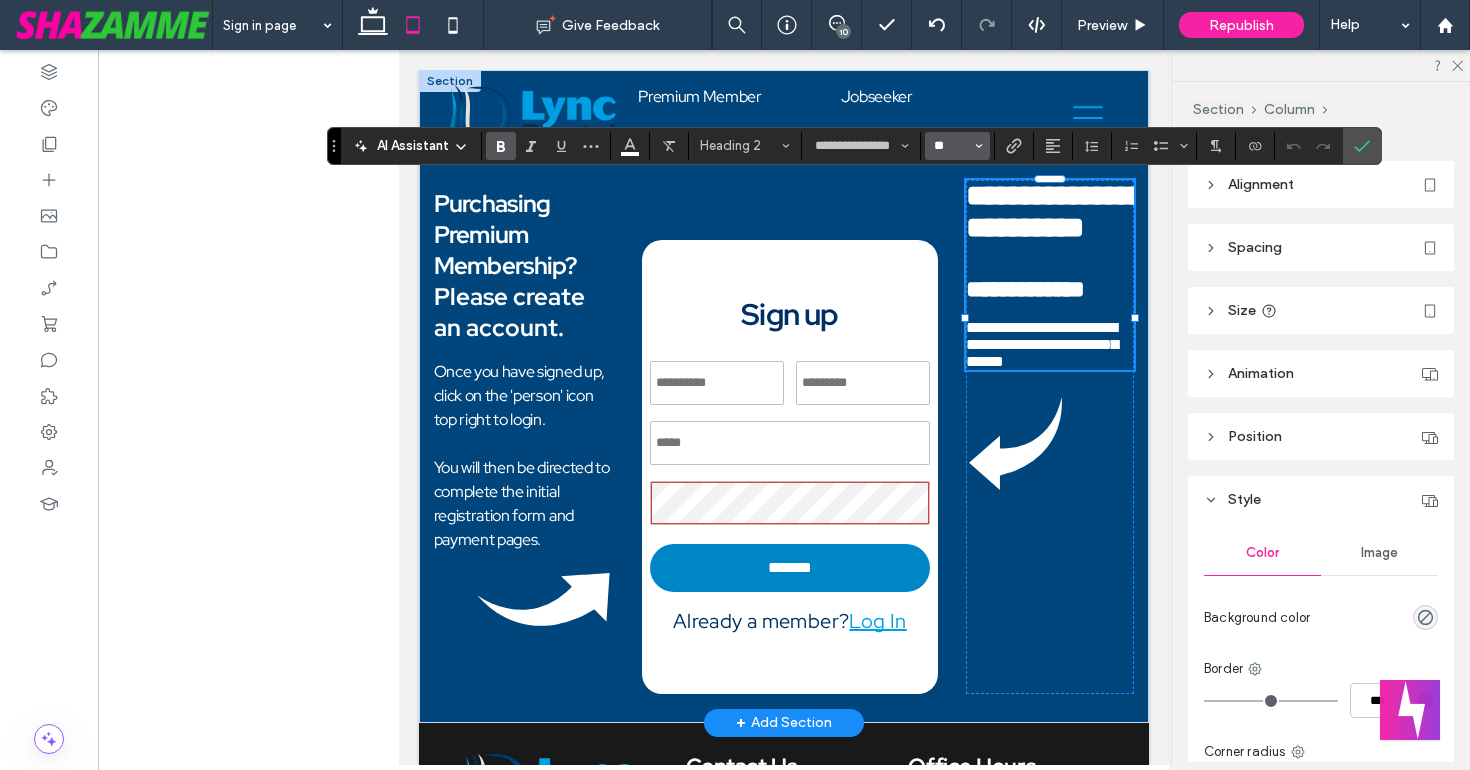 click on "**" at bounding box center [951, 146] 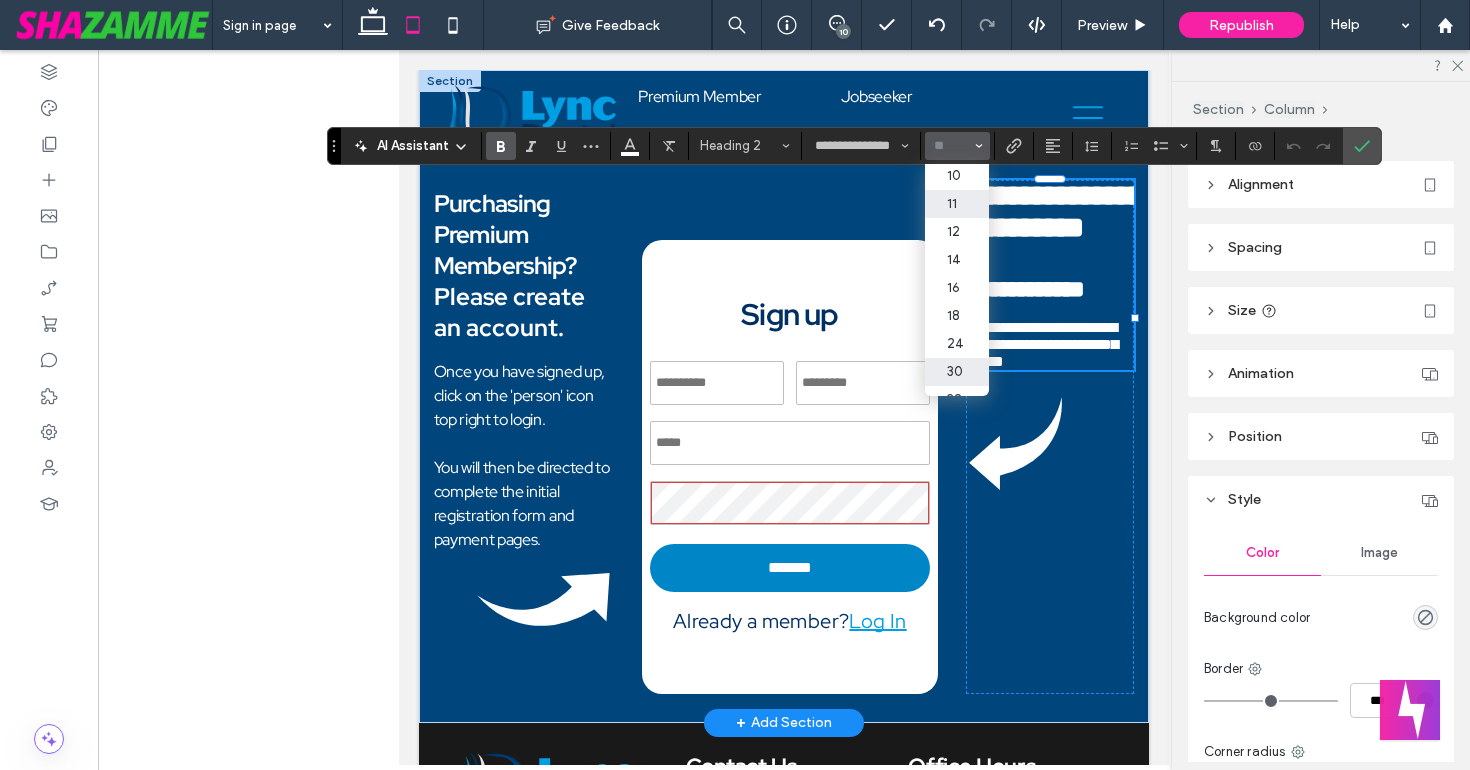 scroll, scrollTop: 60, scrollLeft: 0, axis: vertical 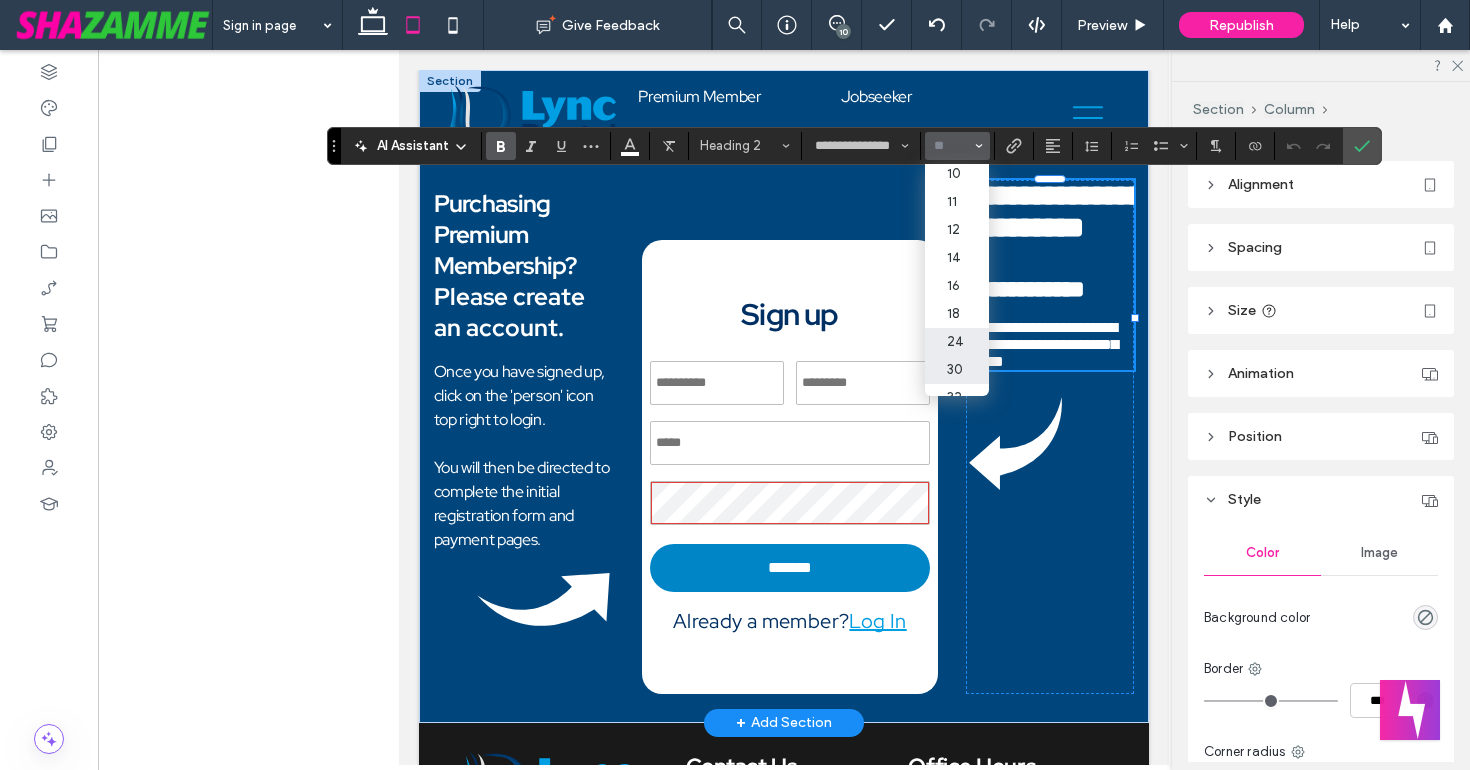 click on "24" at bounding box center (957, 342) 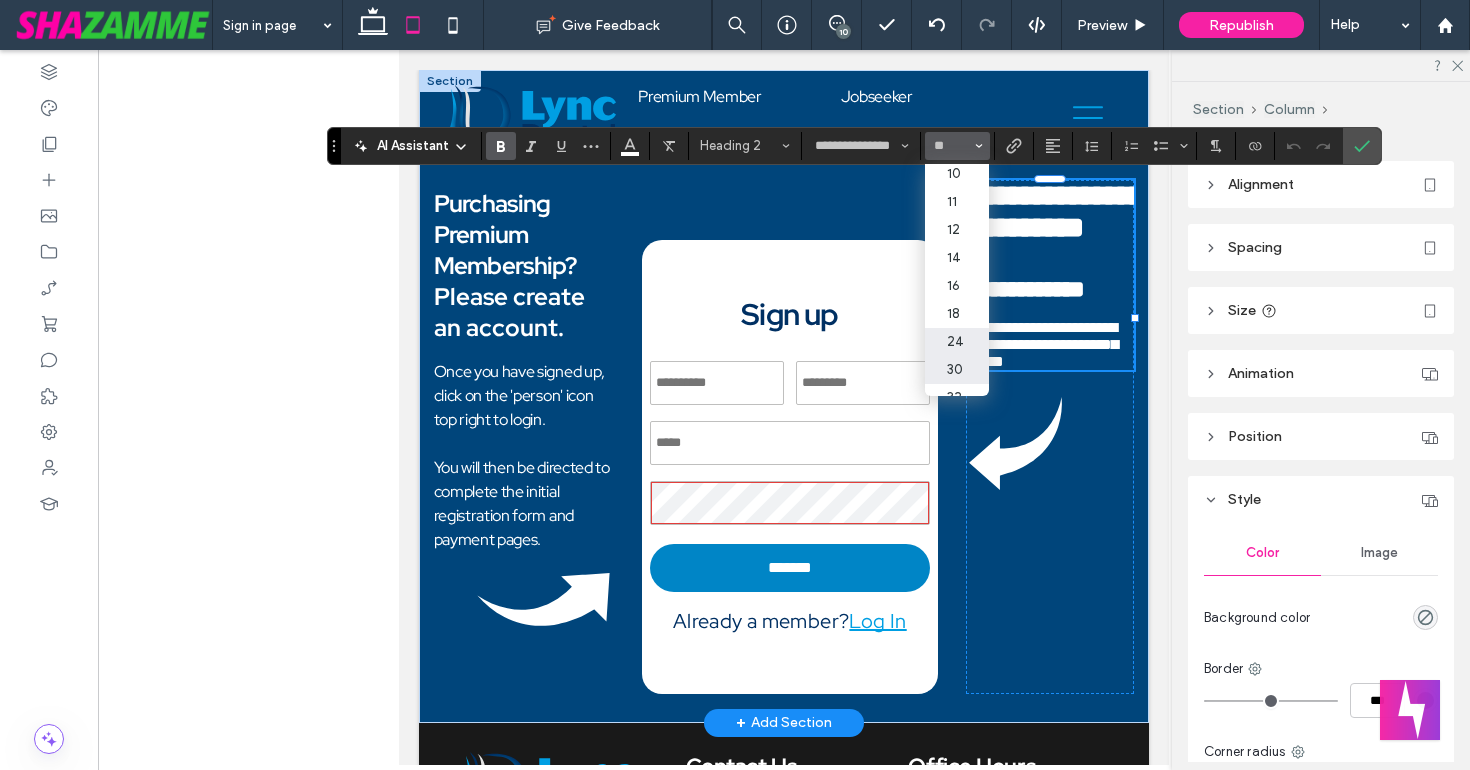 type on "**" 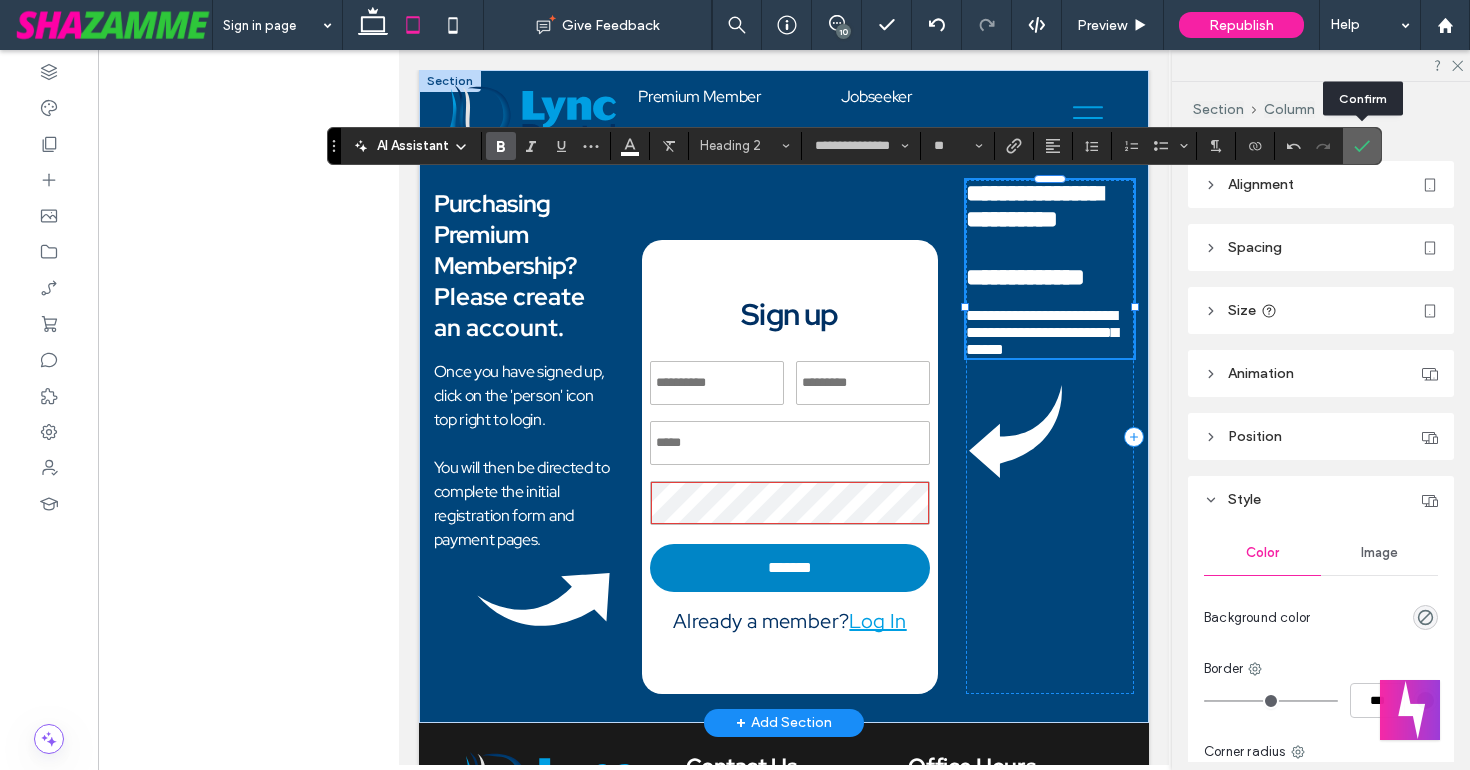 click at bounding box center (1362, 146) 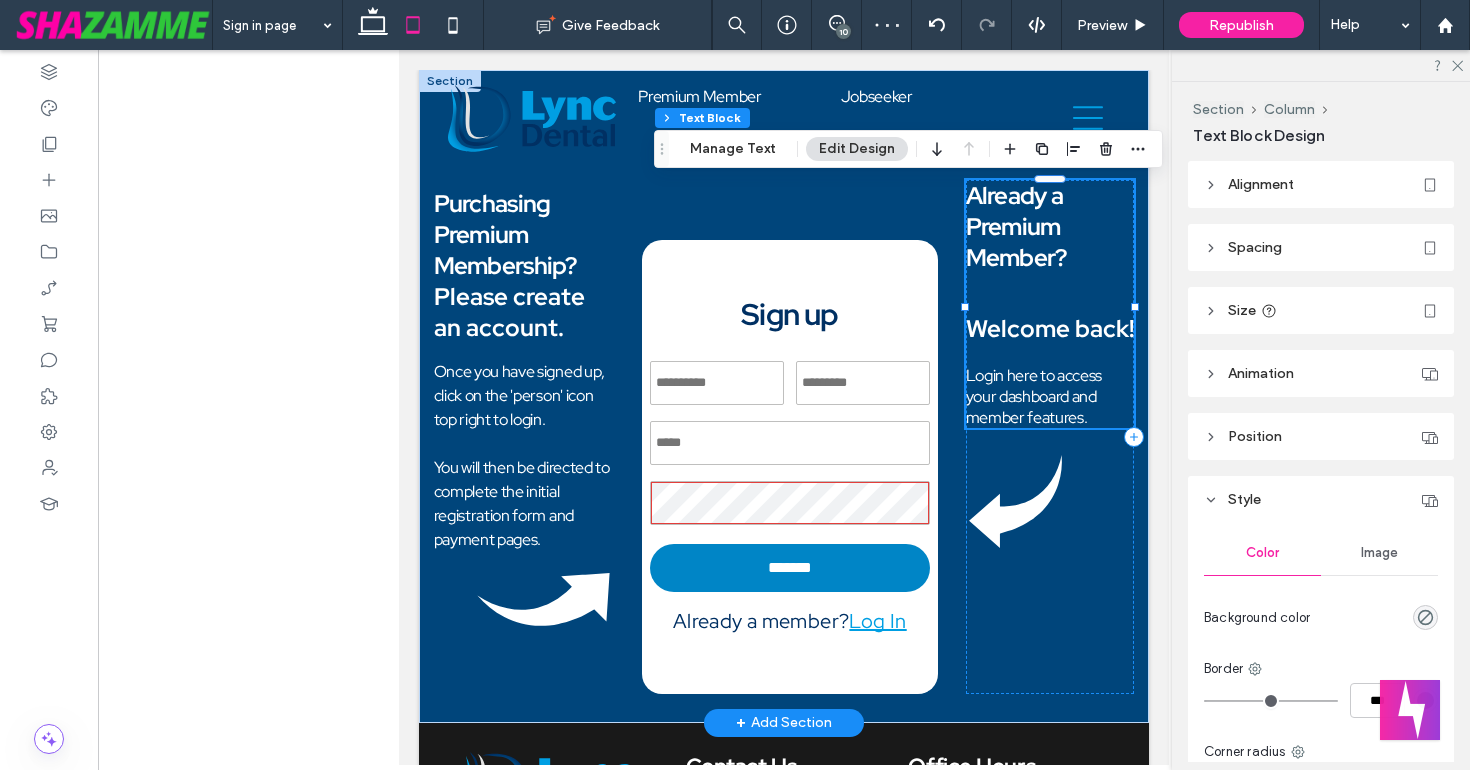 click at bounding box center [1050, 354] 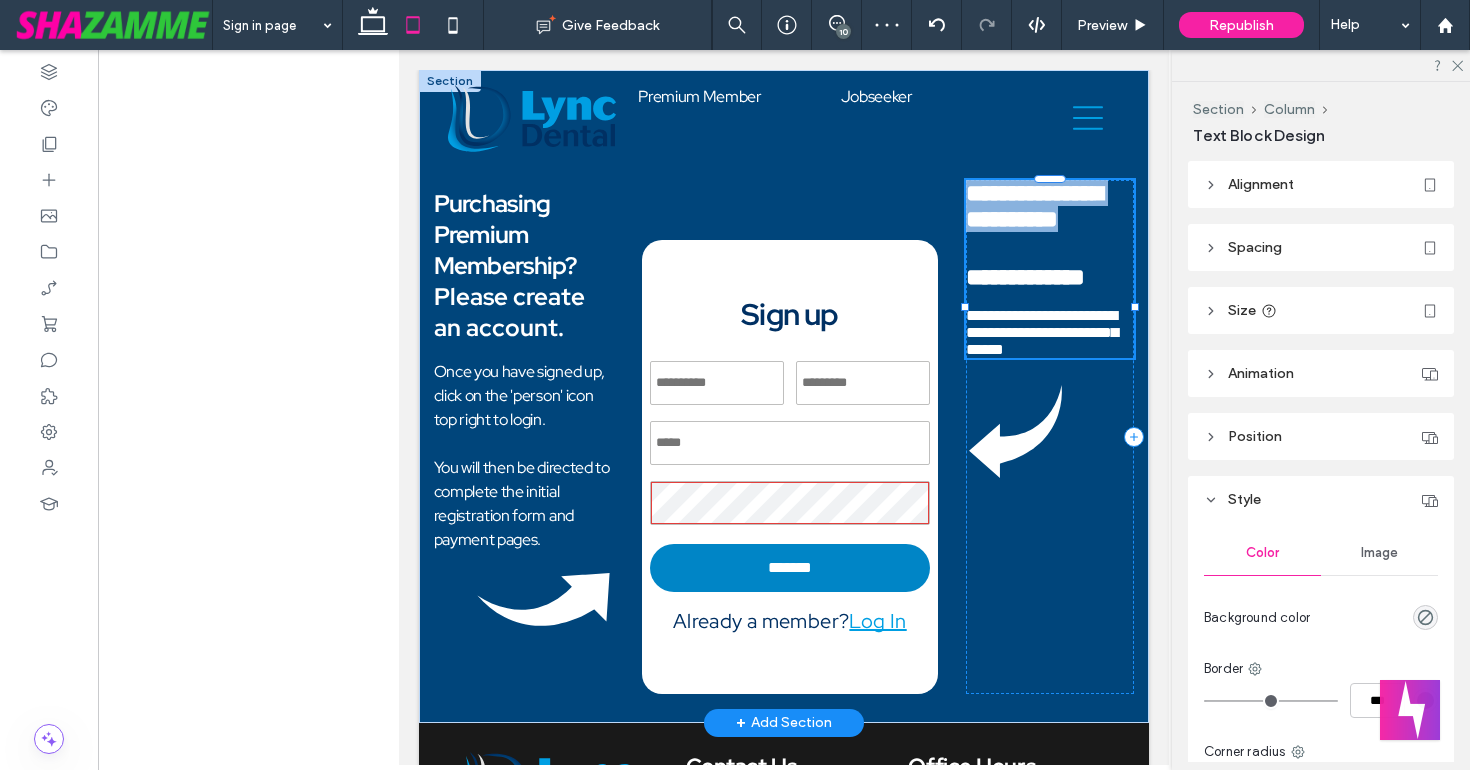 click at bounding box center [1050, 298] 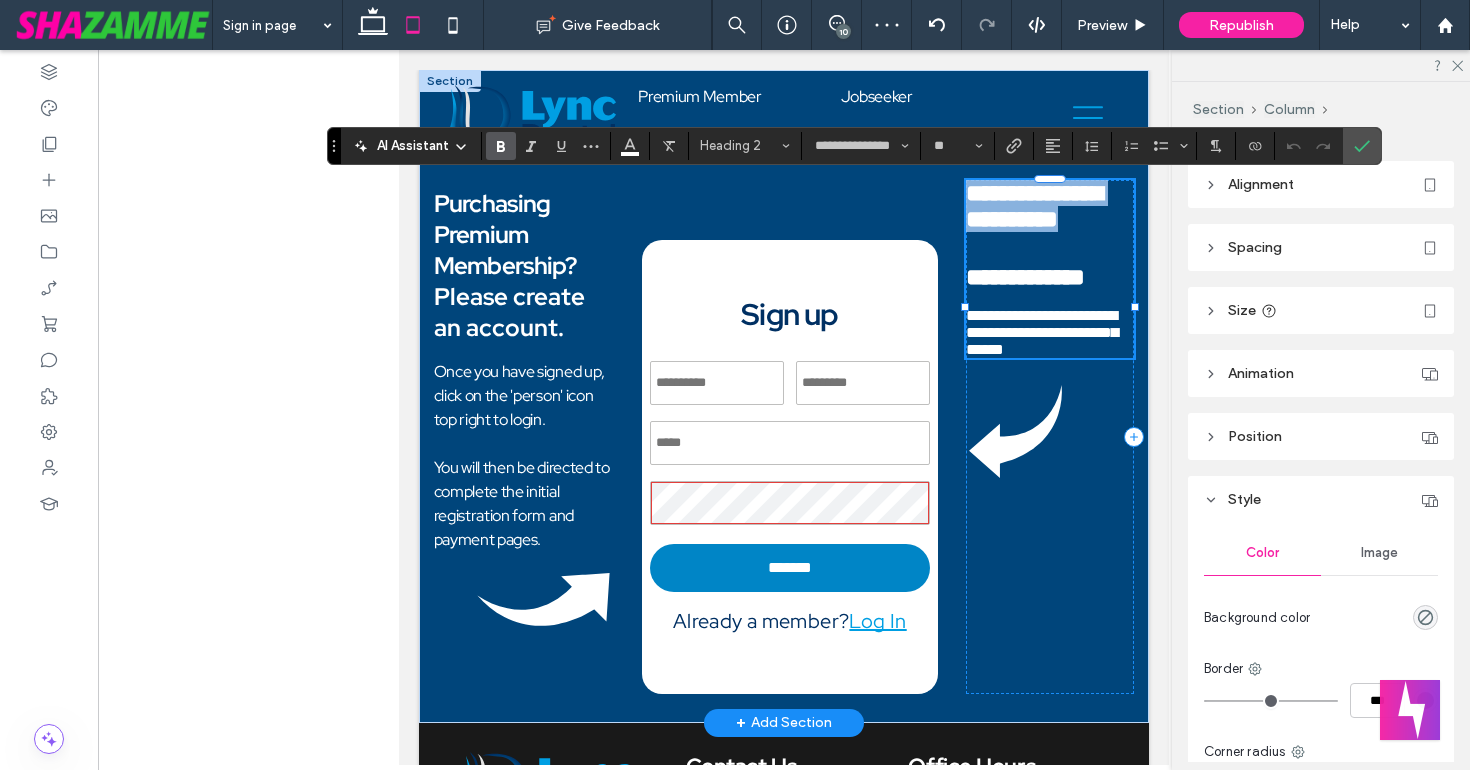 type on "**" 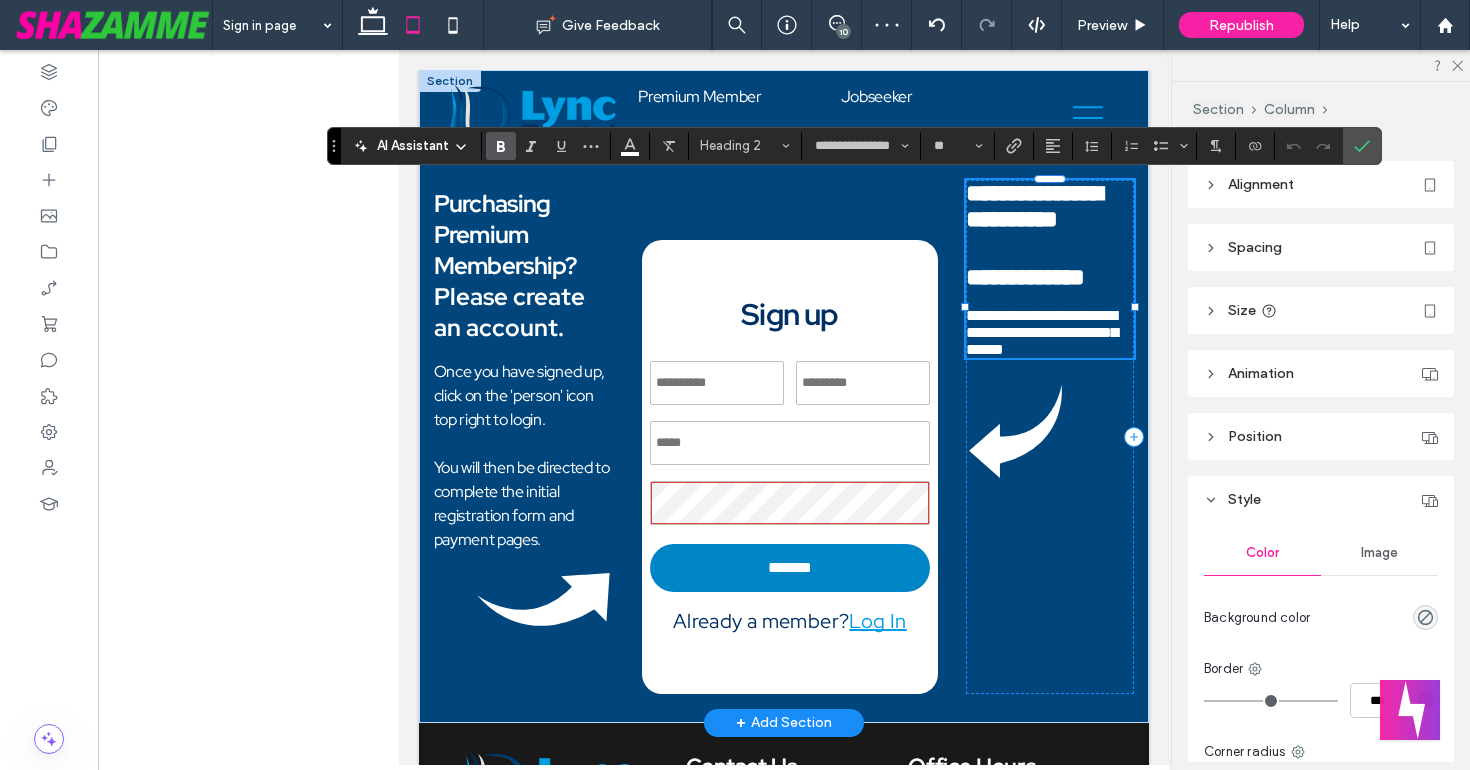 click at bounding box center [1050, 298] 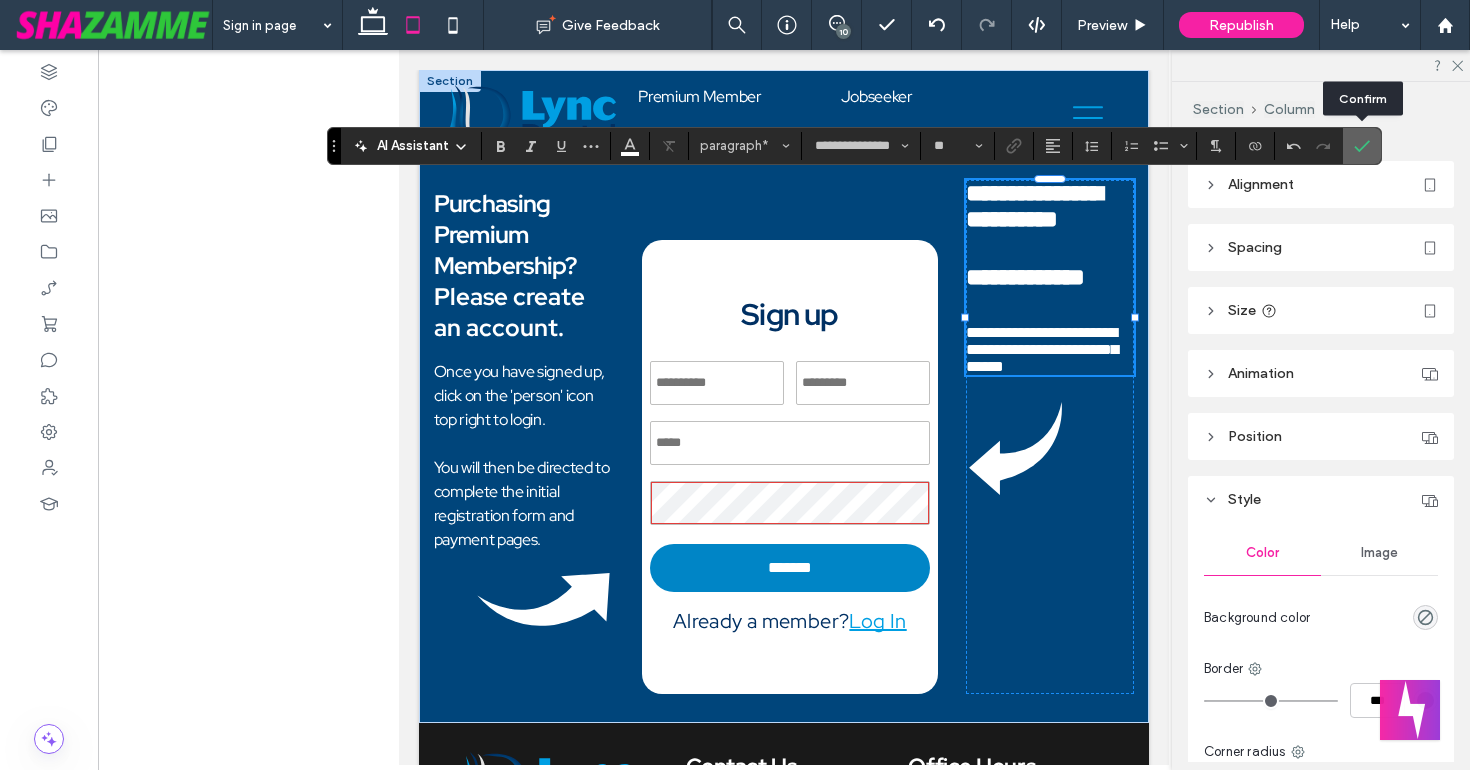 click 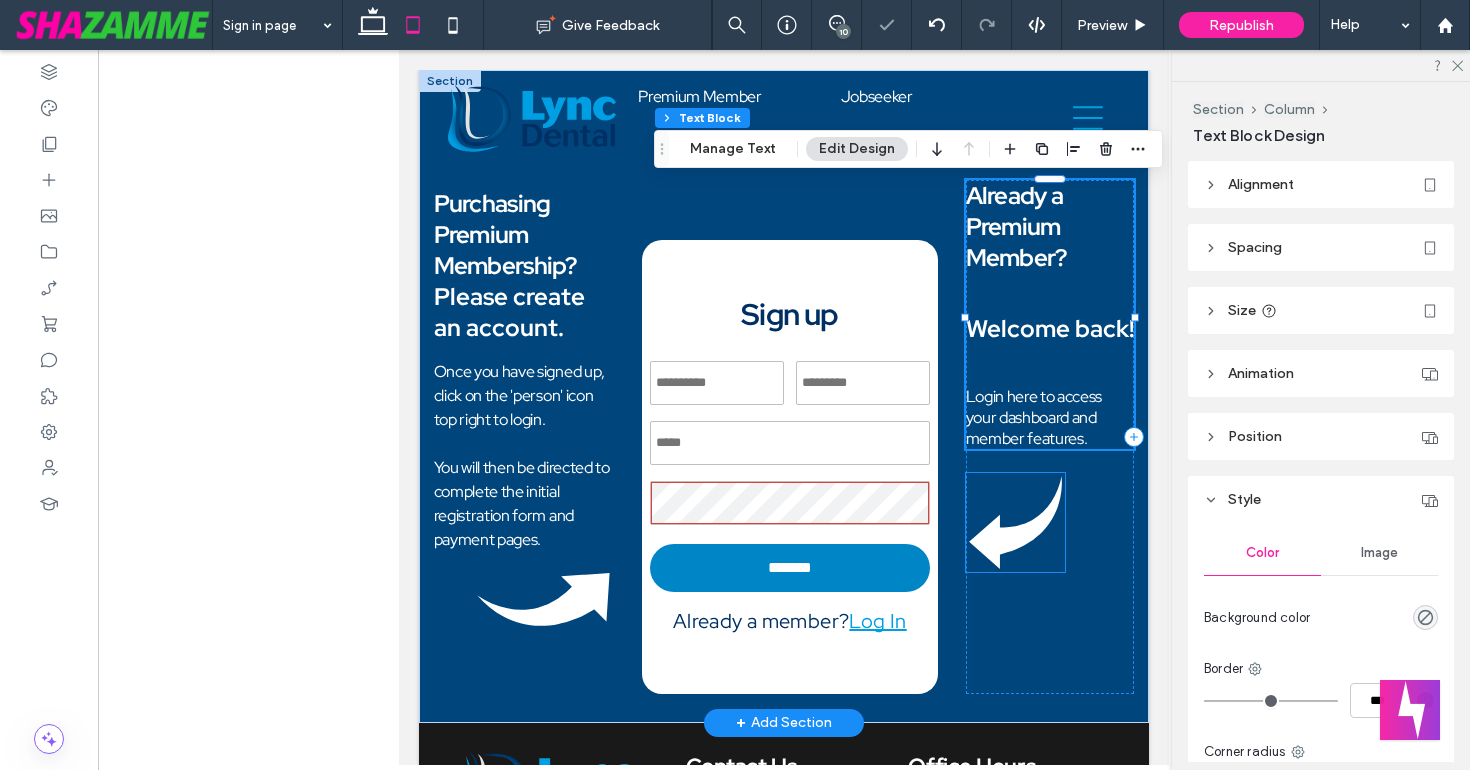 click 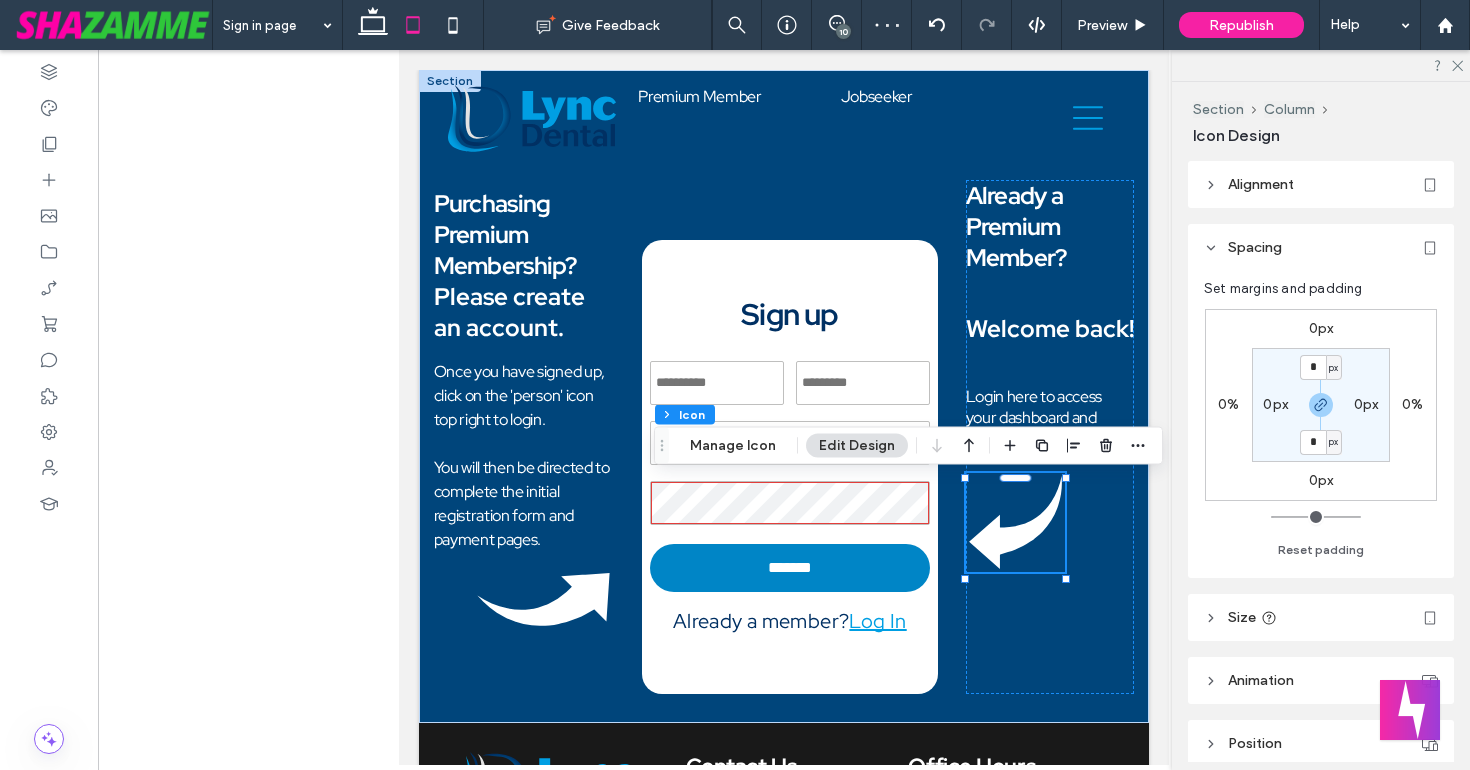 click on "0px 0% 0px 0% * px 0px * px 0px" at bounding box center [1321, 405] 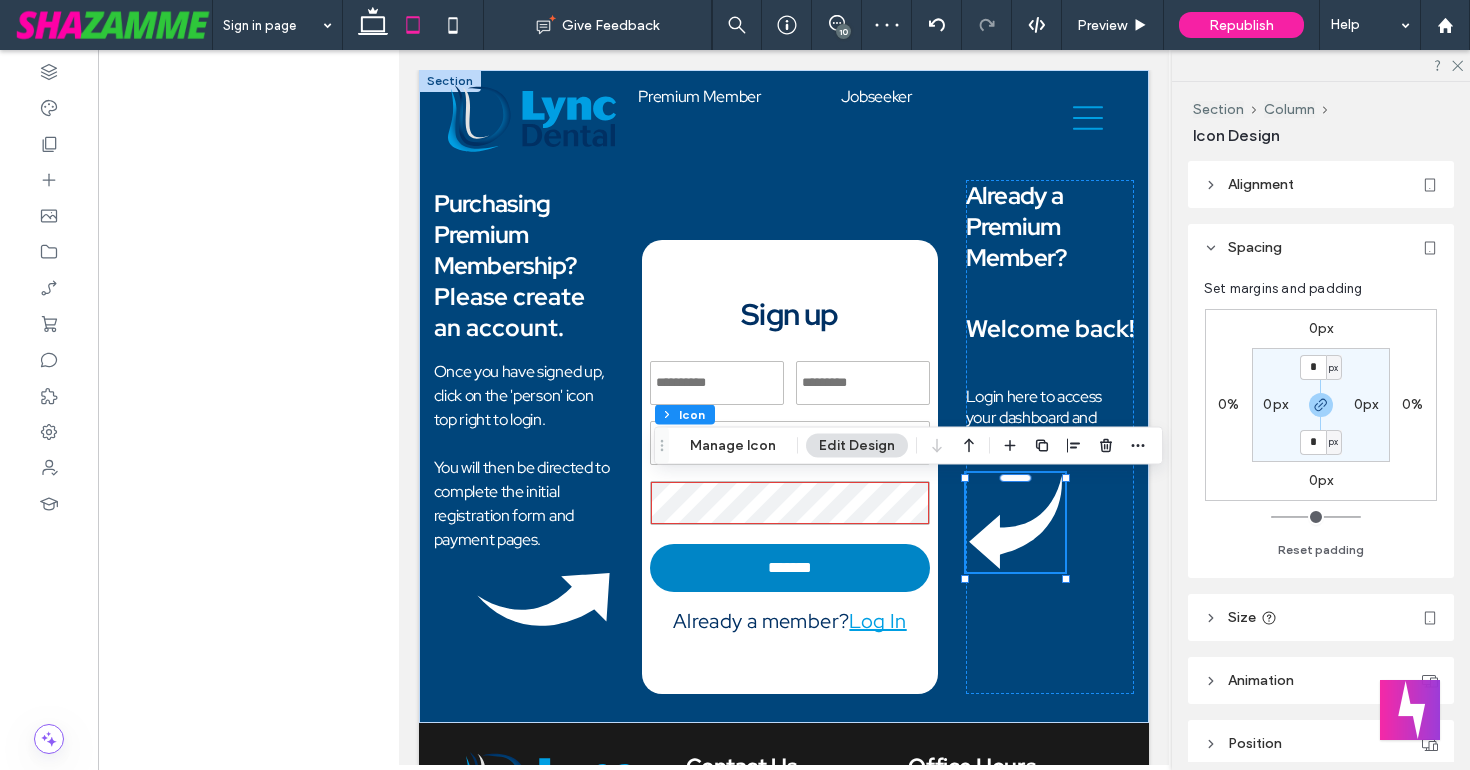 click on "0px" at bounding box center [1321, 328] 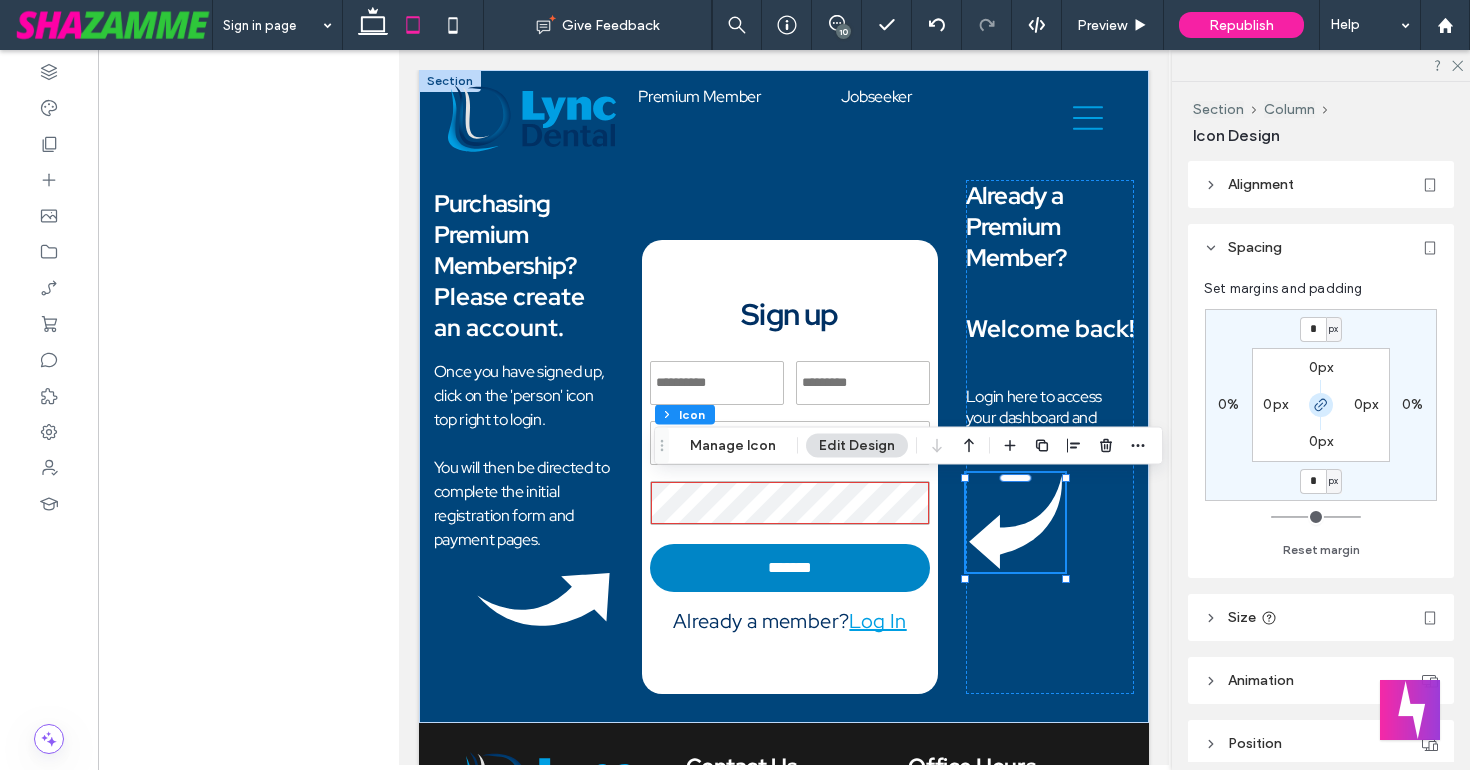 click 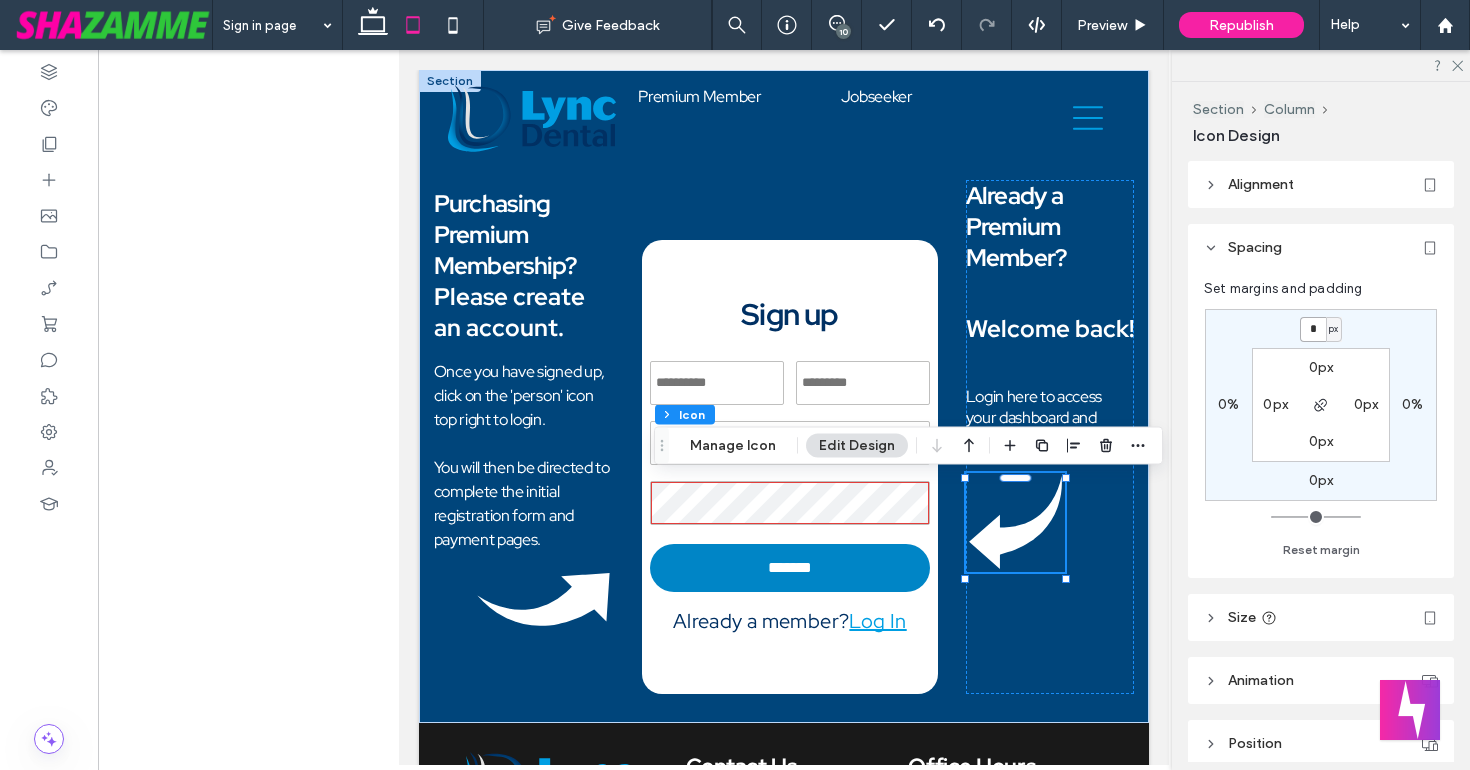 click on "*" at bounding box center [1313, 329] 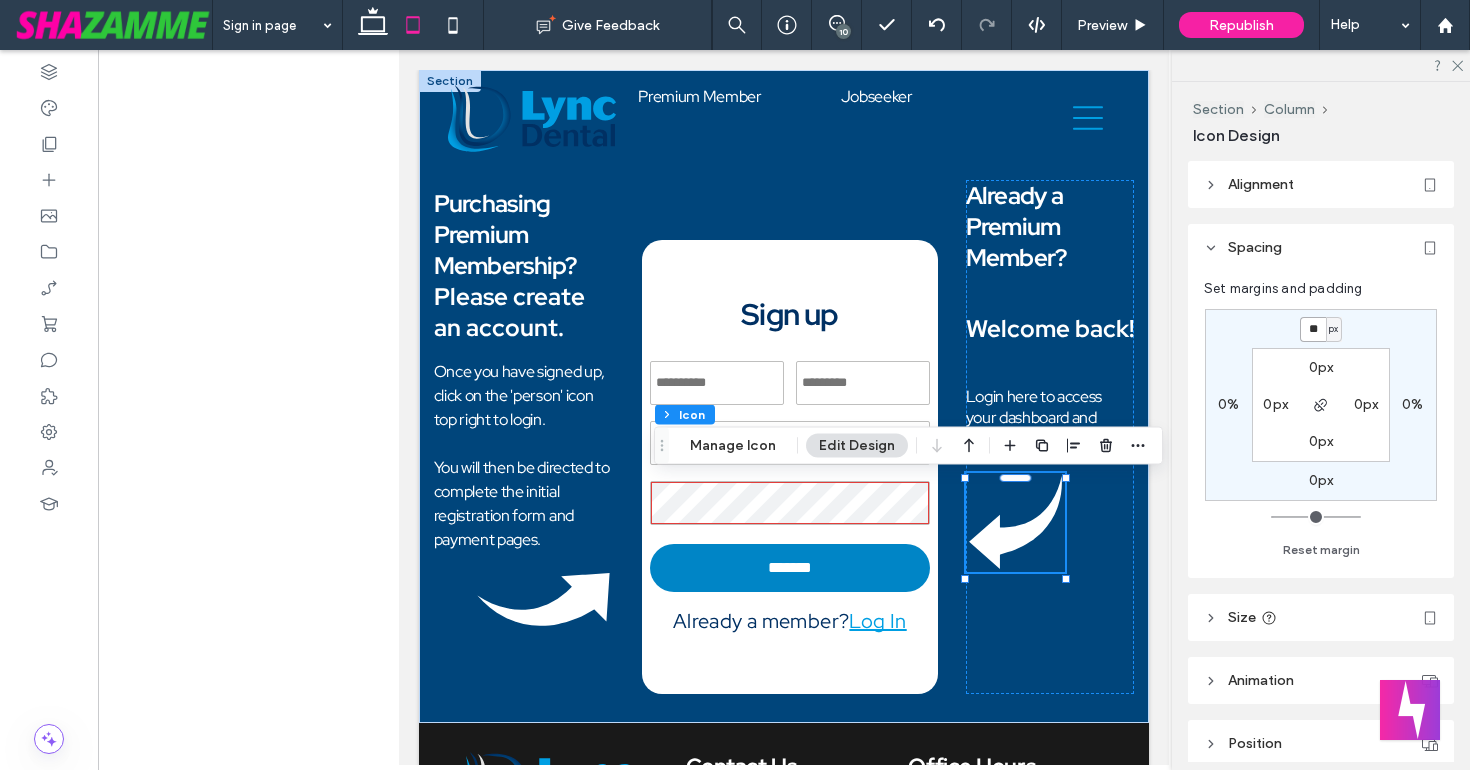 type on "**" 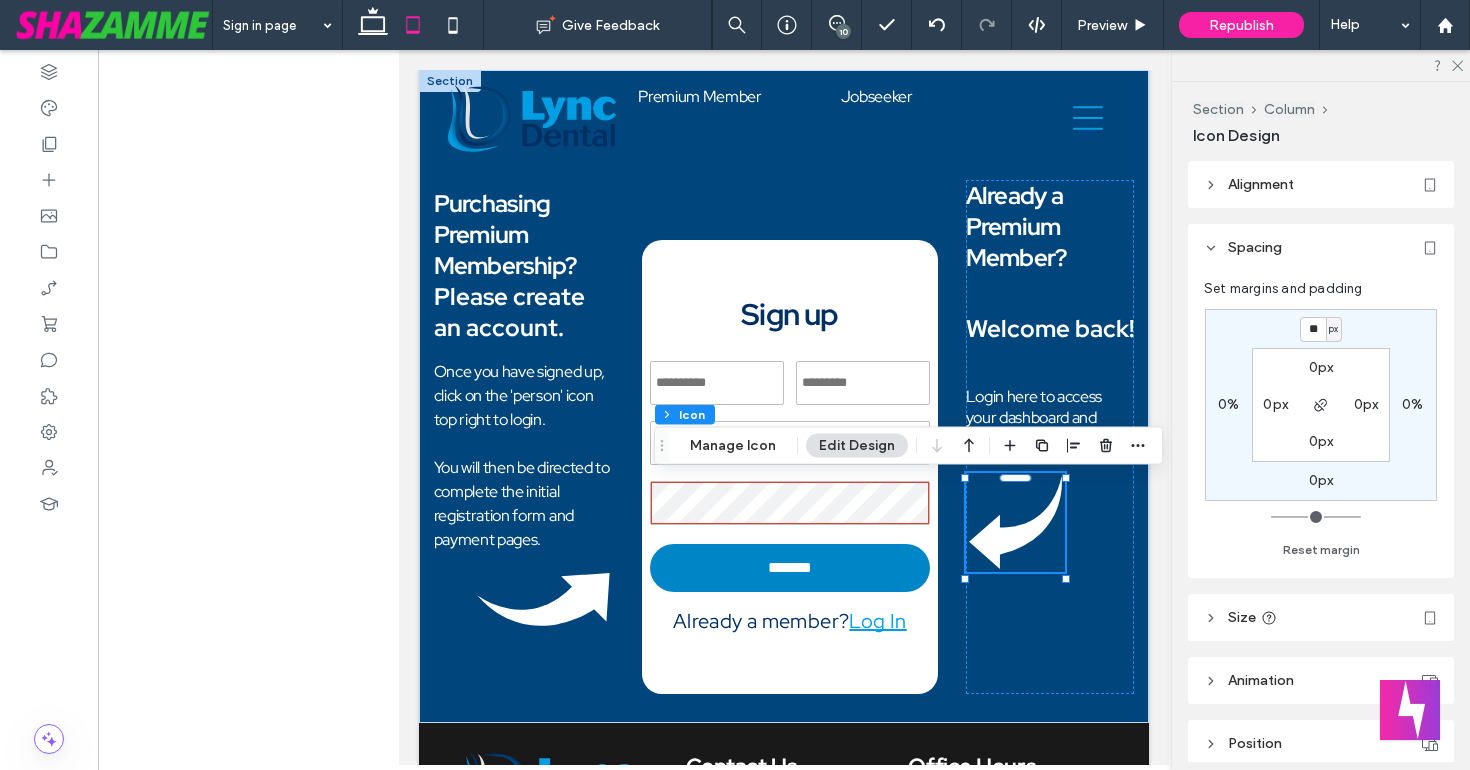 type on "**" 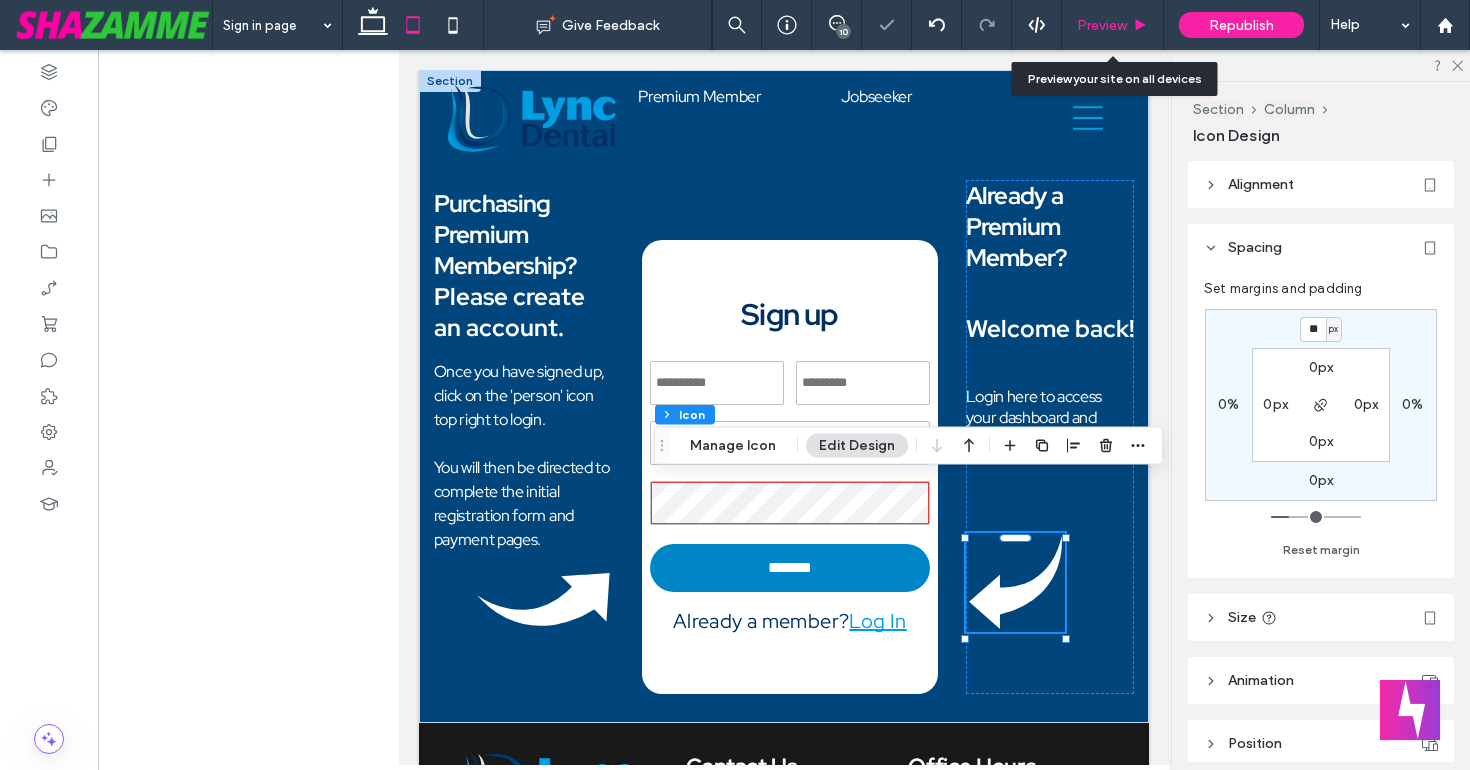 click on "Preview" at bounding box center [1113, 25] 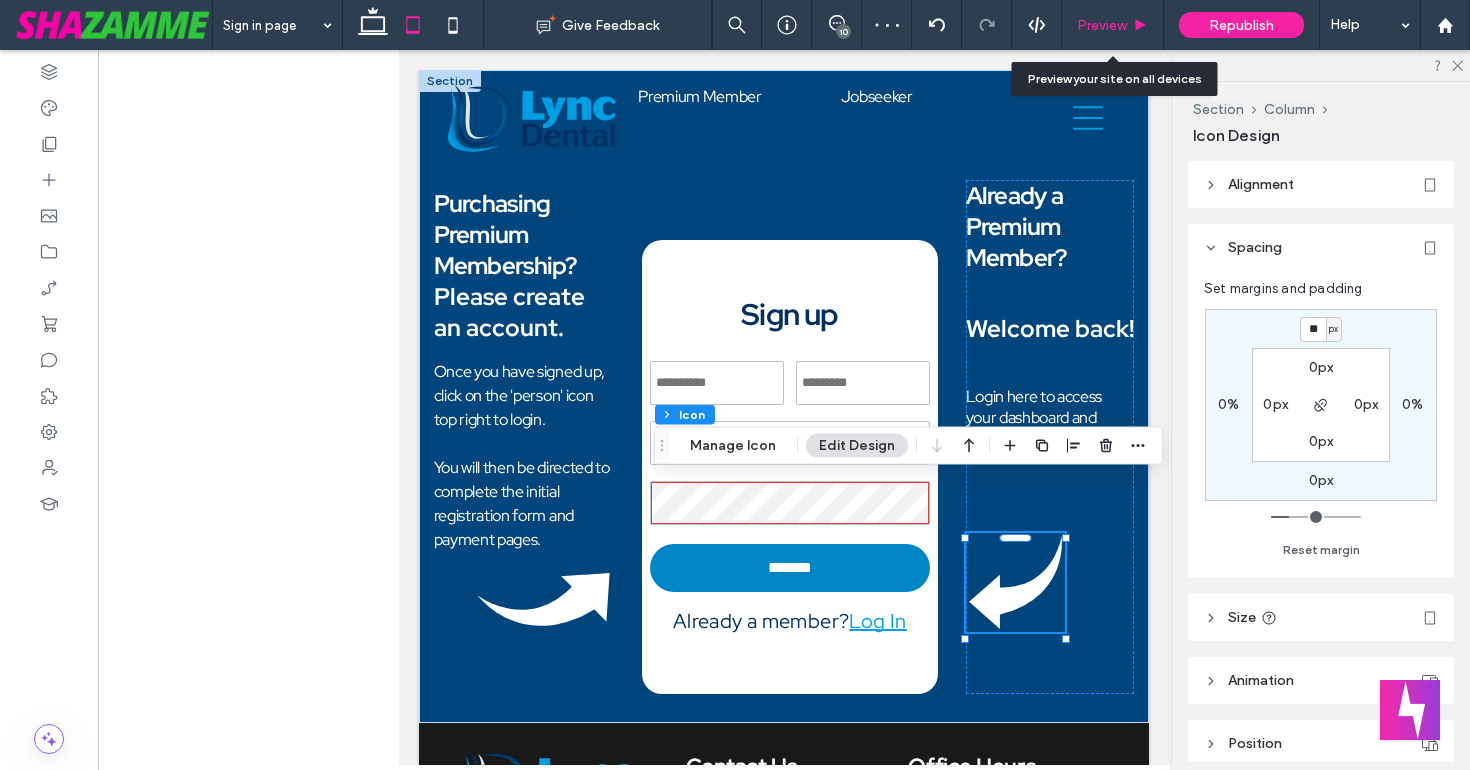 click on "Preview" at bounding box center [1102, 25] 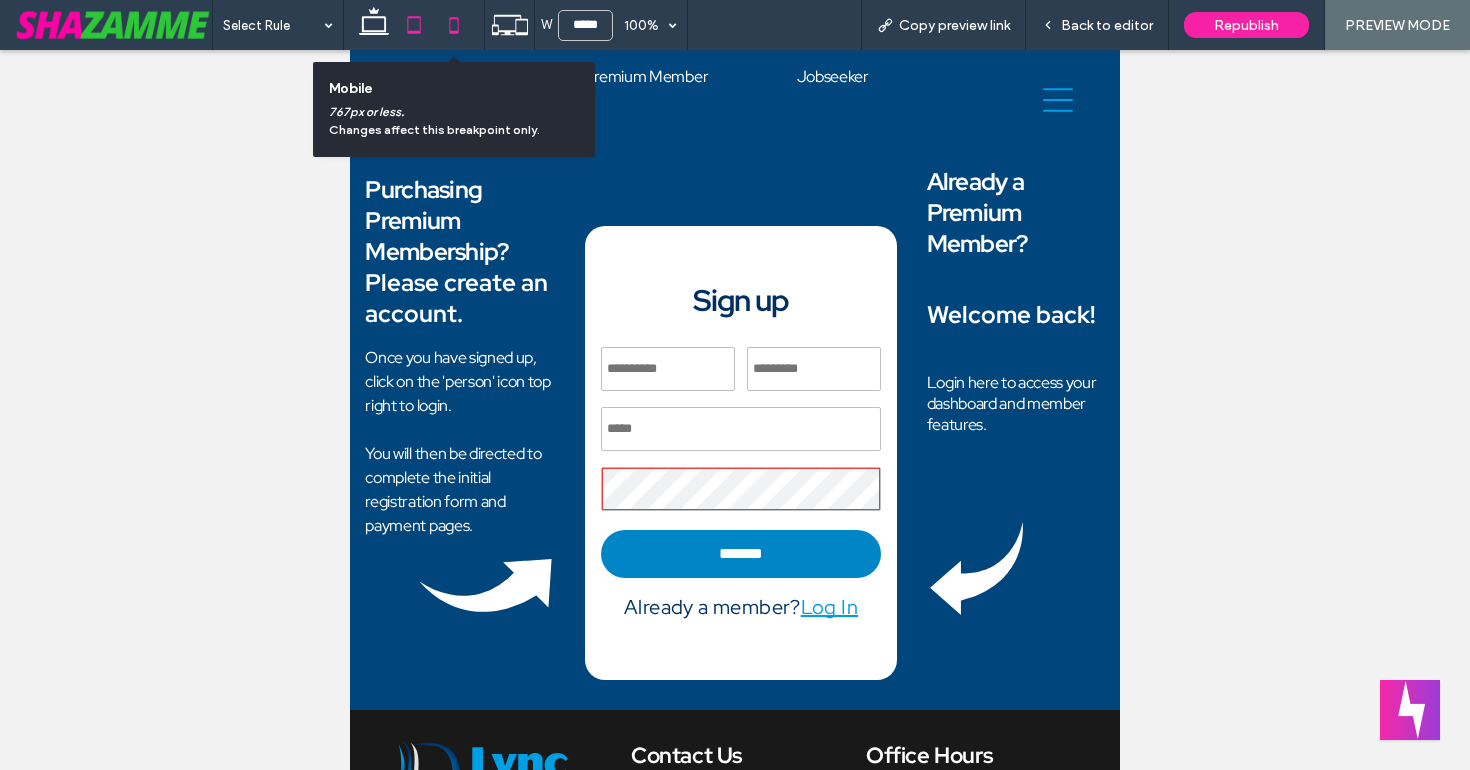 click 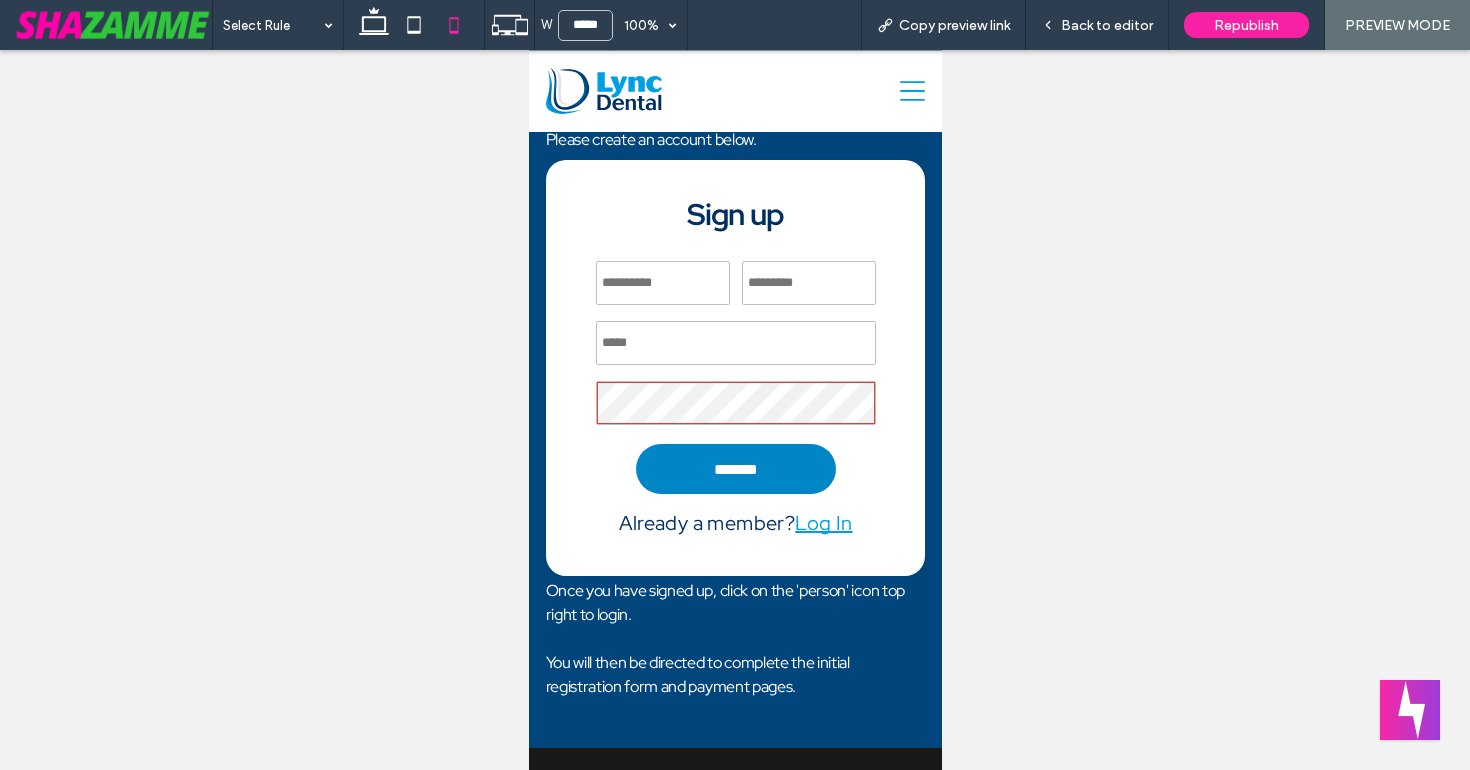 scroll, scrollTop: 249, scrollLeft: 0, axis: vertical 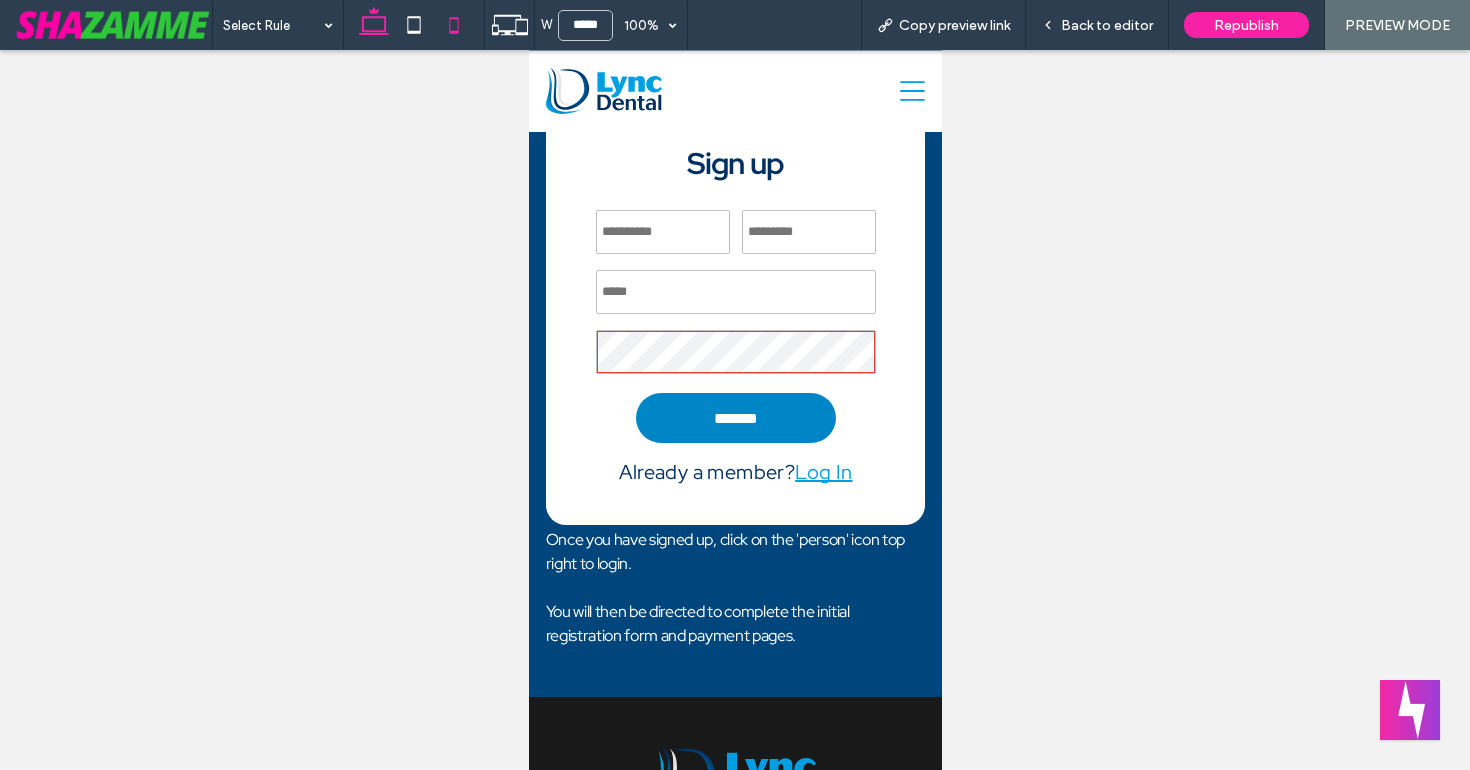 click 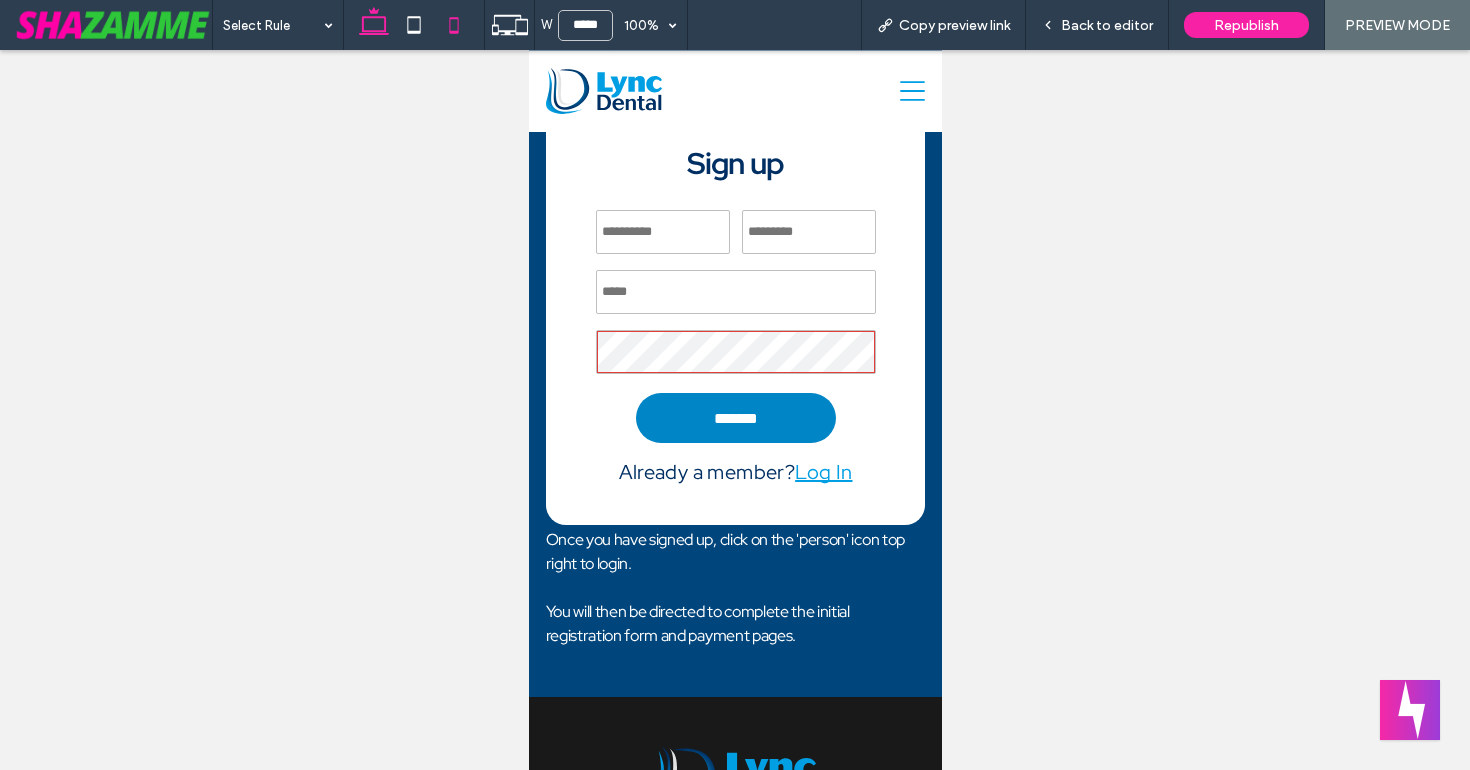 type on "******" 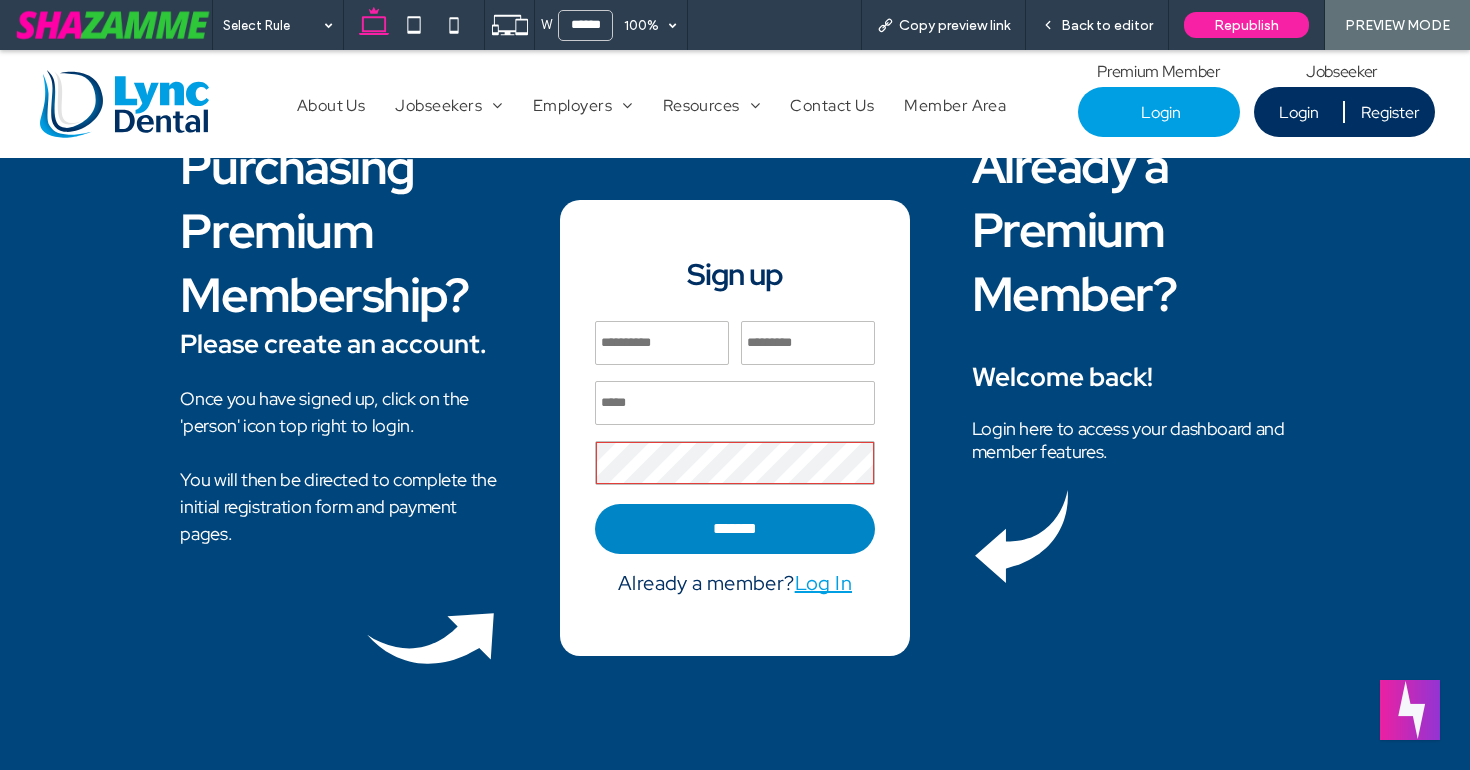 scroll, scrollTop: 156, scrollLeft: 0, axis: vertical 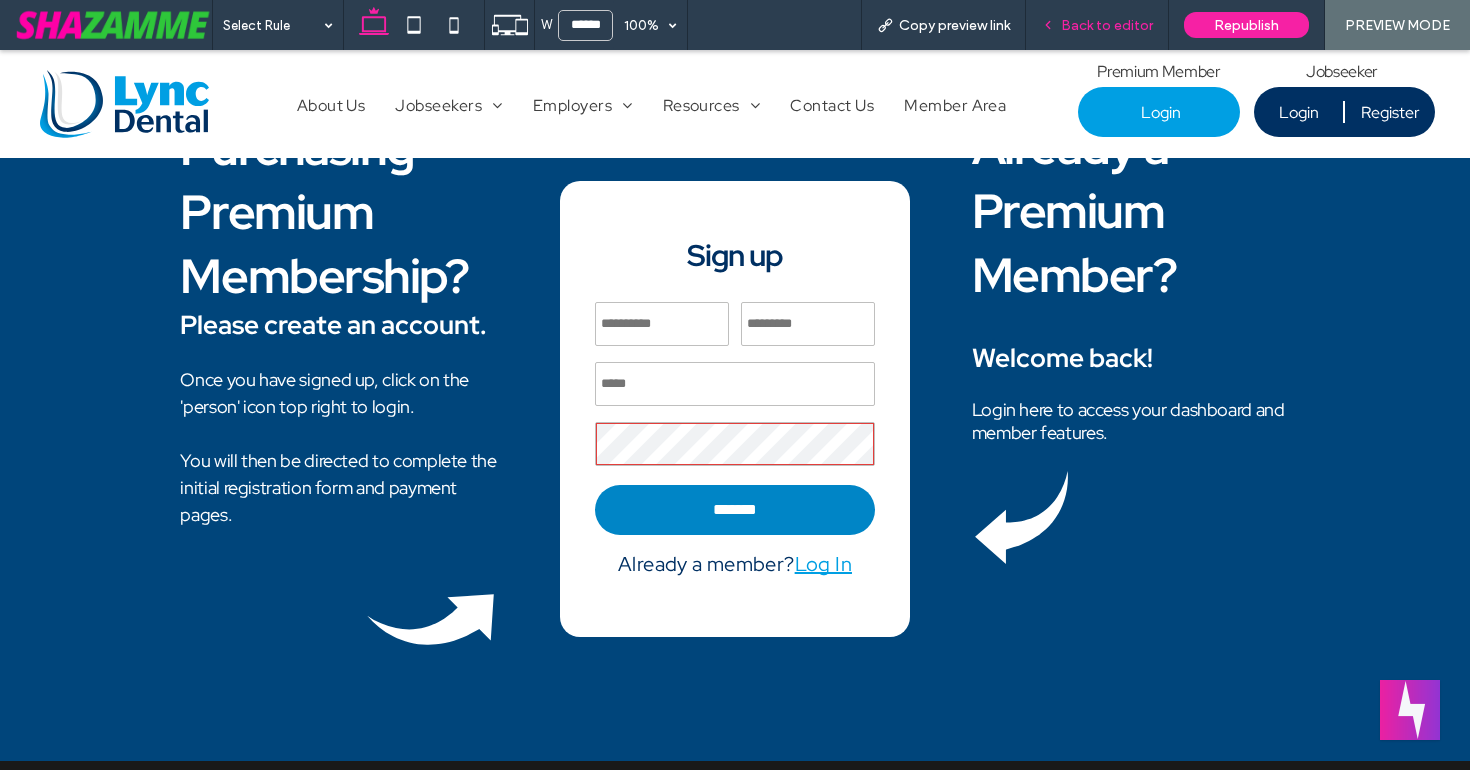click on "Back to editor" at bounding box center [1107, 25] 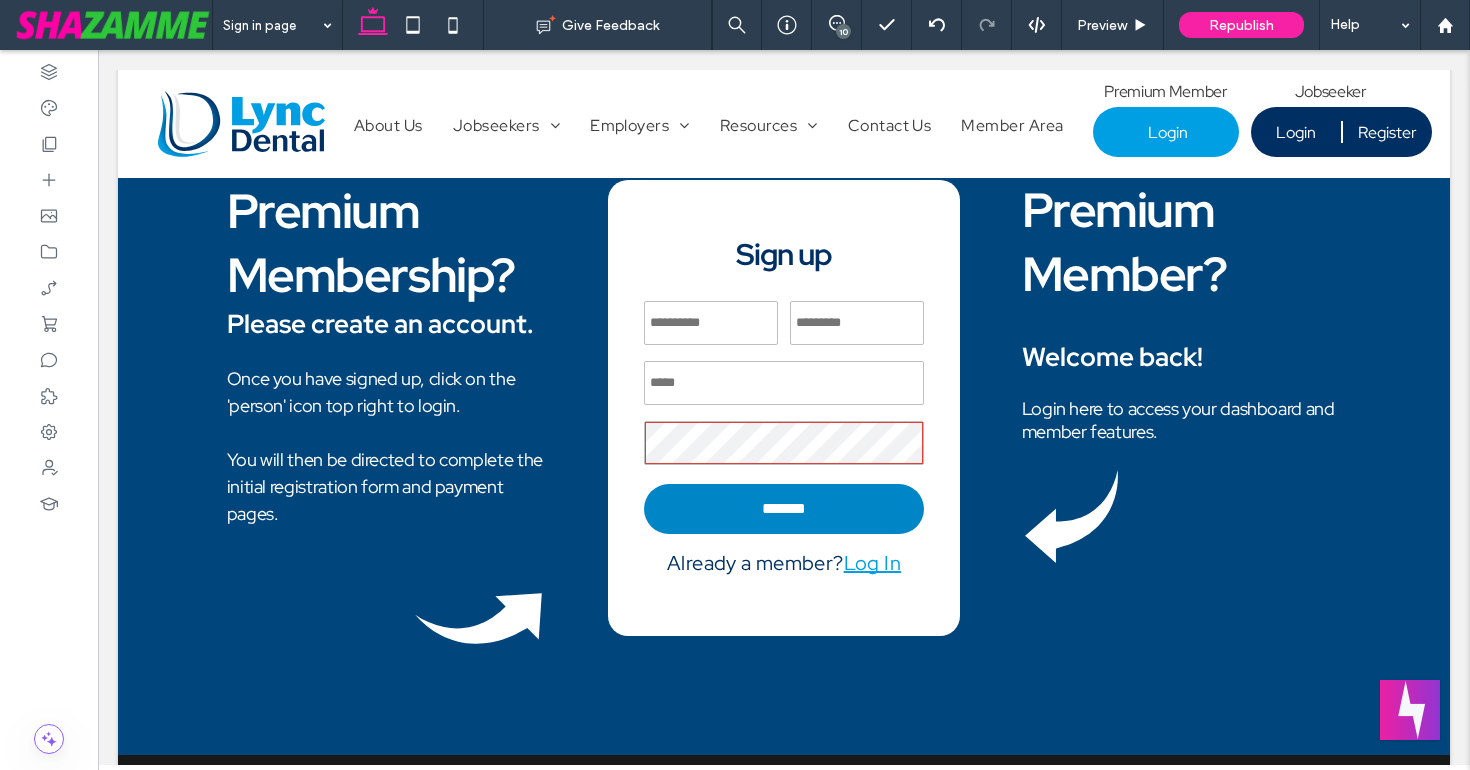 scroll, scrollTop: 141, scrollLeft: 0, axis: vertical 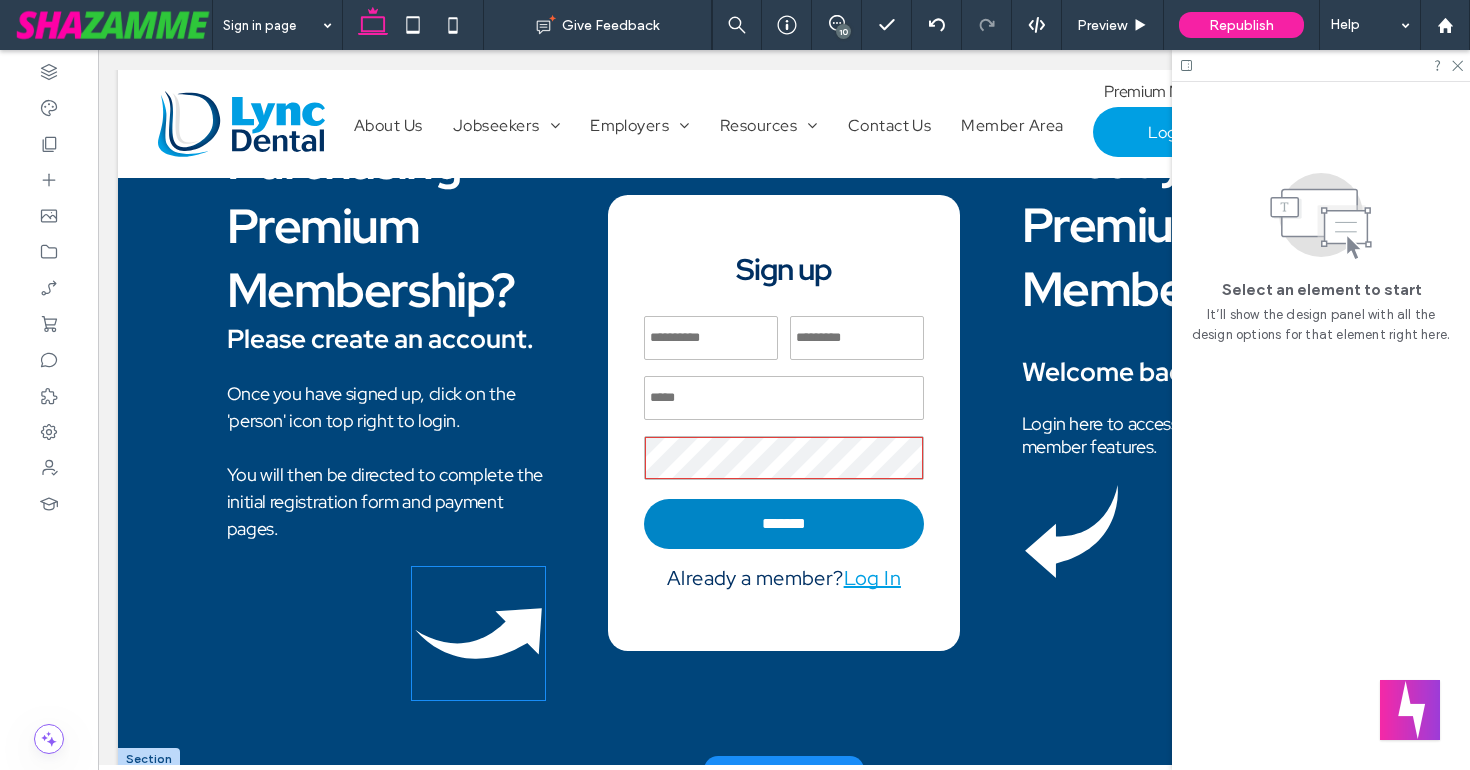 click 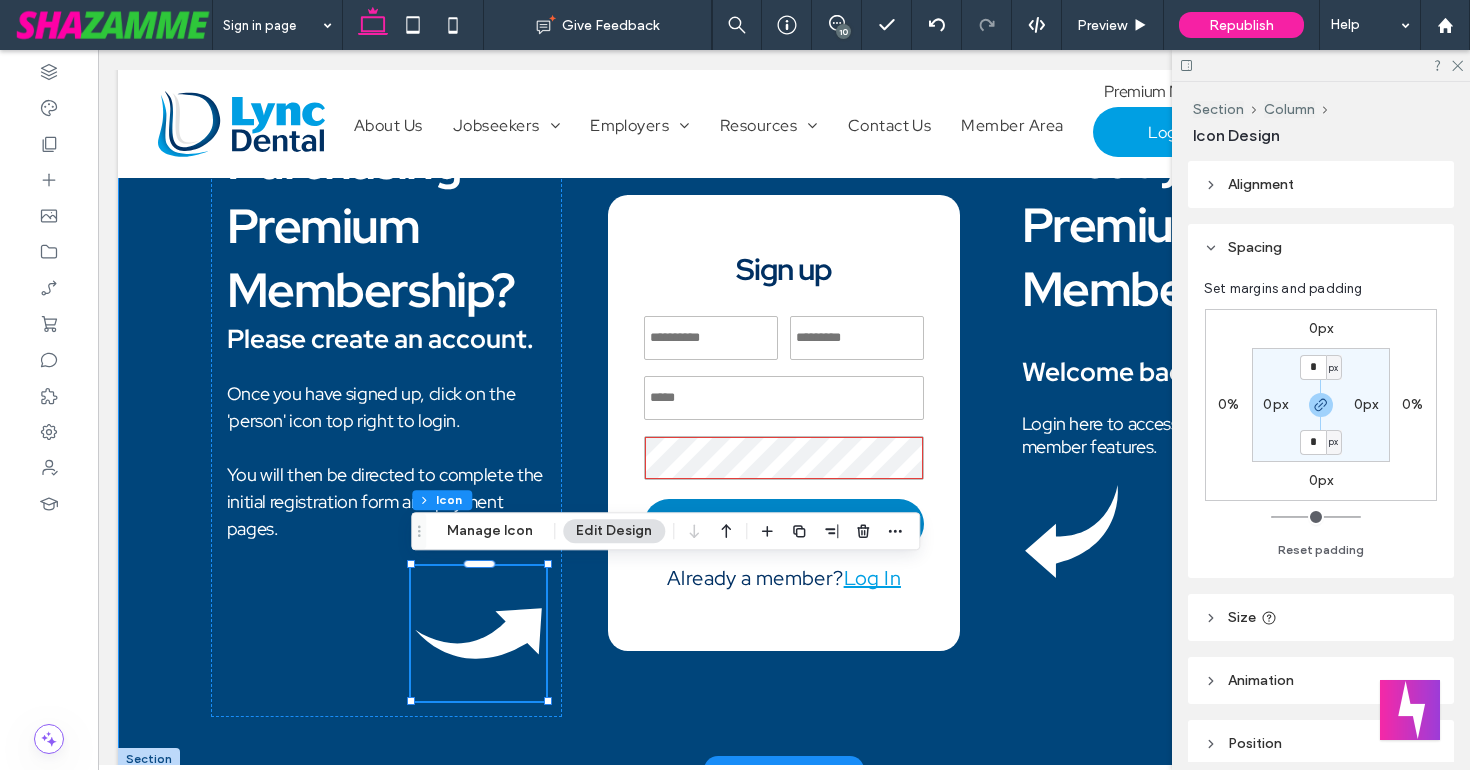 click on "**********" at bounding box center (784, 349) 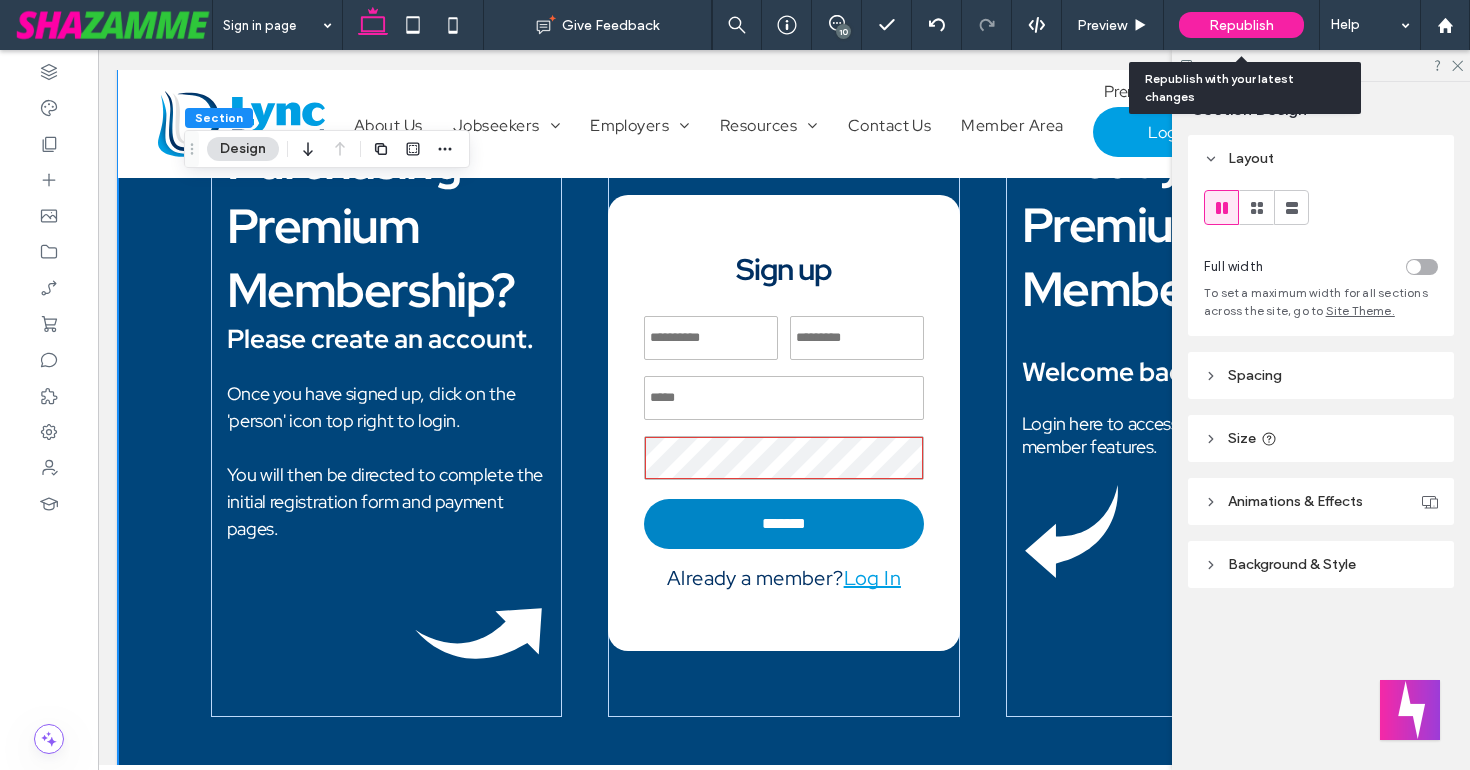 click on "Republish" at bounding box center [1241, 25] 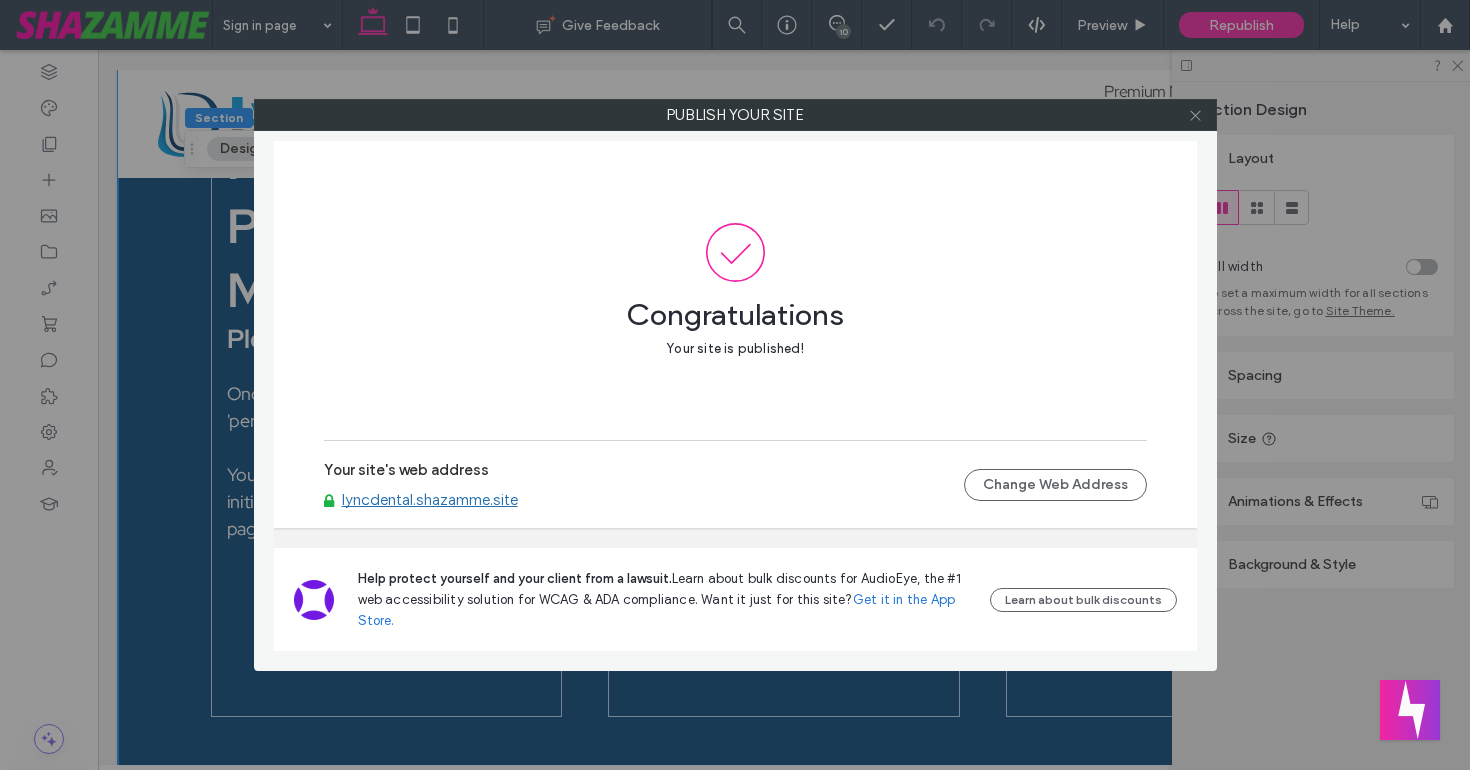 click 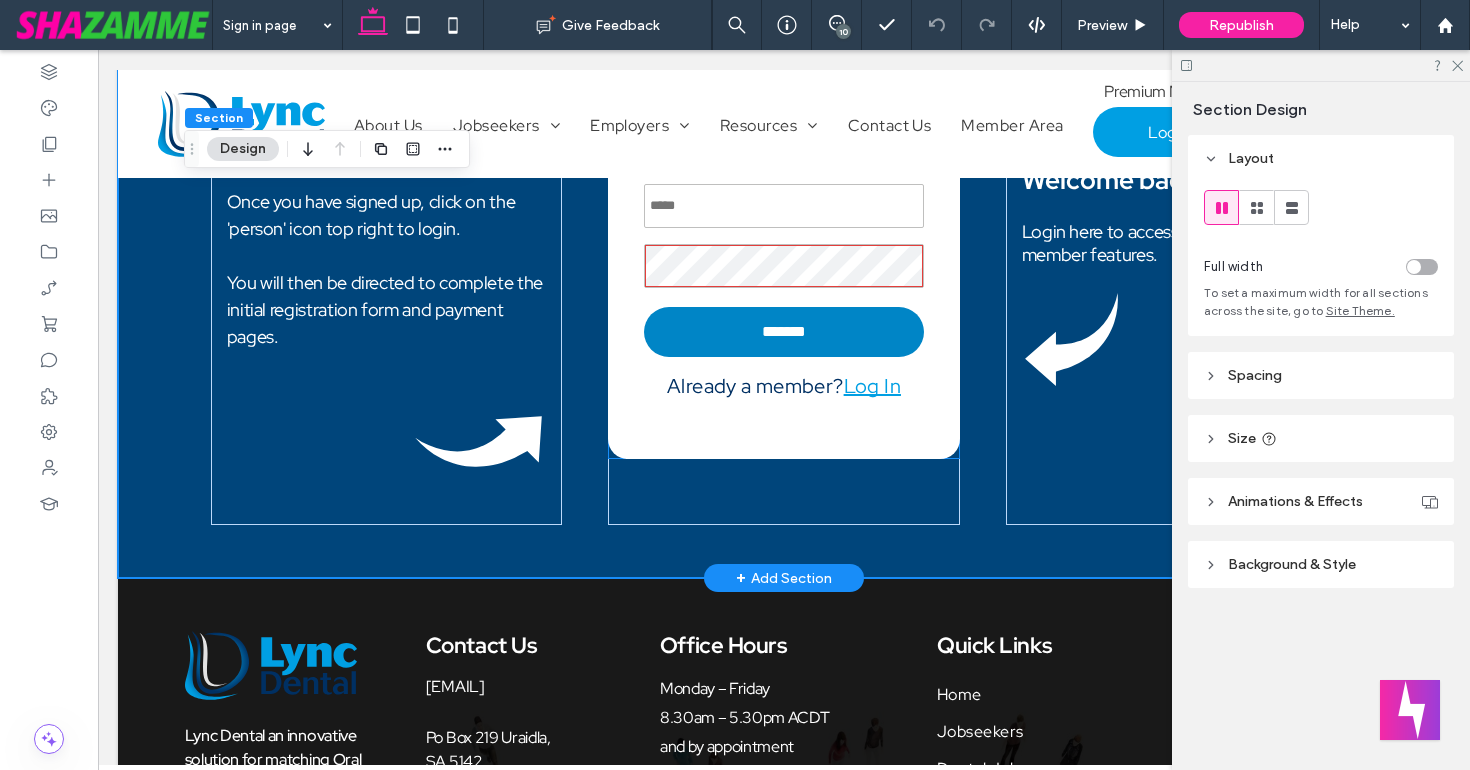 scroll, scrollTop: 749, scrollLeft: 0, axis: vertical 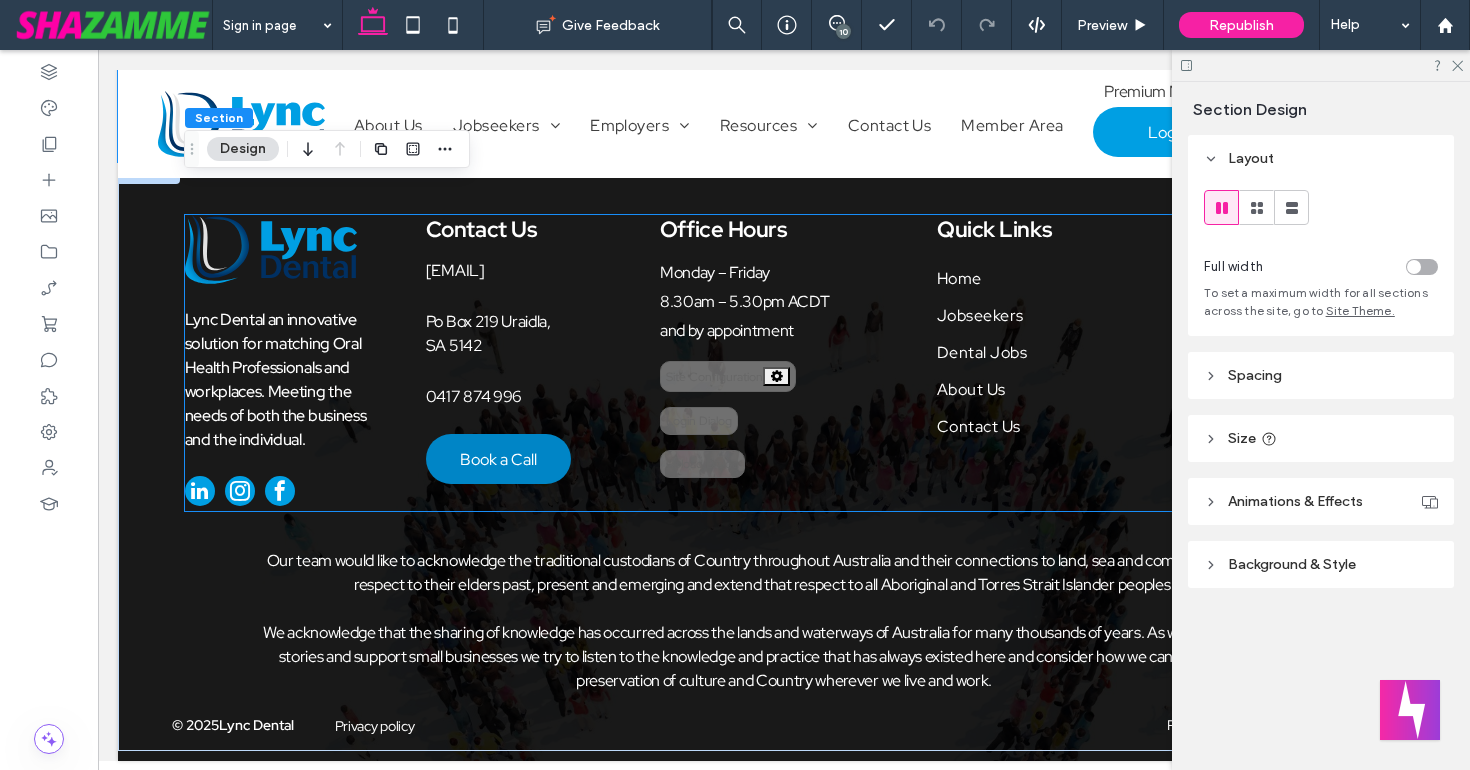 click on "Dental Jobs" at bounding box center [982, 352] 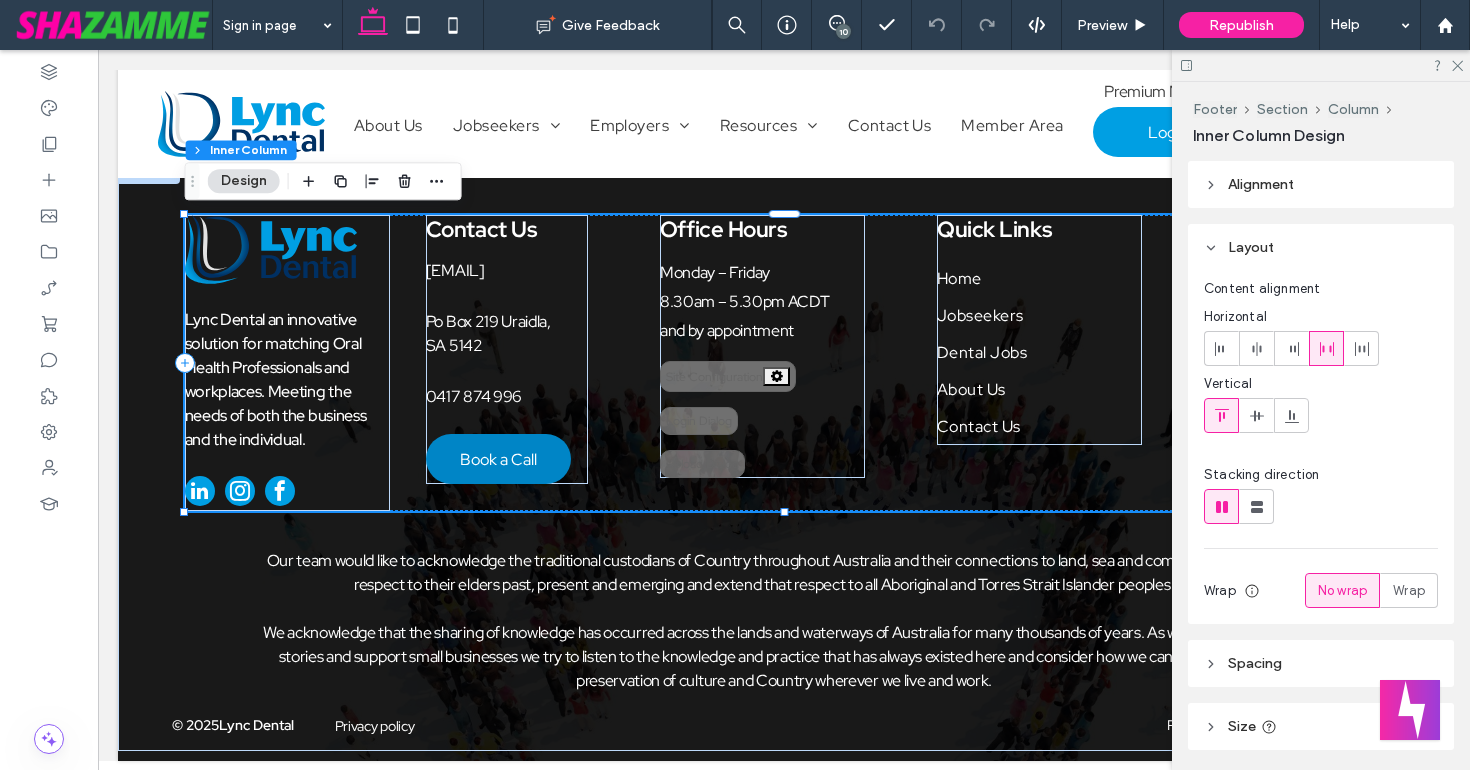 click on "Dental Jobs" at bounding box center (982, 352) 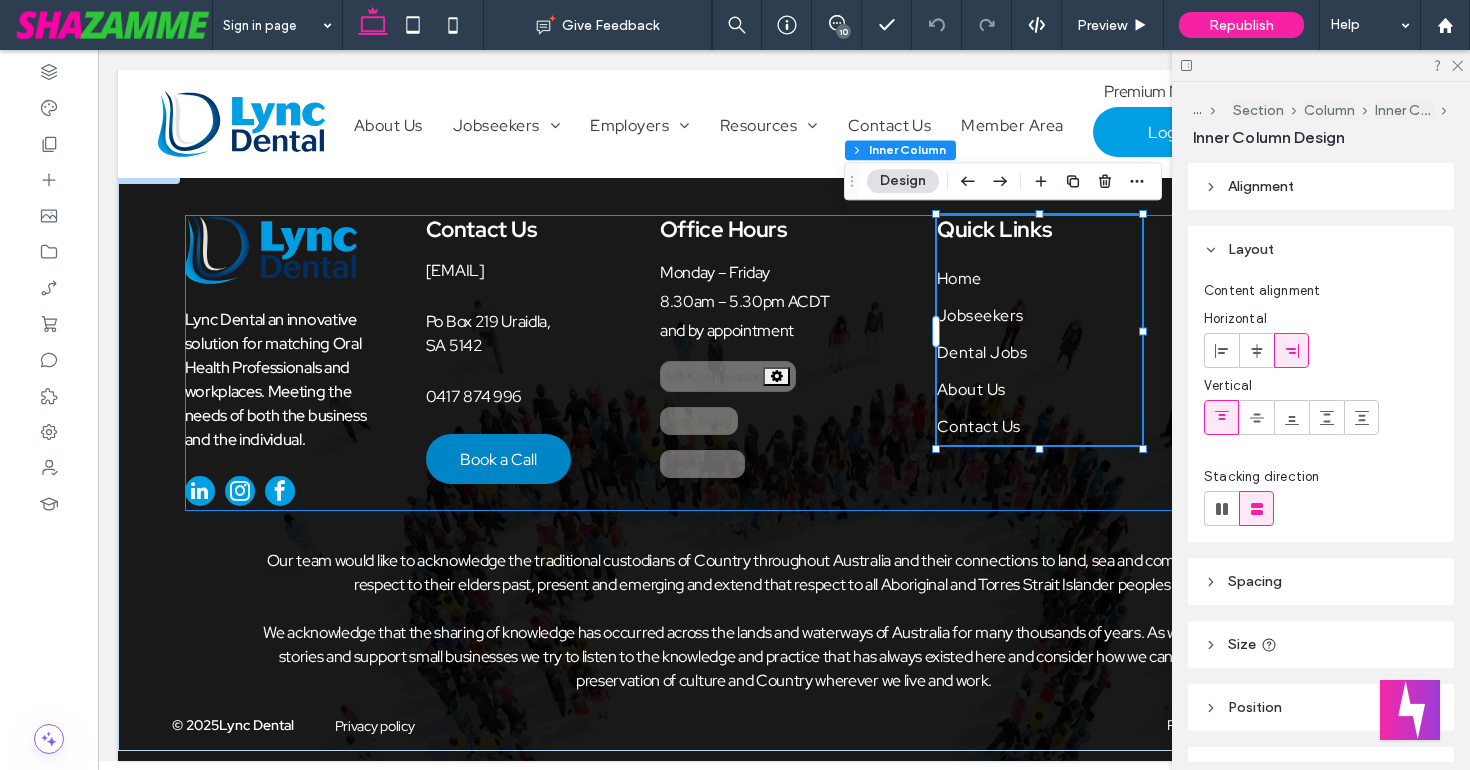 click on "Dental Jobs" at bounding box center (982, 352) 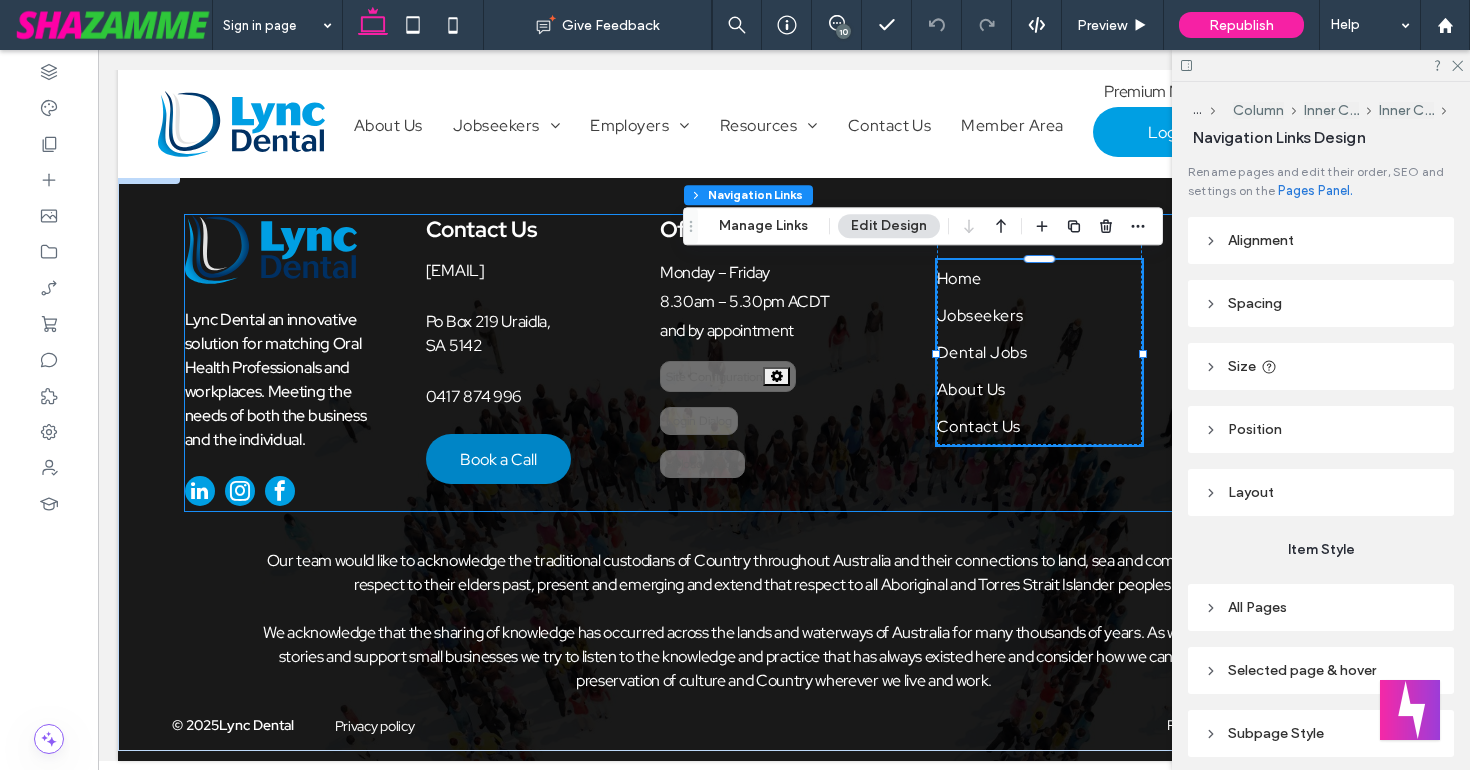 type on "***" 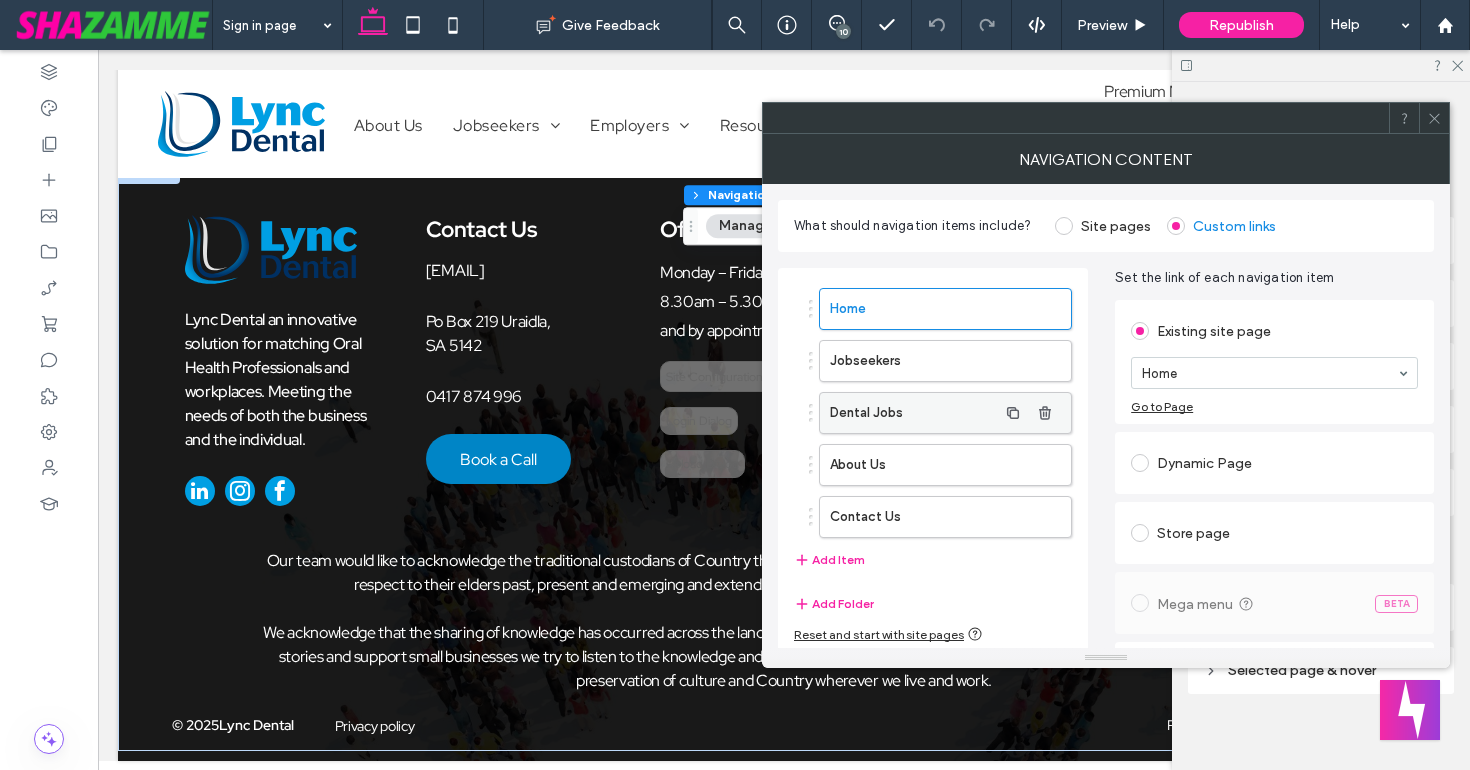 click on "Dental Jobs" at bounding box center (913, 413) 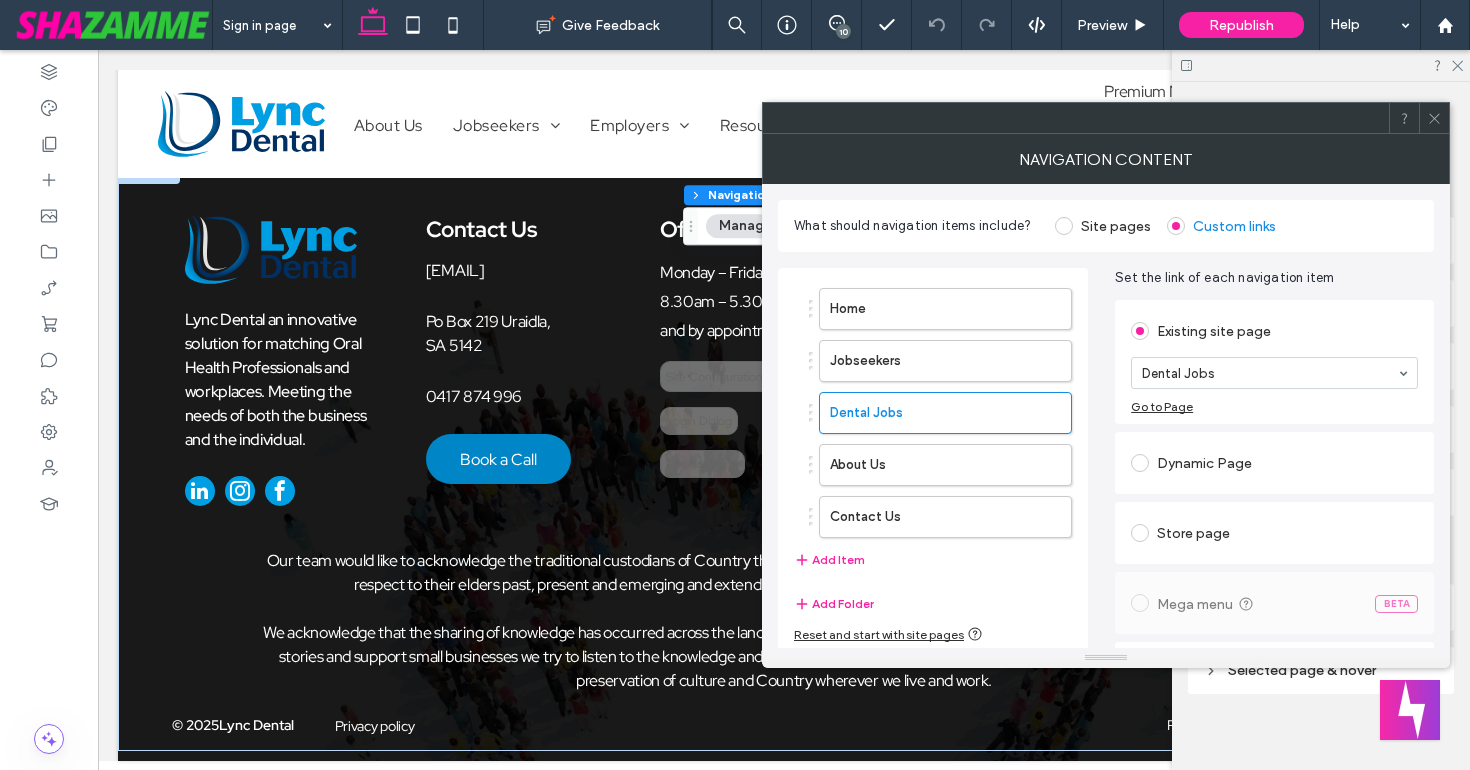 click 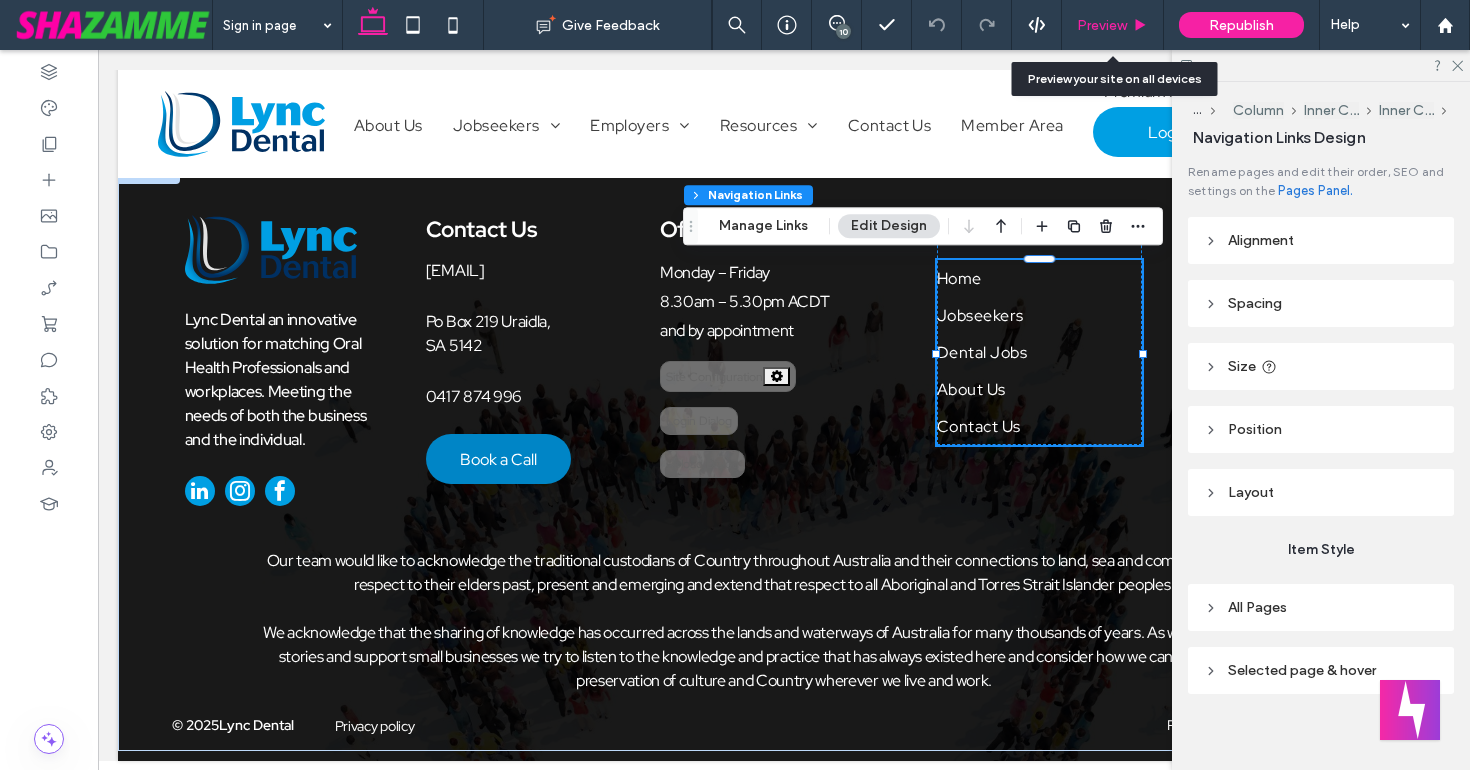 click on "Preview" at bounding box center [1102, 25] 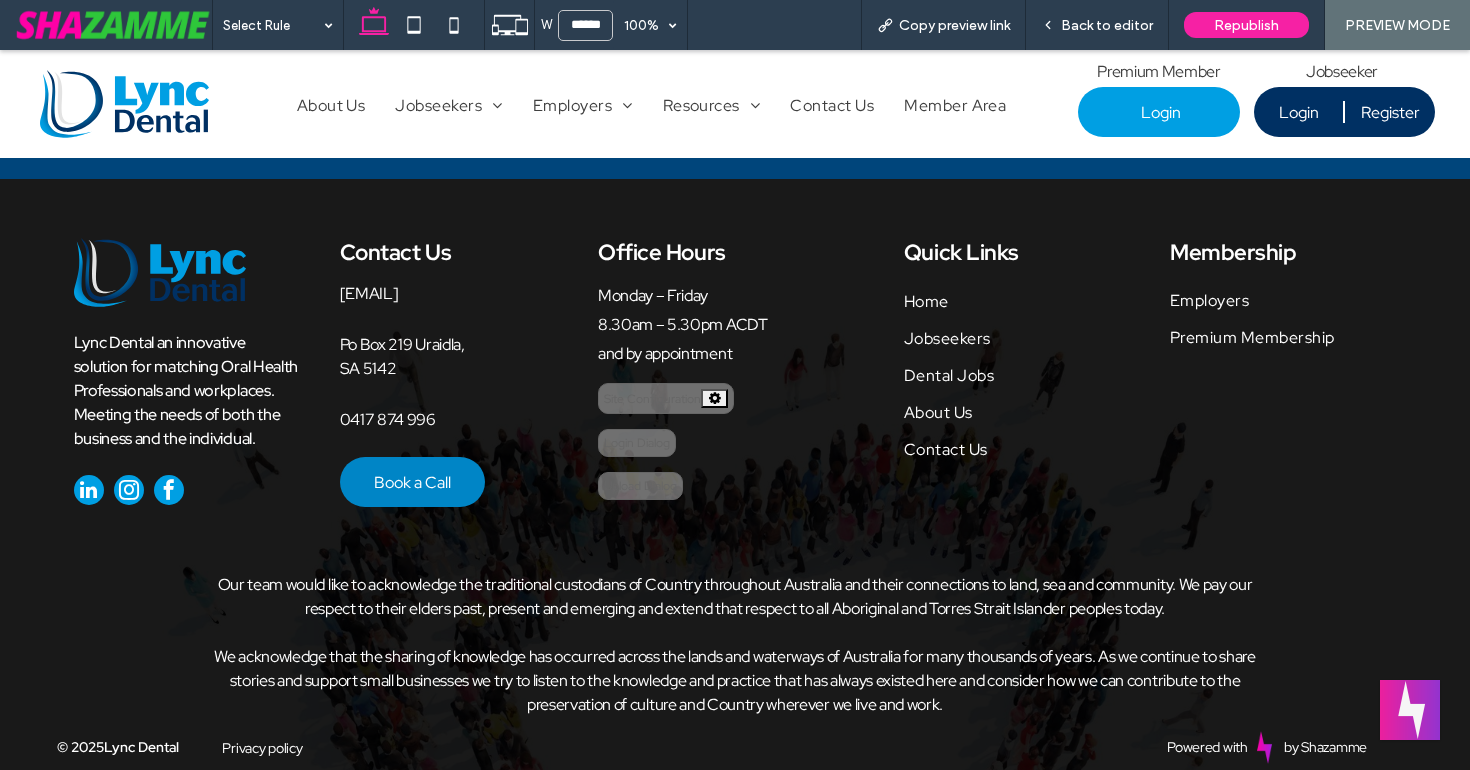 scroll, scrollTop: 748, scrollLeft: 0, axis: vertical 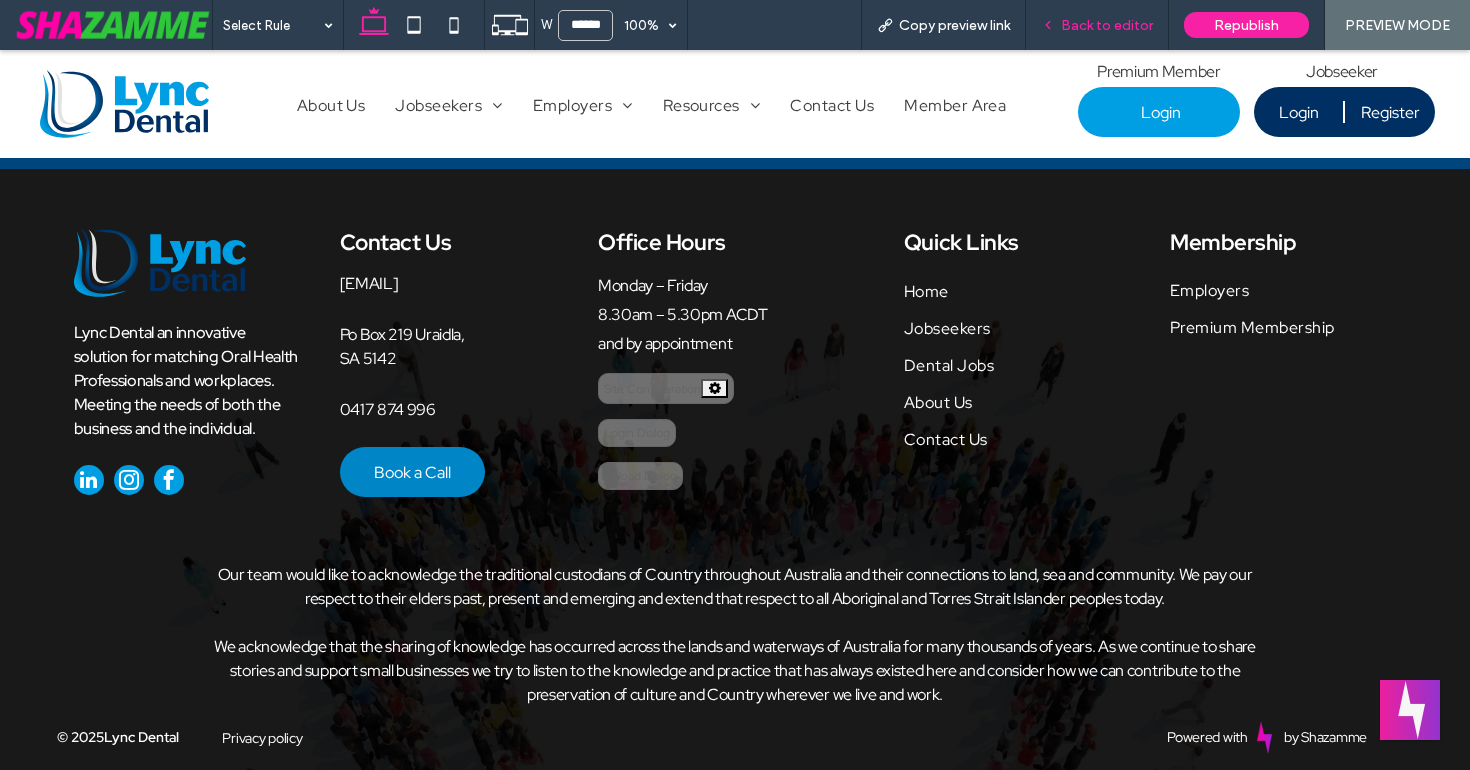 click on "Back to editor" at bounding box center (1107, 25) 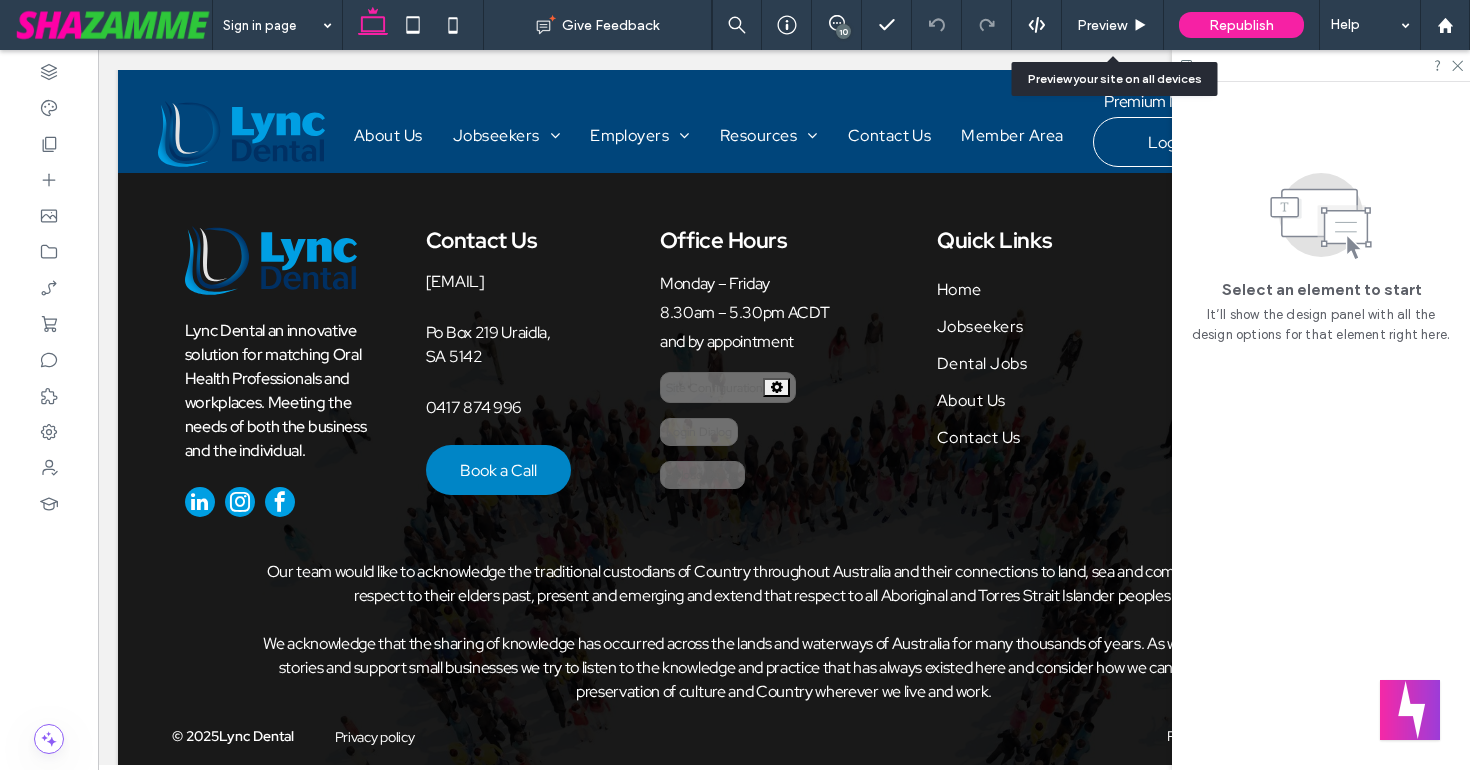 scroll, scrollTop: 734, scrollLeft: 0, axis: vertical 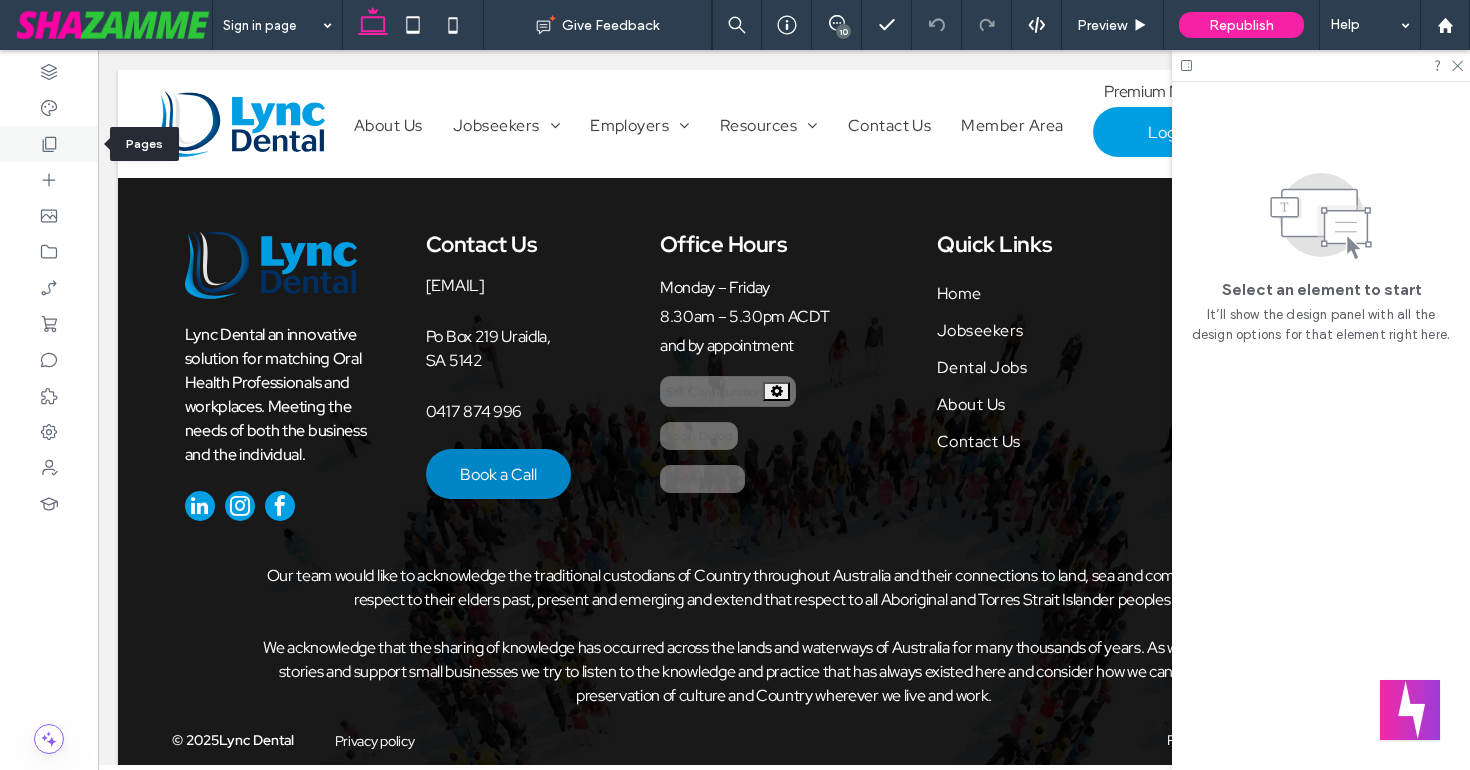 click 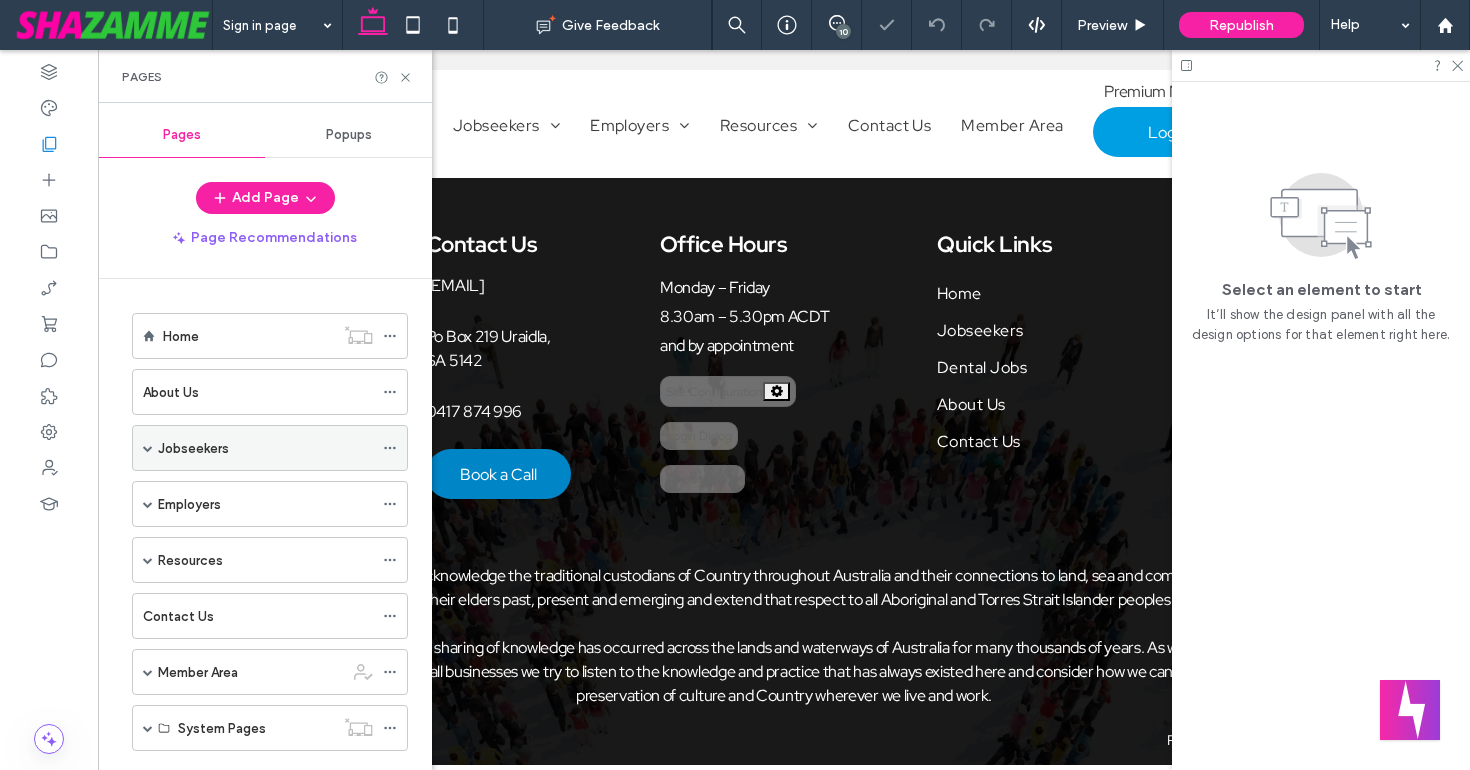 click at bounding box center [148, 448] 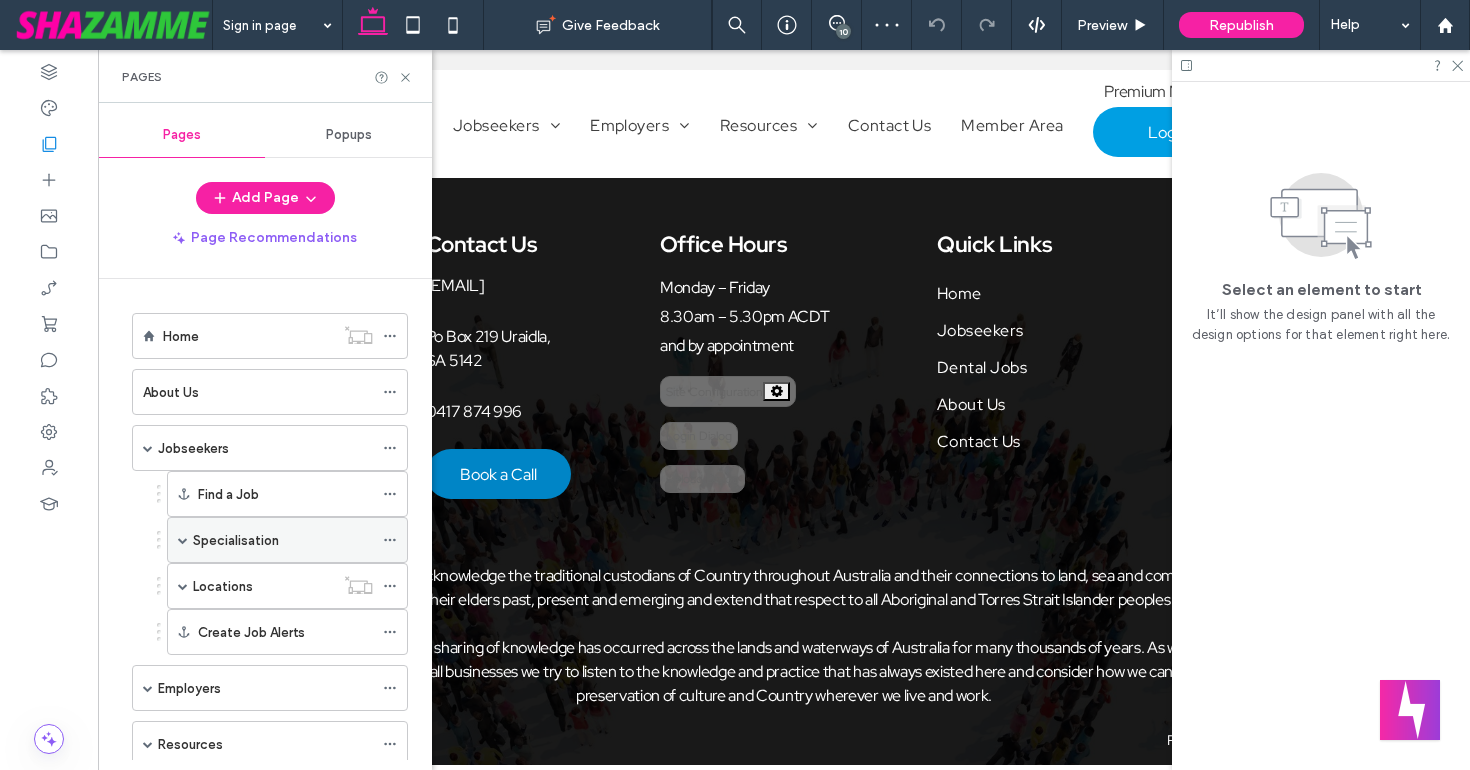 click at bounding box center [183, 540] 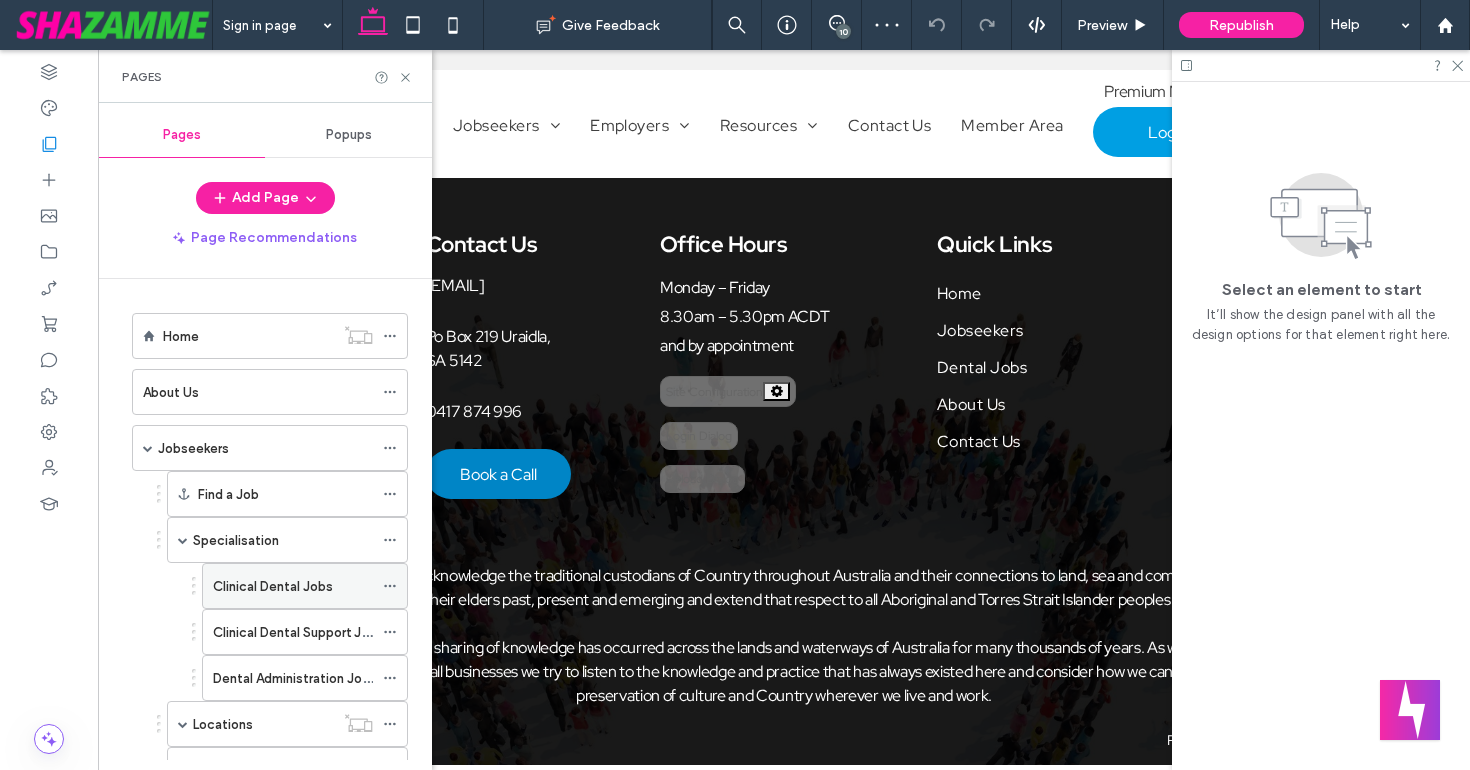 click 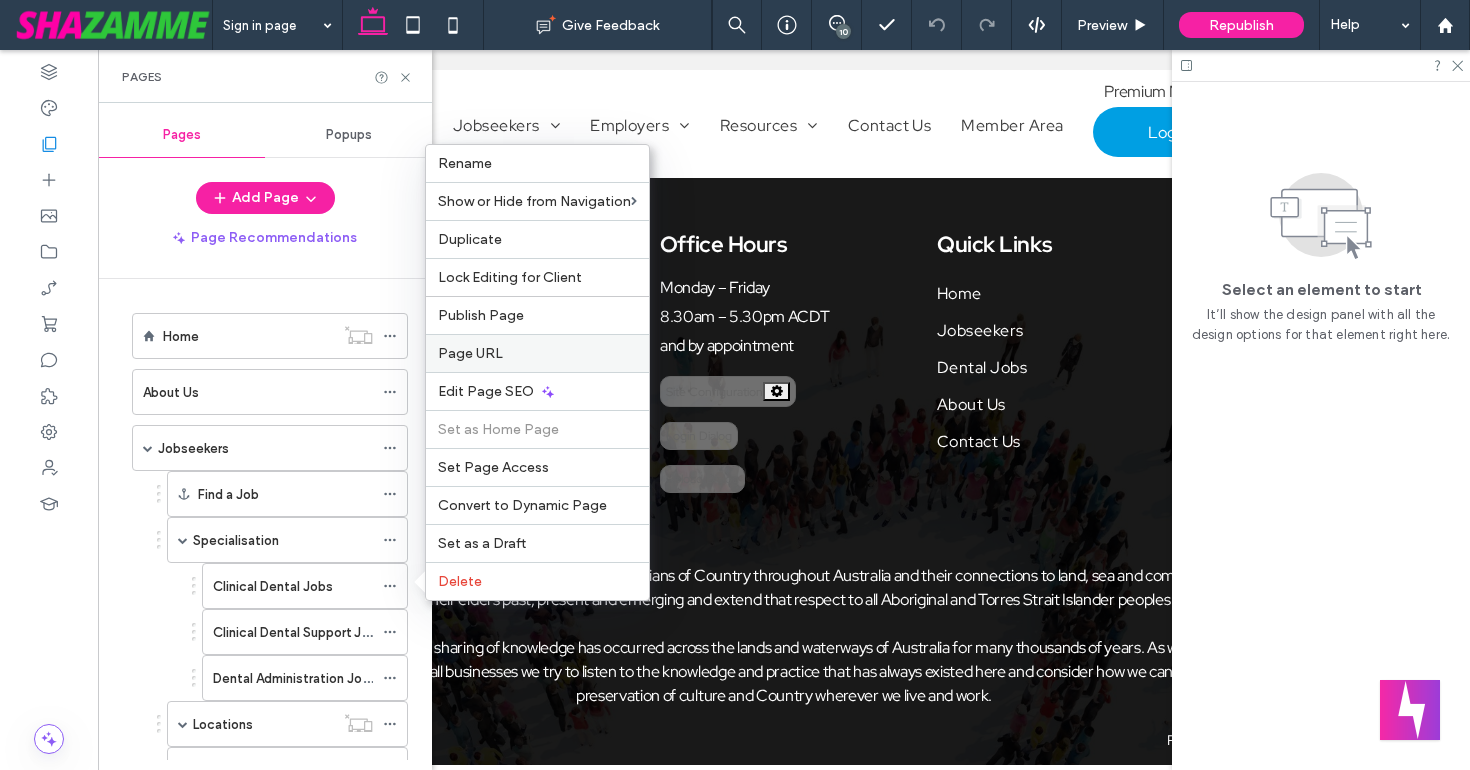 click on "Page URL" at bounding box center (537, 353) 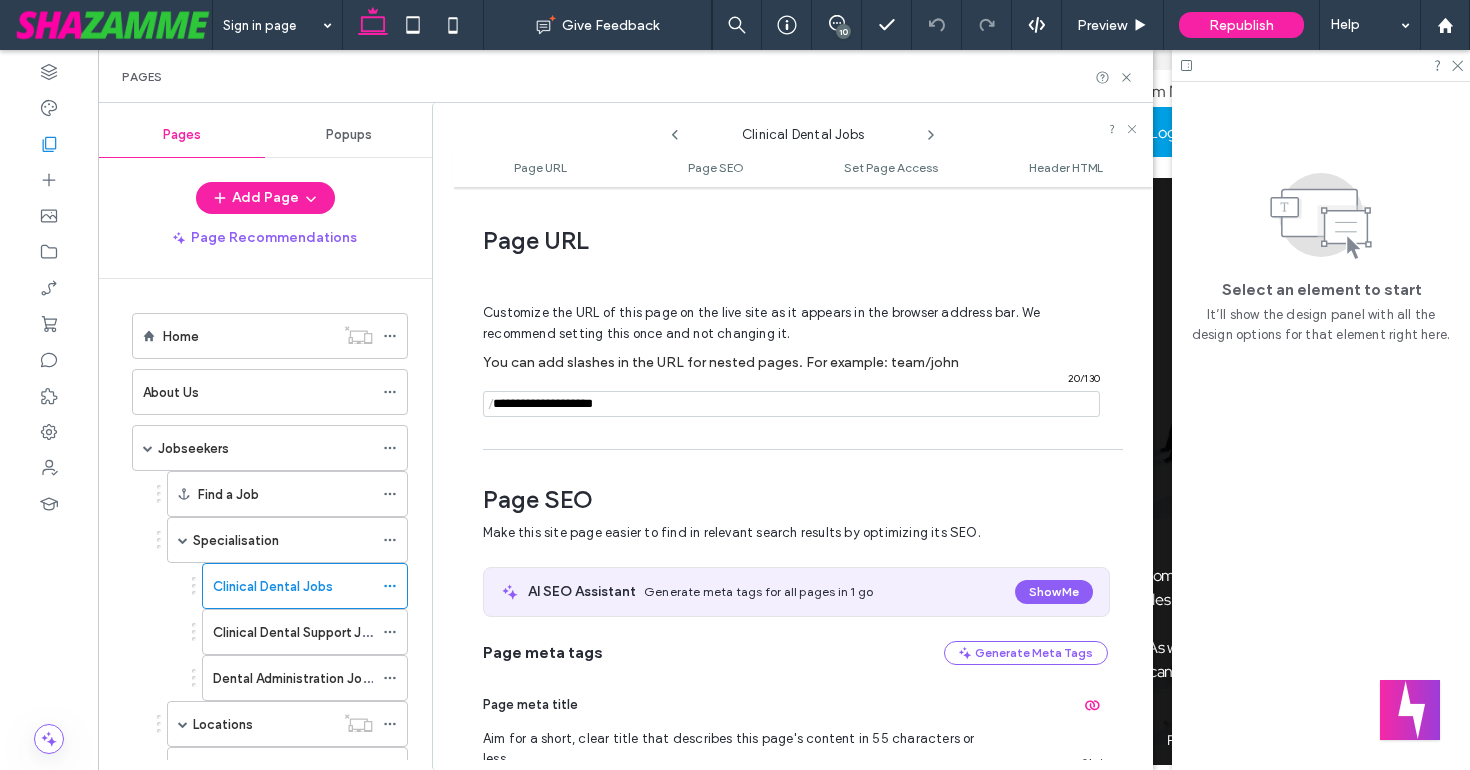 scroll, scrollTop: 10, scrollLeft: 0, axis: vertical 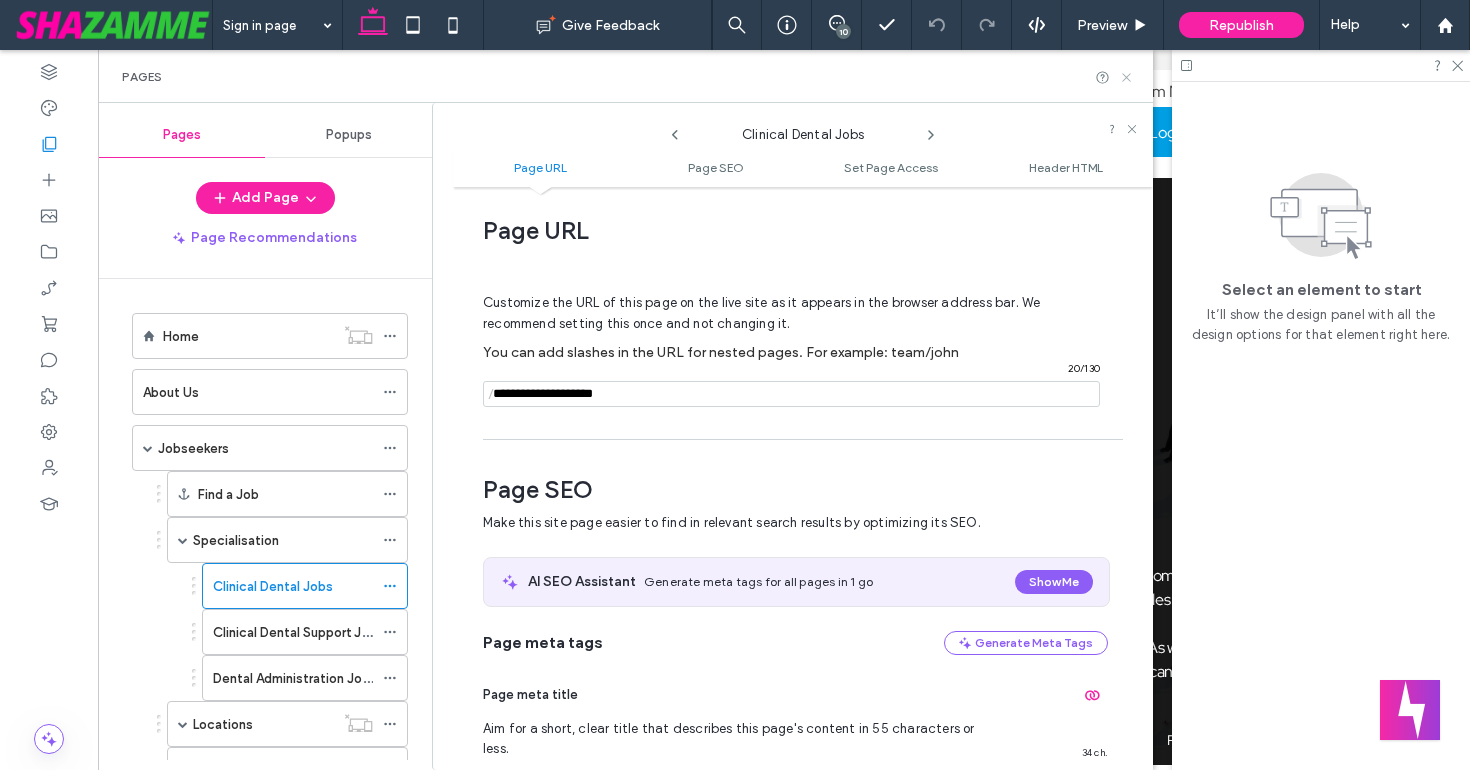 click 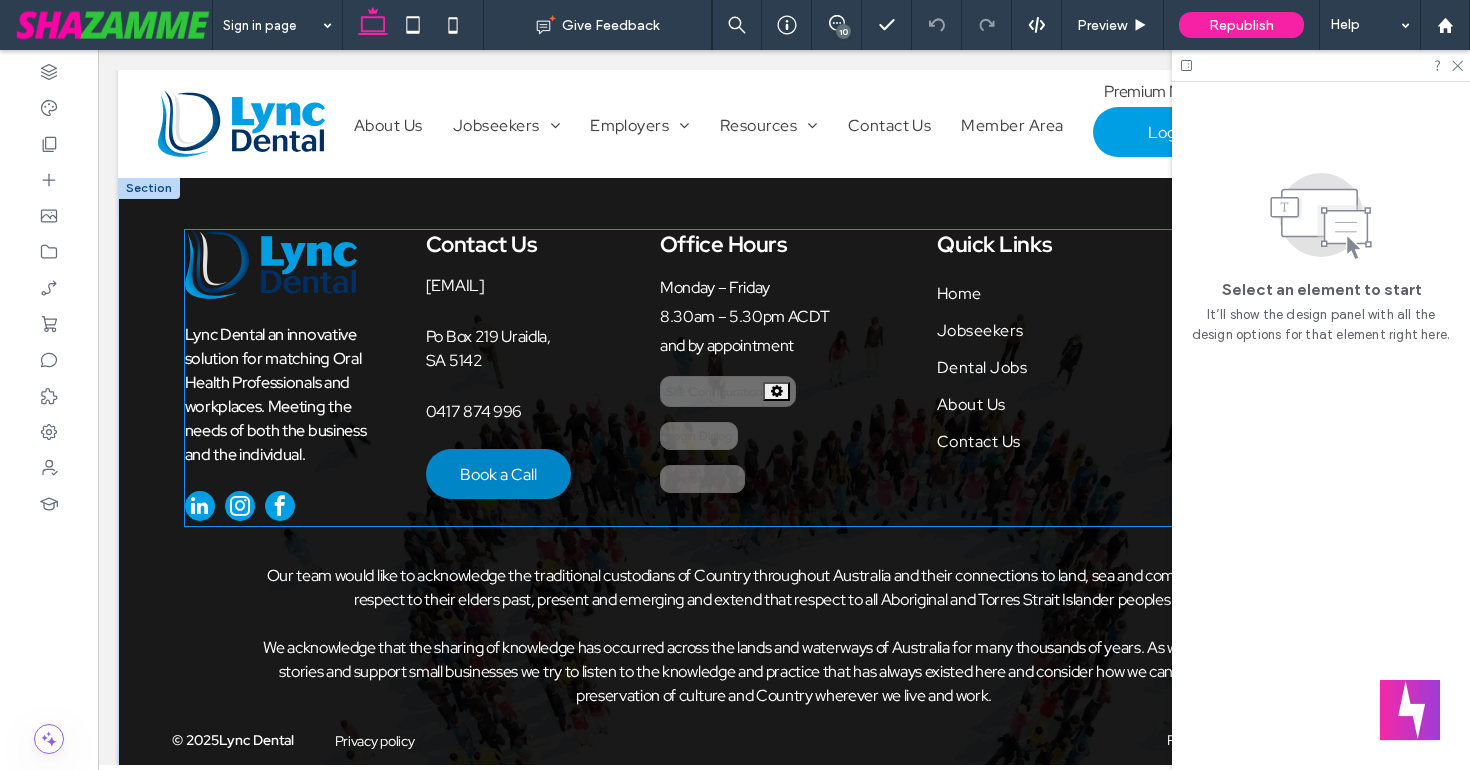 click on "Dental Jobs" at bounding box center [982, 367] 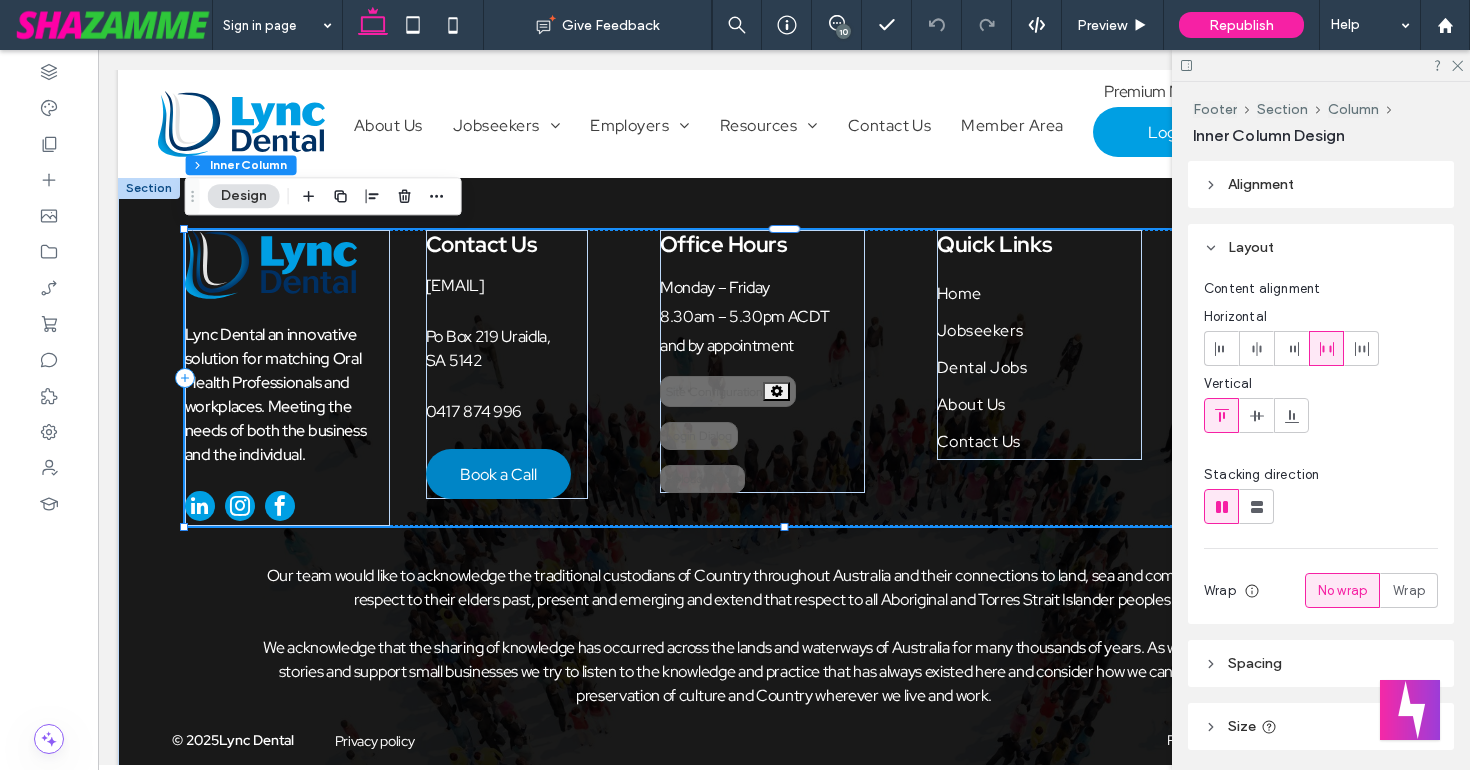 click on "Dental Jobs" at bounding box center [982, 367] 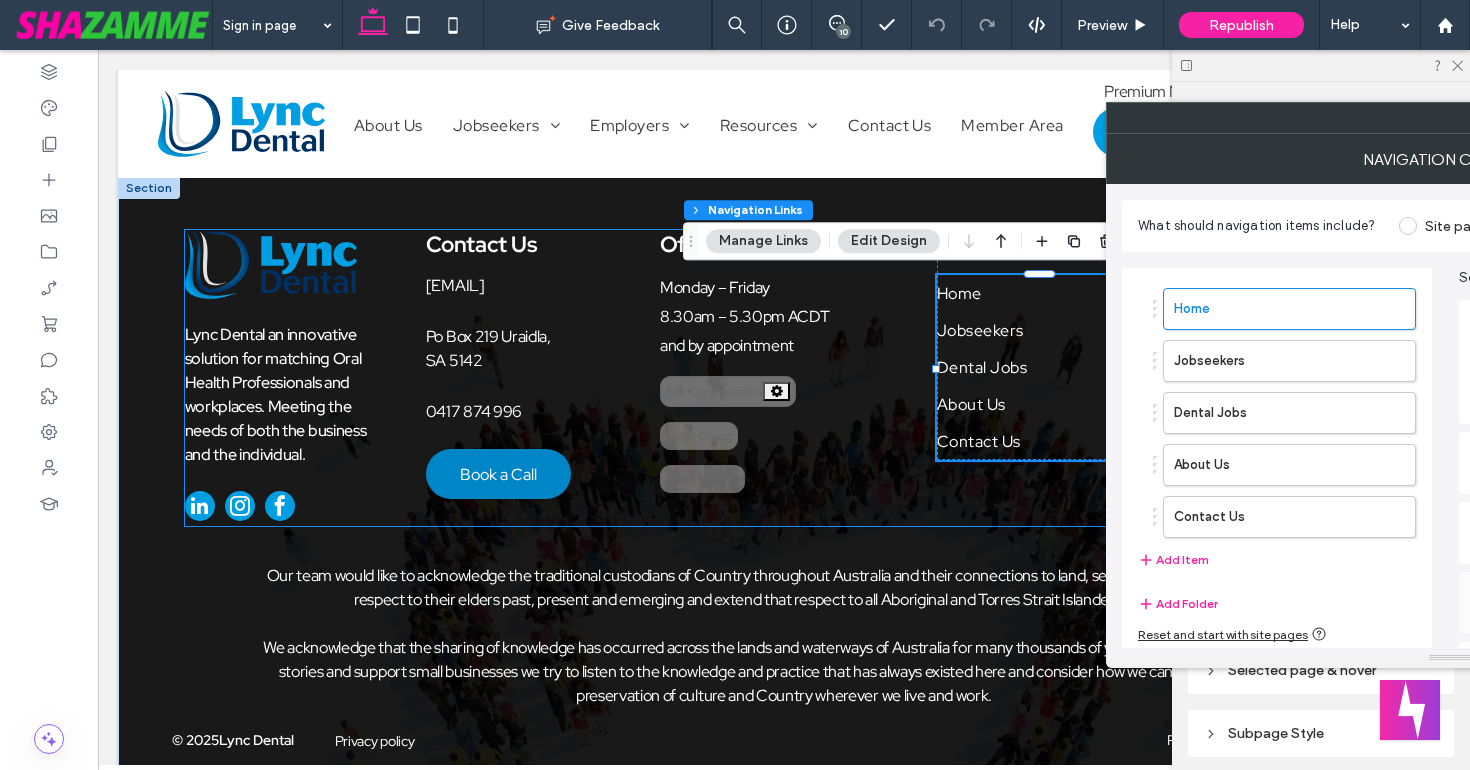 type on "***" 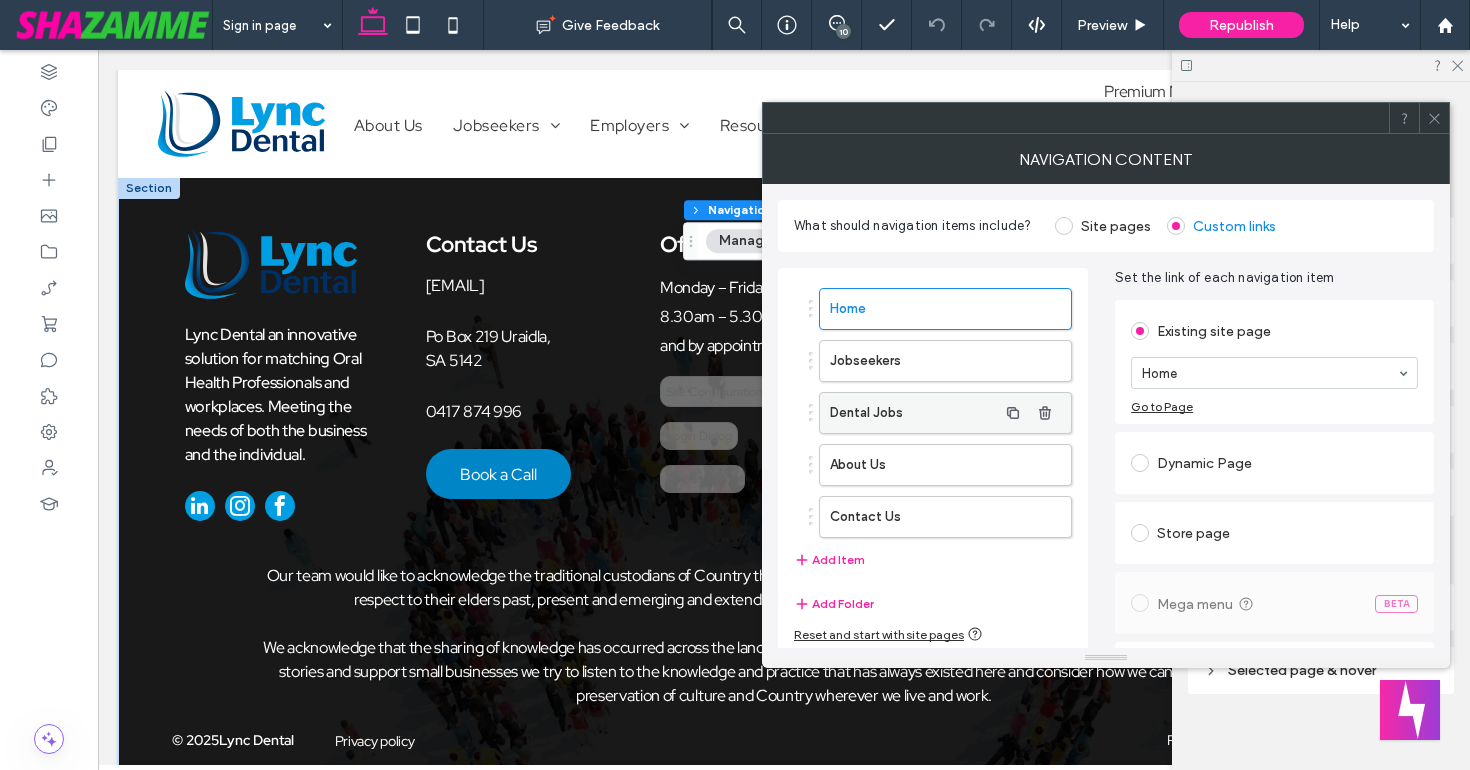 click on "Dental Jobs" at bounding box center (945, 413) 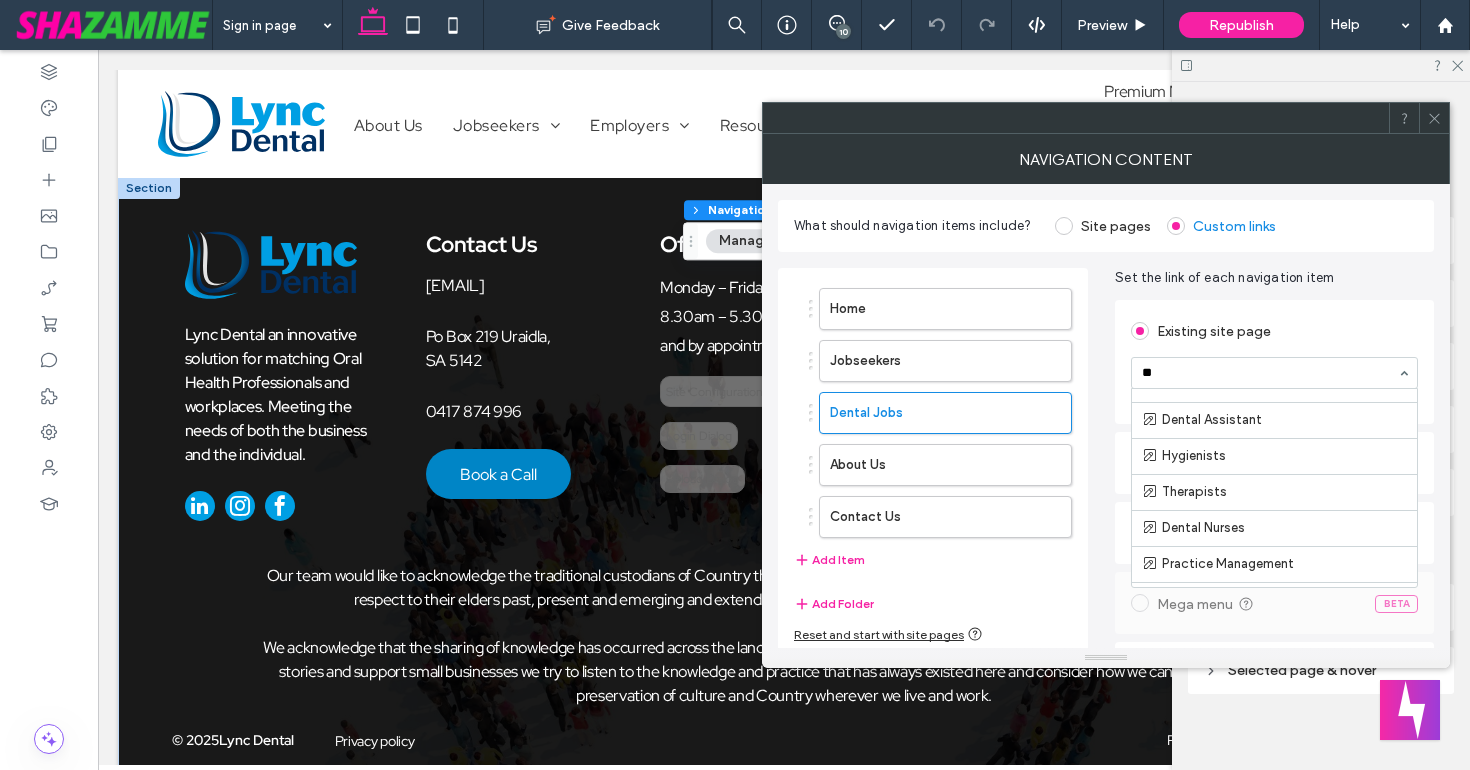 scroll, scrollTop: 0, scrollLeft: 0, axis: both 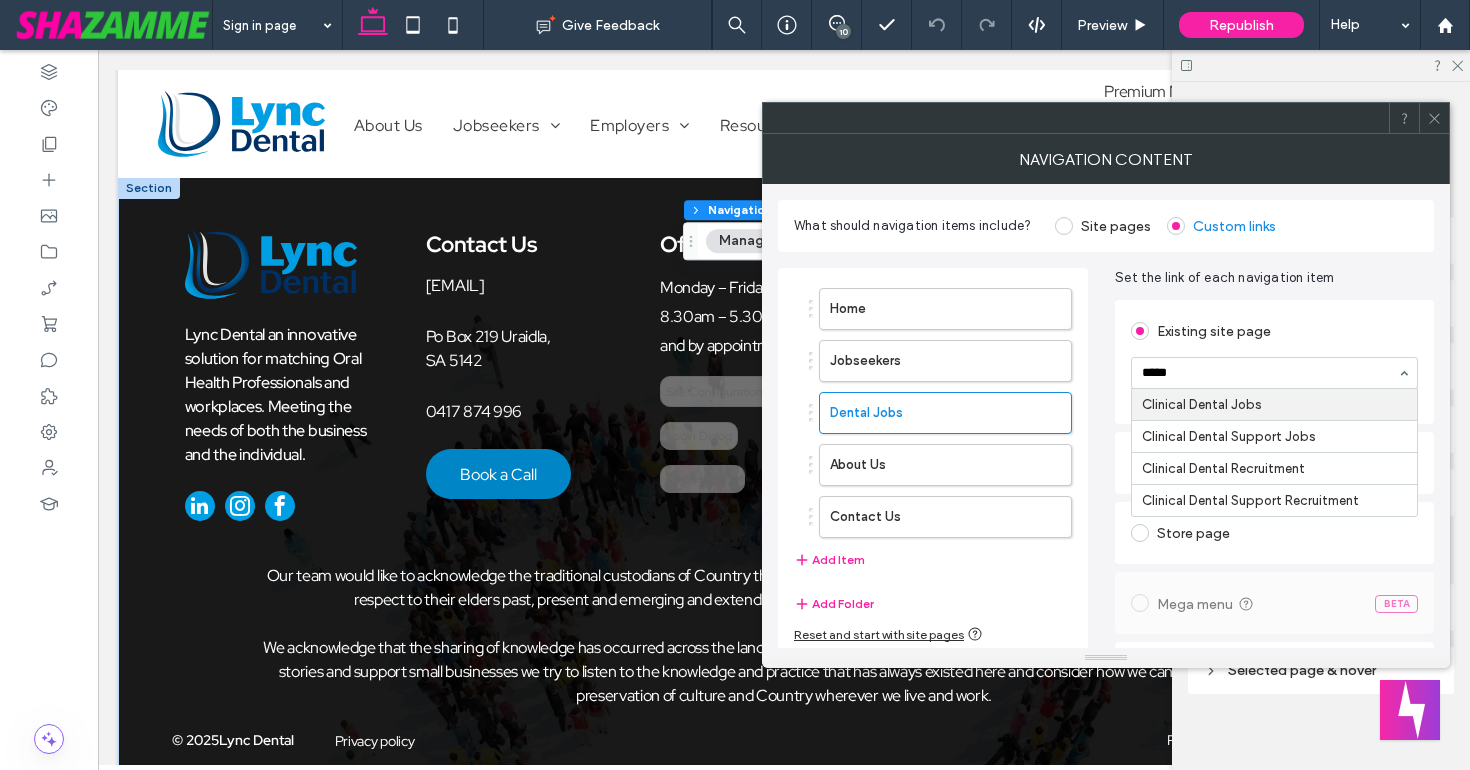 type on "******" 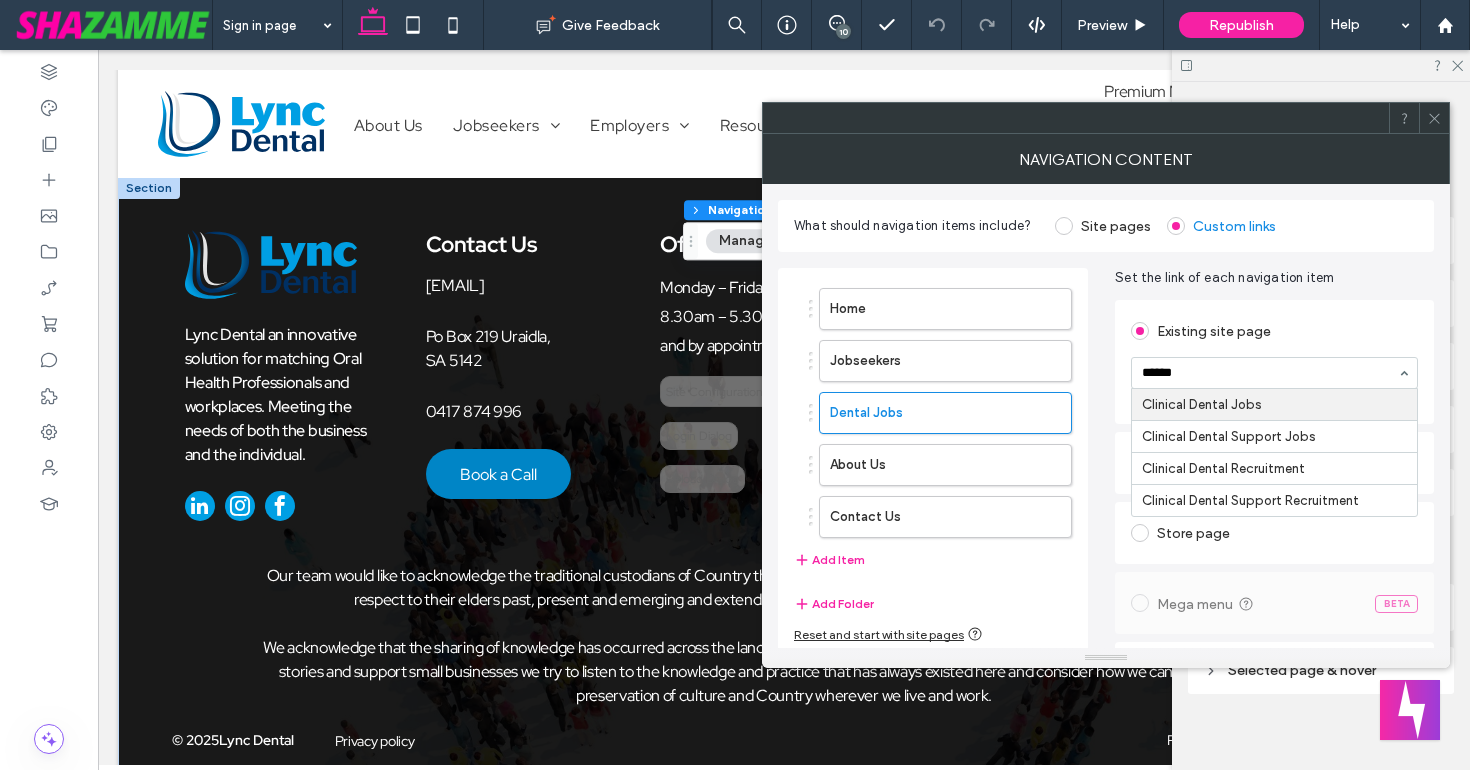 type 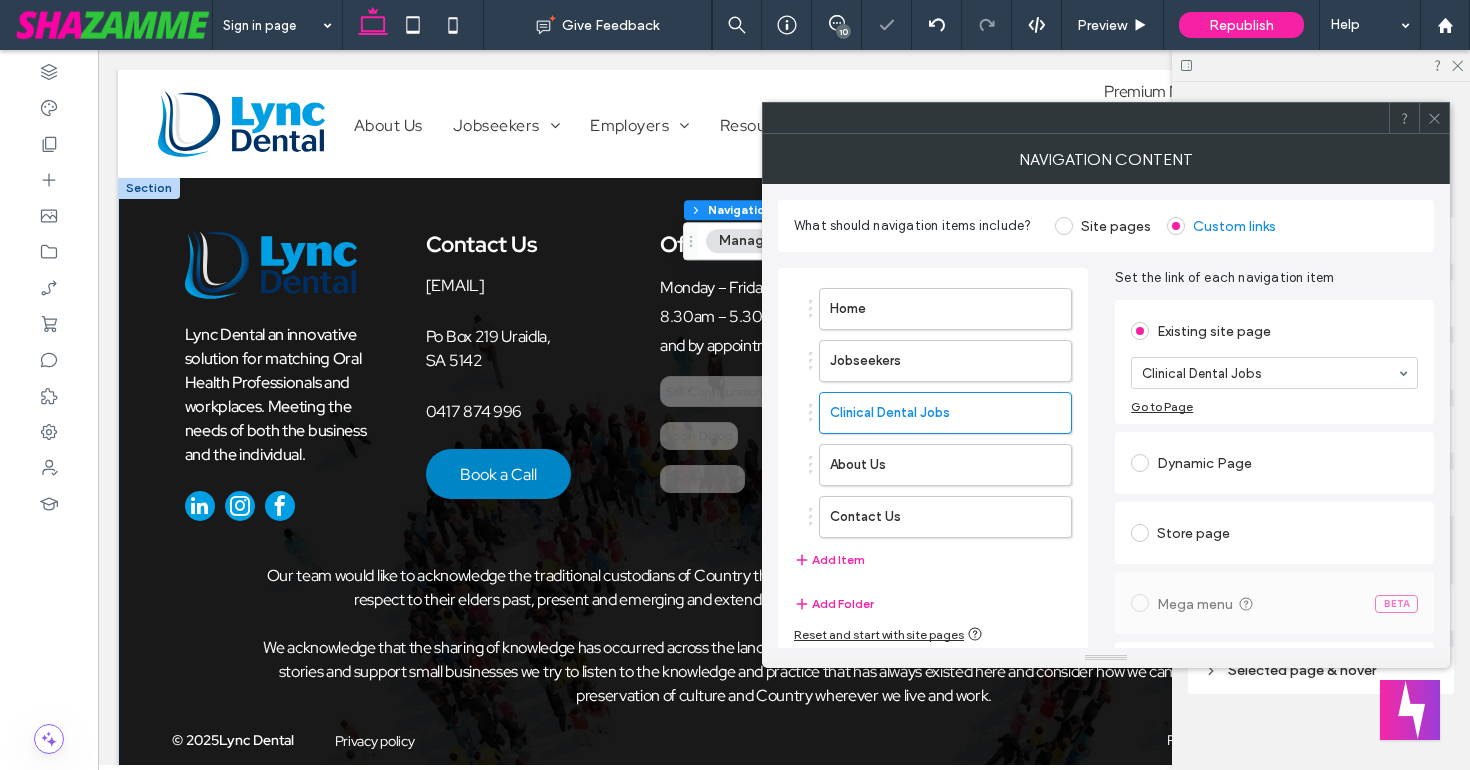 click on "Set the link of each navigation item" at bounding box center (1274, 278) 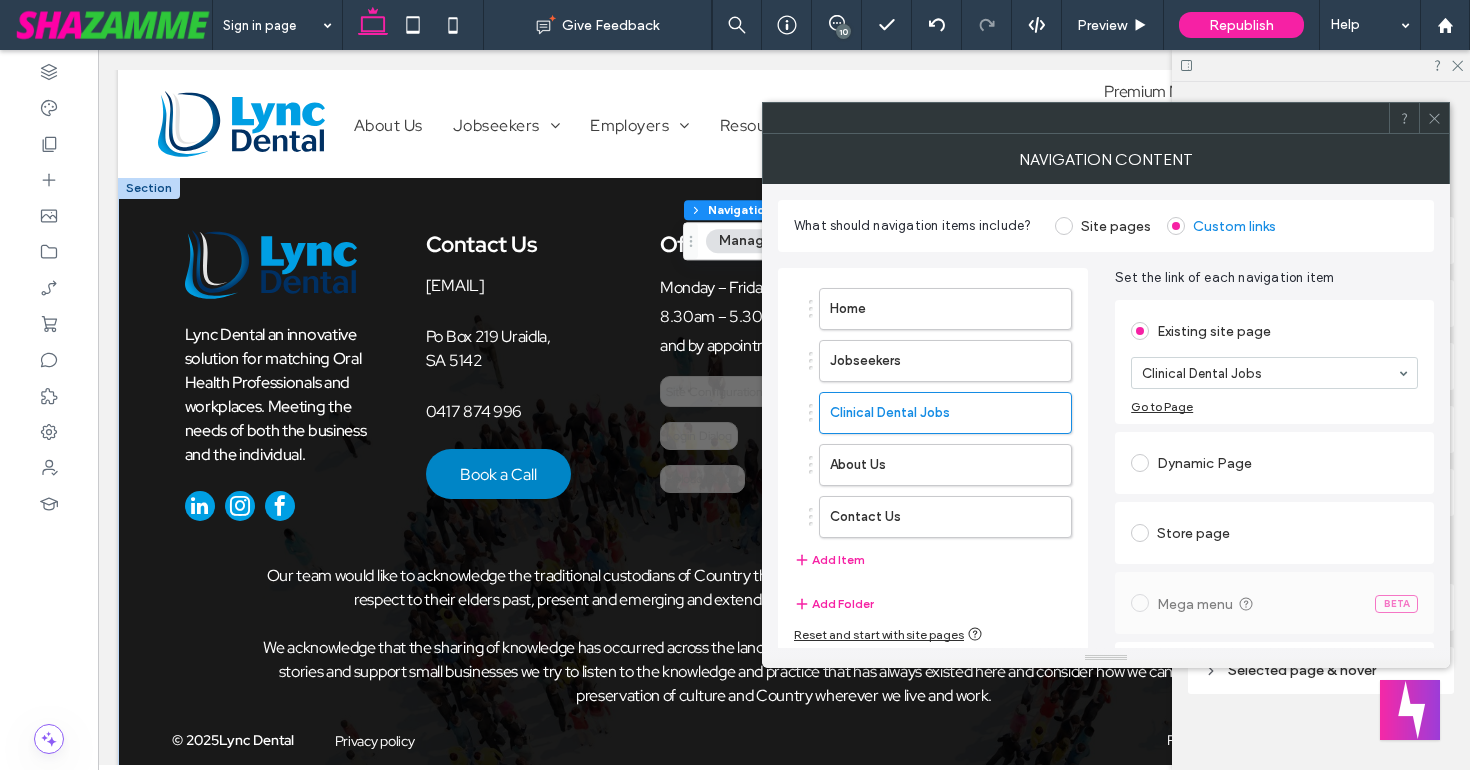 click 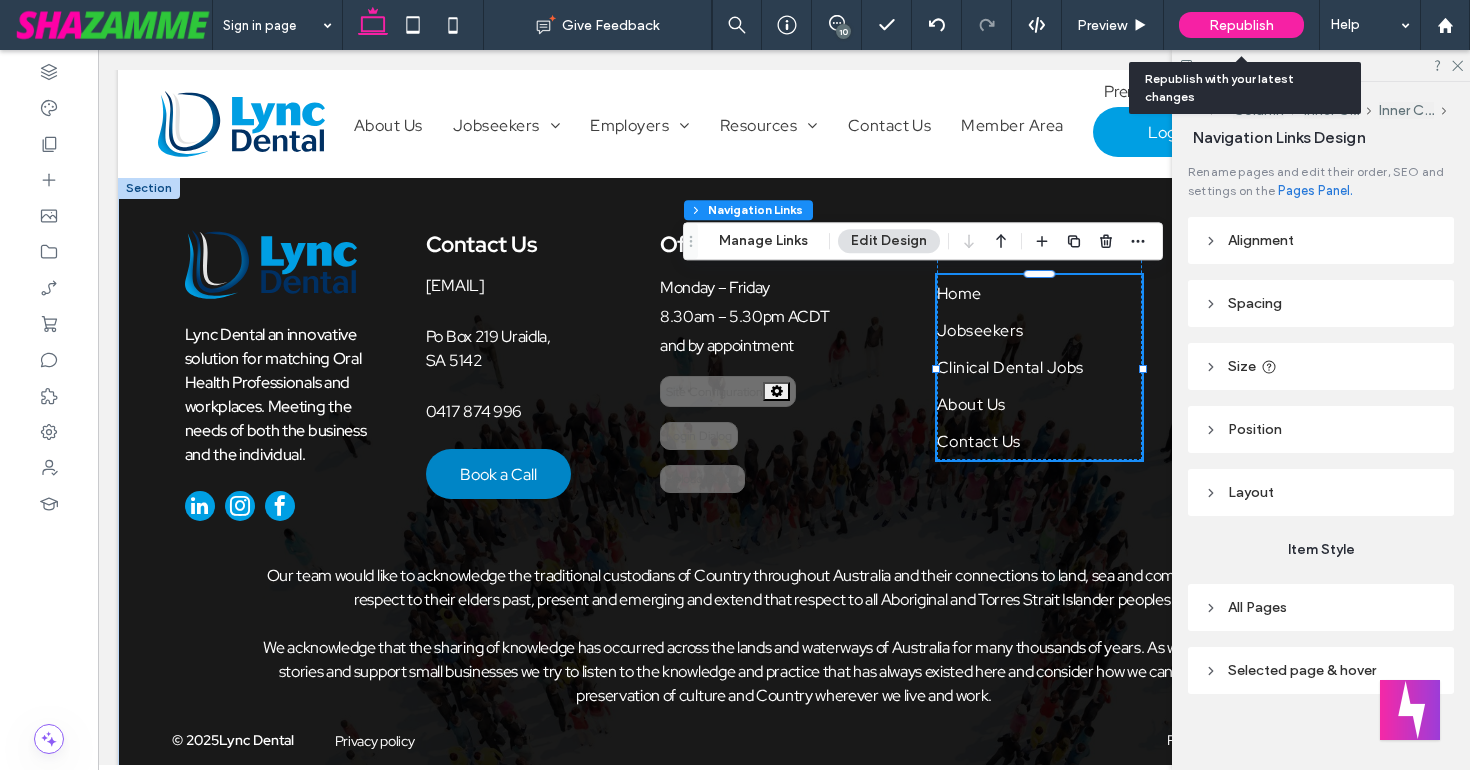click on "Republish" at bounding box center (1241, 25) 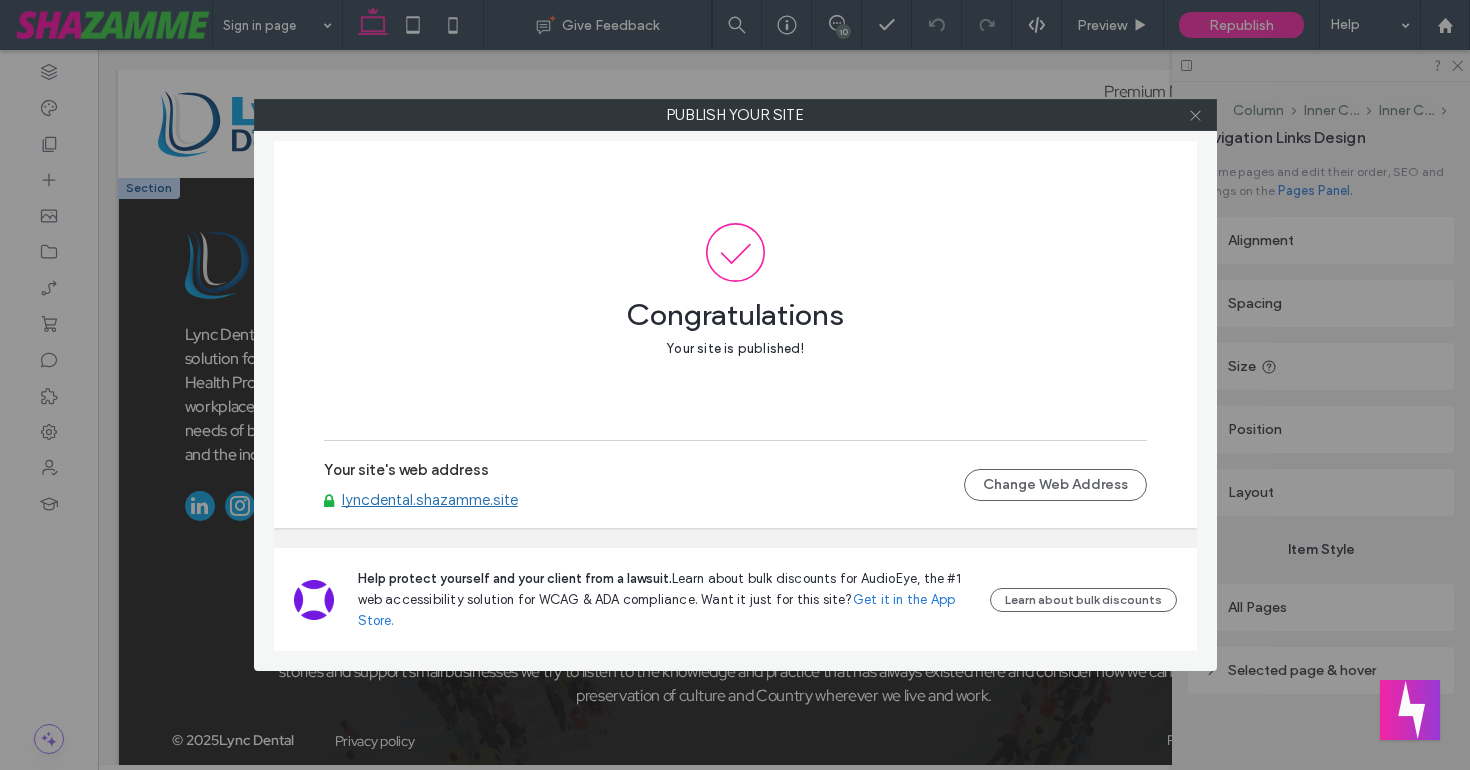 click 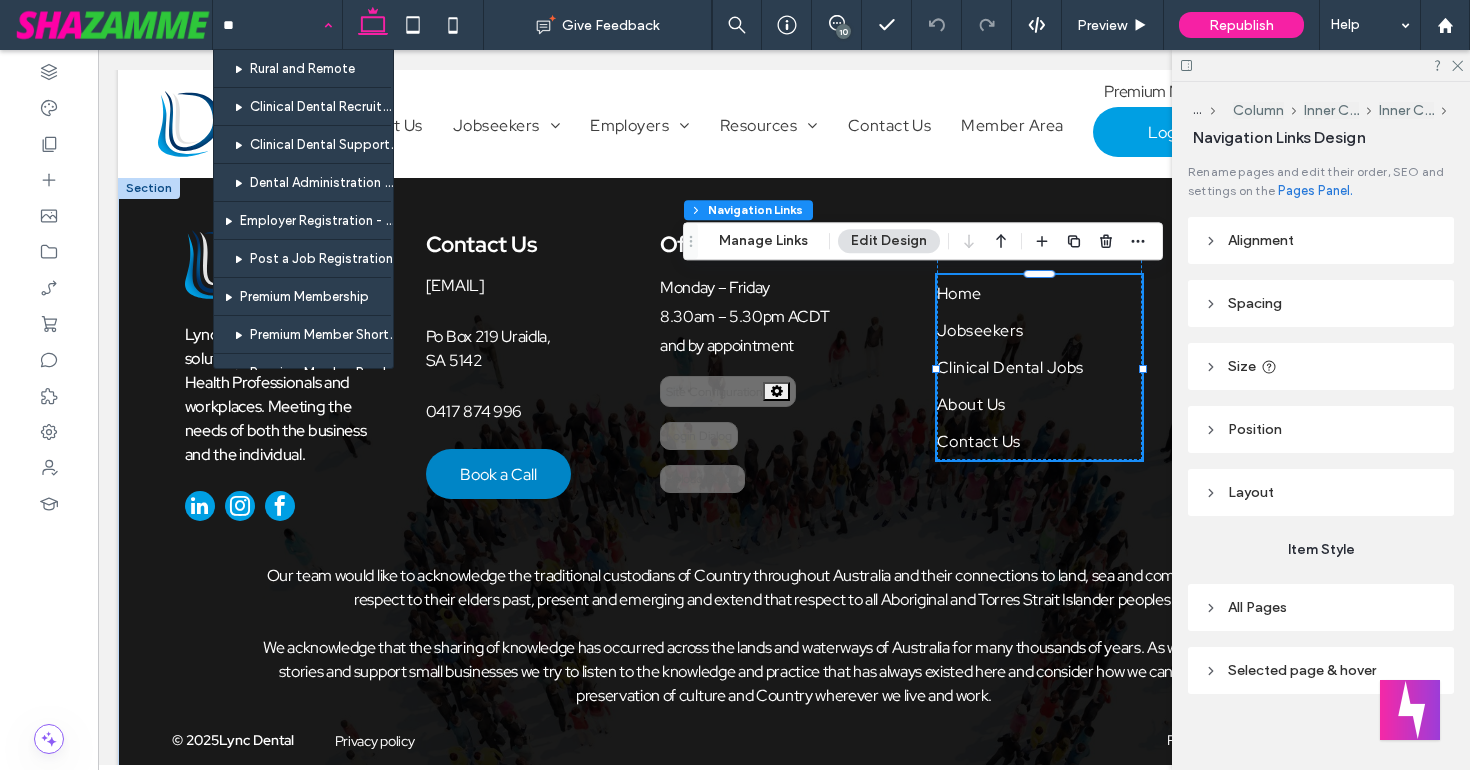 type on "***" 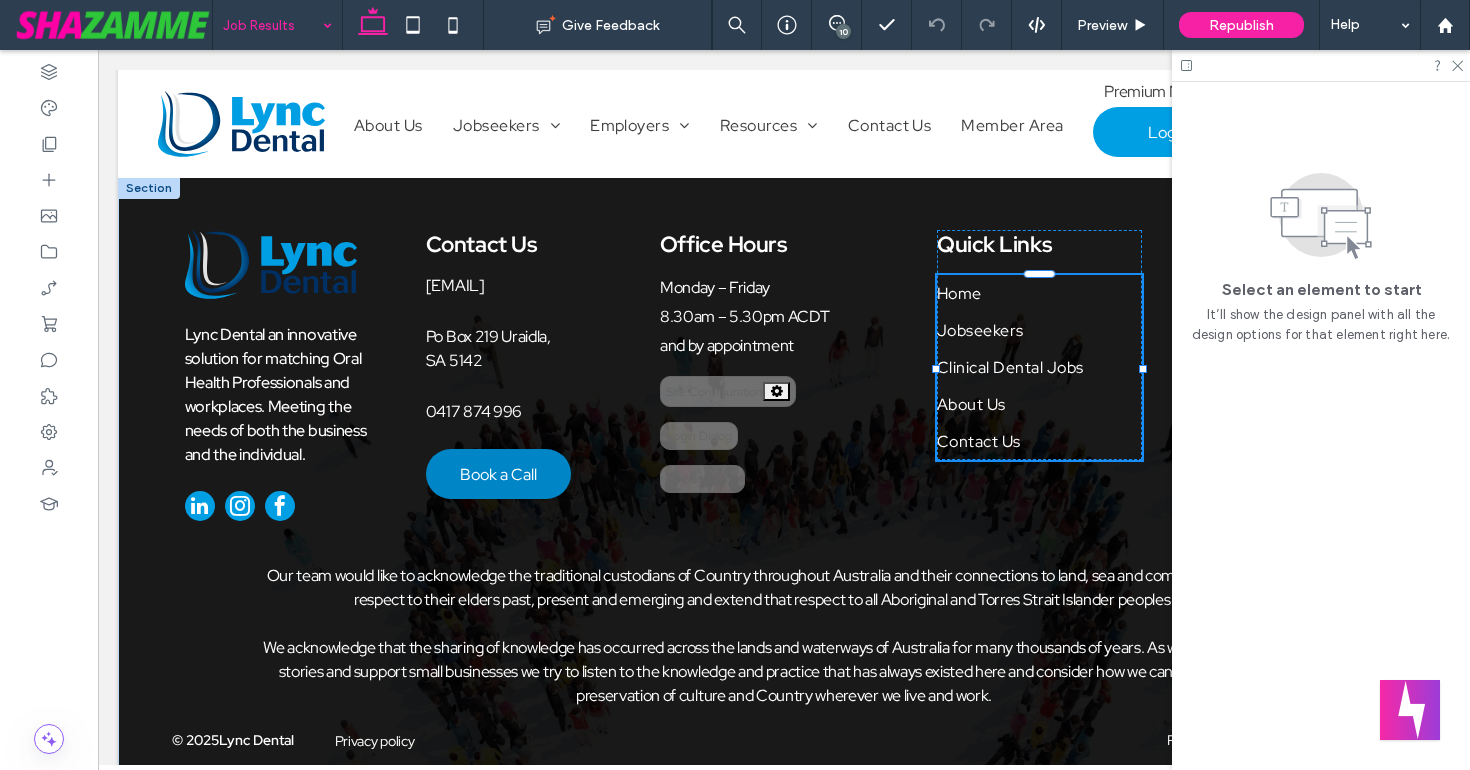type 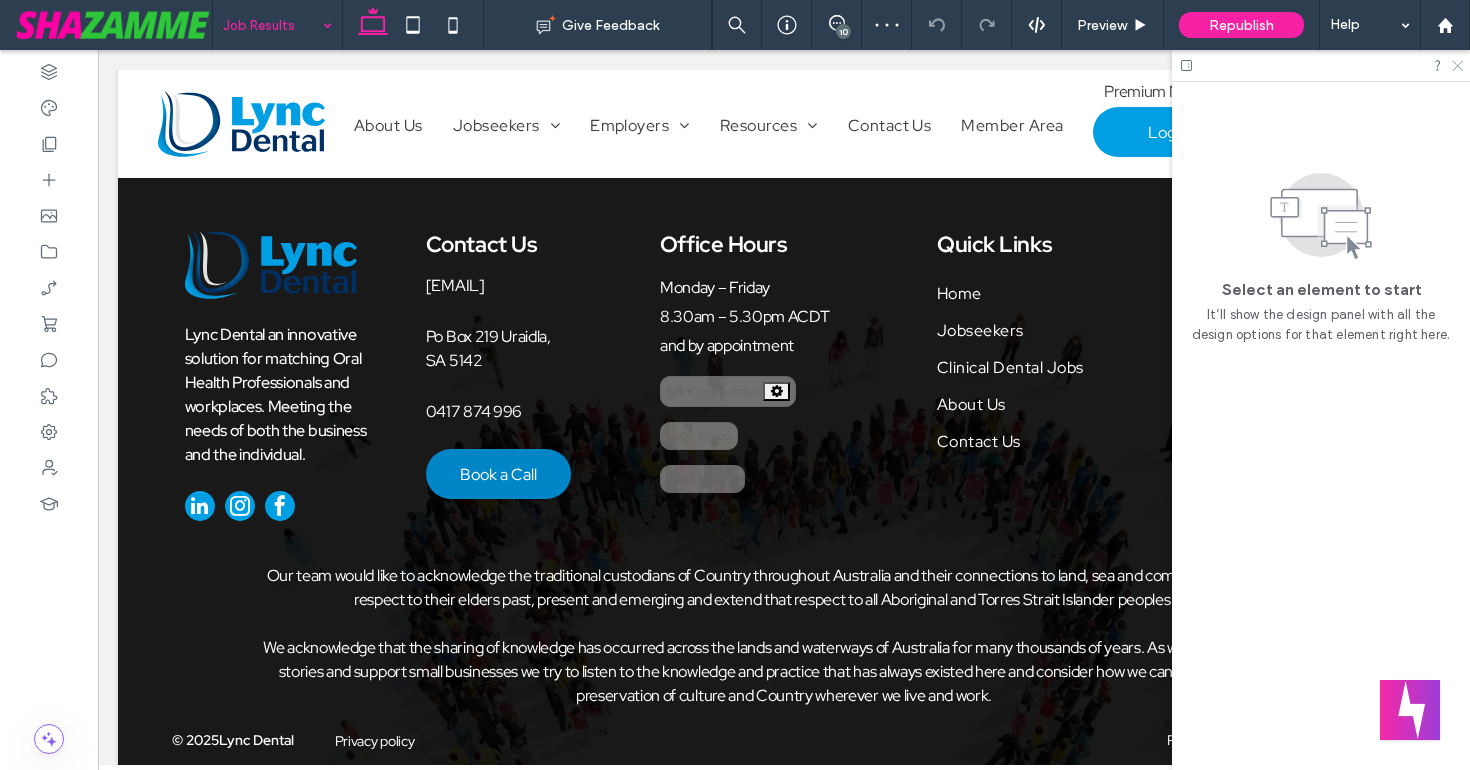 click 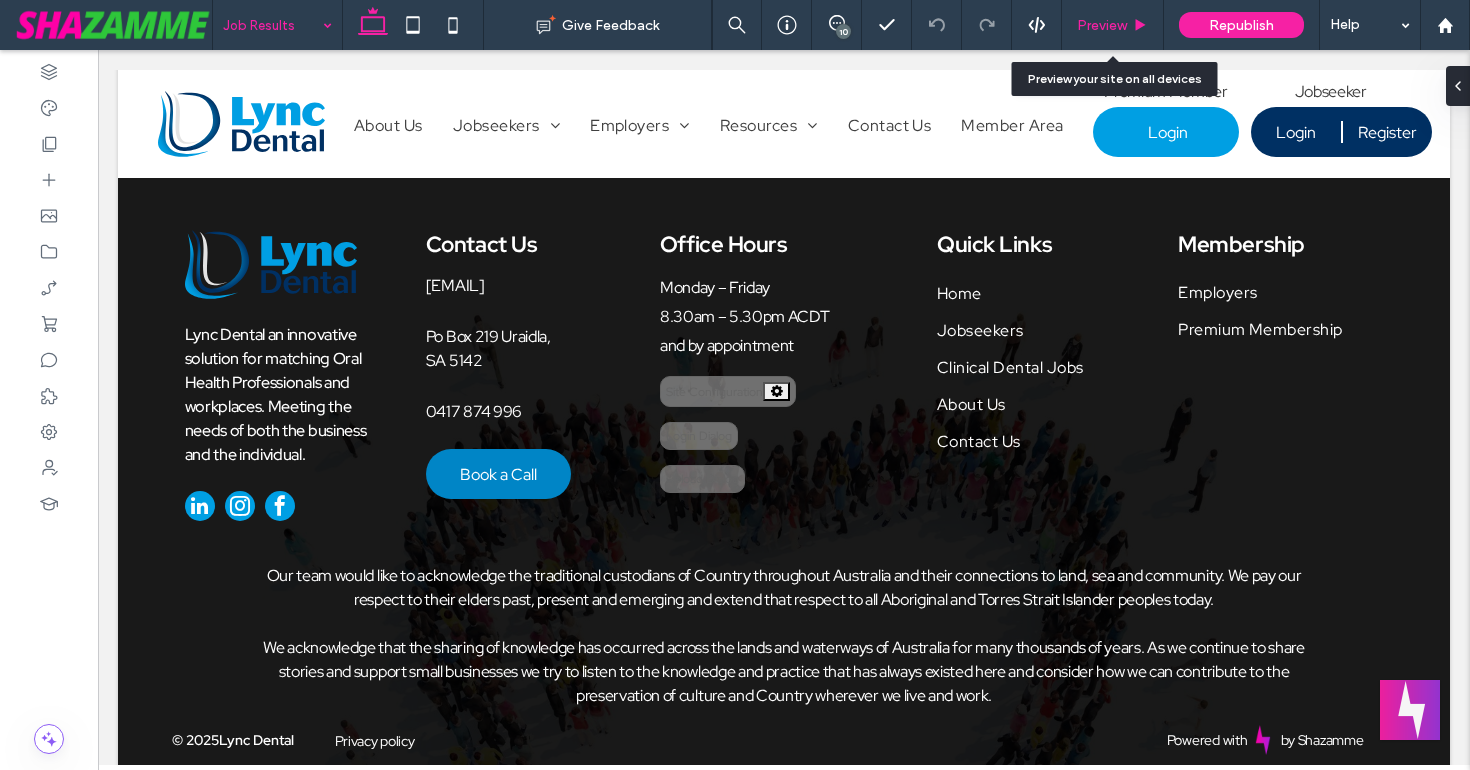 click on "Preview" at bounding box center [1102, 25] 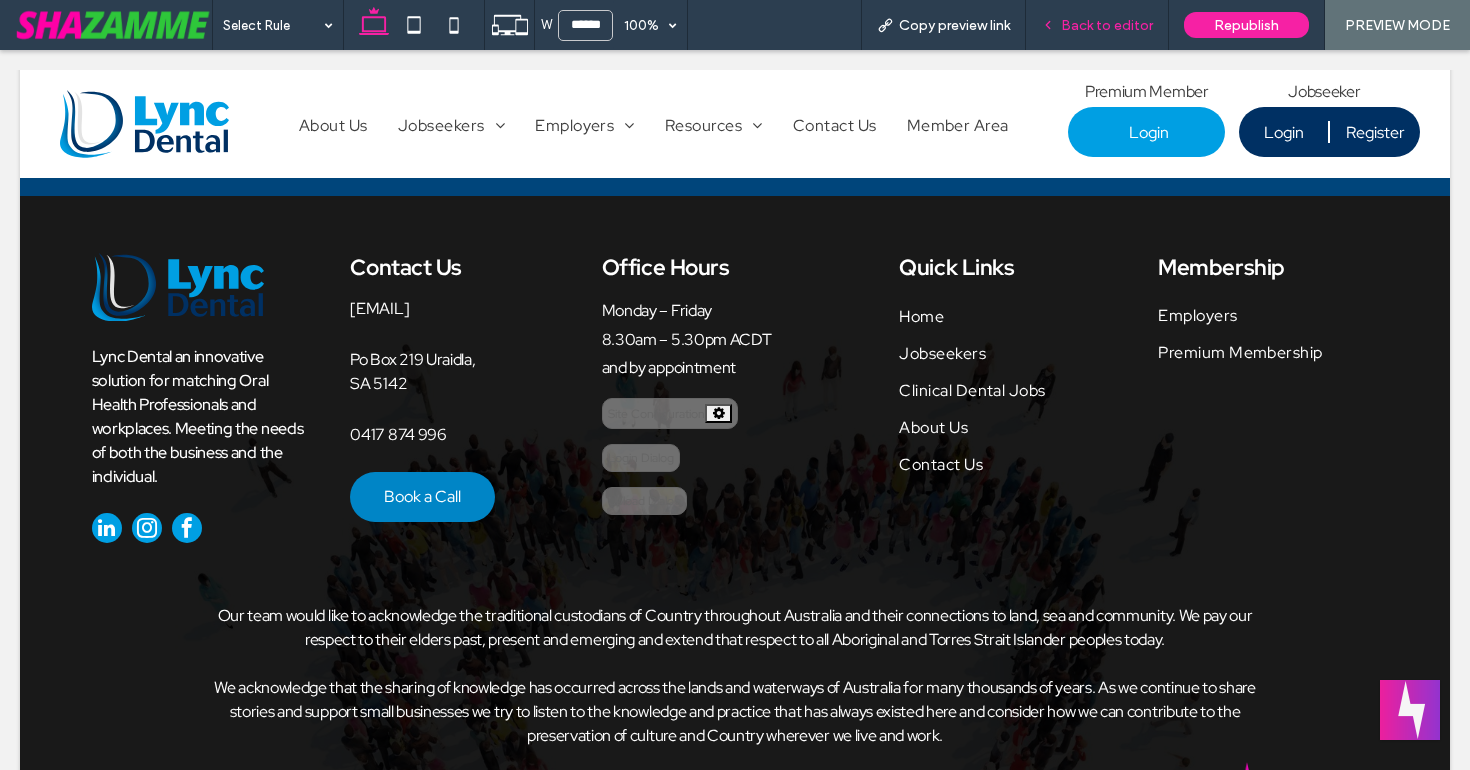 click on "Back to editor" at bounding box center (1107, 25) 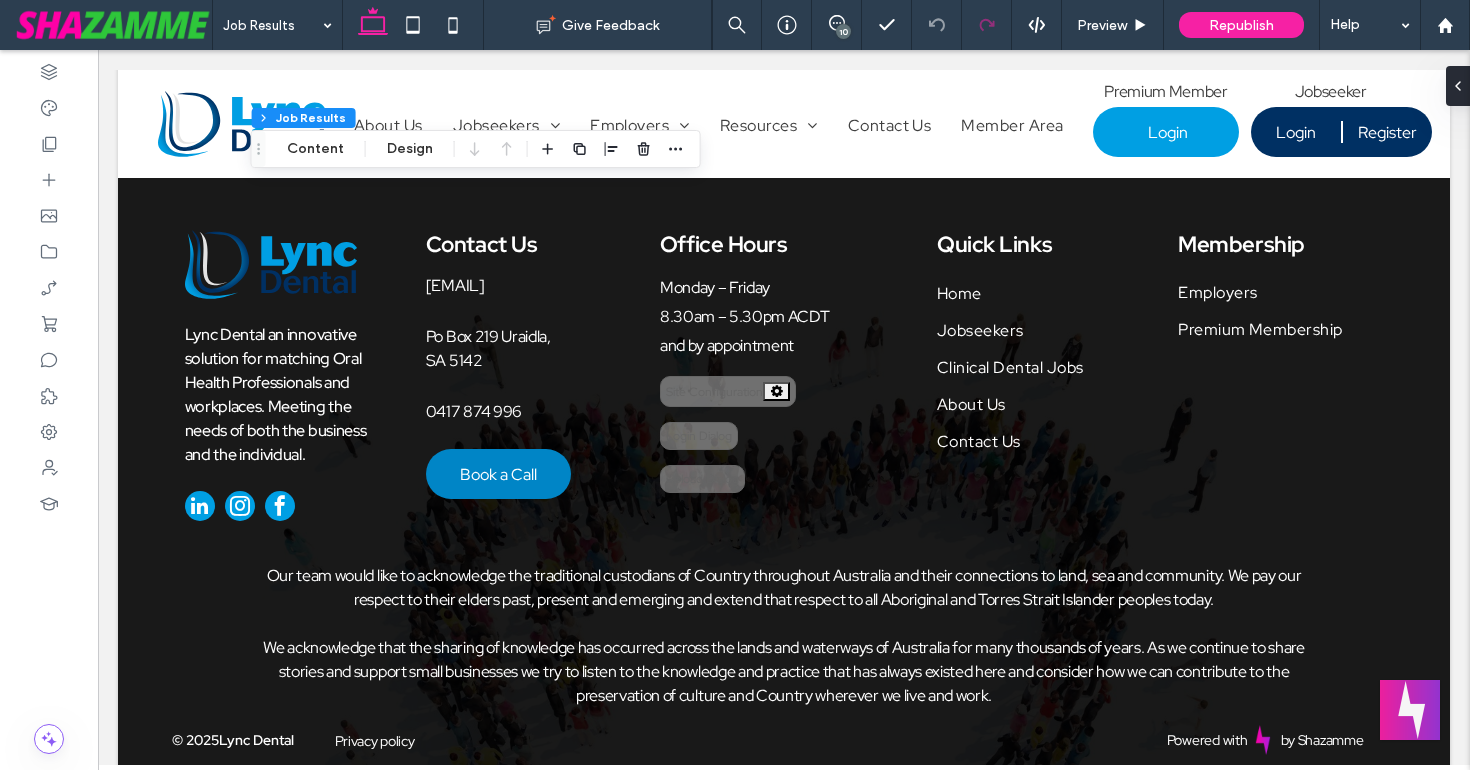 type on "**" 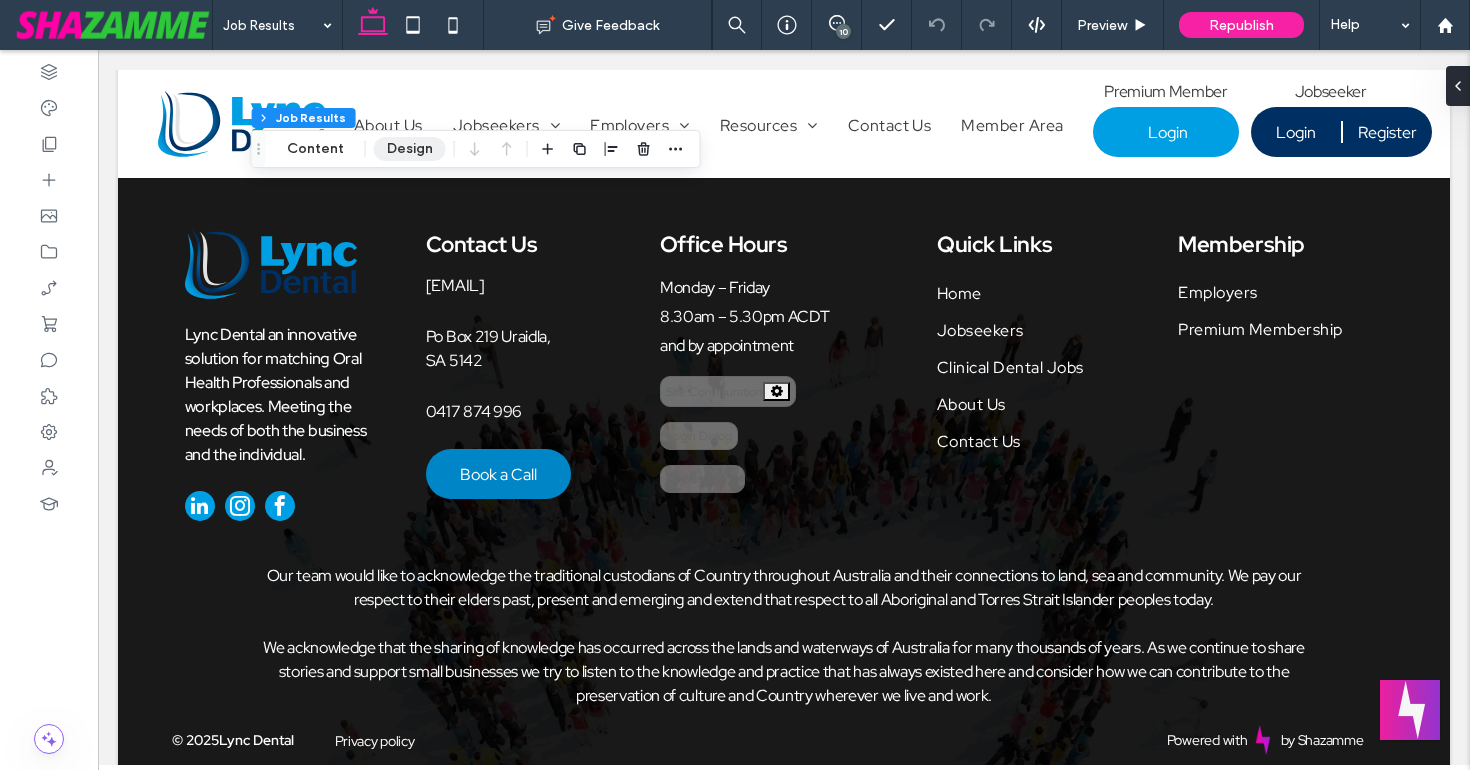 click on "Design" at bounding box center [410, 149] 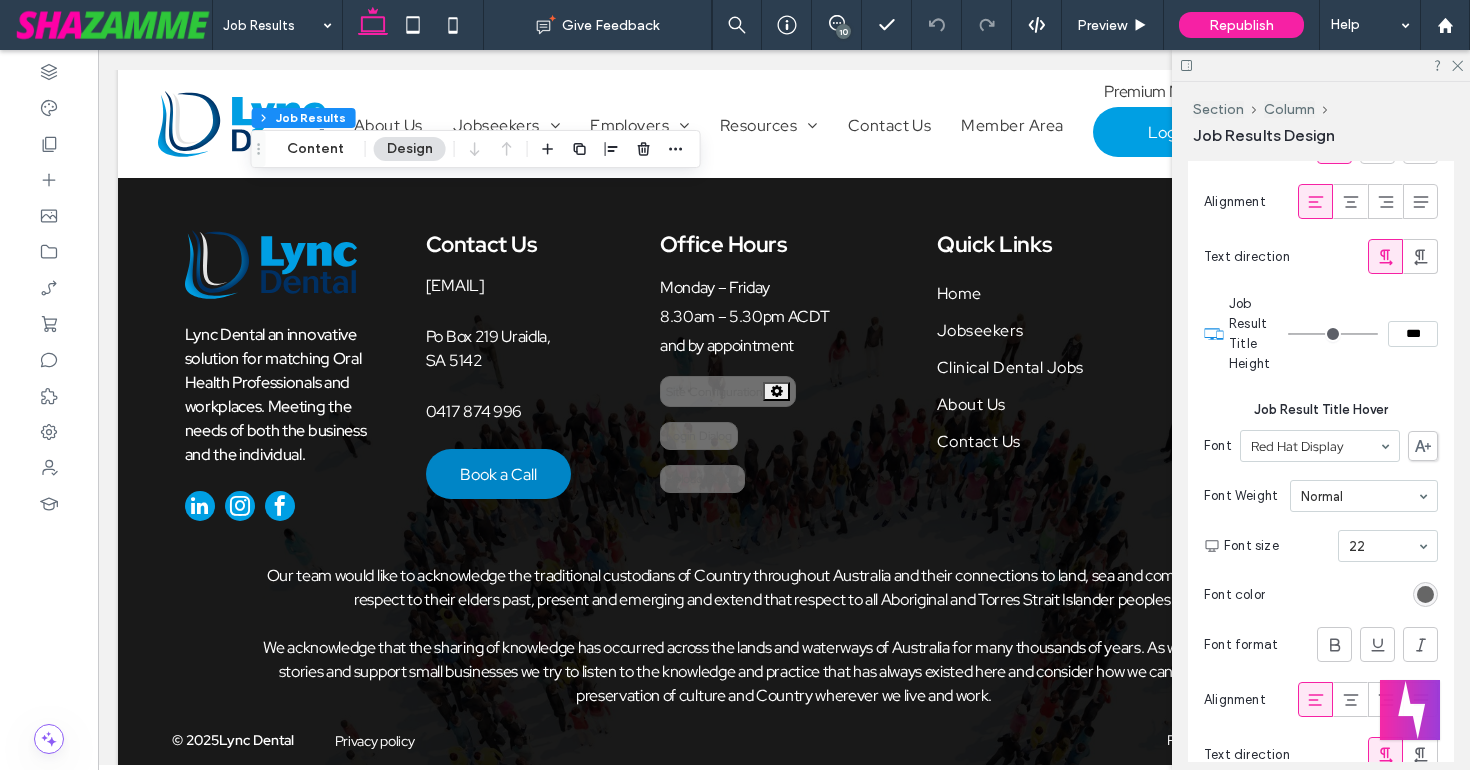scroll, scrollTop: 1751, scrollLeft: 0, axis: vertical 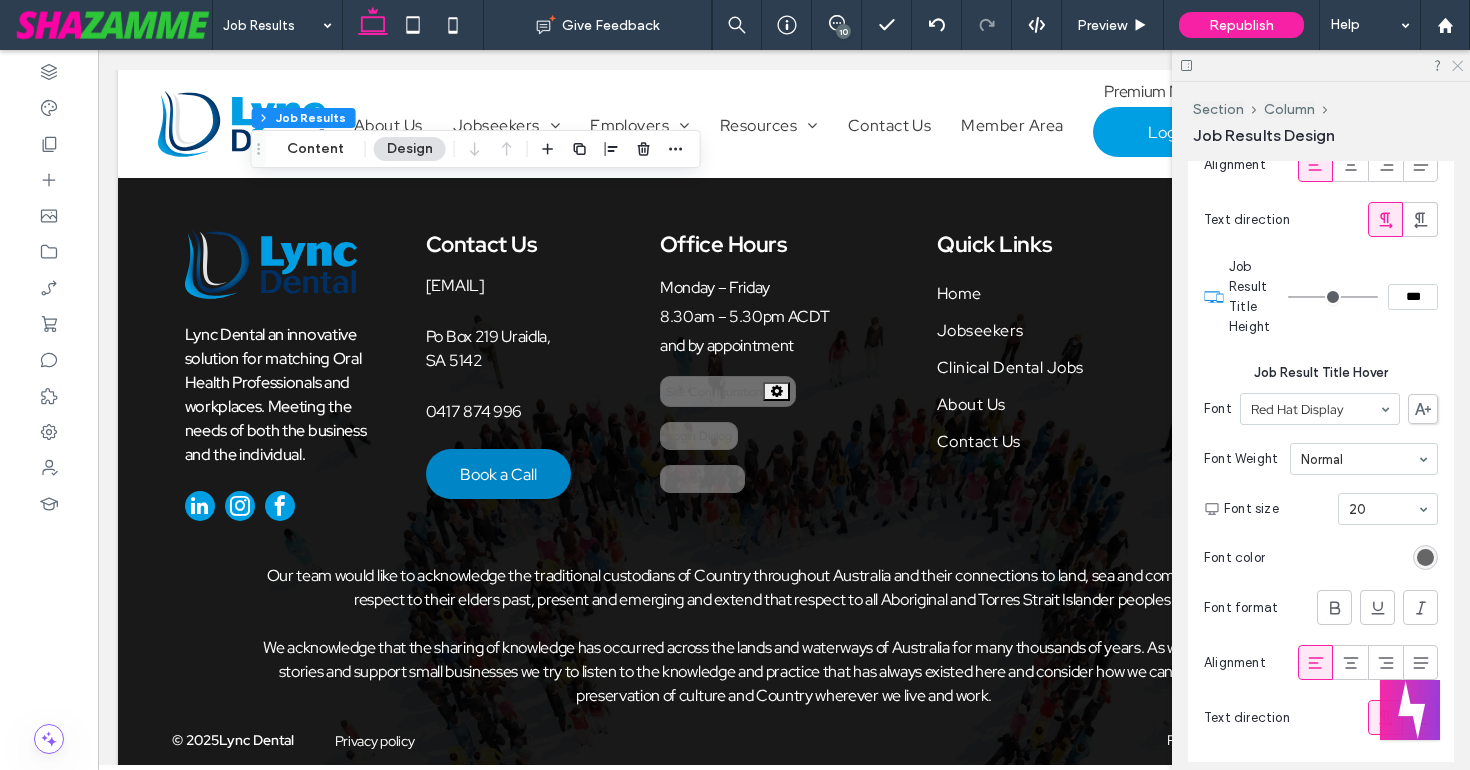 click 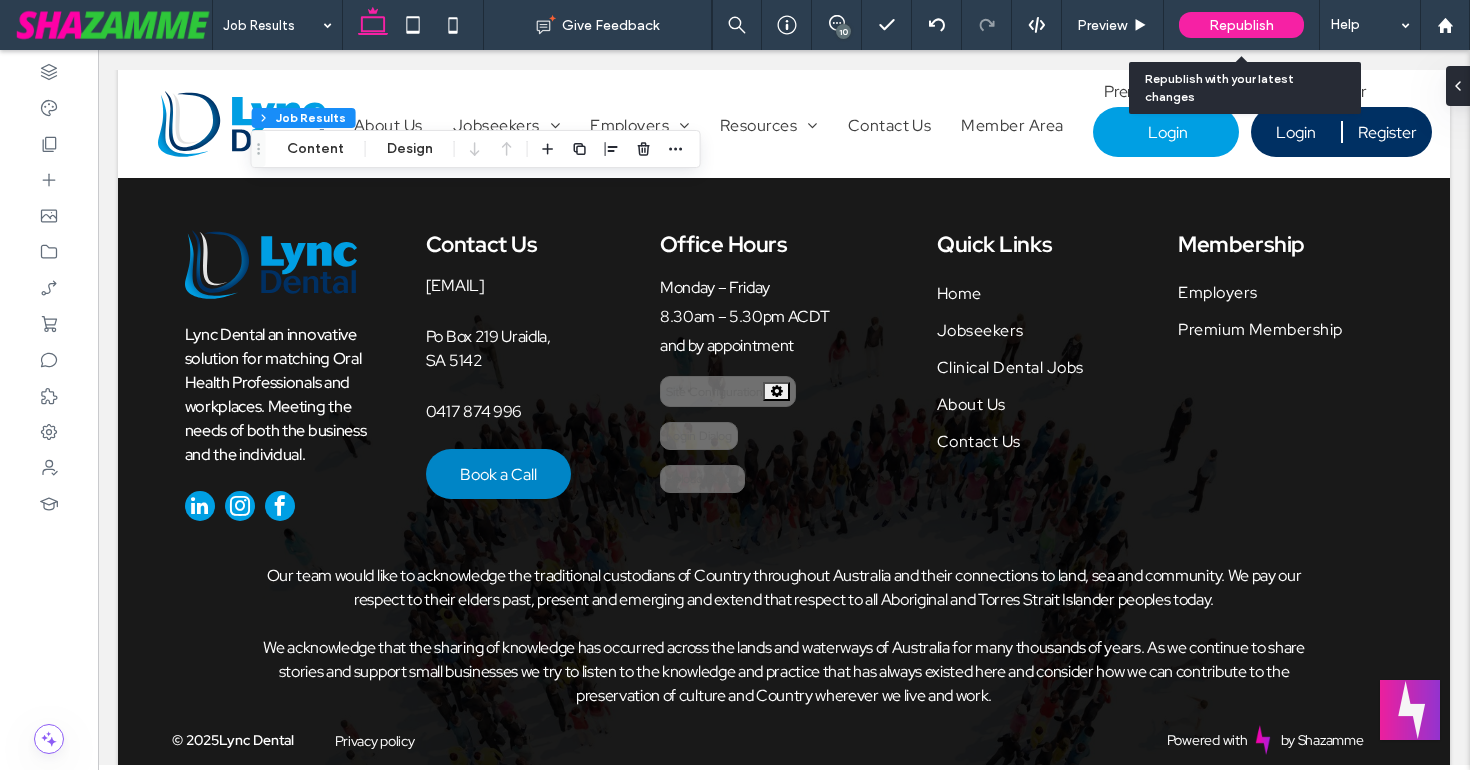 click on "Republish" at bounding box center (1241, 25) 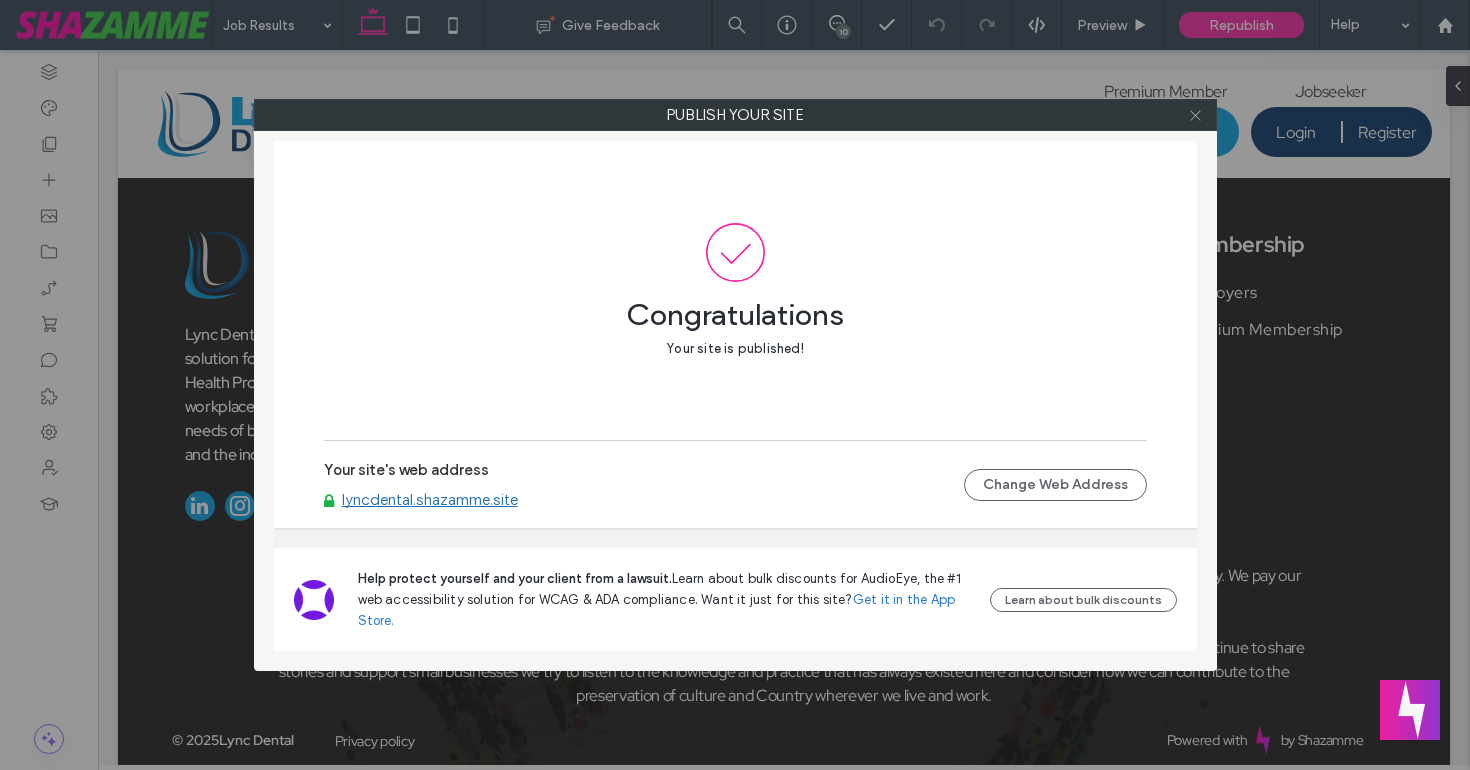 click 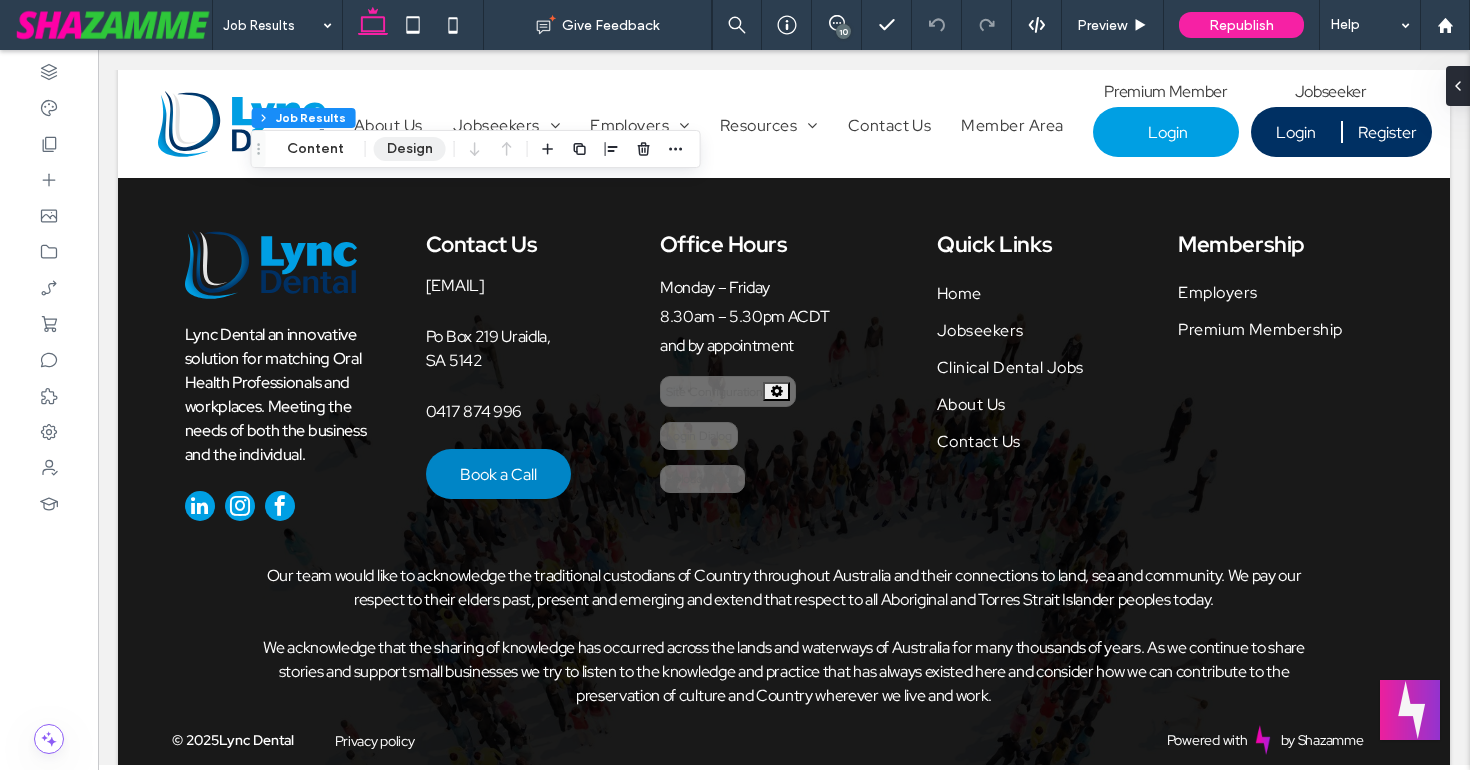 click on "Design" at bounding box center [410, 149] 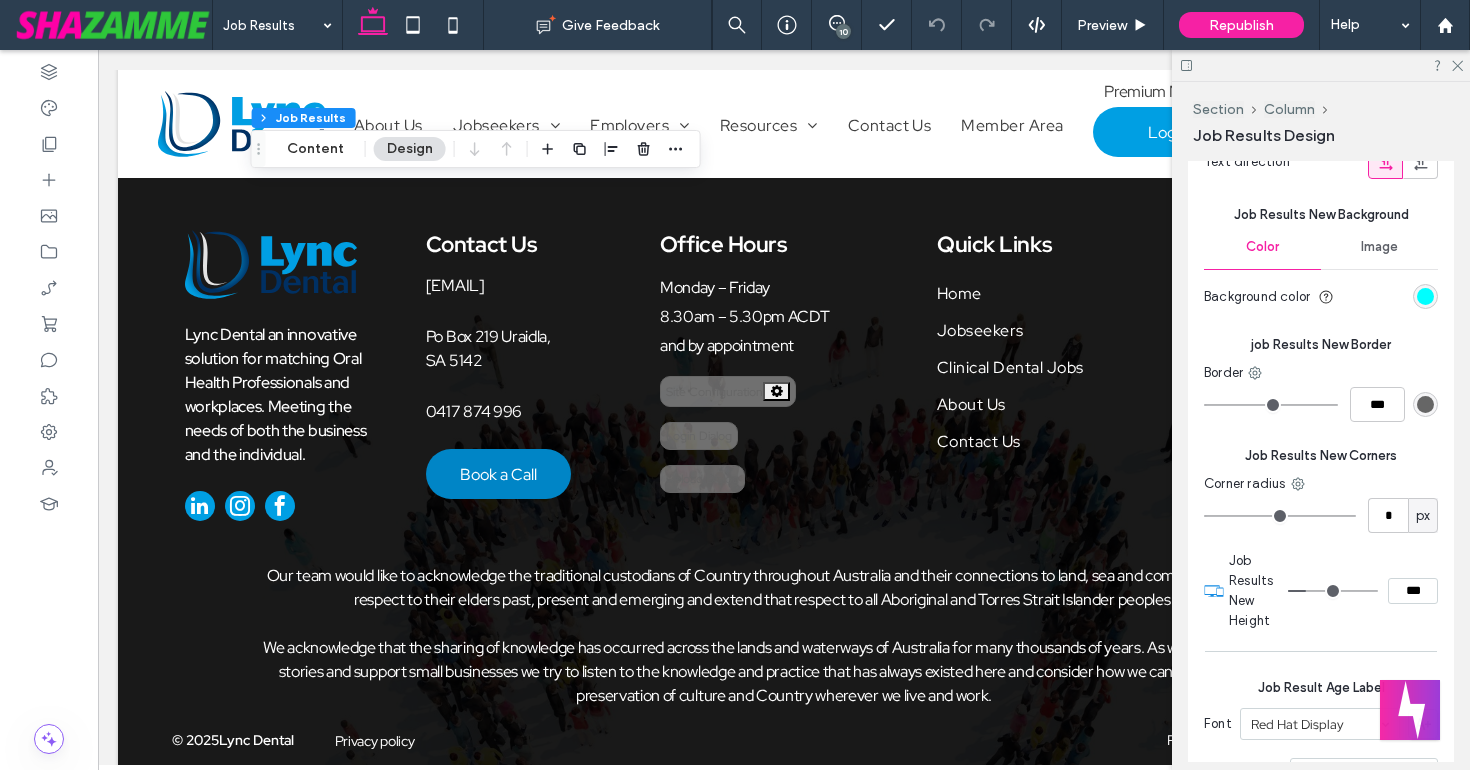 scroll, scrollTop: 6316, scrollLeft: 0, axis: vertical 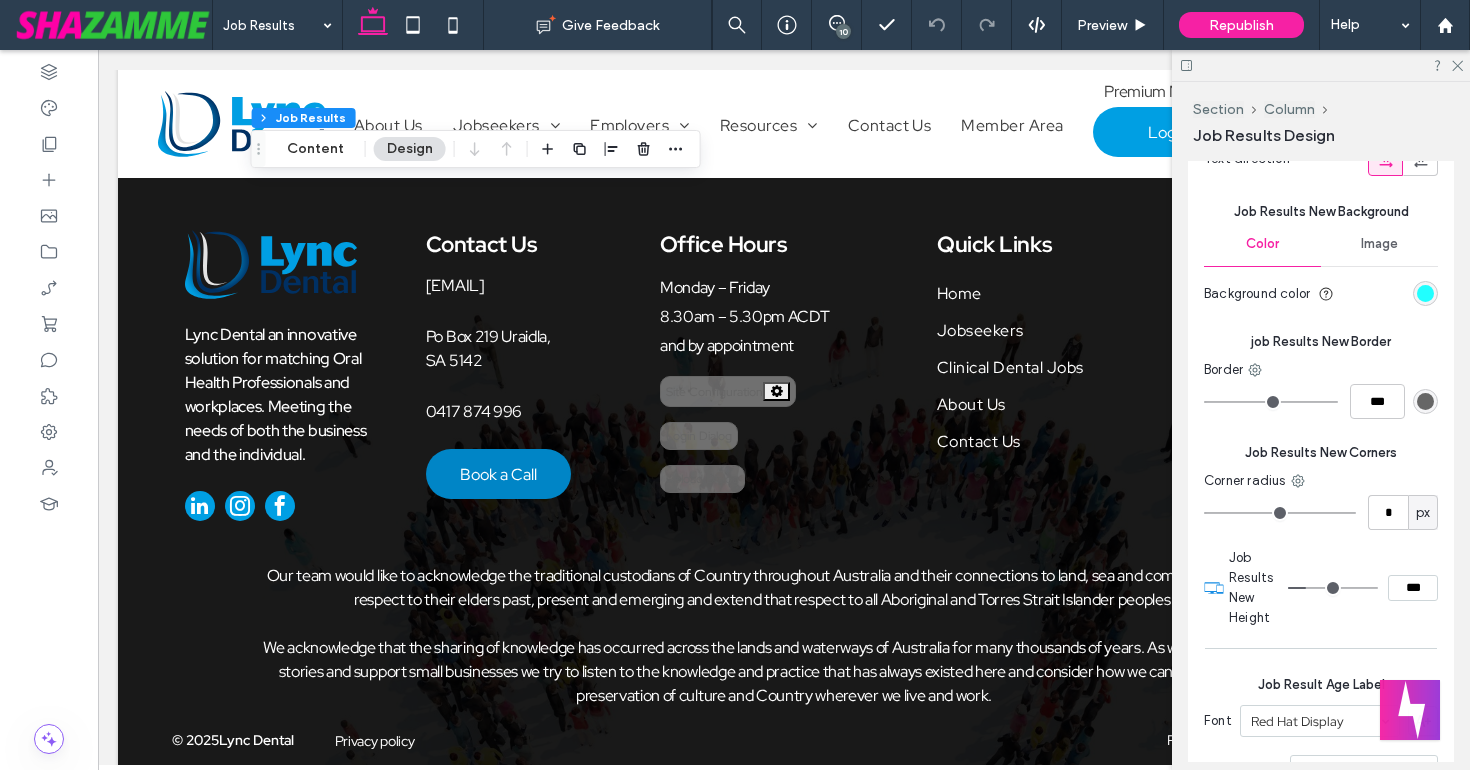 click at bounding box center (1425, 293) 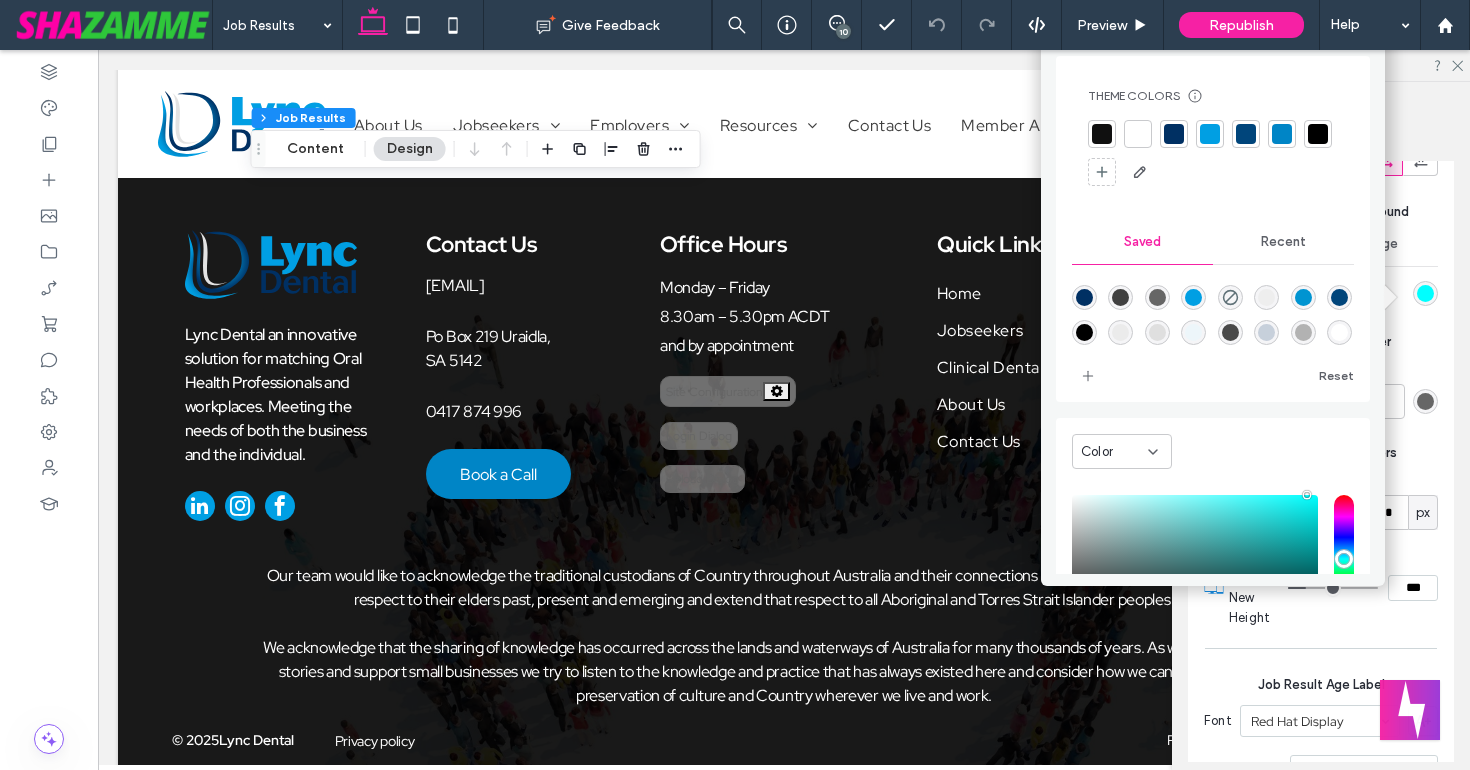 click at bounding box center (1210, 134) 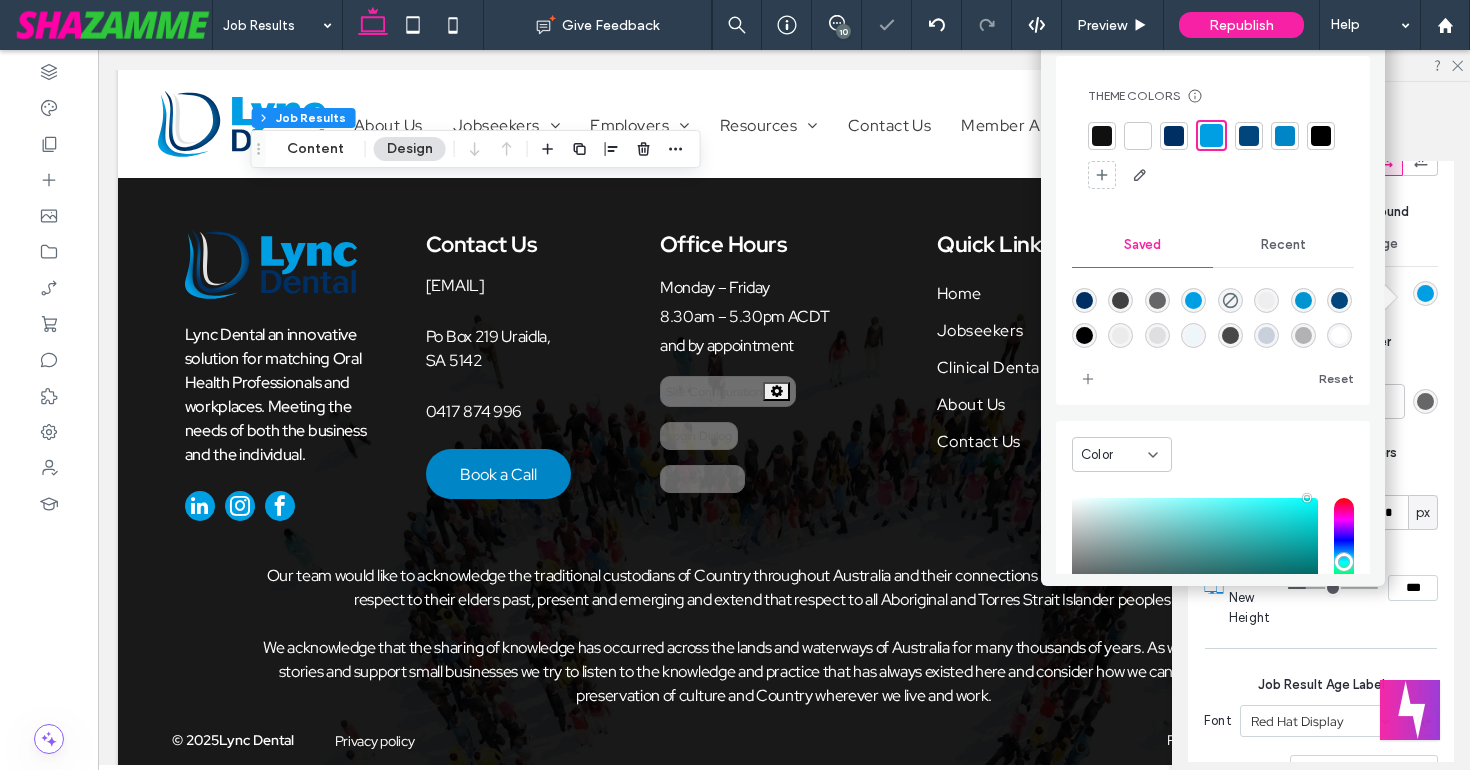 click on "Job Result Padding **** Job Result Background Color Image Background color Job Result Border Border *** Job Result Corners Corner radius ** px Job Result Title Font Red Hat Display Font Weight Bold Font size 20 Font color Font format Alignment Text direction   Job Result Title Height *** Job Result Title Hover Font Red Hat Display Font Weight Normal Font size 20 Font color Font format Alignment Text direction Job Result Title Hover Background Color Image Background color Job Result Category Label Font Red Hat Display Font Weight Normal Font size 14 Font color Font format Alignment Text direction   Job Result Category Height *** Job Result Work Type Label Font Red Hat Display Font Weight Normal Font size 16 Font color Font format Alignment Text direction   Job Result Work Type Heigh *** Job Results Save & Email Labels Font Red Hat Display Font Weight Normal Font size 18 Font color Font format Alignment Text direction   Job Results Save & Email Height ***   Job Results Save & Email Spacing *** Font Normal 14" at bounding box center [1321, -804] 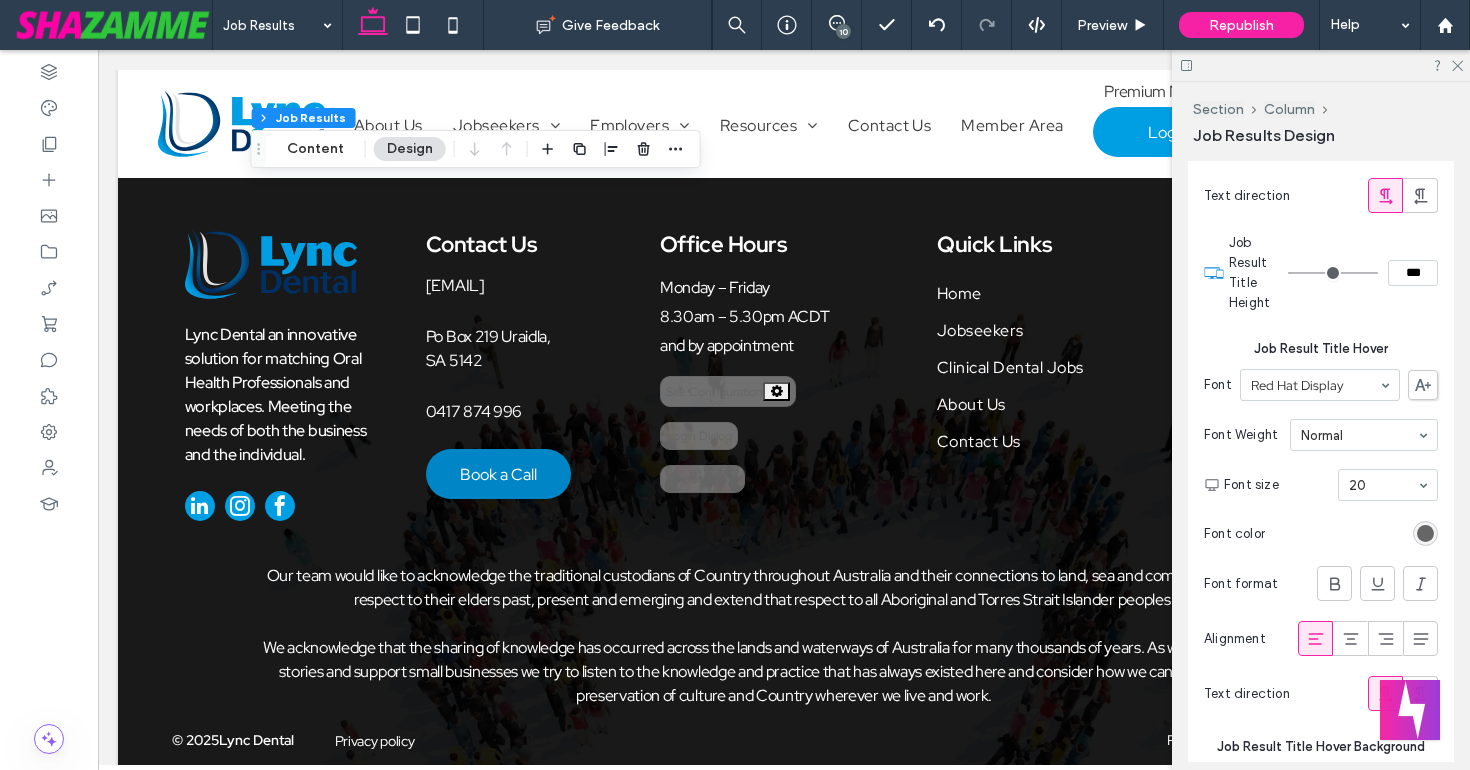 scroll, scrollTop: 1774, scrollLeft: 0, axis: vertical 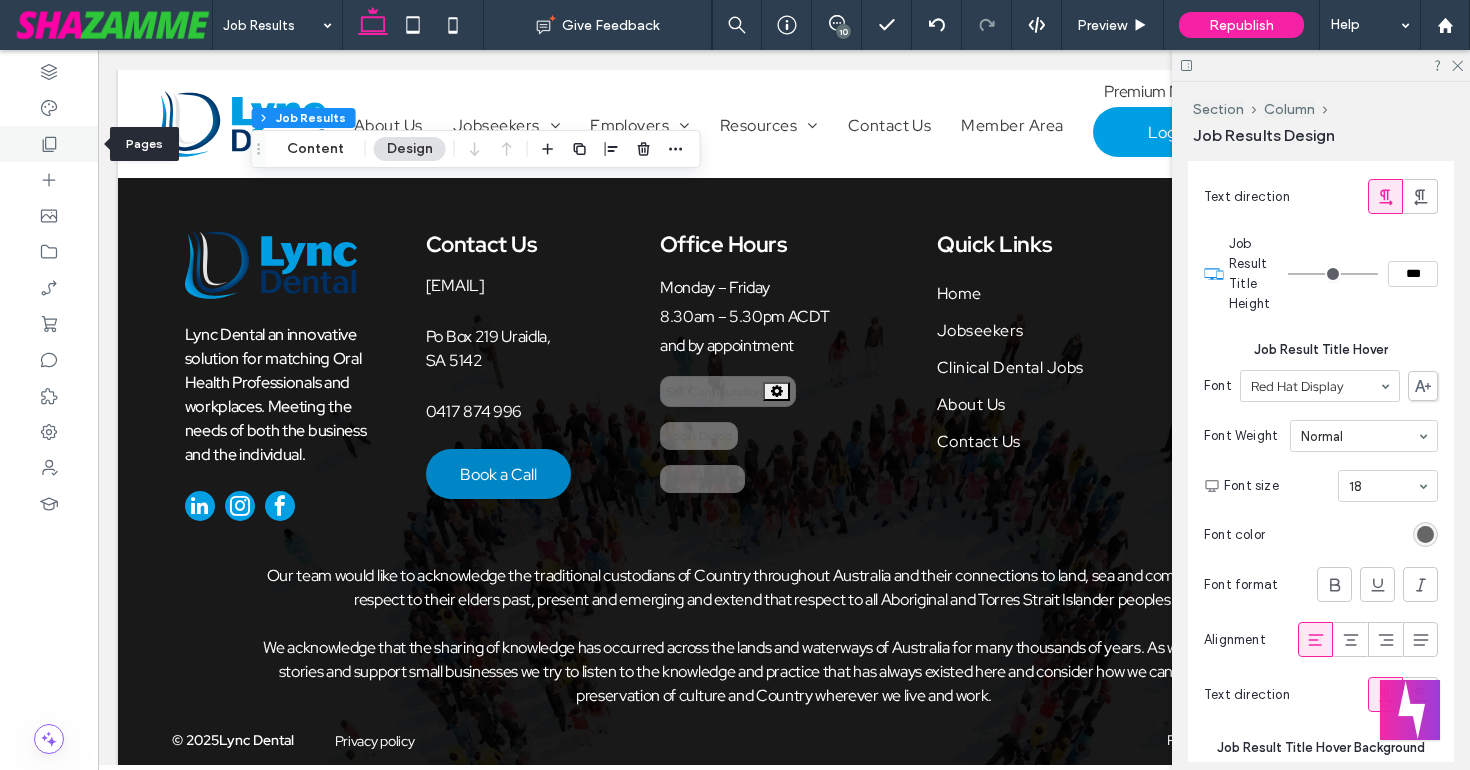 click 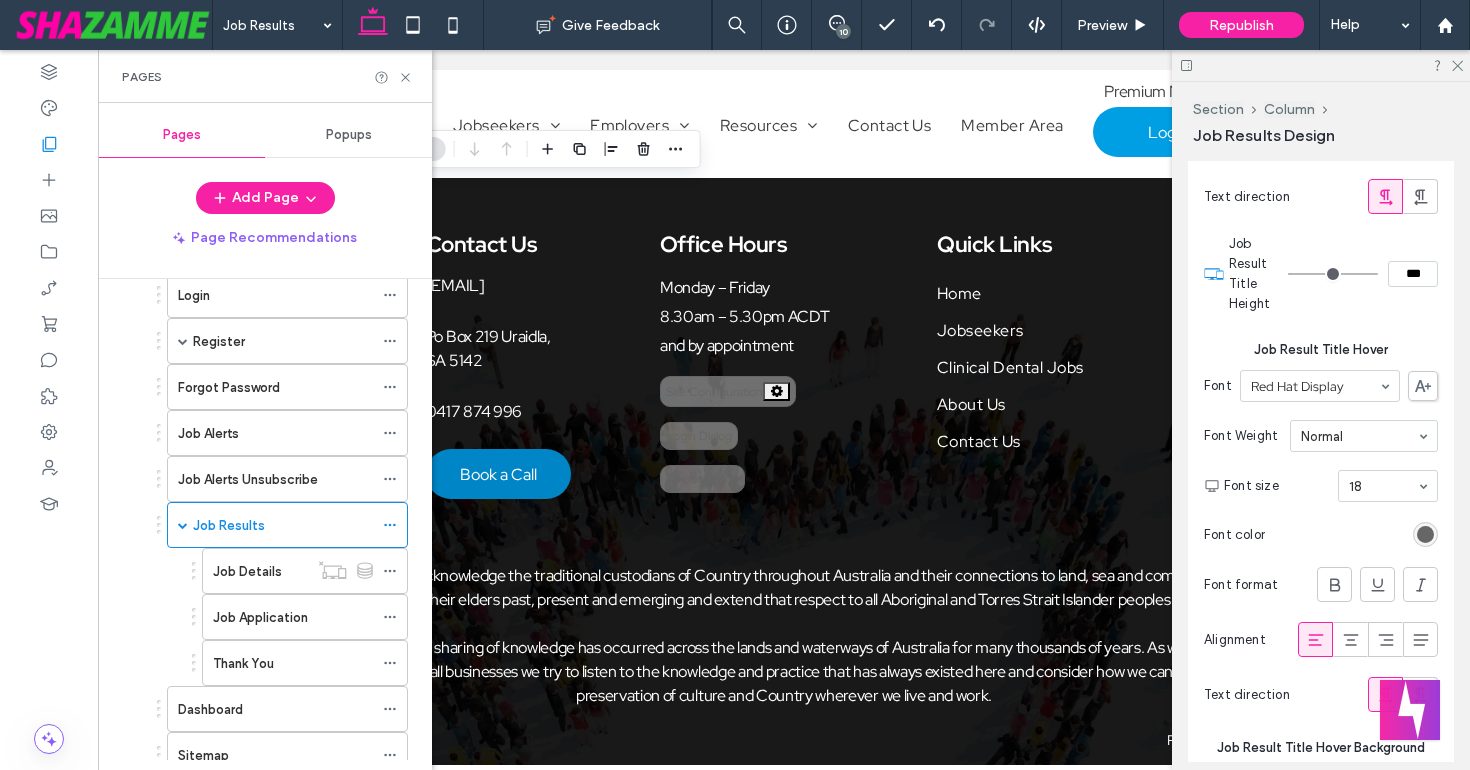 scroll, scrollTop: 803, scrollLeft: 0, axis: vertical 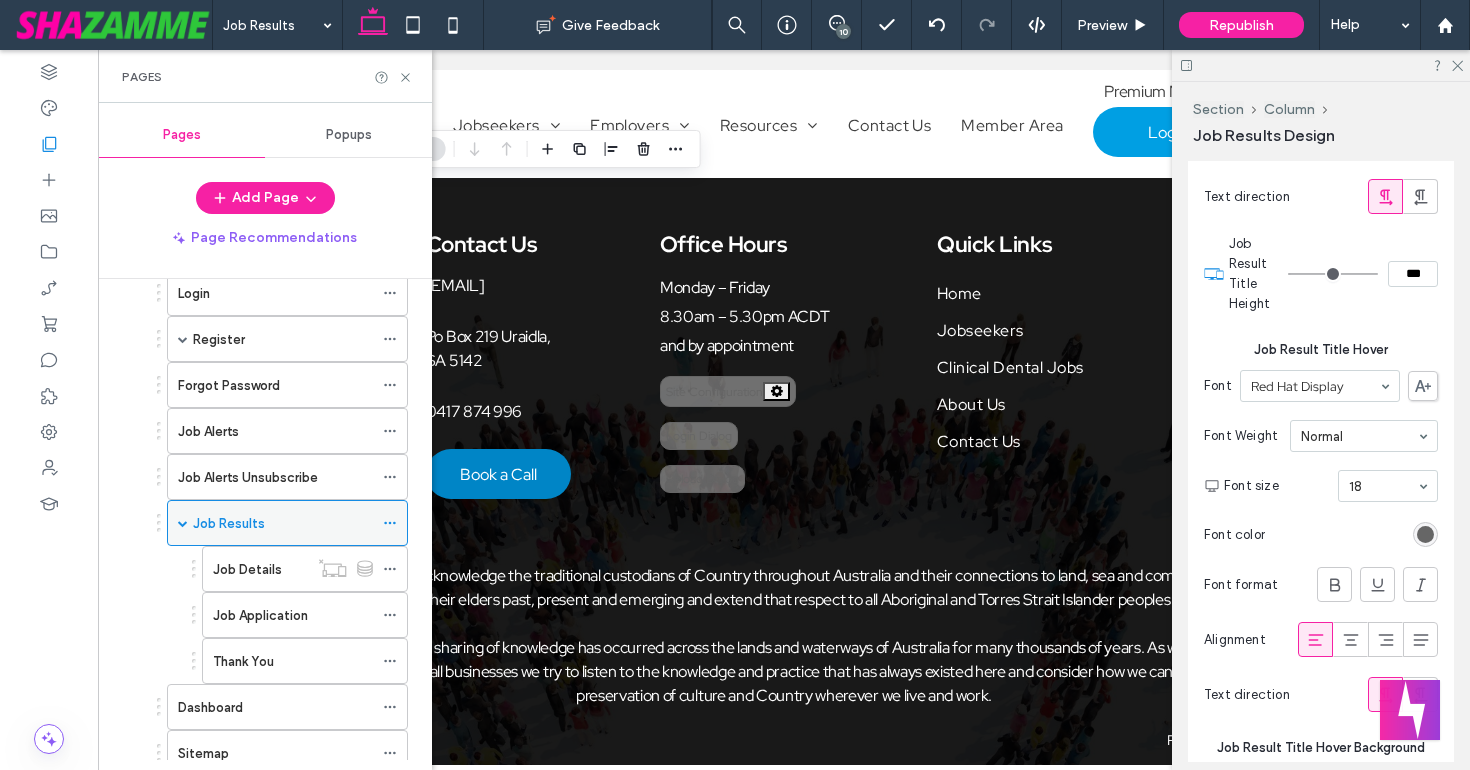 click 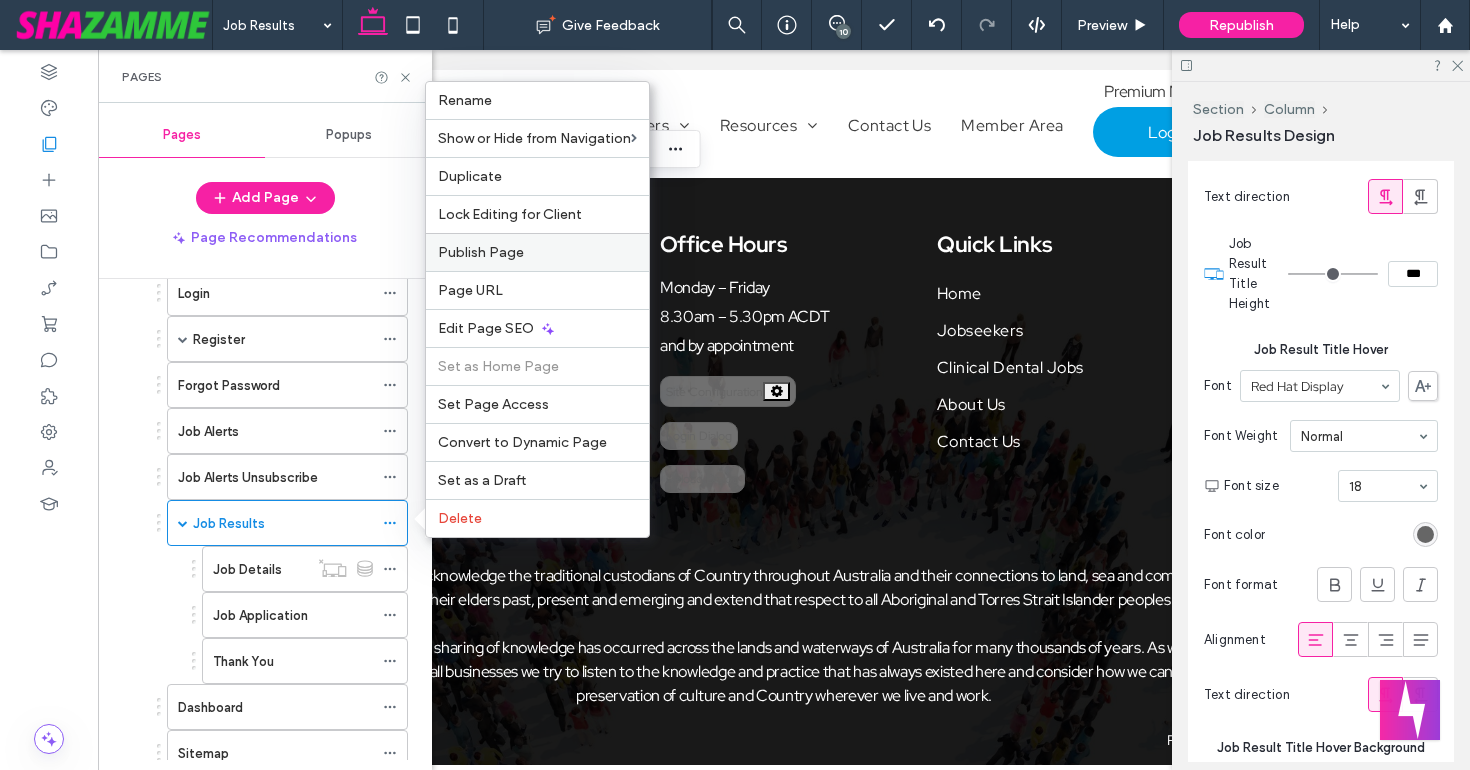 click on "Publish Page" at bounding box center [481, 252] 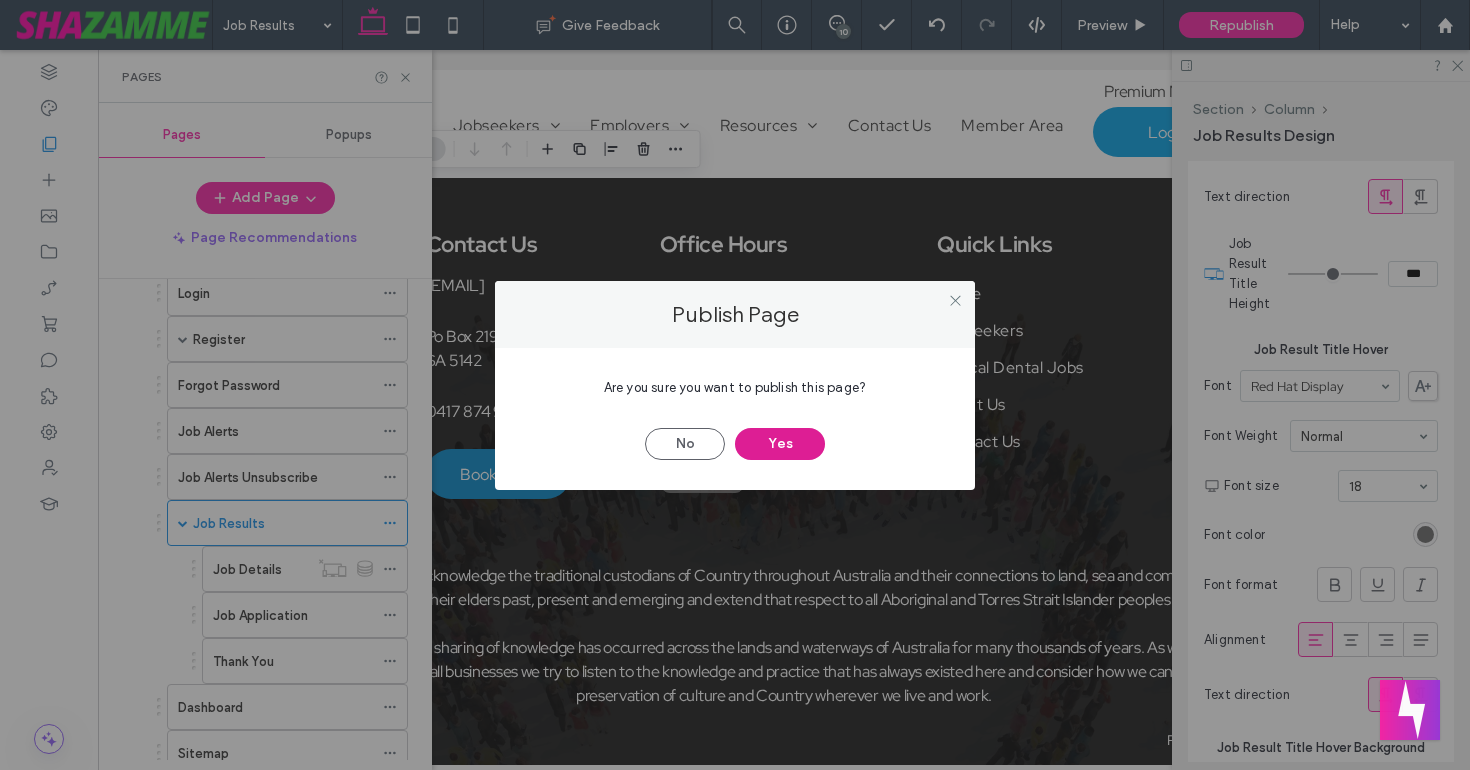 click on "Yes" at bounding box center [780, 444] 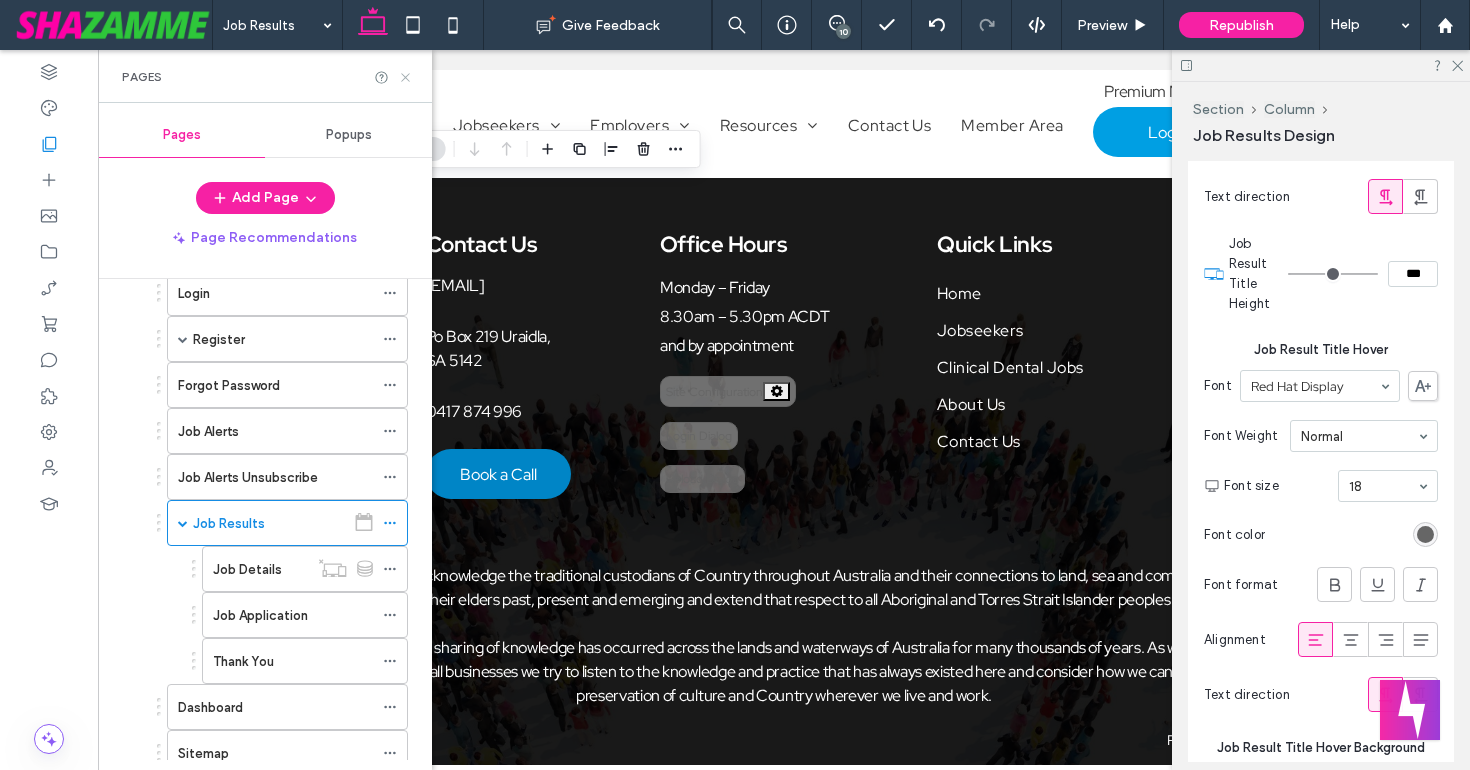 click 